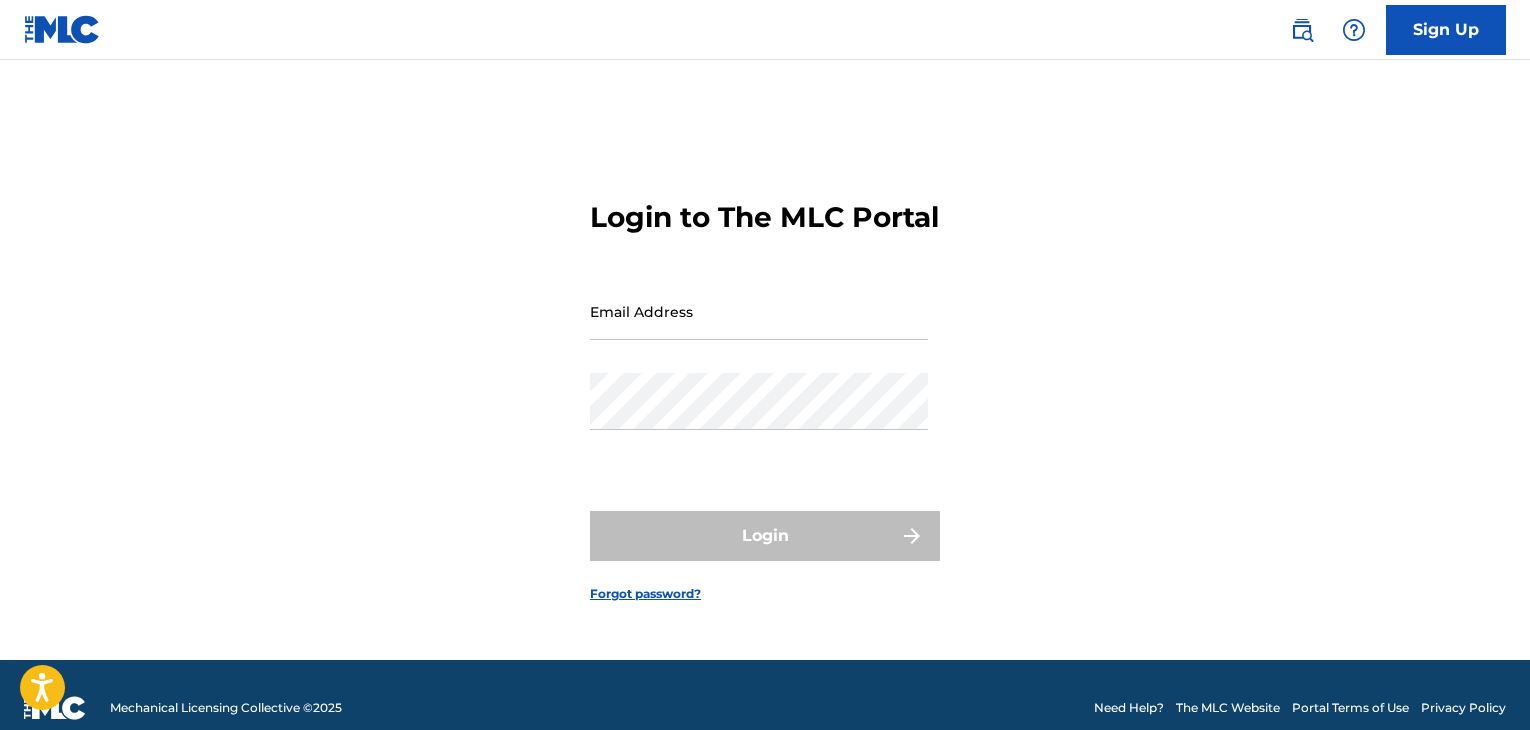 scroll, scrollTop: 0, scrollLeft: 0, axis: both 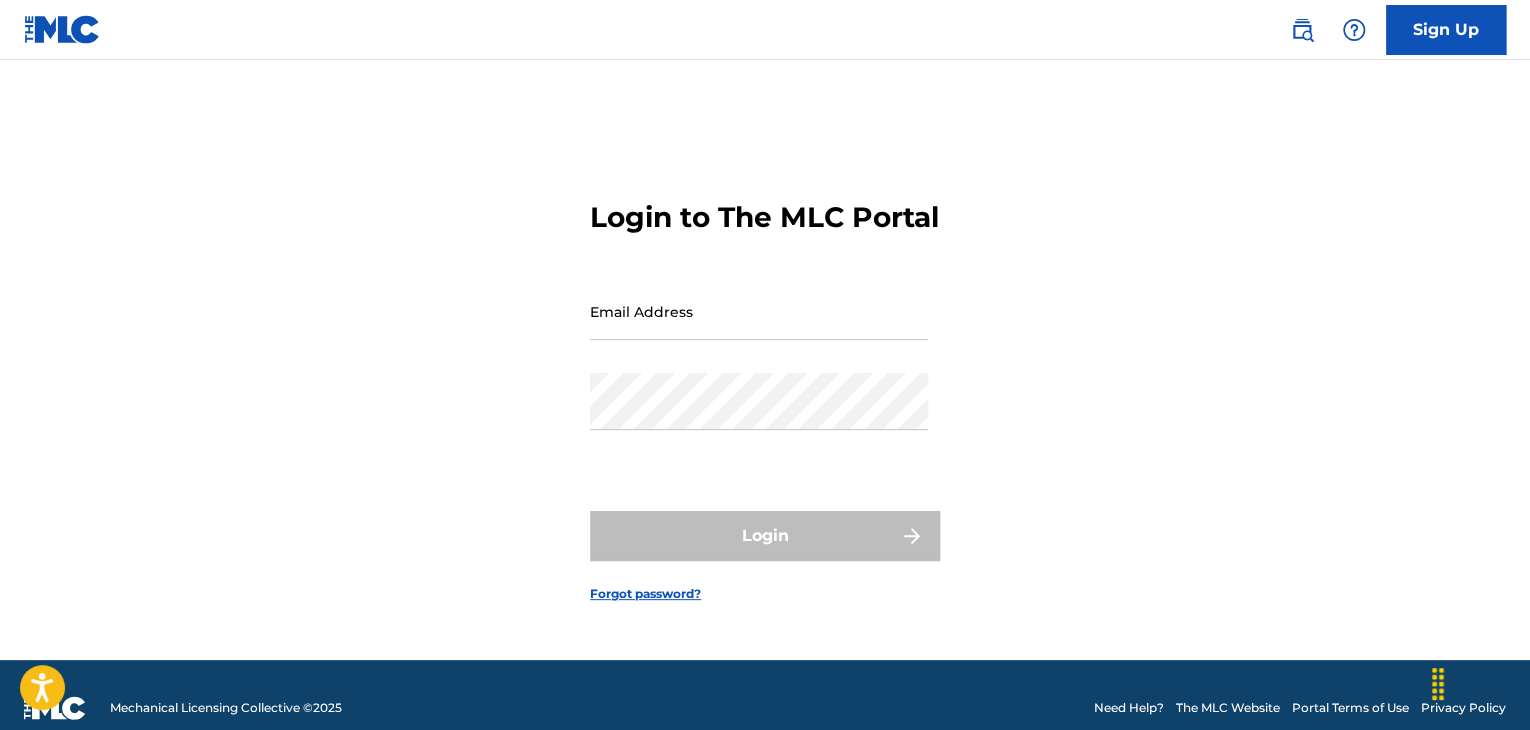 click on "Email Address" at bounding box center (759, 311) 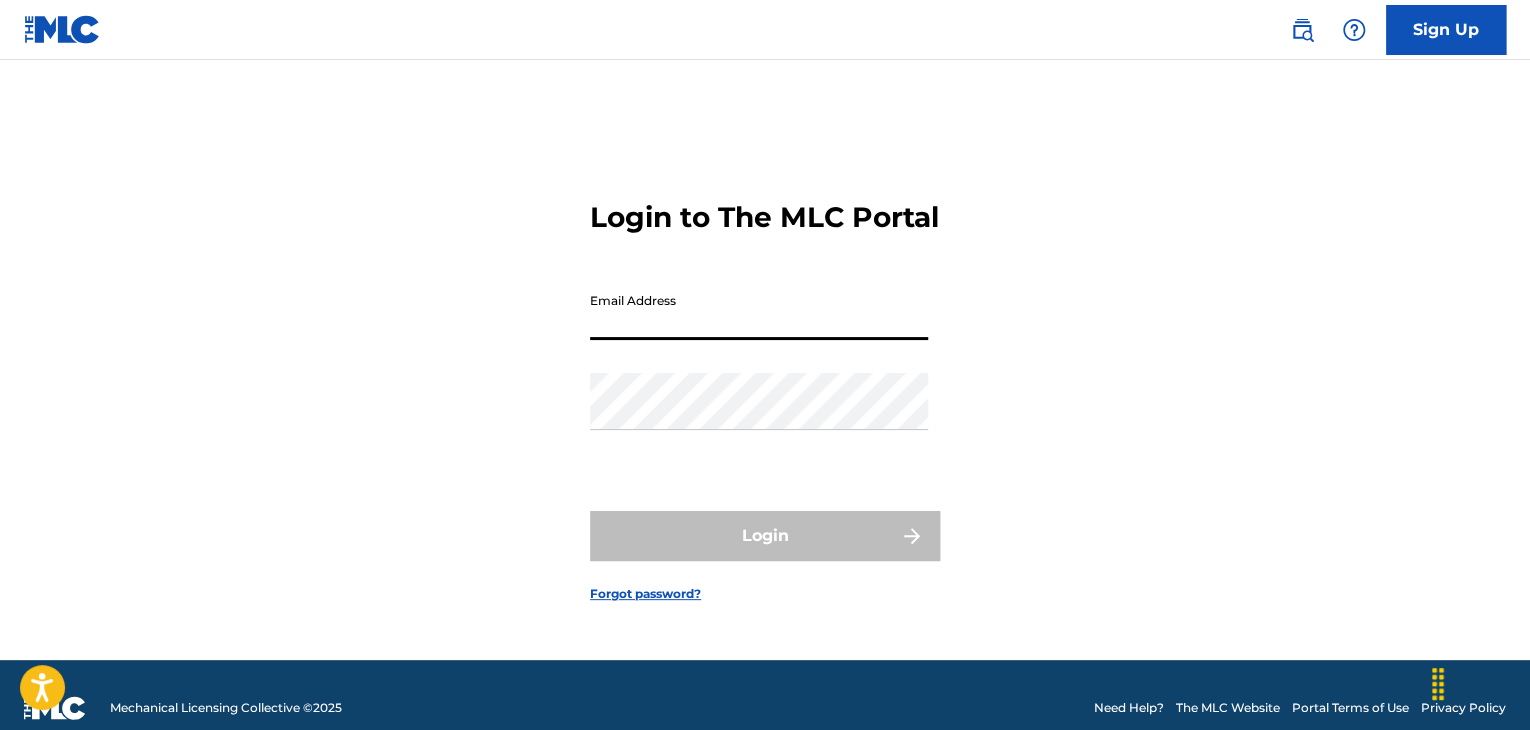 type on "[EMAIL]" 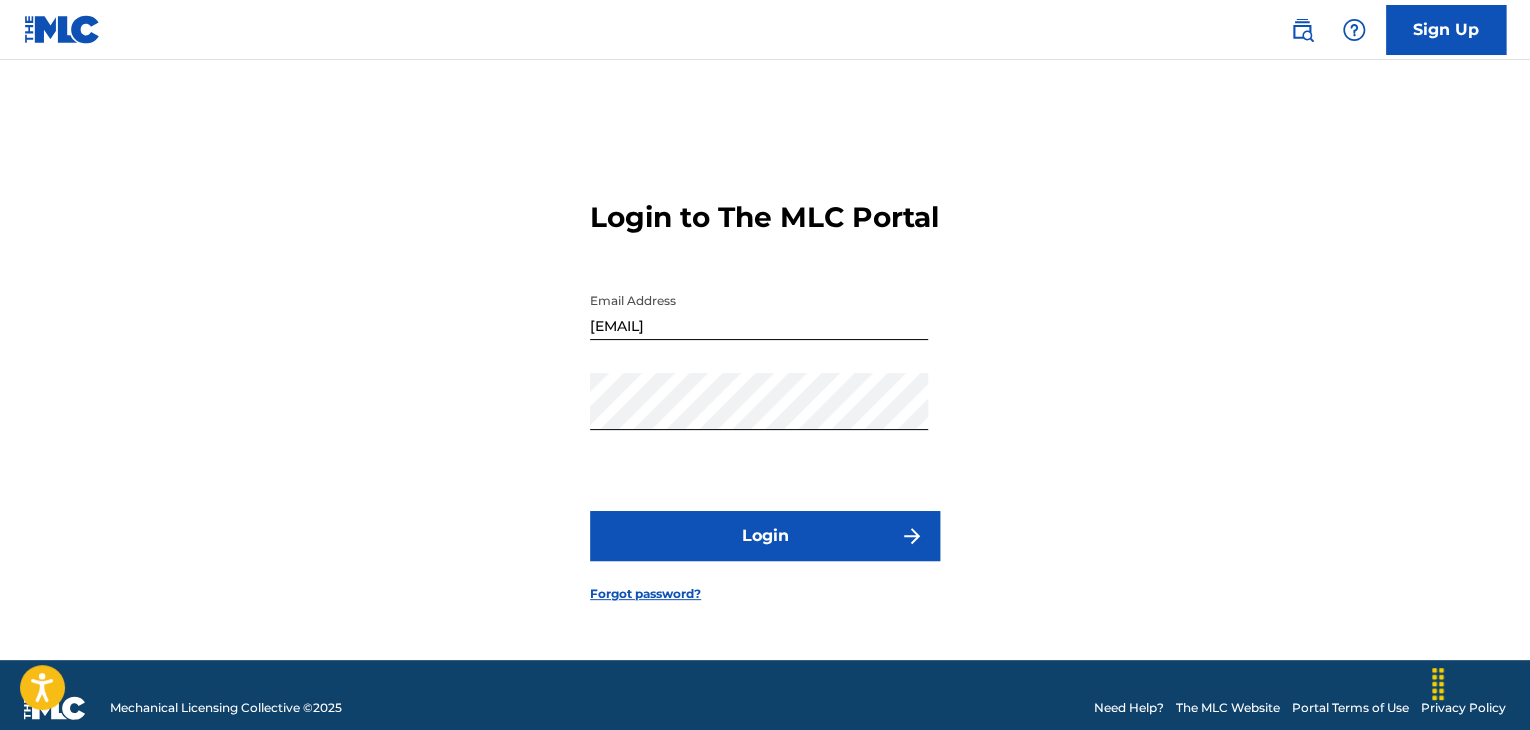 click on "Login" at bounding box center [765, 536] 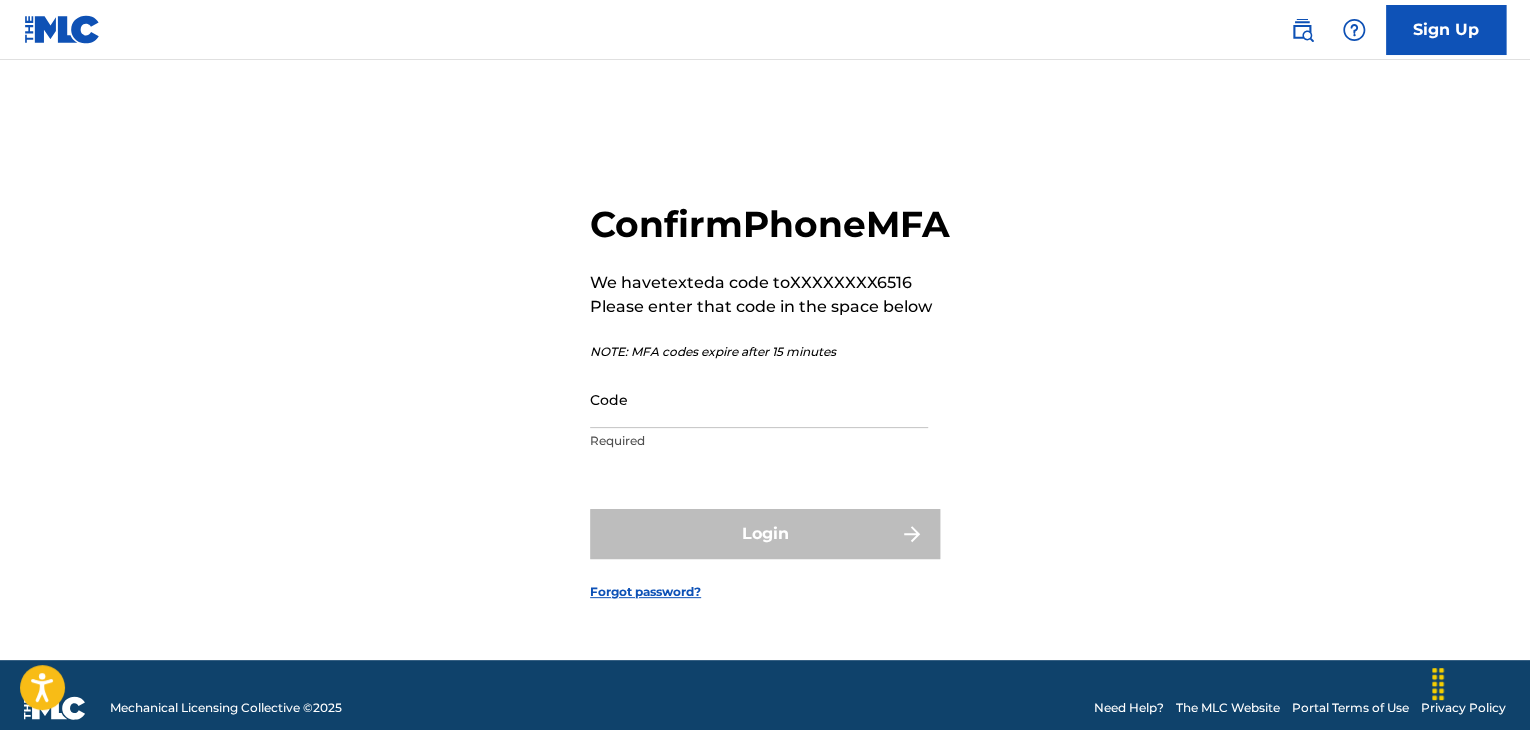 click on "Code" at bounding box center [759, 399] 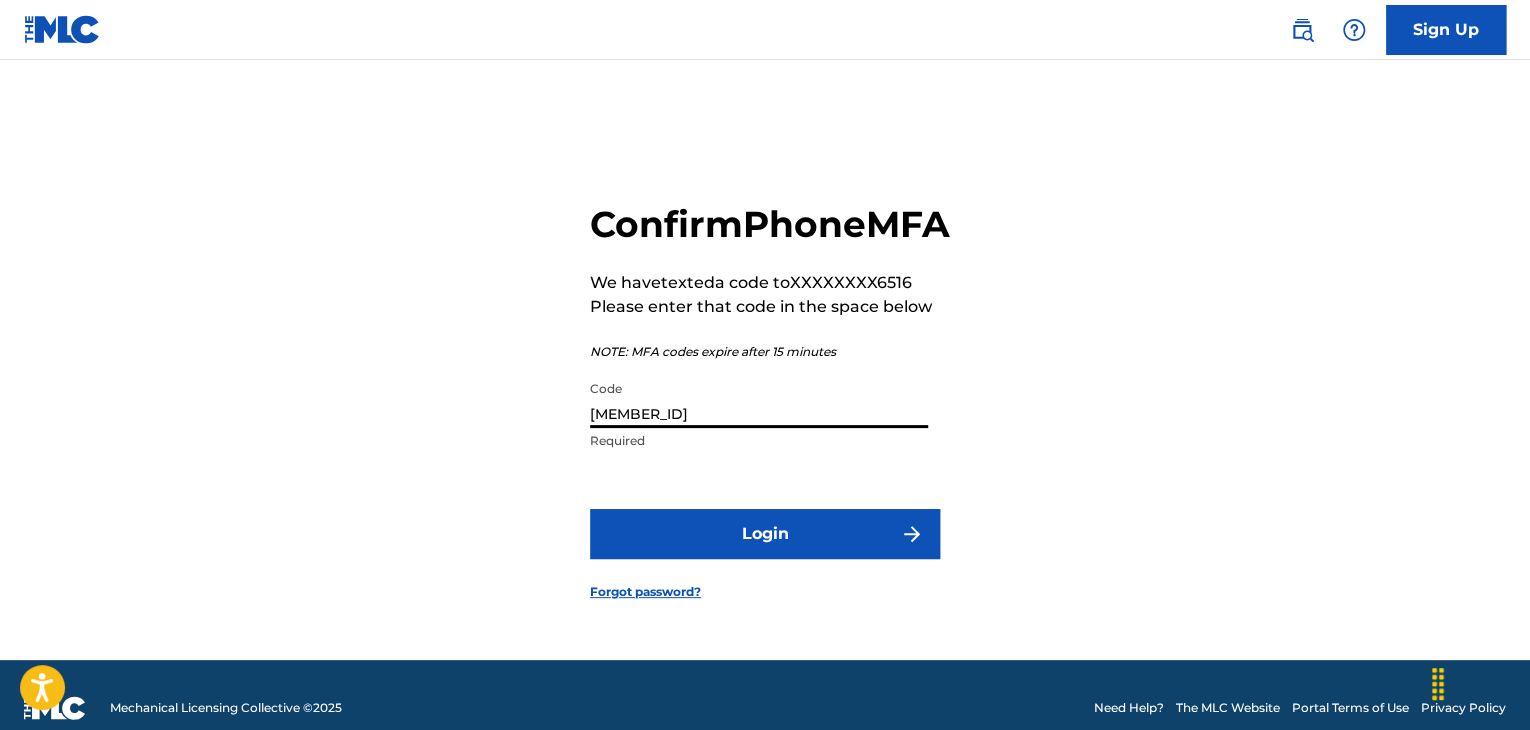 type on "[MEMBER_ID]" 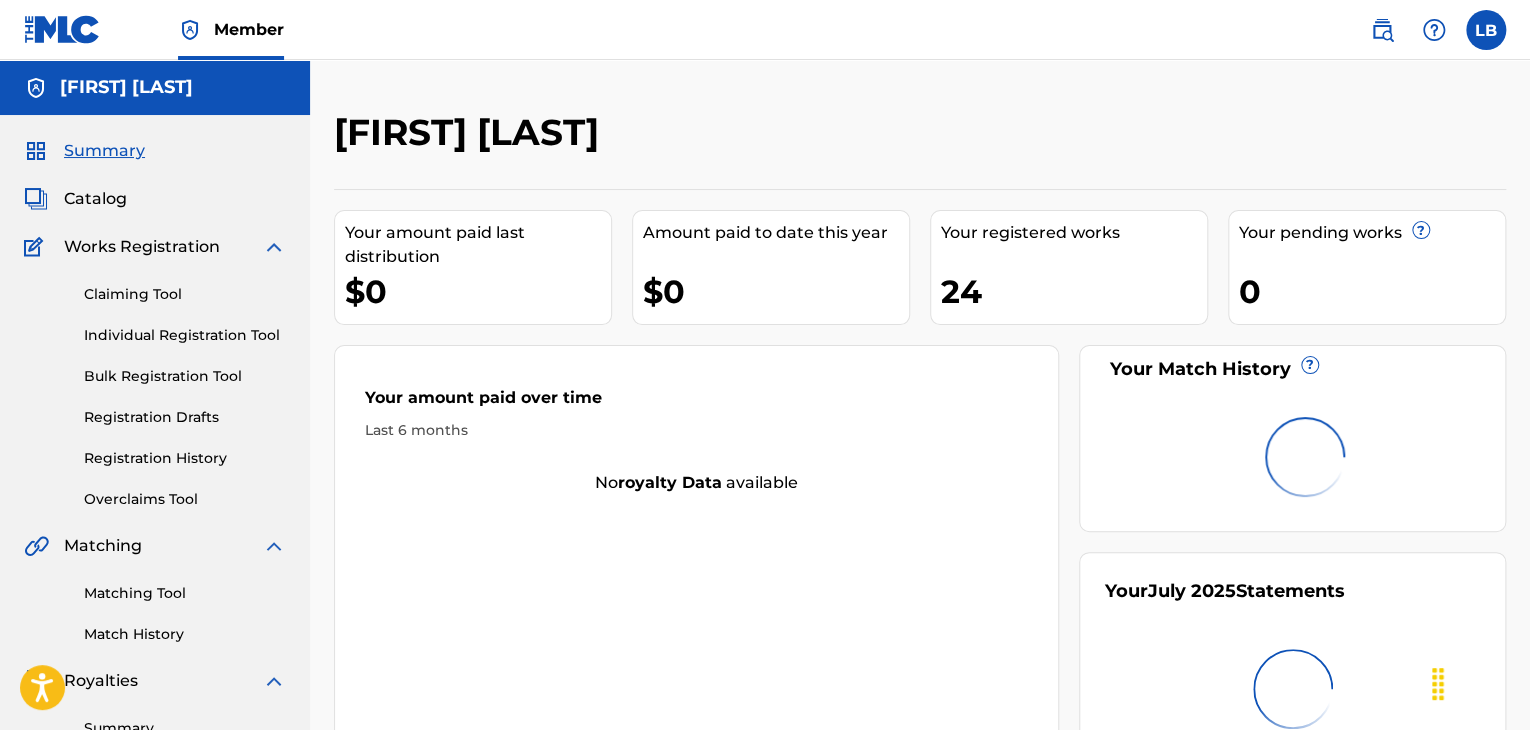 scroll, scrollTop: 0, scrollLeft: 0, axis: both 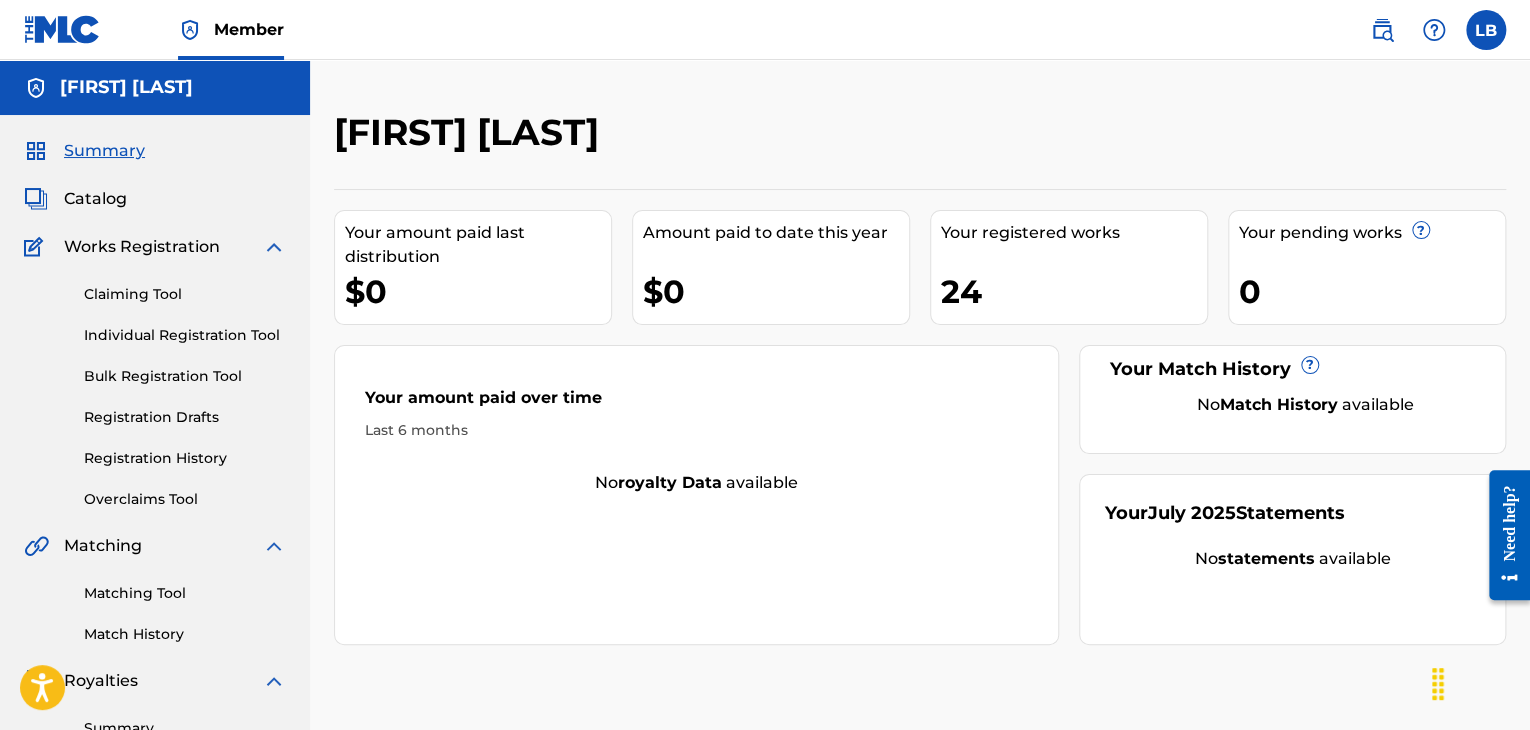 click at bounding box center (274, 546) 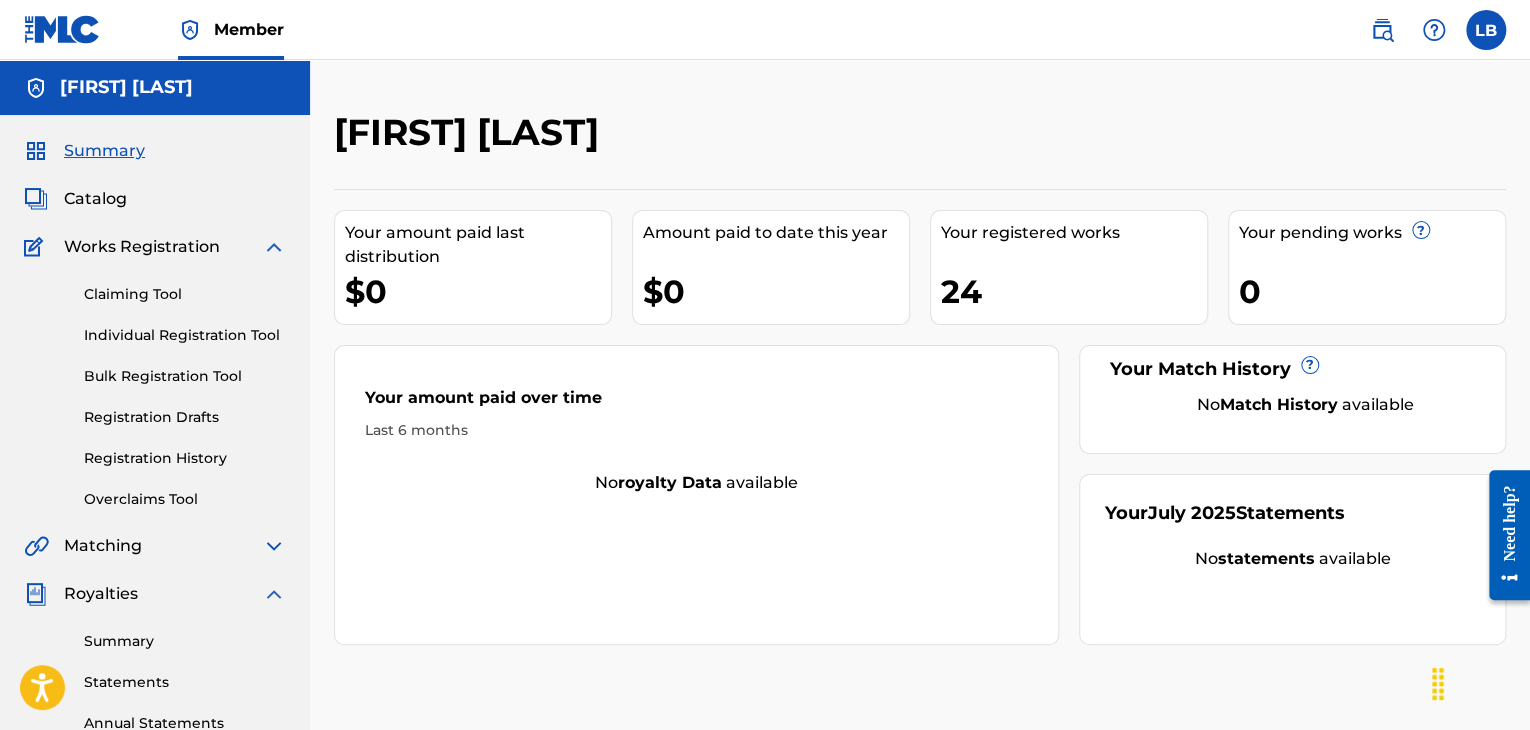 click on "Claiming Tool" at bounding box center (185, 294) 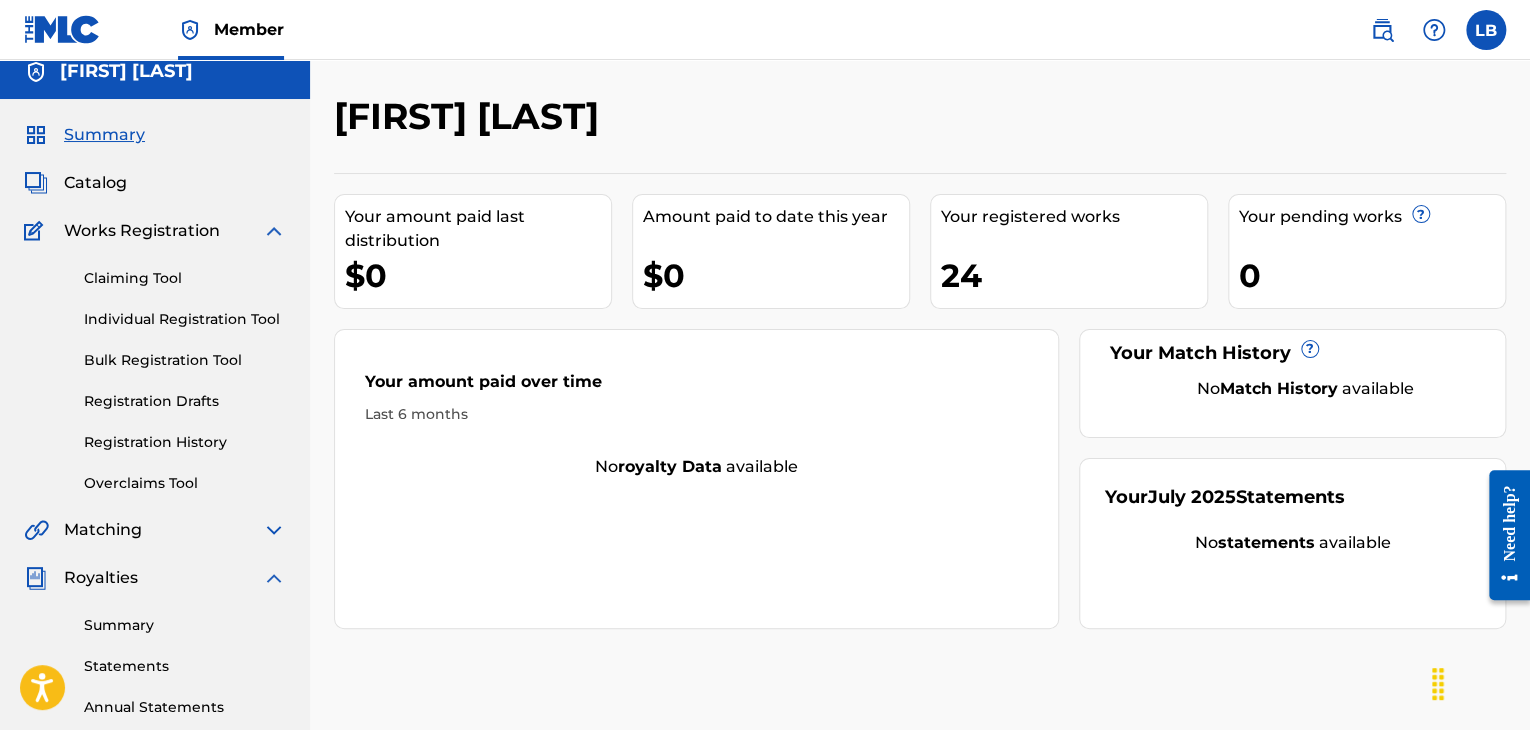 scroll, scrollTop: 0, scrollLeft: 0, axis: both 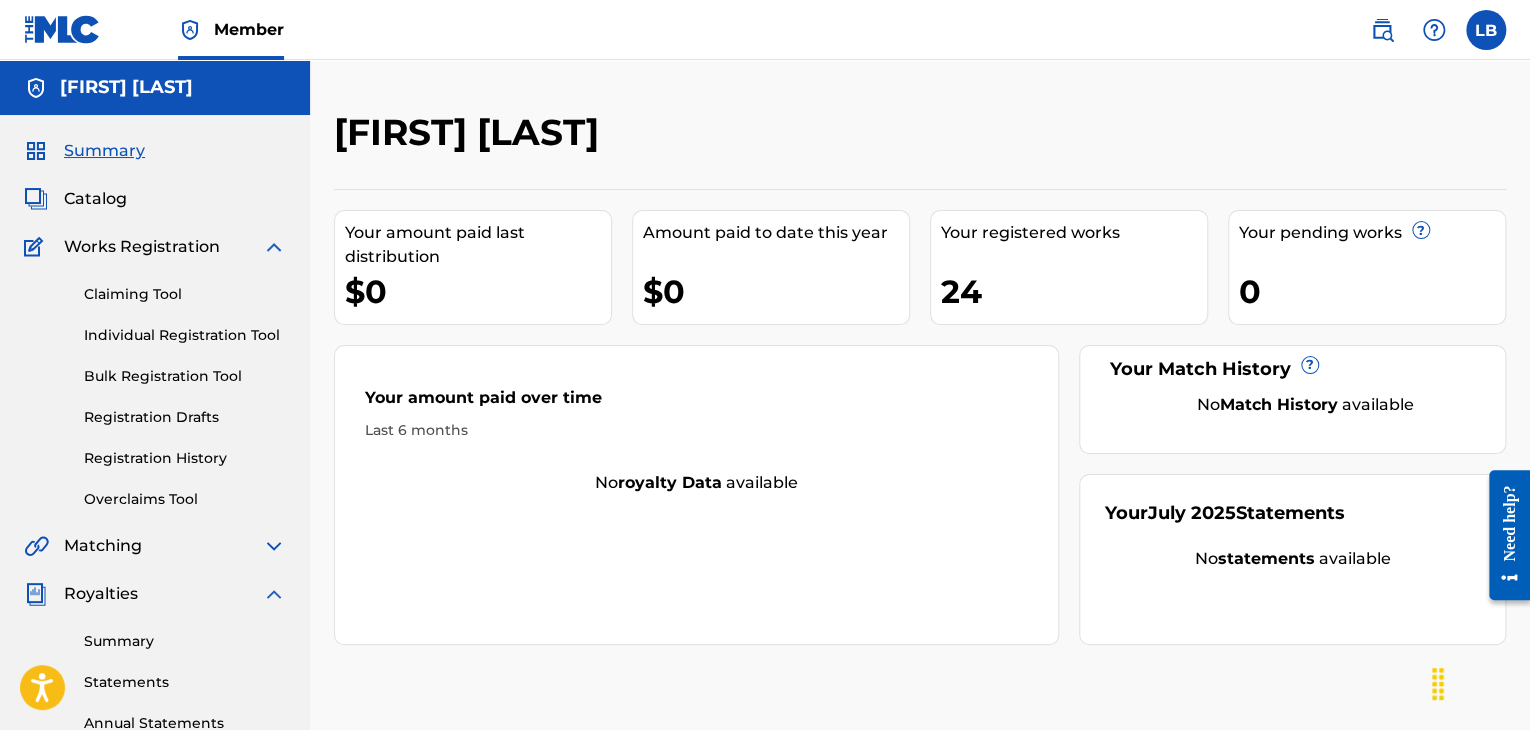 click on "Summary" at bounding box center (104, 151) 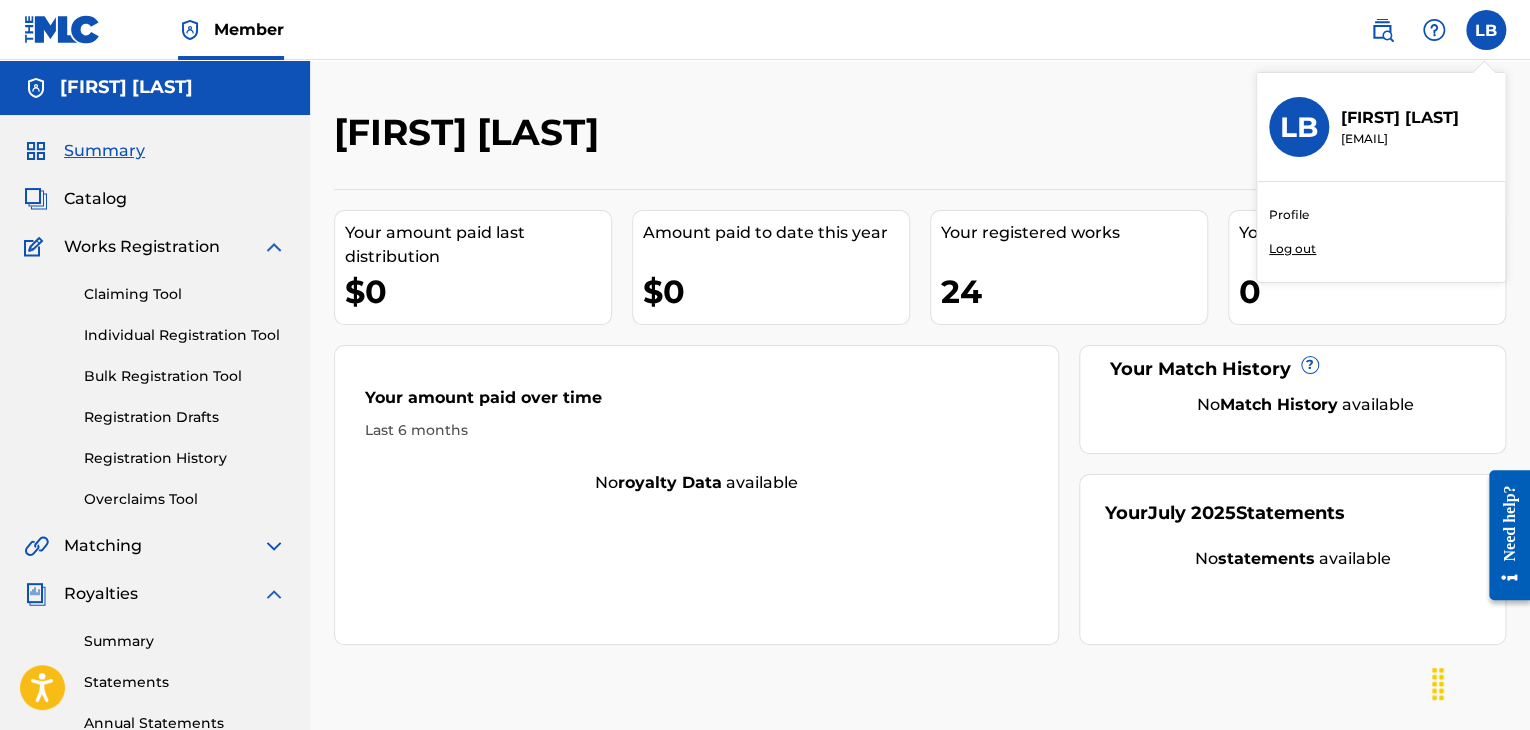 click on "[FIRST] [LAST]" at bounding box center (785, 139) 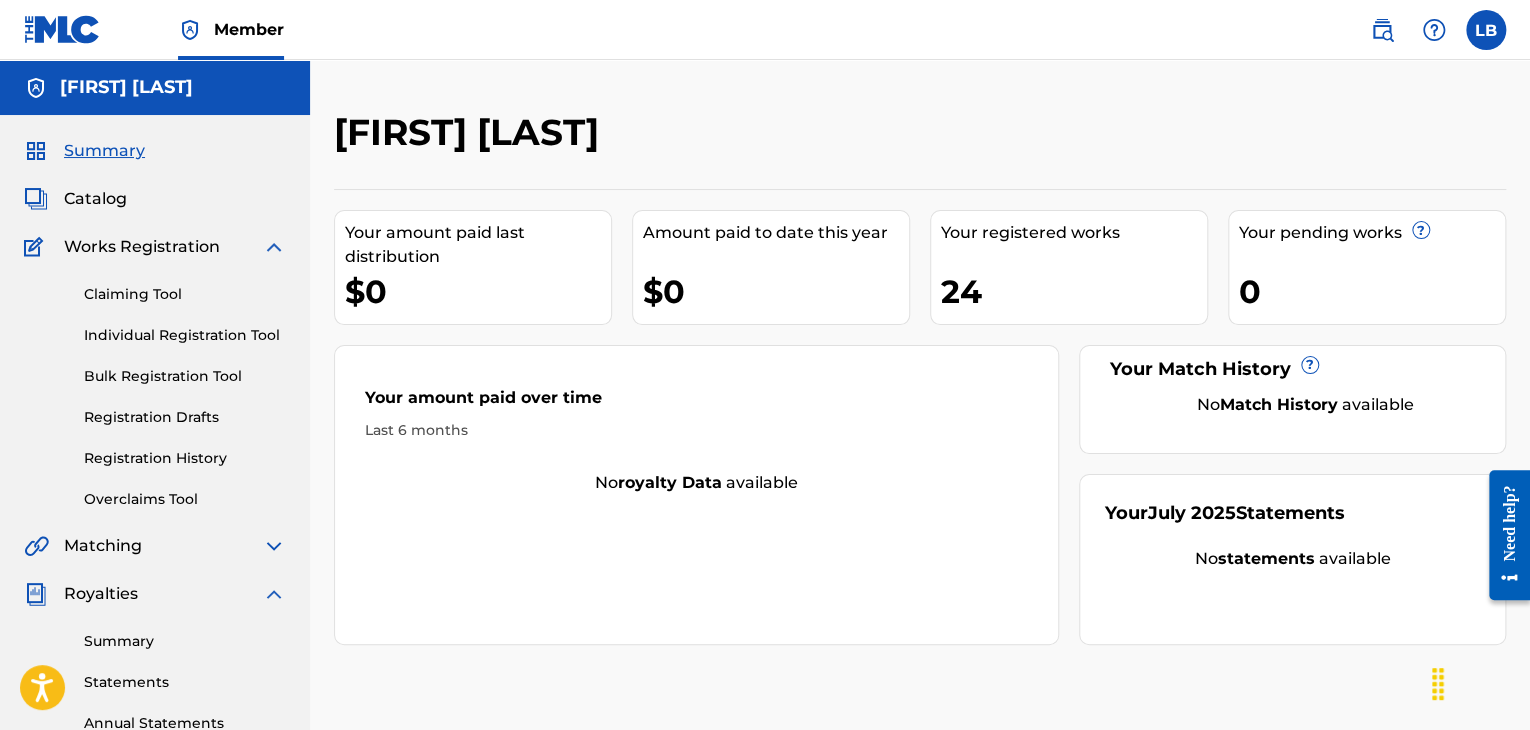 click on "Catalog" at bounding box center [95, 199] 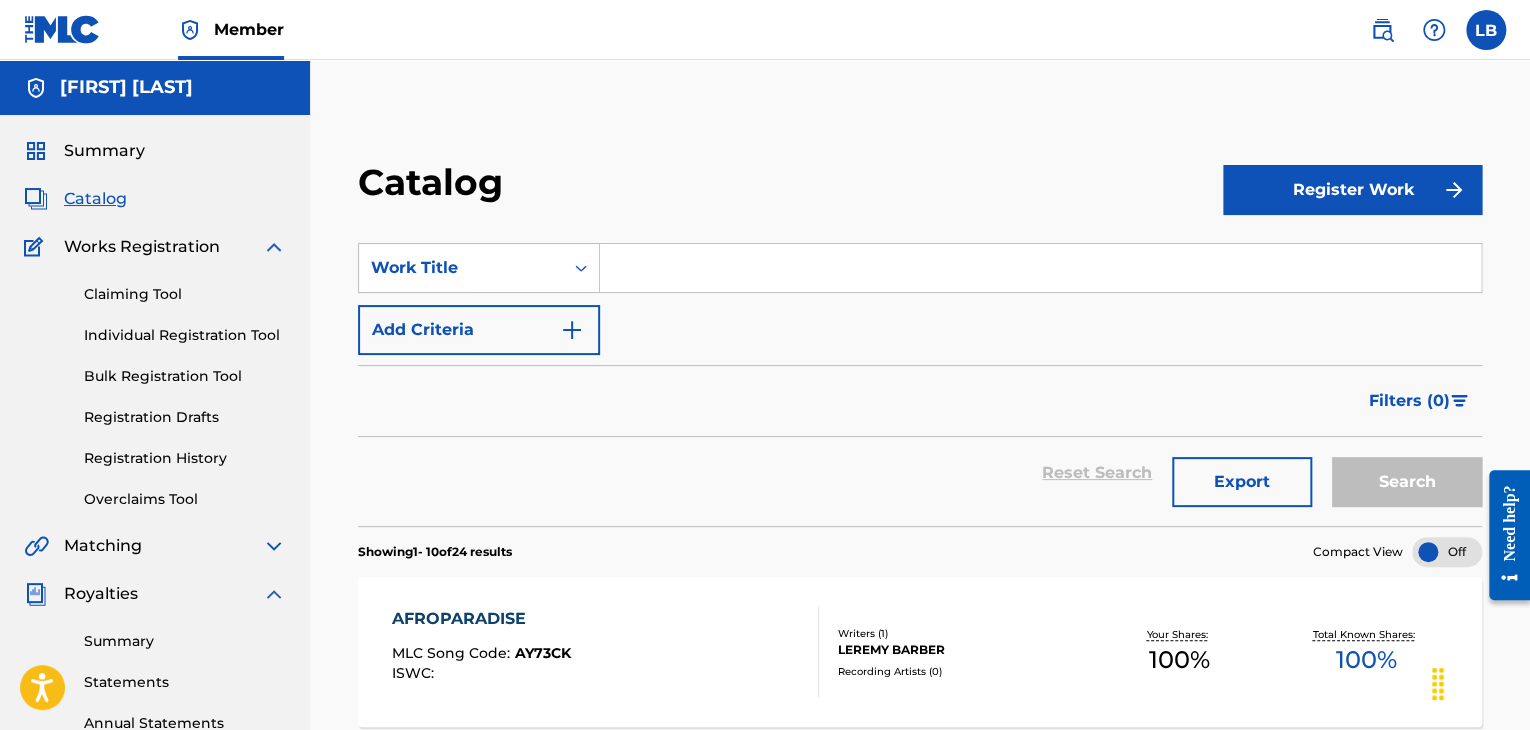 click on "Overclaims Tool" at bounding box center [185, 499] 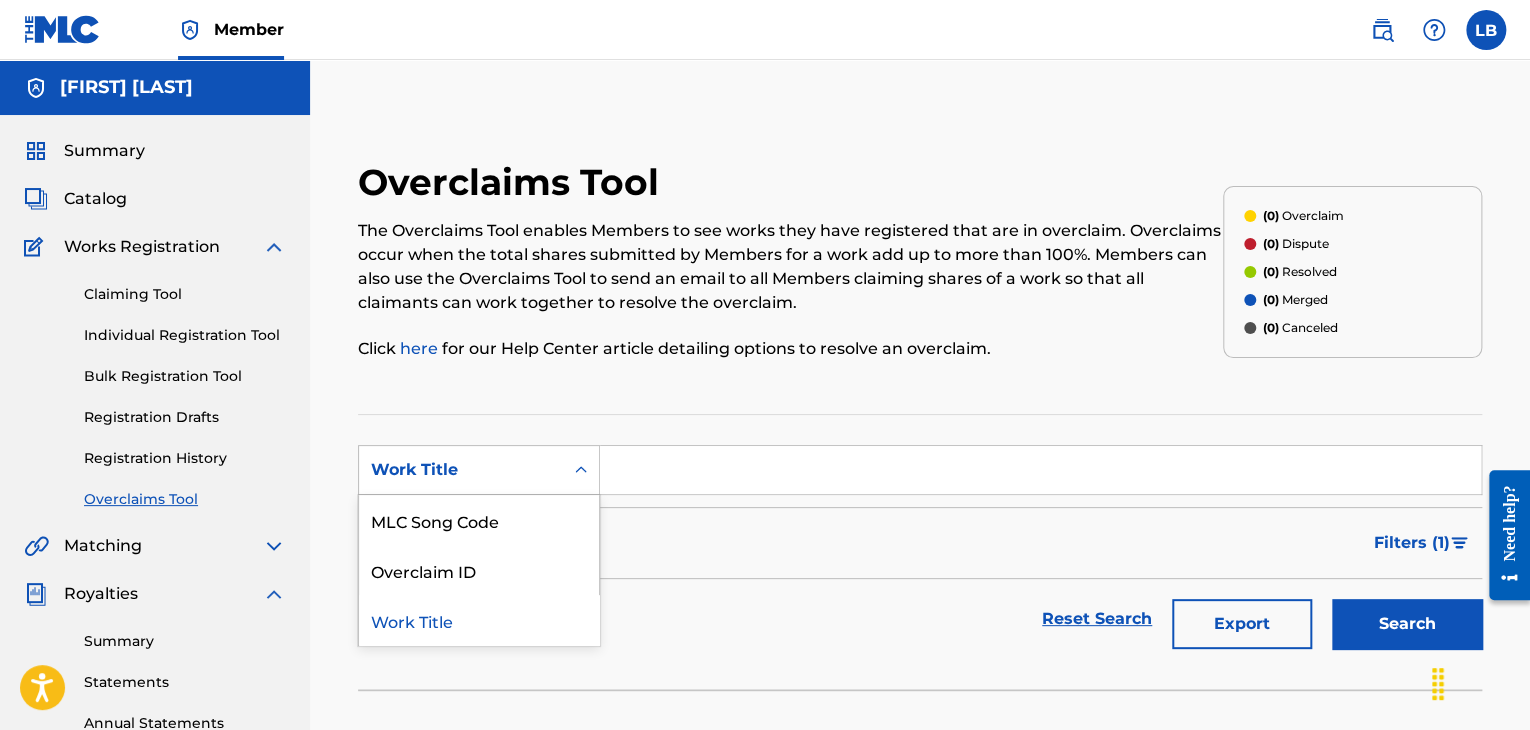 click 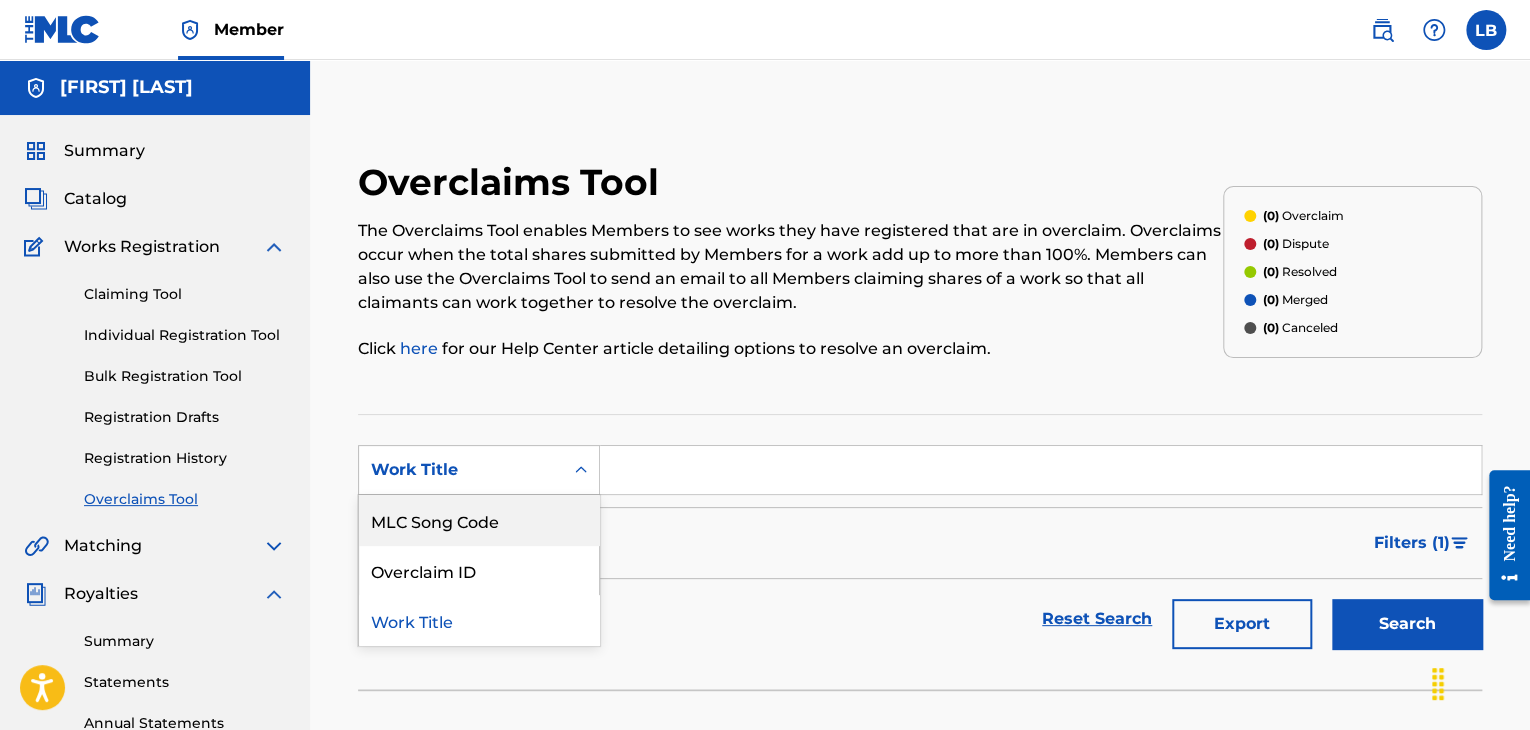 click on "Catalog" at bounding box center (95, 199) 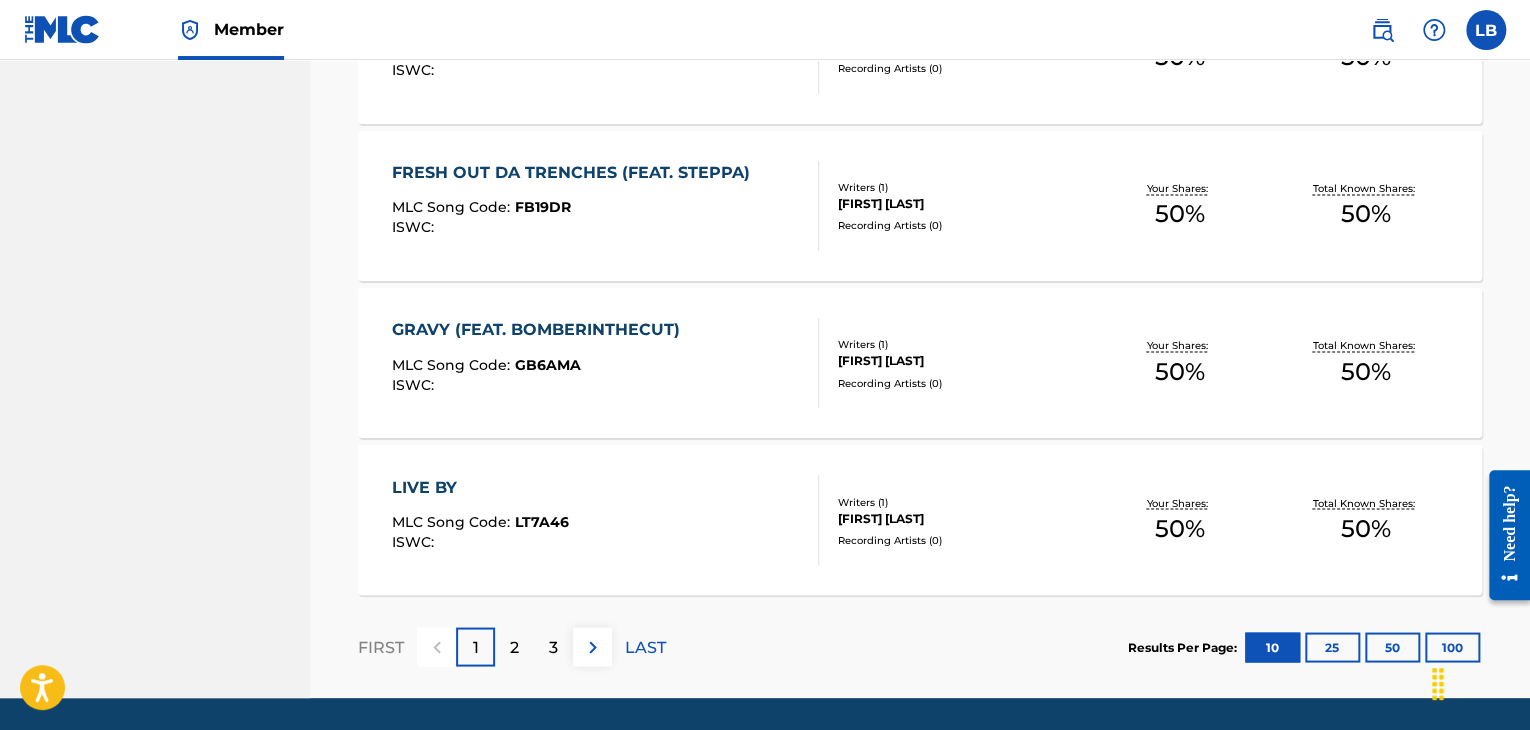 scroll, scrollTop: 1608, scrollLeft: 0, axis: vertical 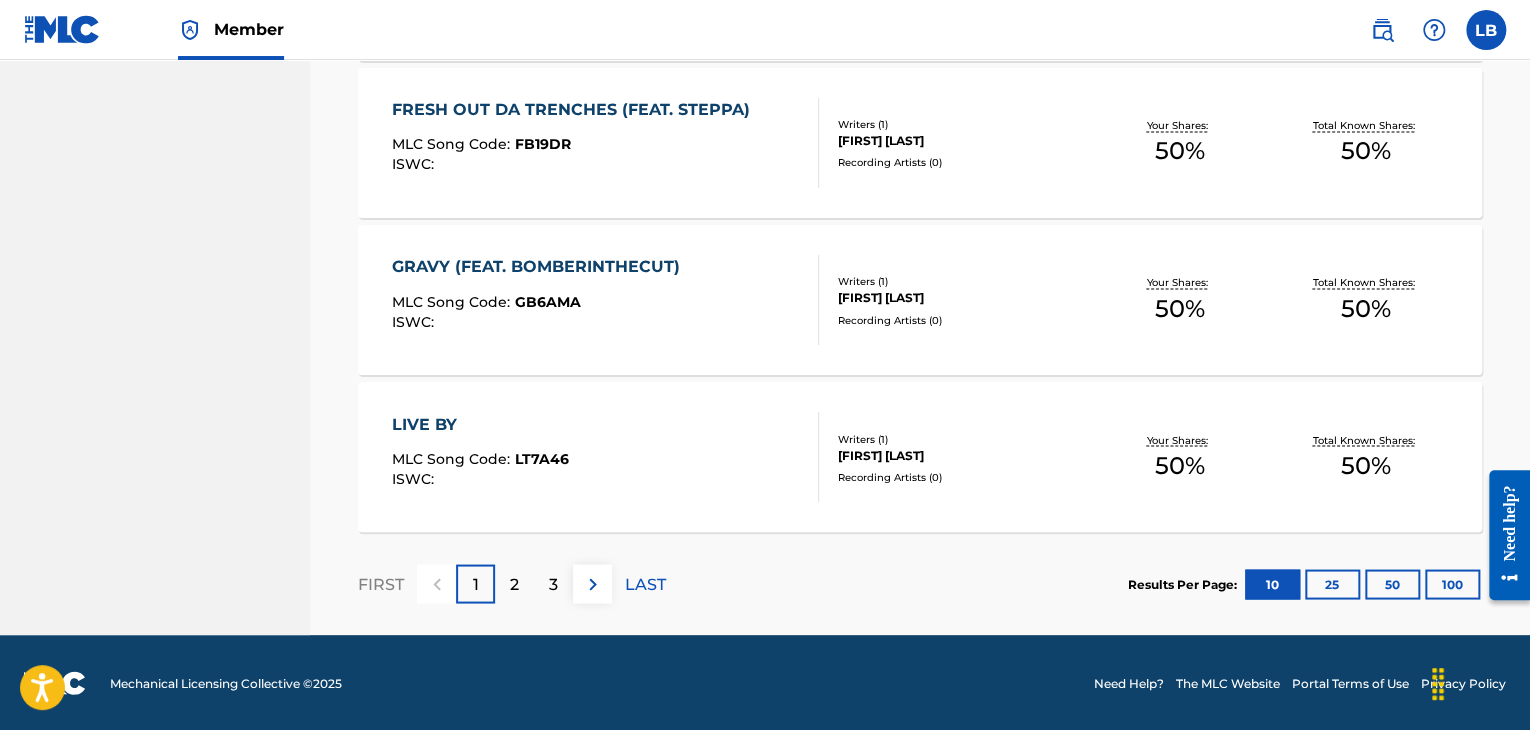 click on "2" at bounding box center (514, 584) 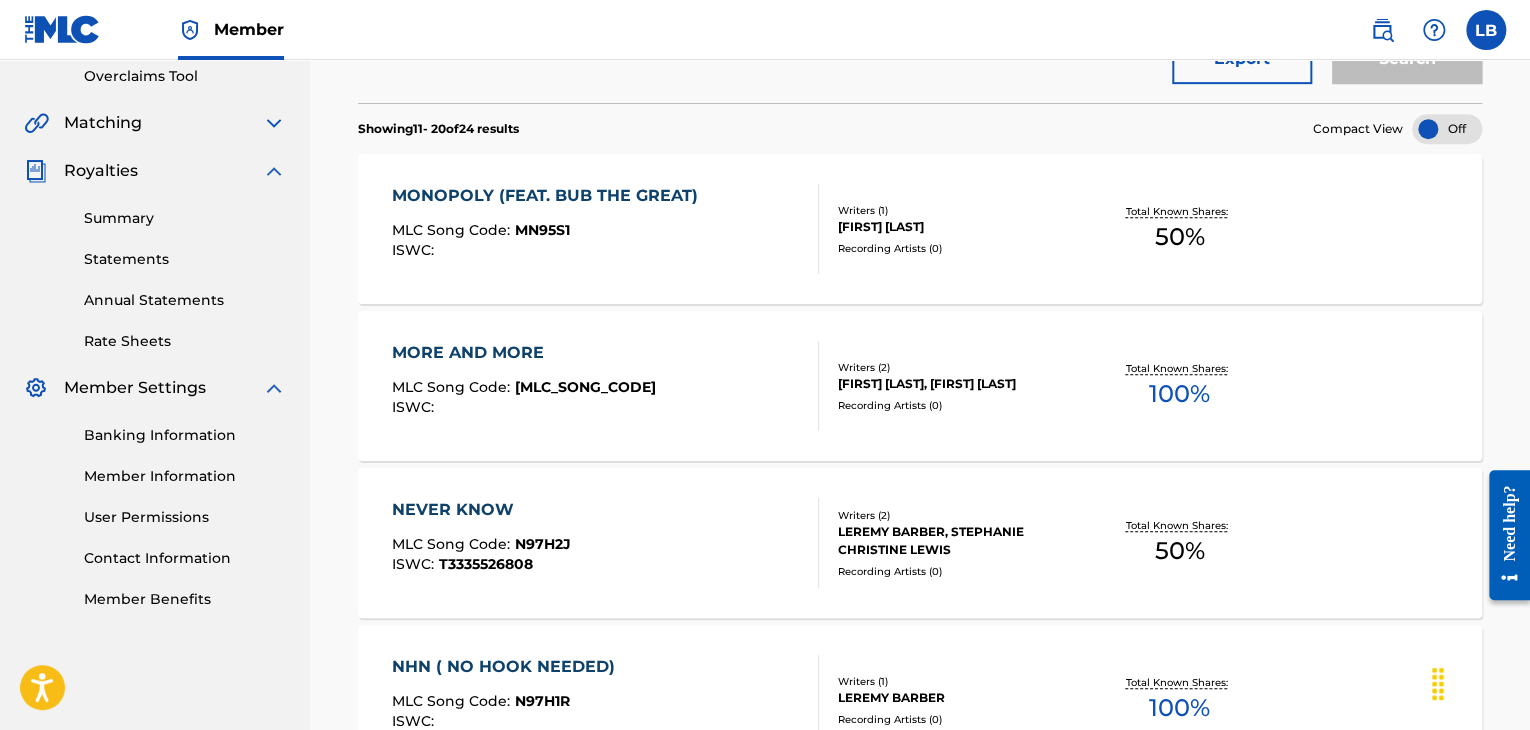 scroll, scrollTop: 1608, scrollLeft: 0, axis: vertical 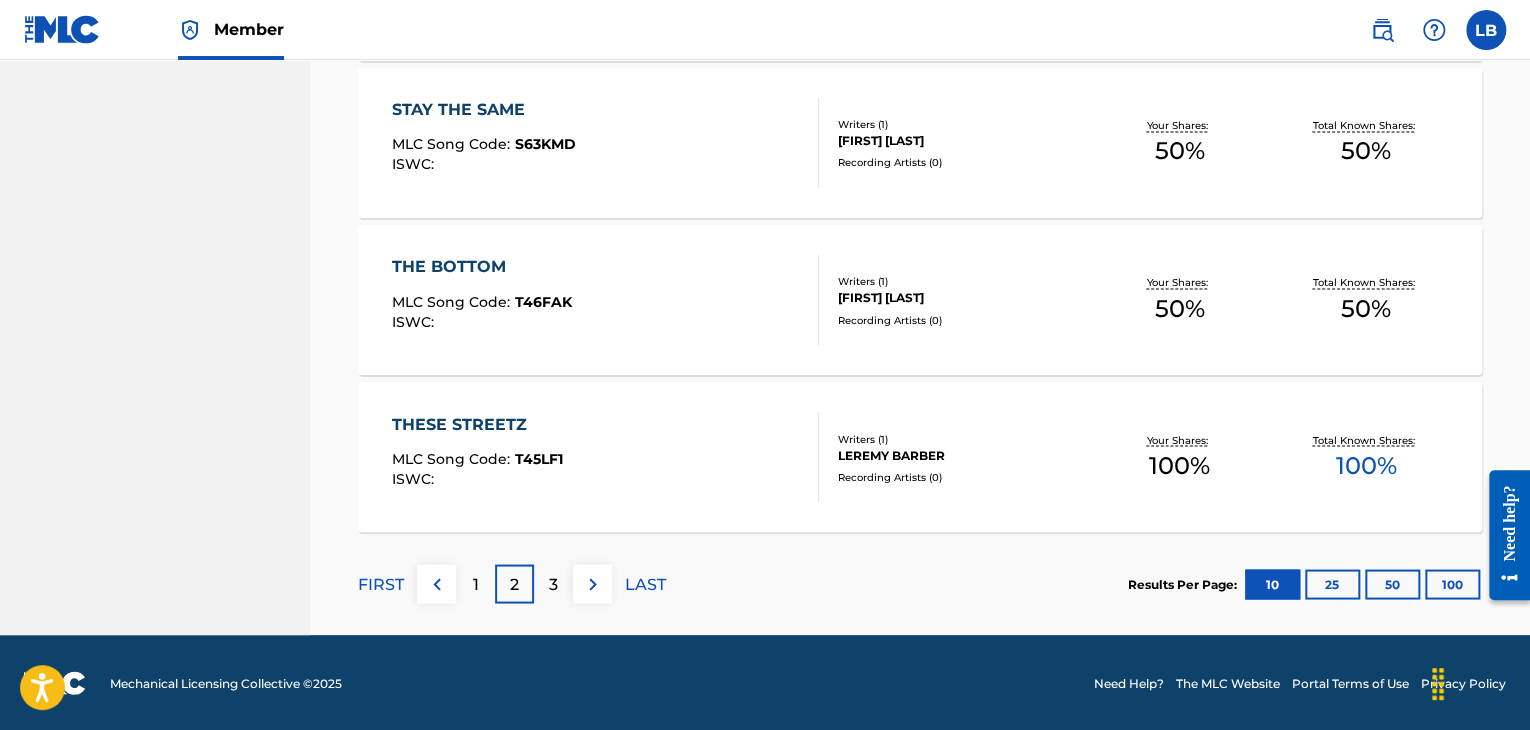 click on "3" at bounding box center (553, 584) 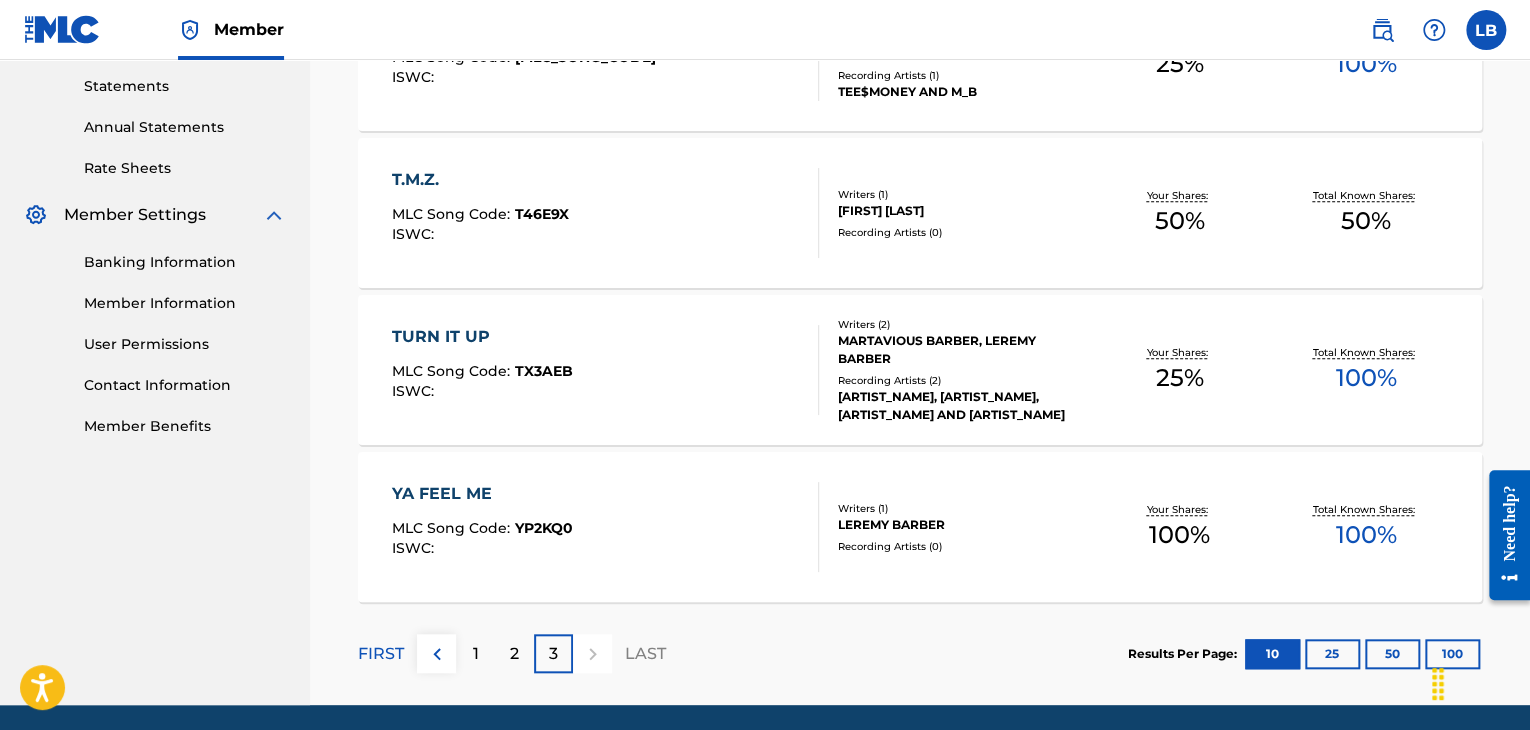 scroll, scrollTop: 597, scrollLeft: 0, axis: vertical 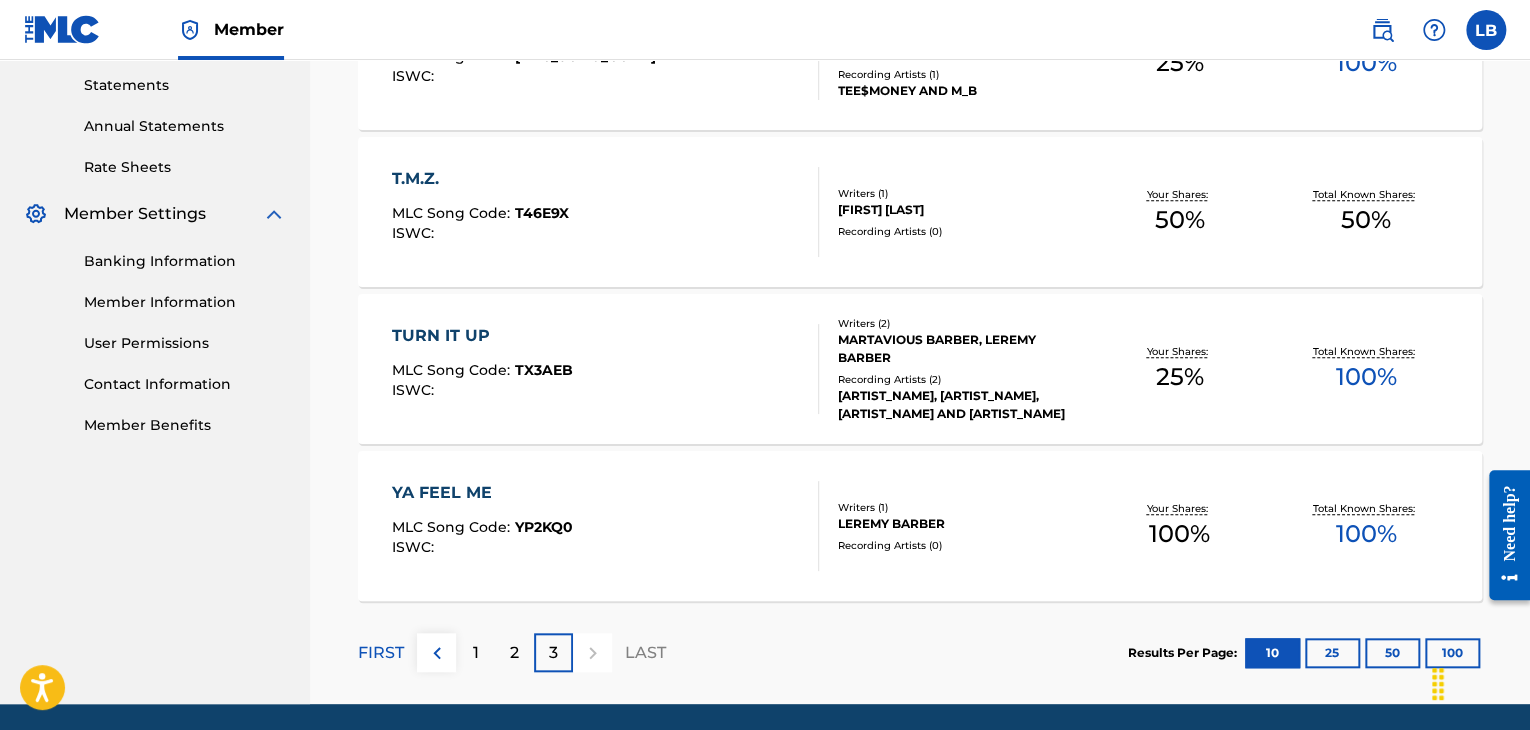 click on "2" at bounding box center [514, 652] 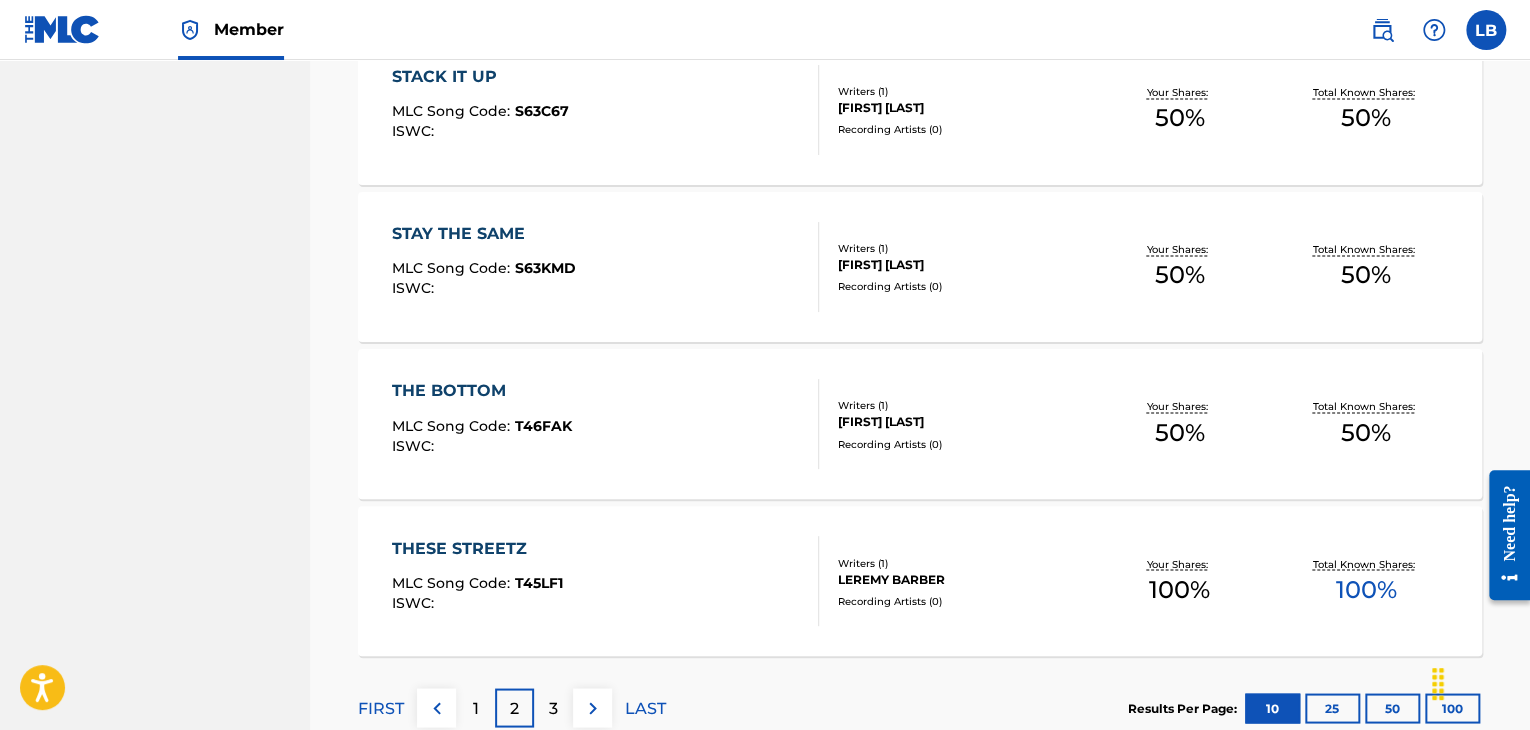 scroll, scrollTop: 1608, scrollLeft: 0, axis: vertical 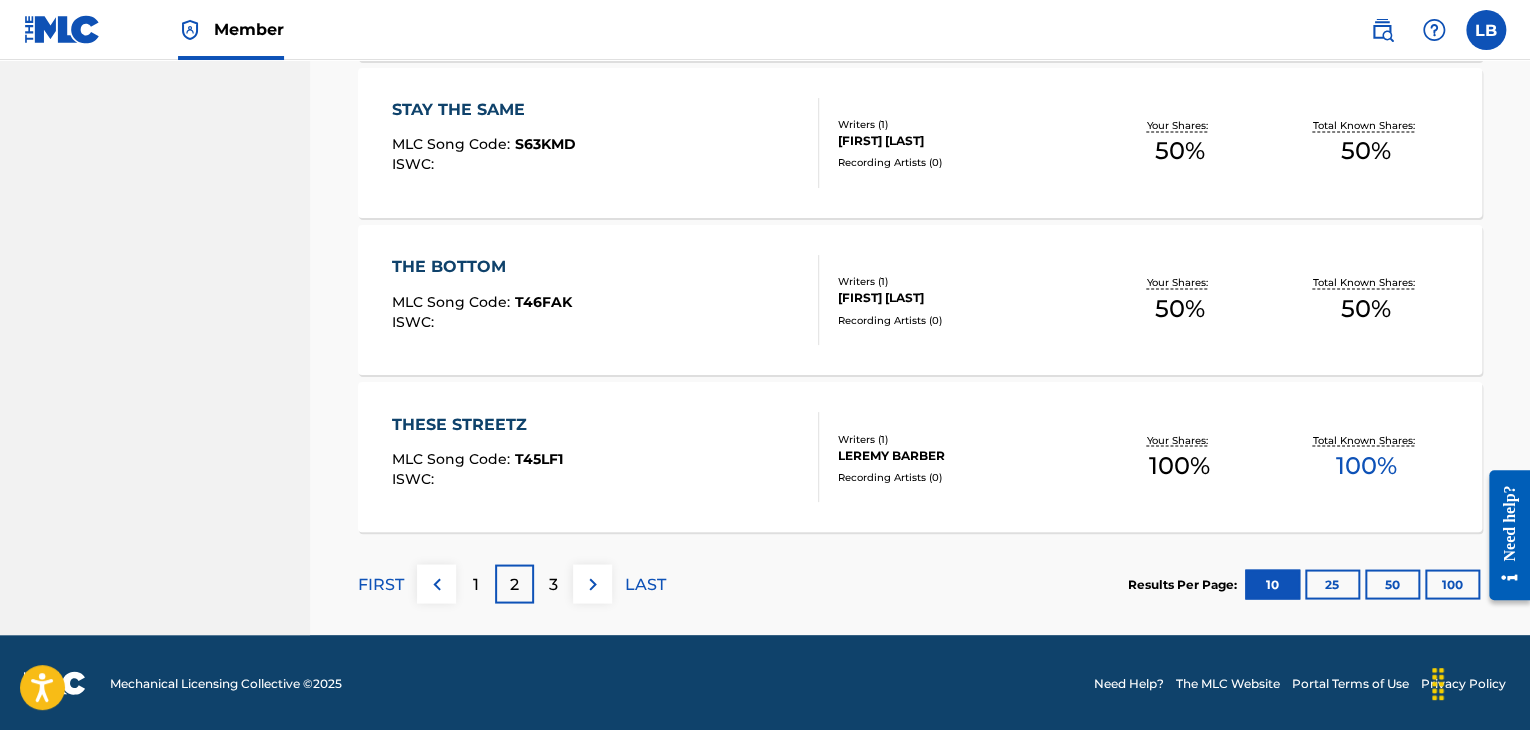 click on "1" at bounding box center [475, 583] 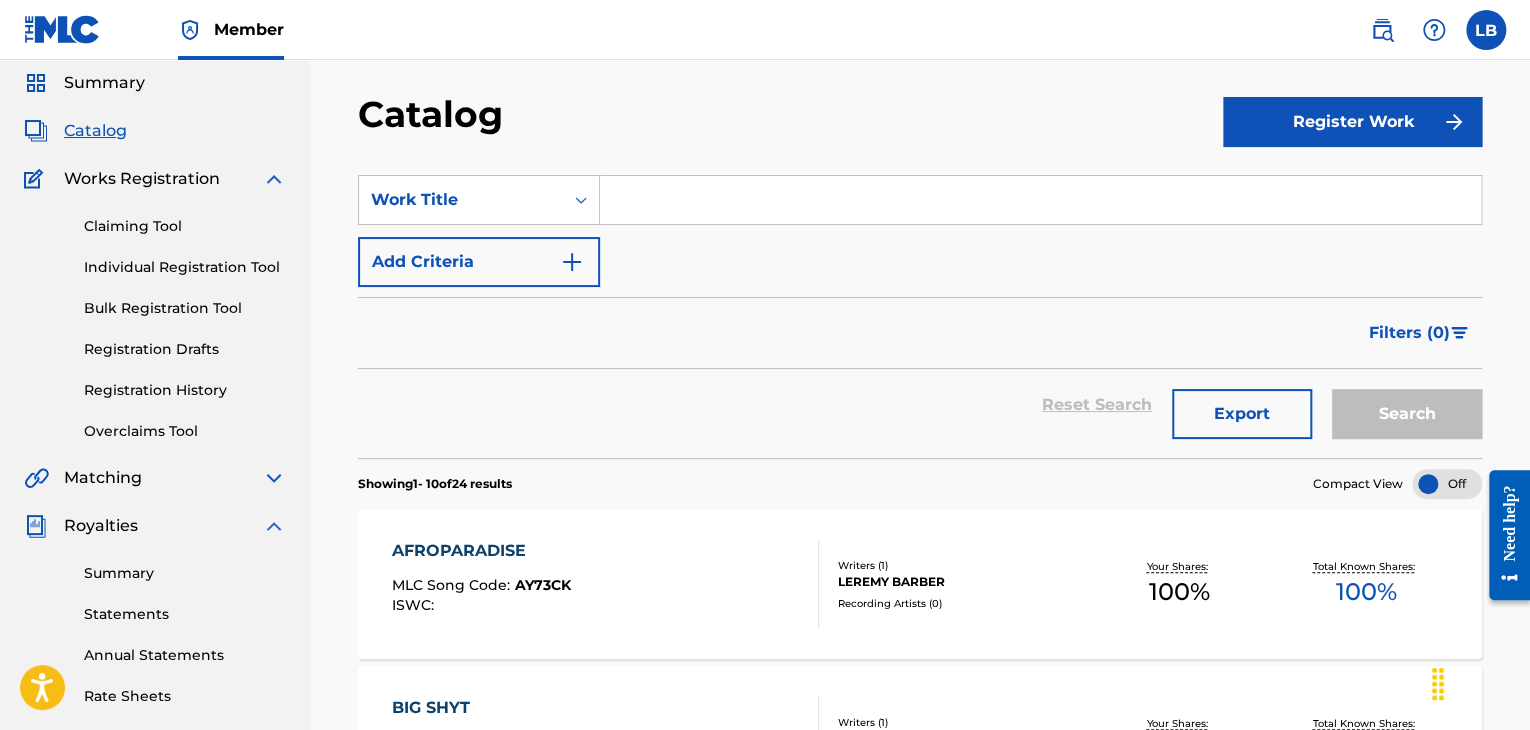 scroll, scrollTop: 65, scrollLeft: 0, axis: vertical 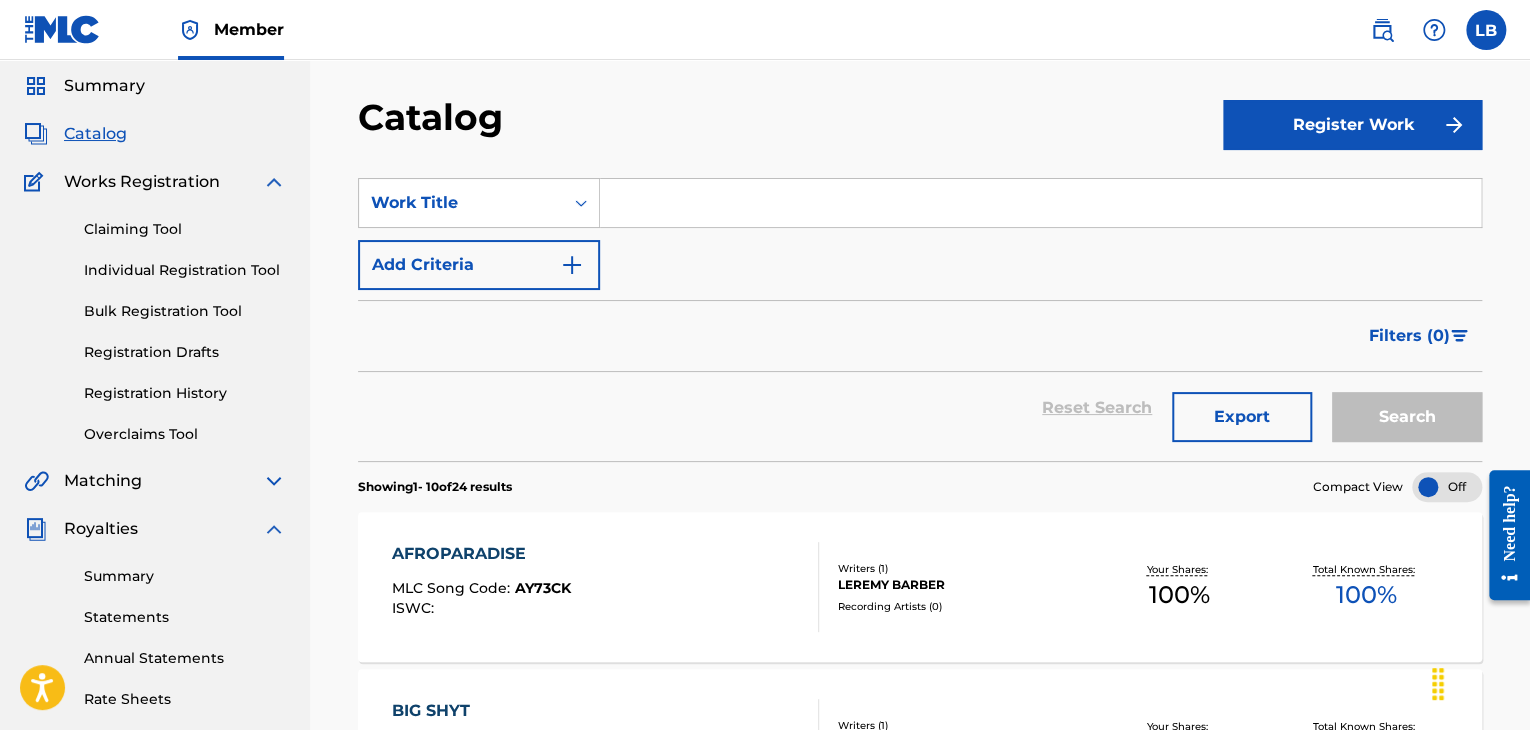 click on "Registration History" at bounding box center (185, 393) 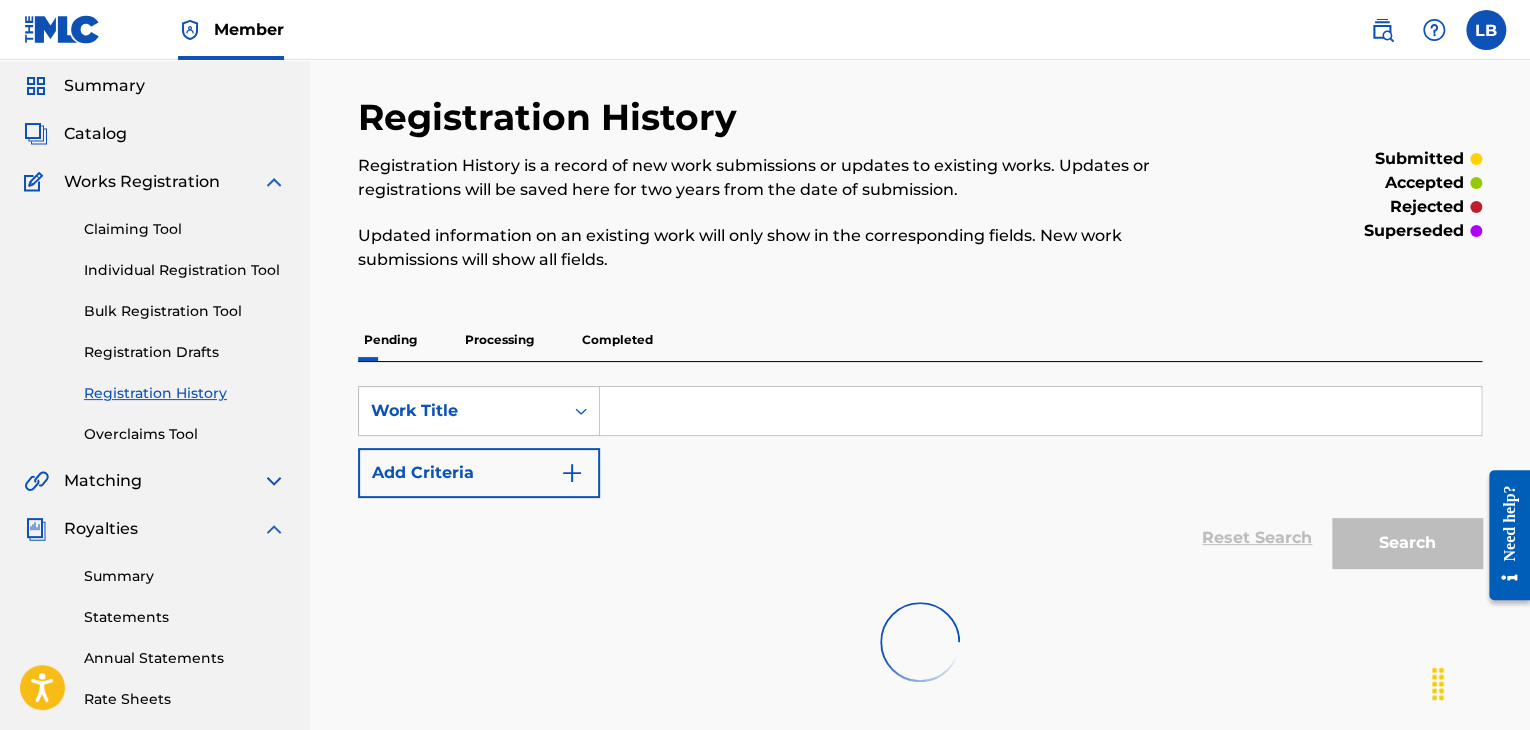 scroll, scrollTop: 0, scrollLeft: 0, axis: both 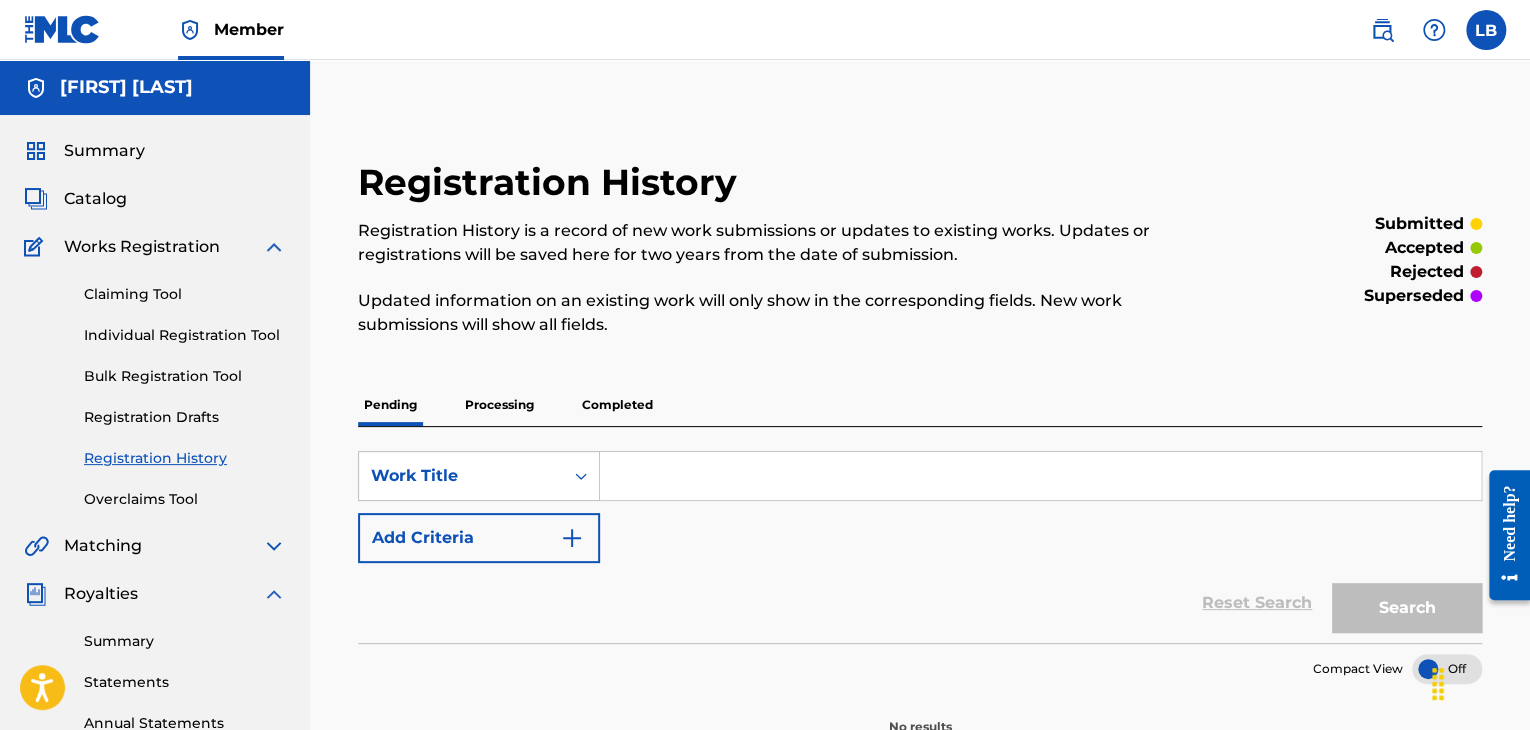click on "Completed" at bounding box center (617, 405) 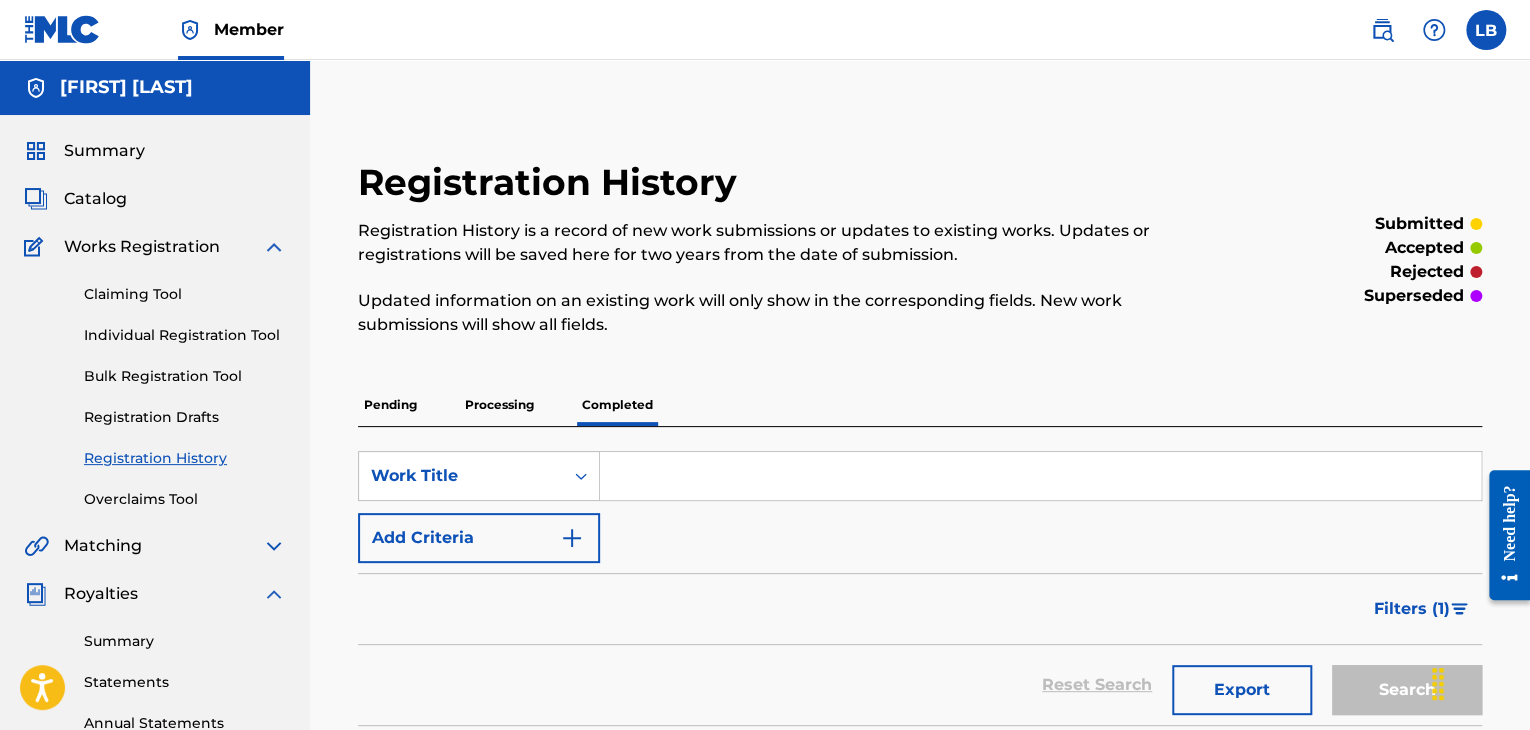 click on "Processing" at bounding box center [499, 405] 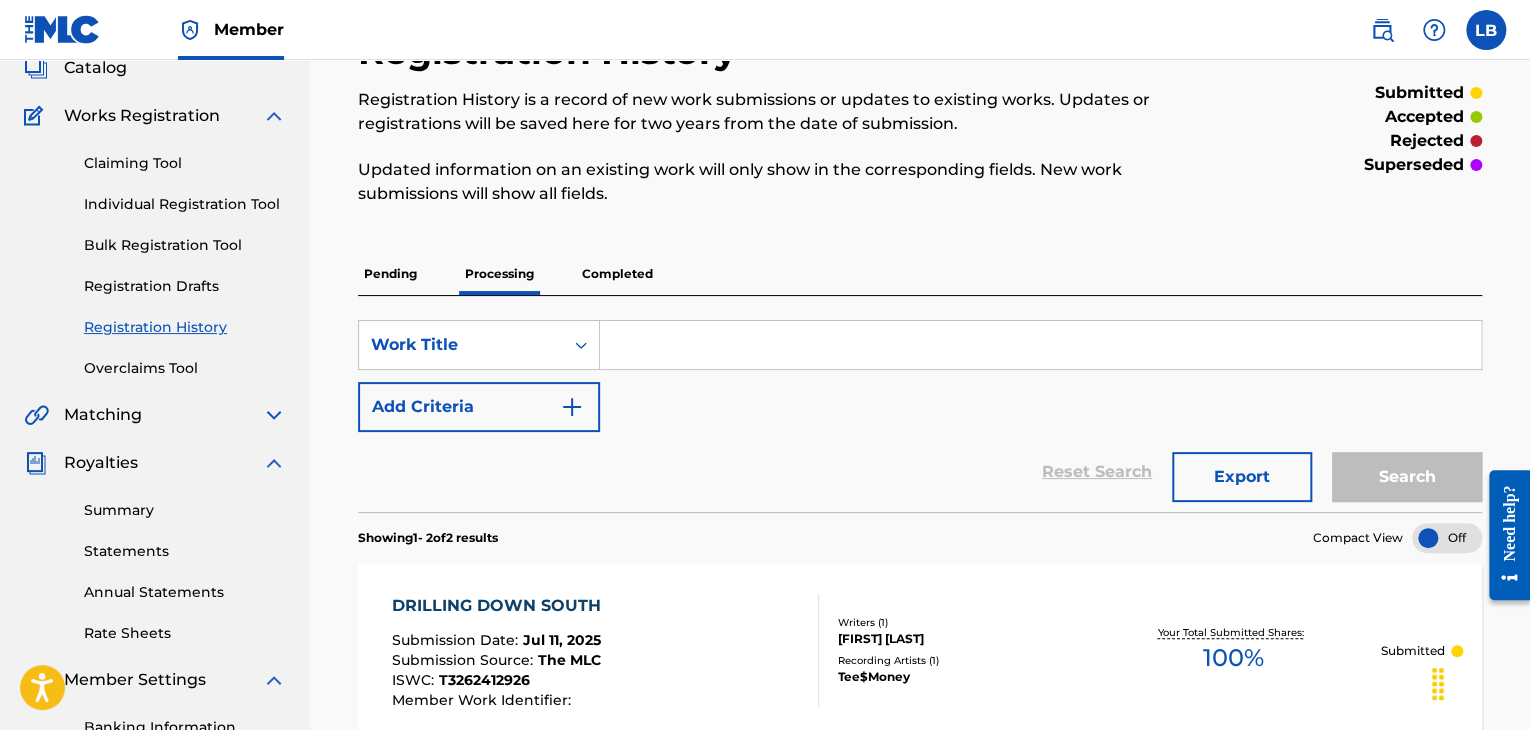 scroll, scrollTop: 130, scrollLeft: 0, axis: vertical 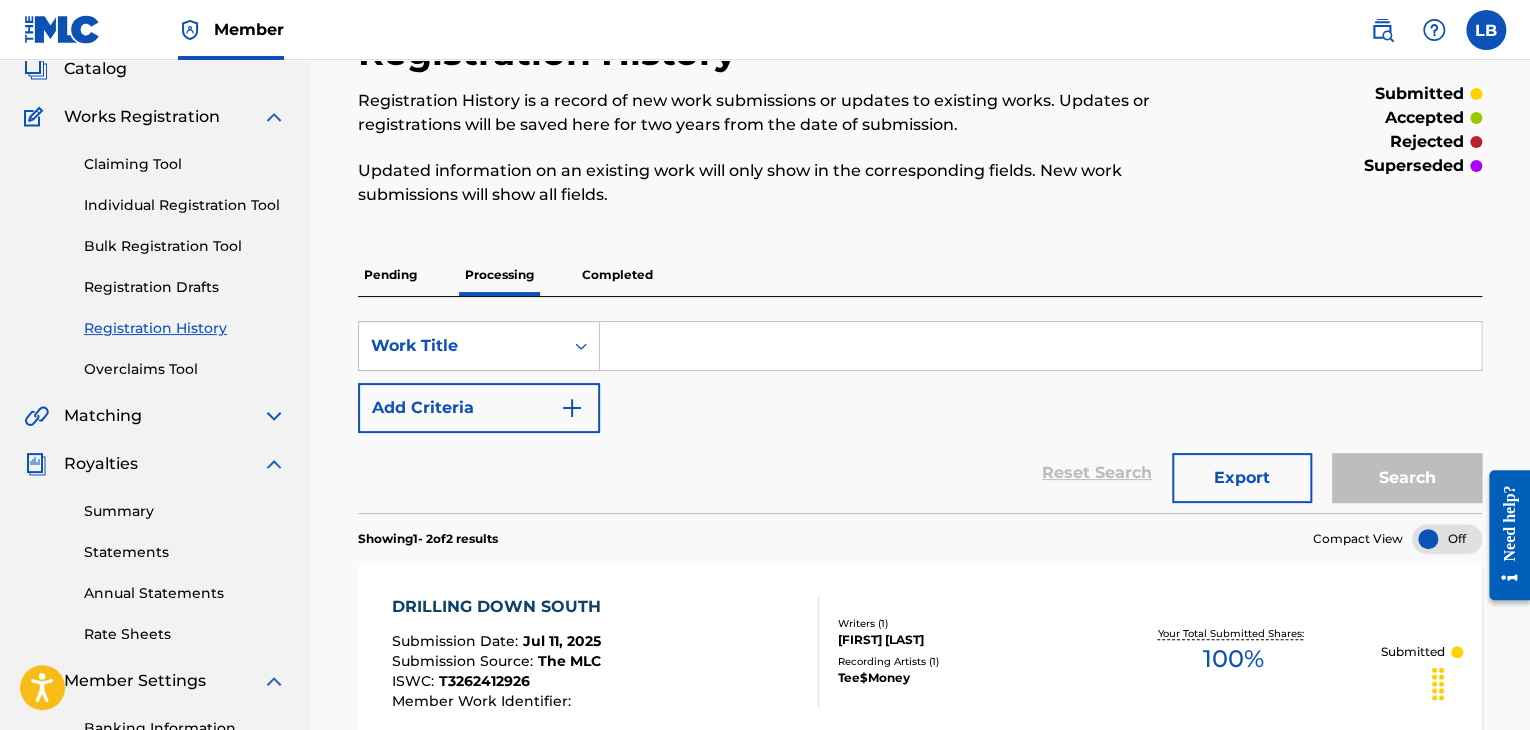 click on "Completed" at bounding box center (617, 275) 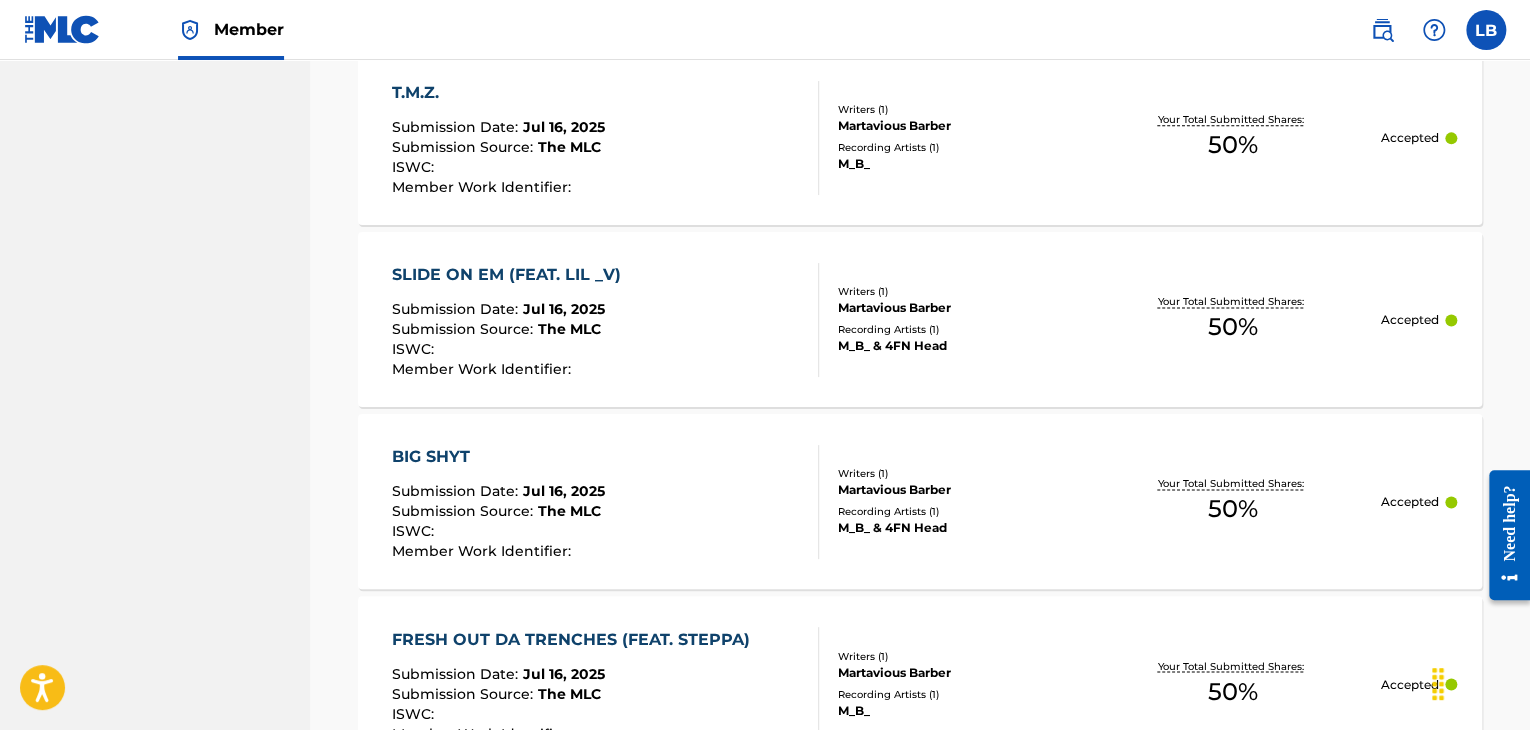 scroll, scrollTop: 2047, scrollLeft: 0, axis: vertical 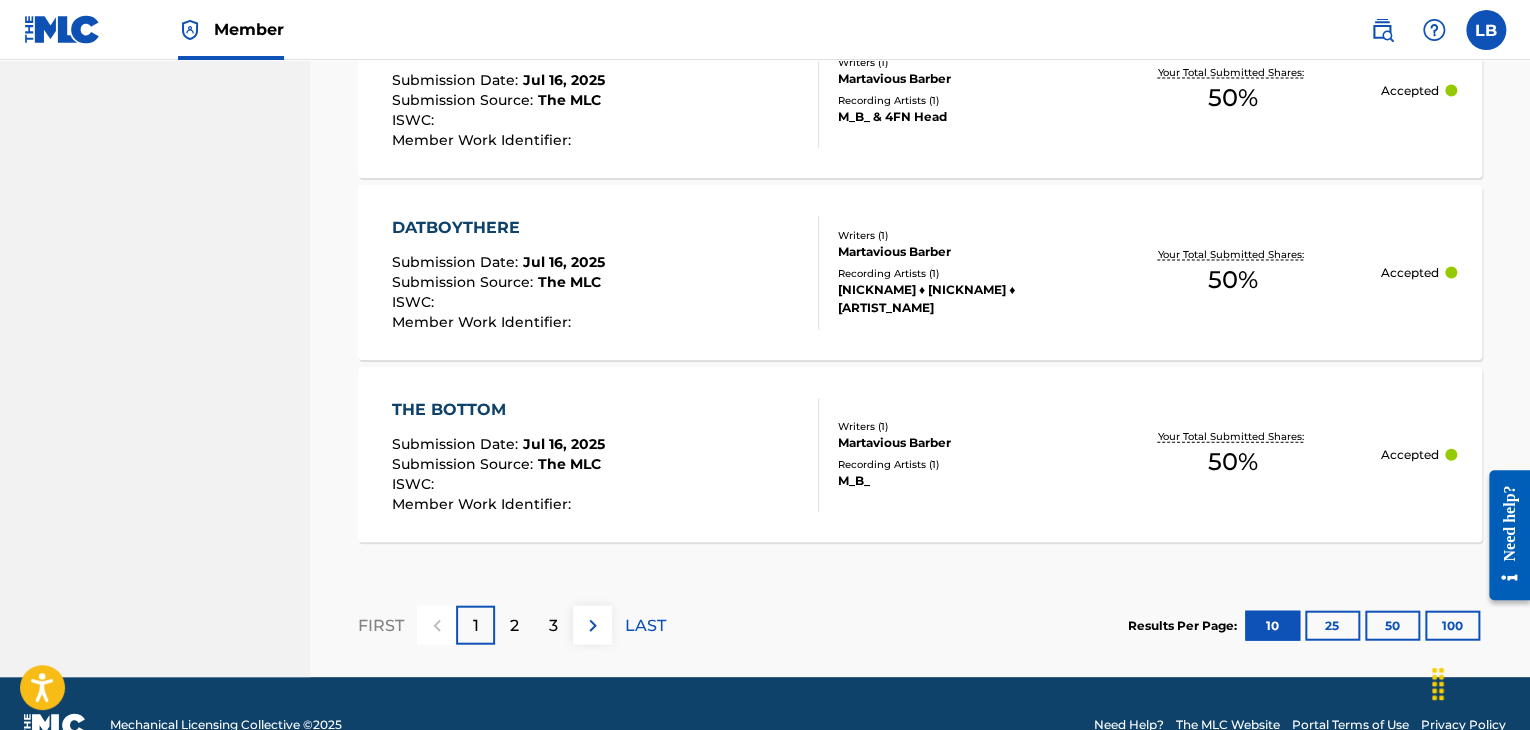 click on "2" at bounding box center [514, 626] 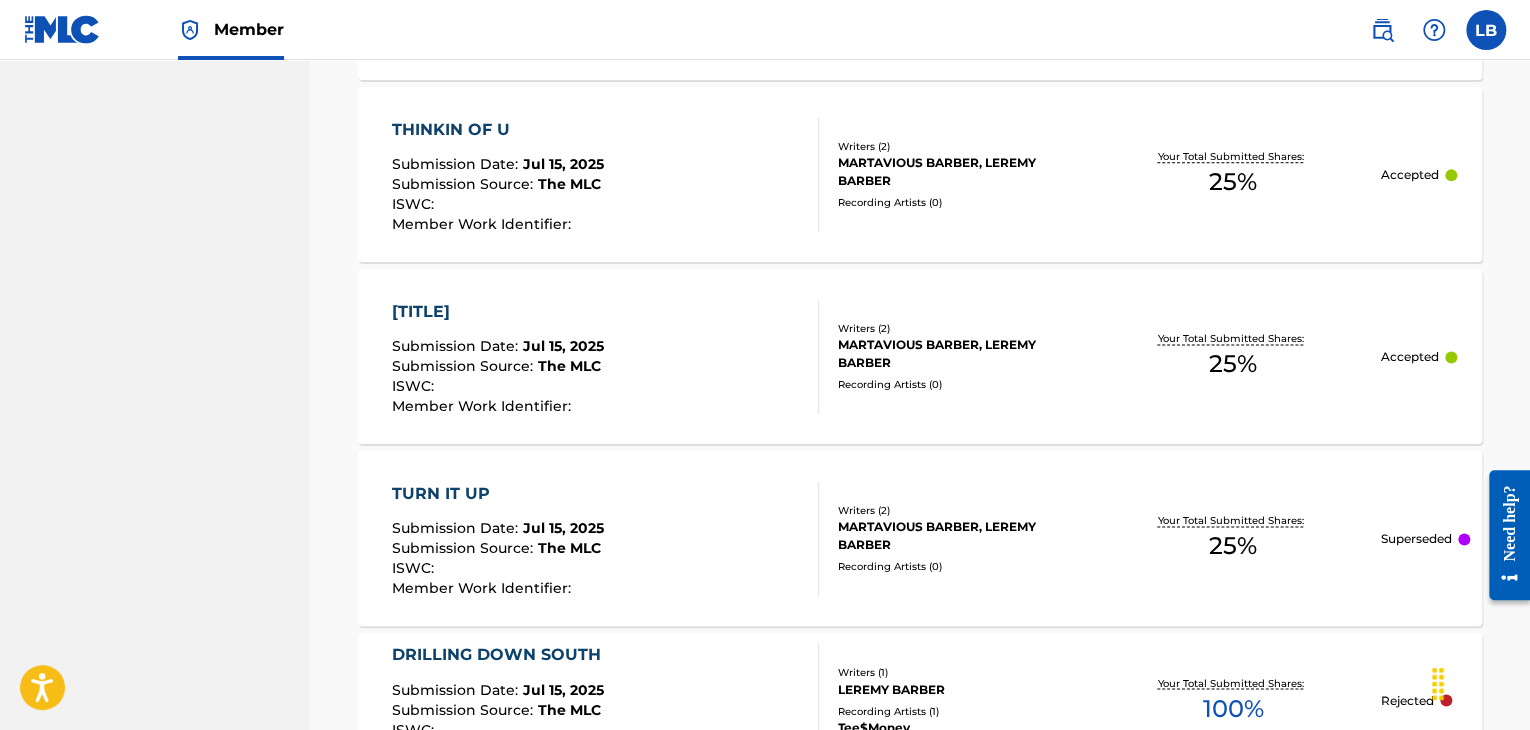 scroll, scrollTop: 2112, scrollLeft: 0, axis: vertical 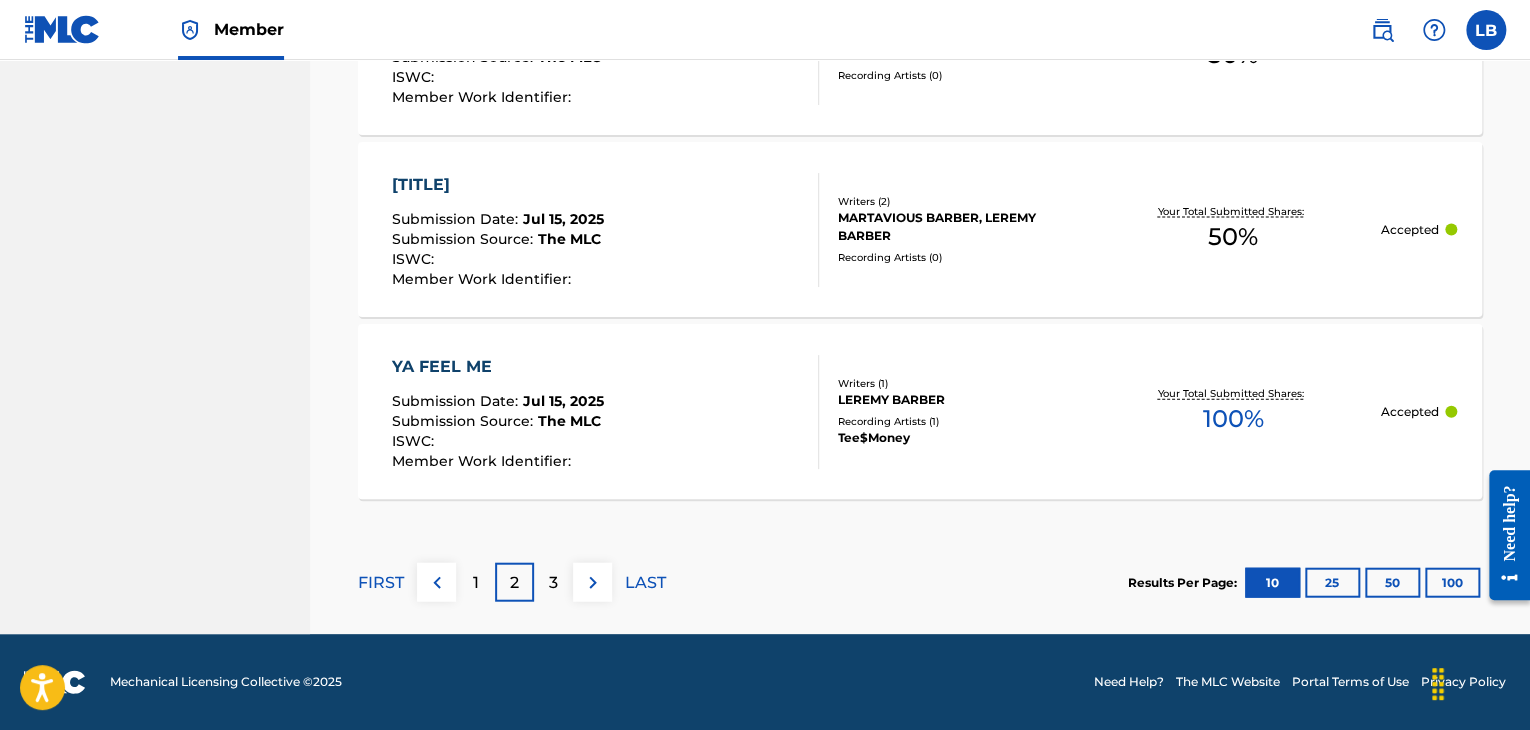 click on "3" at bounding box center (553, 582) 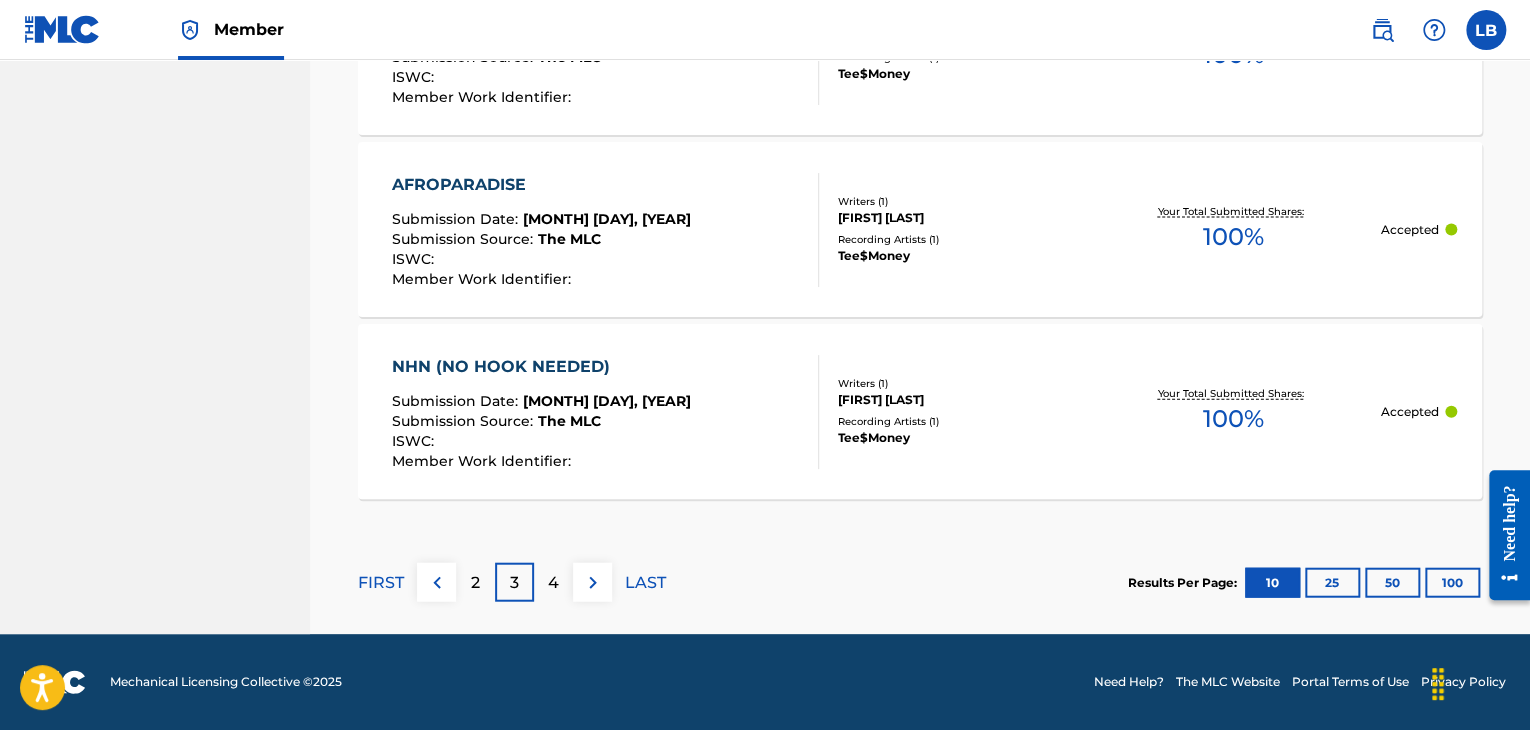 click on "4" at bounding box center [553, 582] 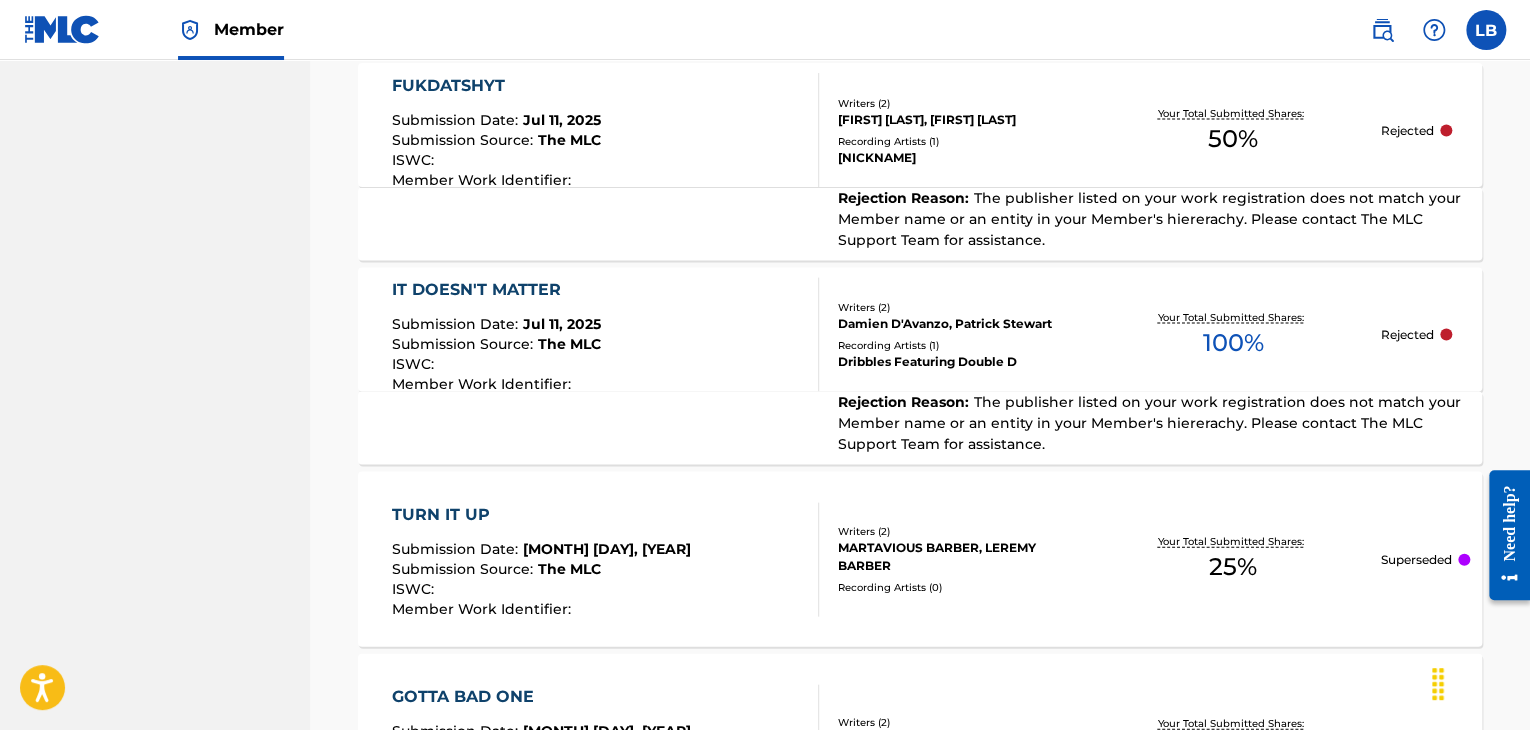 scroll, scrollTop: 1834, scrollLeft: 0, axis: vertical 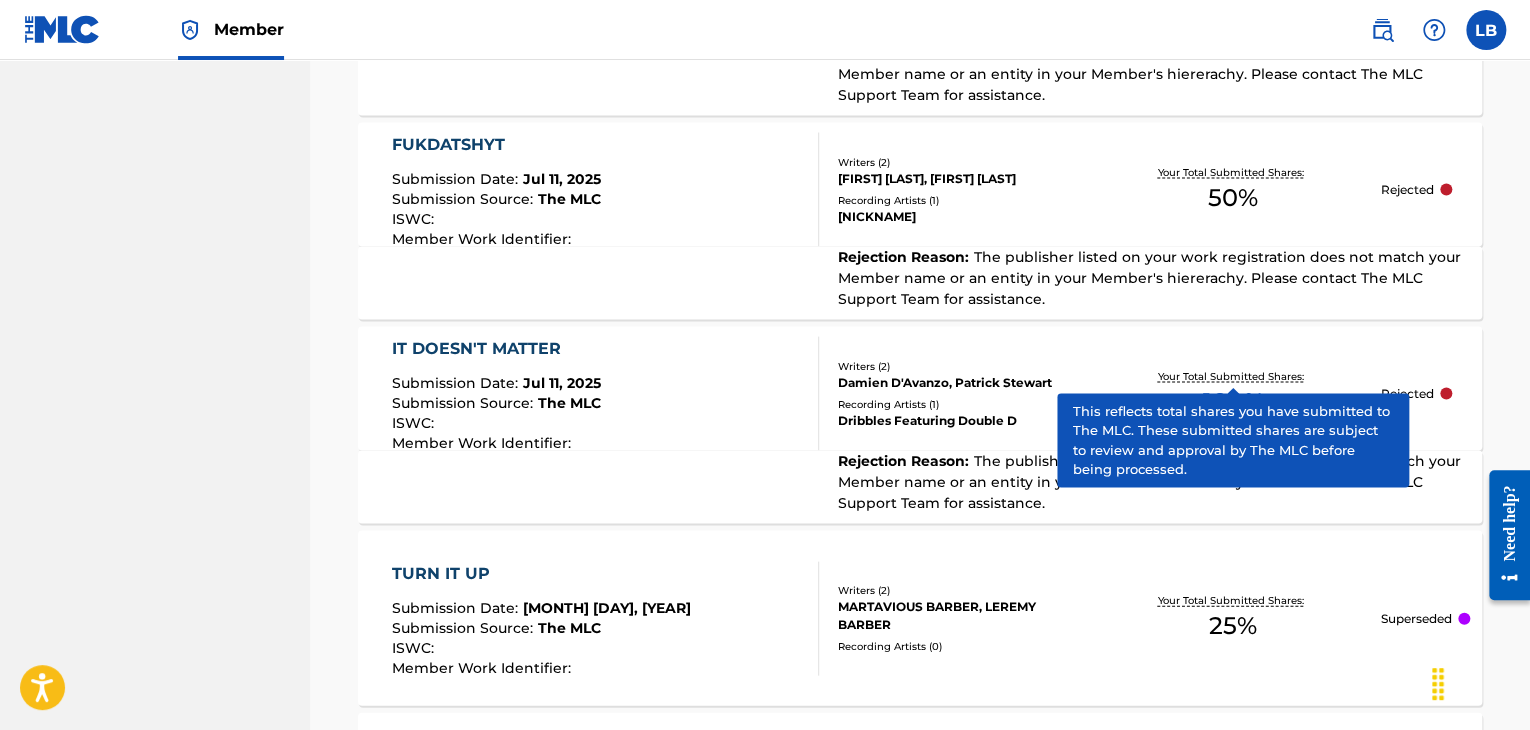 click on "Leremy Barber Summary Catalog Works Registration Claiming Tool Individual Registration Tool Bulk Registration Tool Registration Drafts Registration History Overclaims Tool Matching Matching Tool Match History Royalties Summary Statements Annual Statements Rate Sheets Member Settings Banking Information Member Information User Permissions Contact Information Member Benefits" at bounding box center [155, -376] 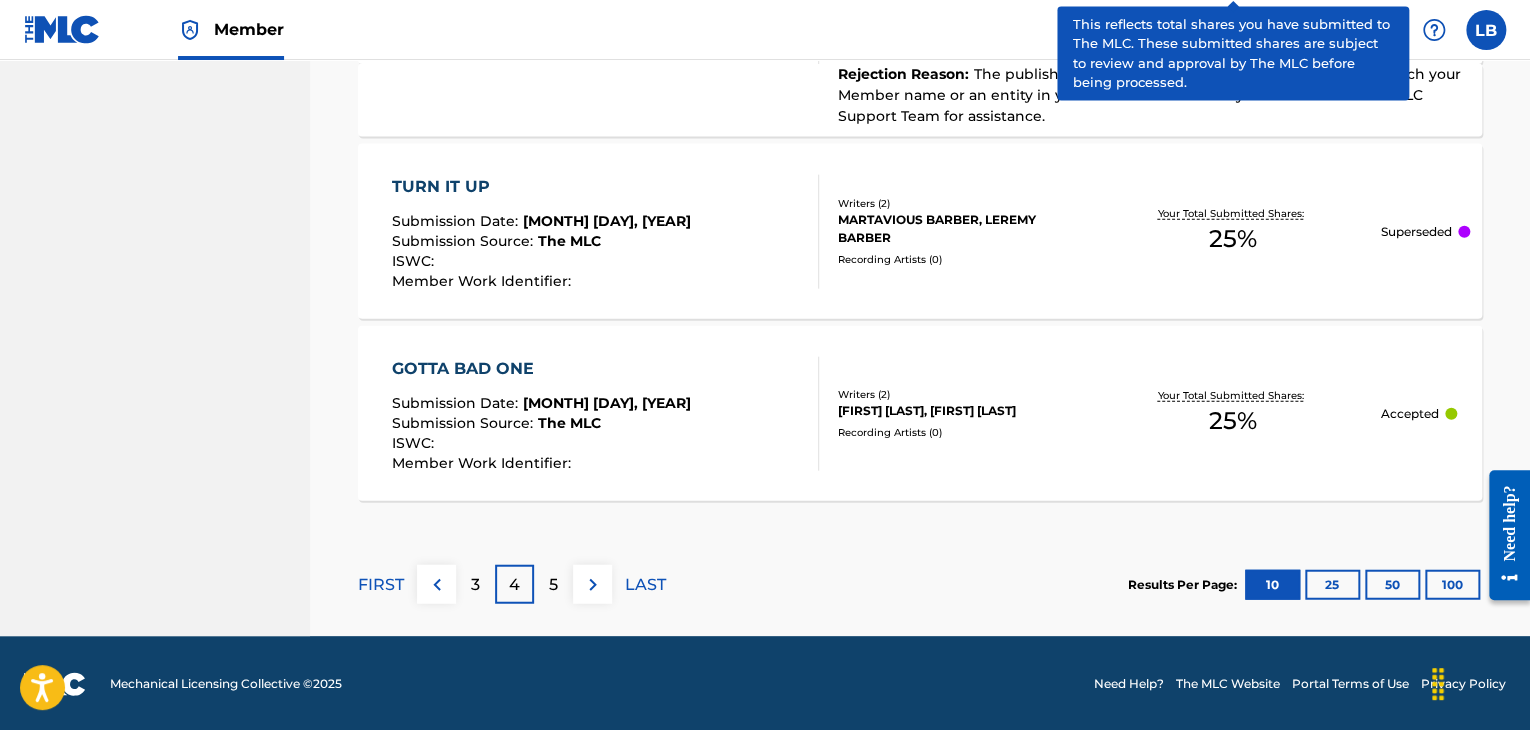 scroll, scrollTop: 2221, scrollLeft: 0, axis: vertical 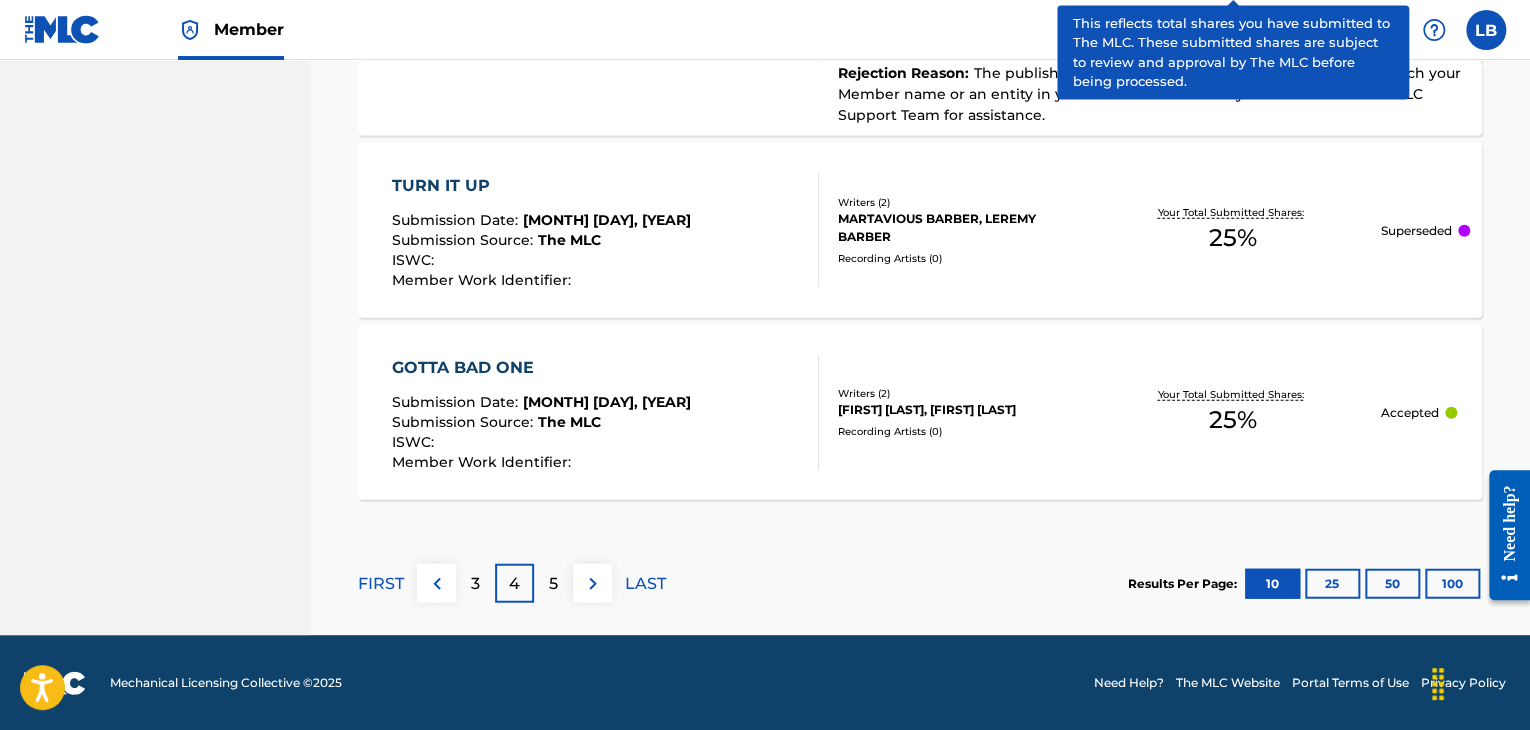 click on "5" at bounding box center [553, 583] 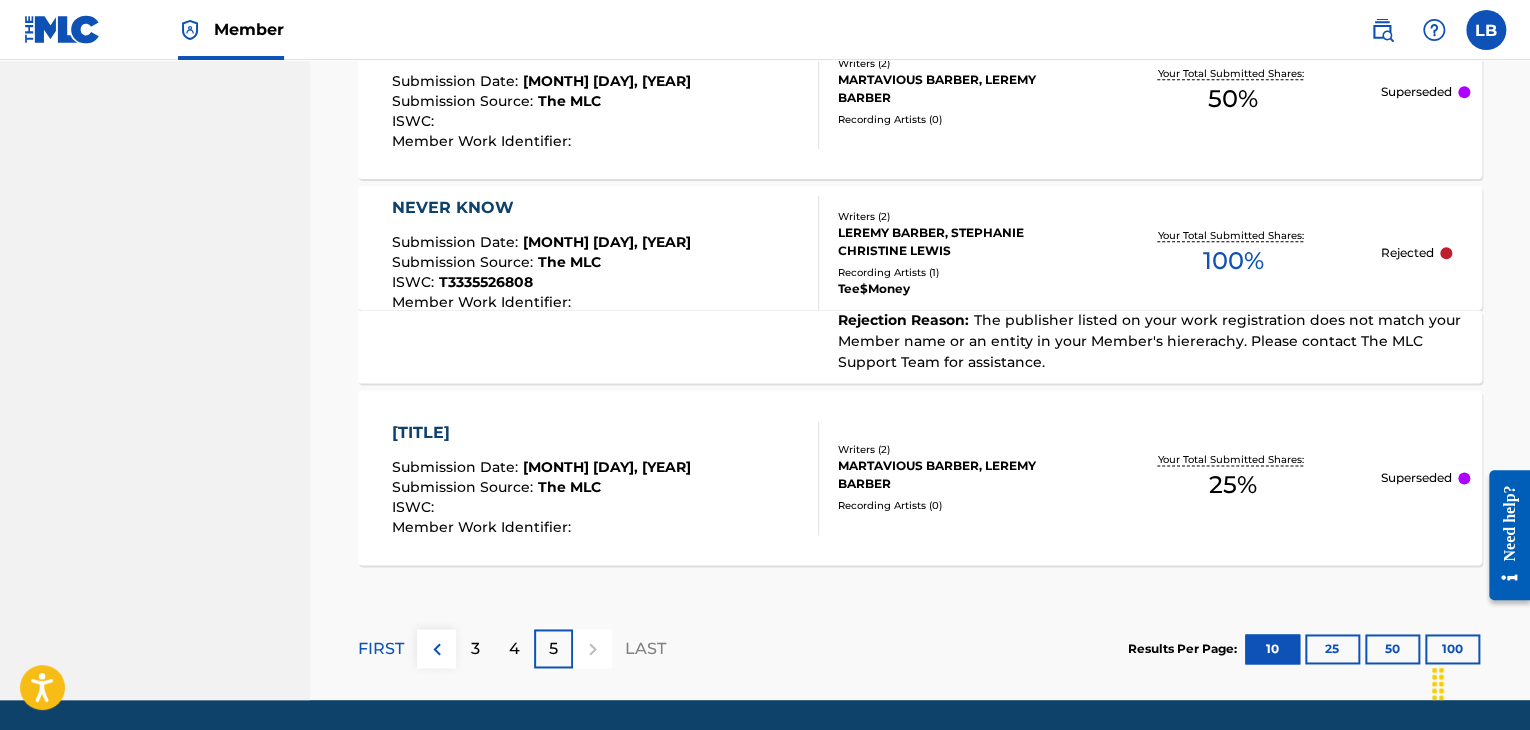 scroll, scrollTop: 1169, scrollLeft: 0, axis: vertical 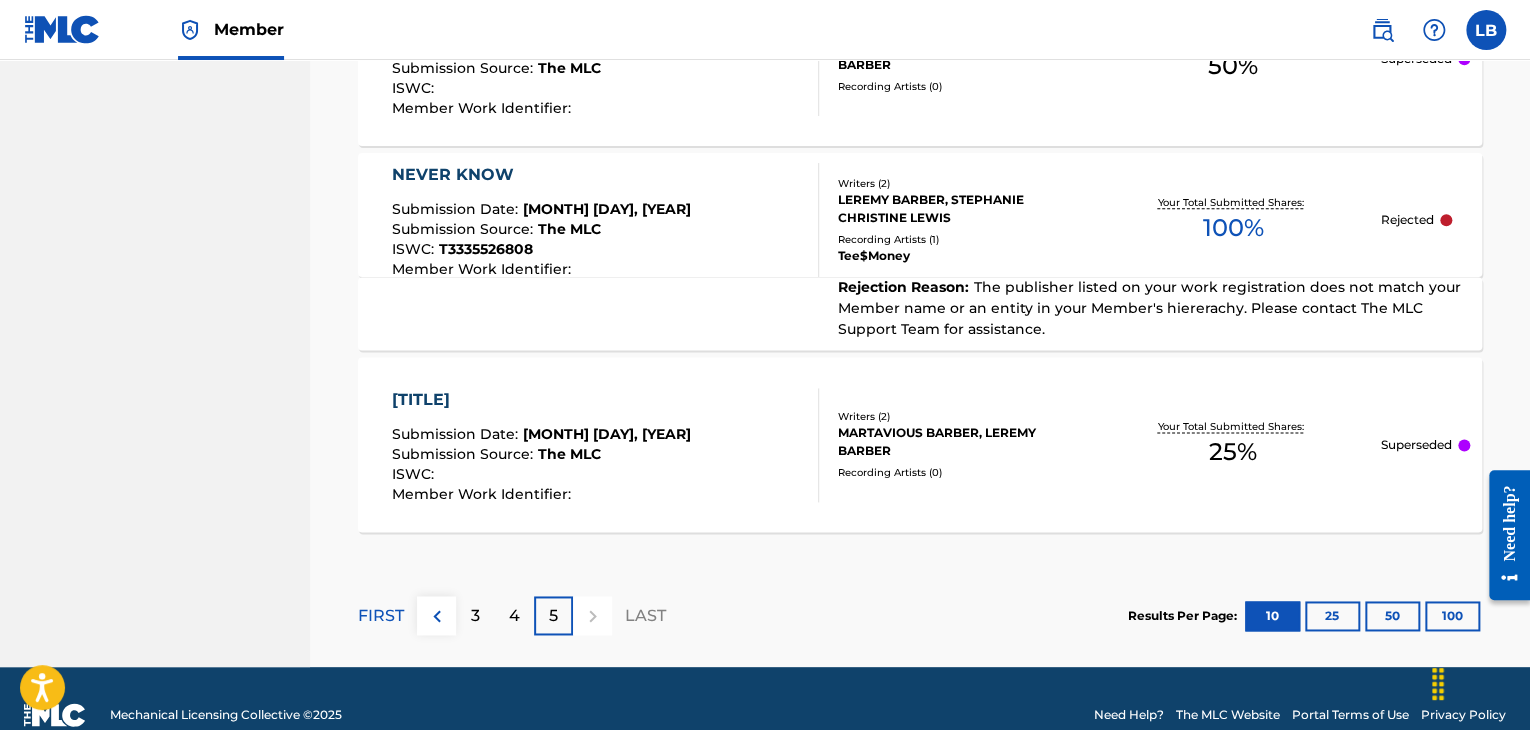 click on "4" at bounding box center (514, 616) 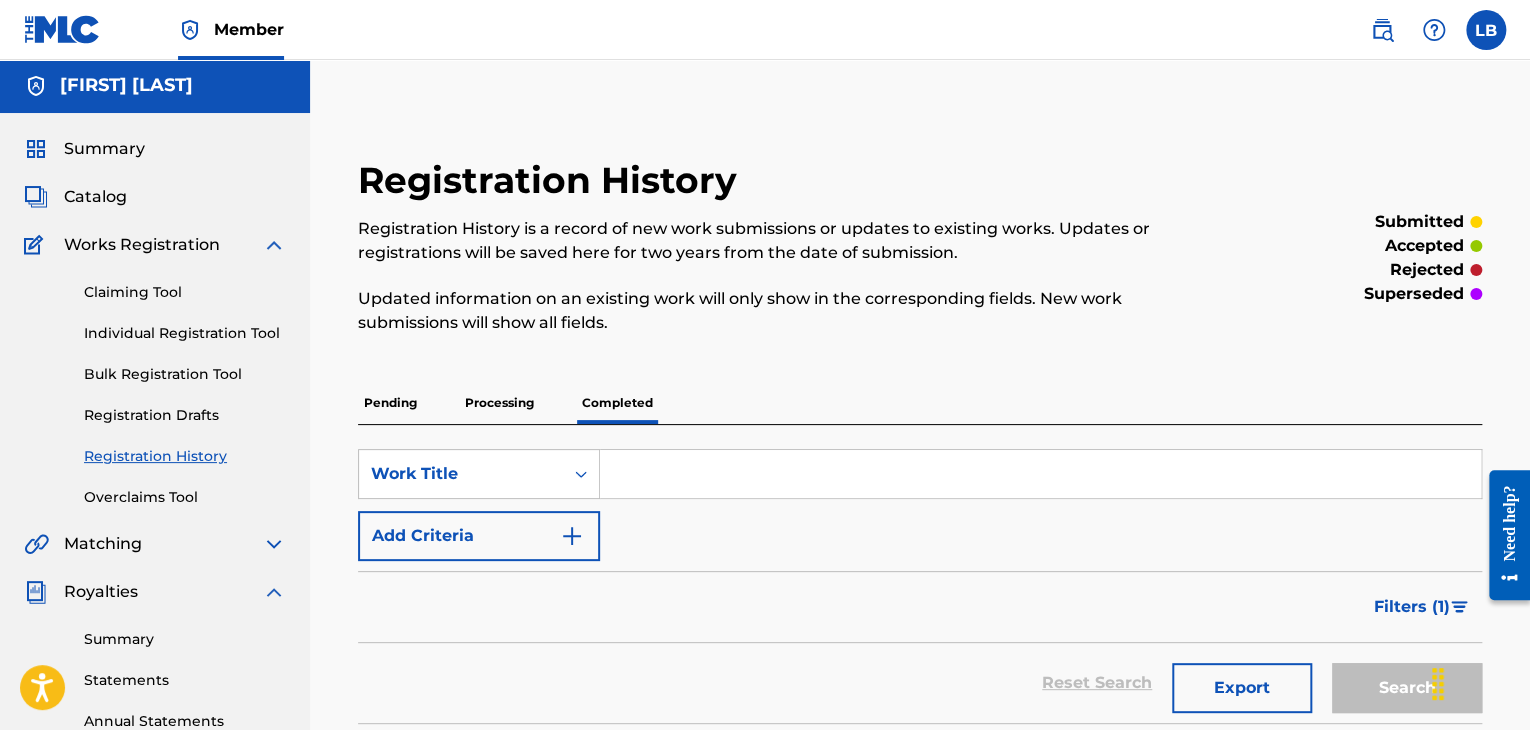 scroll, scrollTop: 0, scrollLeft: 0, axis: both 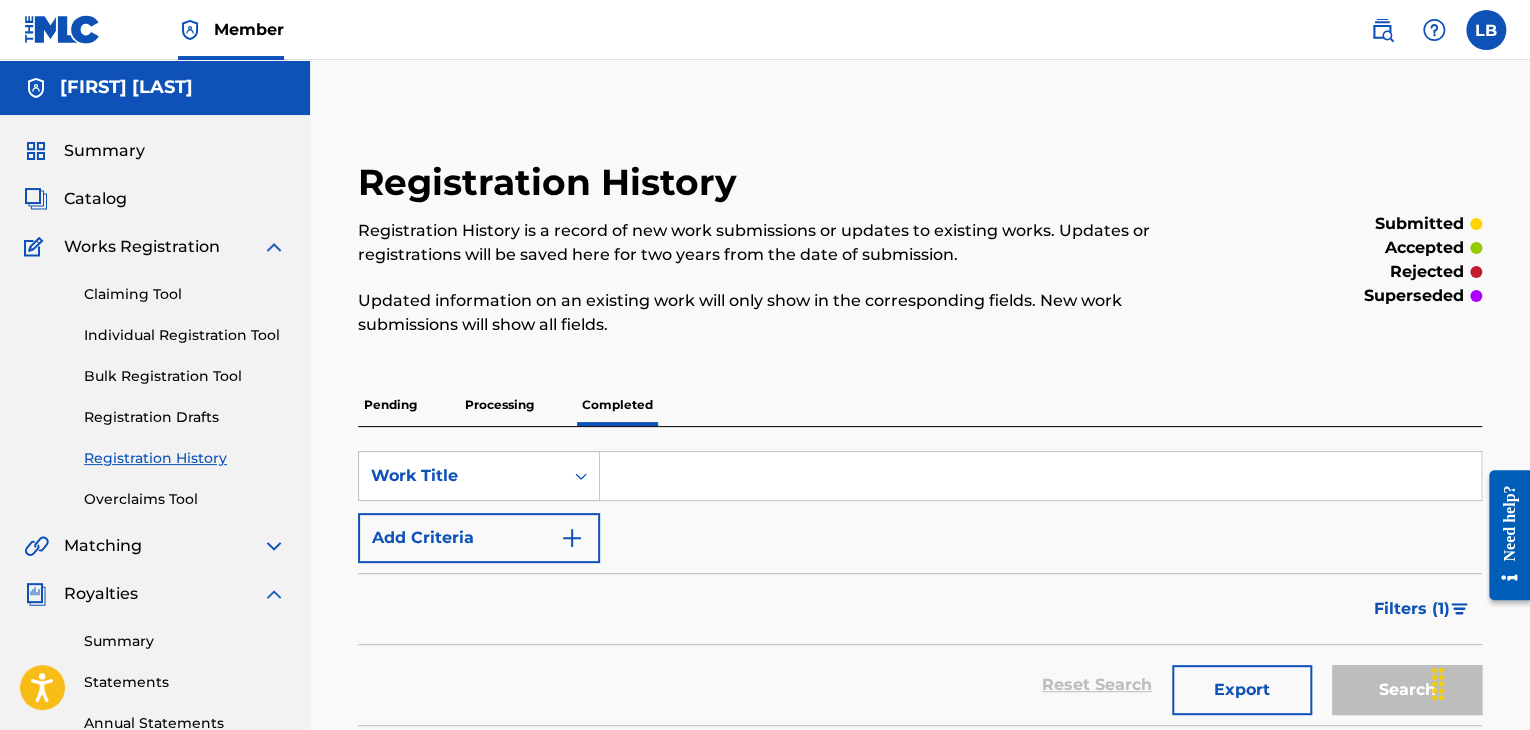 click on "Processing" at bounding box center [499, 405] 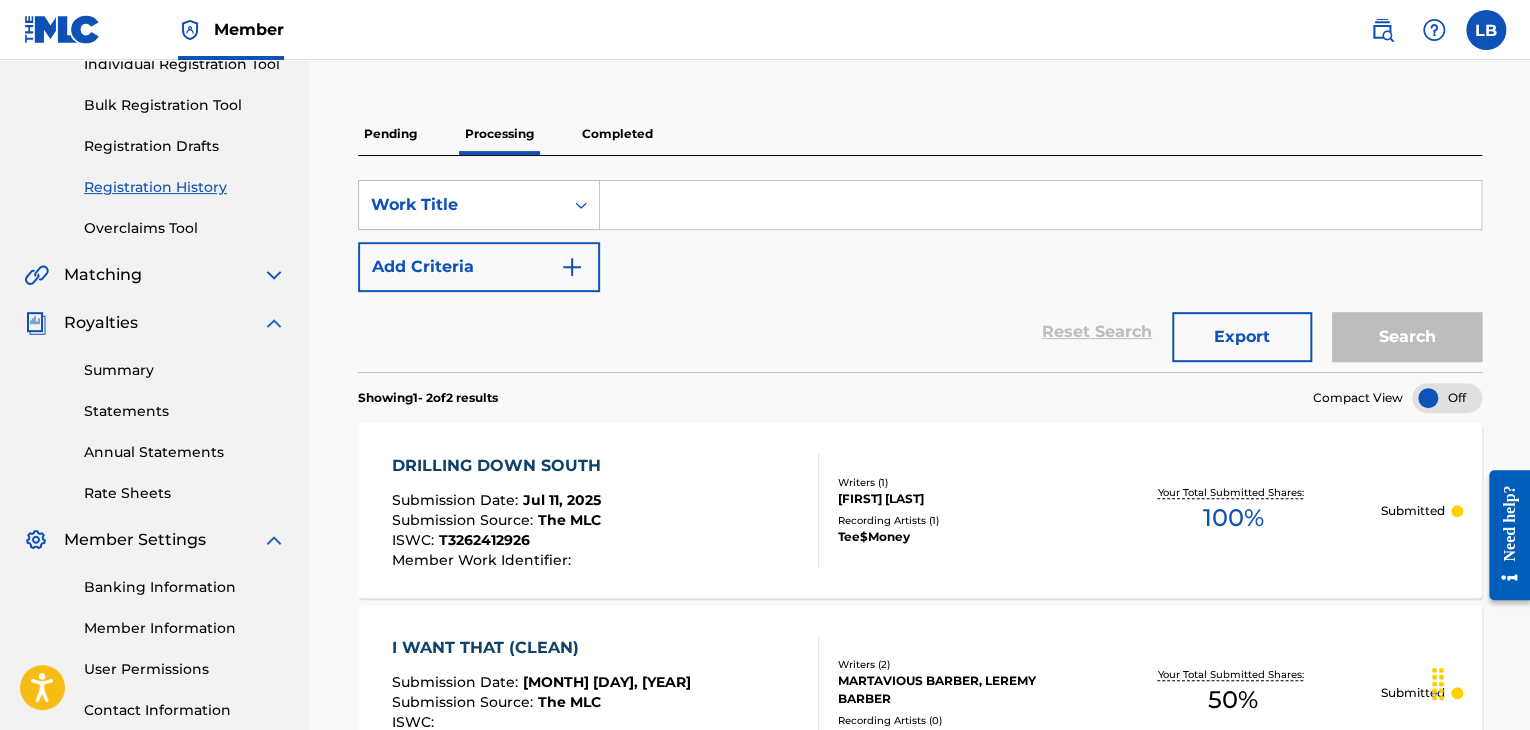 scroll, scrollTop: 280, scrollLeft: 0, axis: vertical 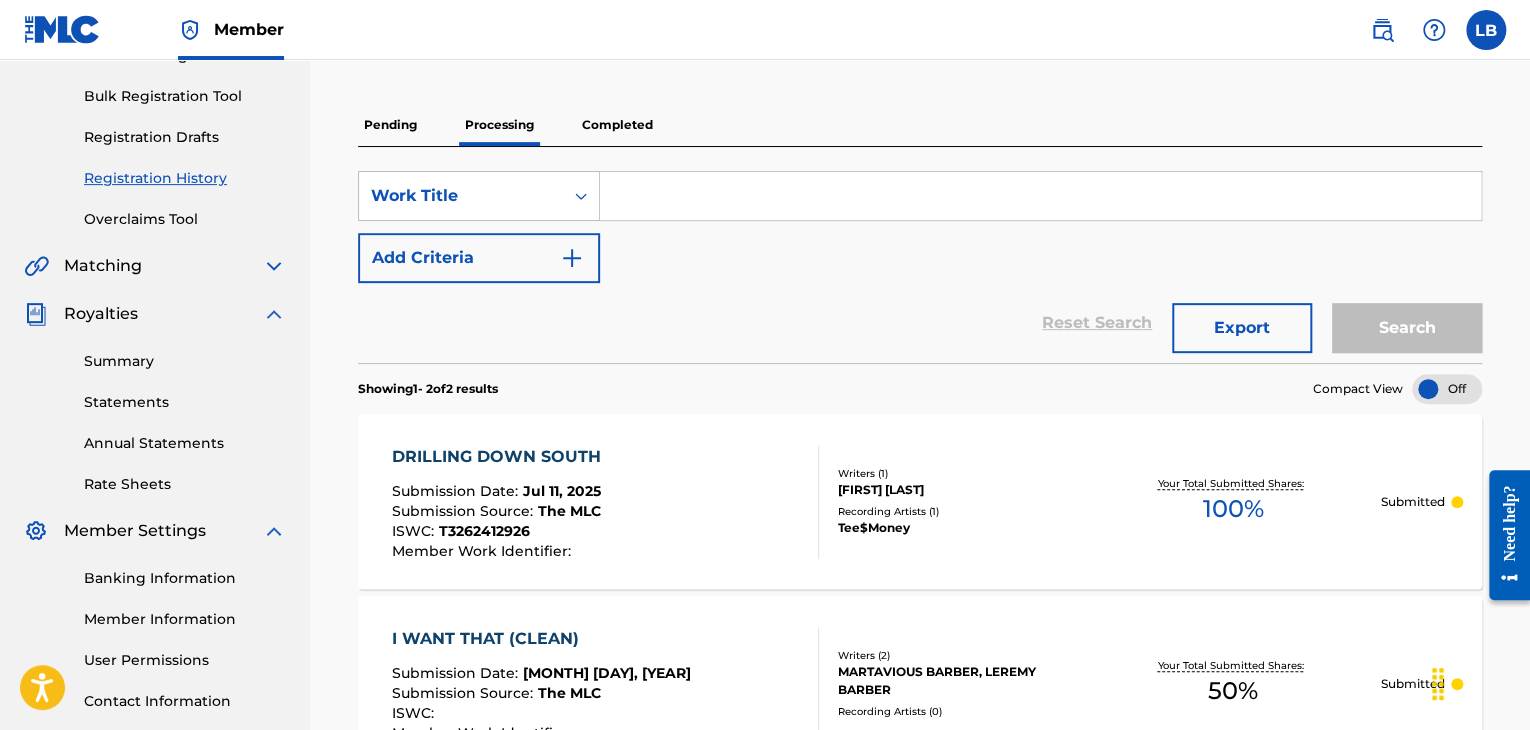 click on "Completed" at bounding box center (617, 125) 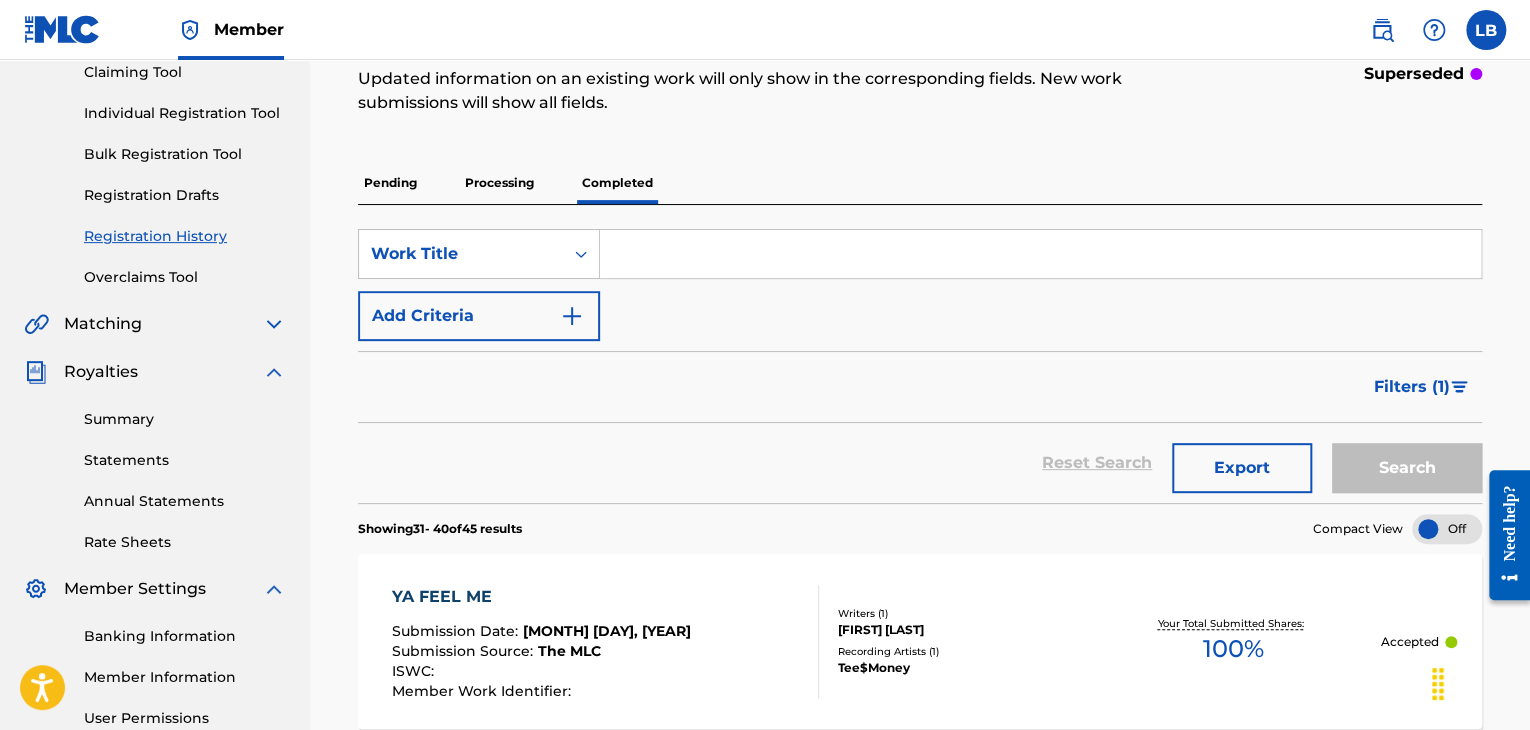 scroll, scrollTop: 232, scrollLeft: 0, axis: vertical 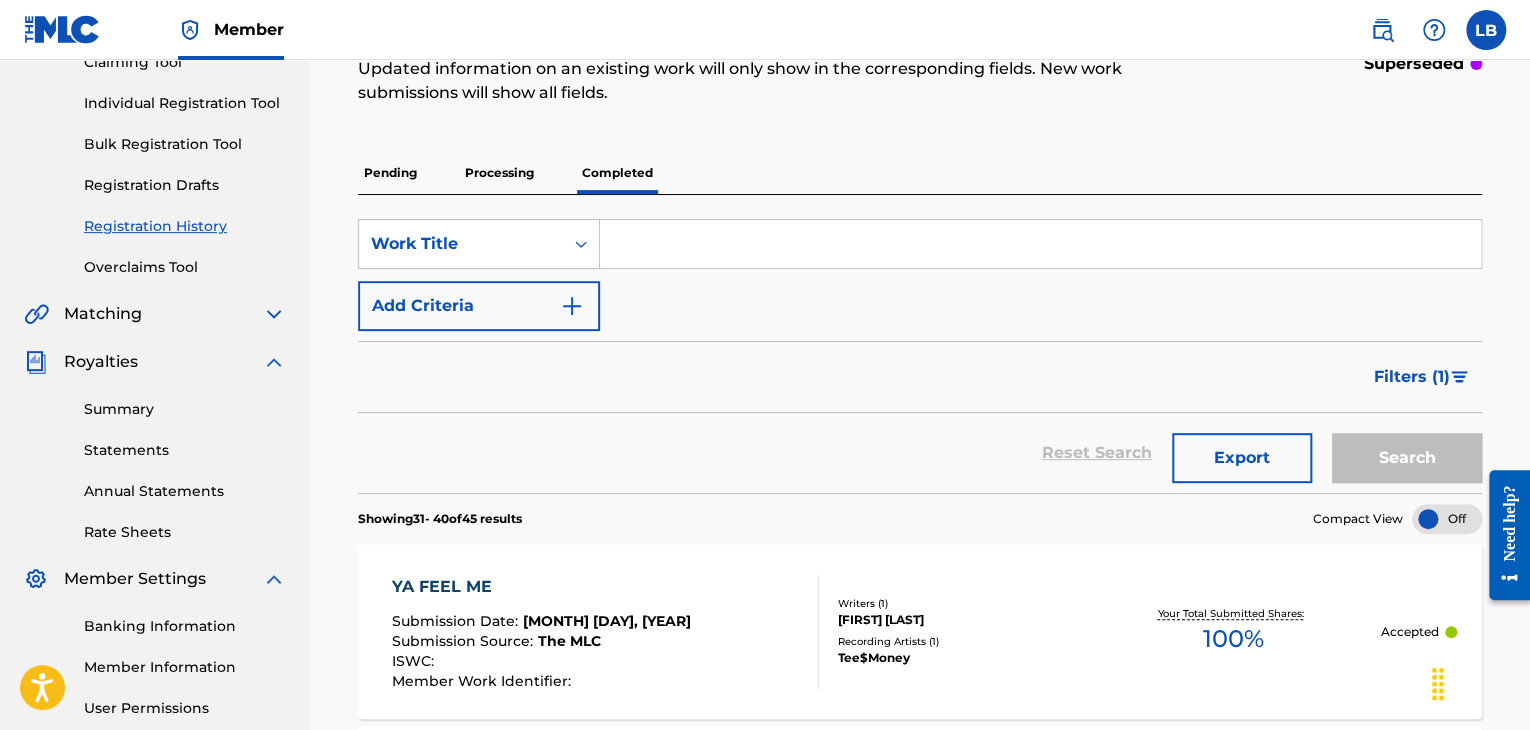 click on "Processing" at bounding box center [499, 173] 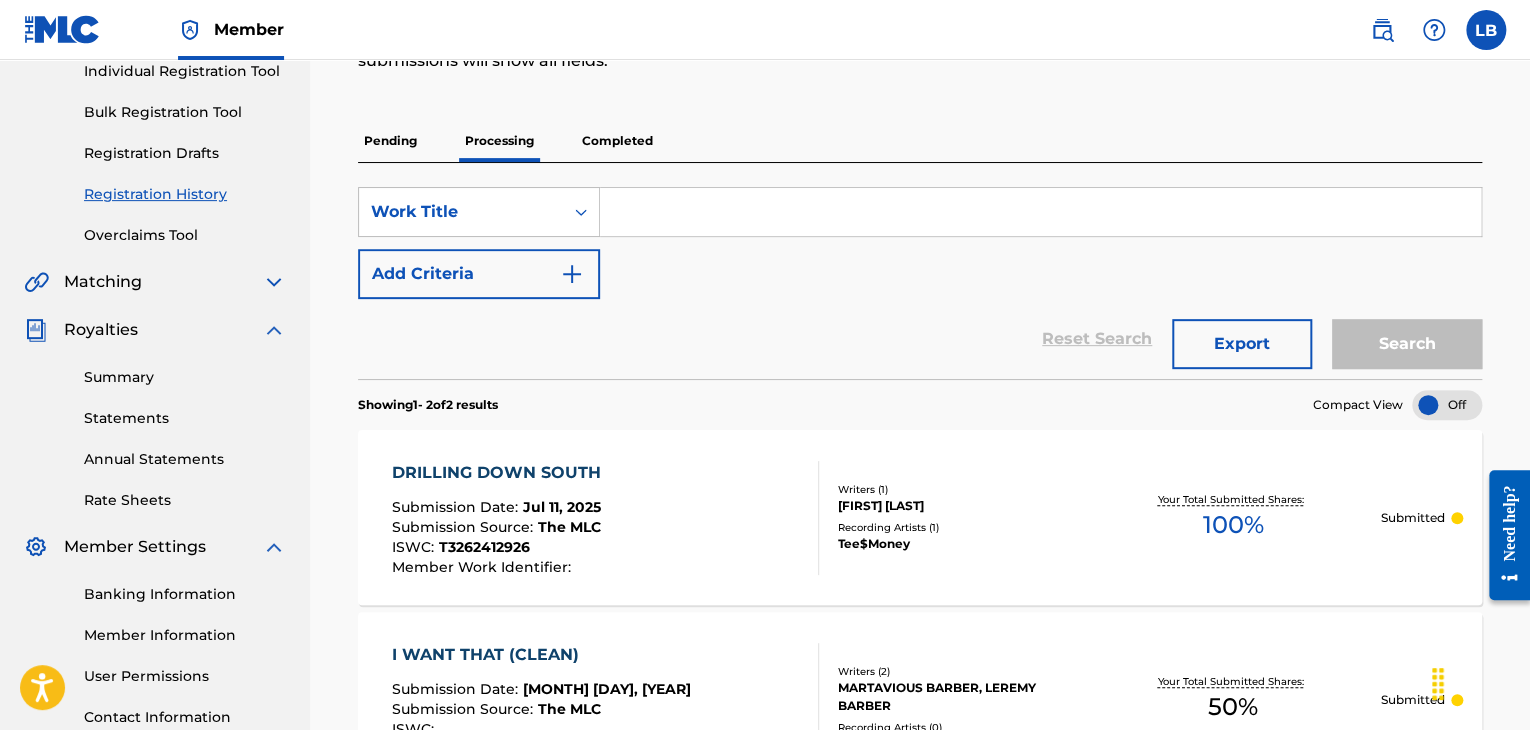 scroll, scrollTop: 247, scrollLeft: 0, axis: vertical 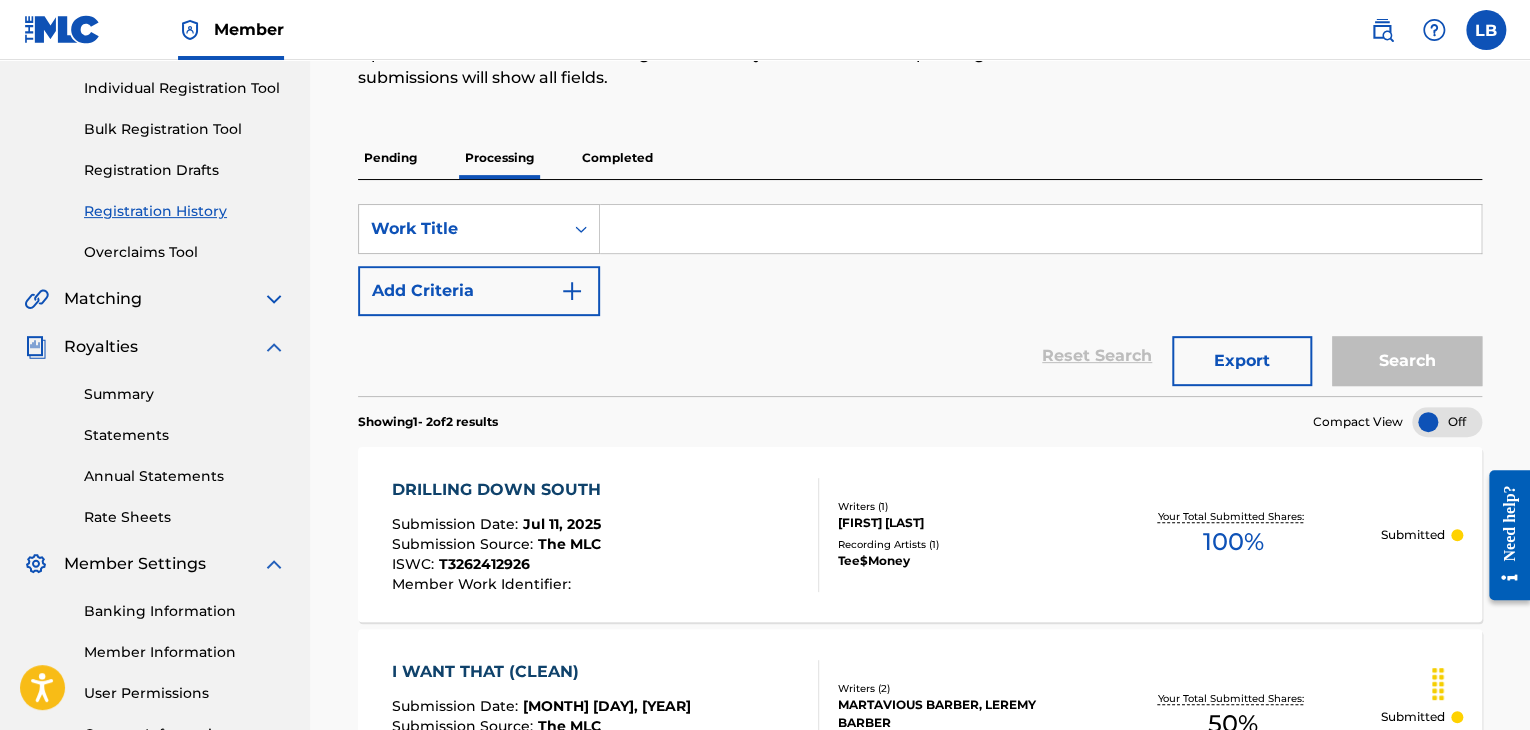 click on "Completed" at bounding box center [617, 158] 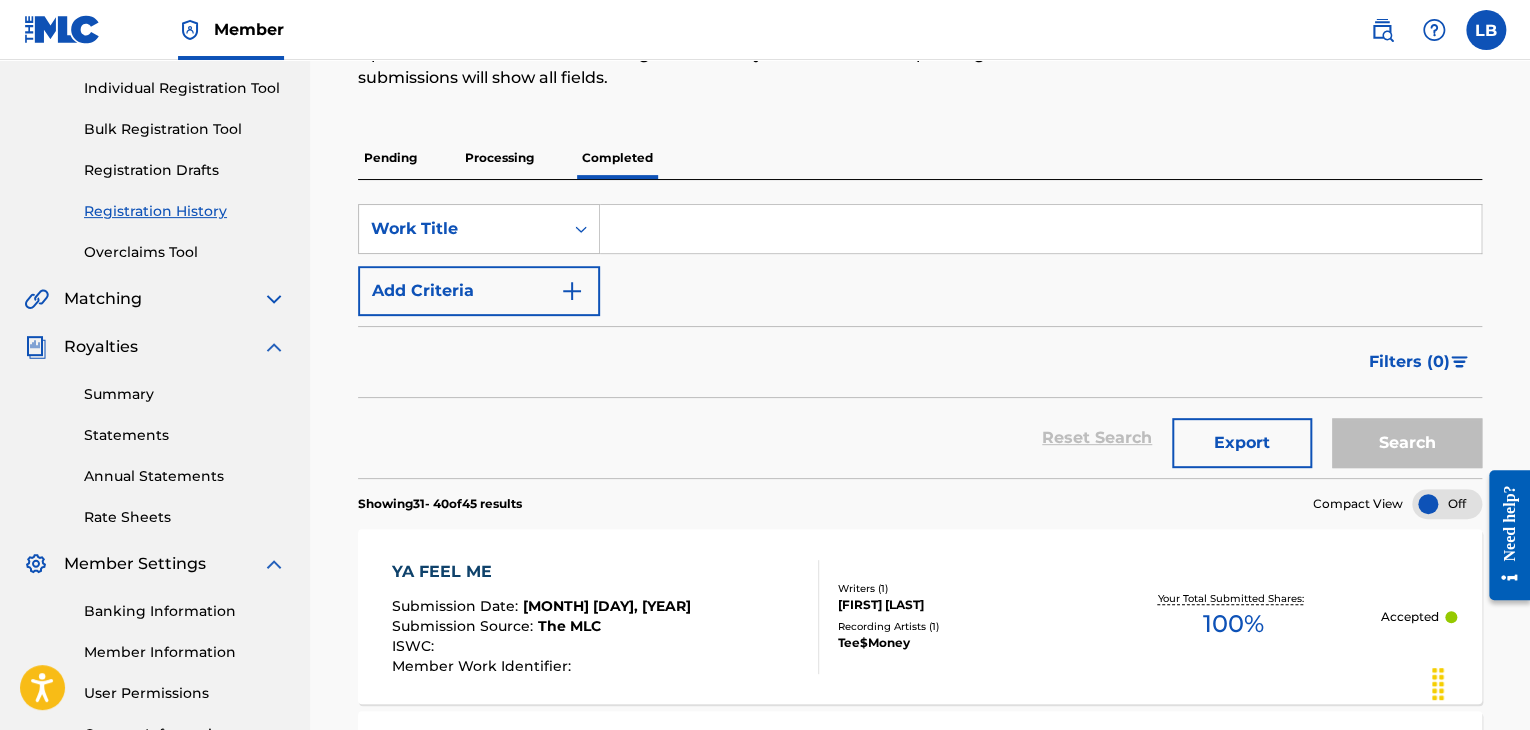 scroll, scrollTop: 0, scrollLeft: 0, axis: both 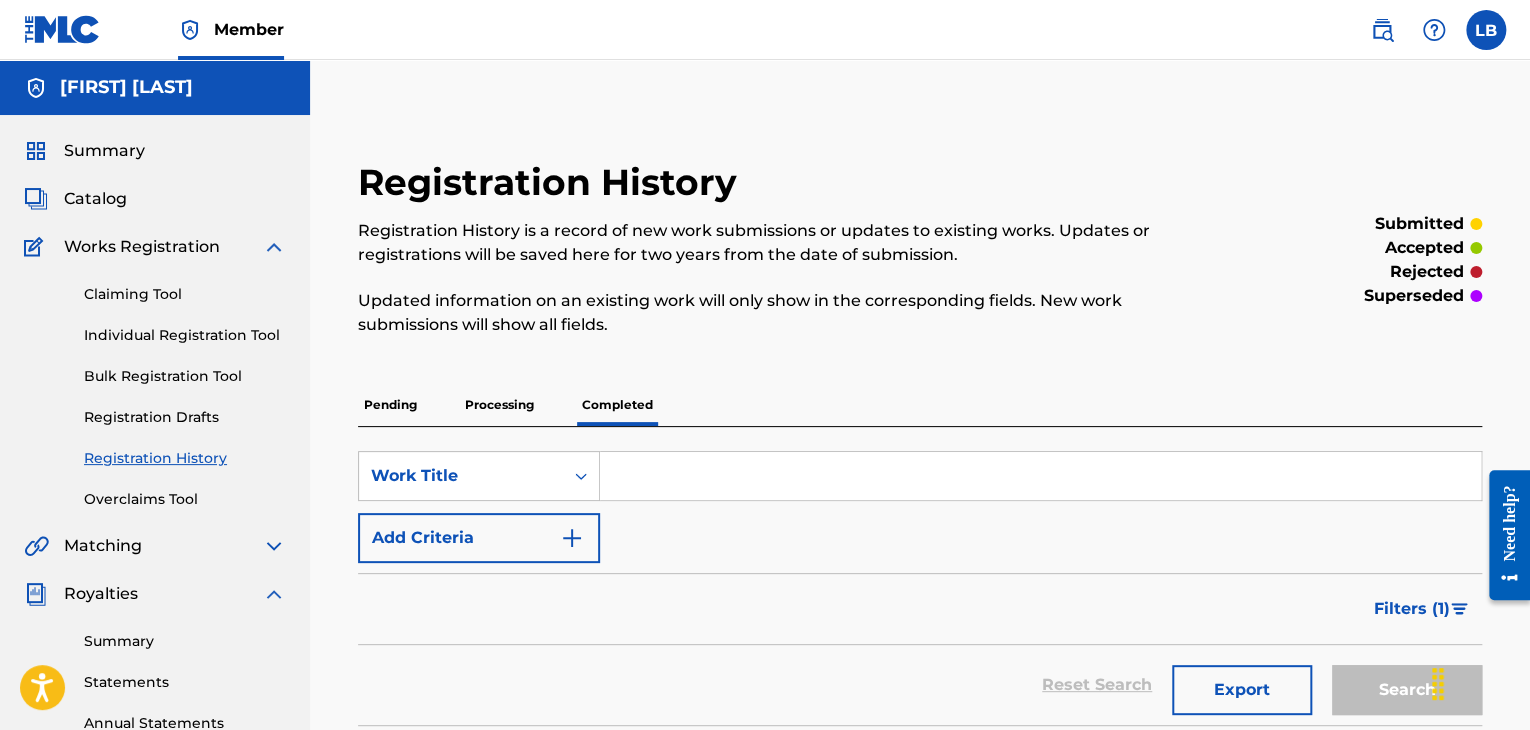 click on "Processing" at bounding box center [499, 405] 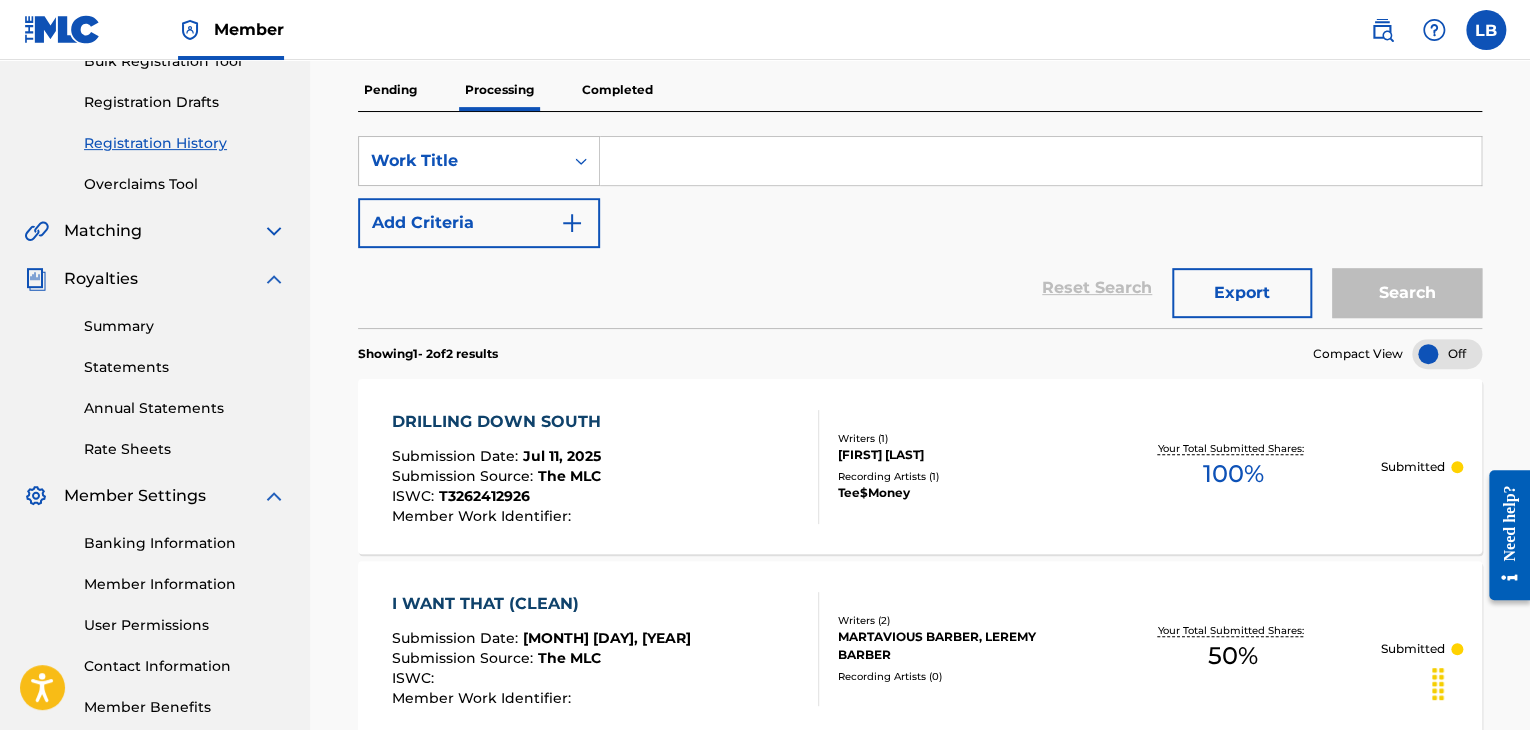 scroll, scrollTop: 414, scrollLeft: 0, axis: vertical 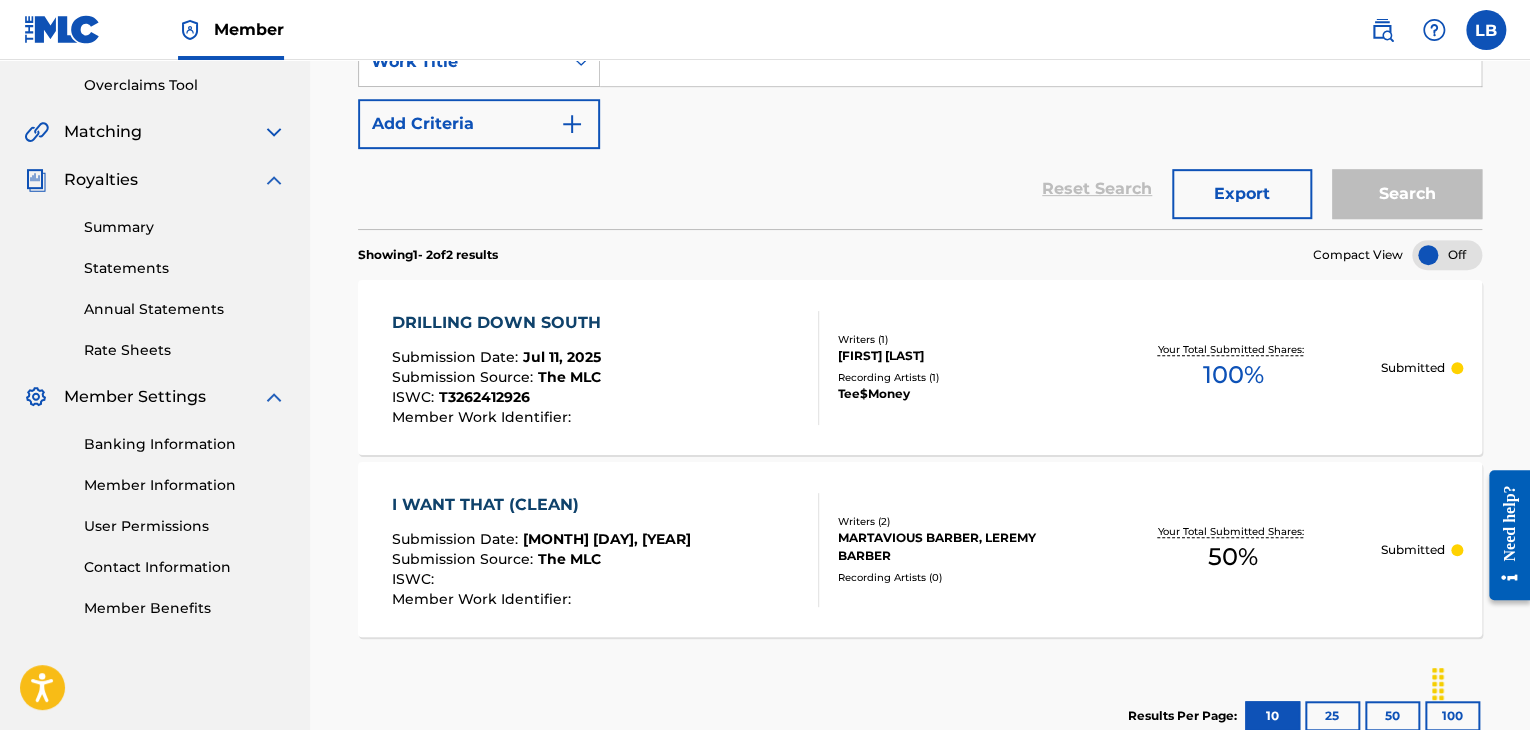 click on "DRILLING DOWN SOUTH" at bounding box center [501, 323] 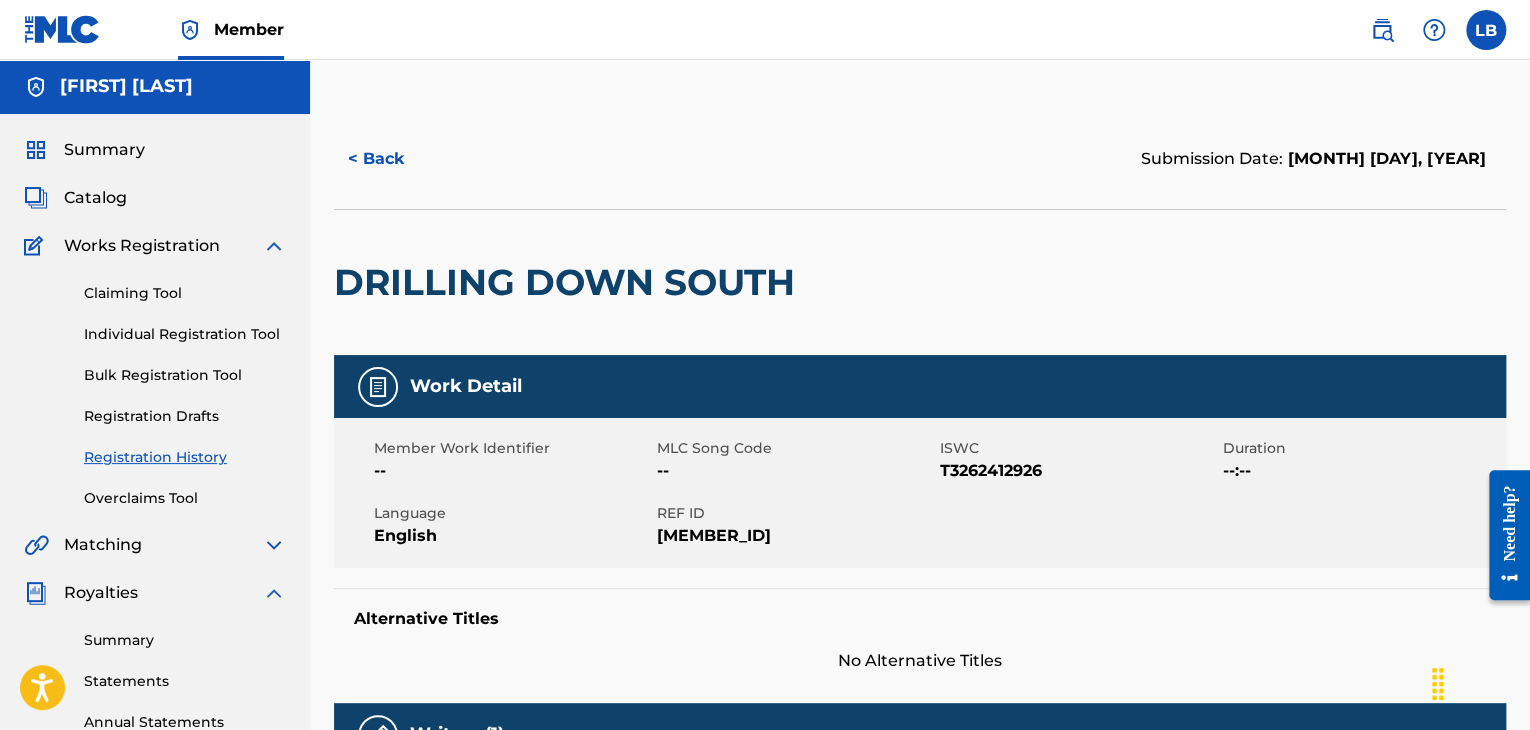 scroll, scrollTop: 0, scrollLeft: 0, axis: both 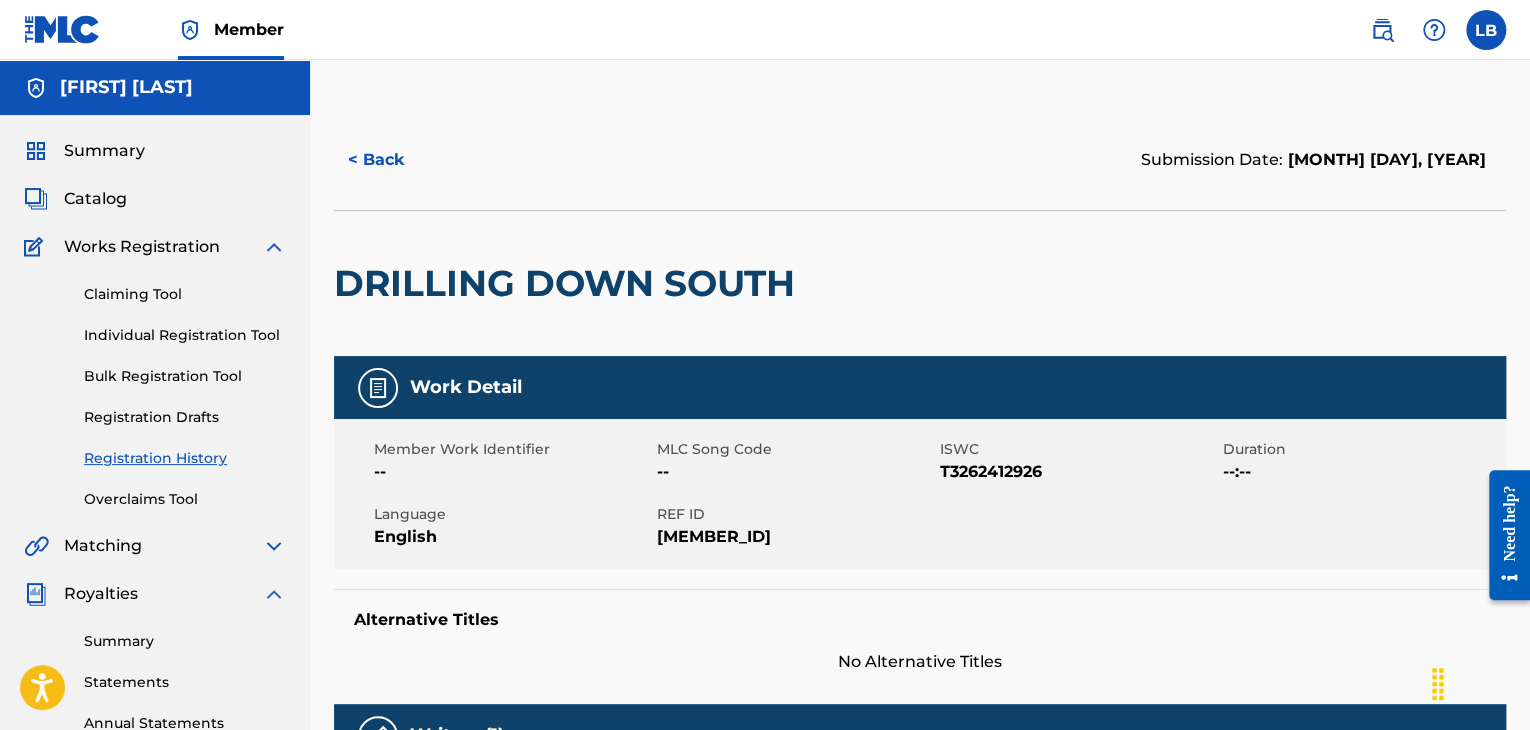 click on "< Back" at bounding box center [394, 160] 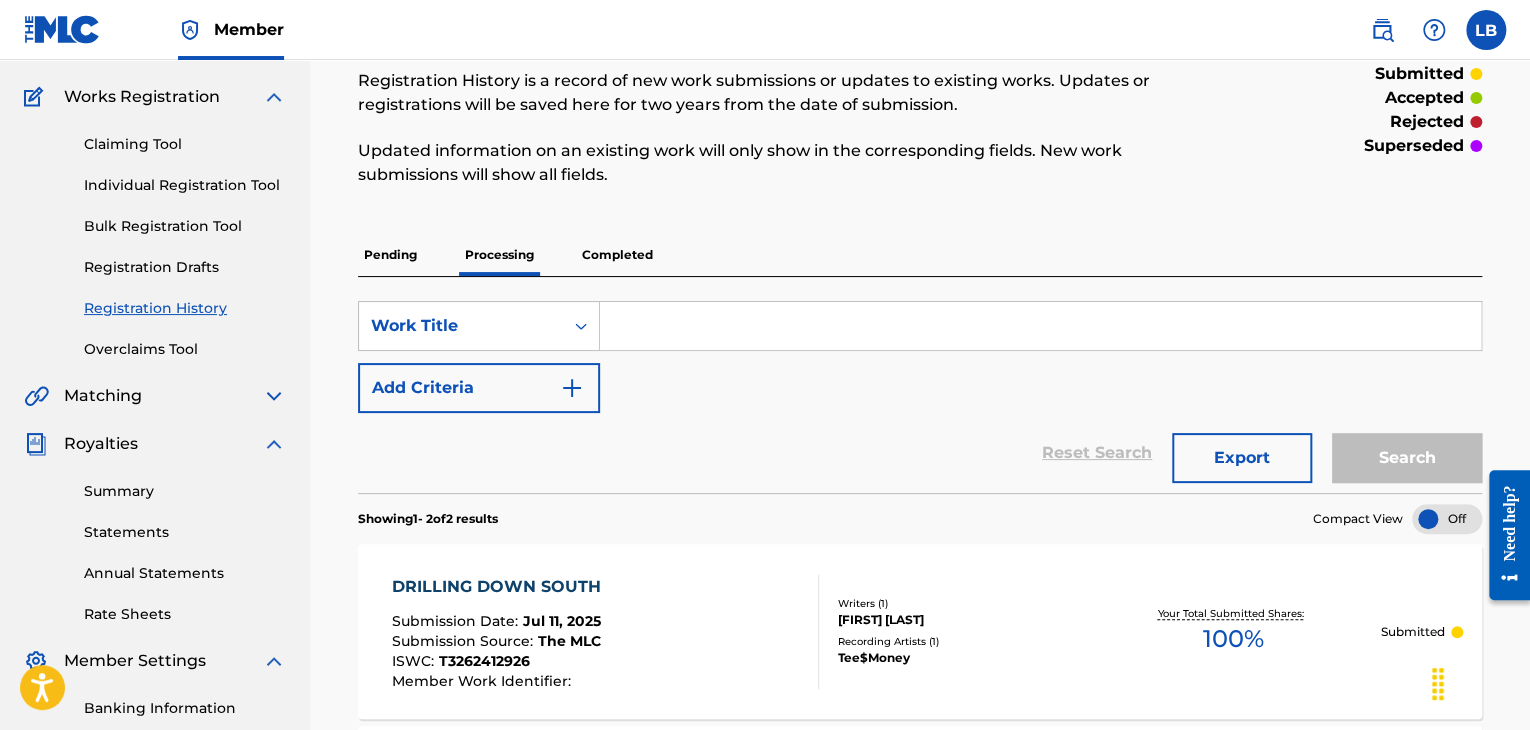 scroll, scrollTop: 108, scrollLeft: 0, axis: vertical 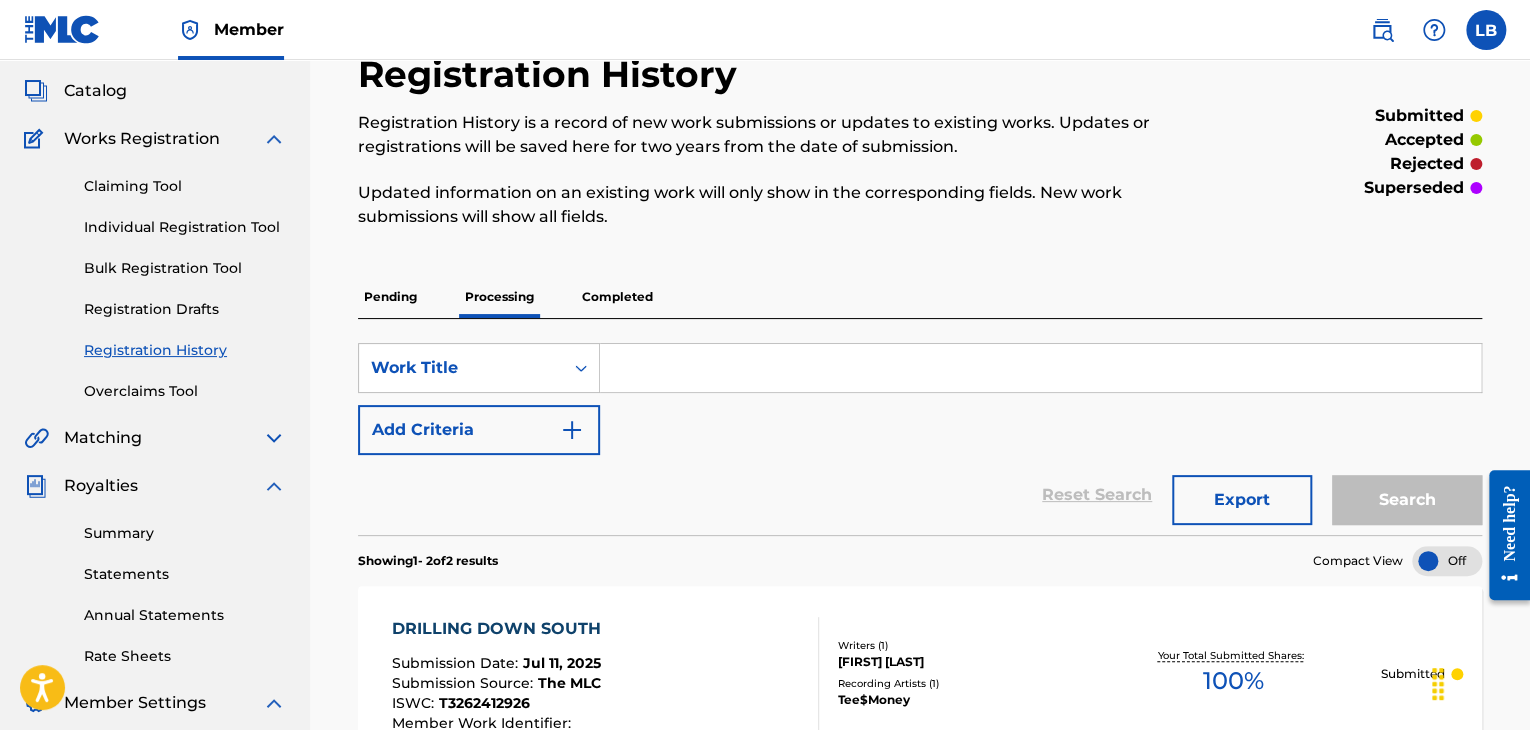 click on "Registration Drafts" at bounding box center [185, 309] 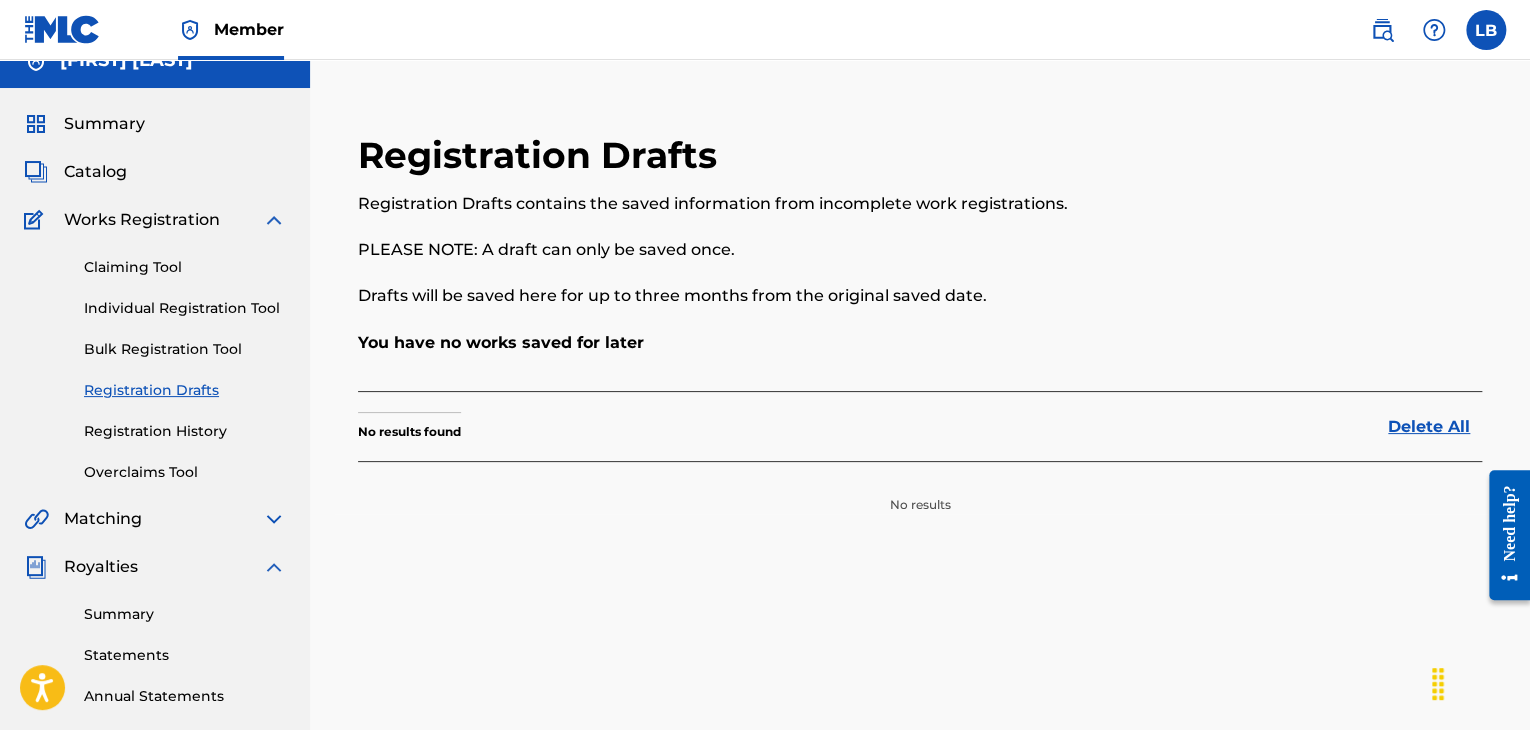 scroll, scrollTop: 55, scrollLeft: 0, axis: vertical 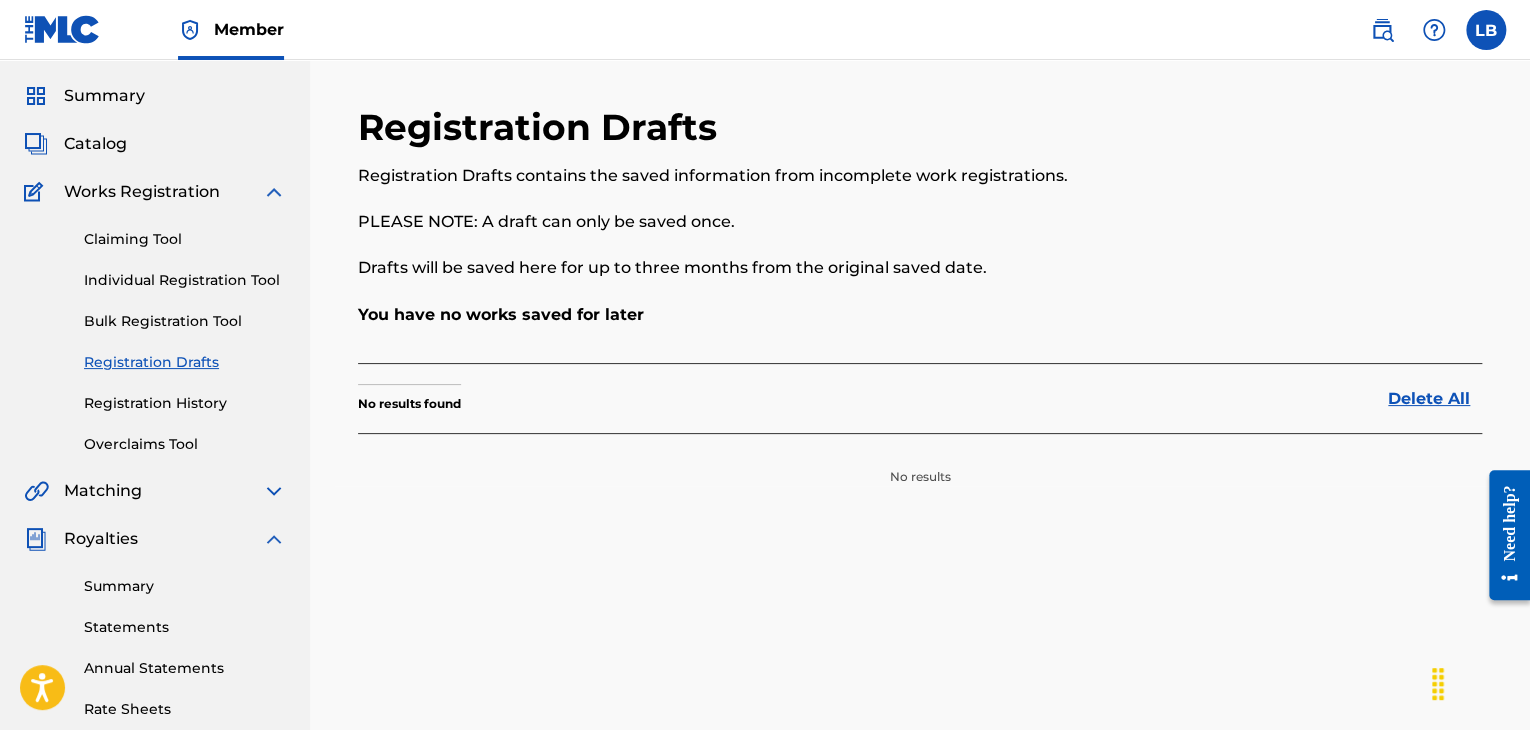 click on "Overclaims Tool" at bounding box center (185, 444) 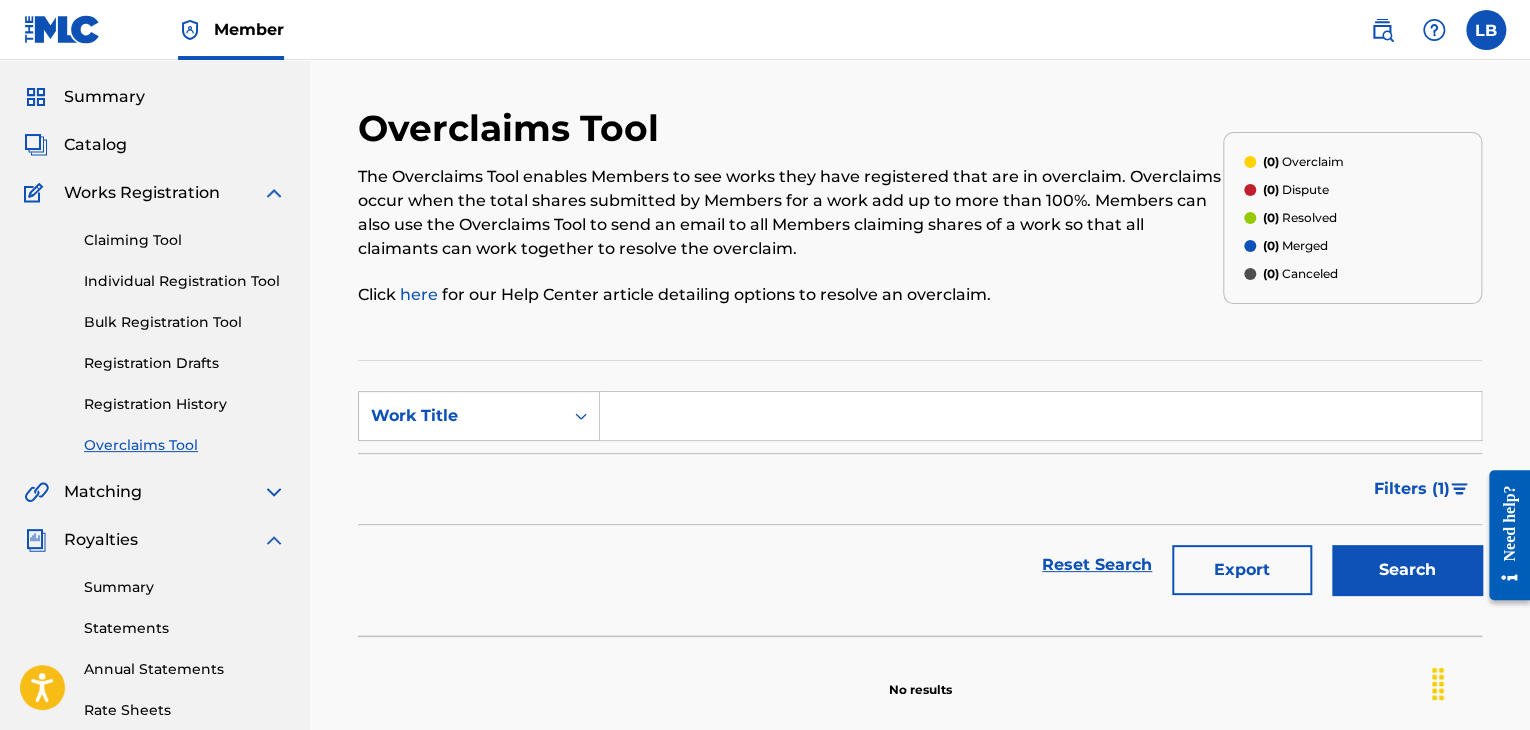 scroll, scrollTop: 68, scrollLeft: 0, axis: vertical 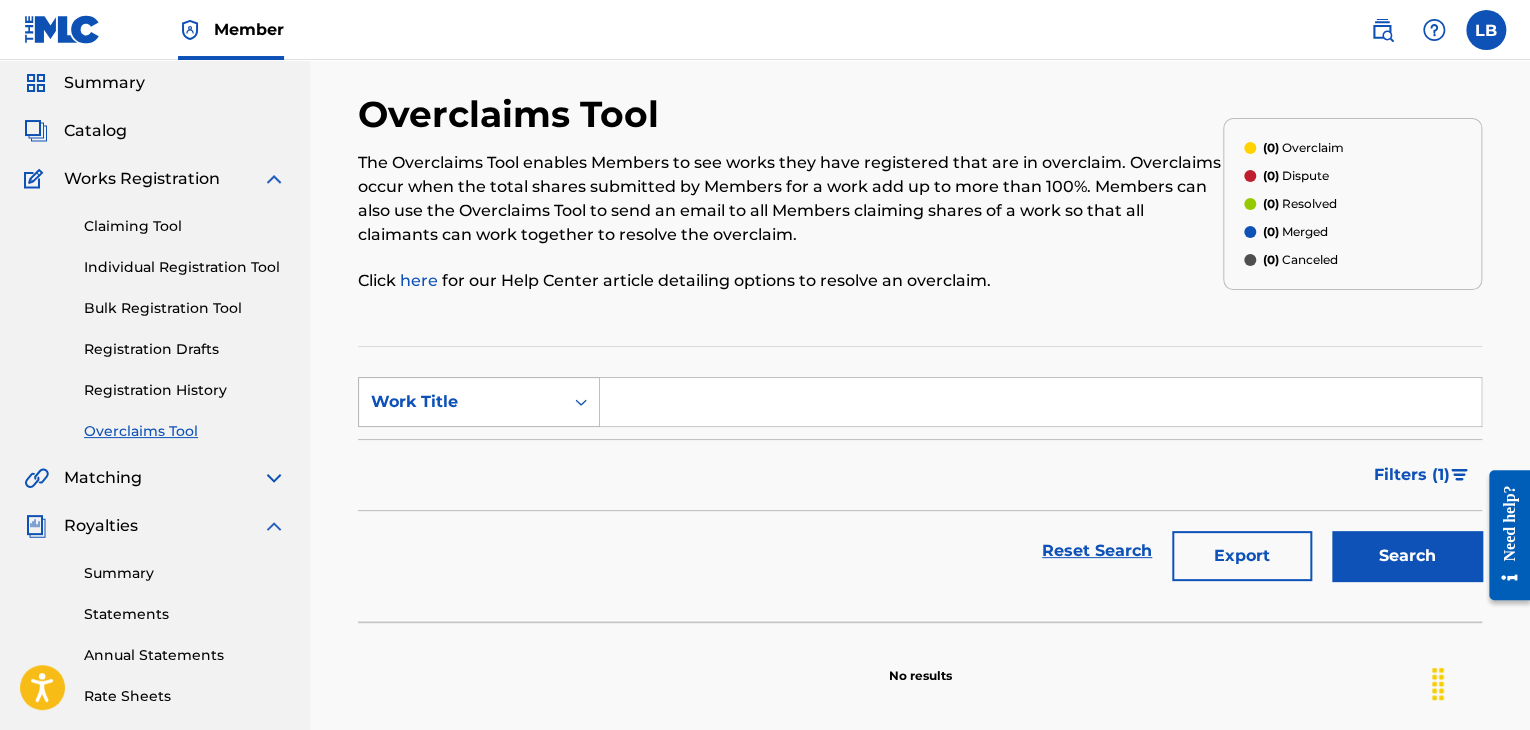 click on "Work Title" at bounding box center (461, 402) 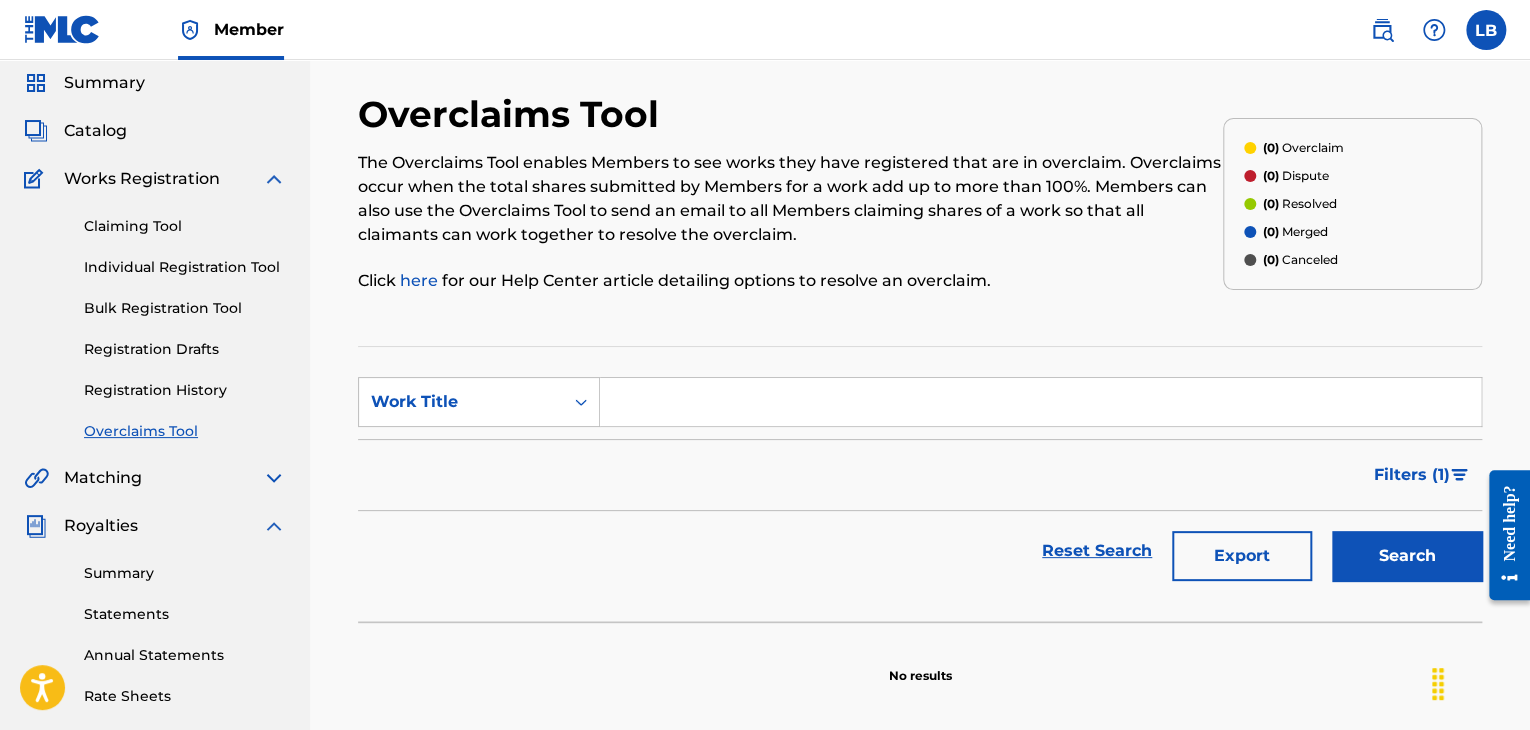 click at bounding box center [1040, 402] 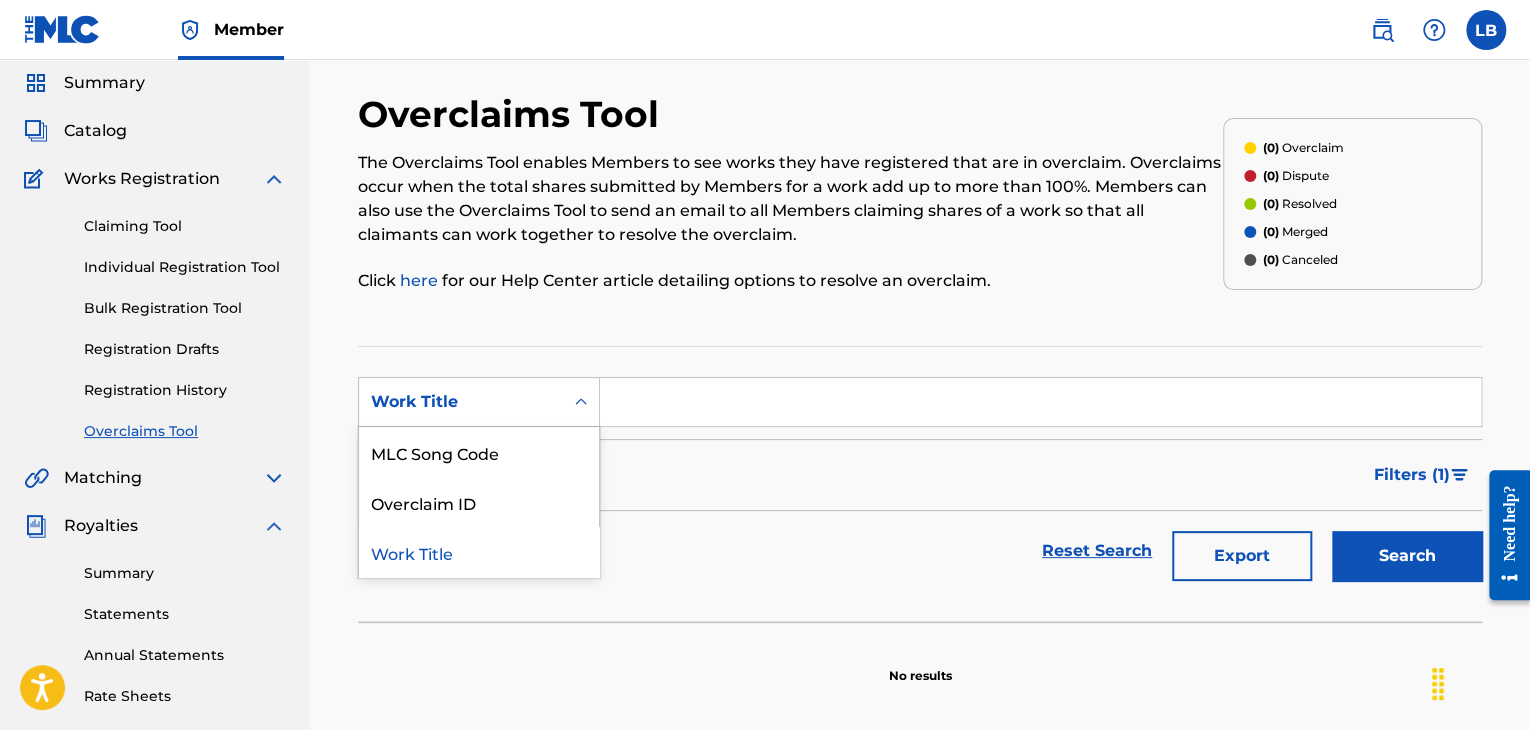 click 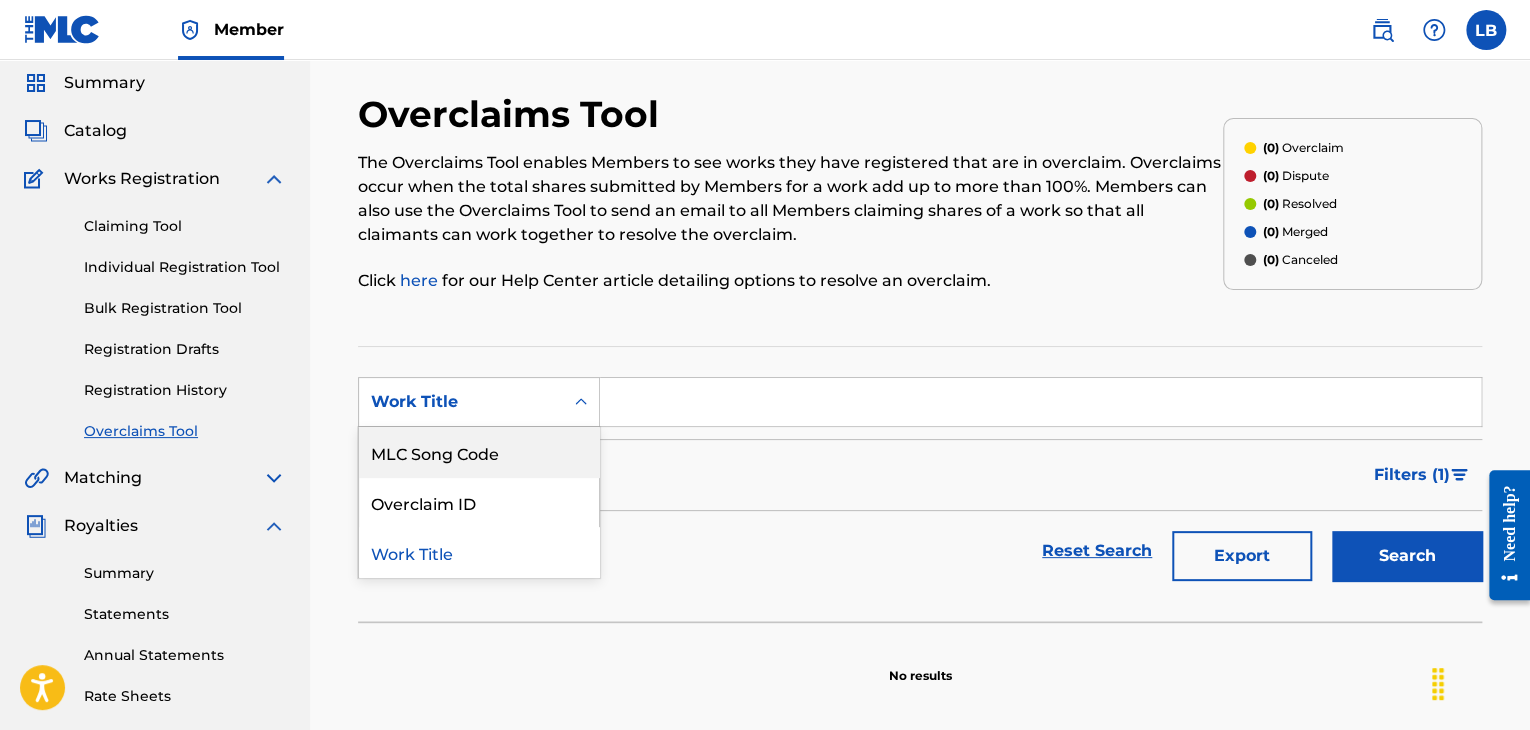 click 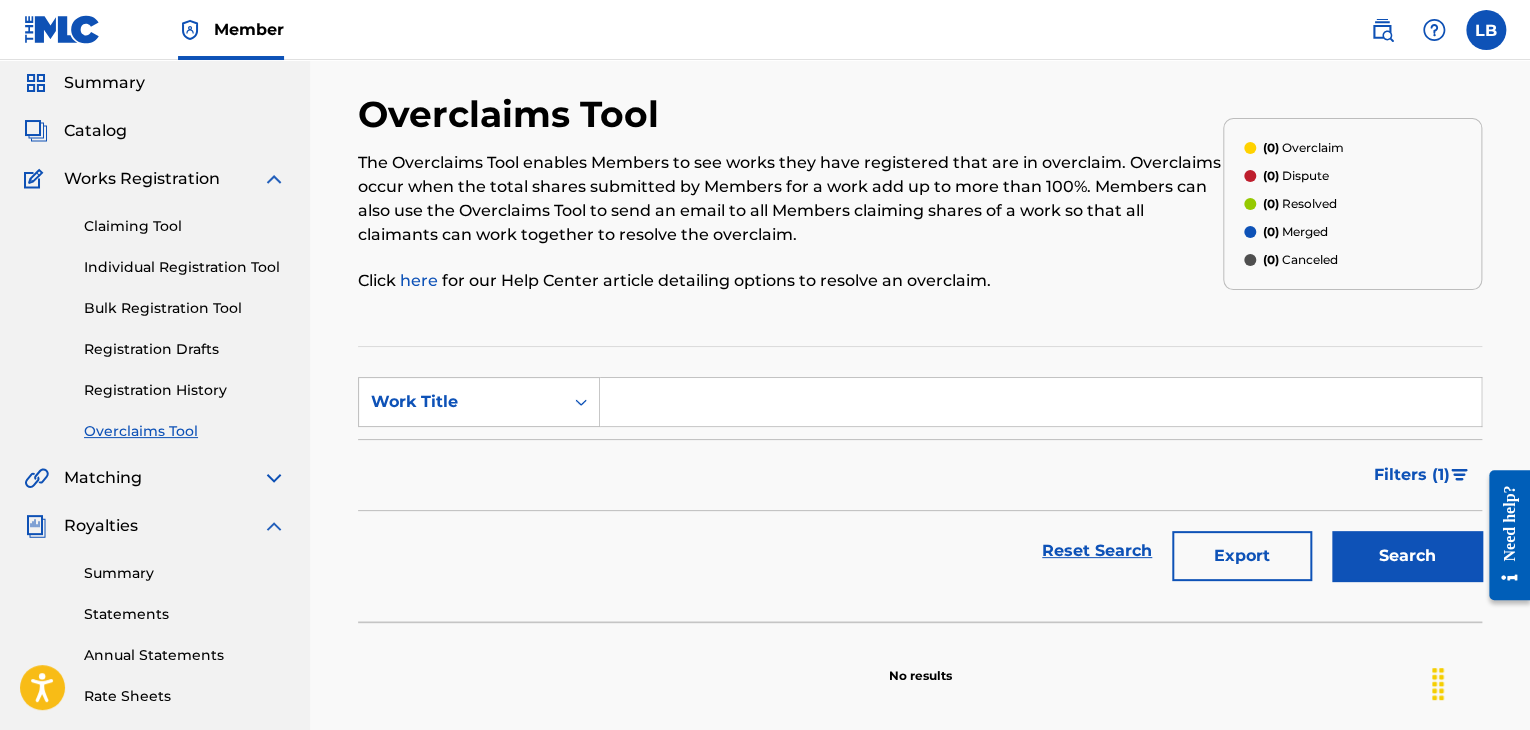 click 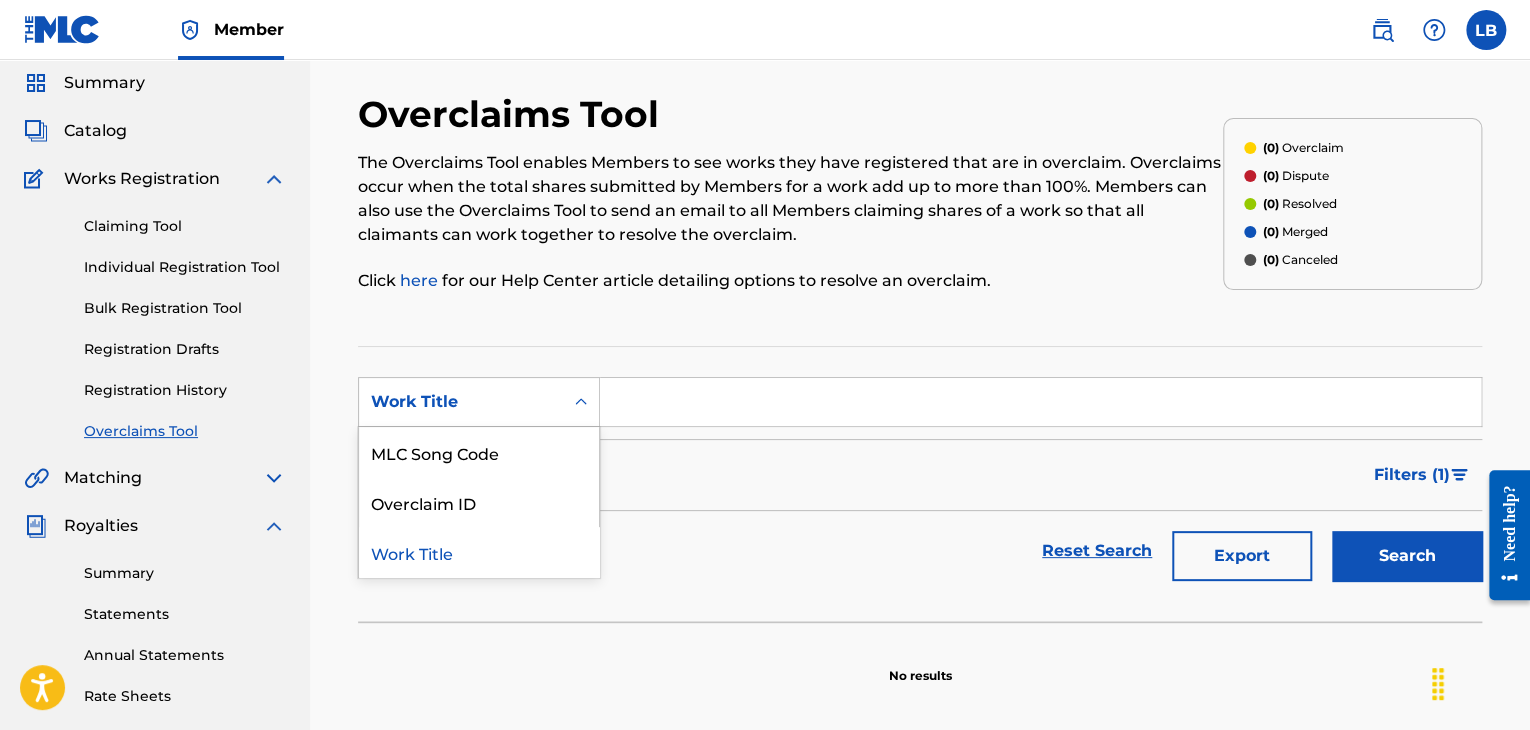 click on "Work Title" at bounding box center [461, 402] 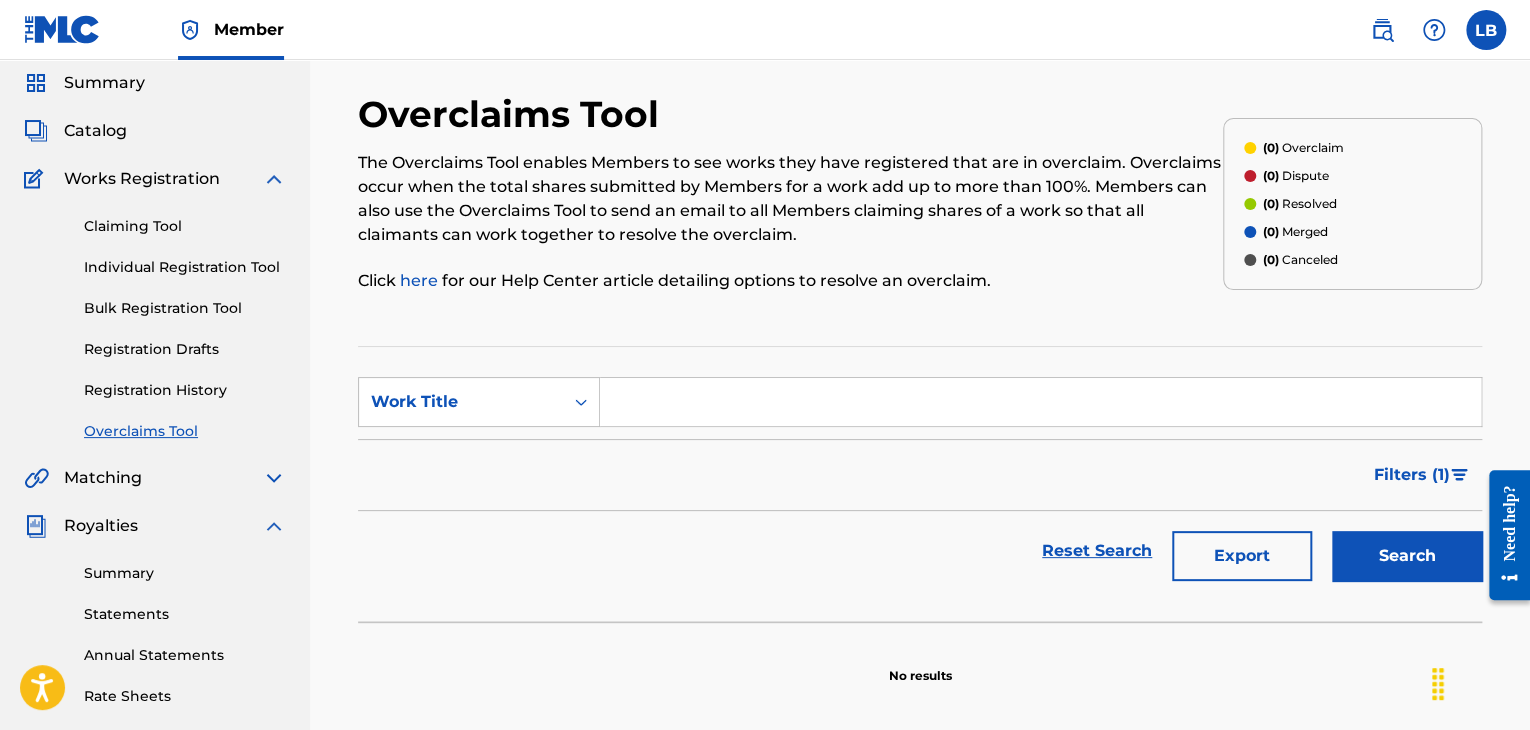 click 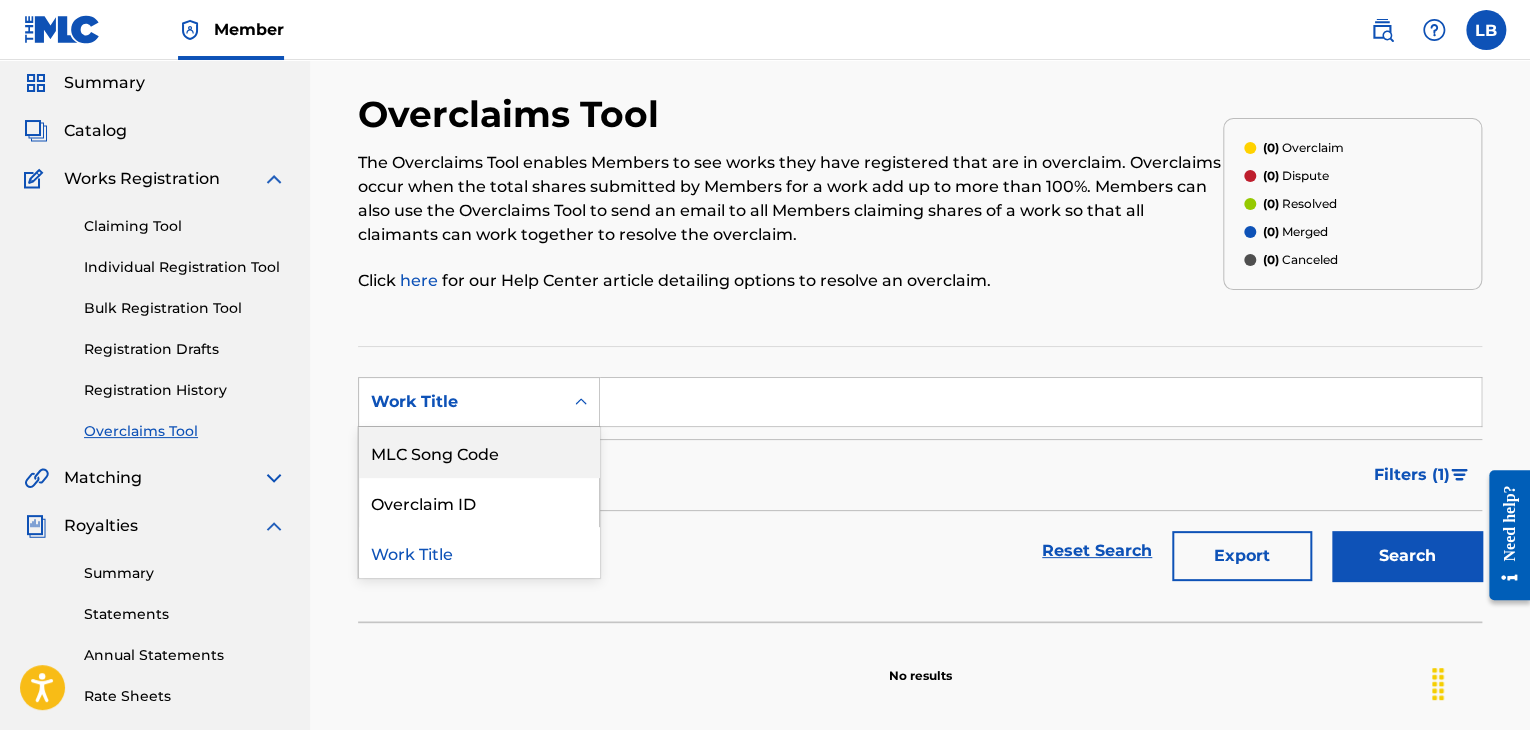 click on "Registration History" at bounding box center [185, 390] 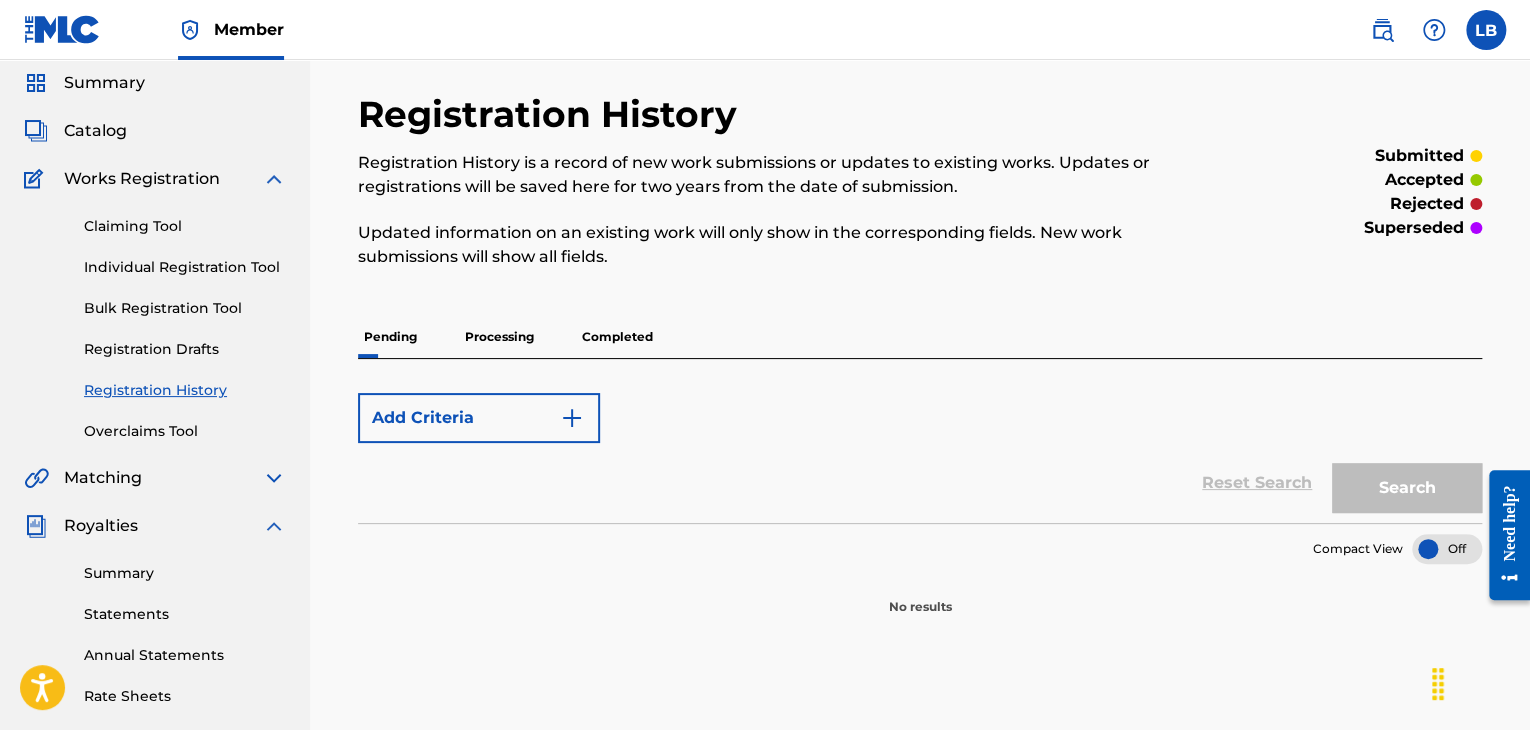 scroll, scrollTop: 0, scrollLeft: 0, axis: both 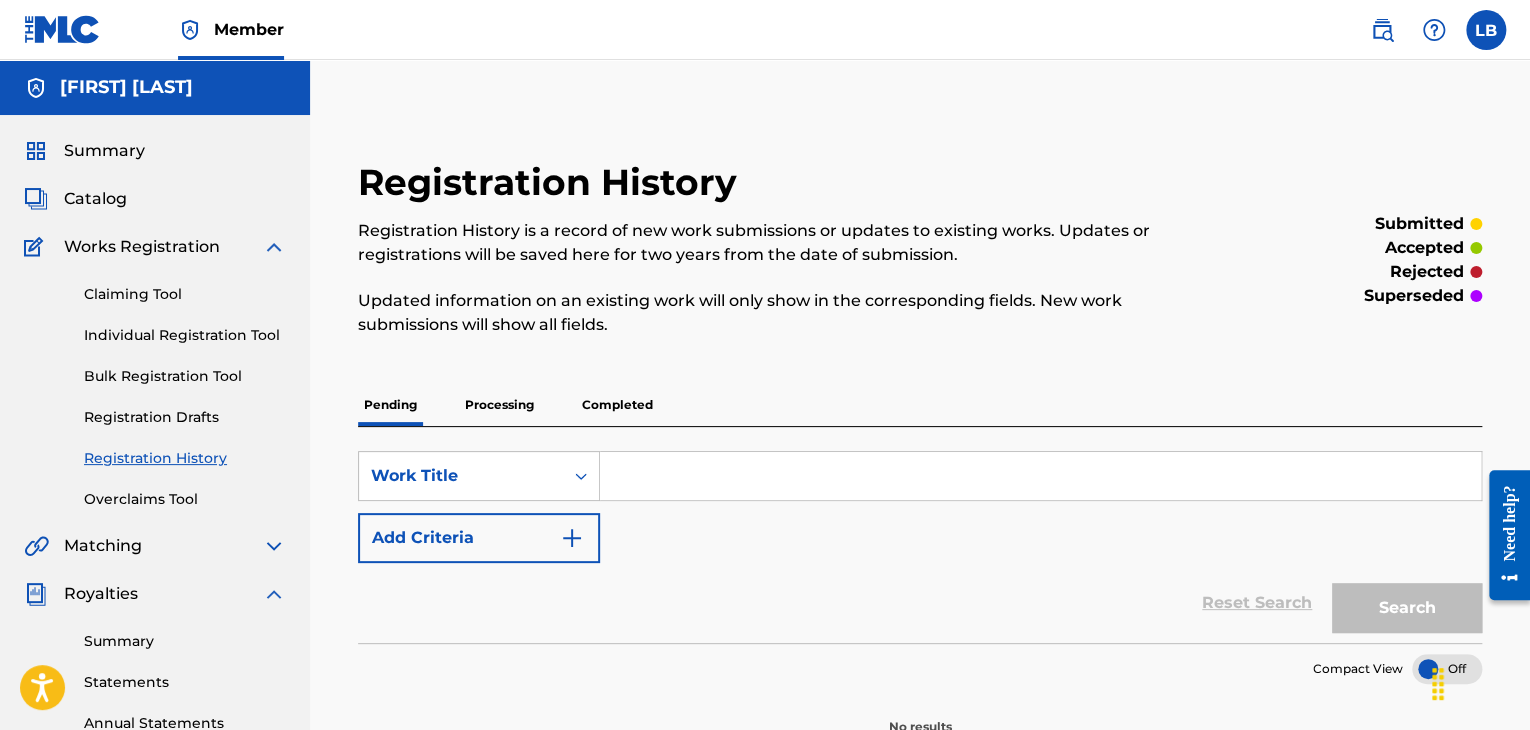 click on "Processing" at bounding box center [499, 405] 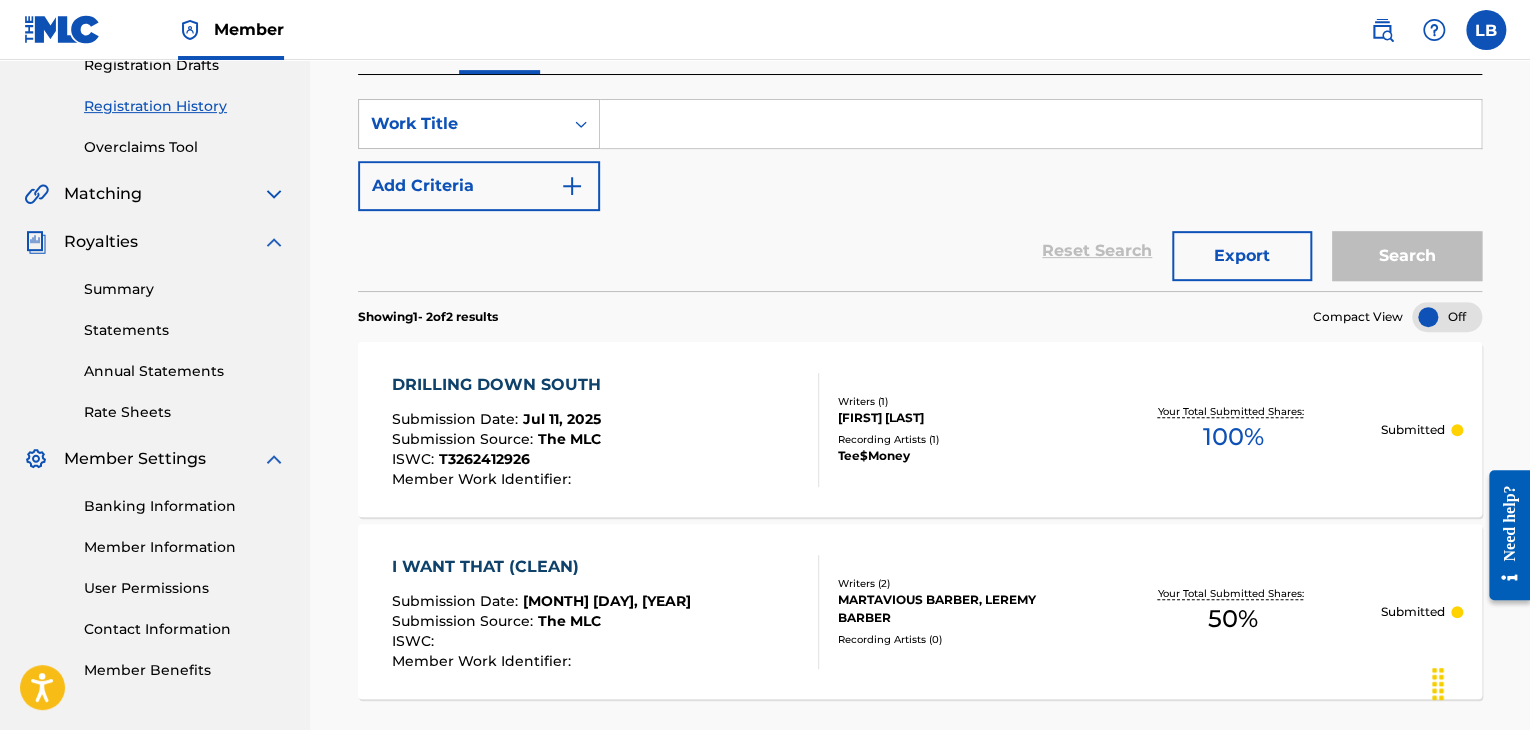 scroll, scrollTop: 341, scrollLeft: 0, axis: vertical 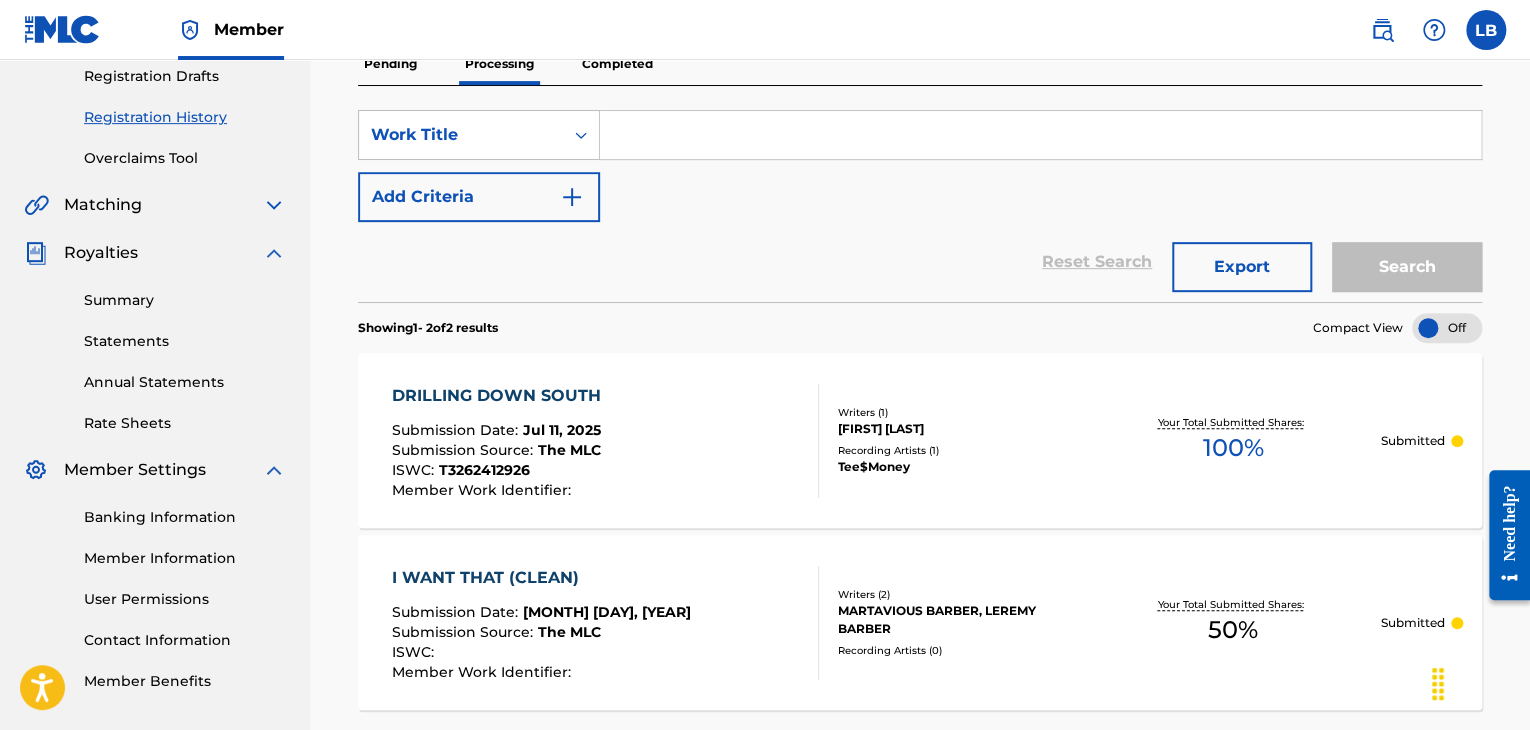 click on "DRILLING DOWN SOUTH" at bounding box center (501, 396) 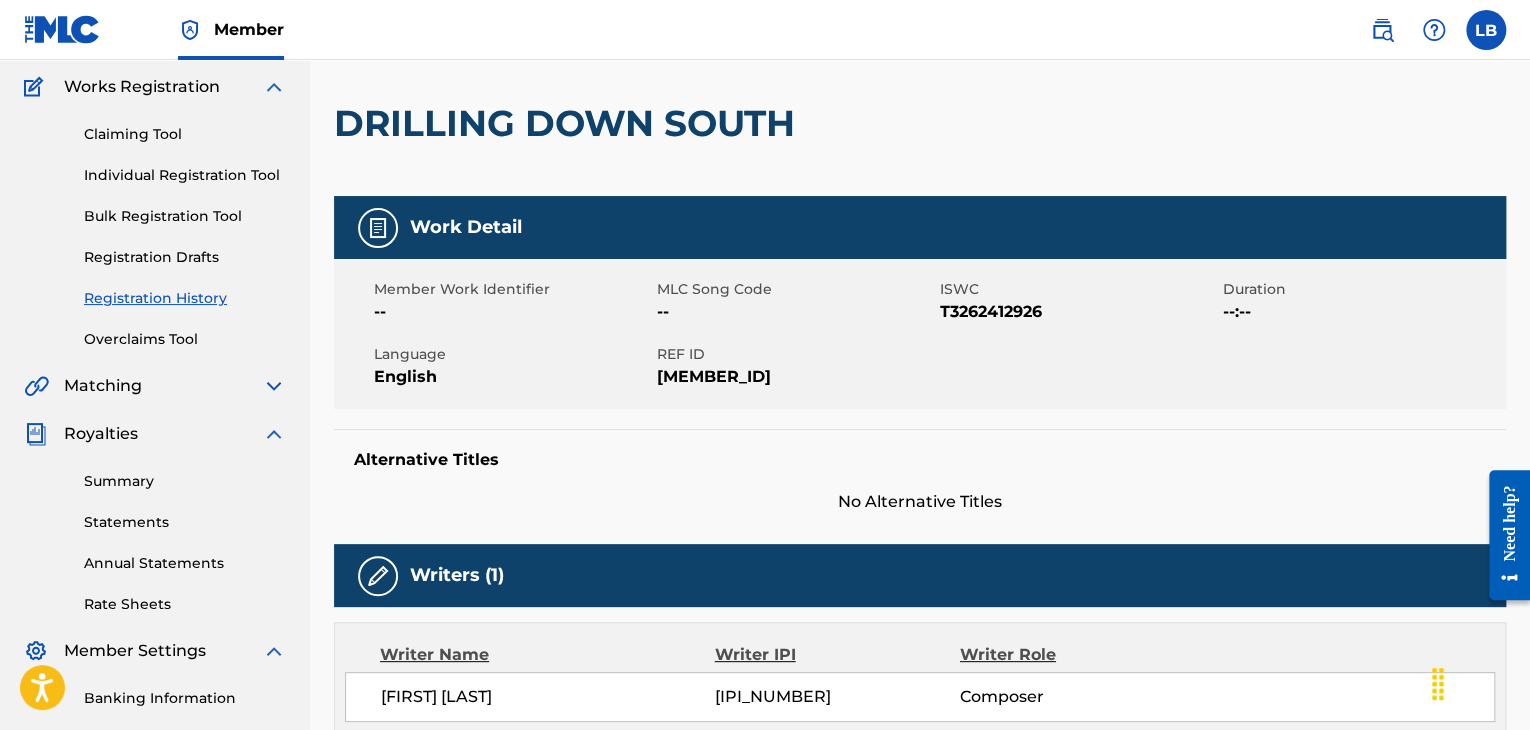 scroll, scrollTop: 0, scrollLeft: 0, axis: both 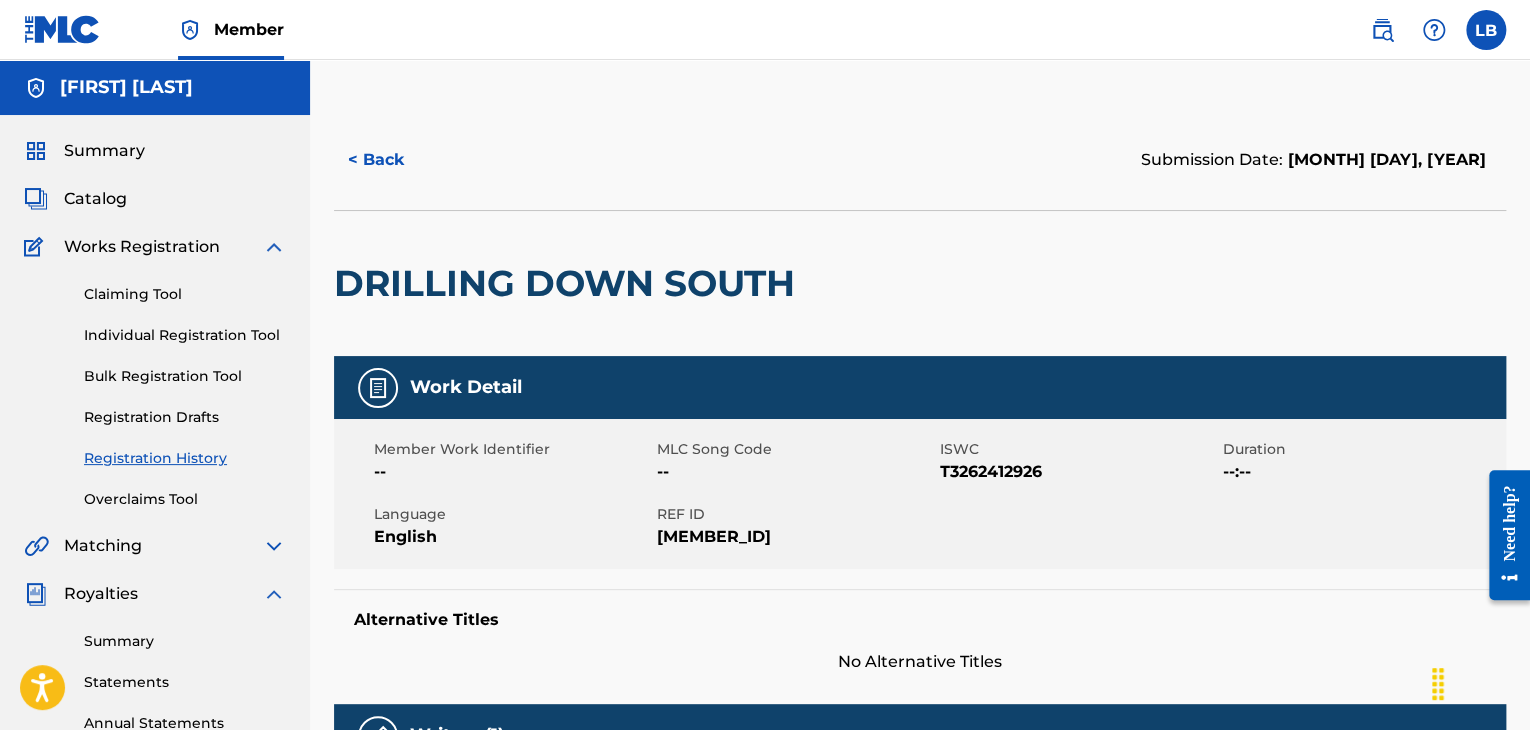 click on "Overclaims Tool" at bounding box center (185, 499) 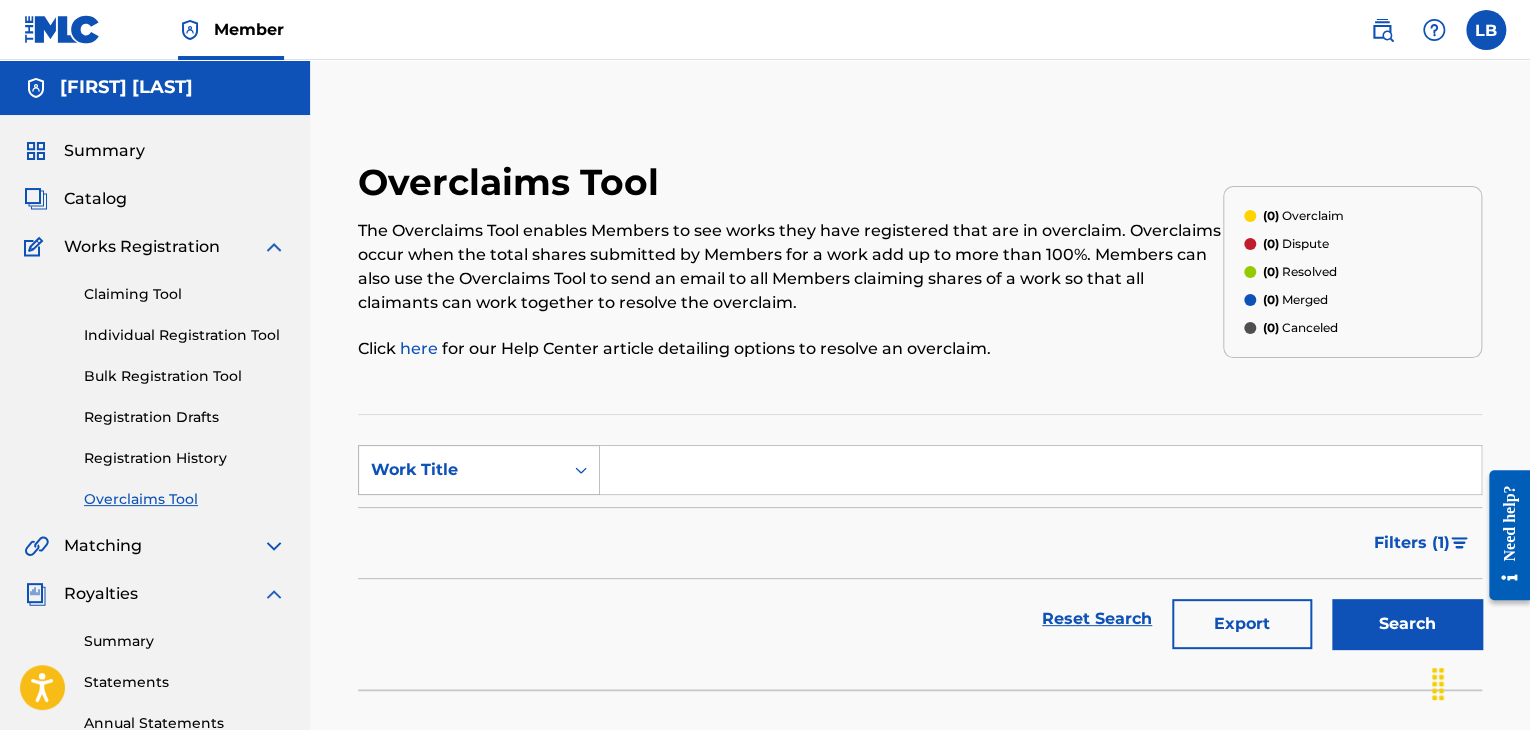 click 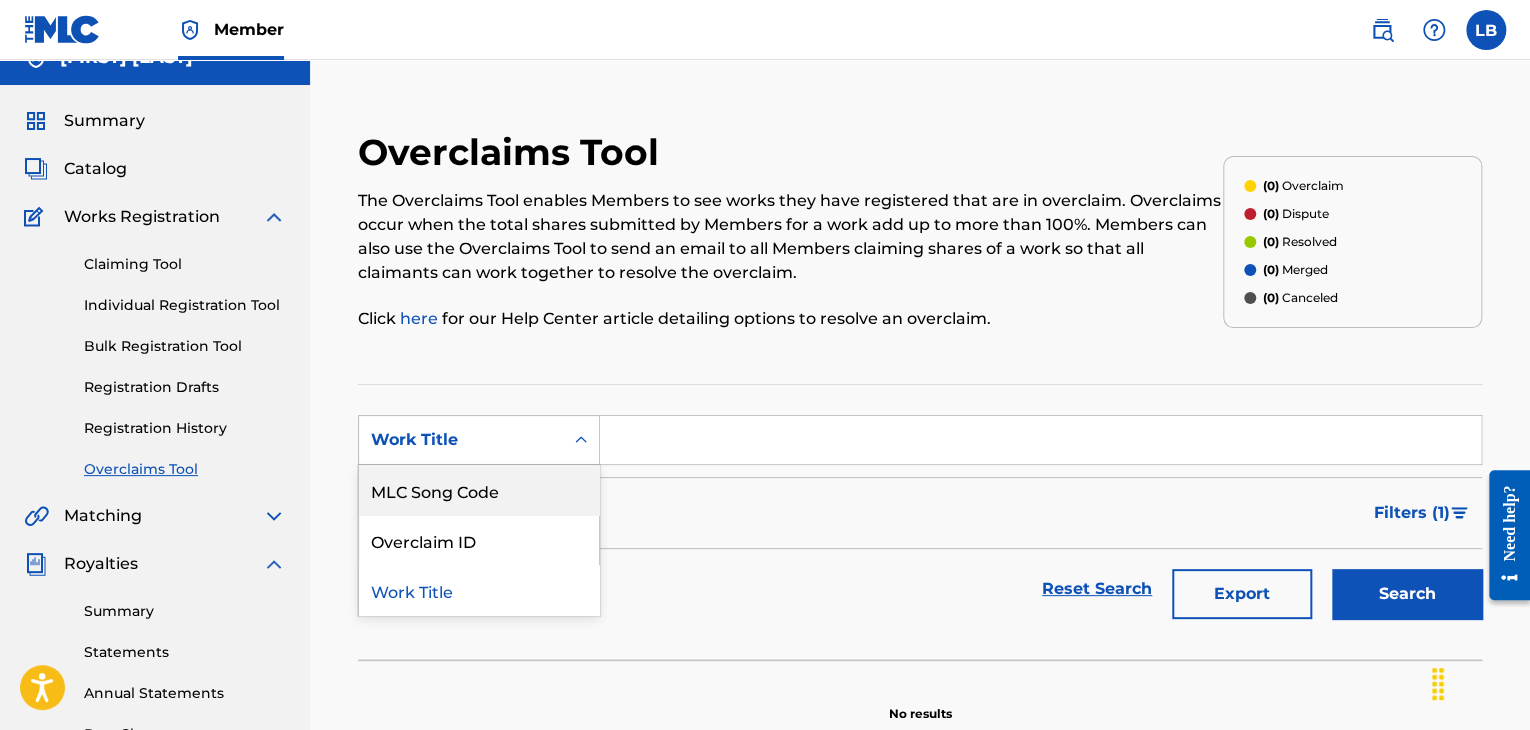 scroll, scrollTop: 31, scrollLeft: 0, axis: vertical 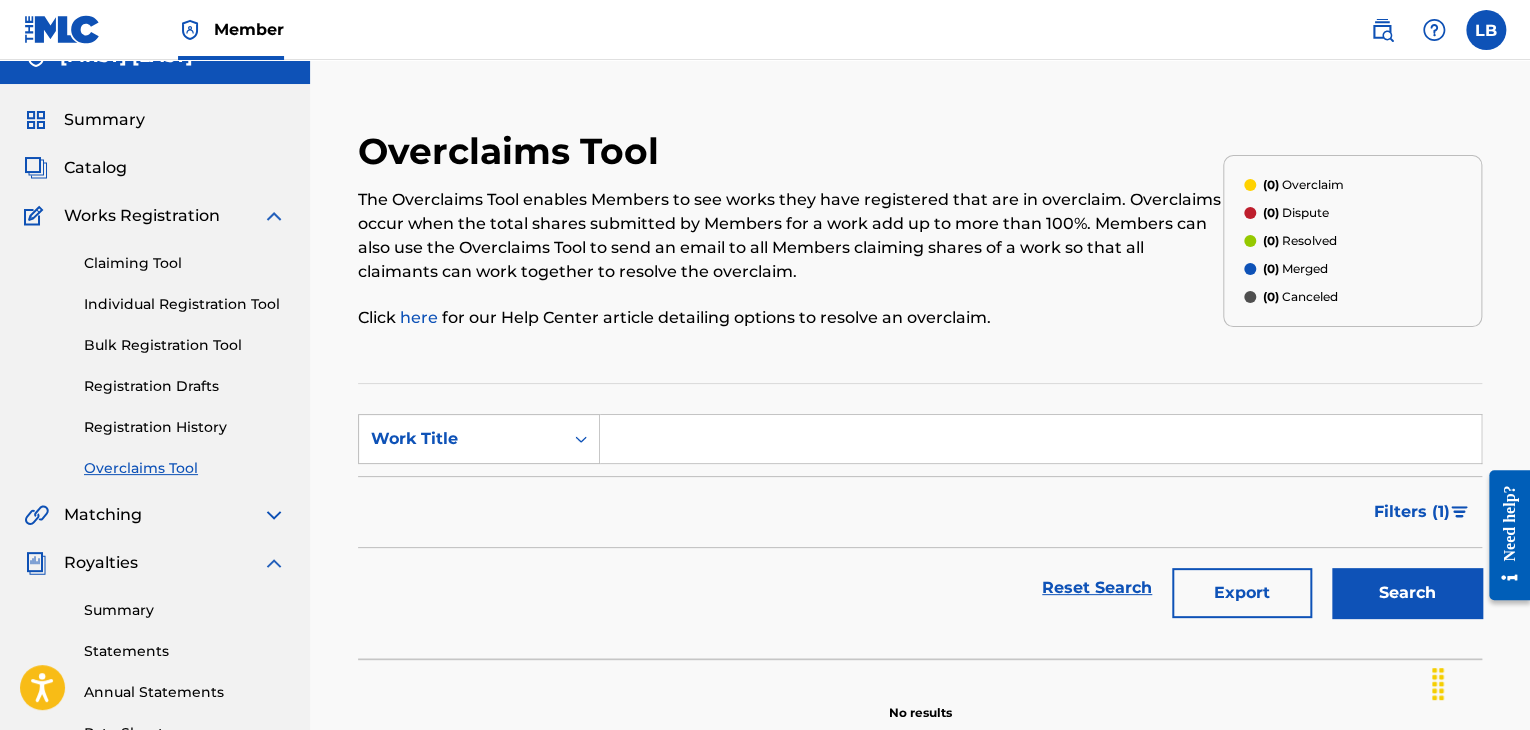 click at bounding box center [1040, 439] 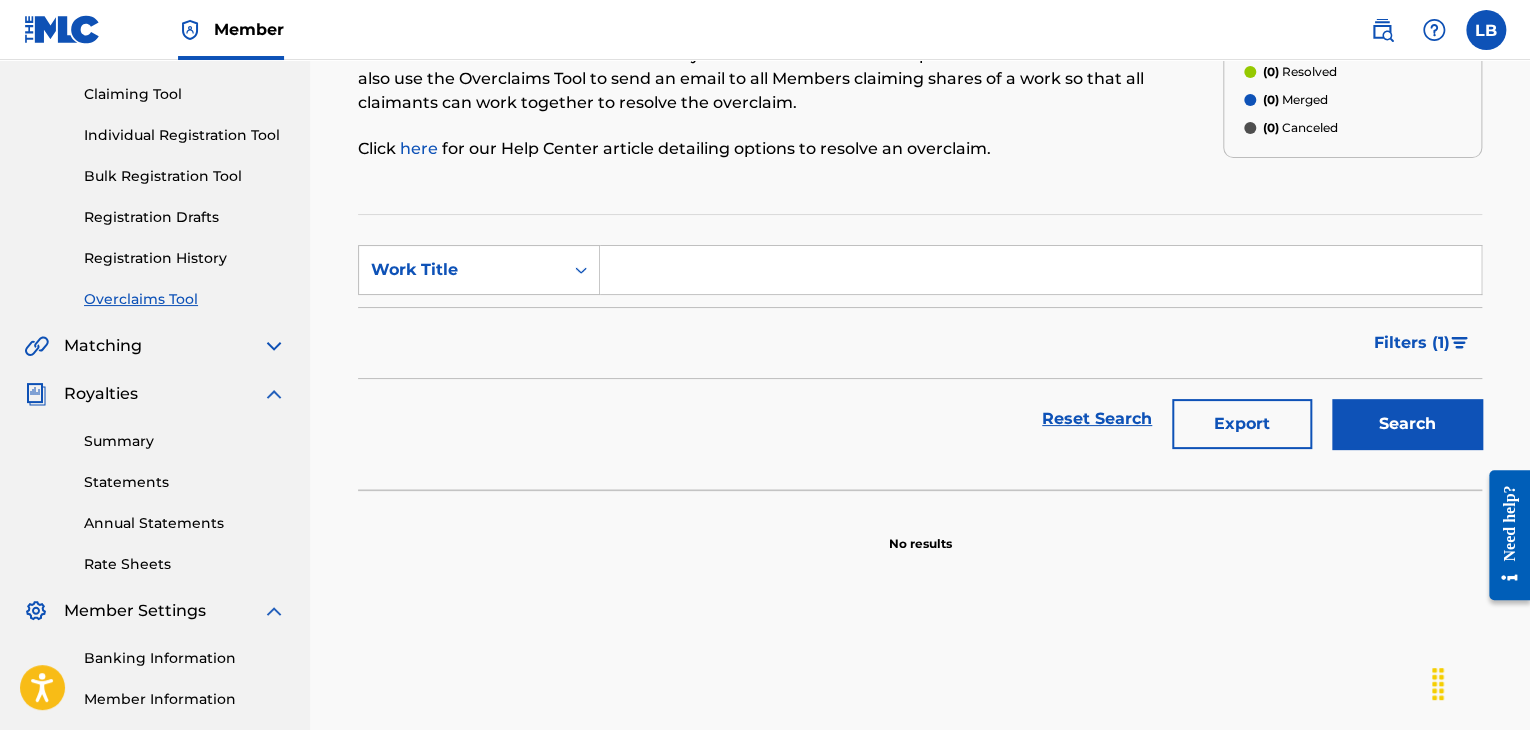 scroll, scrollTop: 212, scrollLeft: 0, axis: vertical 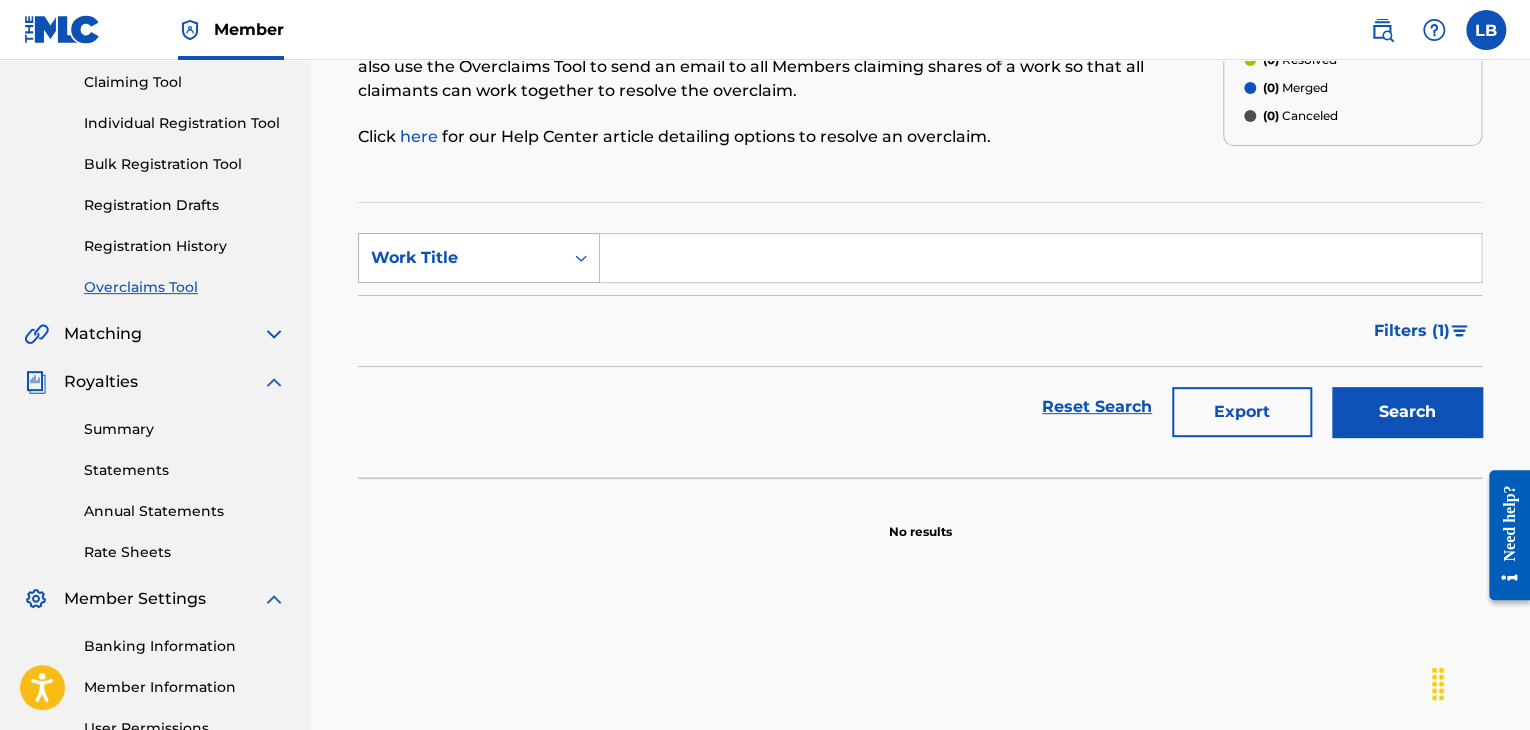 click at bounding box center [581, 258] 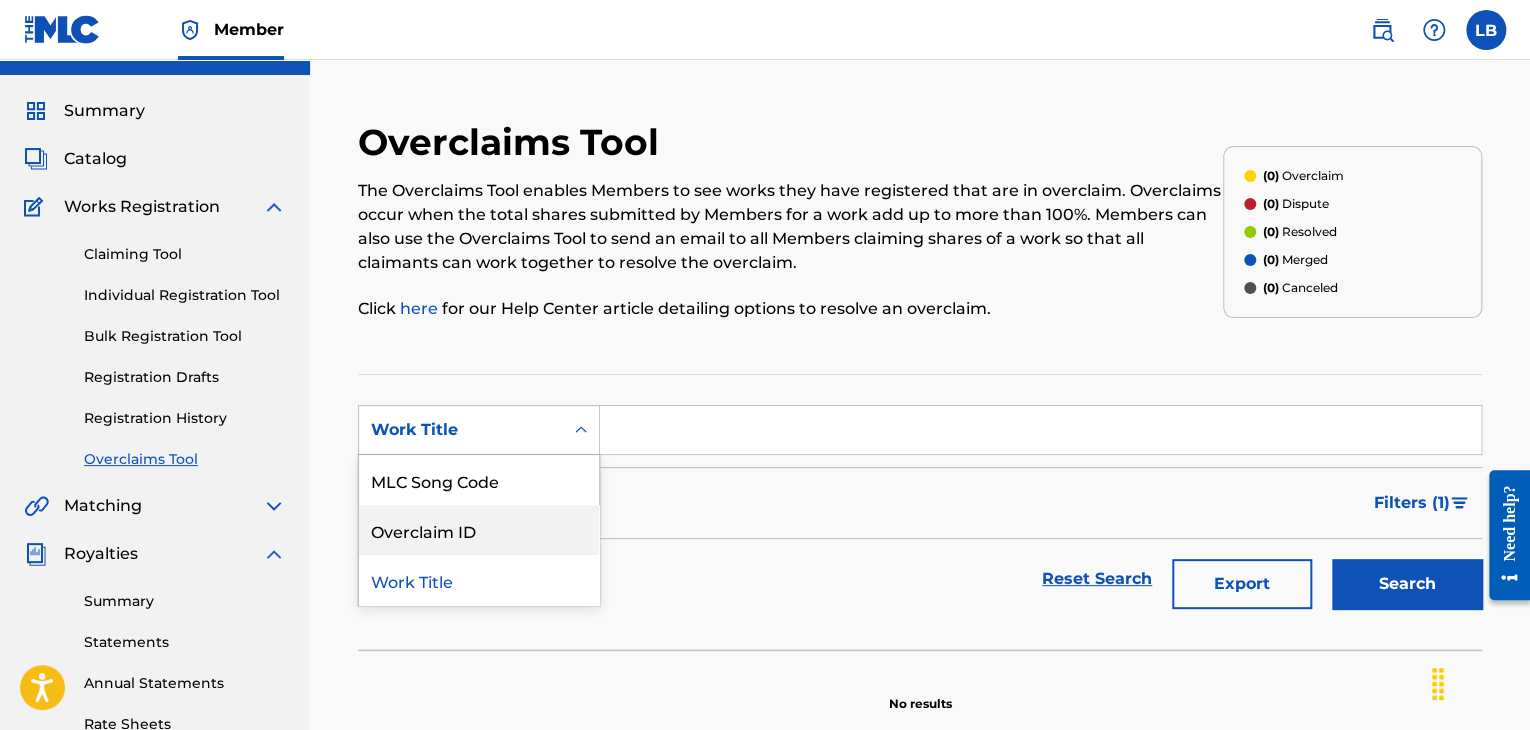 scroll, scrollTop: 66, scrollLeft: 0, axis: vertical 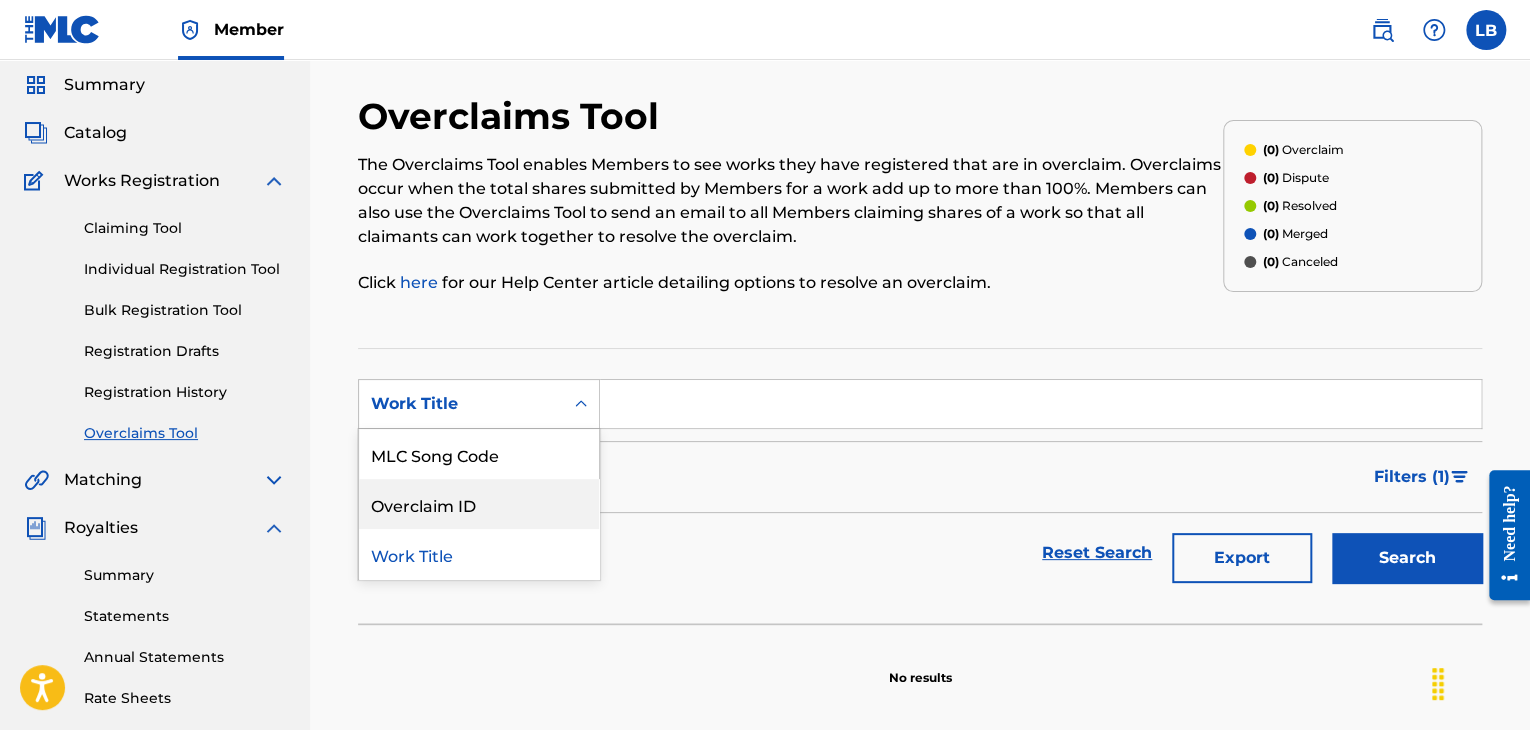 click at bounding box center (274, 480) 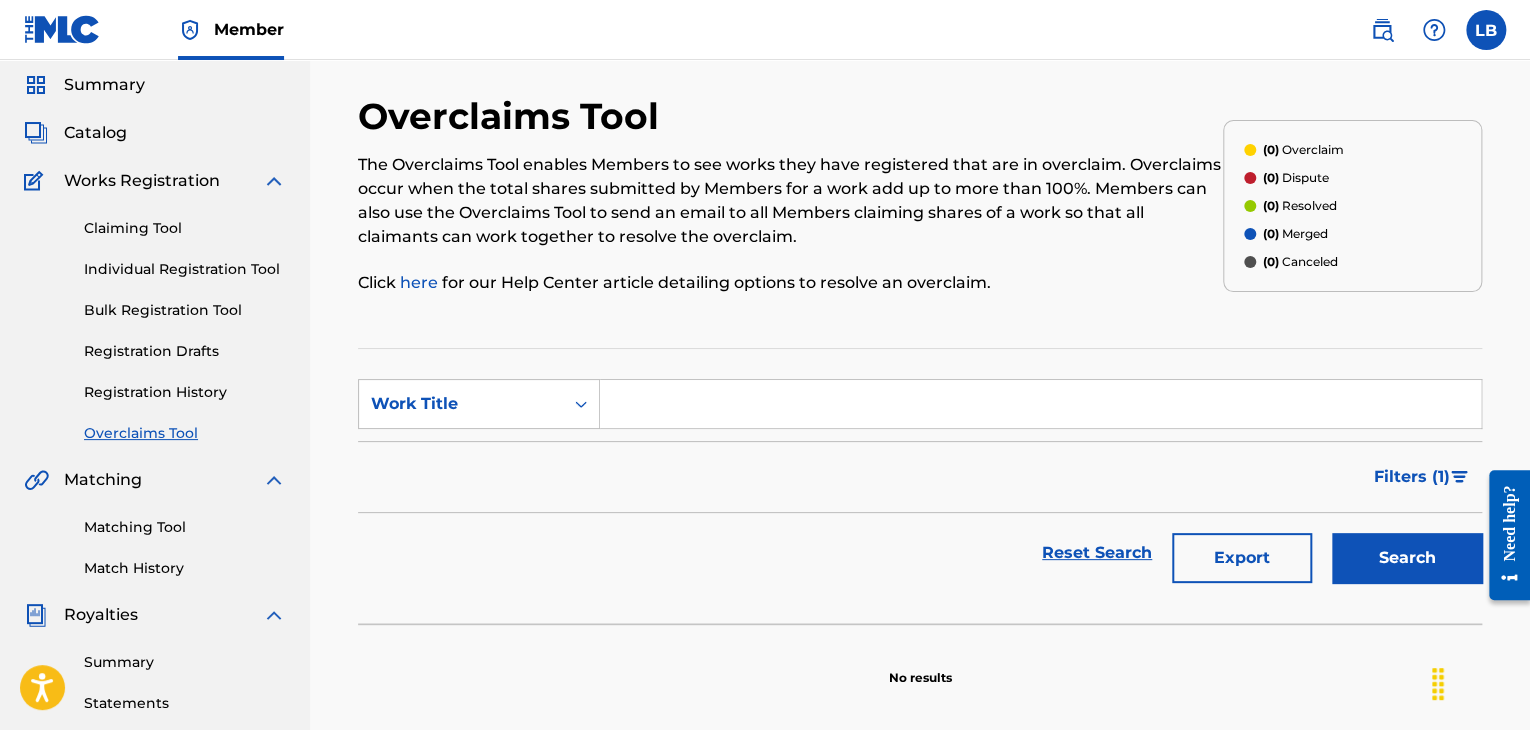 click at bounding box center [274, 480] 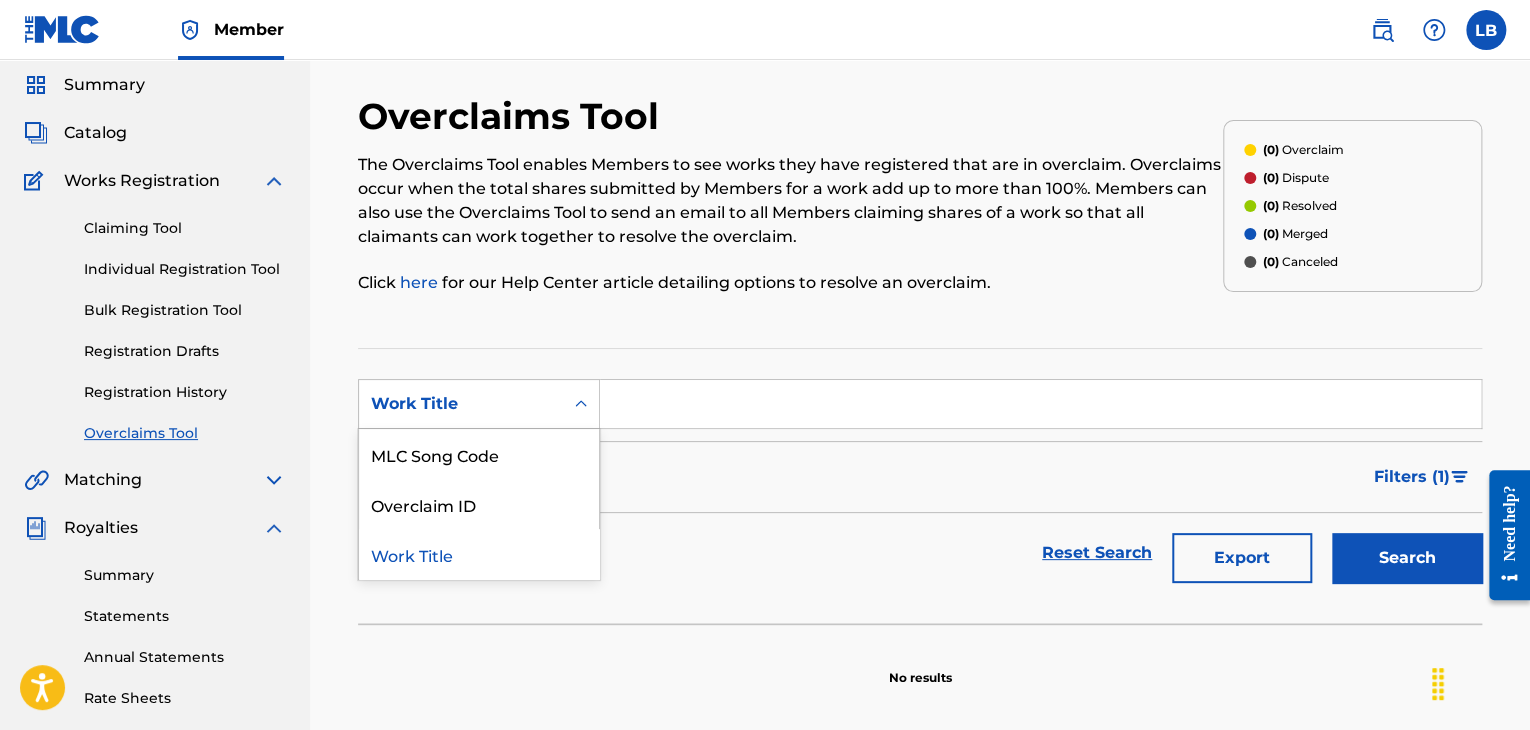 click 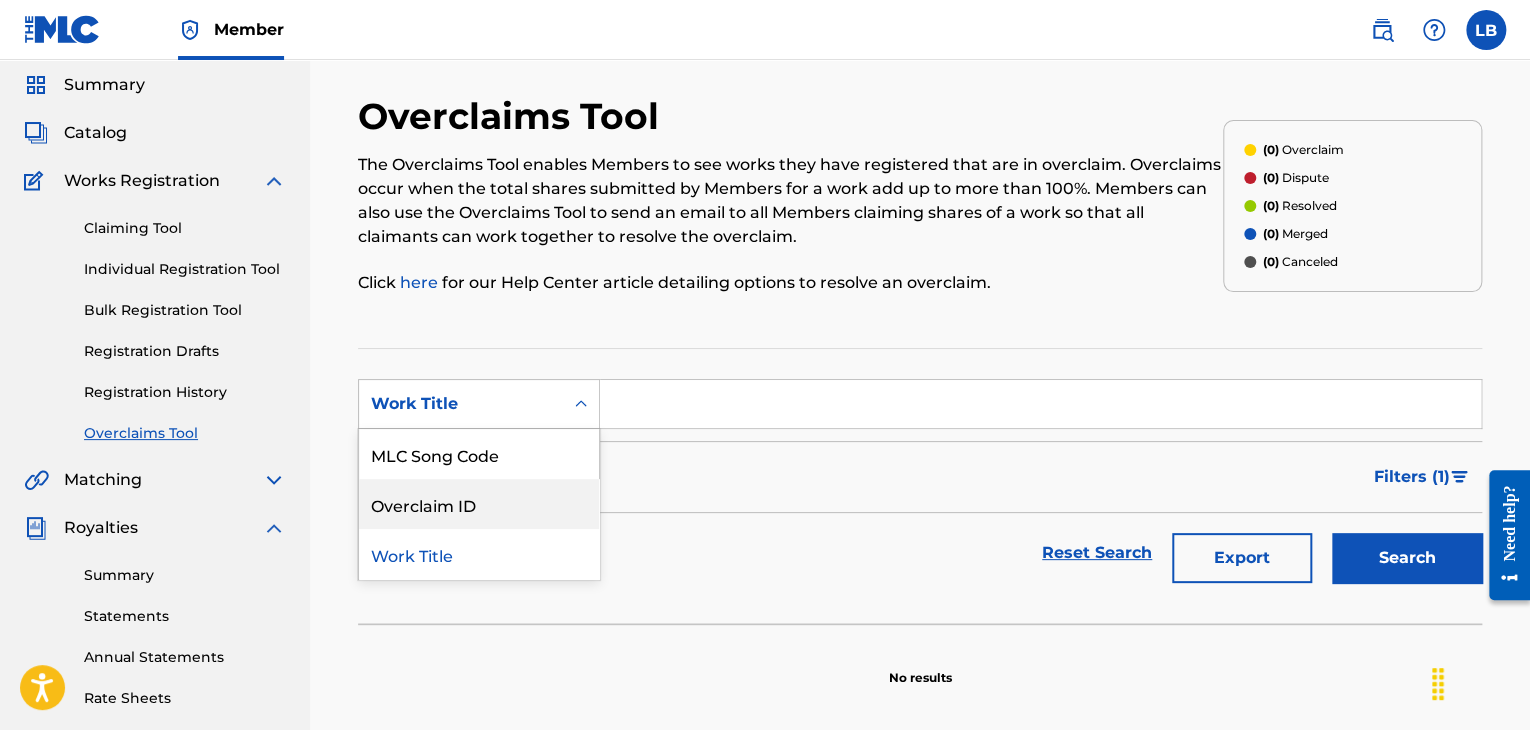 click at bounding box center [1040, 404] 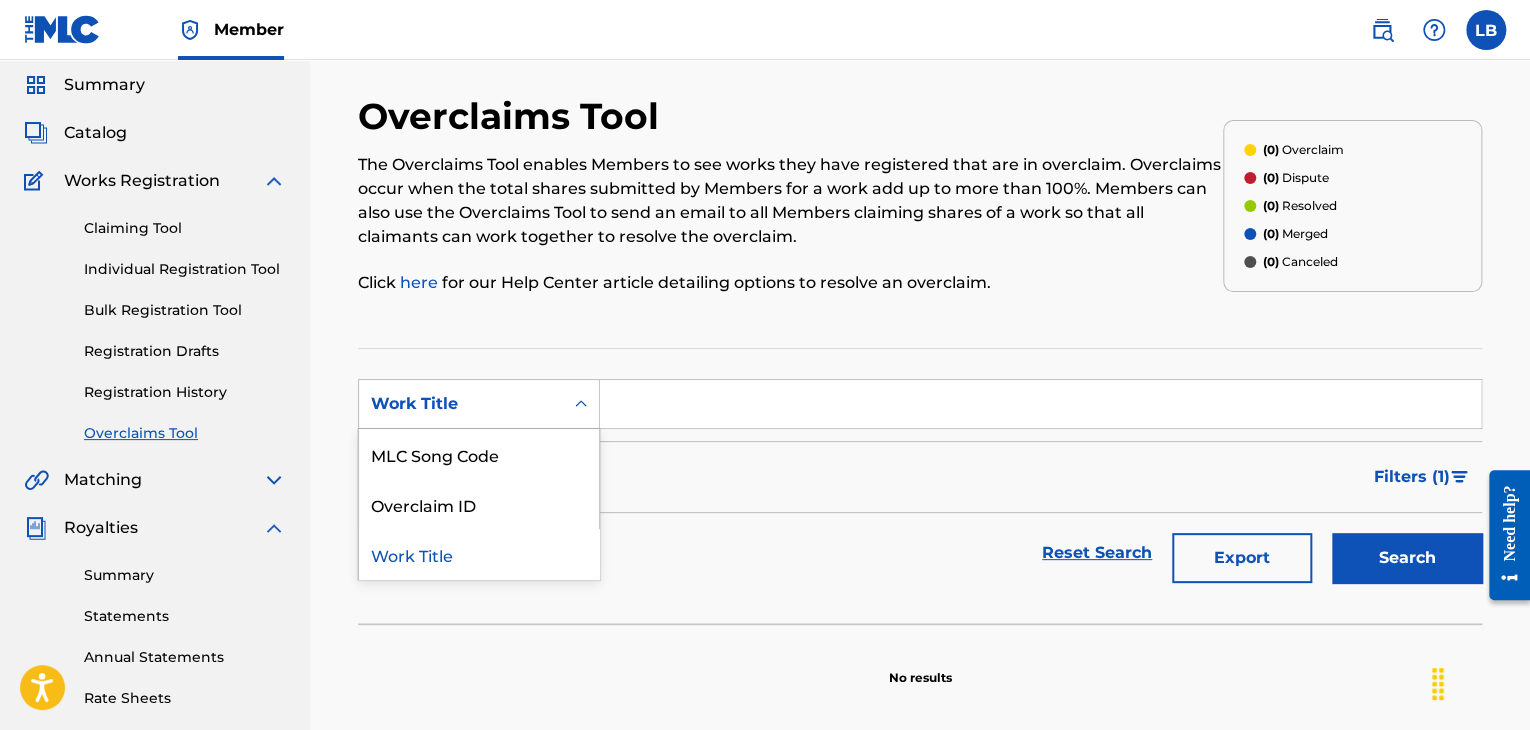 click 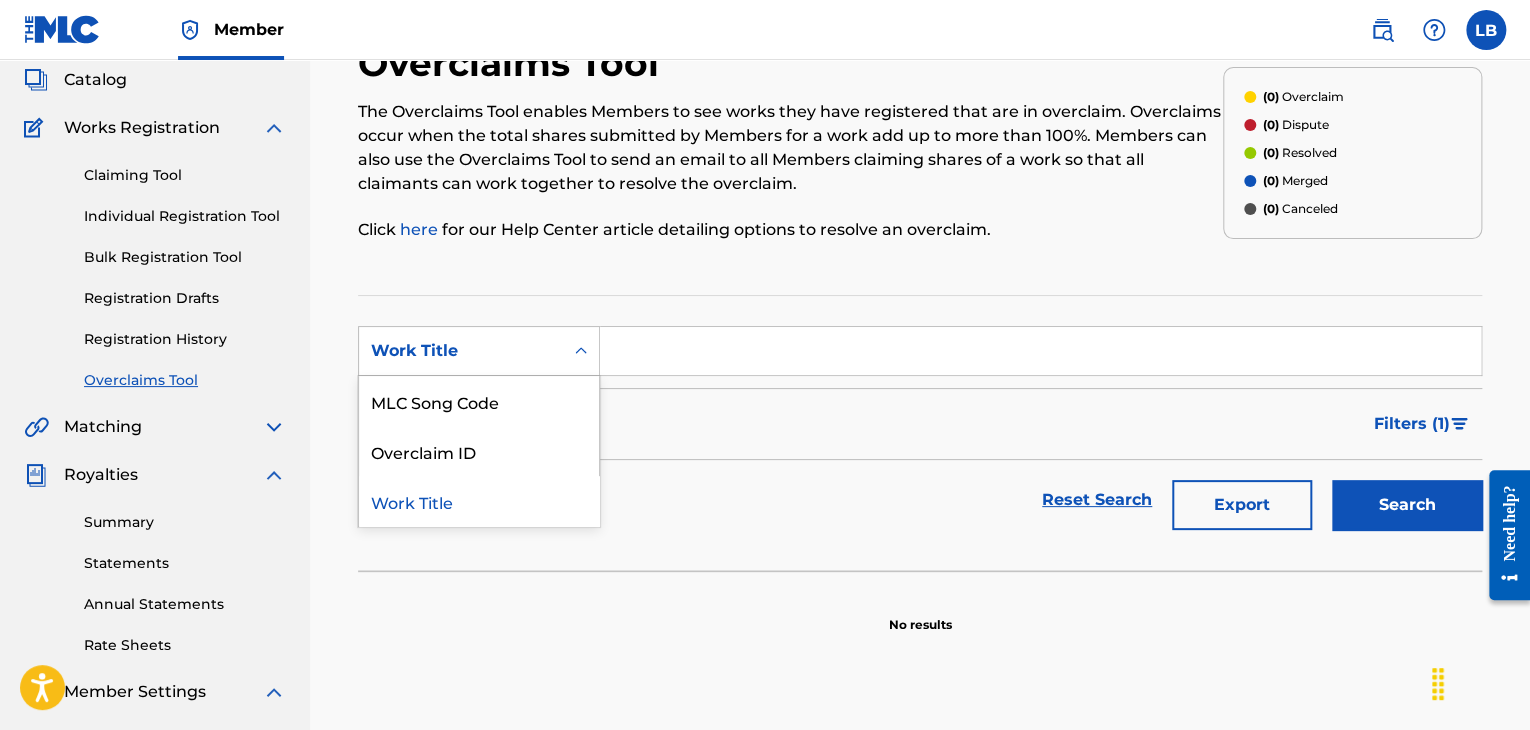 scroll, scrollTop: 130, scrollLeft: 0, axis: vertical 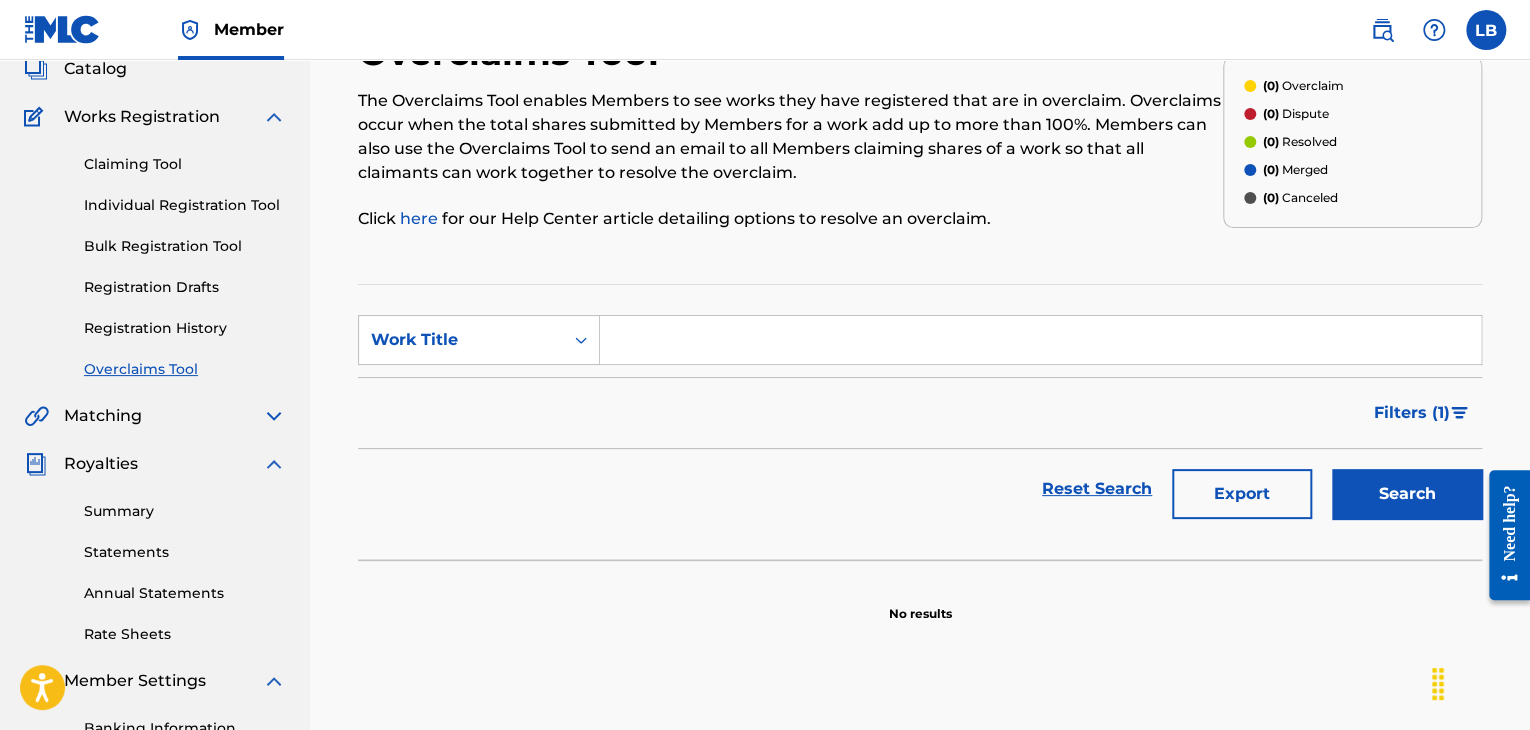 click at bounding box center [1459, 413] 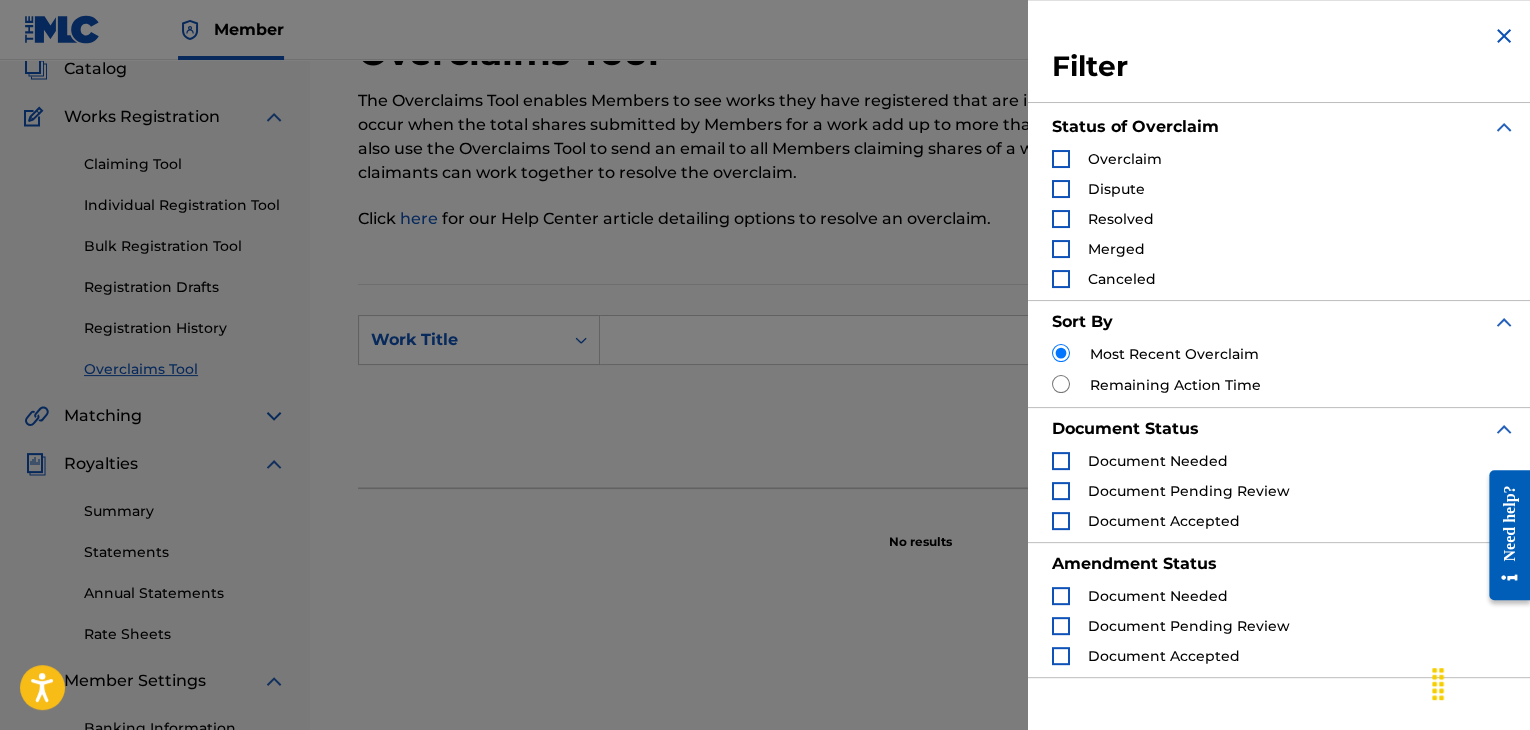 drag, startPoint x: 524, startPoint y: 662, endPoint x: 538, endPoint y: 649, distance: 19.104973 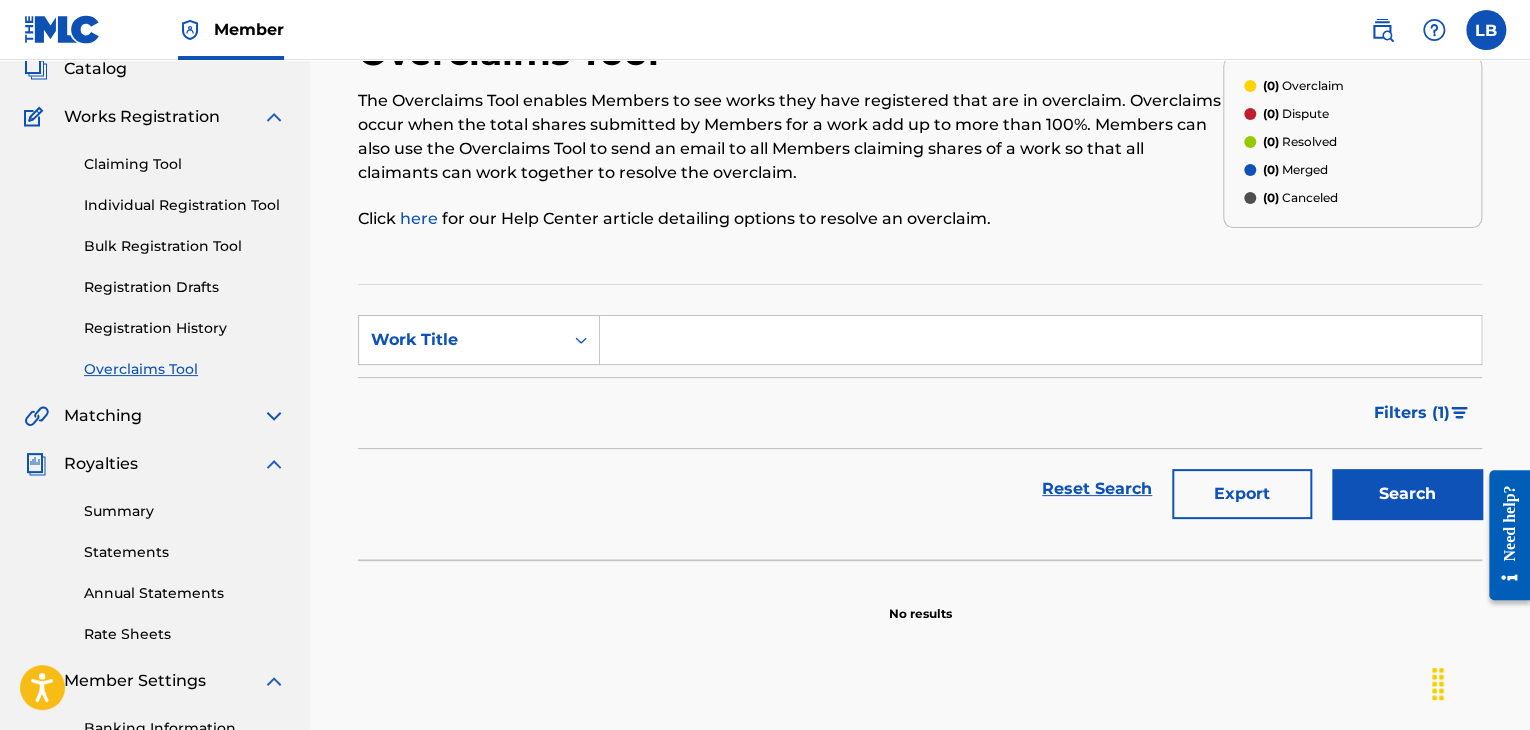 click on "Filters ( 1 )" at bounding box center [1412, 413] 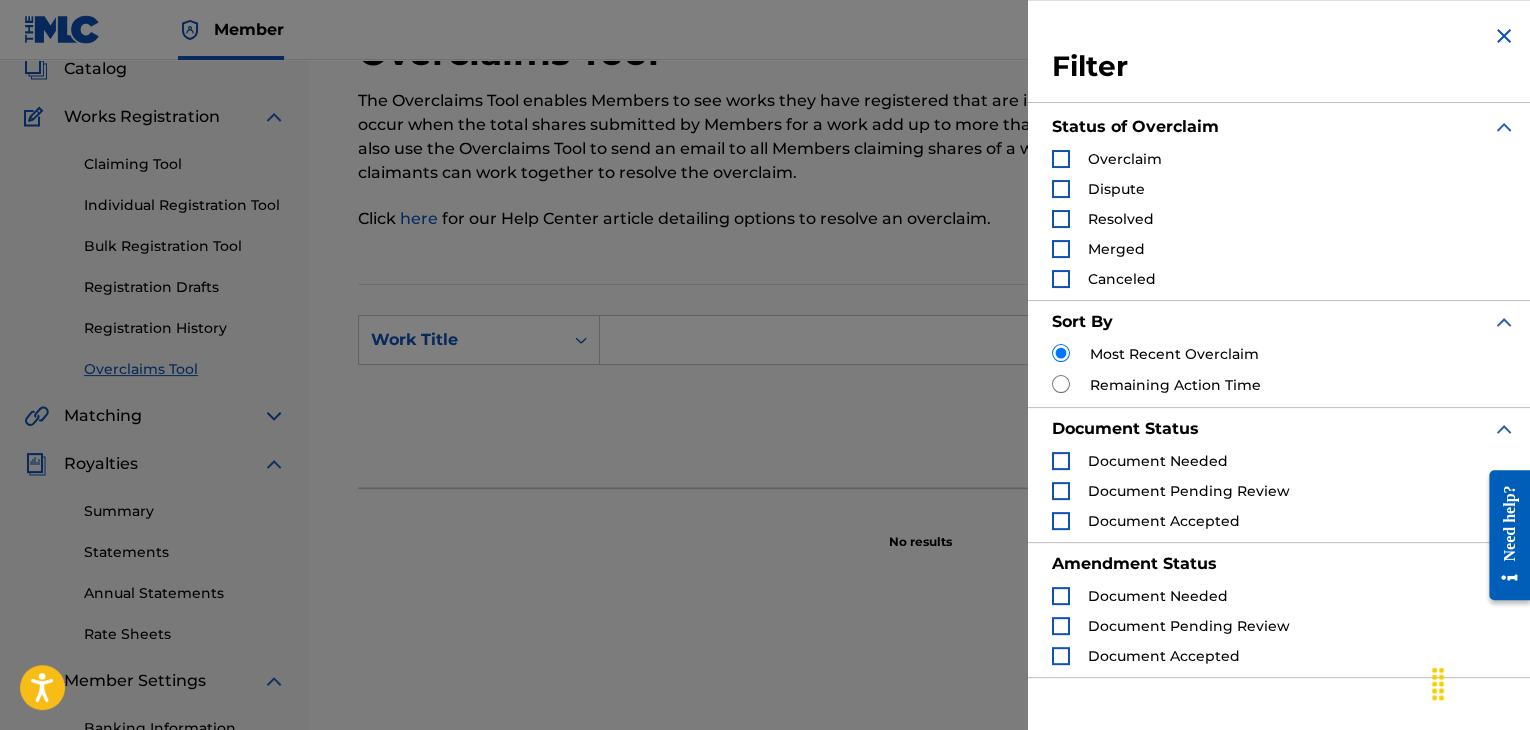 click at bounding box center (1061, 159) 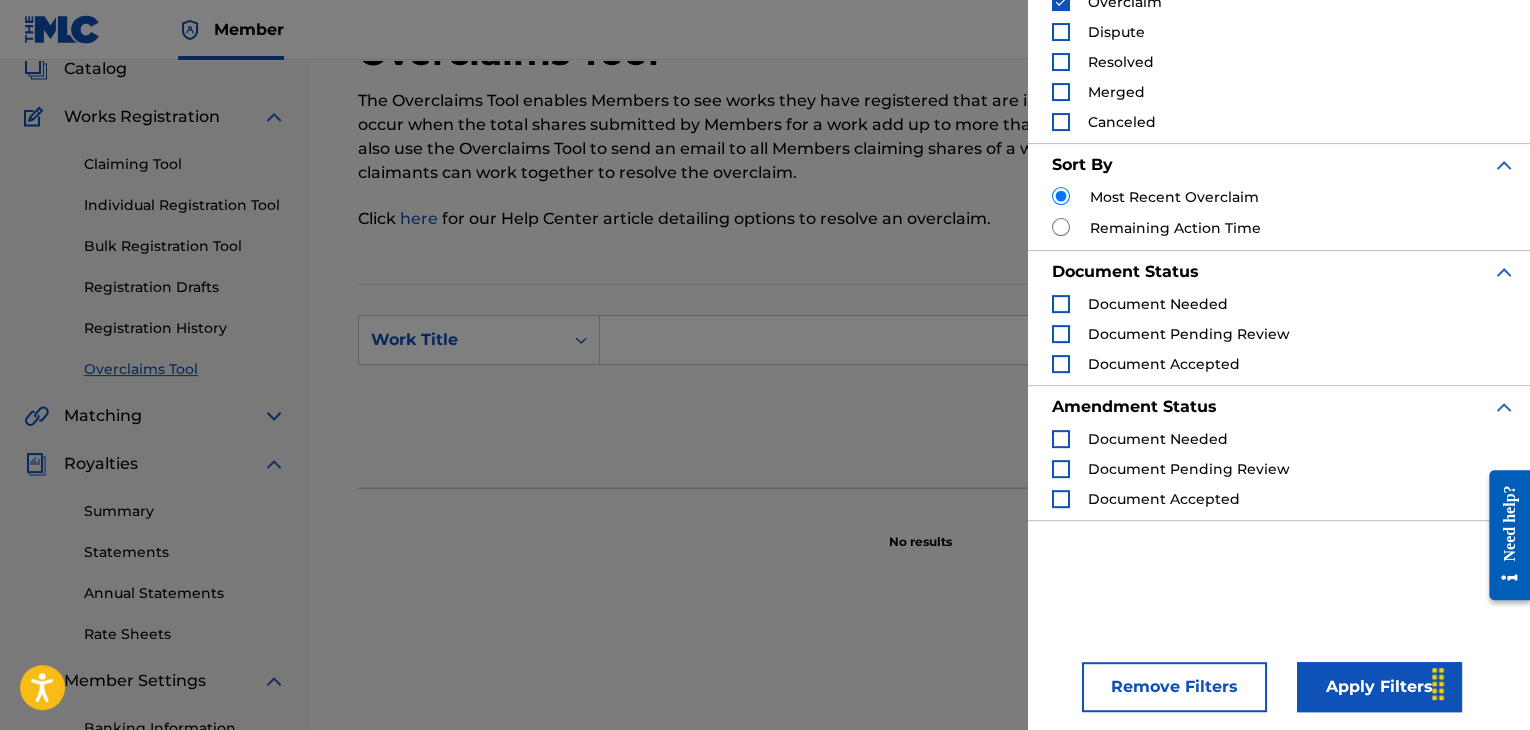 scroll, scrollTop: 162, scrollLeft: 0, axis: vertical 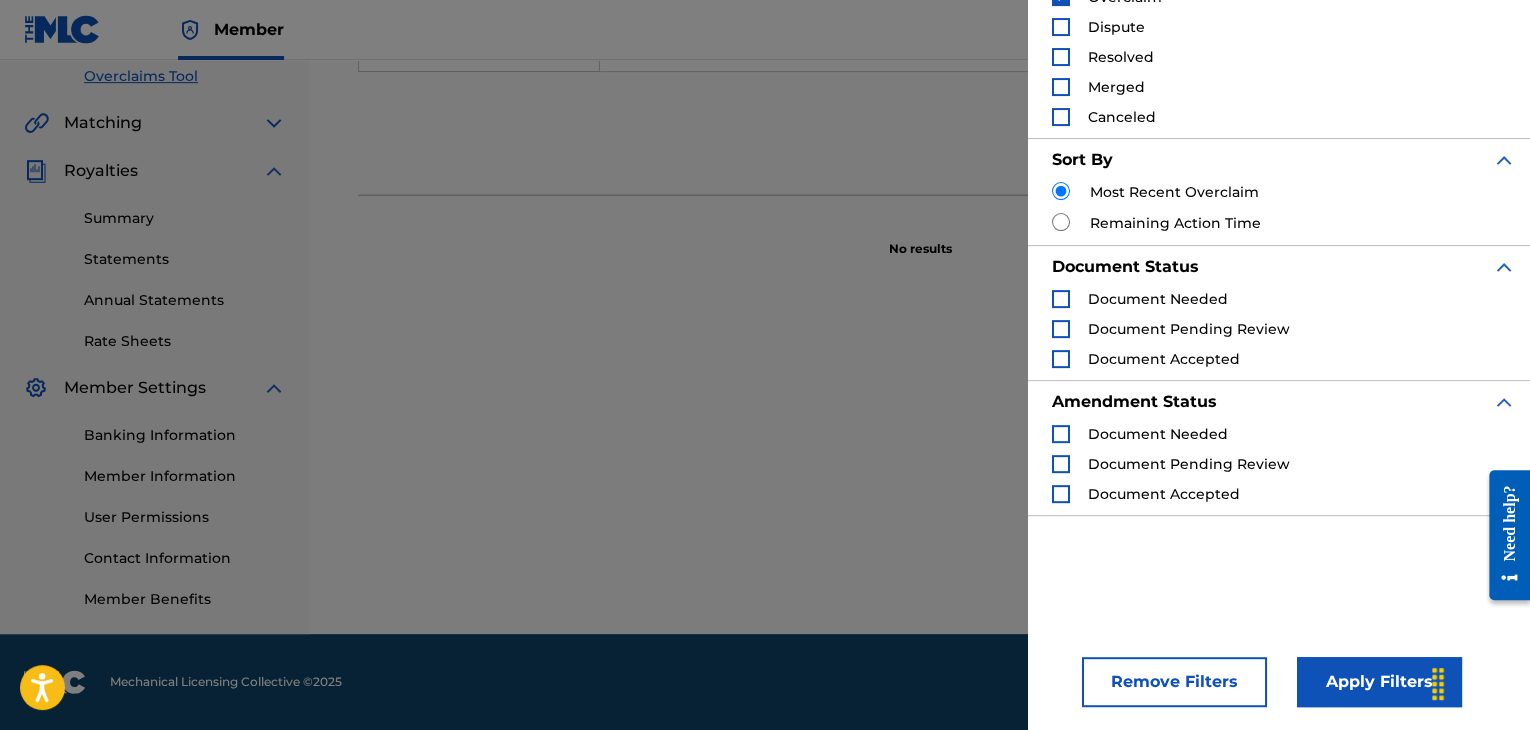 click on "Apply Filters" at bounding box center (1379, 682) 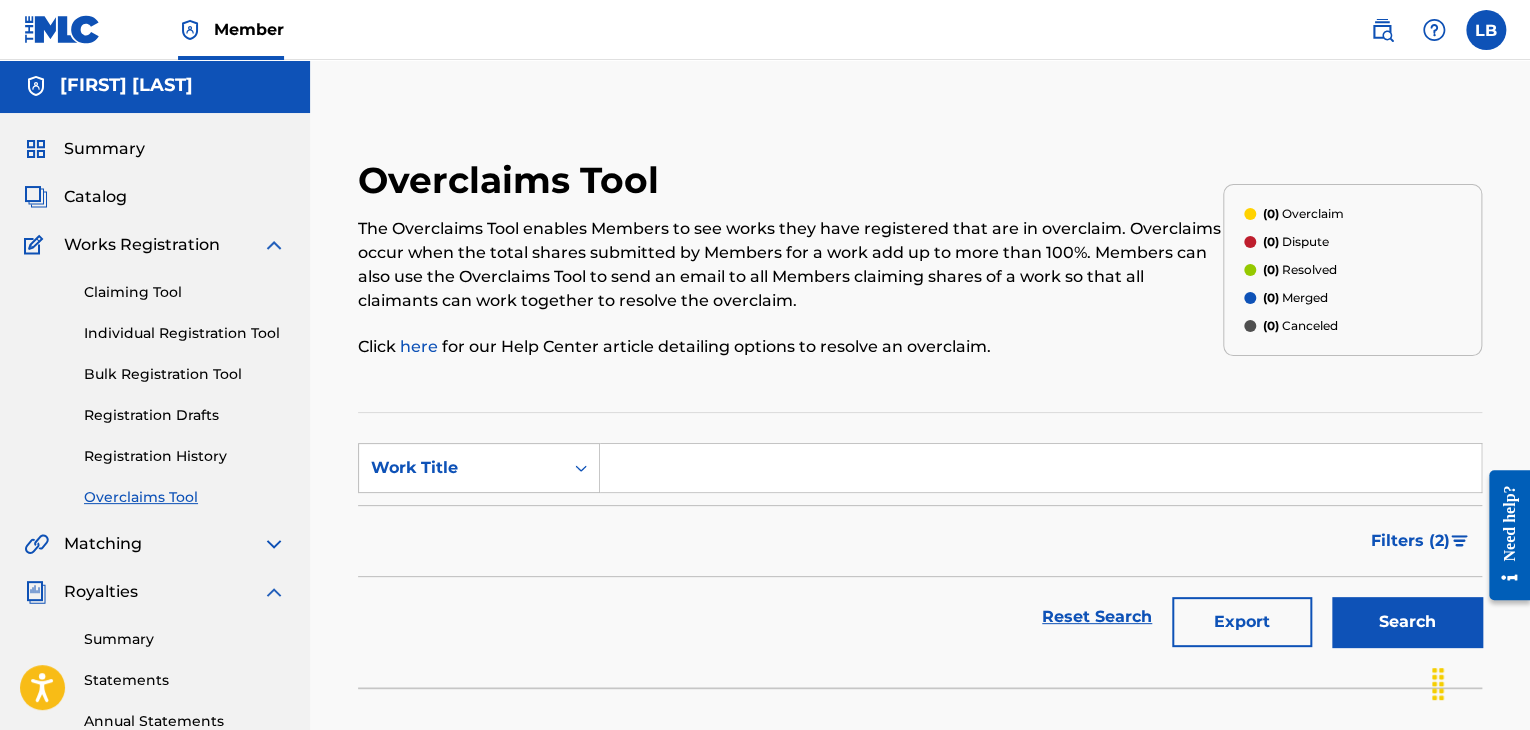scroll, scrollTop: 1, scrollLeft: 0, axis: vertical 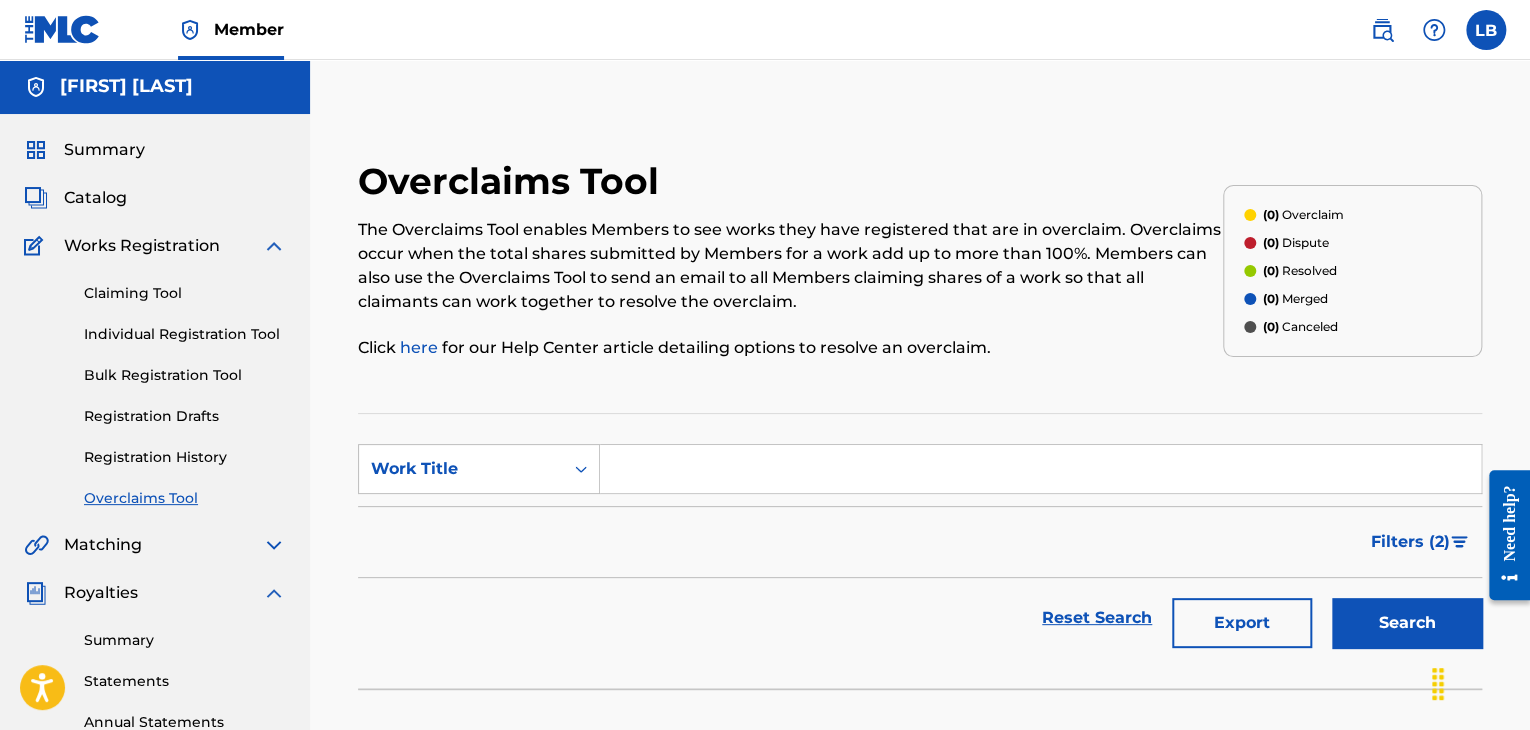 click at bounding box center (1040, 469) 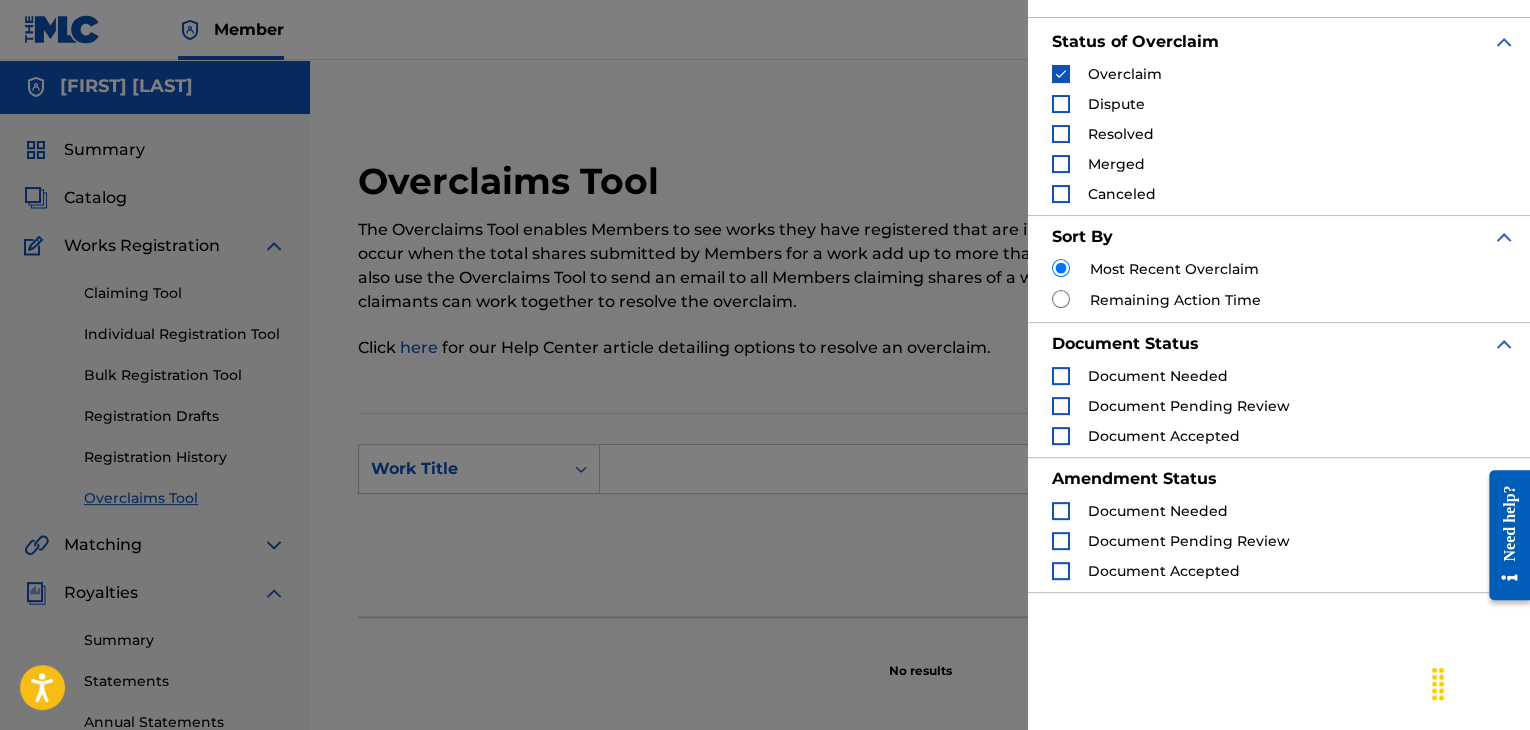 scroll, scrollTop: 0, scrollLeft: 0, axis: both 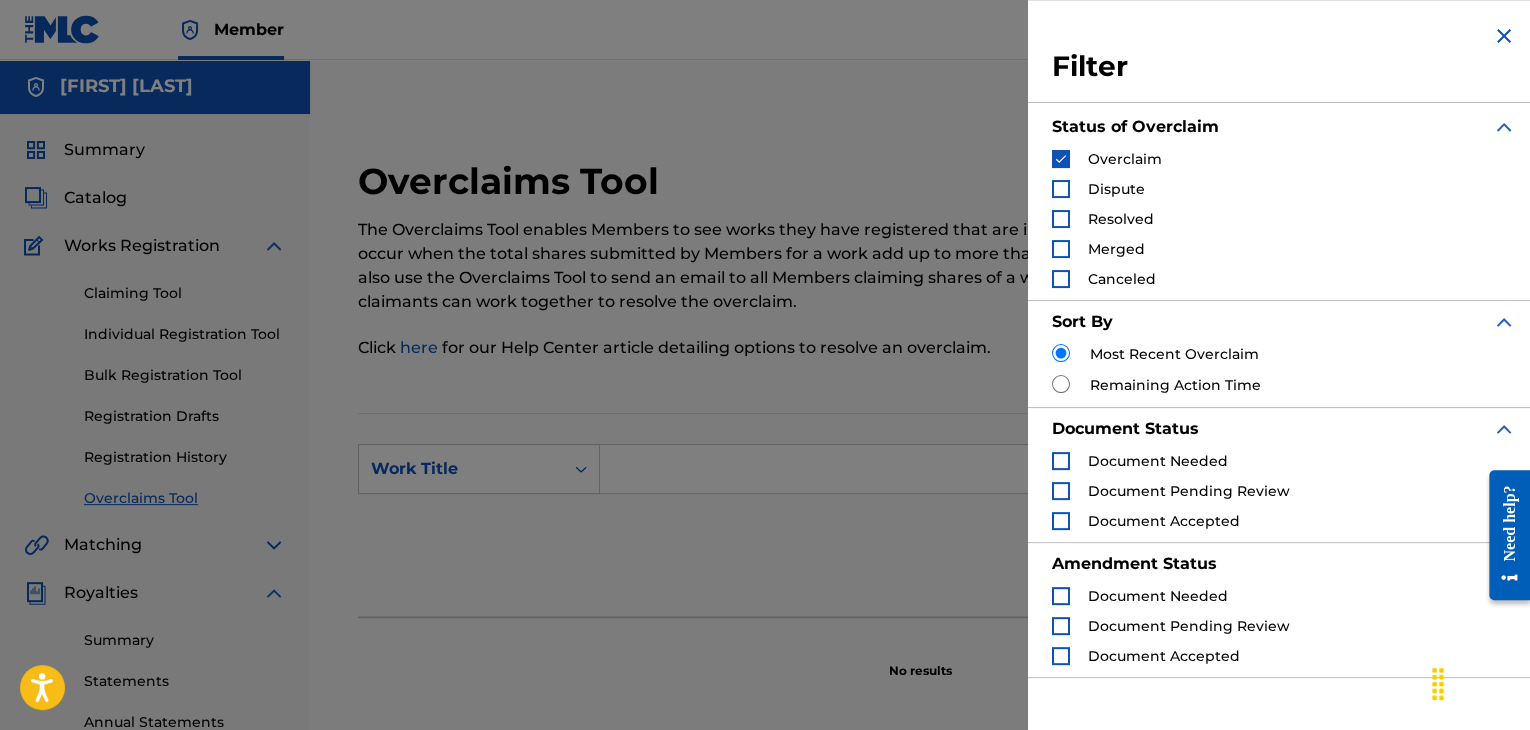 click on "Reset Search Export Search" at bounding box center [920, 546] 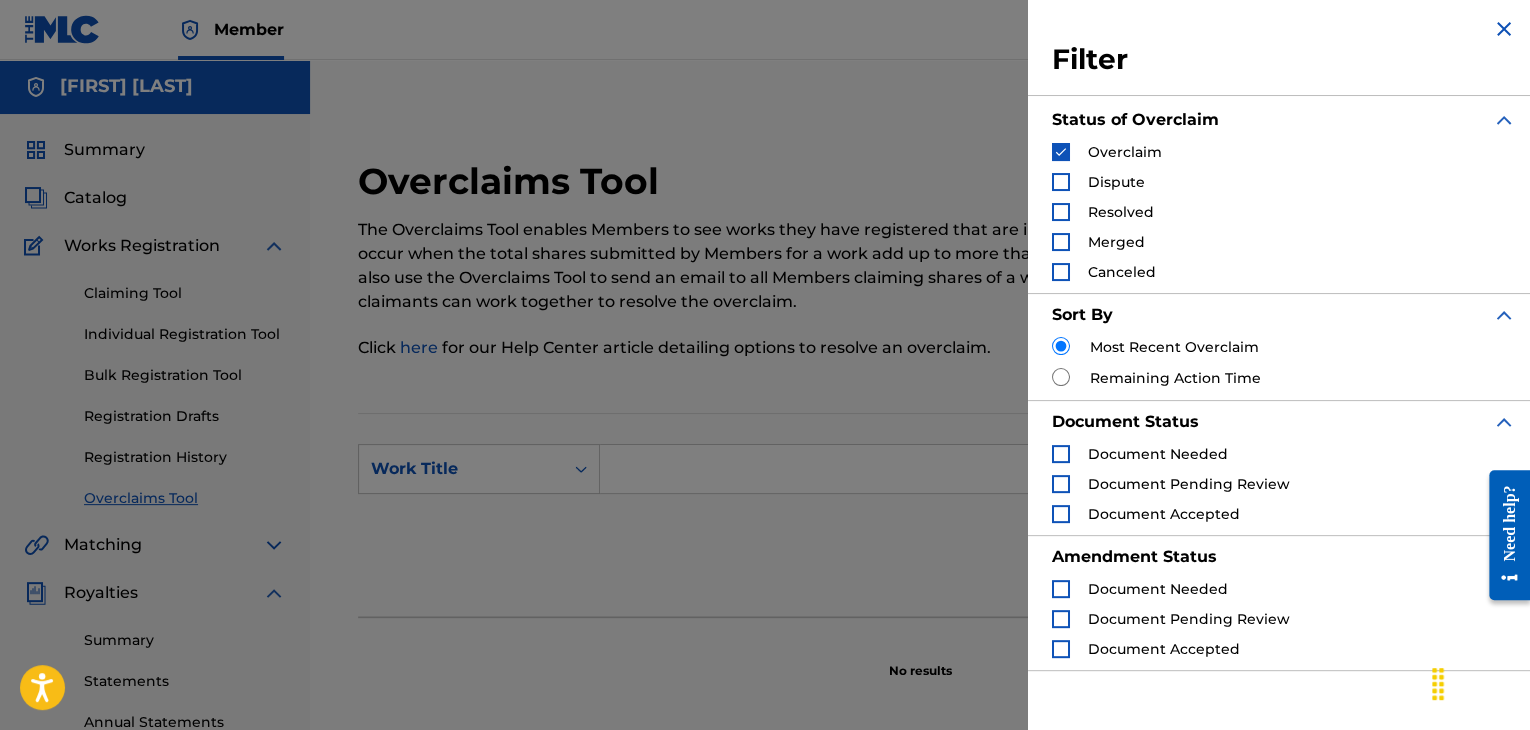scroll, scrollTop: 8, scrollLeft: 0, axis: vertical 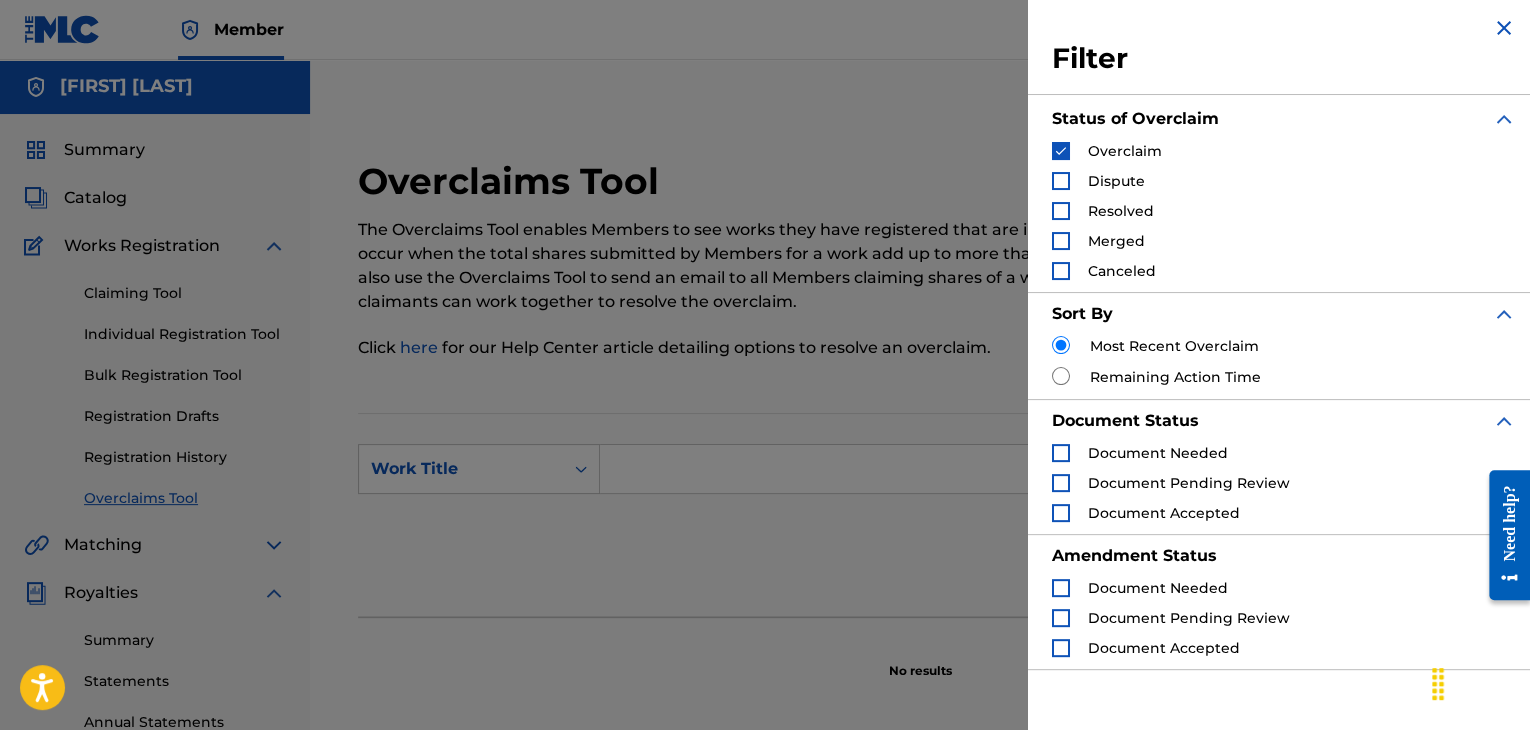 click at bounding box center [1504, 119] 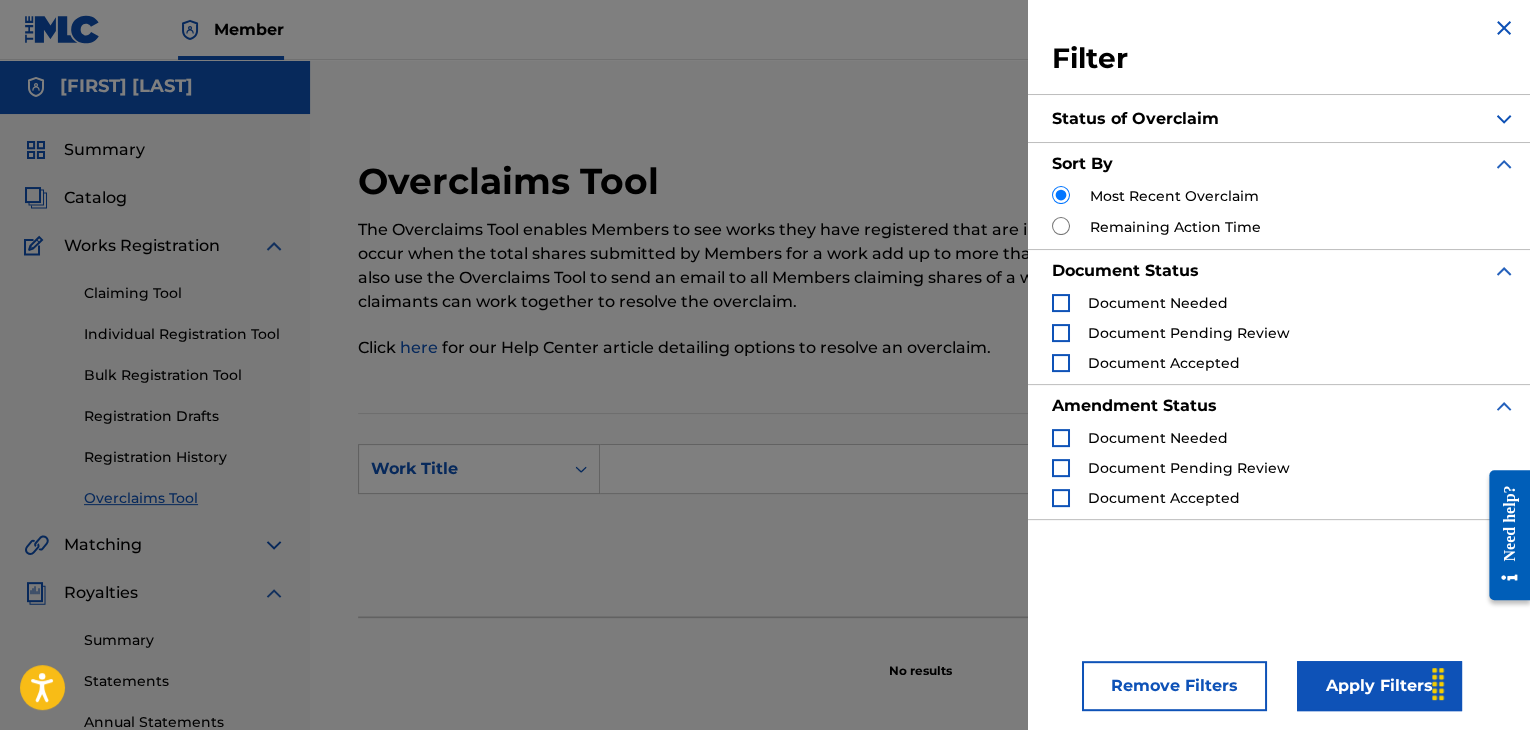 click at bounding box center (1504, 119) 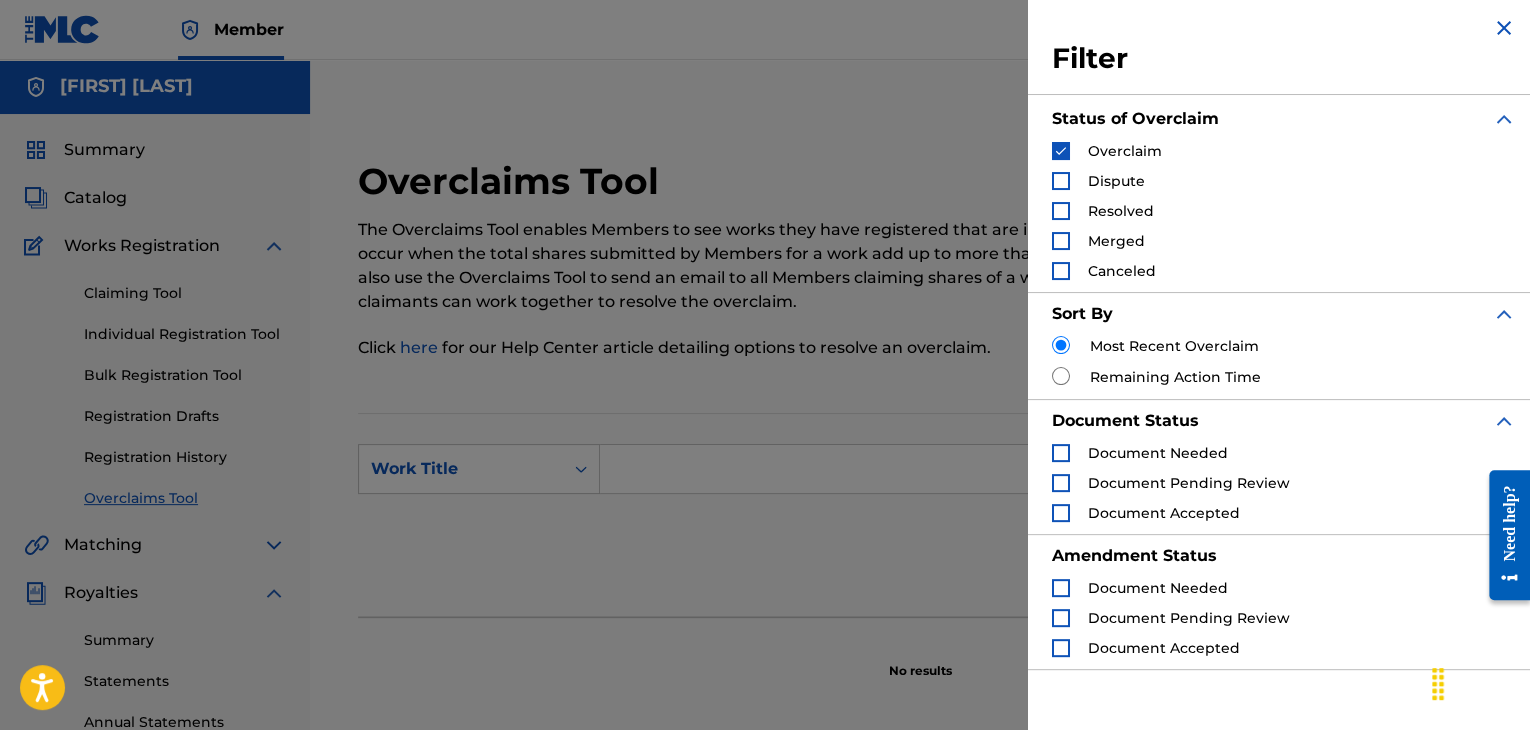 click at bounding box center [1061, 181] 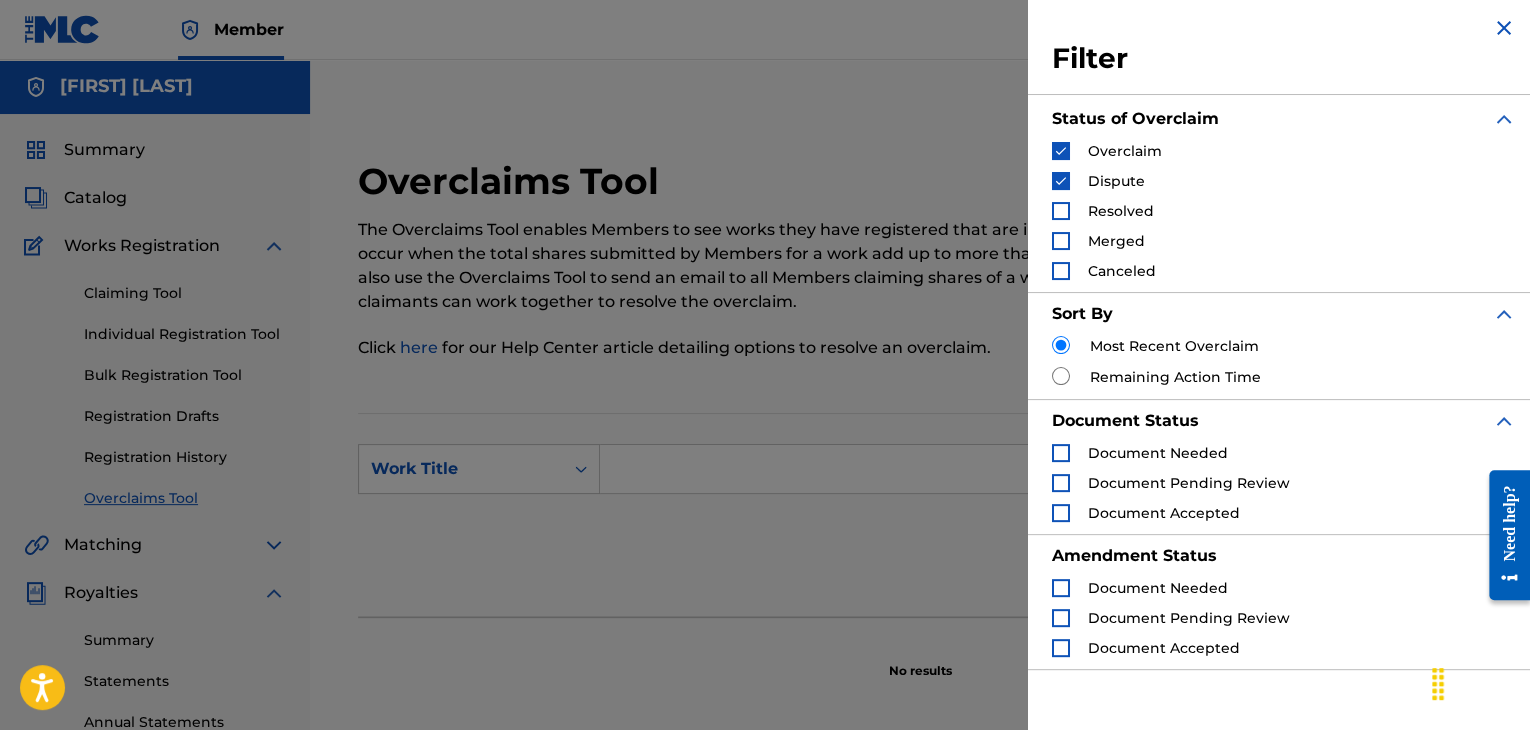 click at bounding box center [1061, 181] 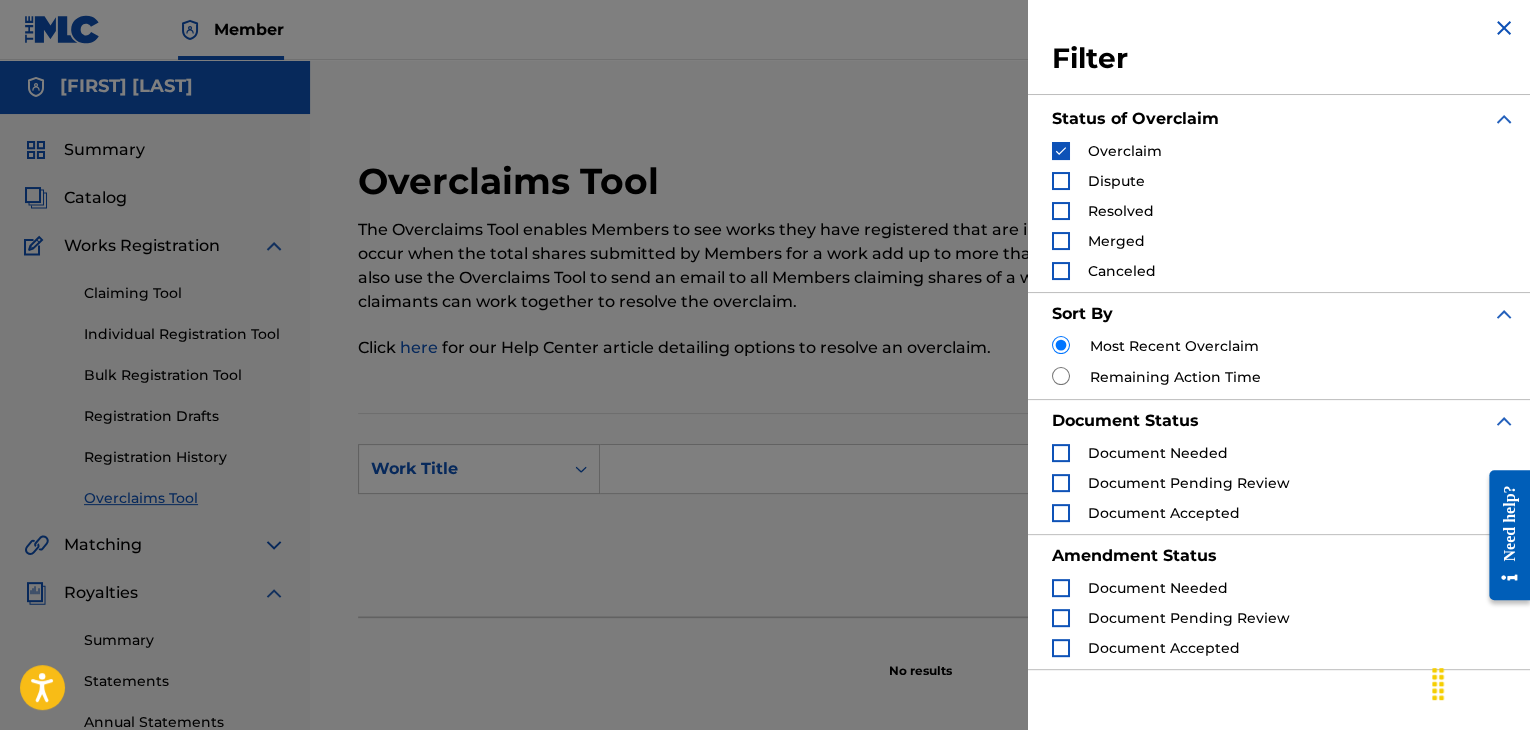 click at bounding box center (1061, 151) 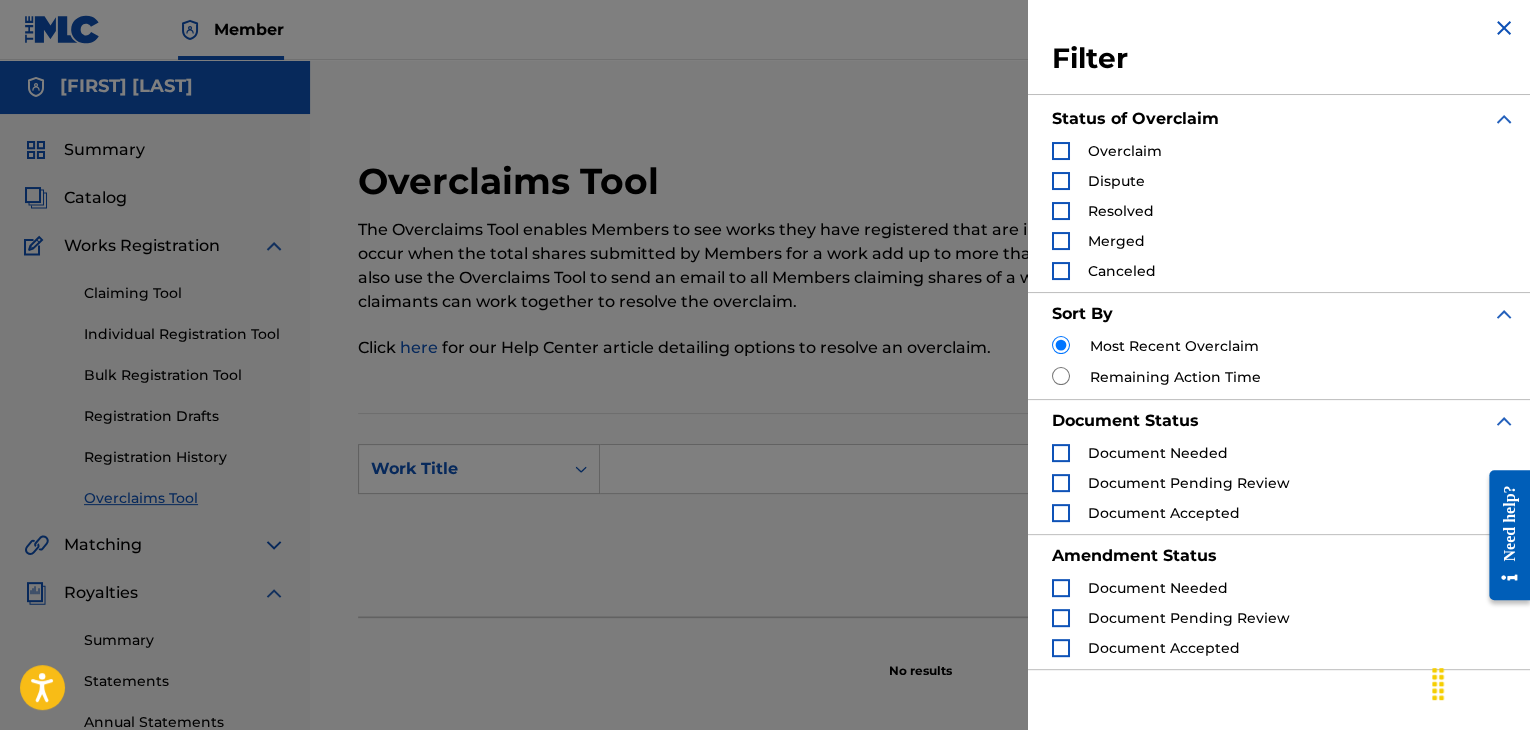 click at bounding box center (1504, 119) 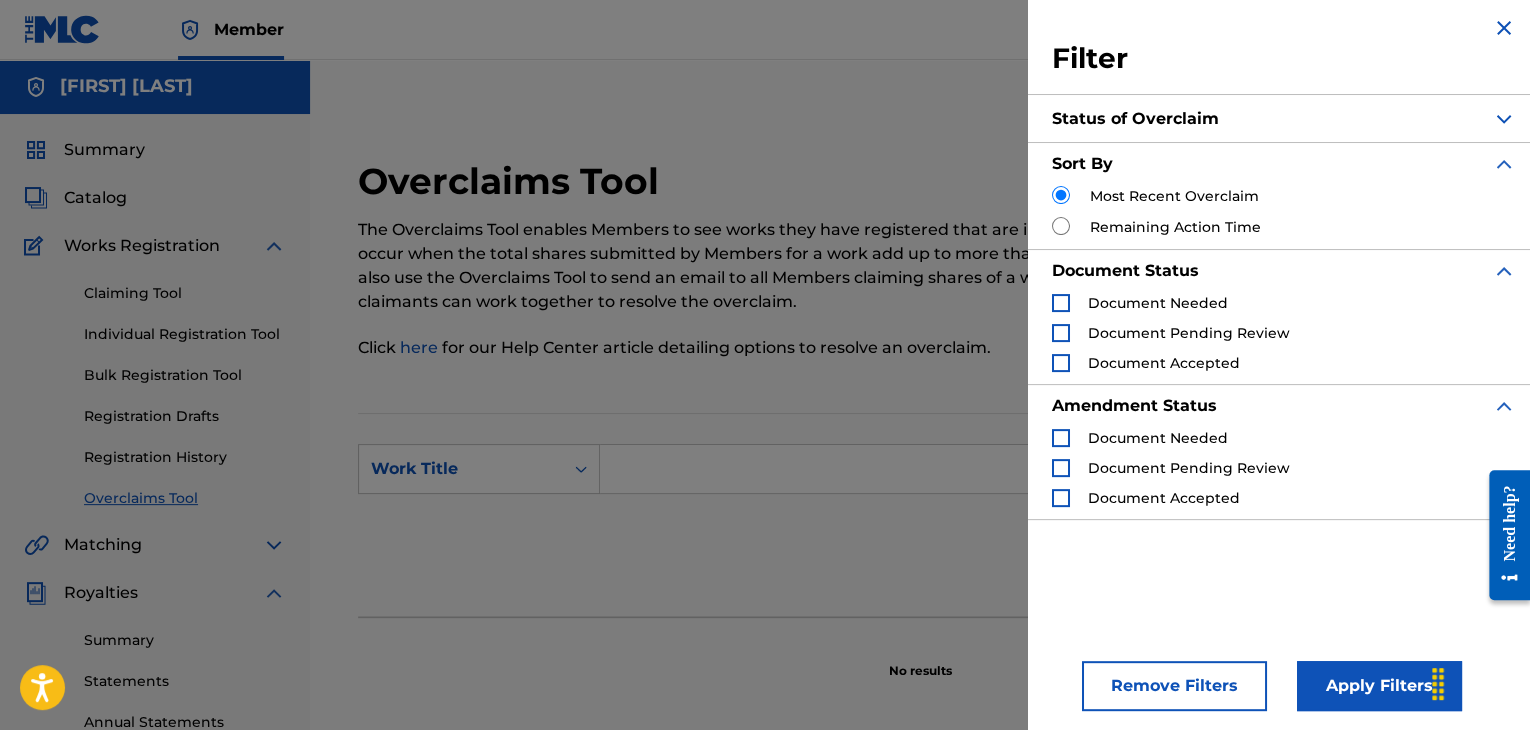 click at bounding box center [1504, 119] 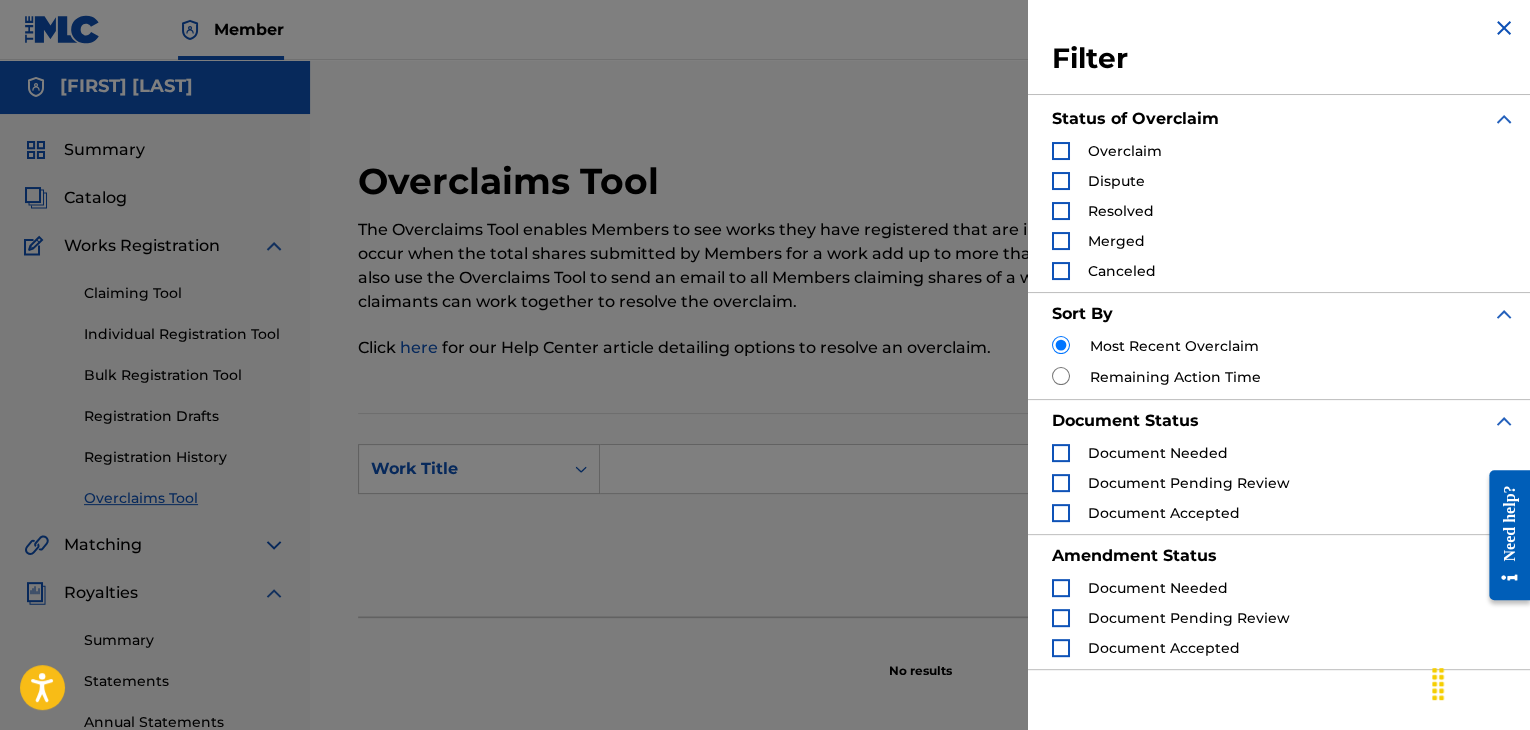 click at bounding box center [1504, 28] 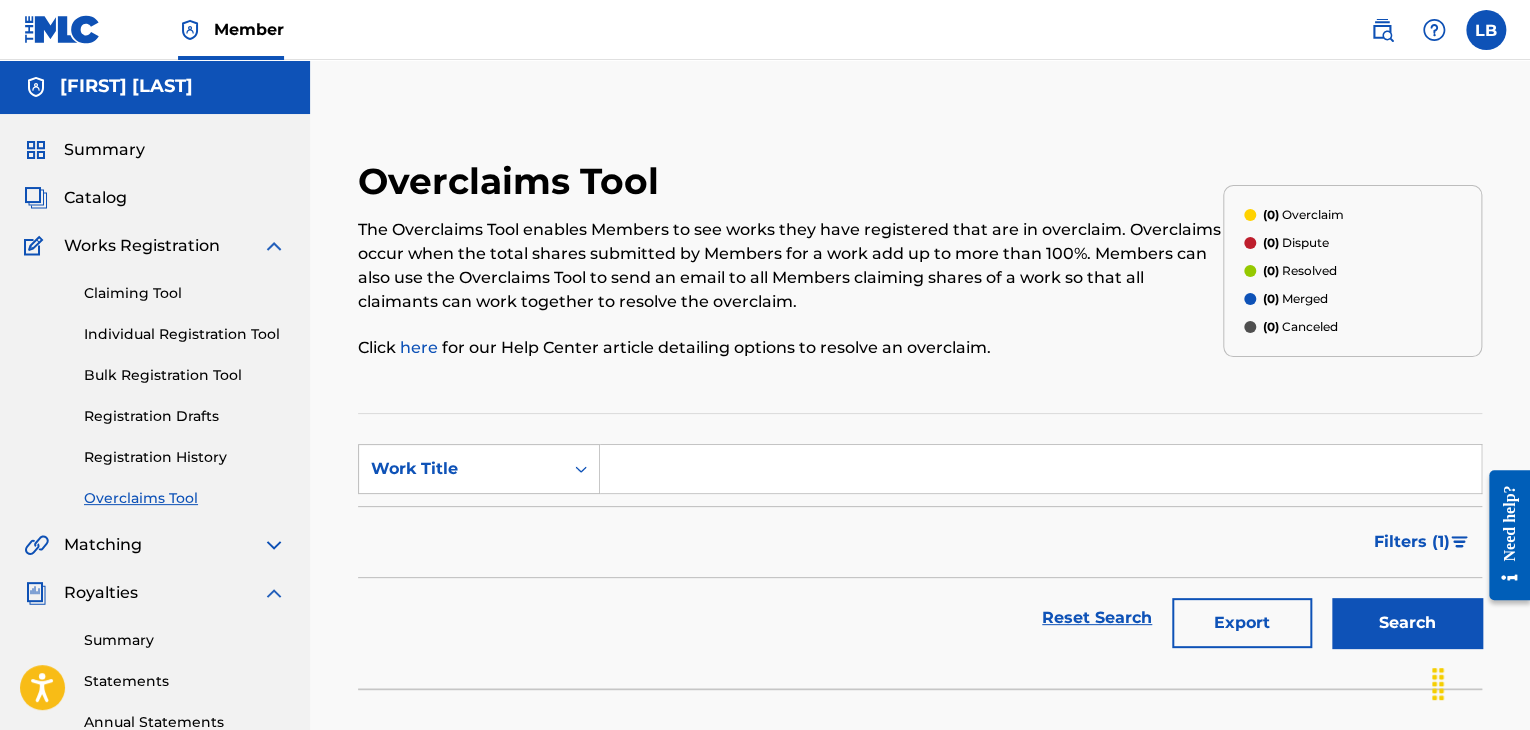 click on "Registration History" at bounding box center (185, 457) 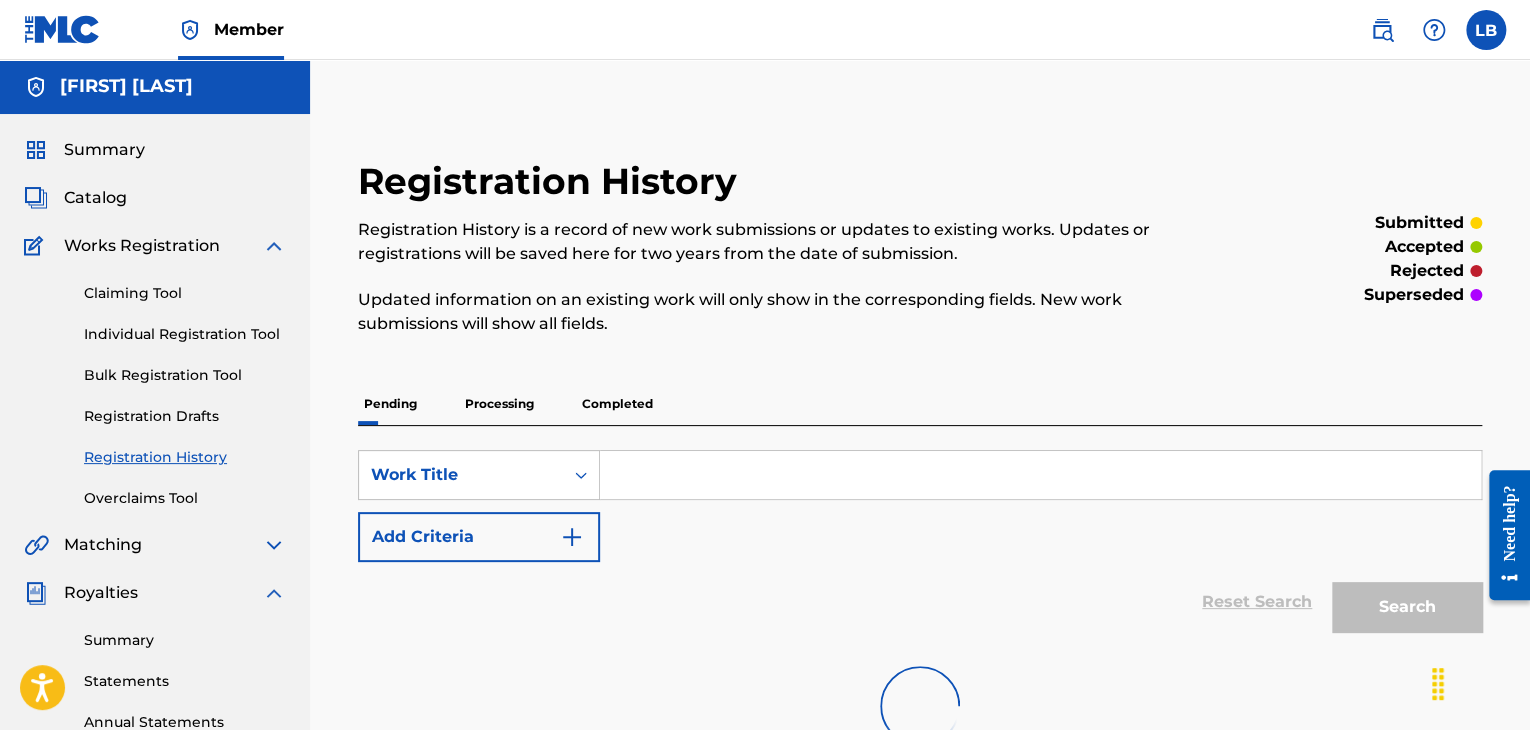 scroll, scrollTop: 0, scrollLeft: 0, axis: both 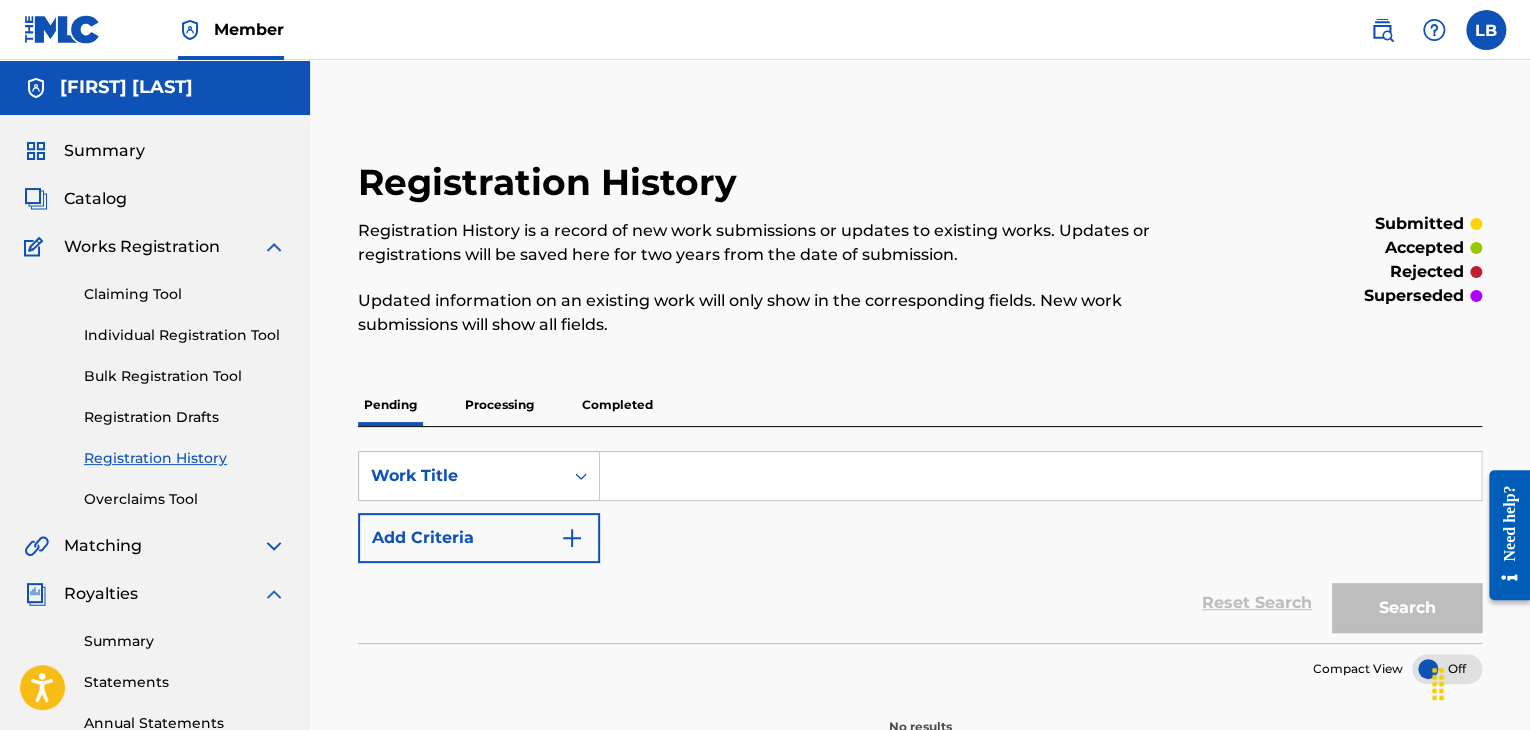 click on "Processing" at bounding box center (499, 405) 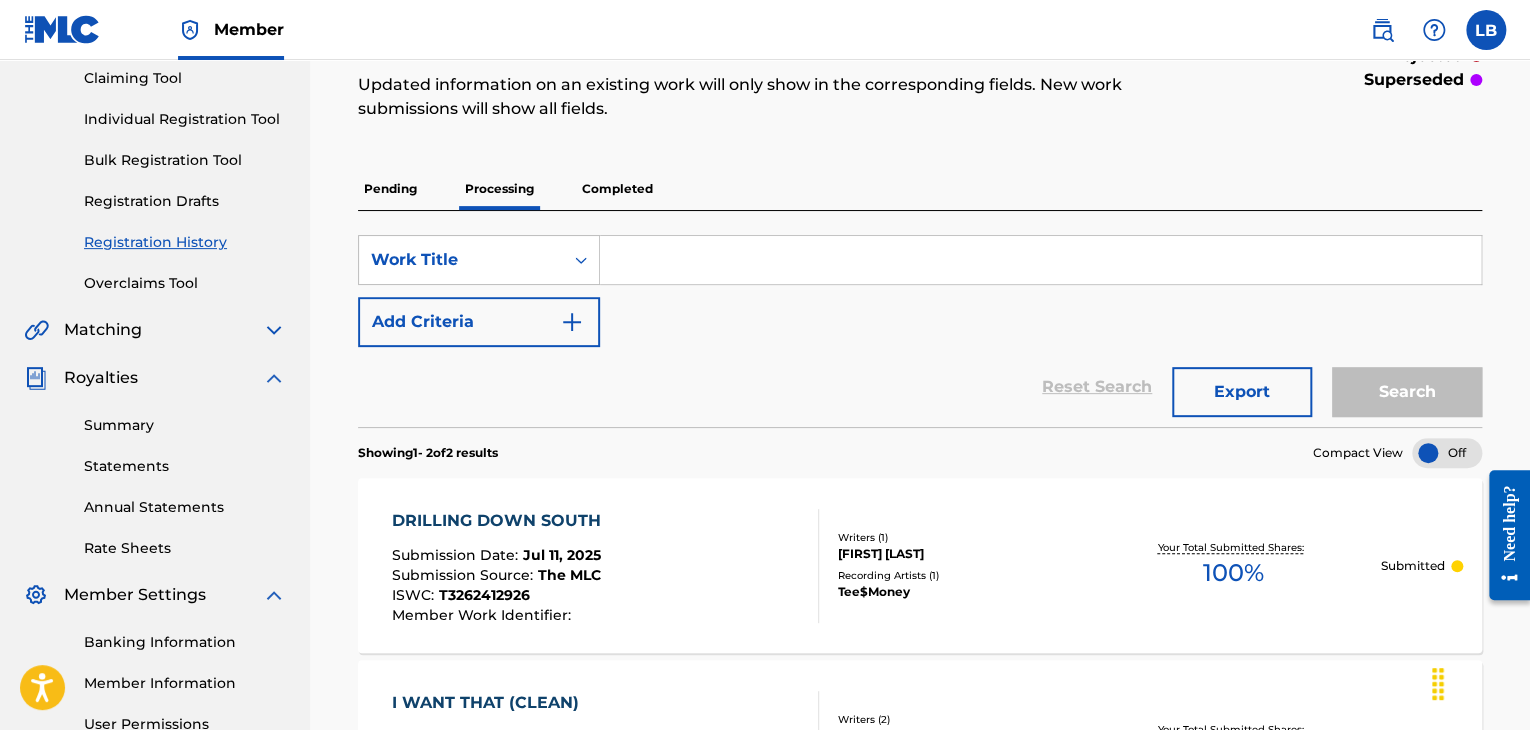 scroll, scrollTop: 236, scrollLeft: 0, axis: vertical 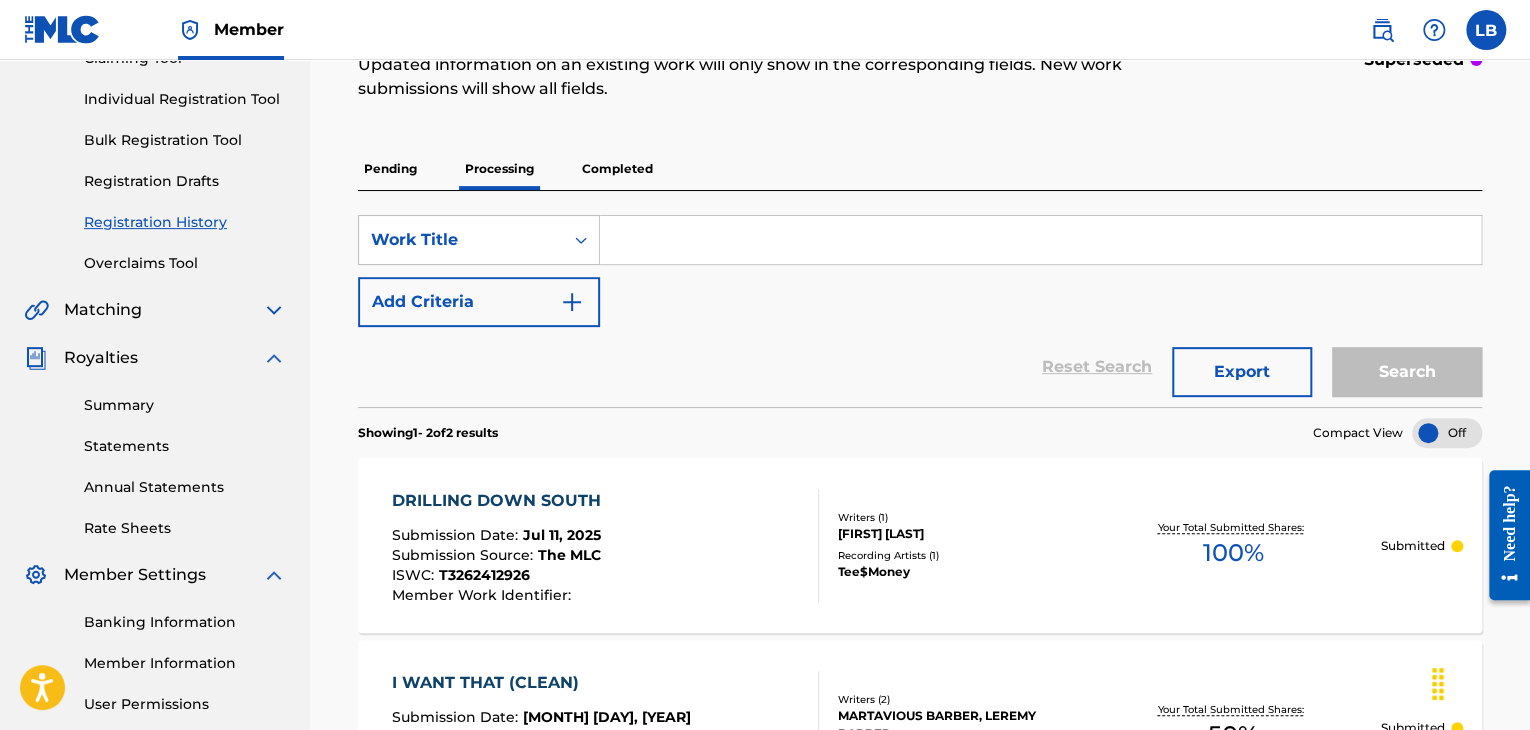 click on "DRILLING DOWN SOUTH" at bounding box center (501, 501) 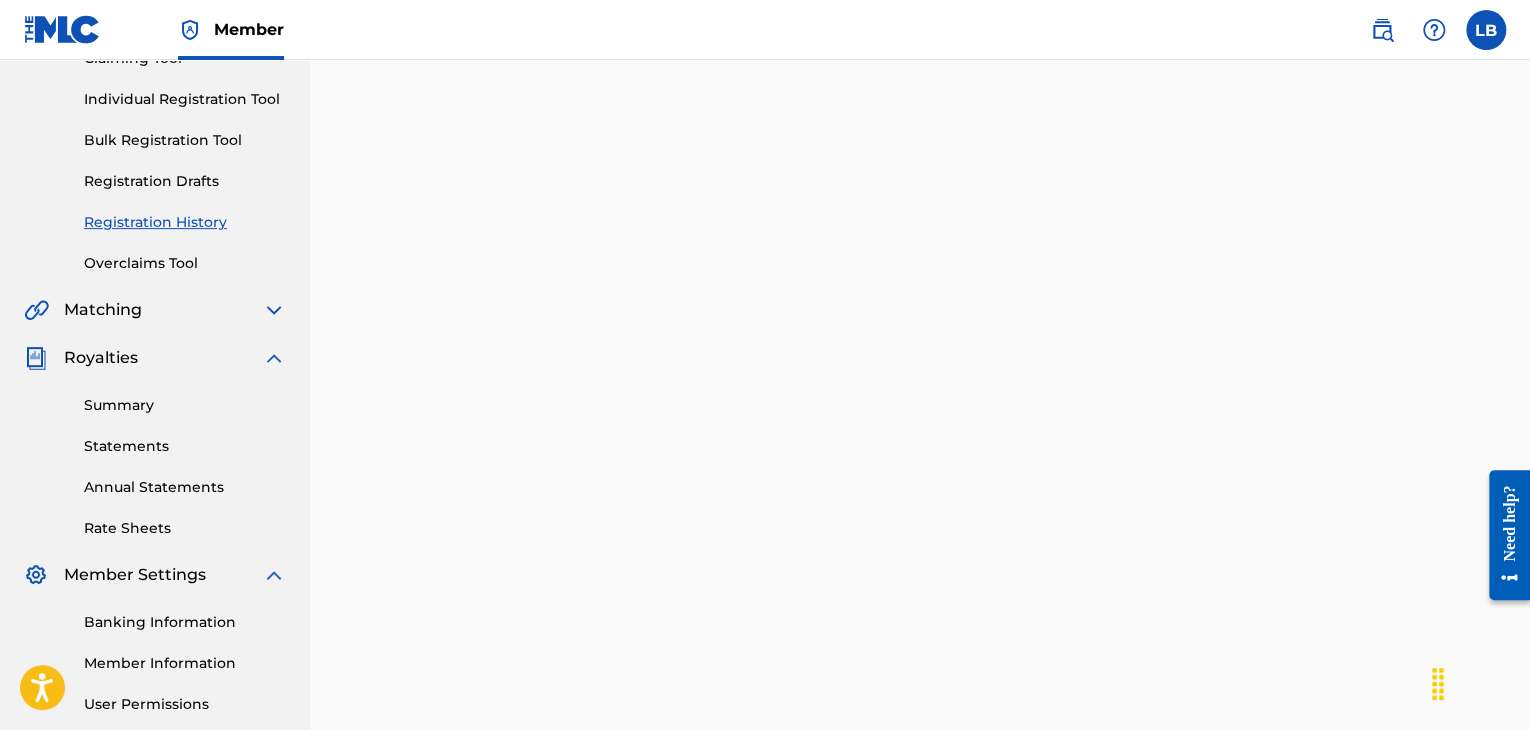 scroll, scrollTop: 0, scrollLeft: 0, axis: both 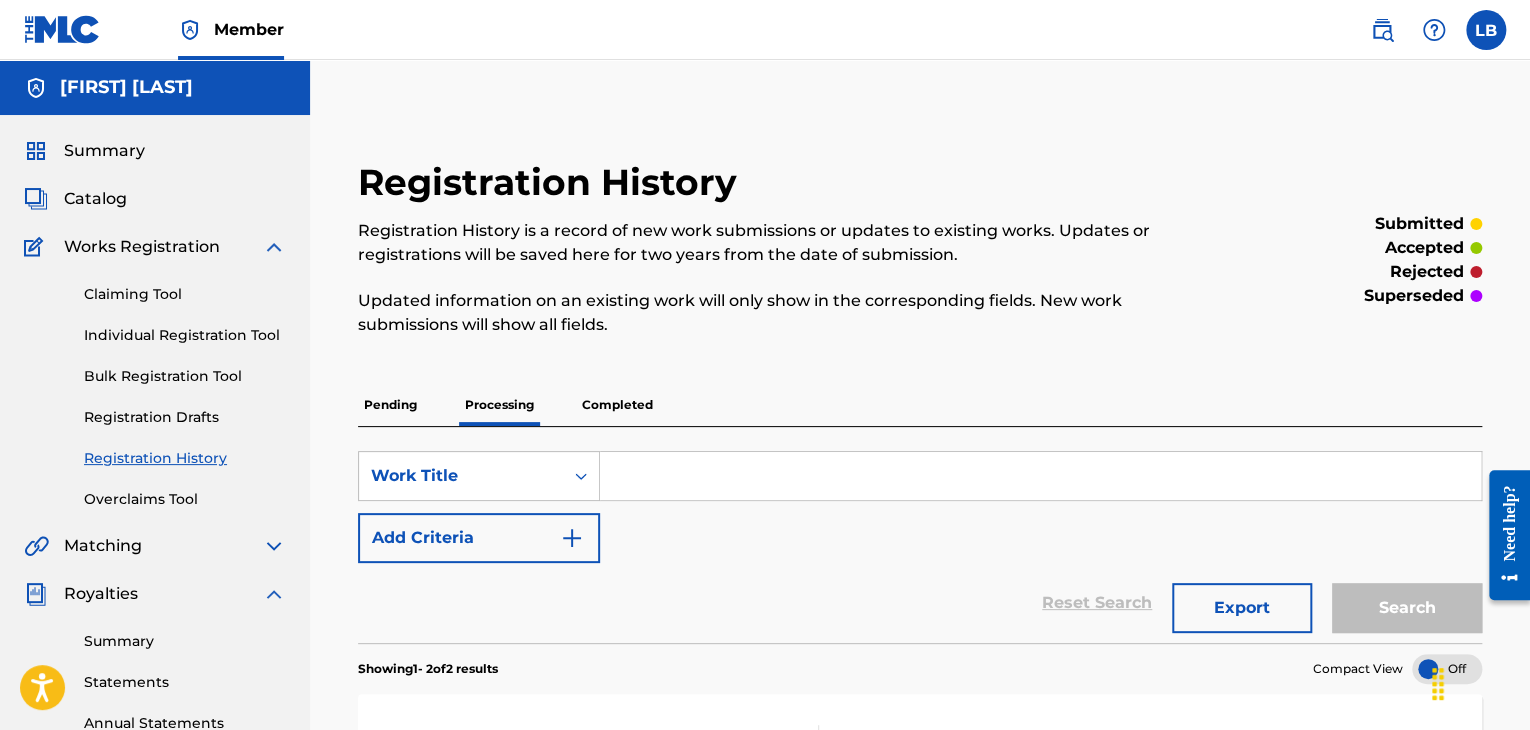 click on "Completed" at bounding box center (617, 405) 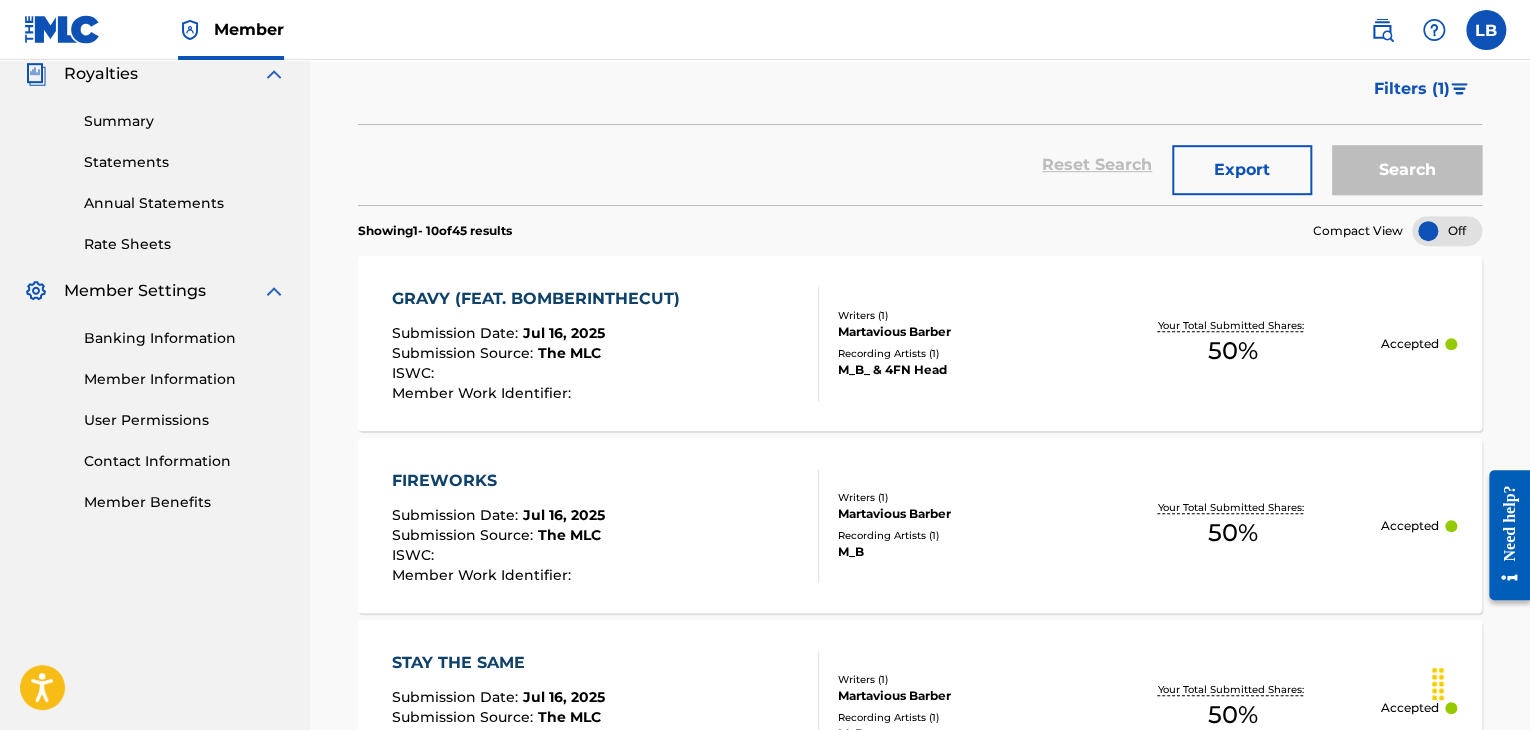 scroll, scrollTop: 536, scrollLeft: 0, axis: vertical 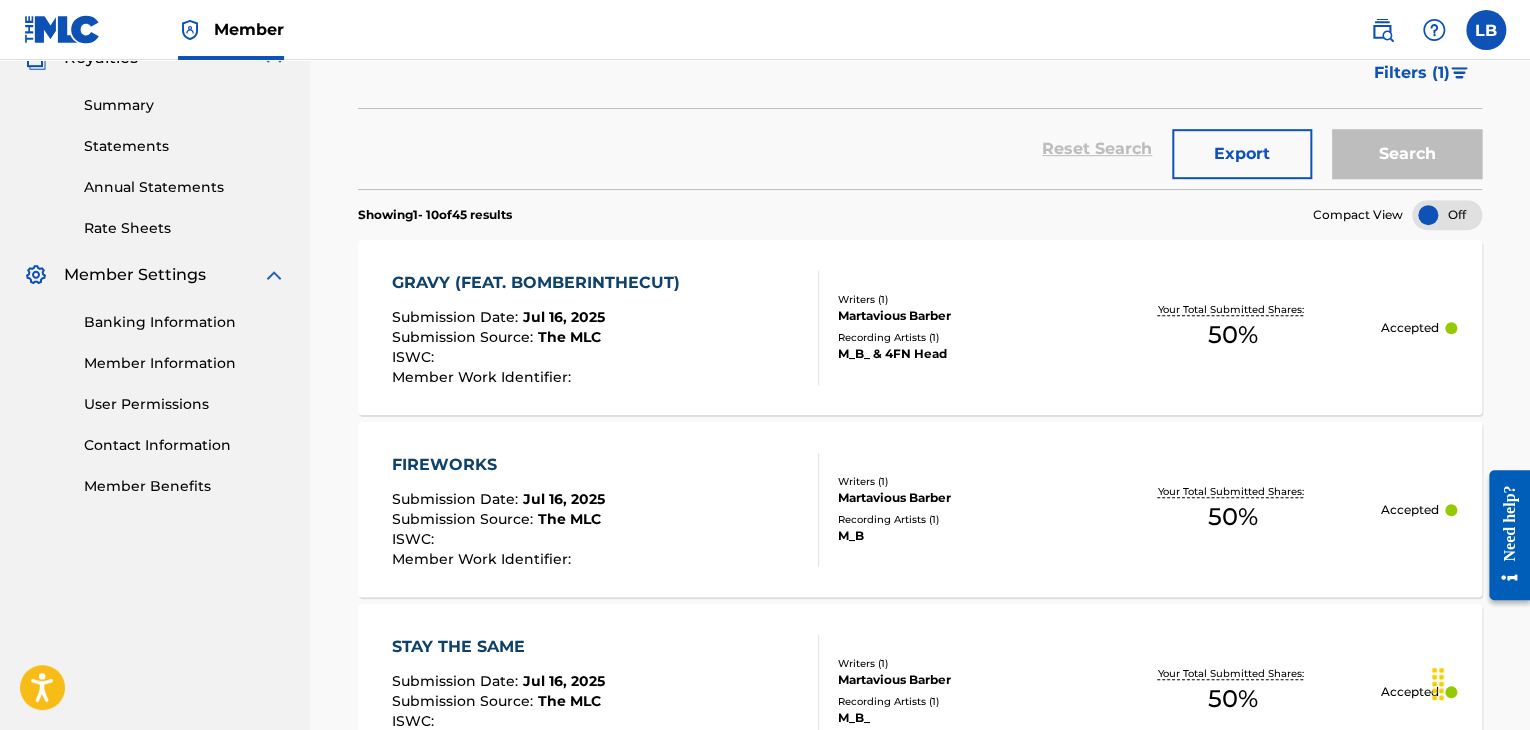 click on "[TITLE] Submission Date : [MONTH] [DAY], [YEAR] Submission Source : The MLC ISWC : Member Work Identifier : Writers ( 1 ) [FIRST] [LAST] Recording Artists ( 1 ) [ARTIST_NAME] & [NICKNAME] Your Total Submitted Shares: 50 % Accepted" at bounding box center (920, 327) 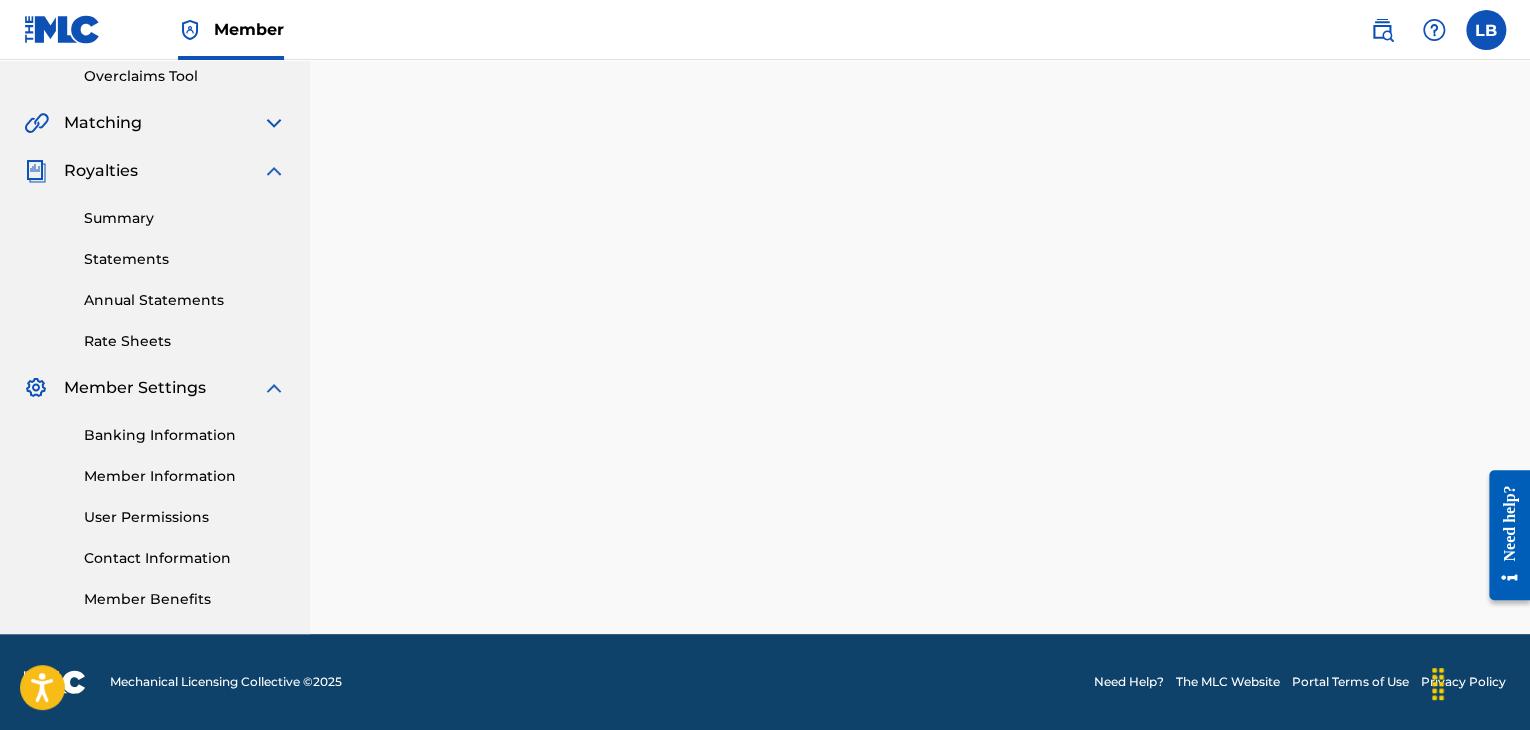 scroll, scrollTop: 0, scrollLeft: 0, axis: both 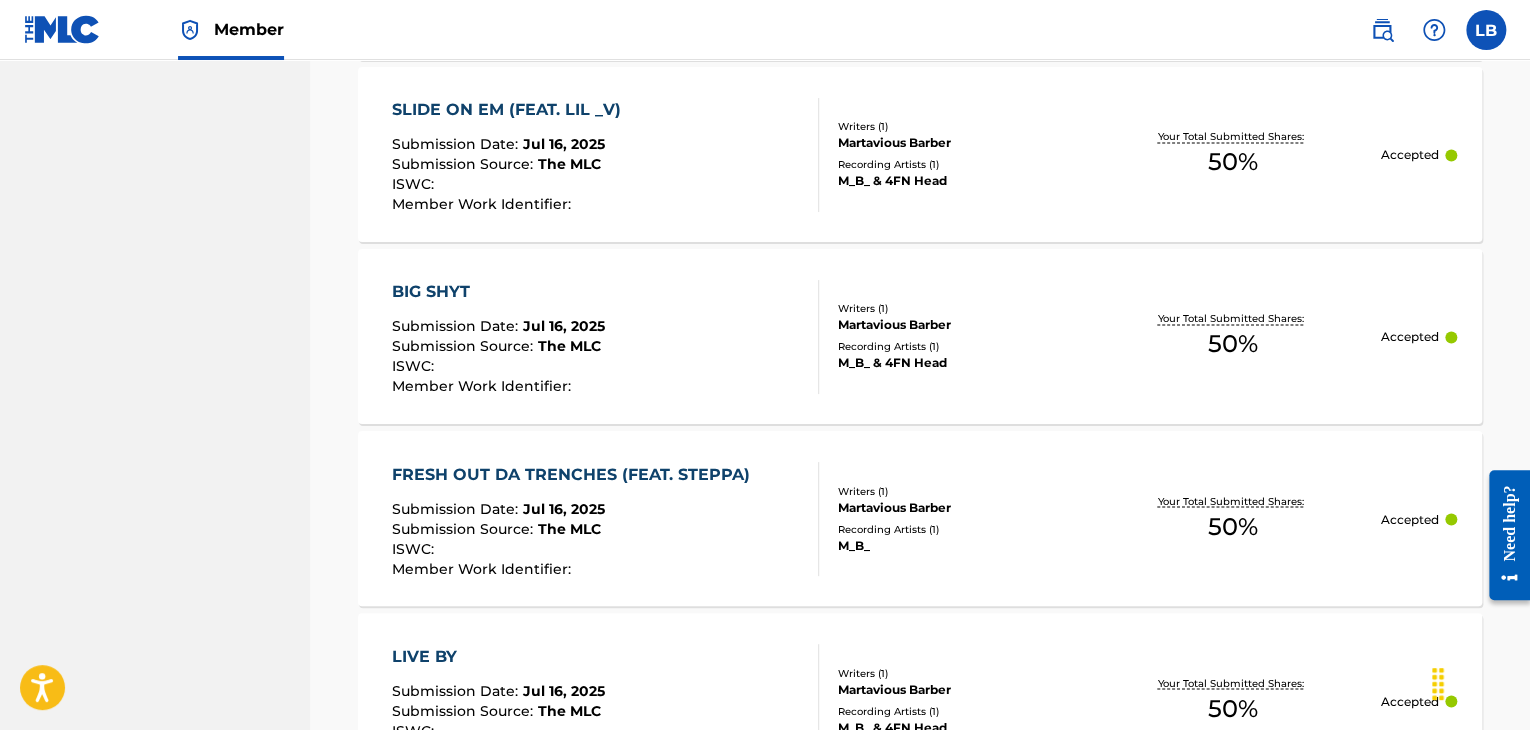 click on "FRESH OUT DA TRENCHES (FEAT. STEPPA)" at bounding box center (576, 474) 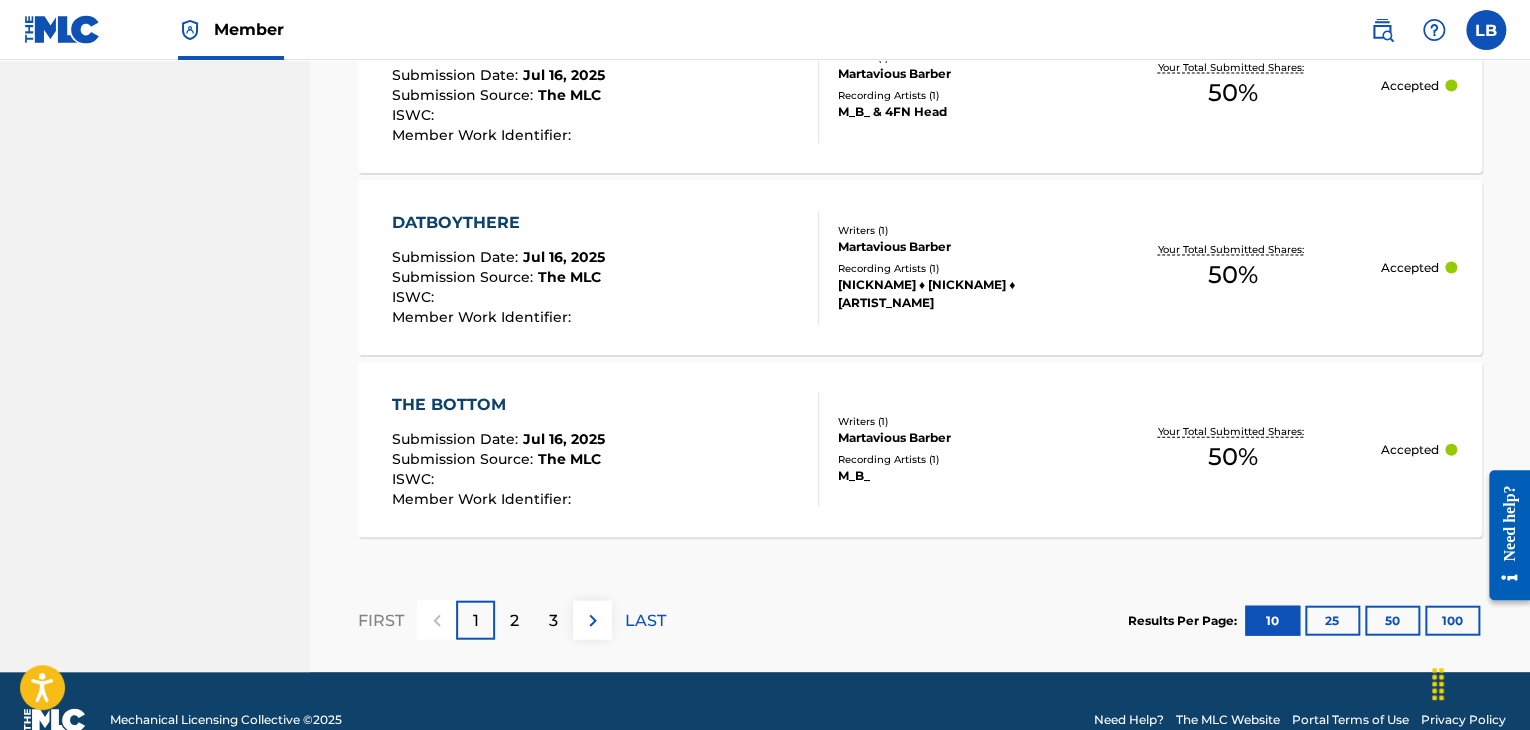 scroll, scrollTop: 2089, scrollLeft: 0, axis: vertical 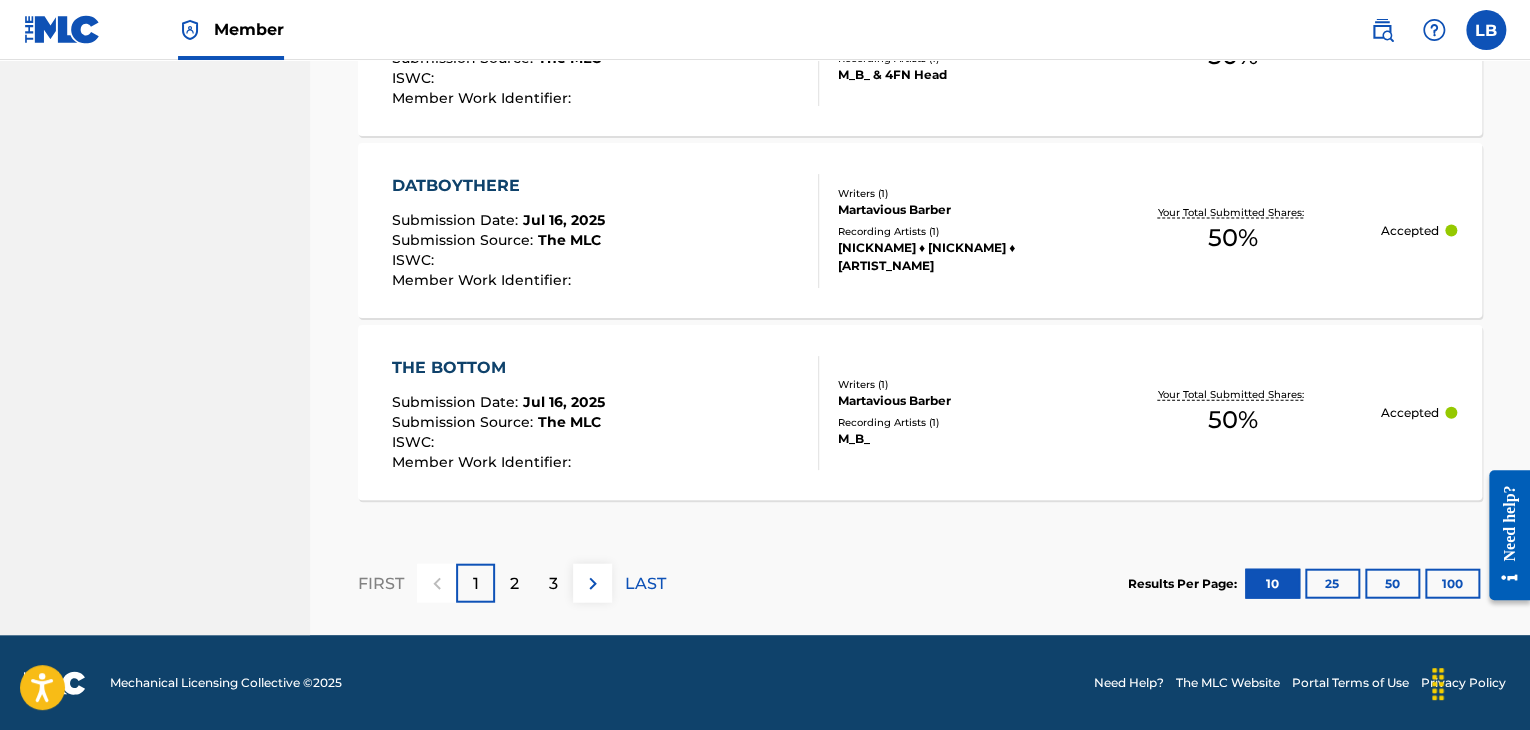 click on "3" at bounding box center [553, 583] 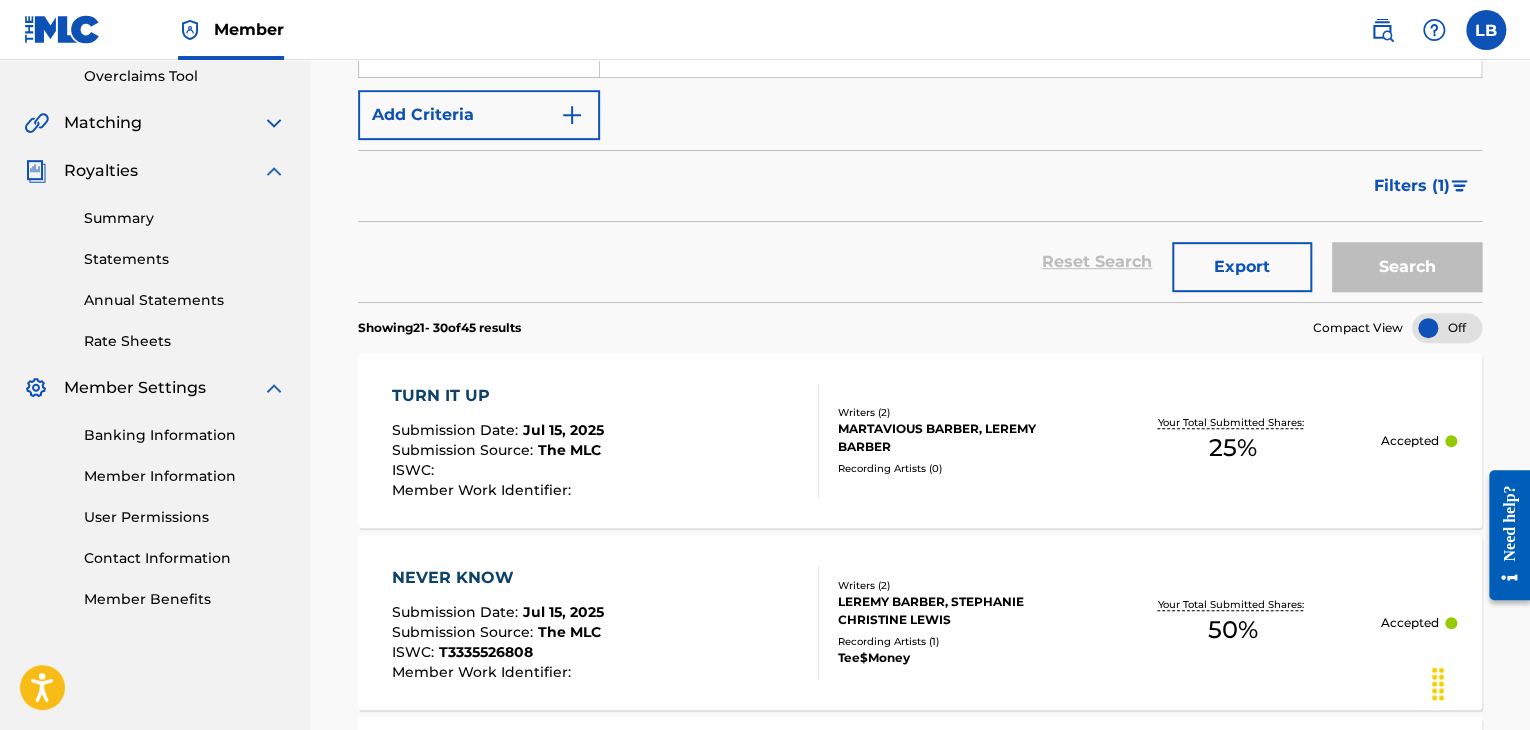 scroll, scrollTop: 2089, scrollLeft: 0, axis: vertical 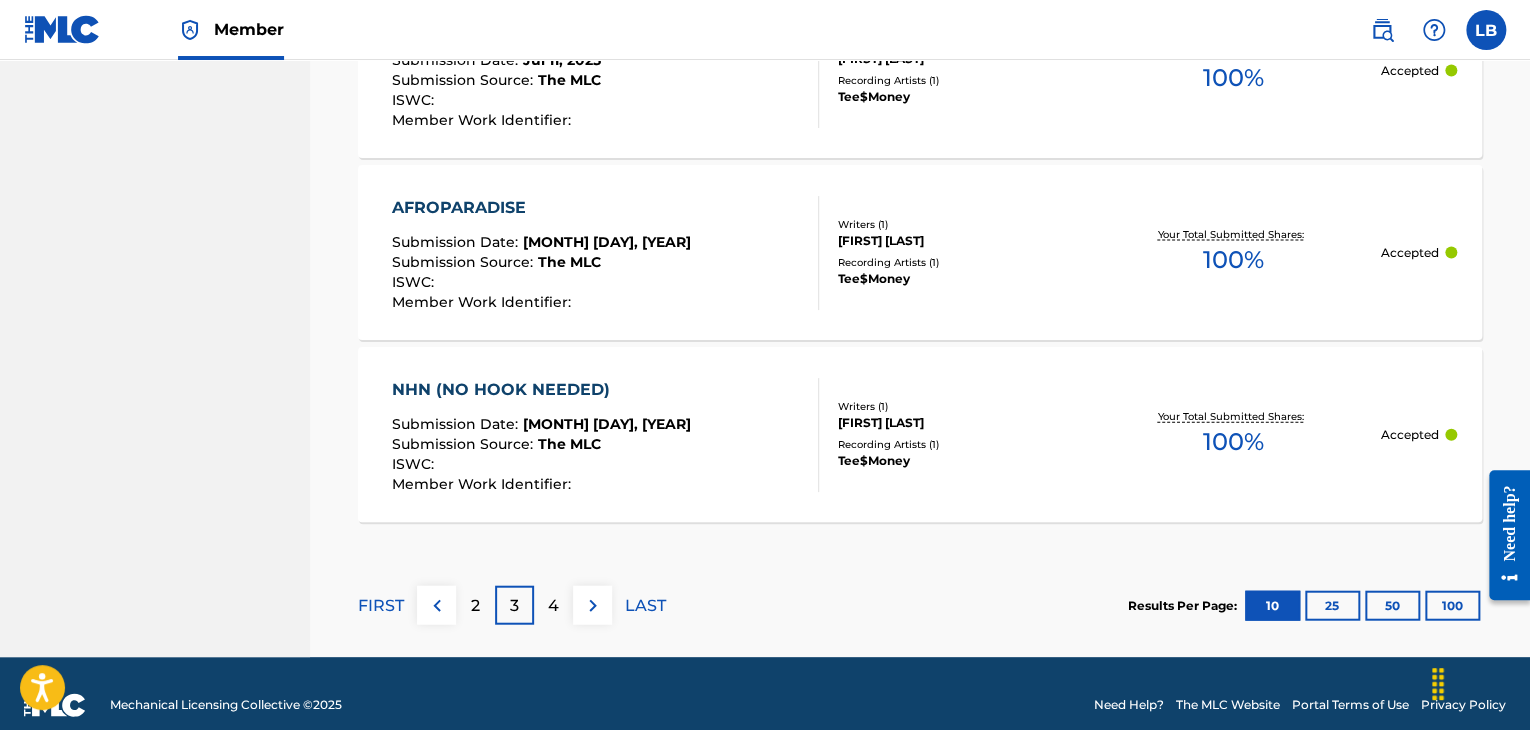 click on "NHN (NO HOOK NEEDED)" at bounding box center [541, 390] 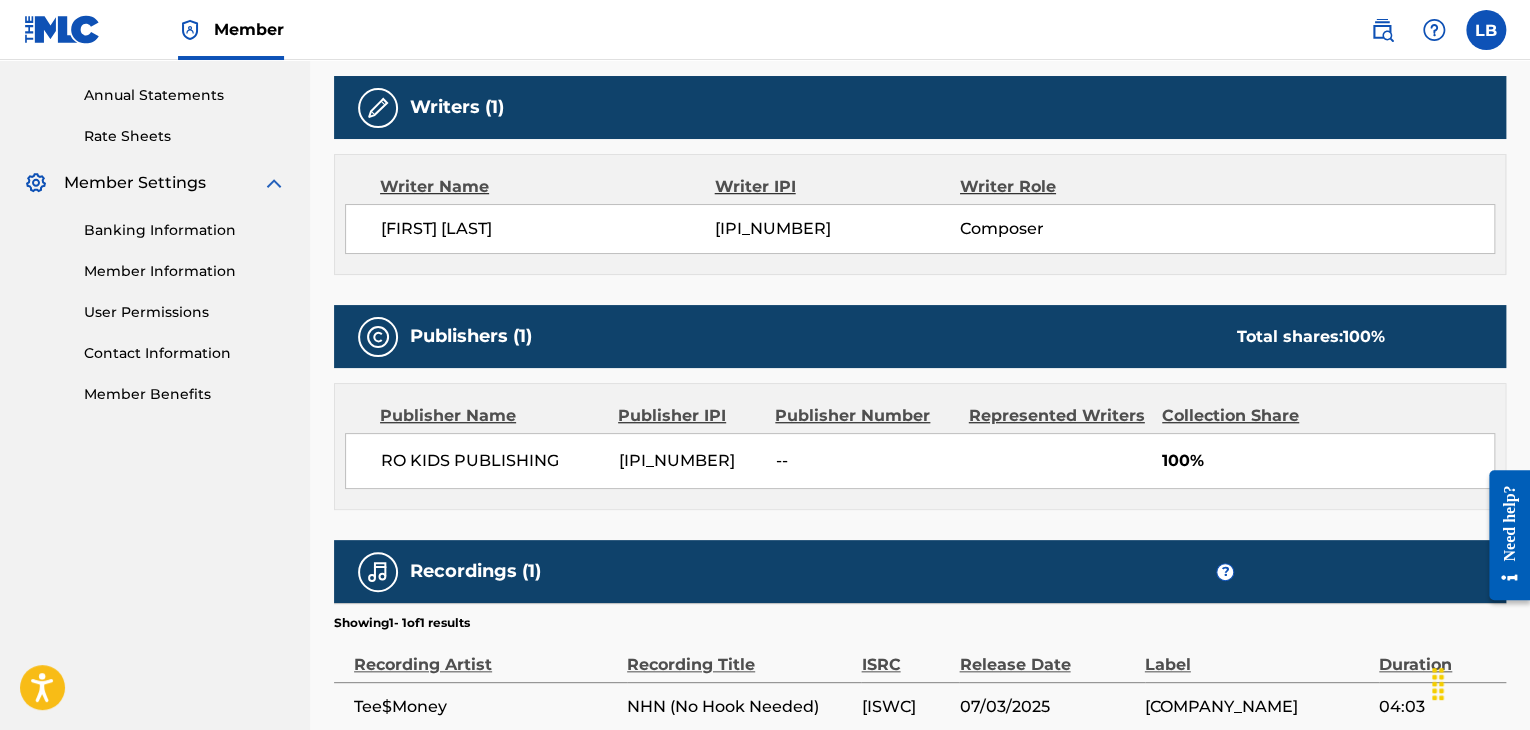 scroll, scrollTop: 804, scrollLeft: 0, axis: vertical 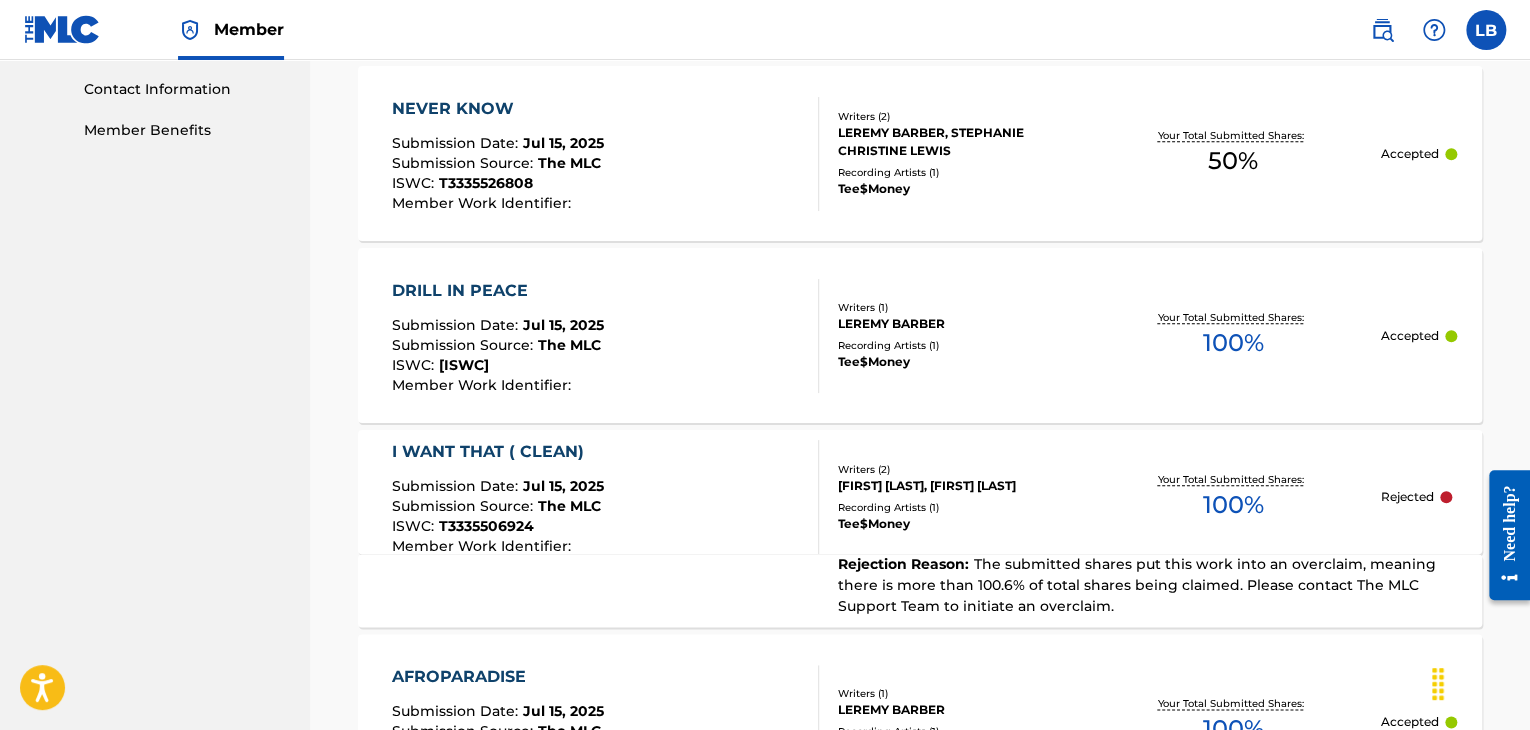 click on "DRILL IN PEACE" at bounding box center (498, 291) 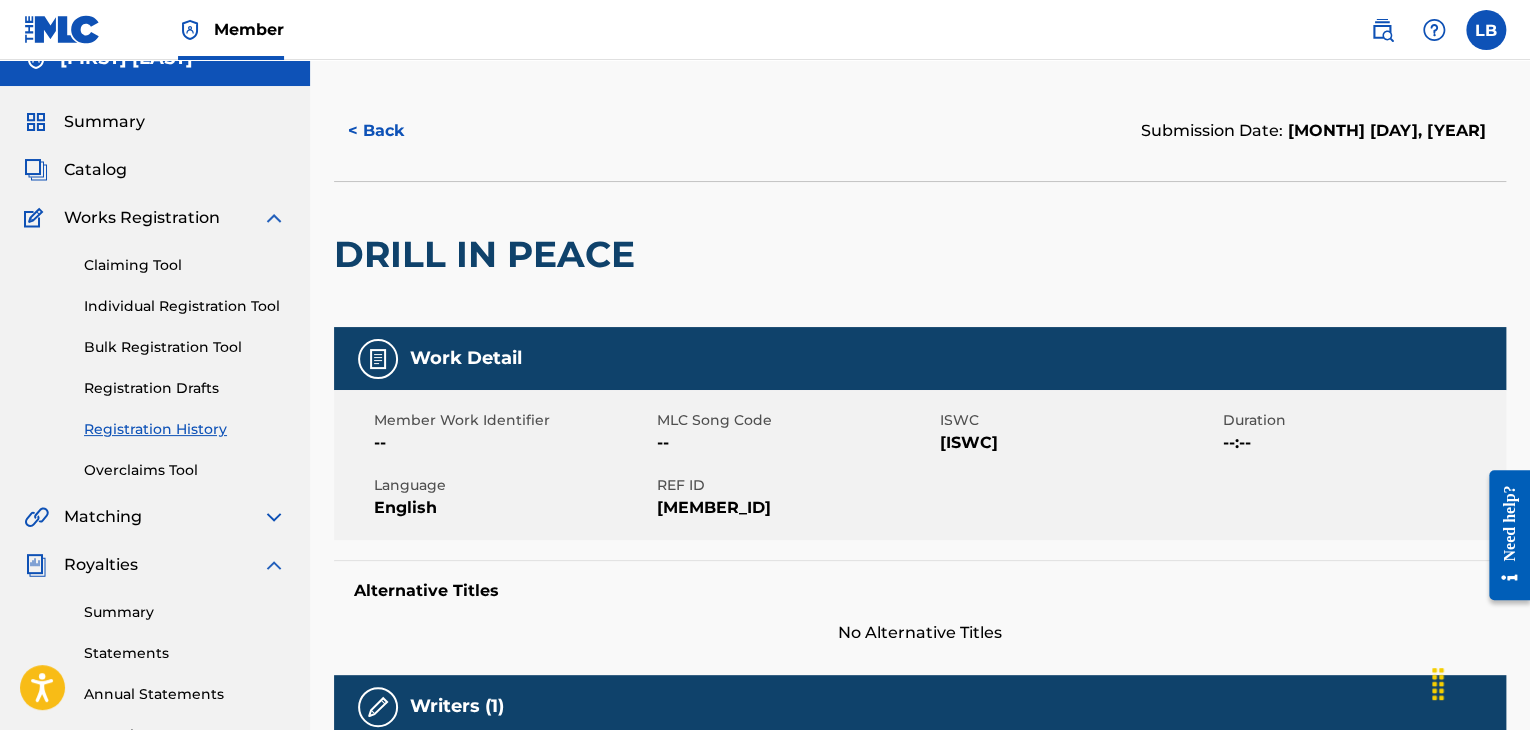 scroll, scrollTop: 0, scrollLeft: 0, axis: both 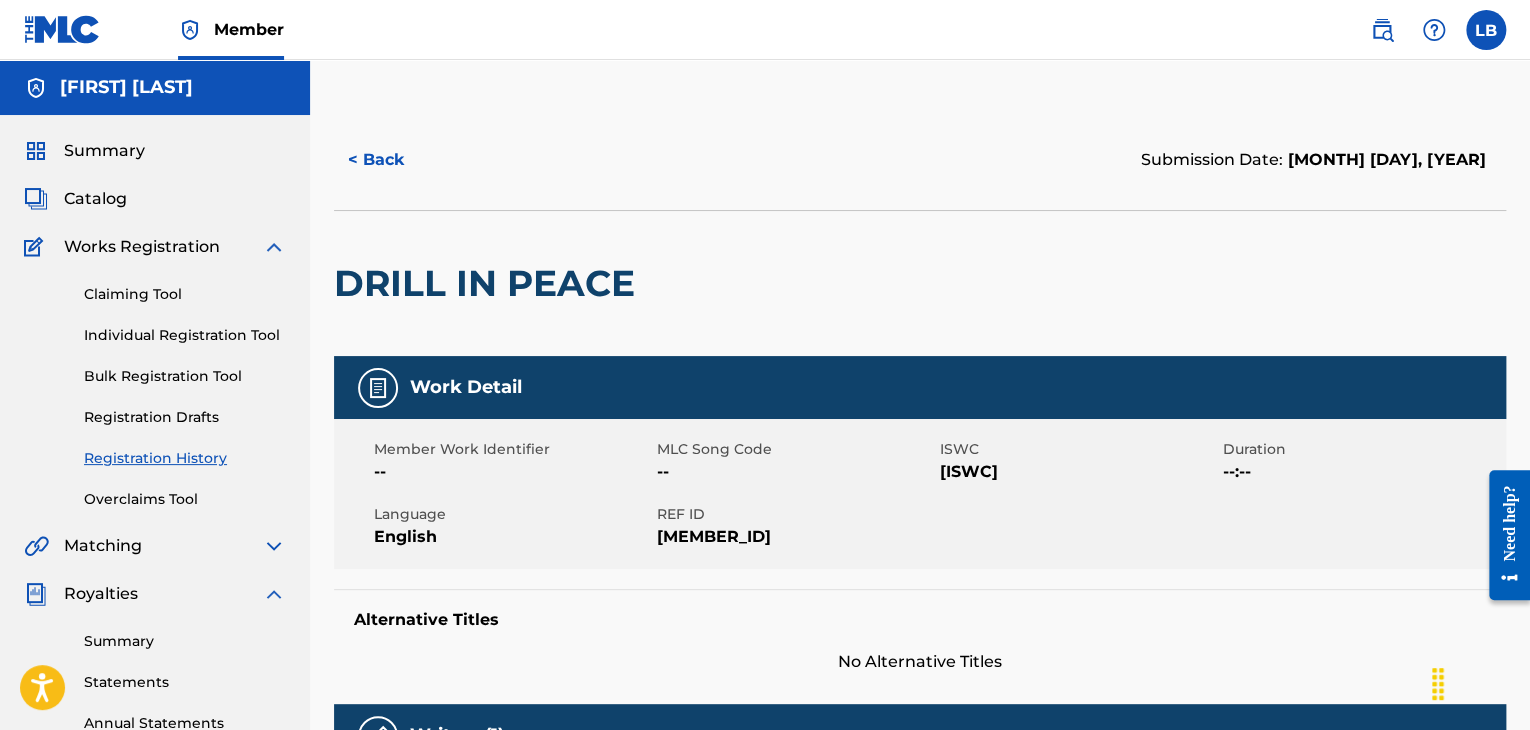 click on "Catalog" at bounding box center (95, 199) 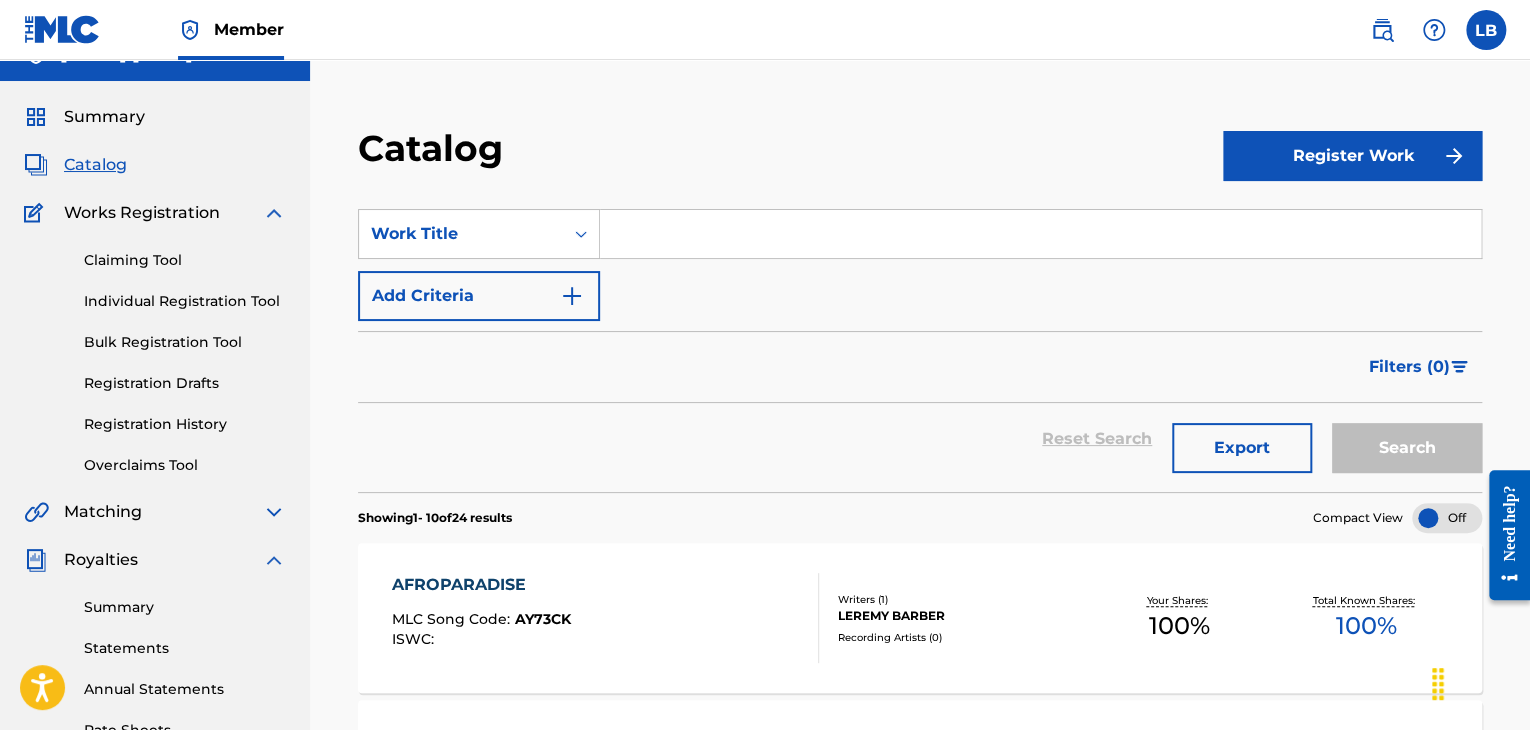 scroll, scrollTop: 0, scrollLeft: 0, axis: both 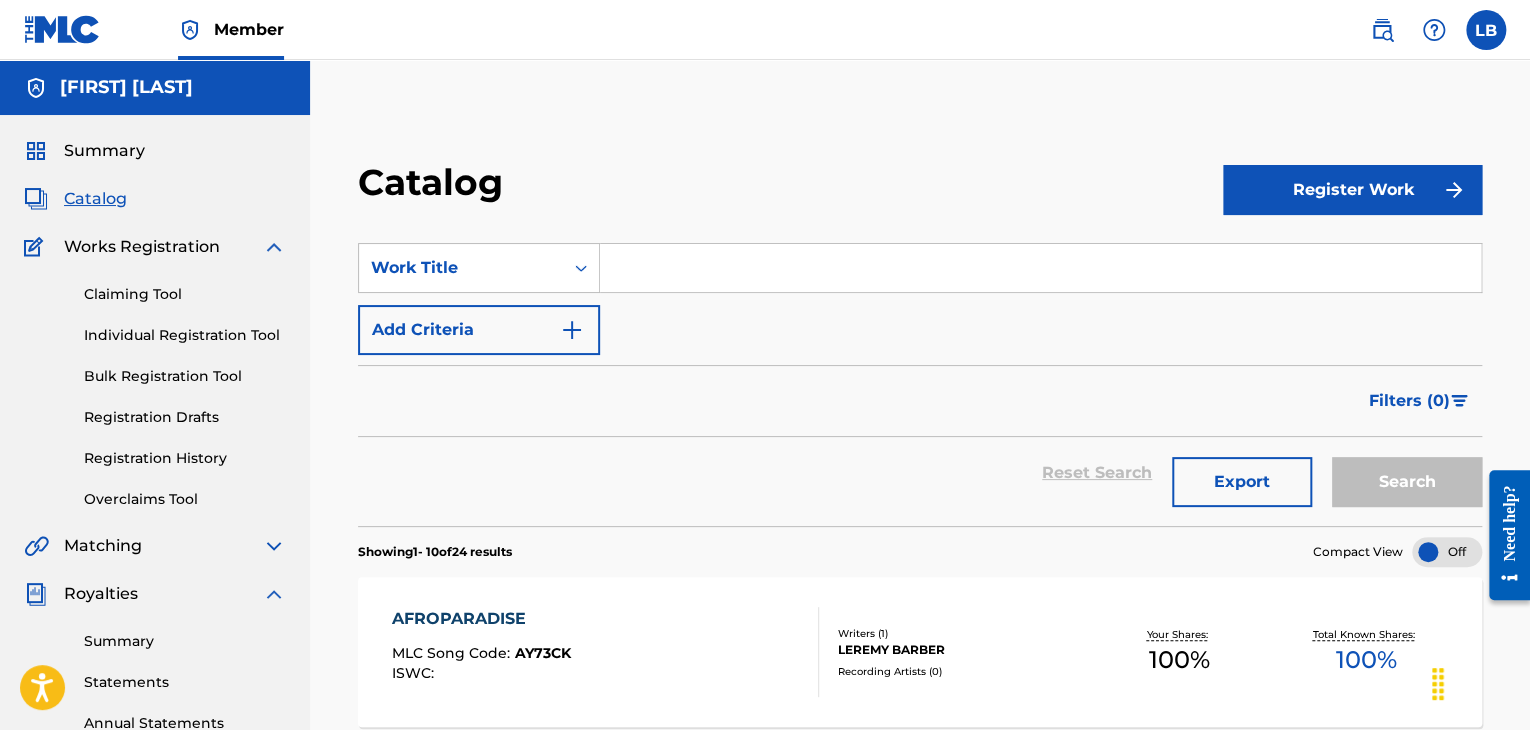 click at bounding box center (274, 247) 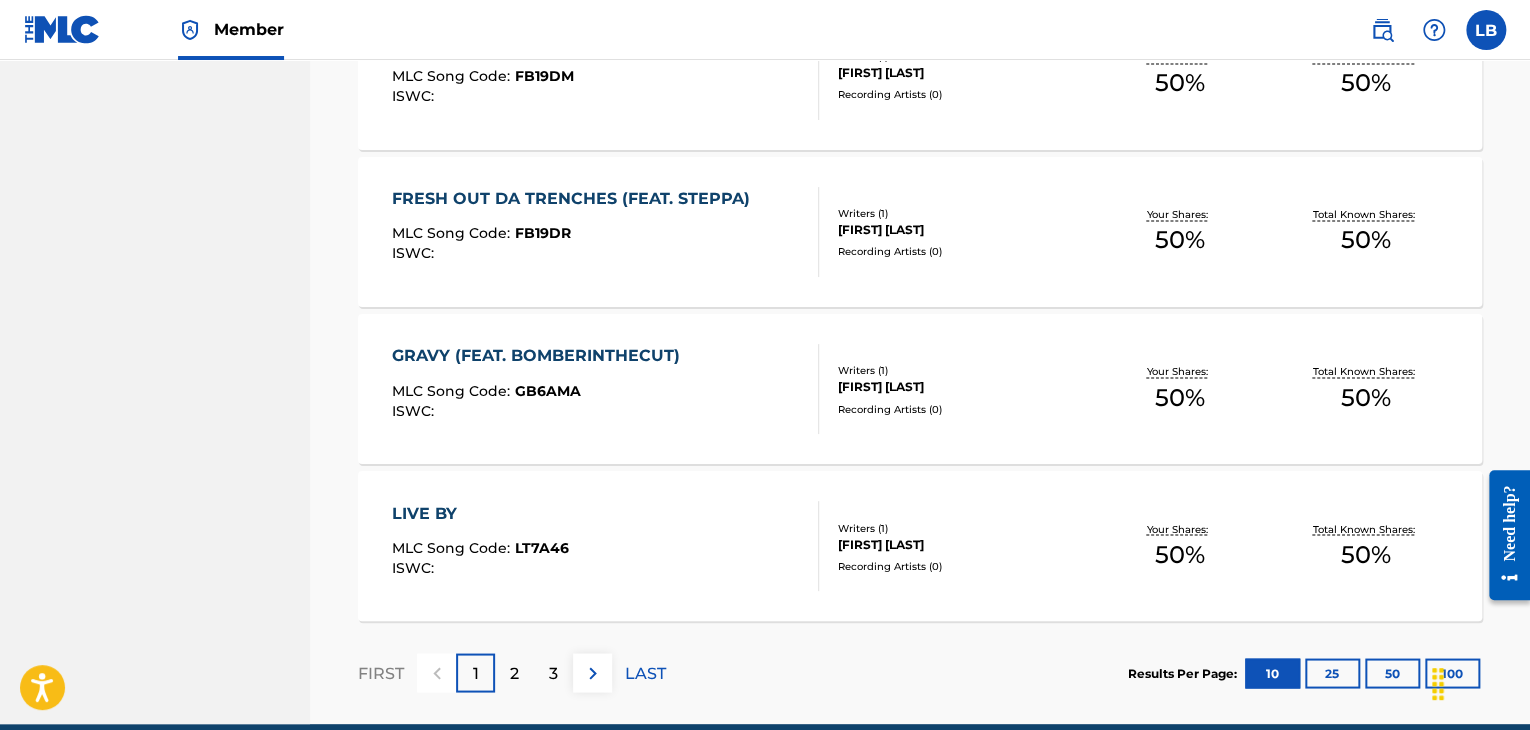 scroll, scrollTop: 1608, scrollLeft: 0, axis: vertical 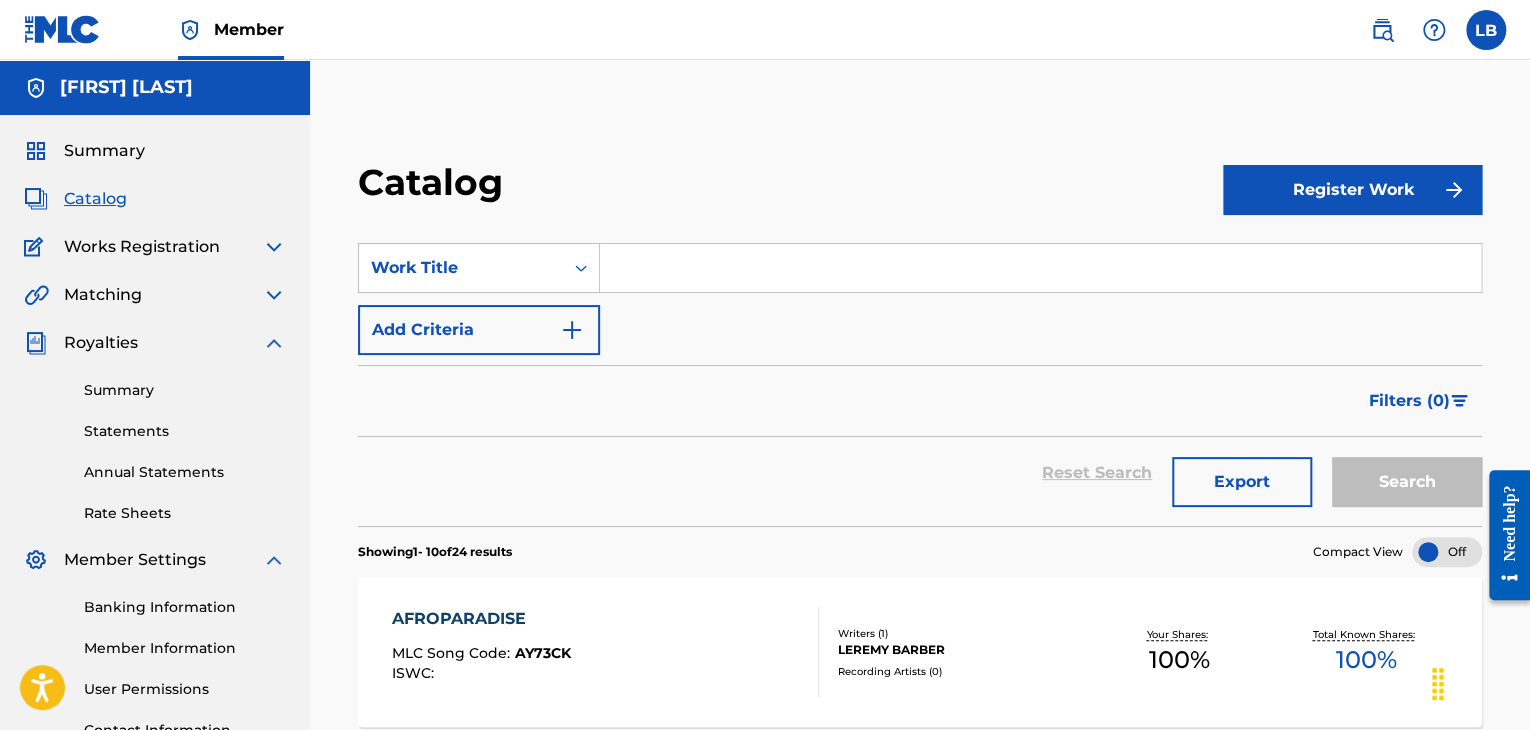 click on "Catalog" at bounding box center (95, 199) 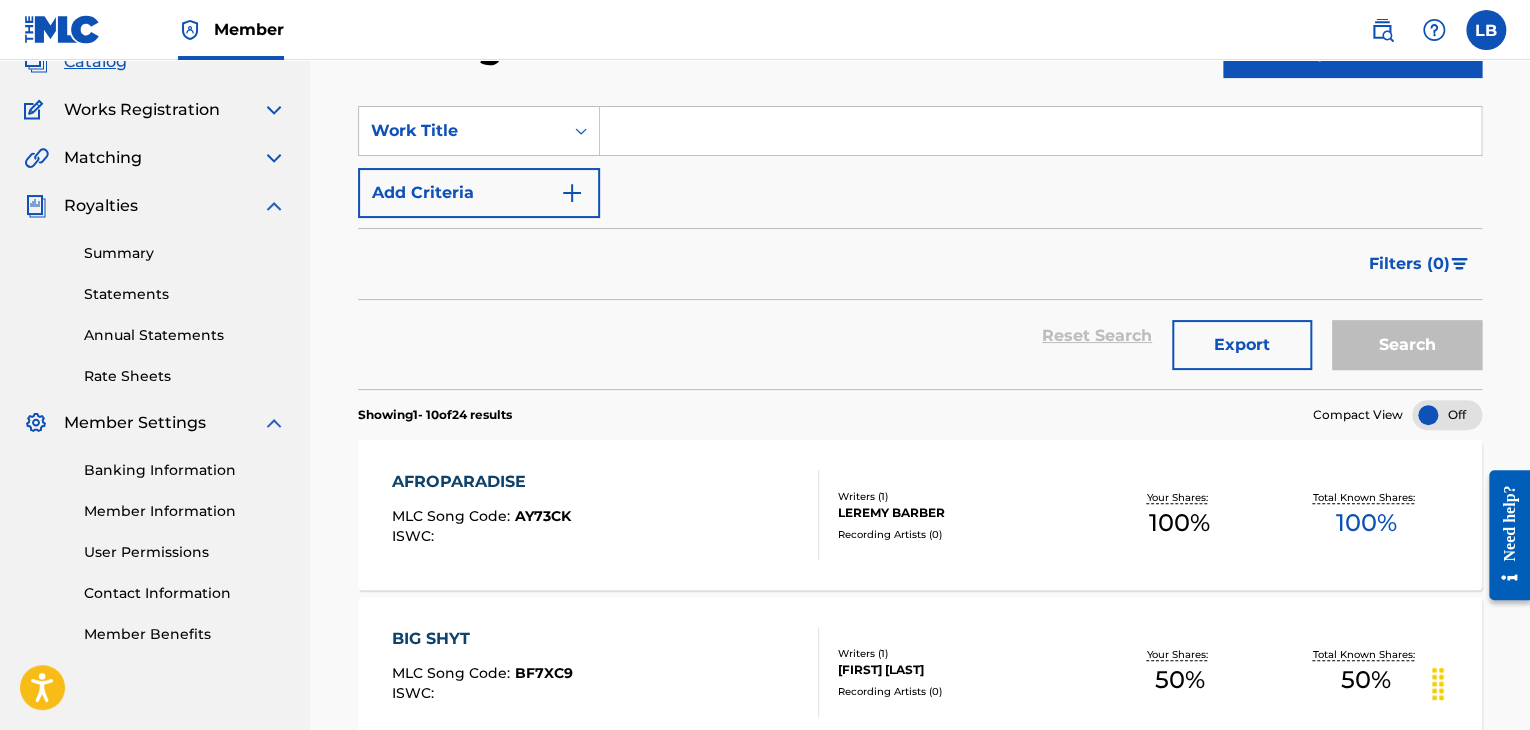 scroll, scrollTop: 156, scrollLeft: 0, axis: vertical 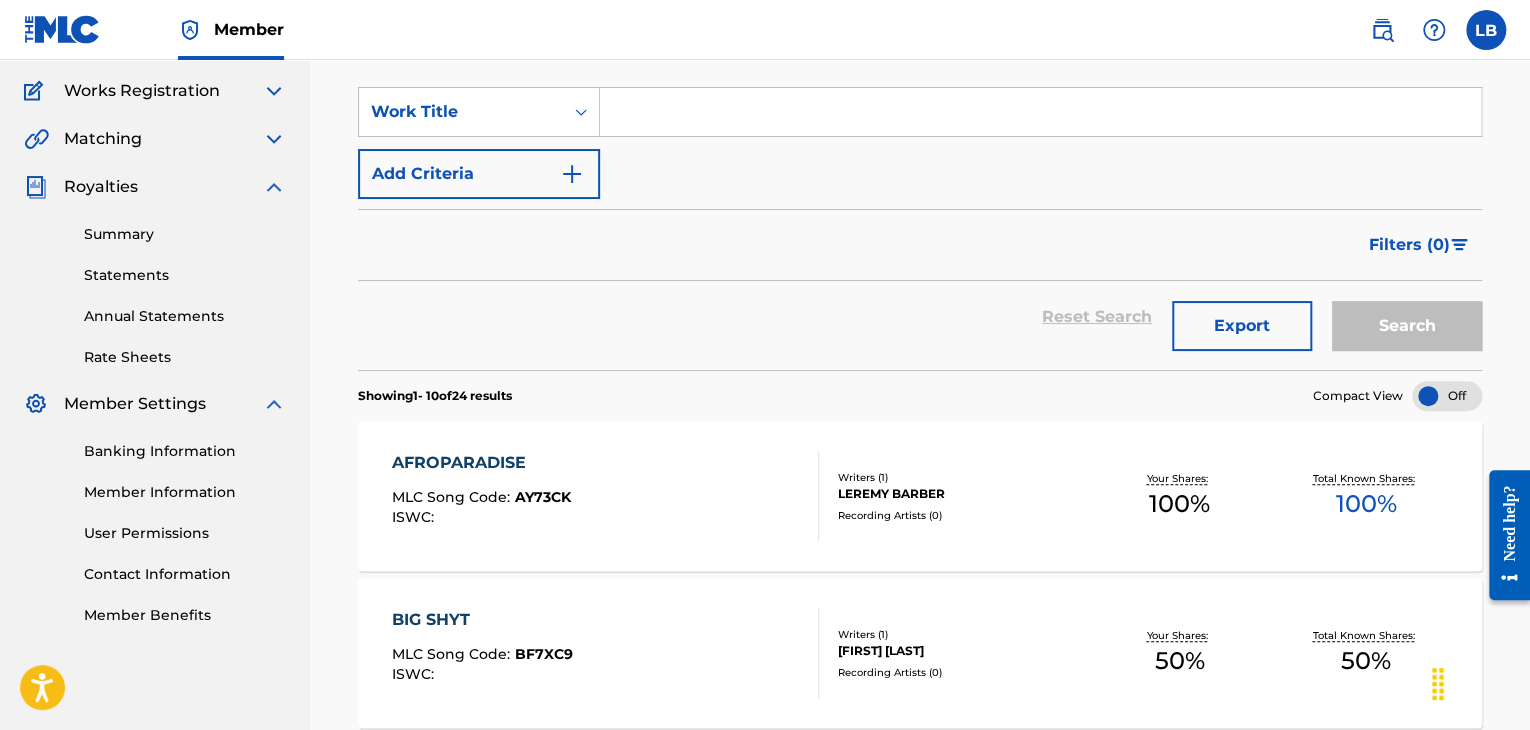 click on "AFROPARADISE" at bounding box center [481, 463] 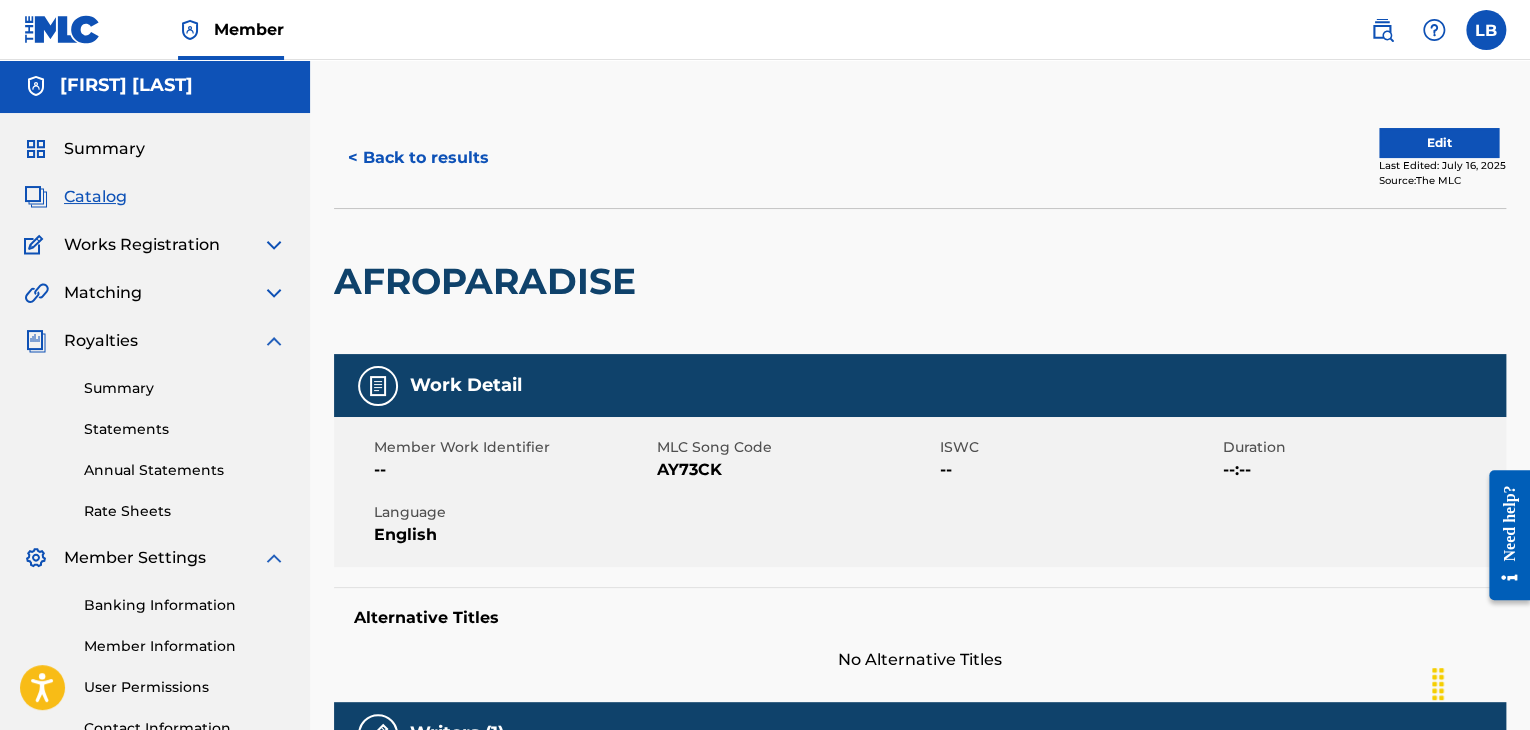 scroll, scrollTop: 0, scrollLeft: 0, axis: both 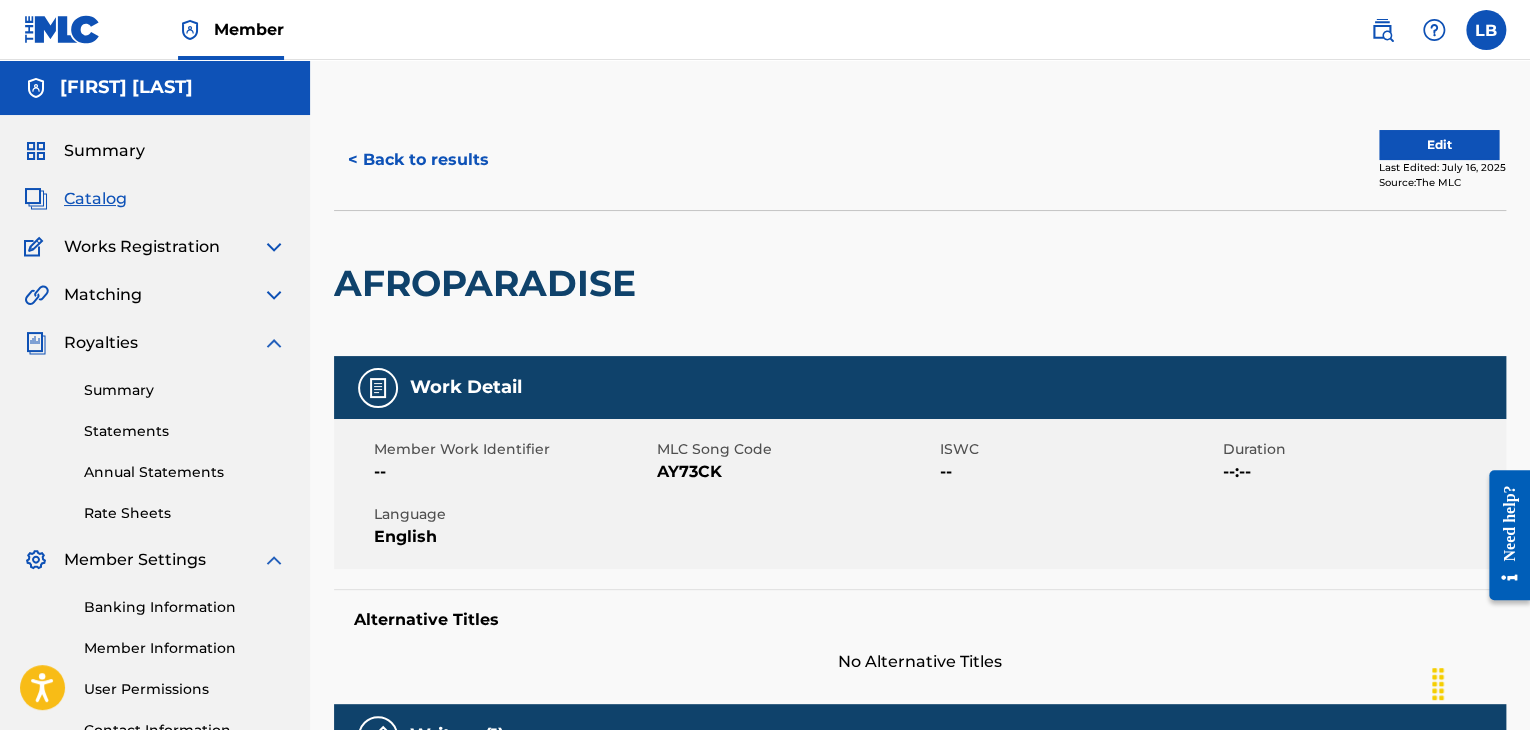 click at bounding box center [274, 247] 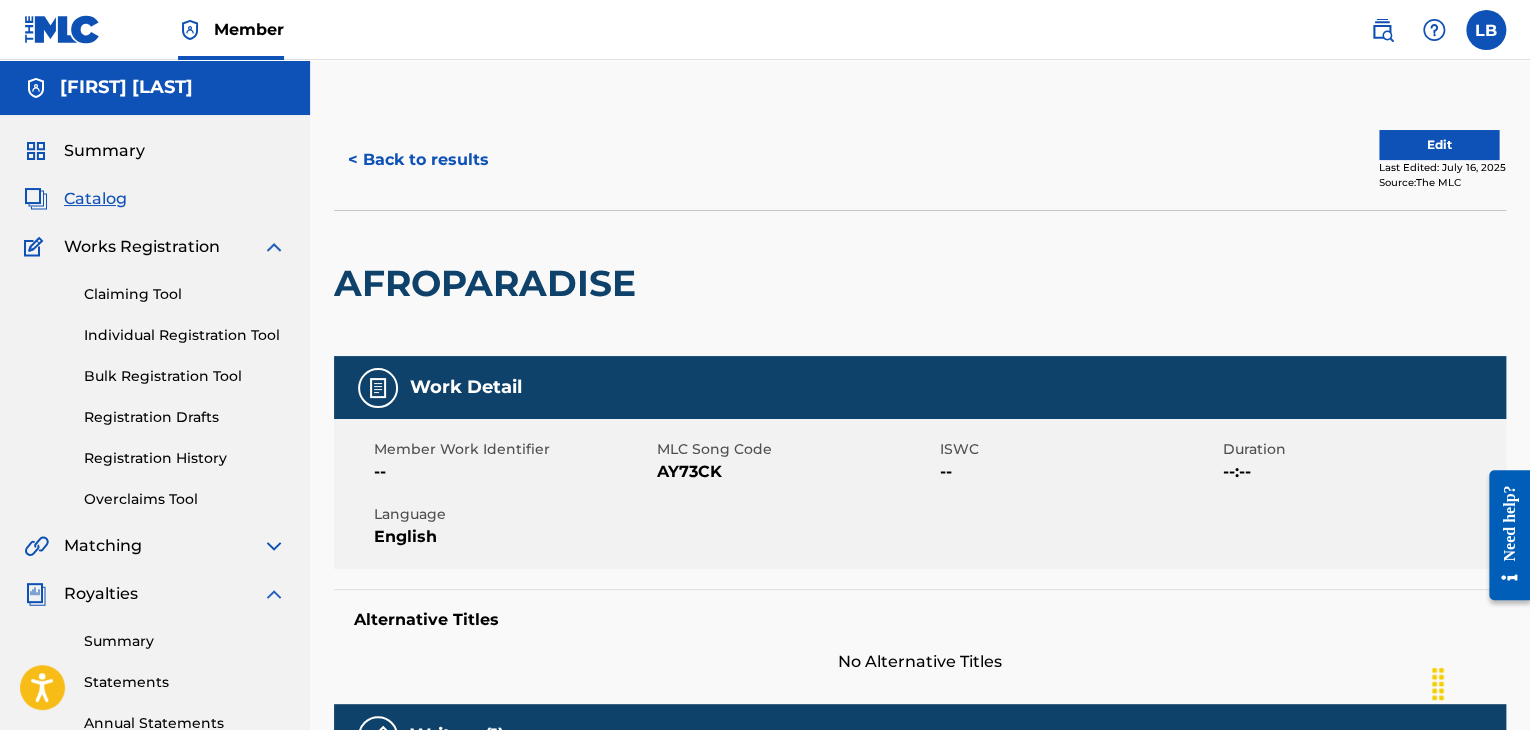 click on "Registration History" at bounding box center (185, 458) 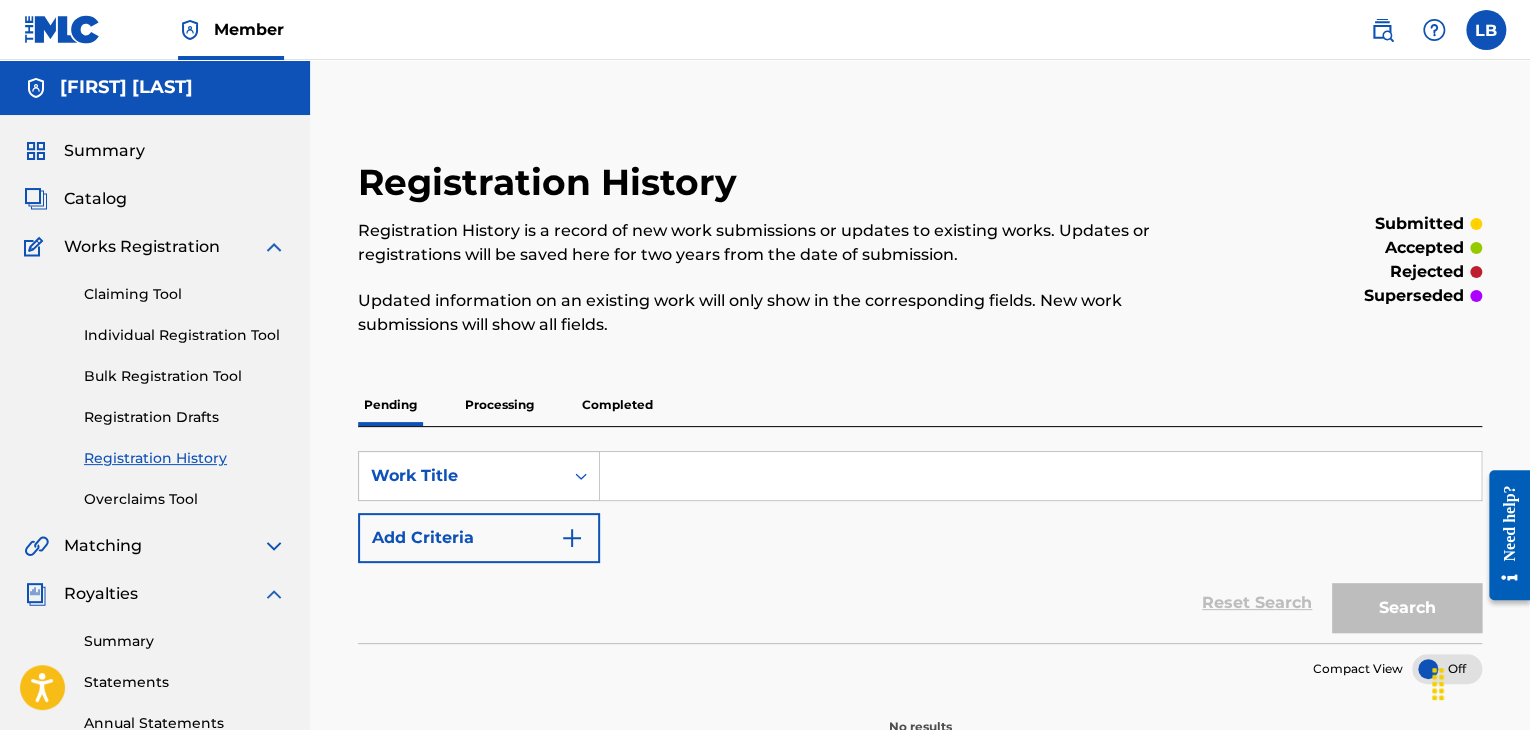 click on "Processing" at bounding box center [499, 405] 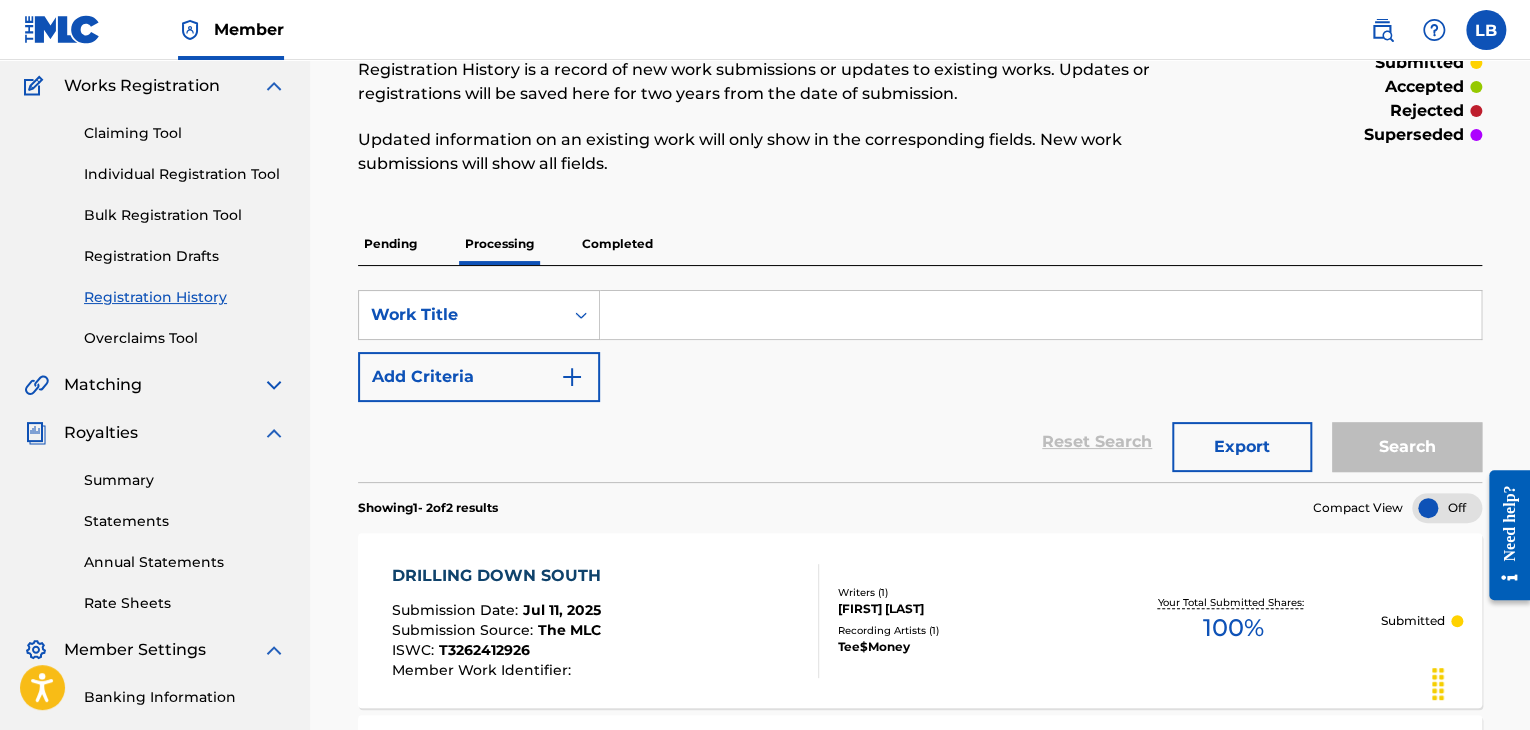 scroll, scrollTop: 396, scrollLeft: 0, axis: vertical 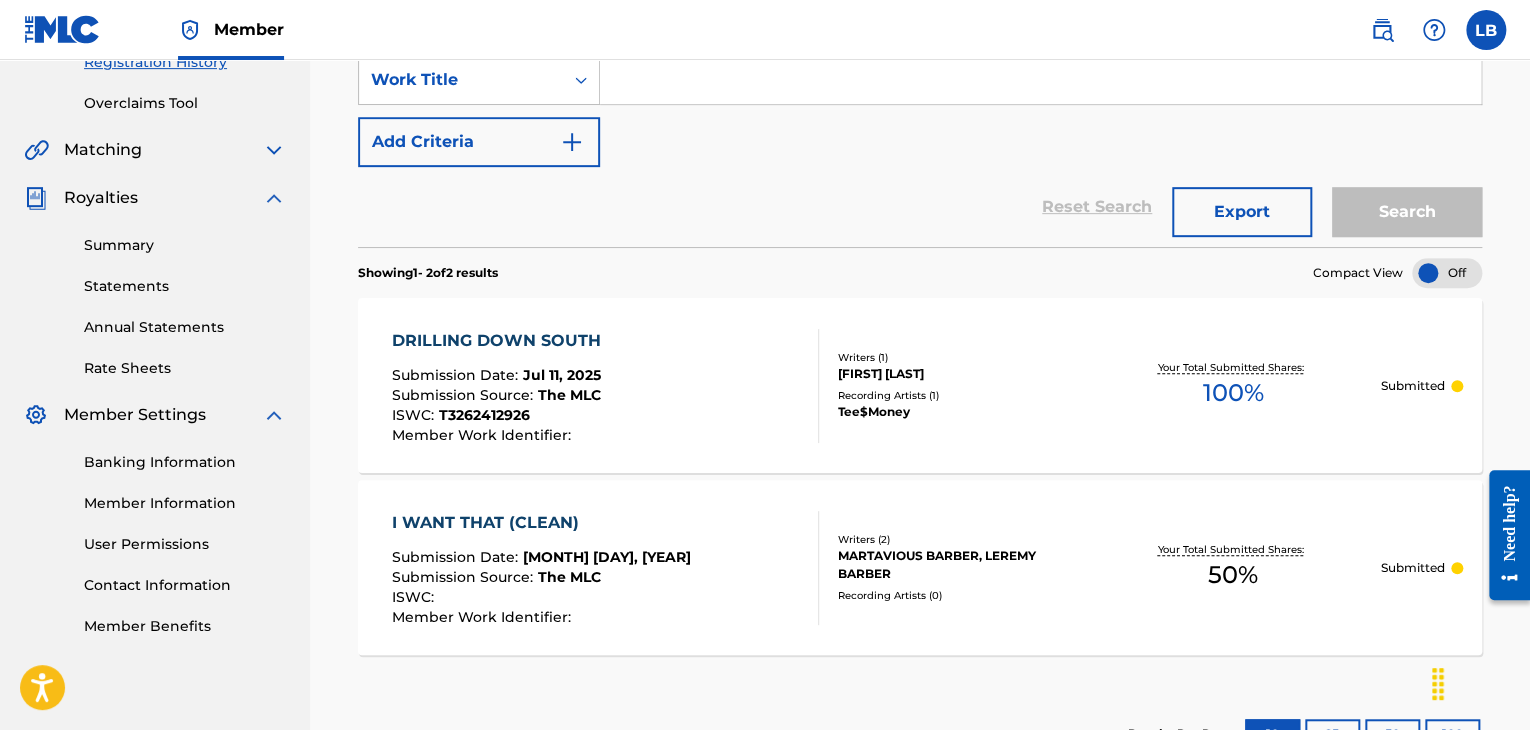 click on "DRILLING DOWN SOUTH" at bounding box center (501, 341) 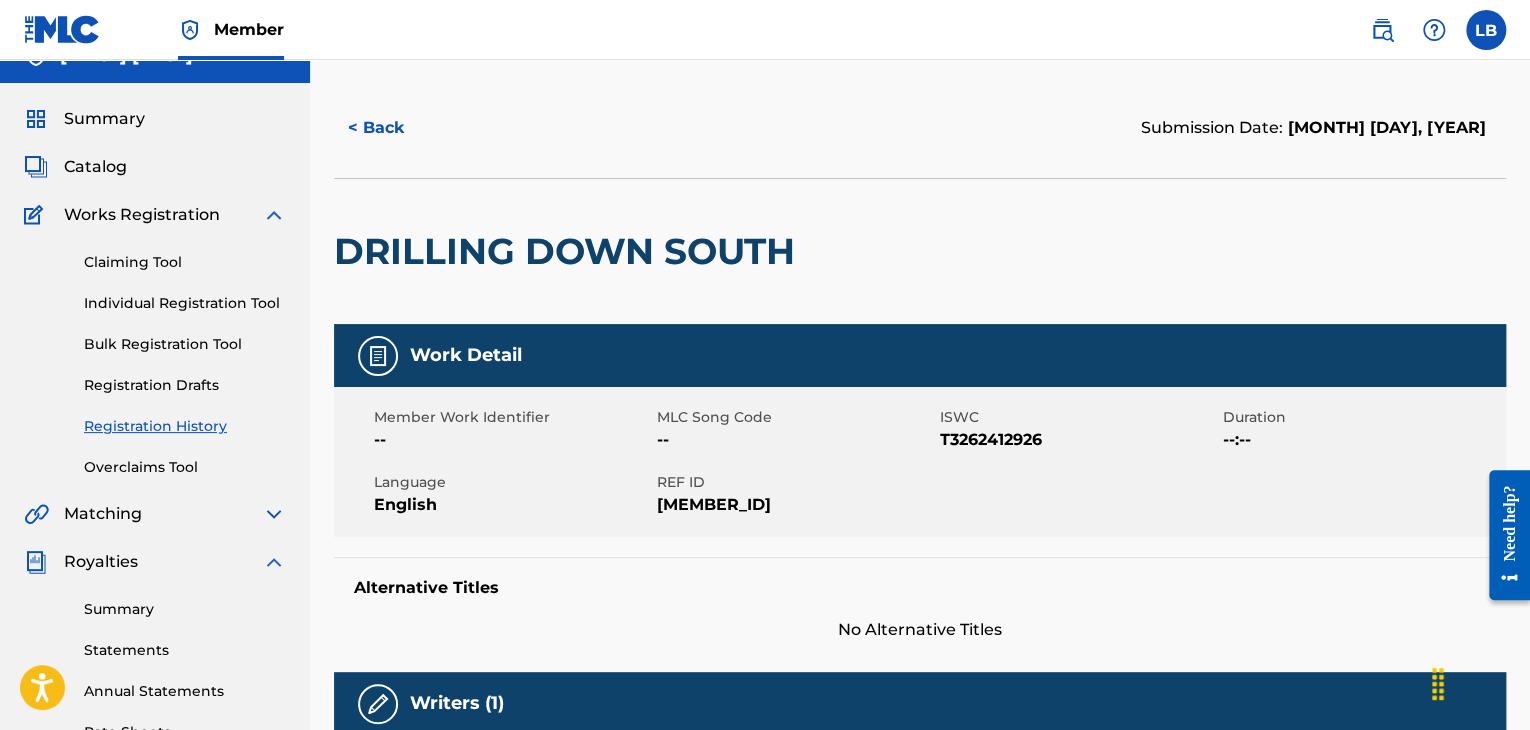 scroll, scrollTop: 0, scrollLeft: 0, axis: both 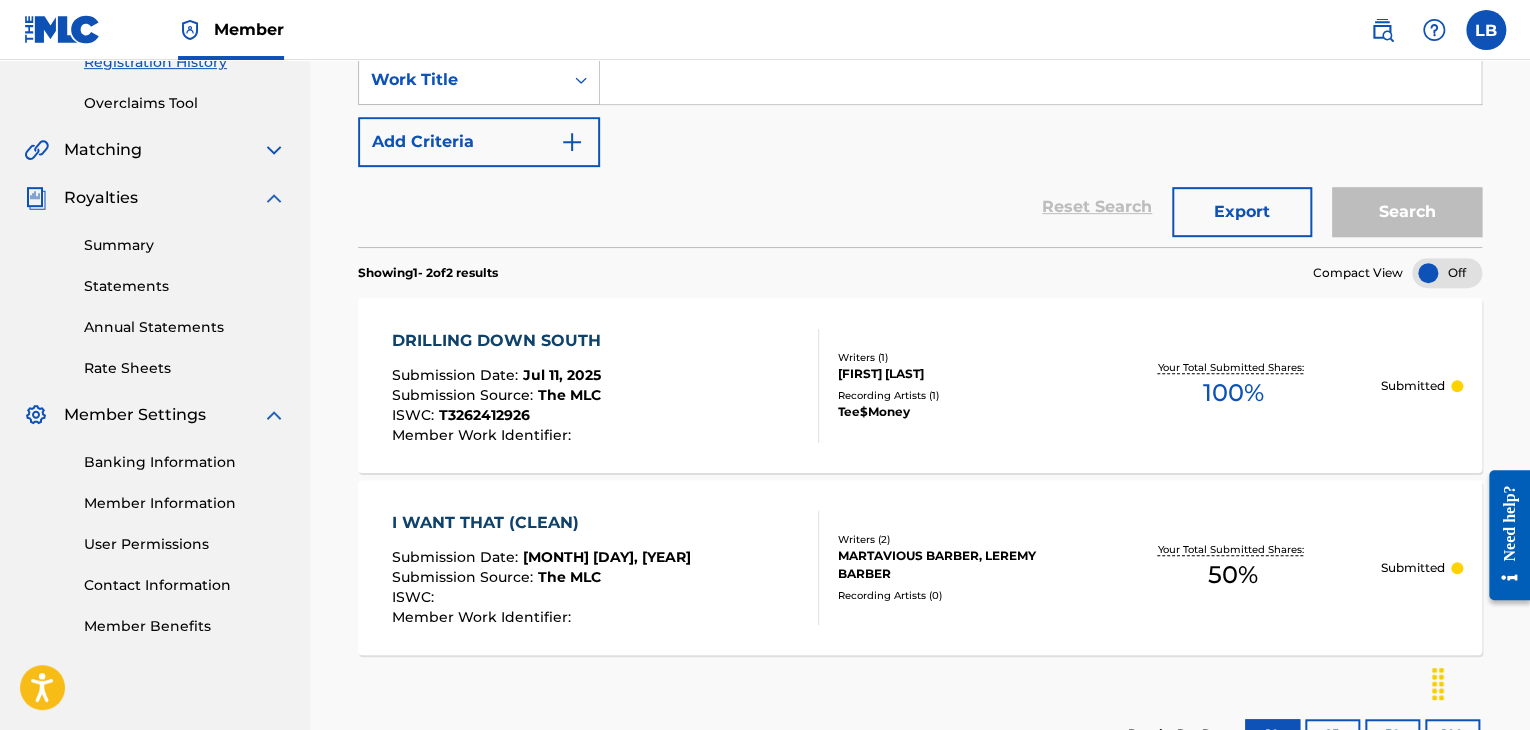 click on "I WANT THAT (CLEAN)" at bounding box center (541, 523) 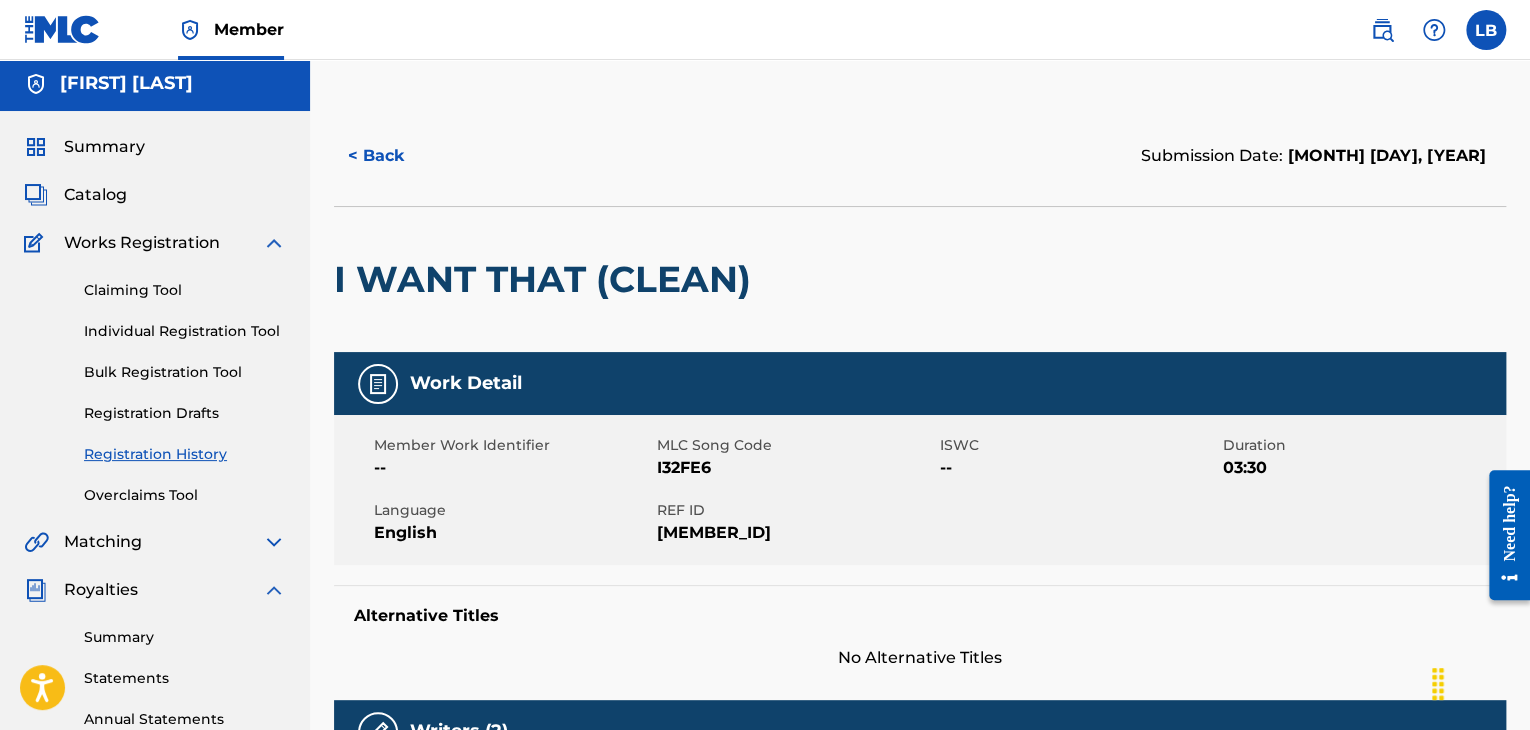 scroll, scrollTop: 0, scrollLeft: 0, axis: both 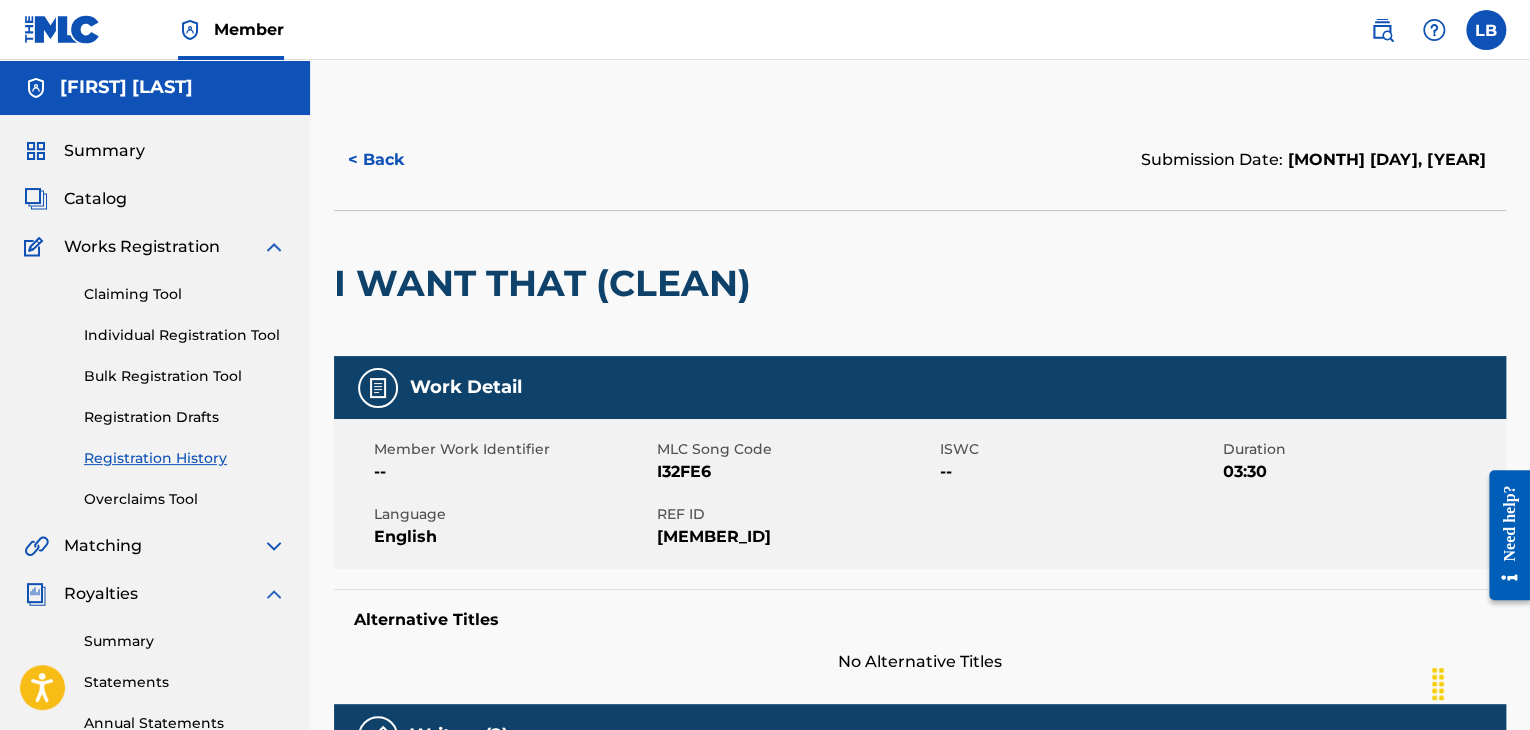 click on "Registration Drafts" at bounding box center (185, 417) 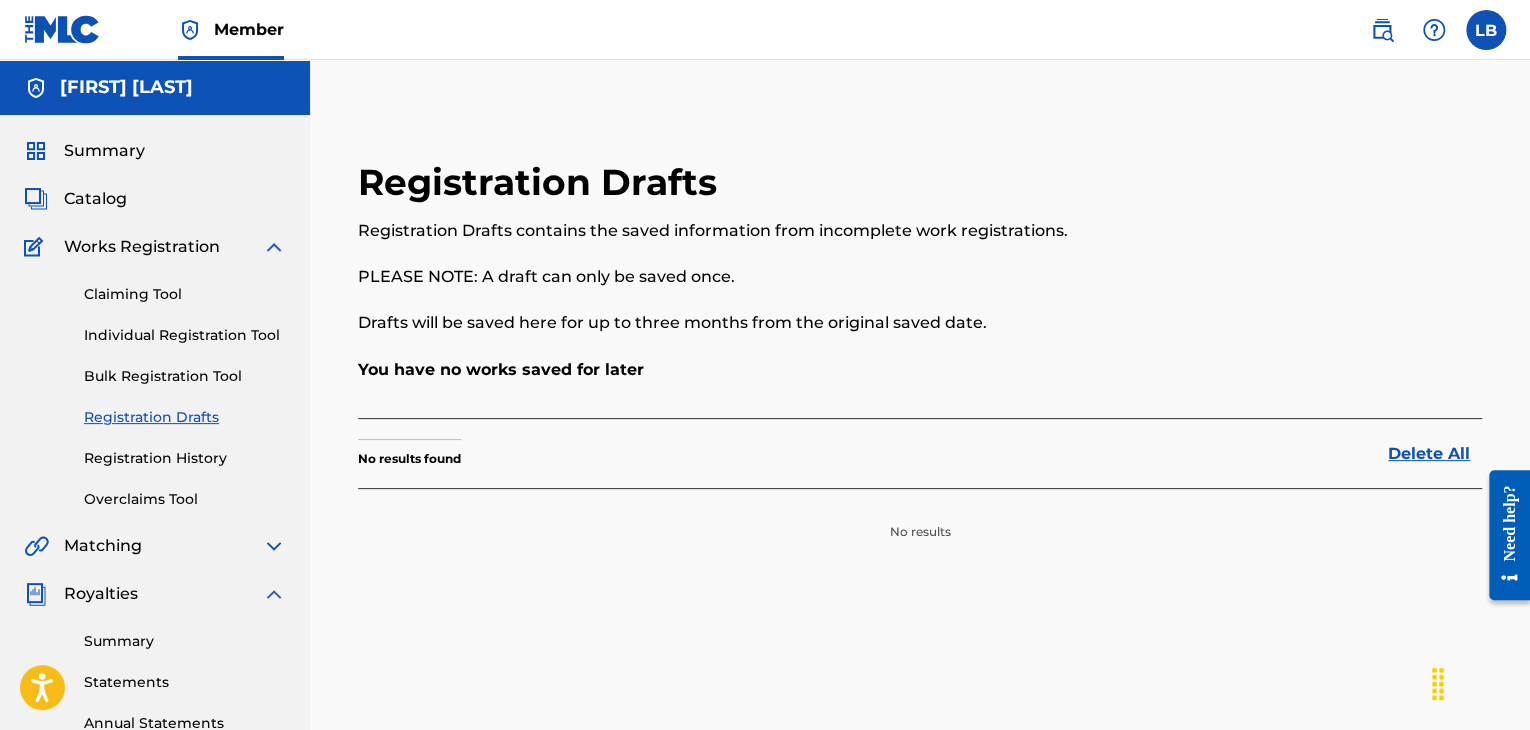 click on "Registration History" at bounding box center (185, 458) 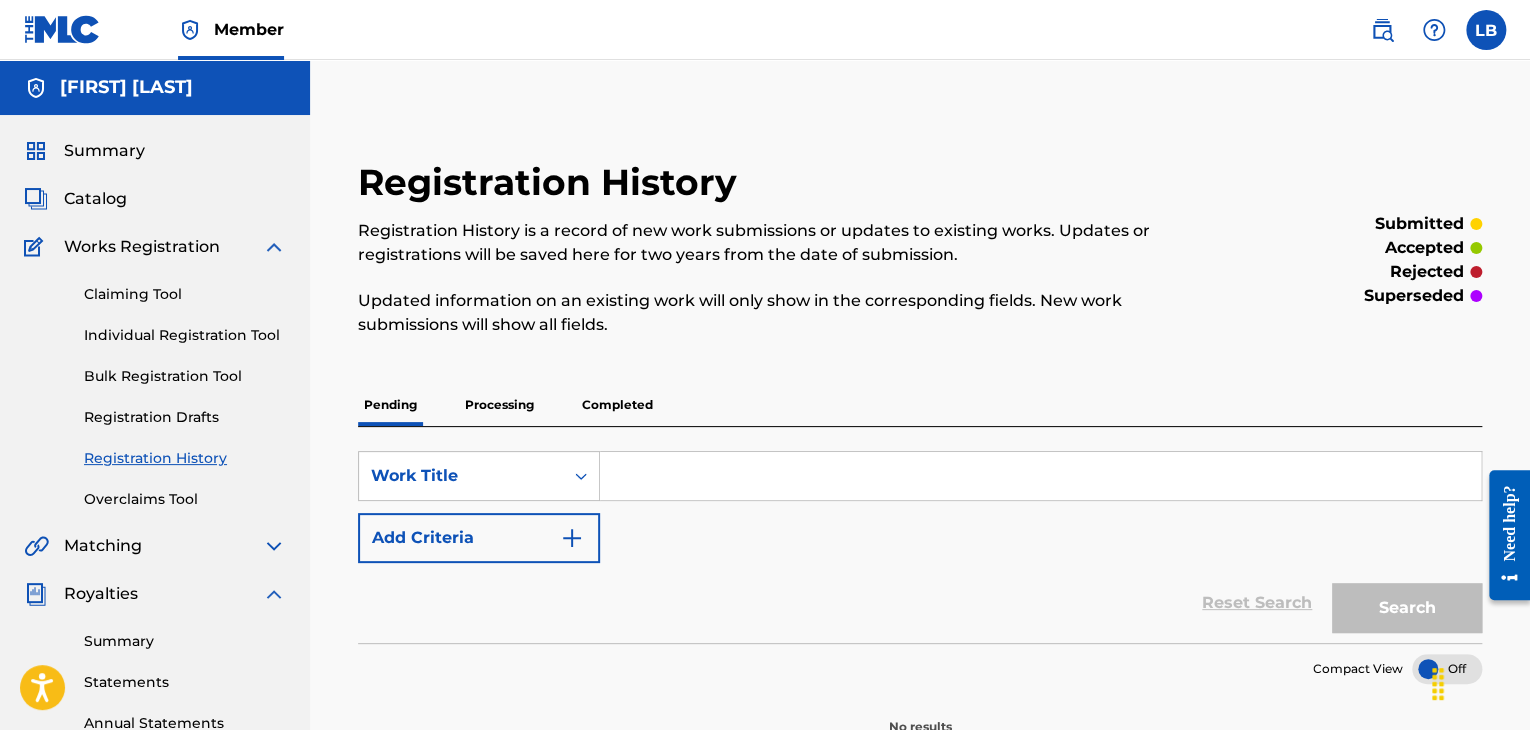 click on "Completed" at bounding box center (617, 405) 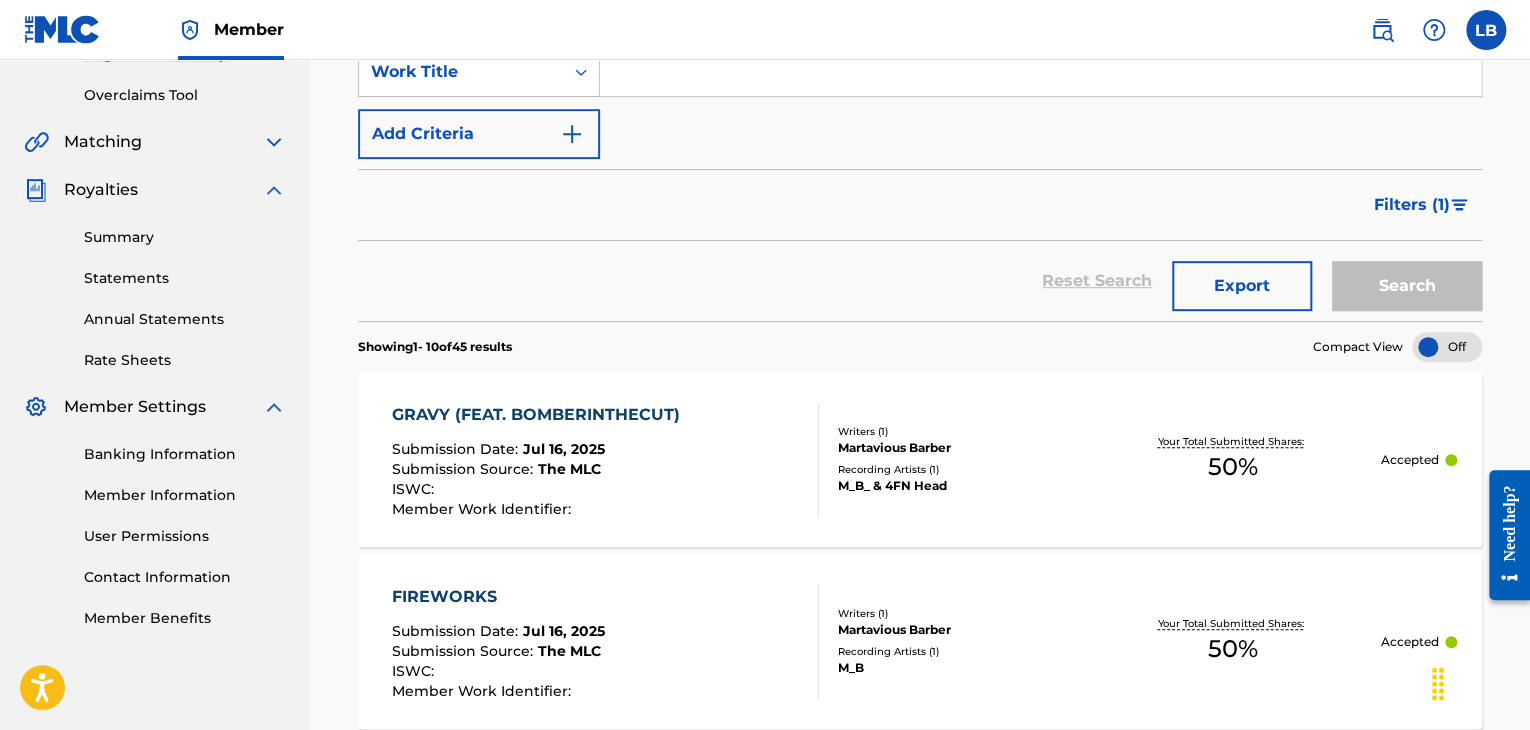 scroll, scrollTop: 779, scrollLeft: 0, axis: vertical 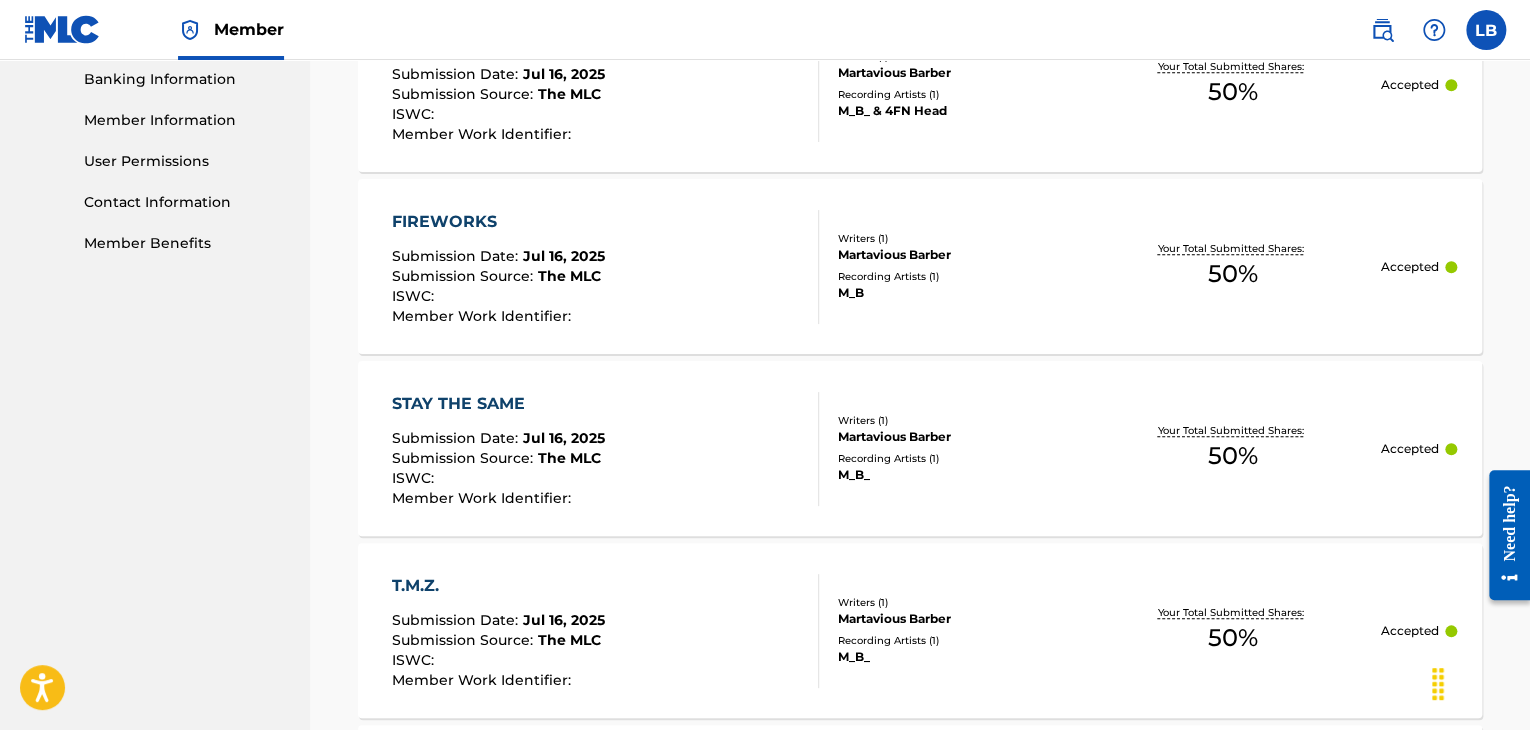 click on "FIREWORKS" at bounding box center [498, 222] 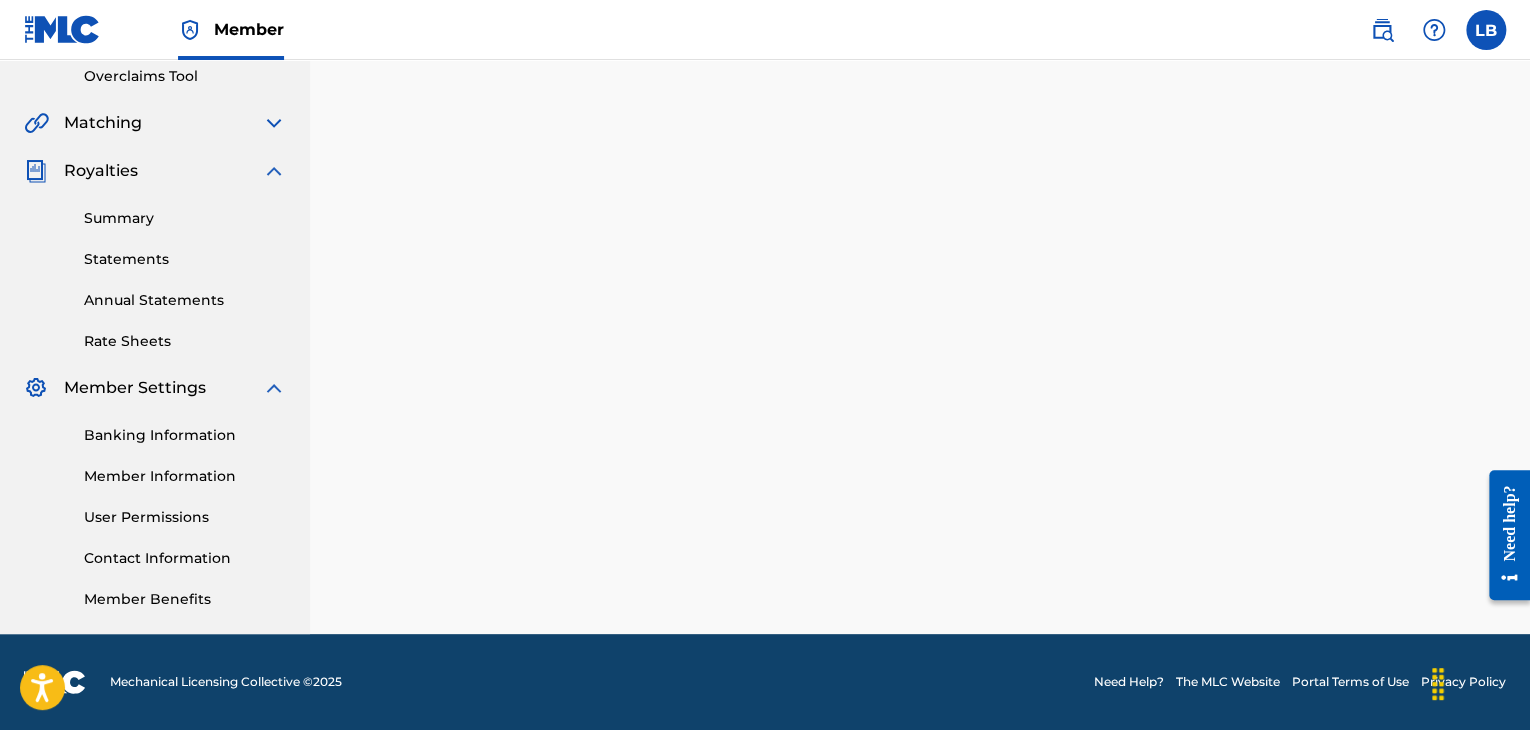 scroll, scrollTop: 0, scrollLeft: 0, axis: both 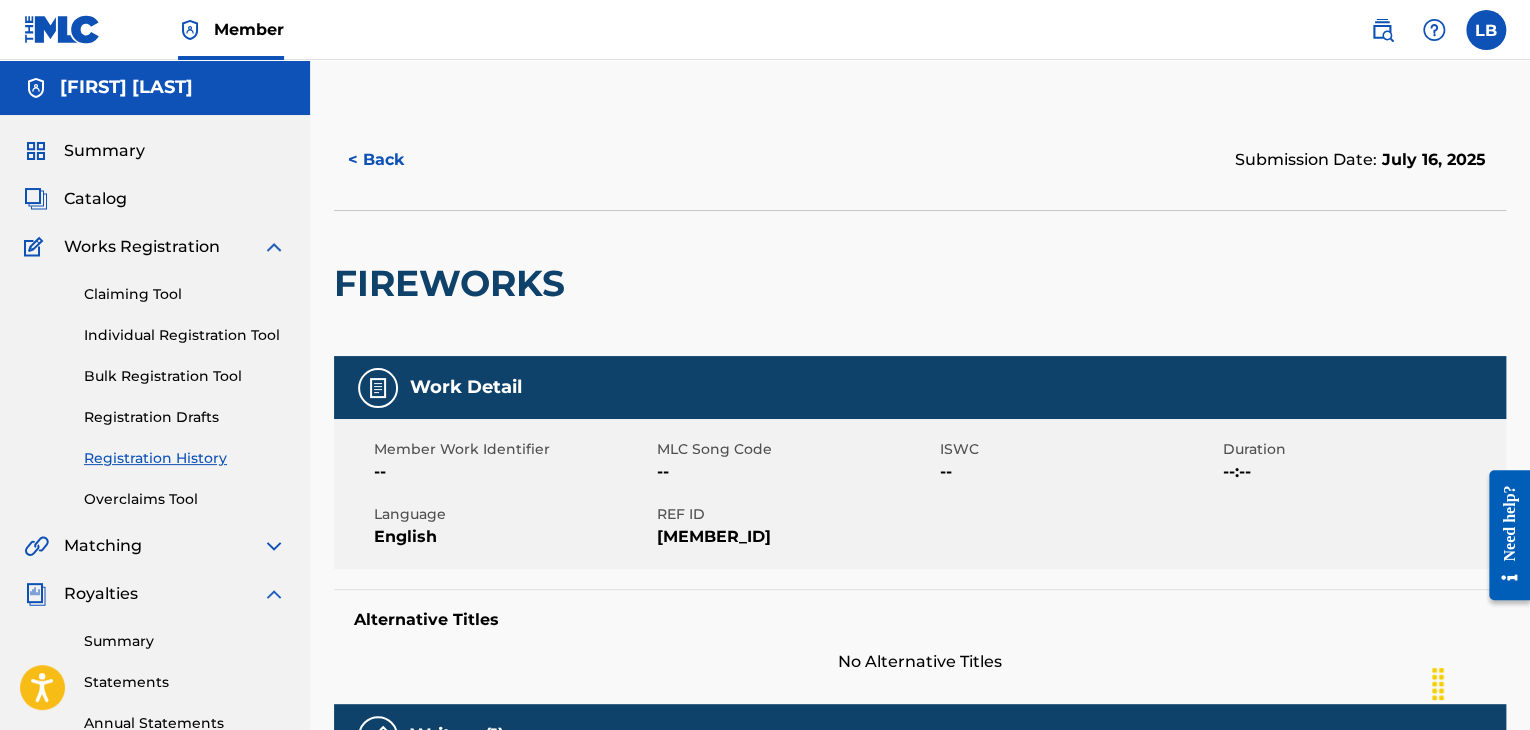 click on "Claiming Tool" at bounding box center [185, 294] 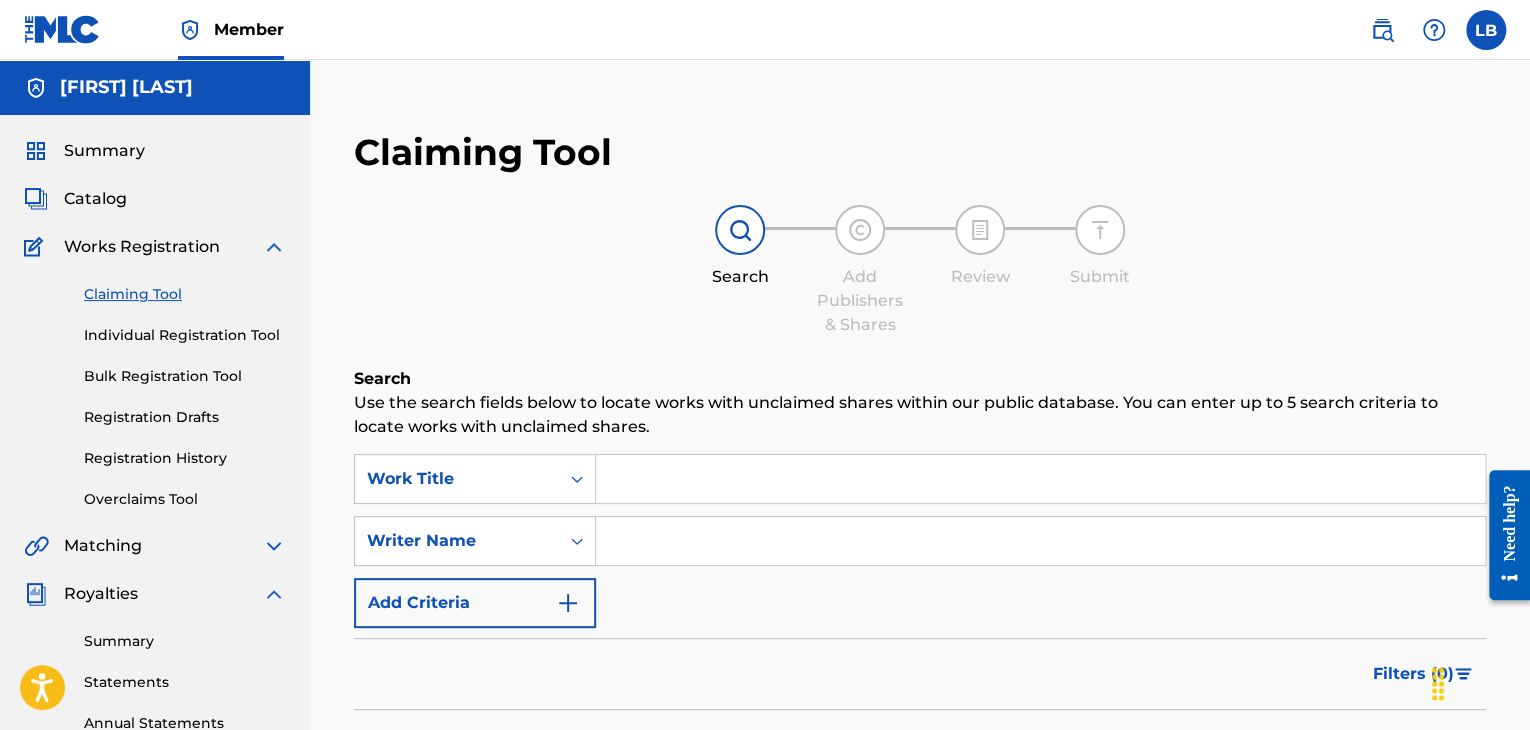 click on "Registration History" at bounding box center [185, 458] 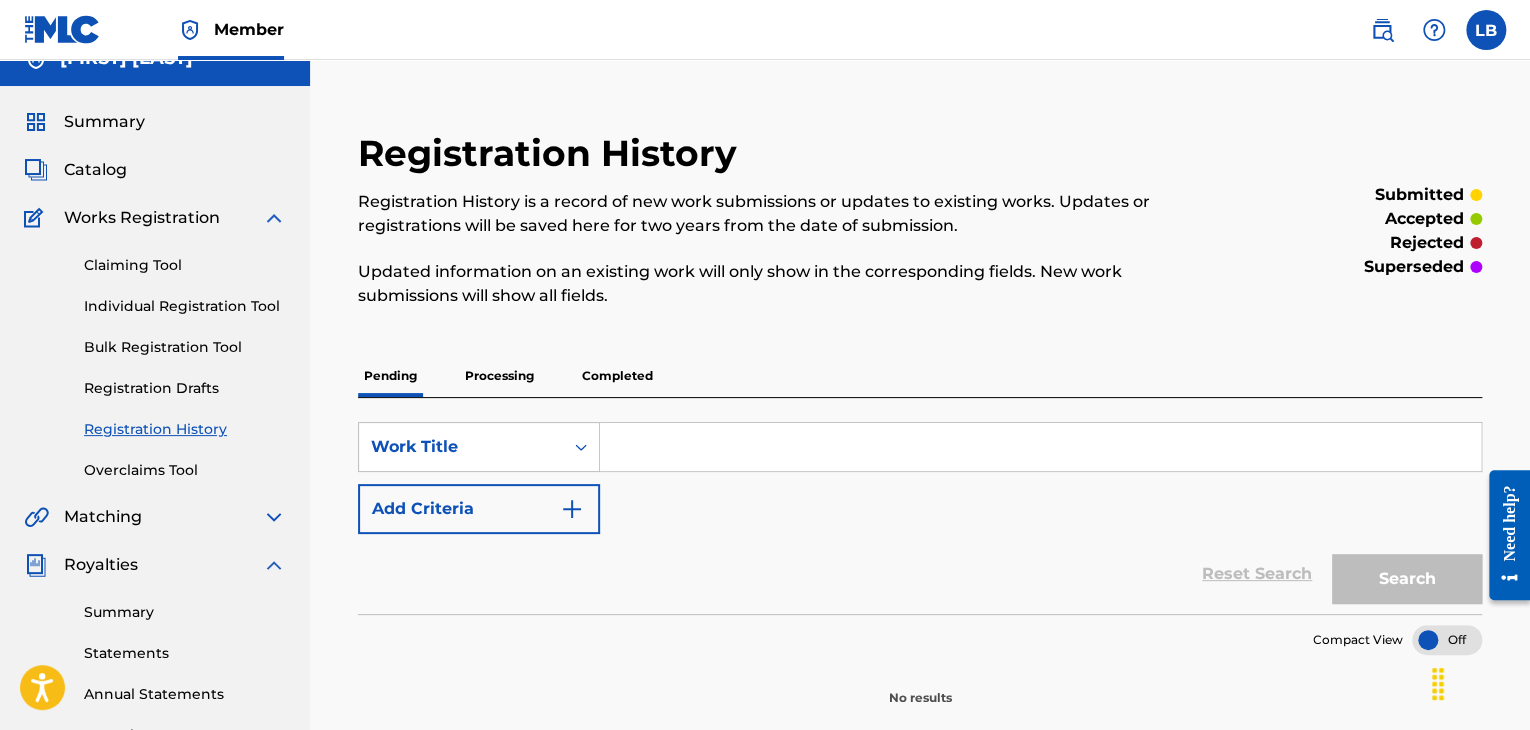 scroll, scrollTop: 54, scrollLeft: 0, axis: vertical 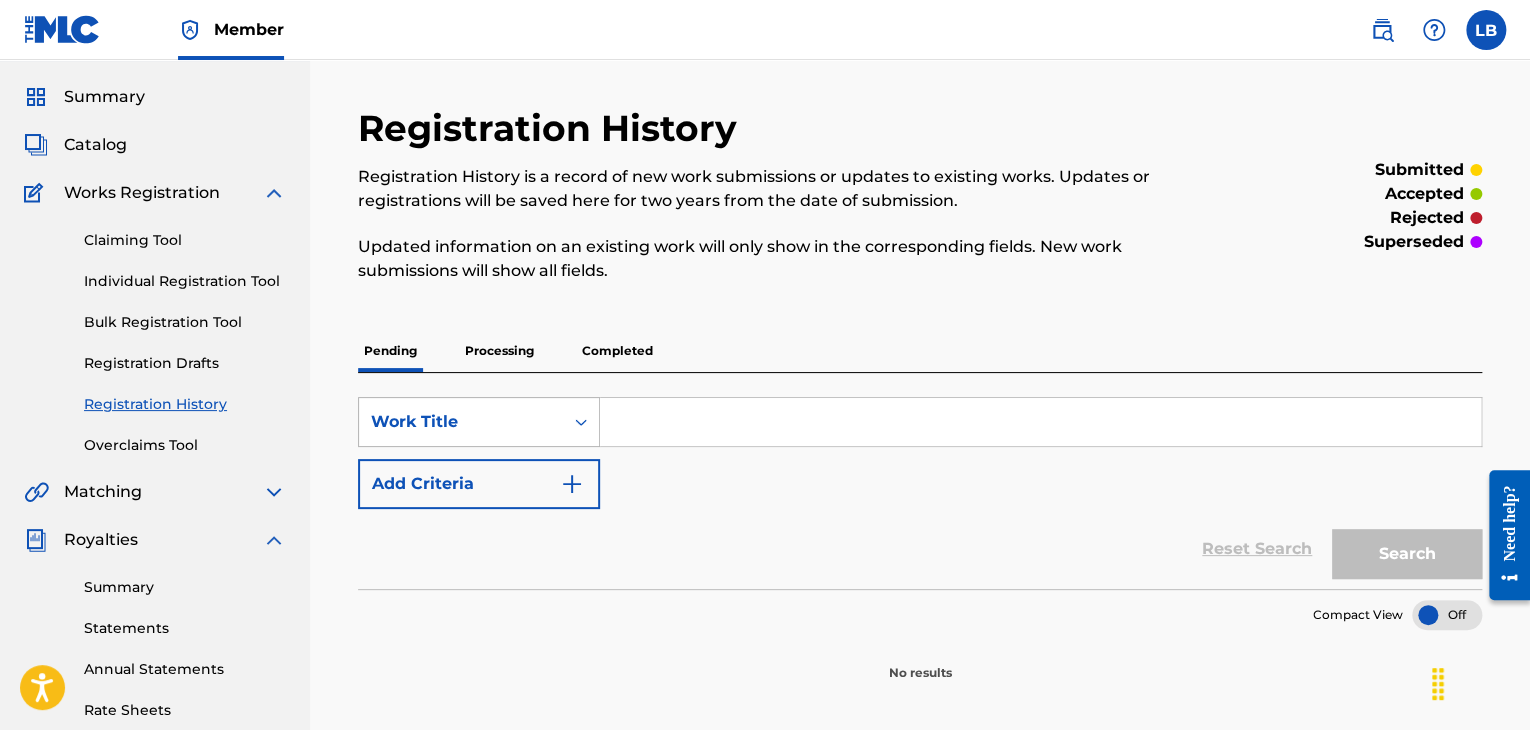 click at bounding box center (581, 422) 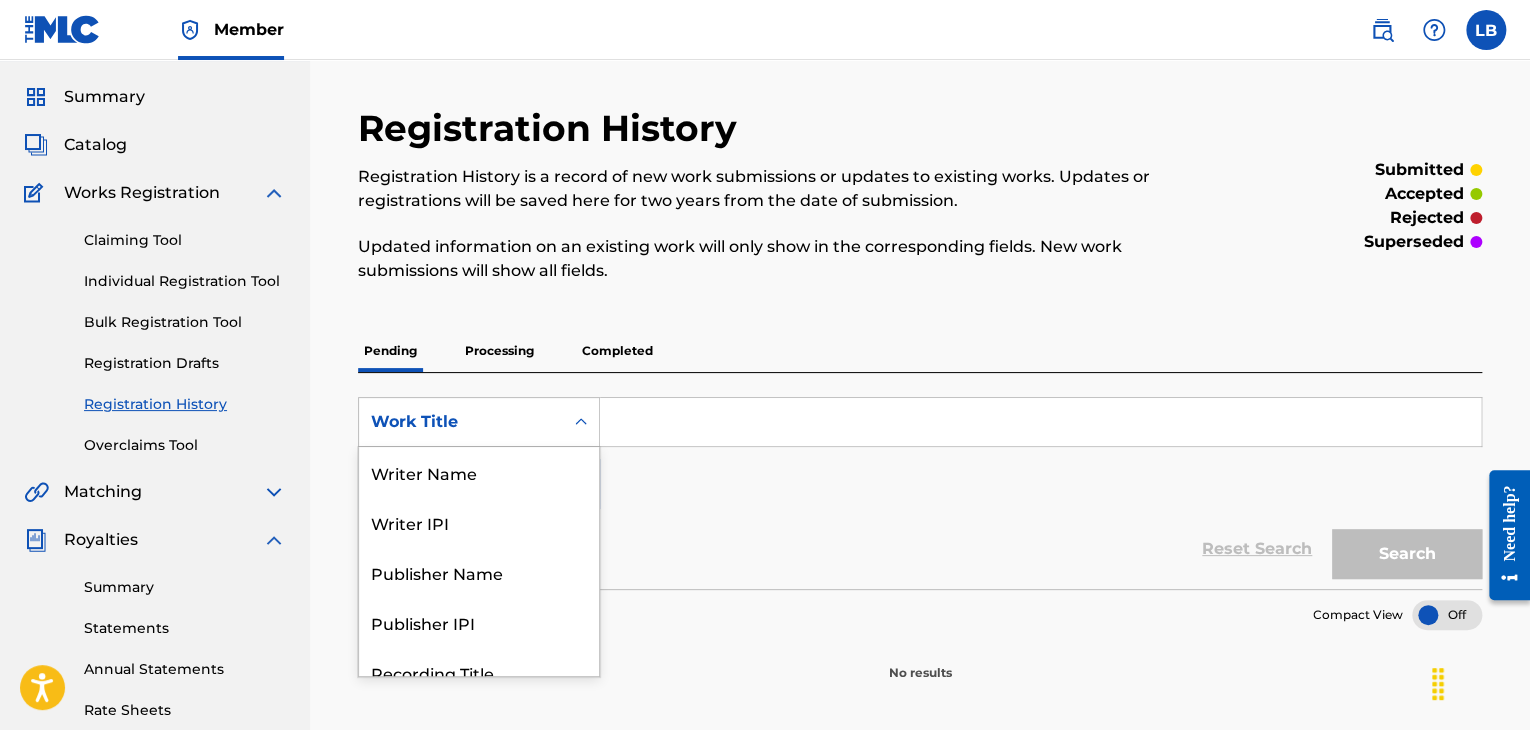 scroll, scrollTop: 72, scrollLeft: 0, axis: vertical 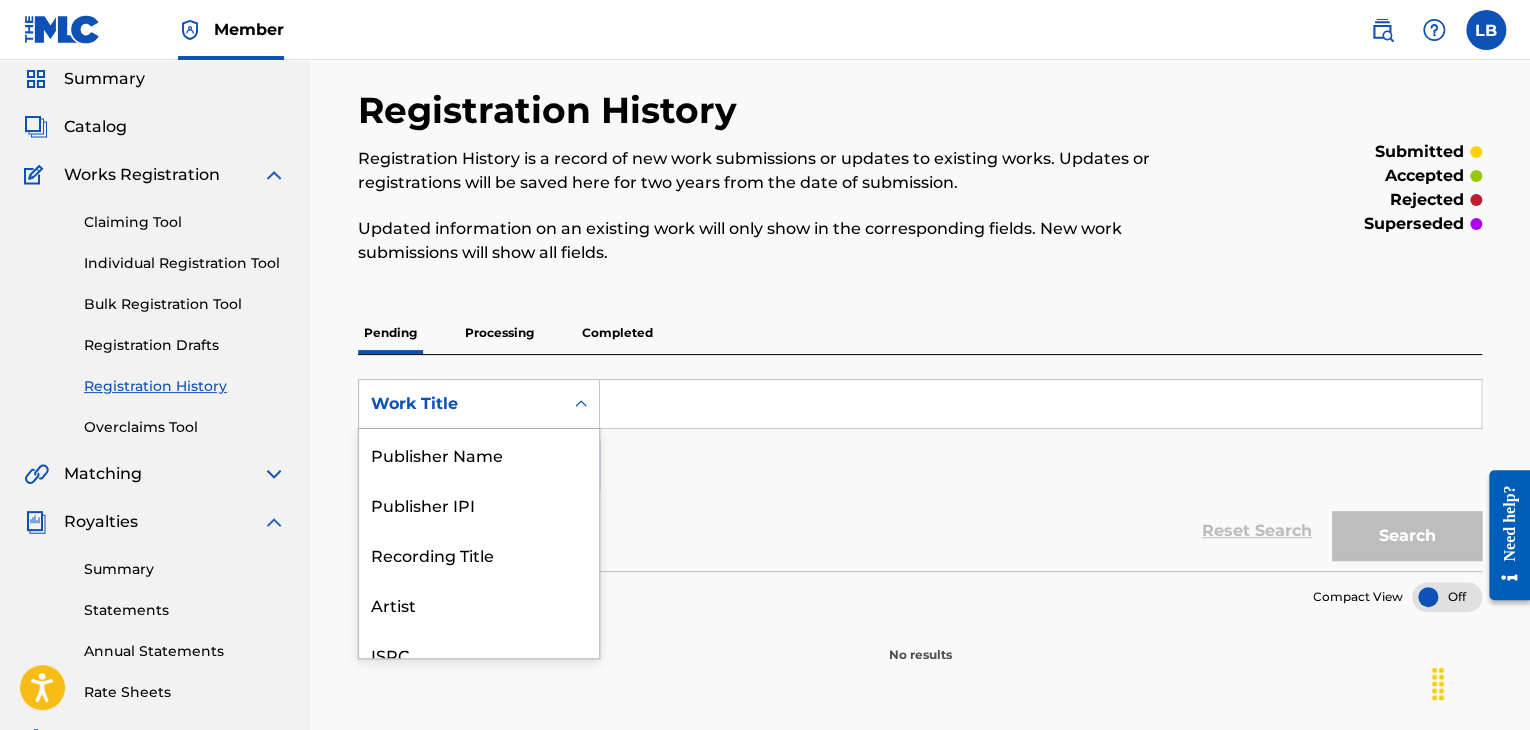 click on "Processing" at bounding box center [499, 333] 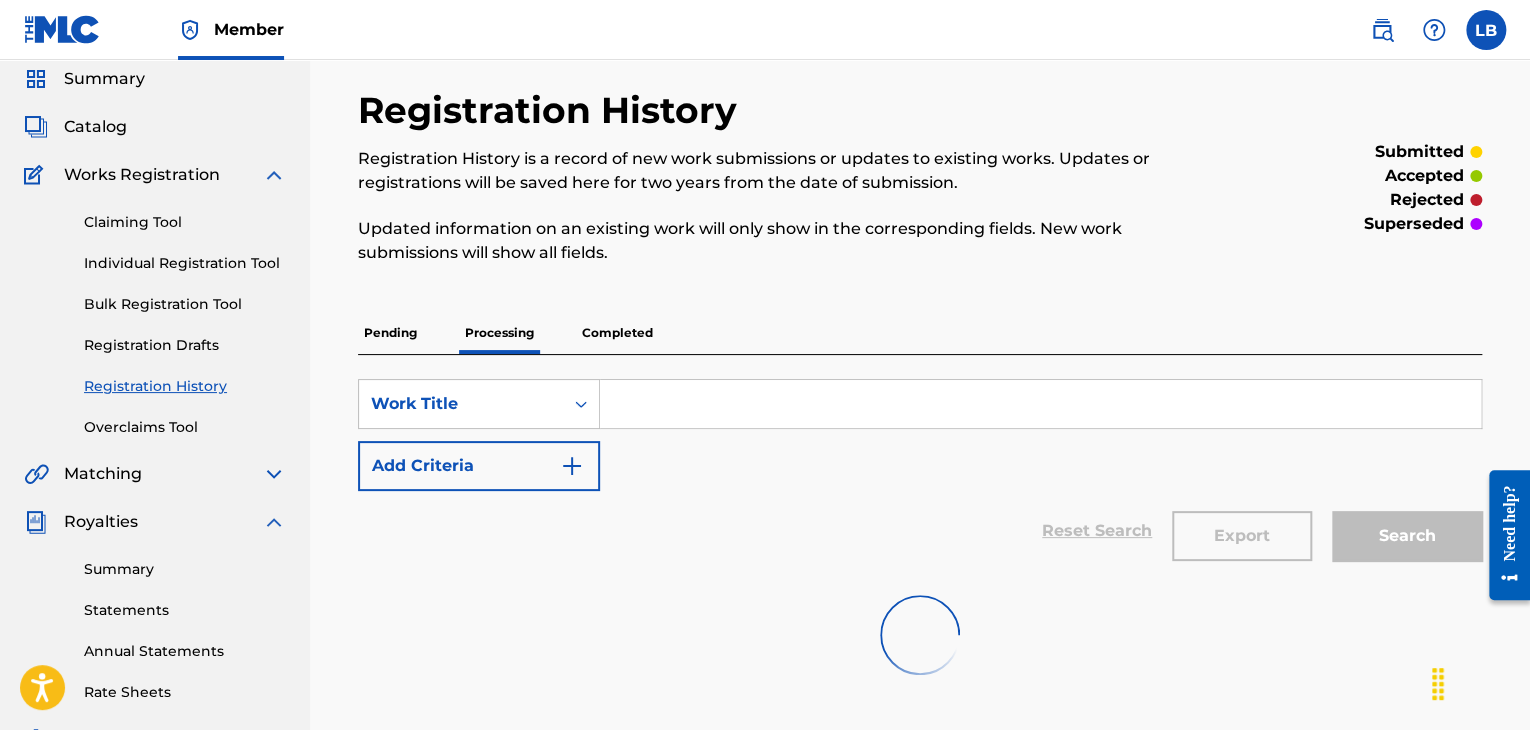 scroll, scrollTop: 0, scrollLeft: 0, axis: both 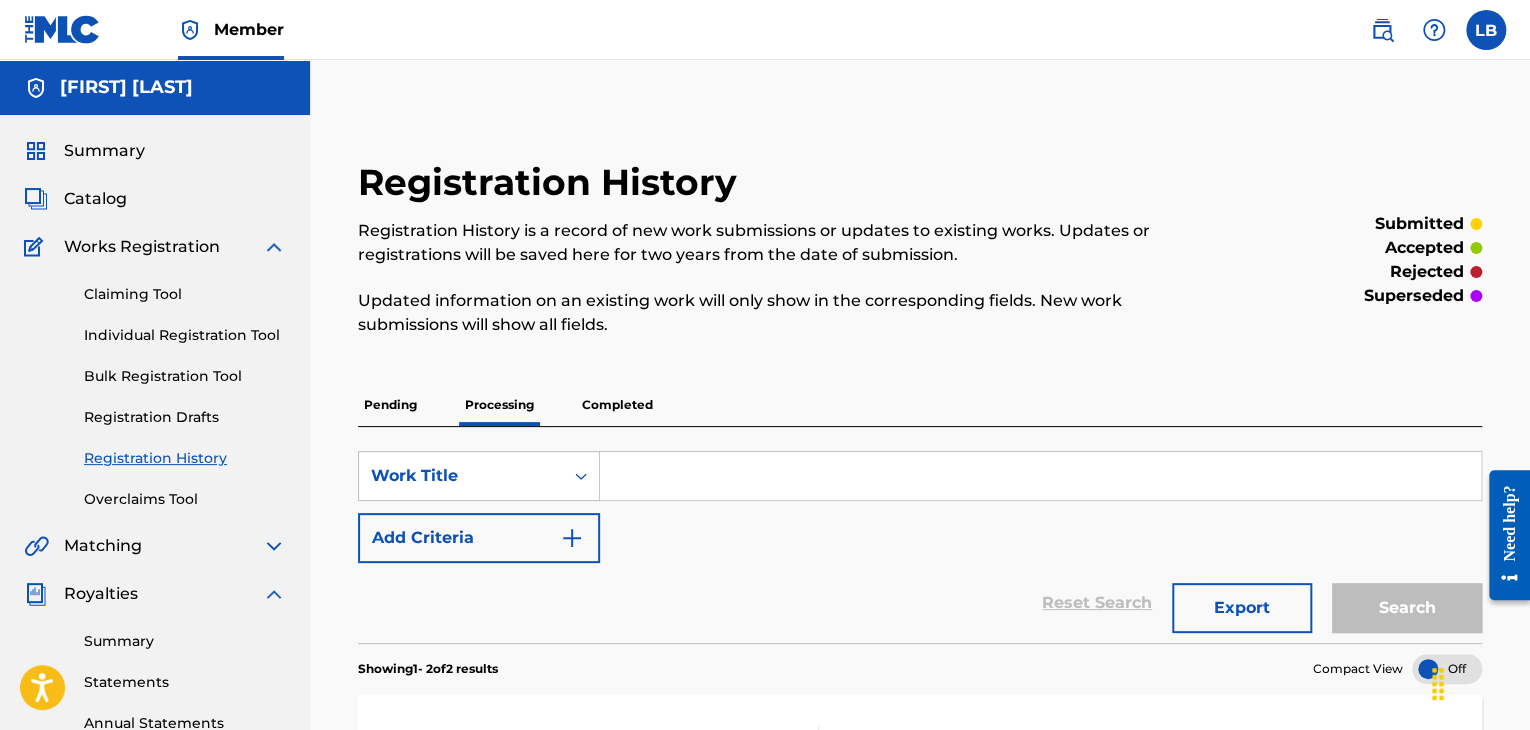 click at bounding box center [1040, 476] 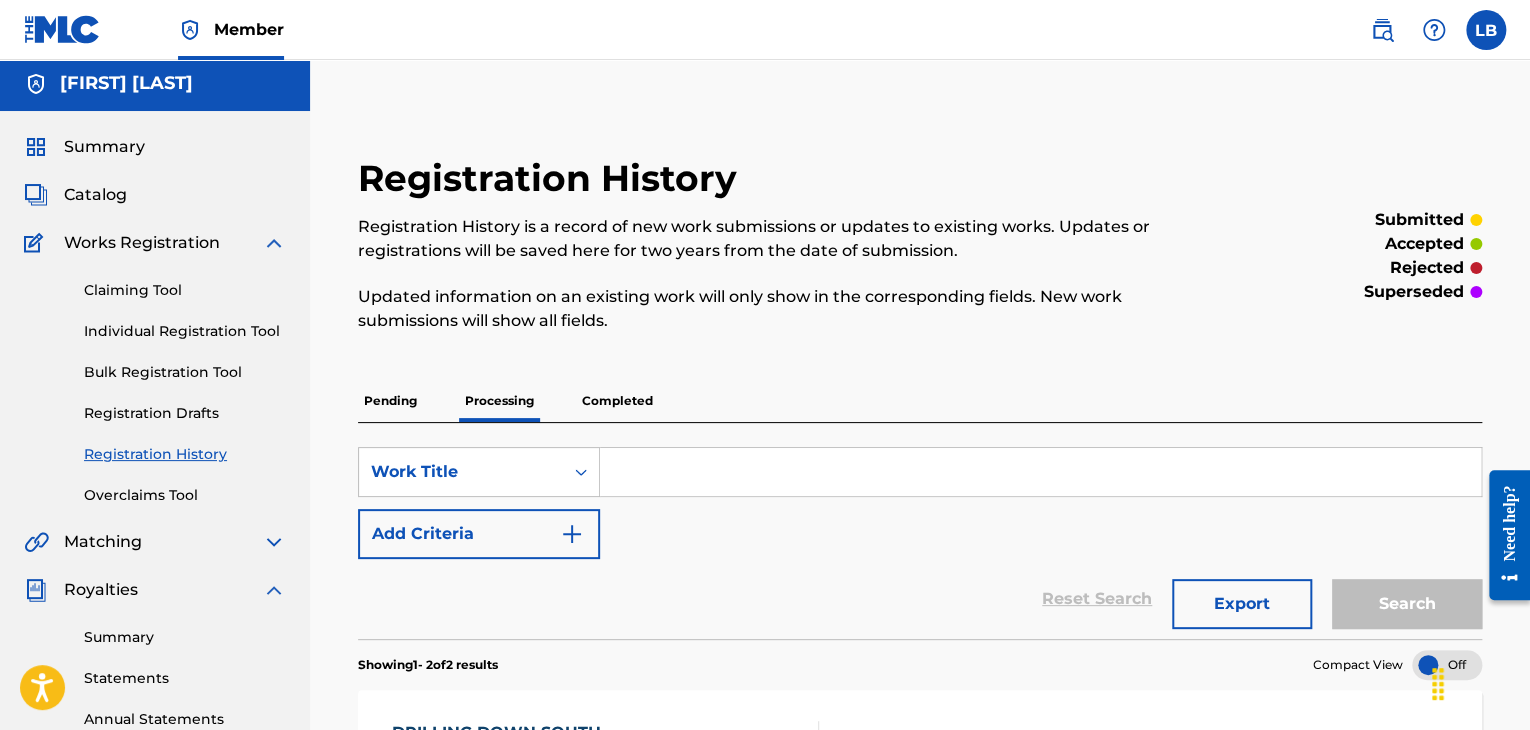 scroll, scrollTop: 0, scrollLeft: 0, axis: both 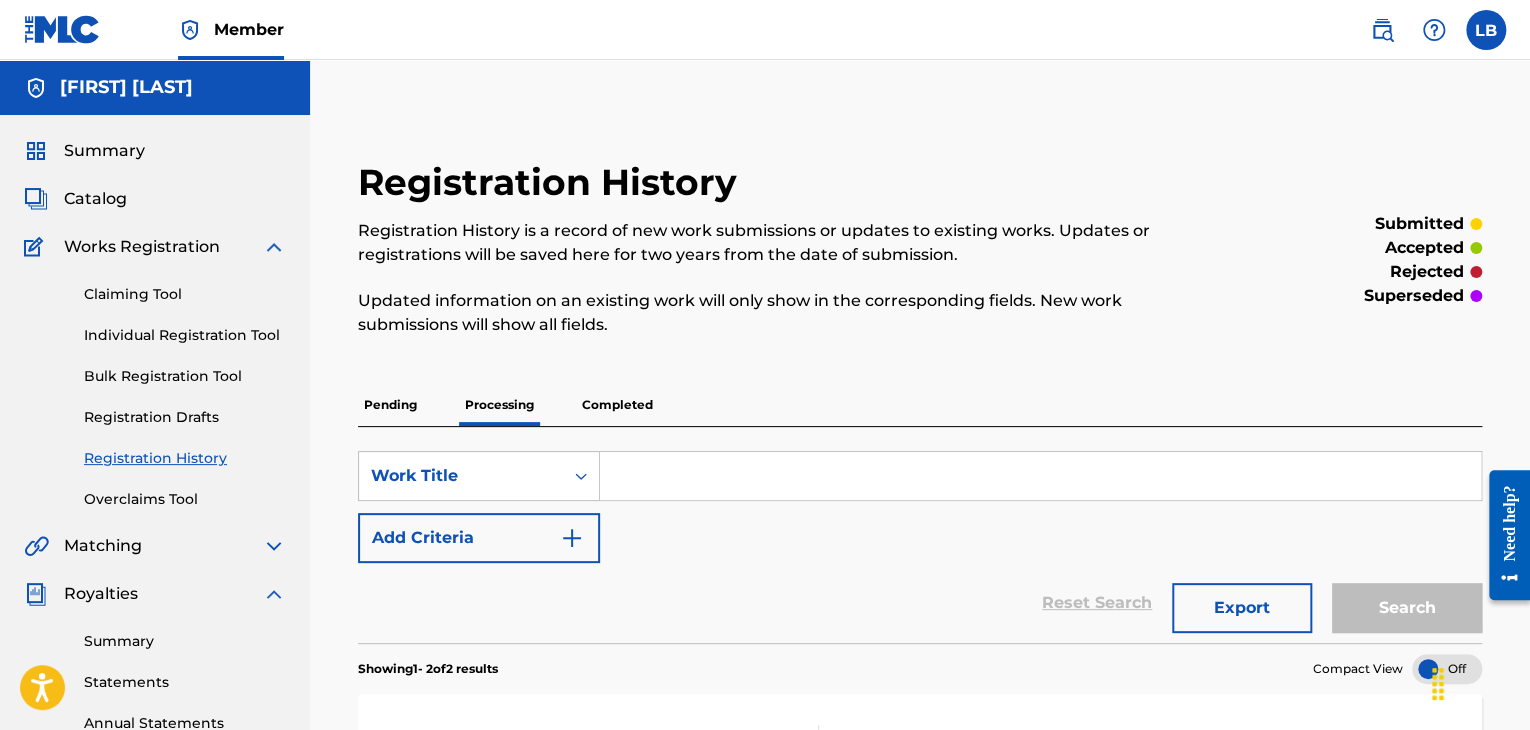 click on "Completed" at bounding box center (617, 405) 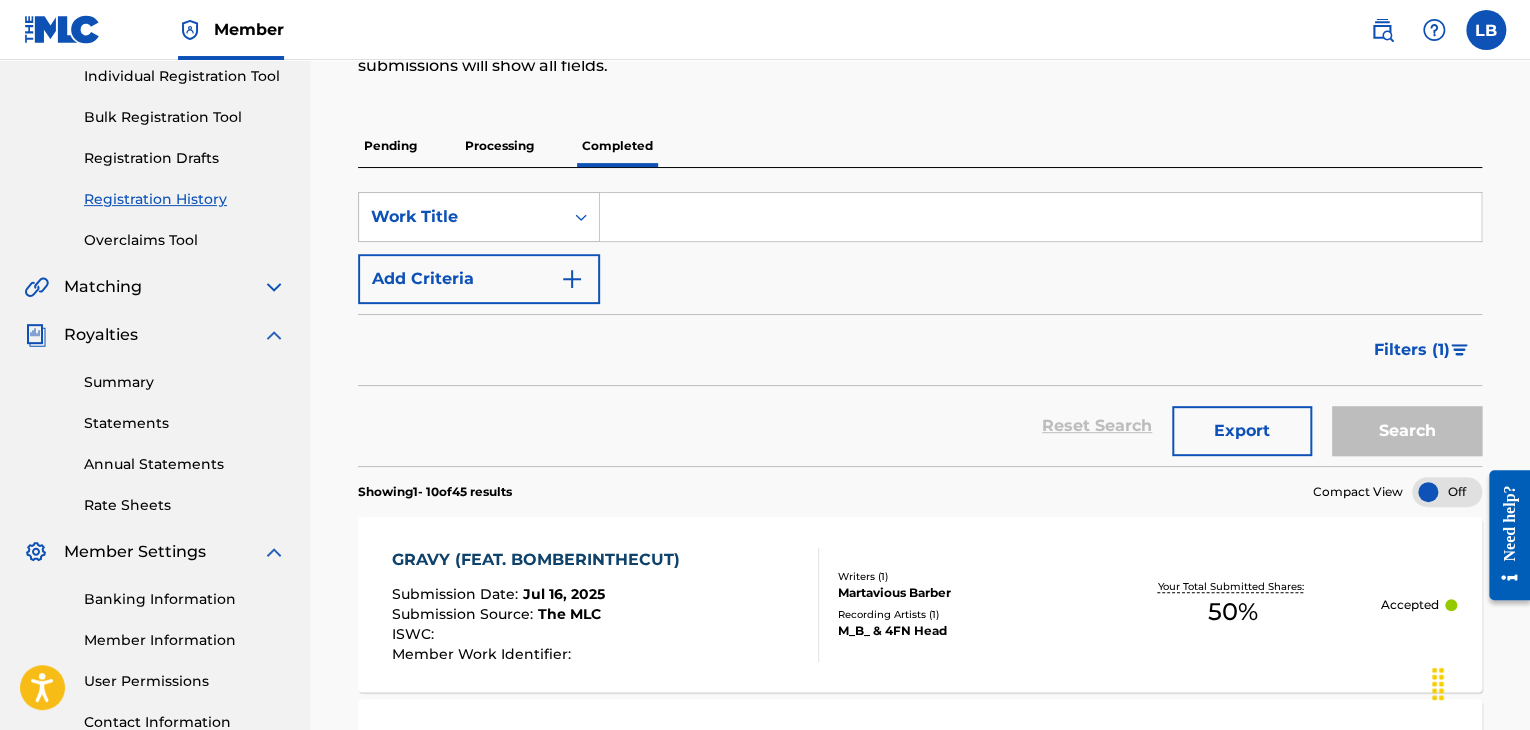 scroll, scrollTop: 238, scrollLeft: 0, axis: vertical 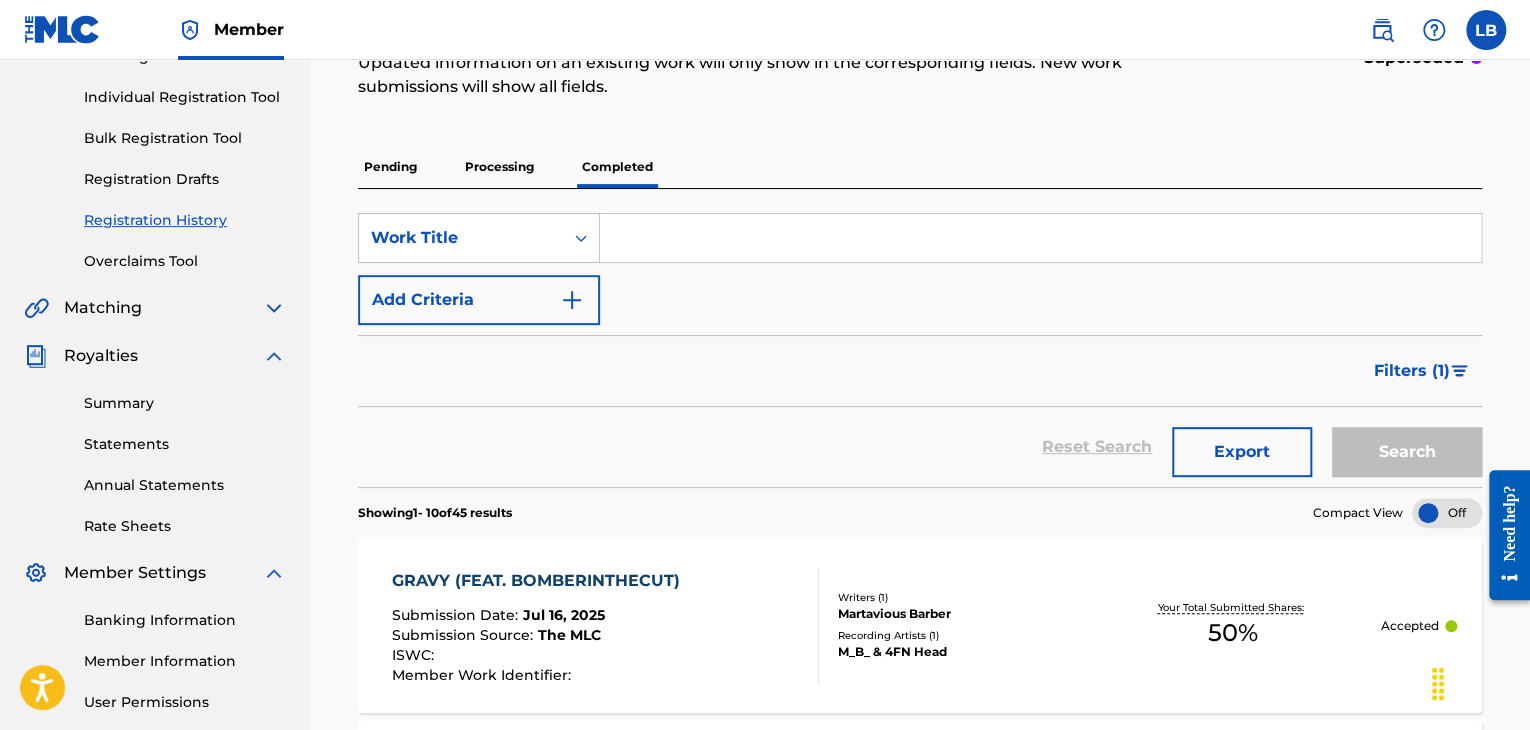 click on "Pending" at bounding box center (390, 167) 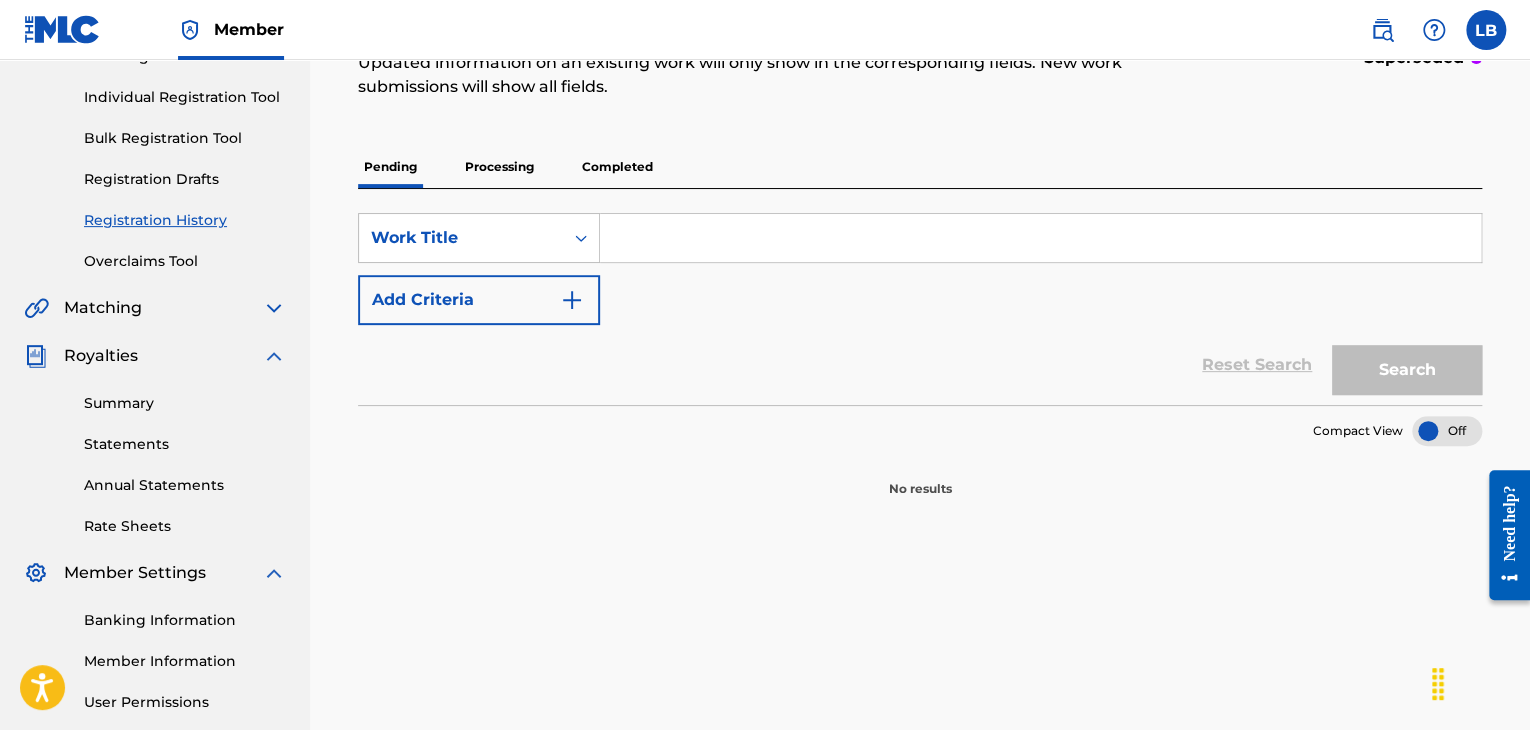scroll, scrollTop: 0, scrollLeft: 0, axis: both 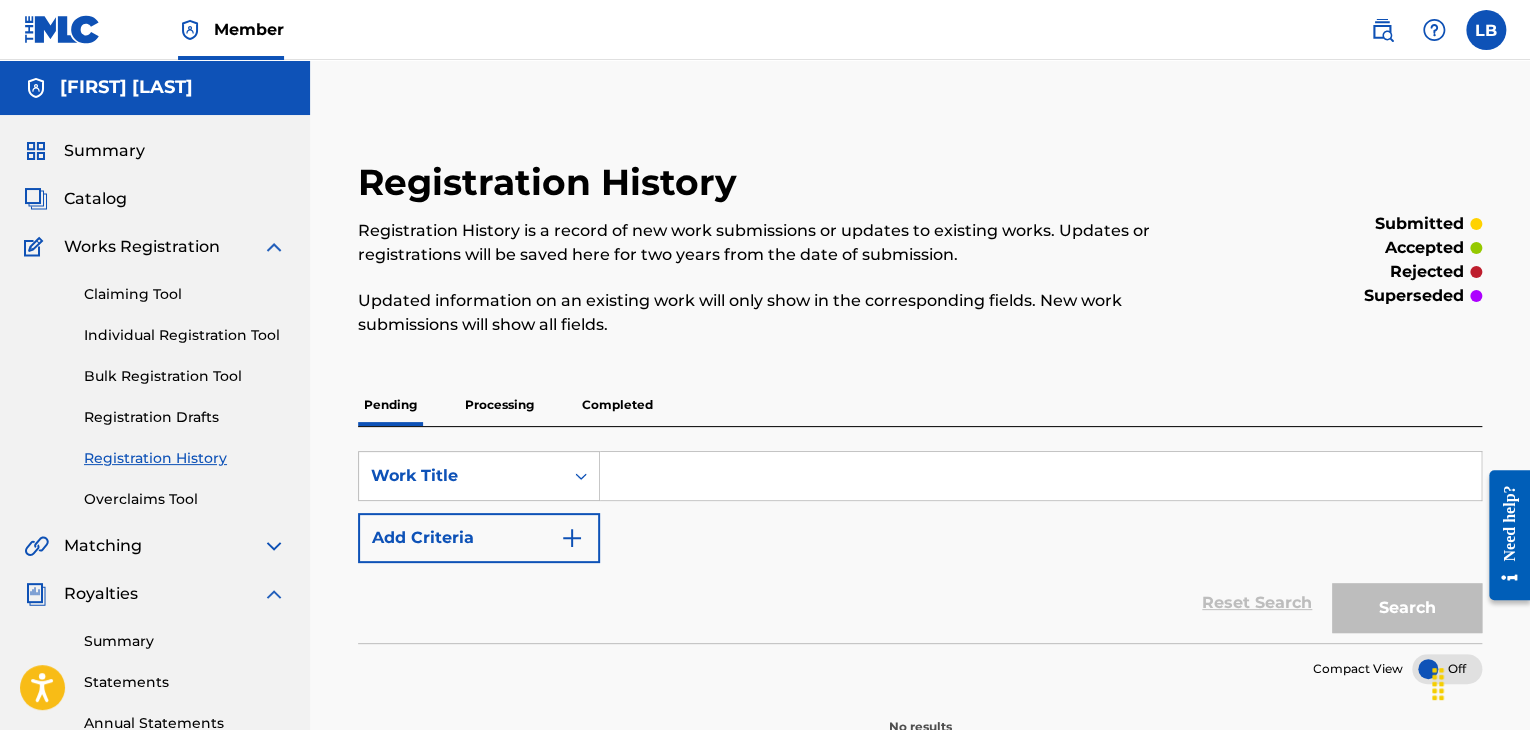 drag, startPoint x: 511, startPoint y: 400, endPoint x: 535, endPoint y: 399, distance: 24.020824 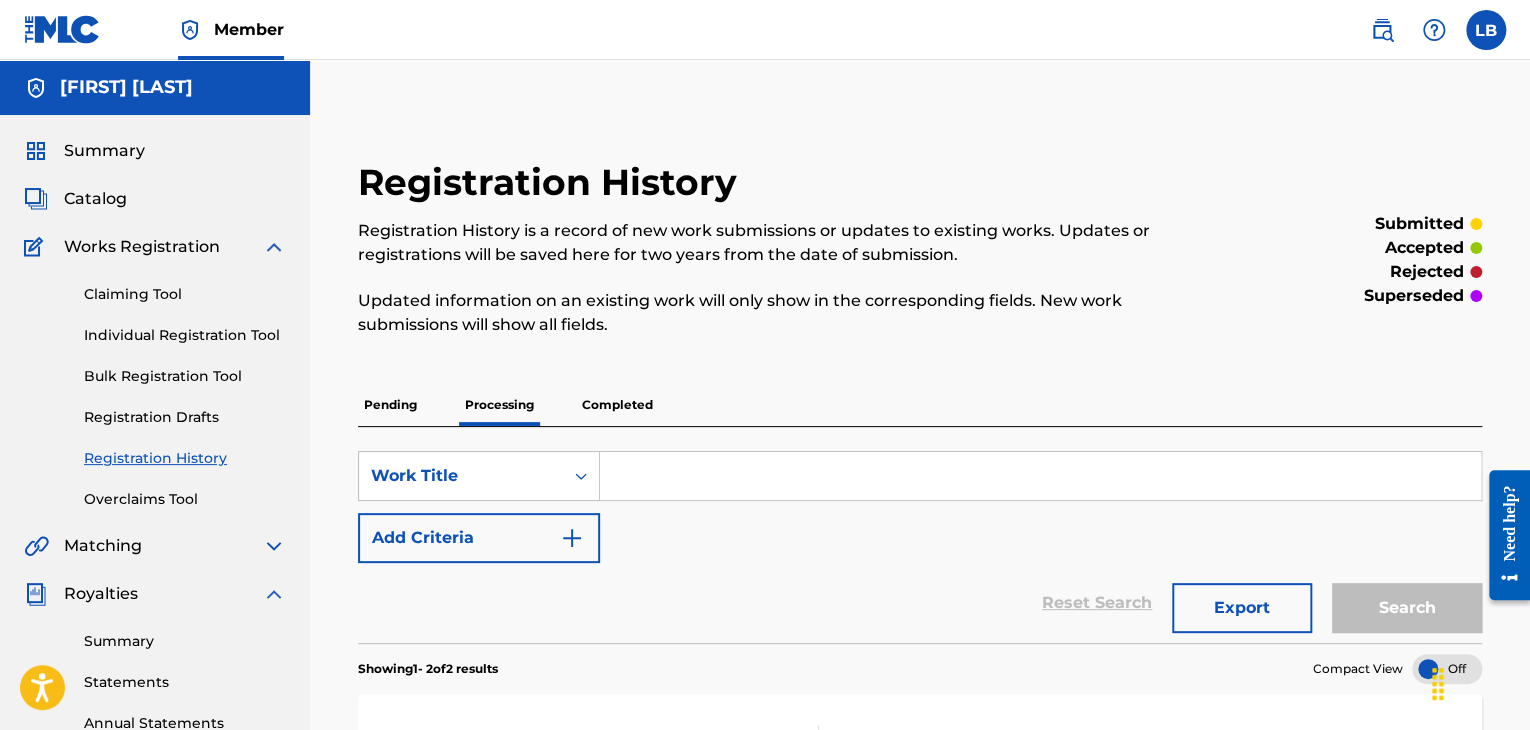 click on "Completed" at bounding box center [617, 405] 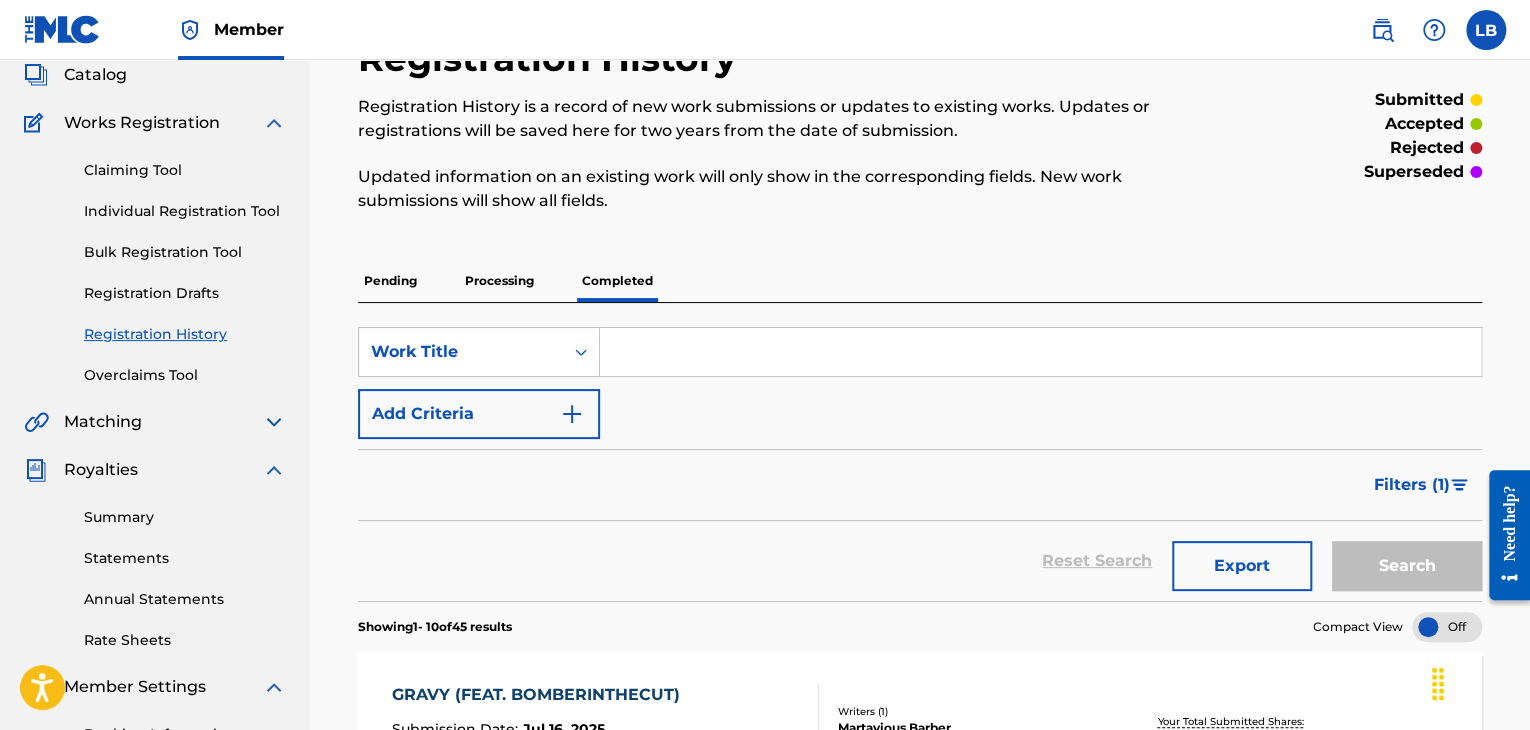 scroll, scrollTop: 0, scrollLeft: 0, axis: both 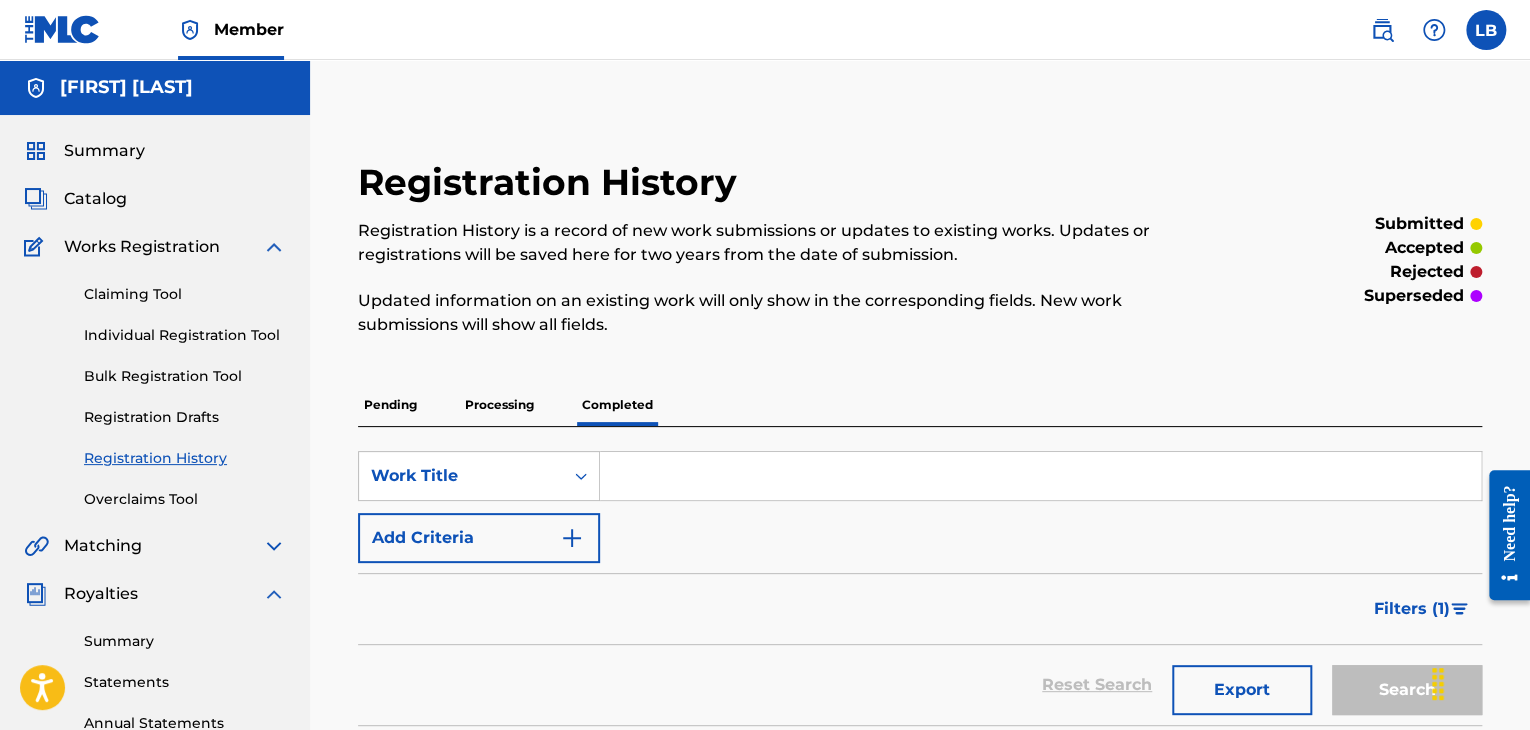 click on "Processing" at bounding box center (499, 405) 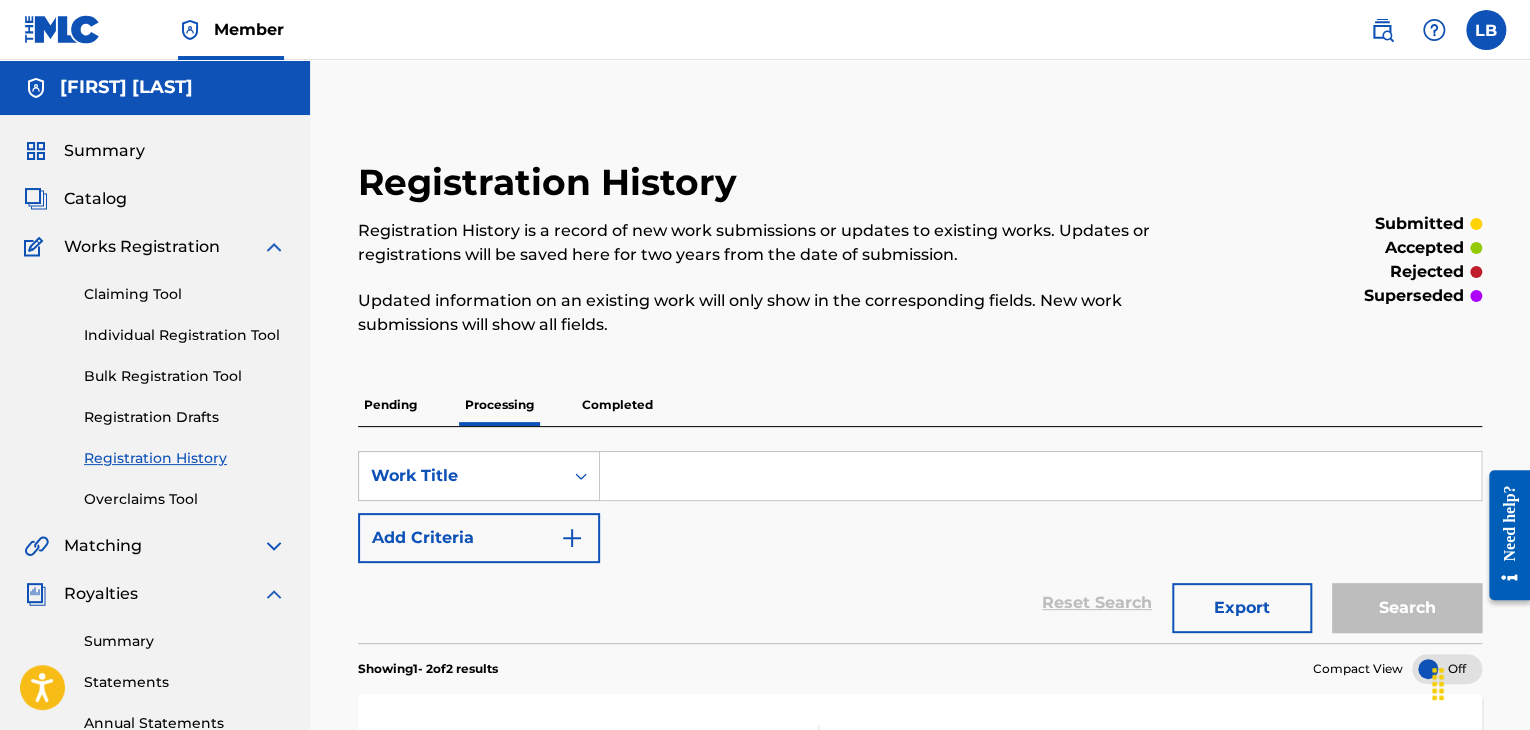 click on "Completed" at bounding box center [617, 405] 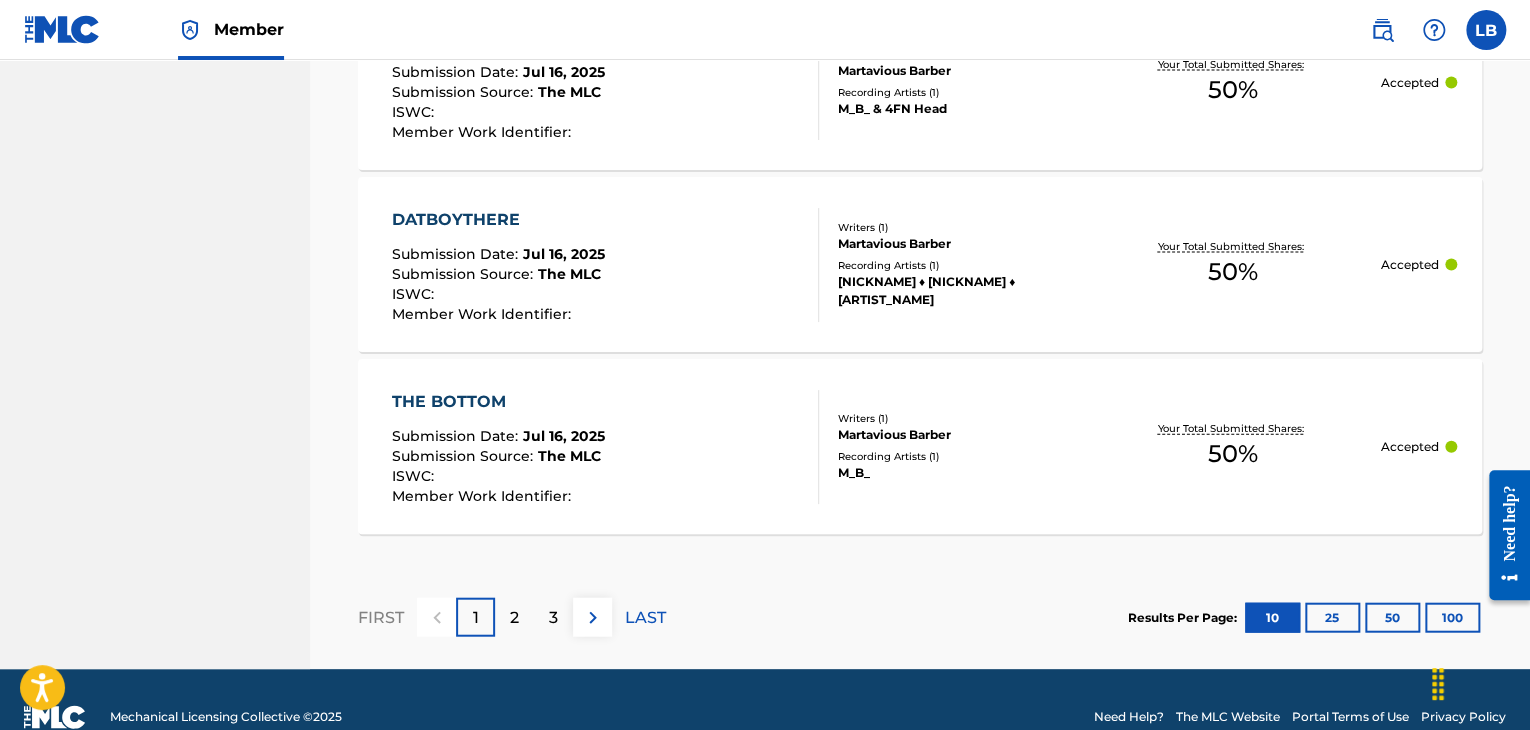 scroll, scrollTop: 2089, scrollLeft: 0, axis: vertical 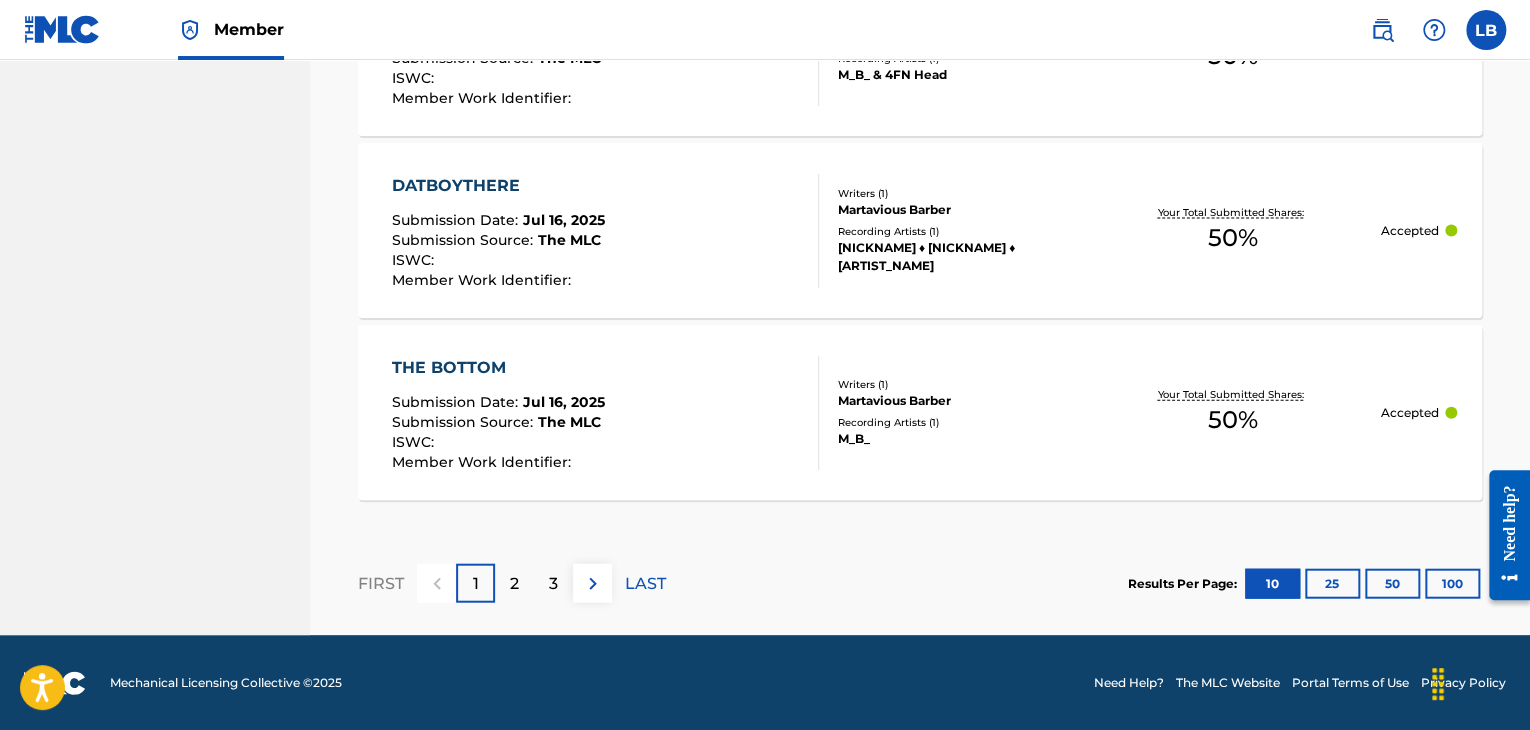click on "3" at bounding box center [553, 584] 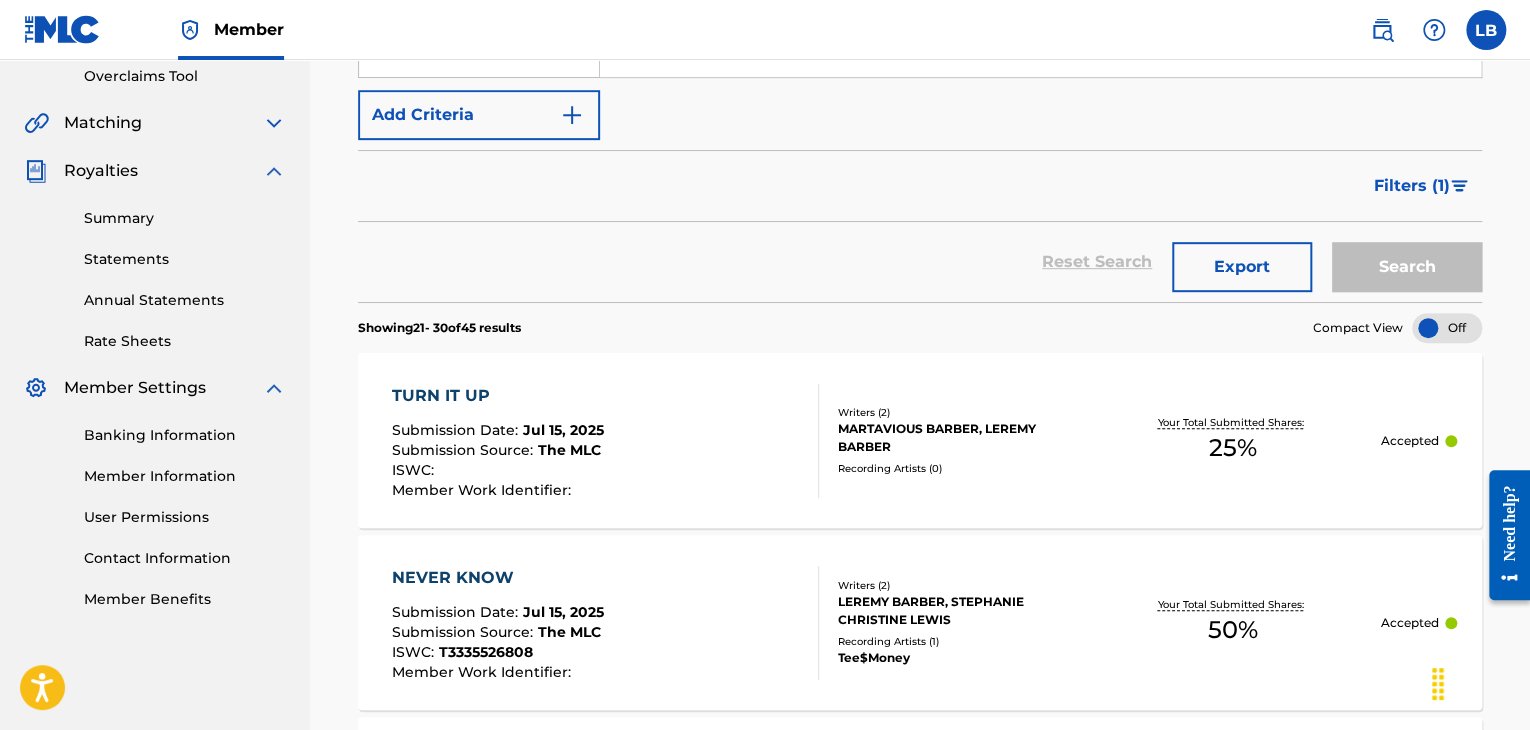 scroll, scrollTop: 2089, scrollLeft: 0, axis: vertical 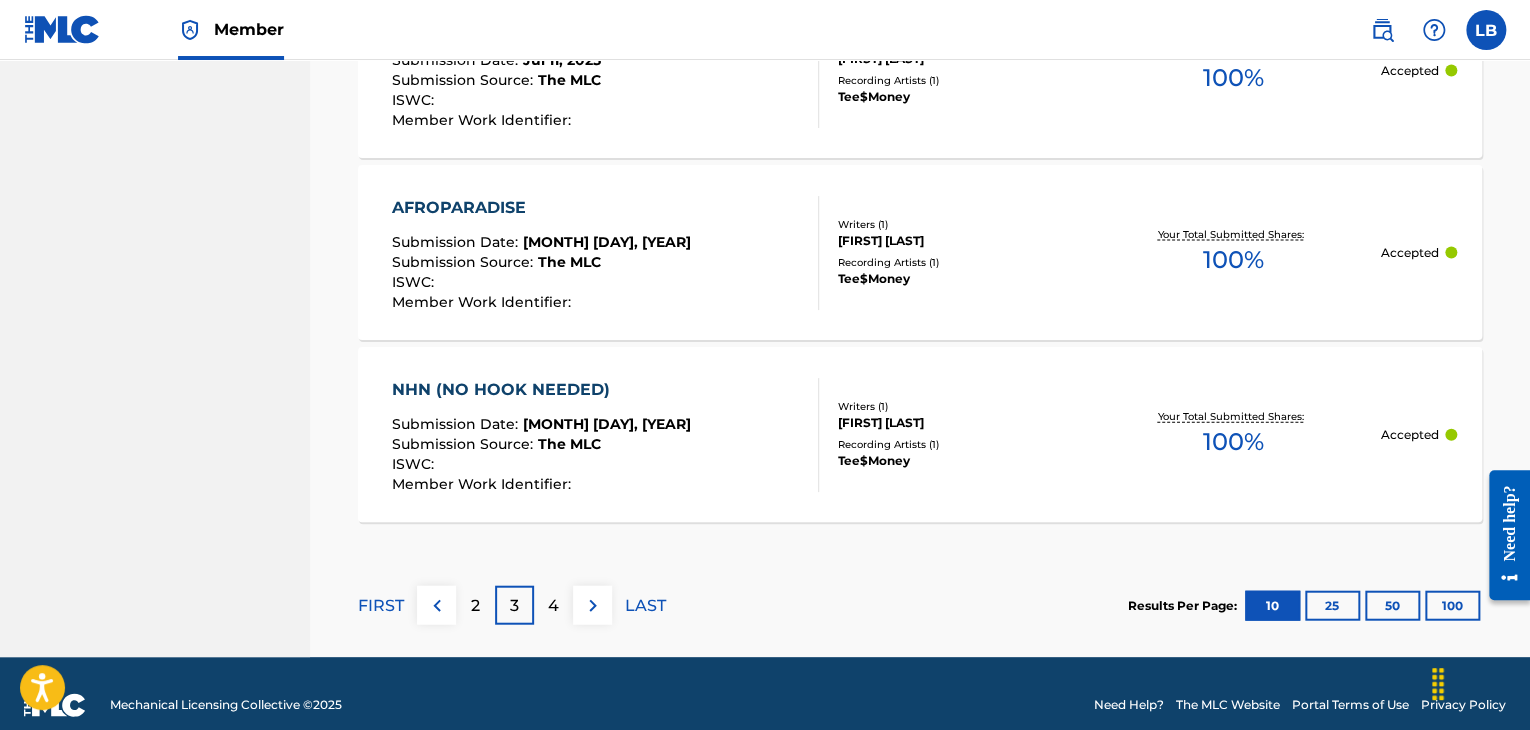 click at bounding box center [593, 606] 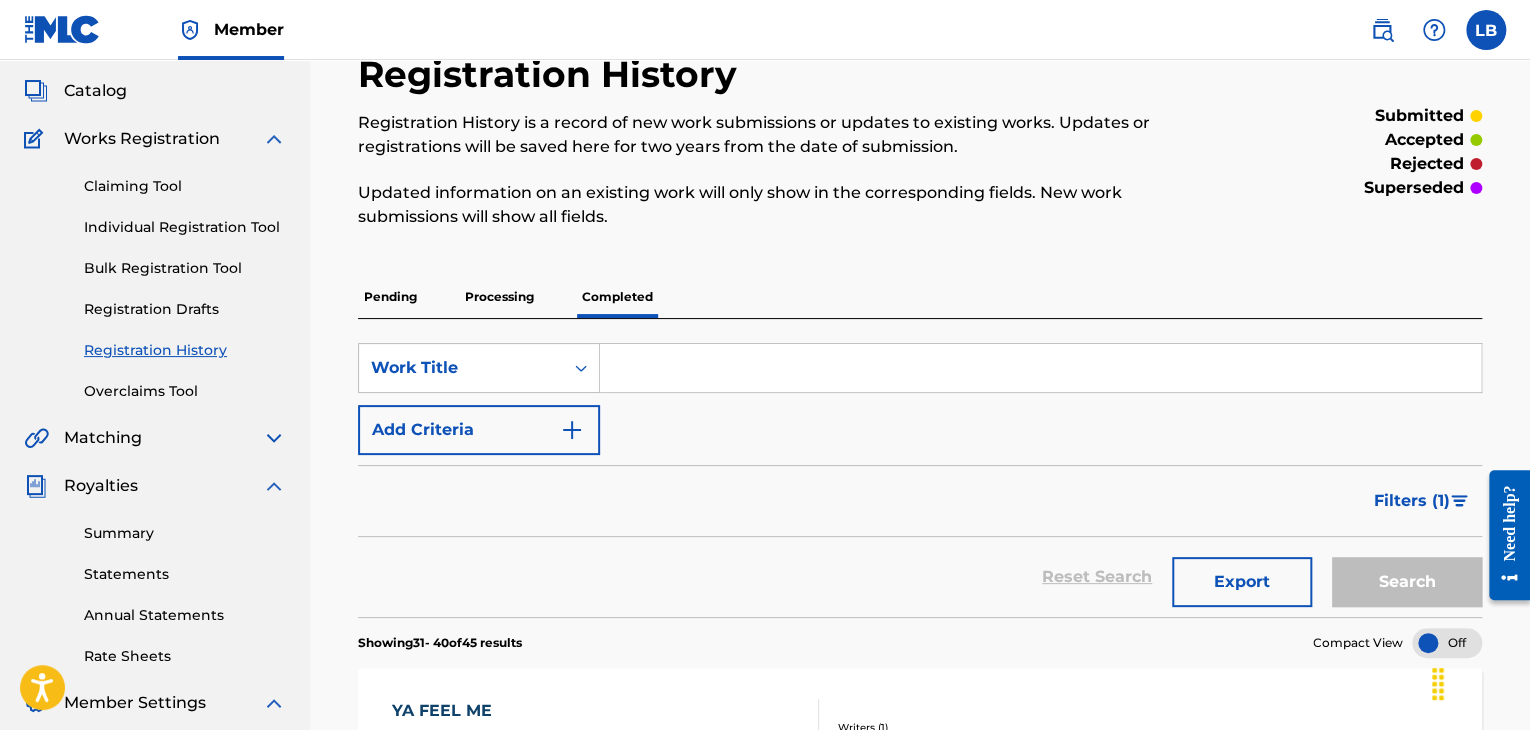 scroll, scrollTop: 0, scrollLeft: 0, axis: both 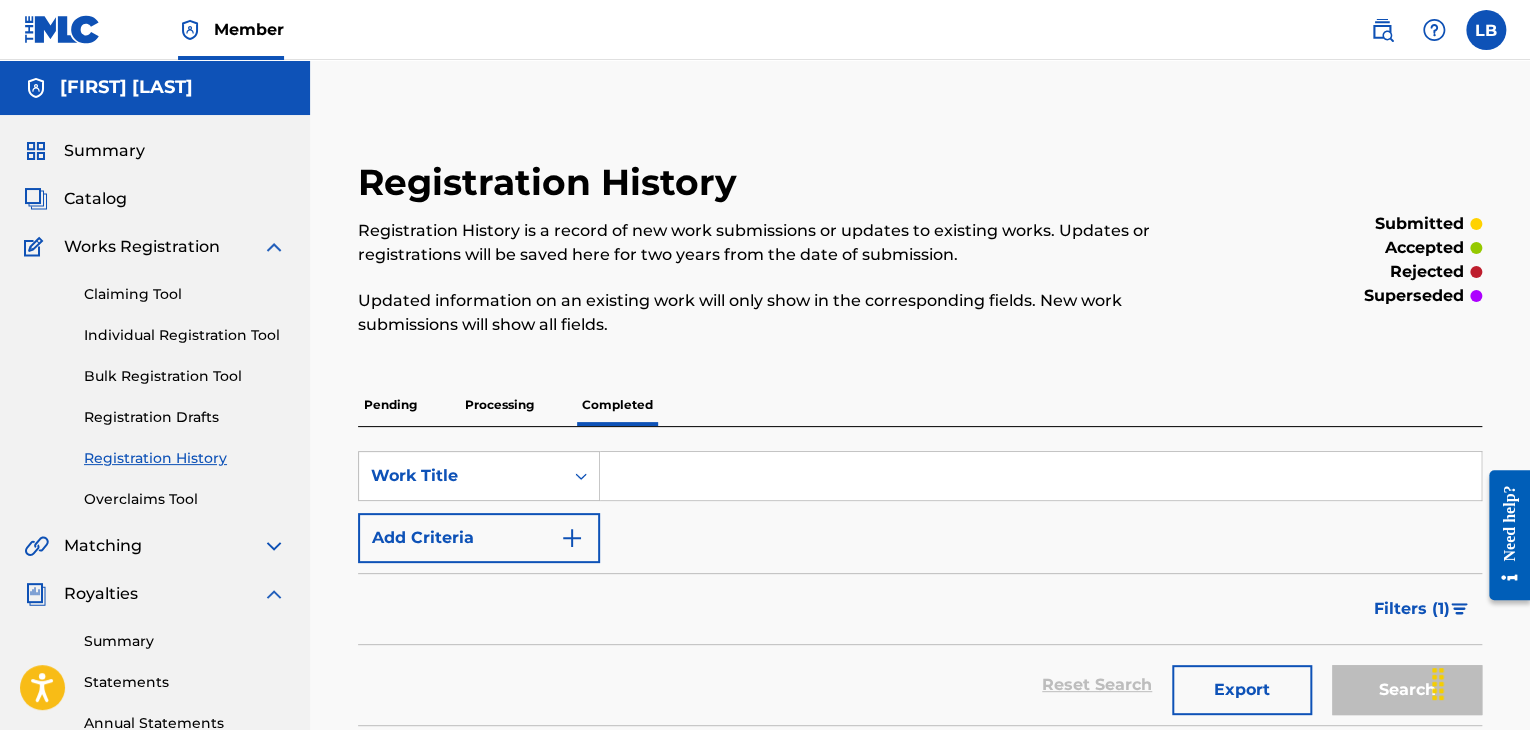 click at bounding box center [274, 247] 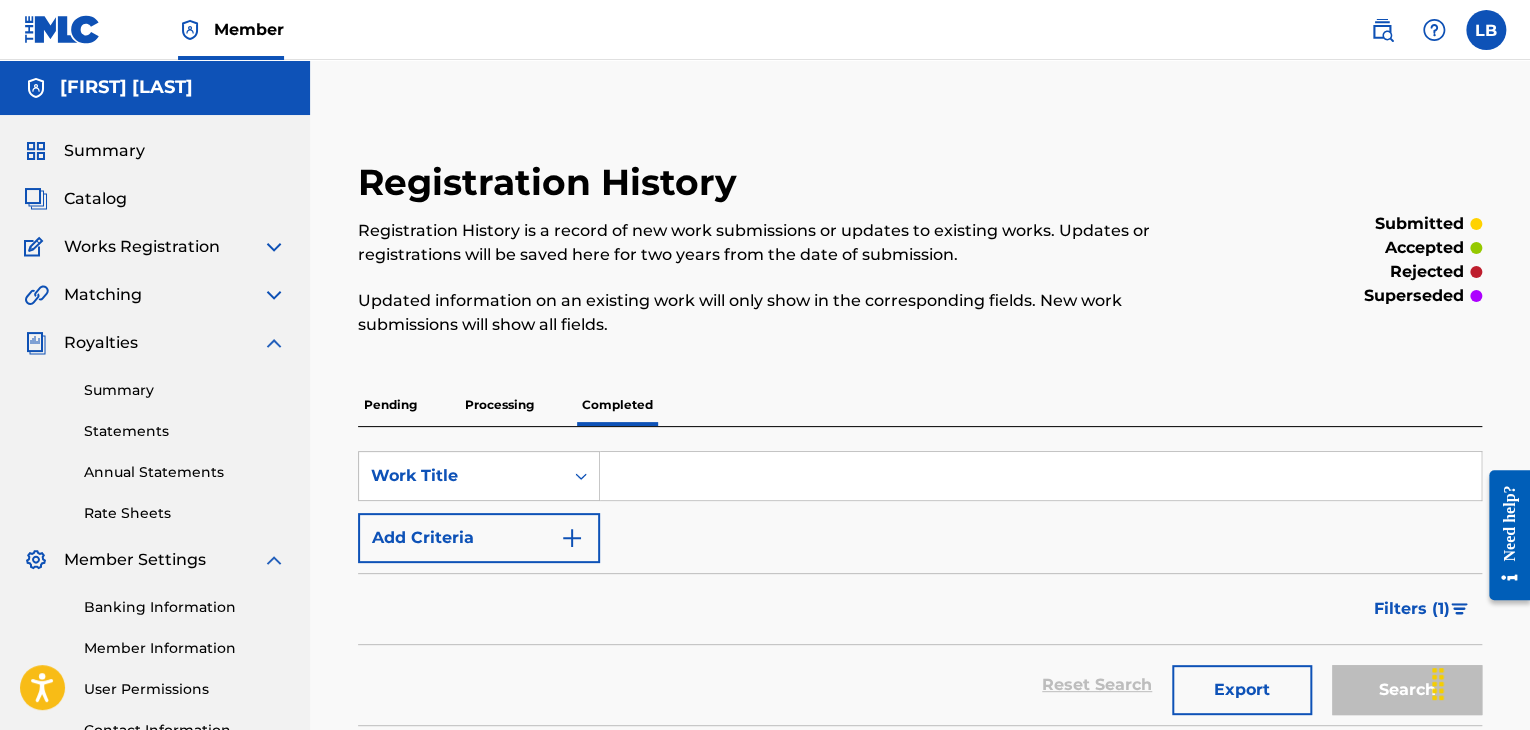 click at bounding box center (274, 247) 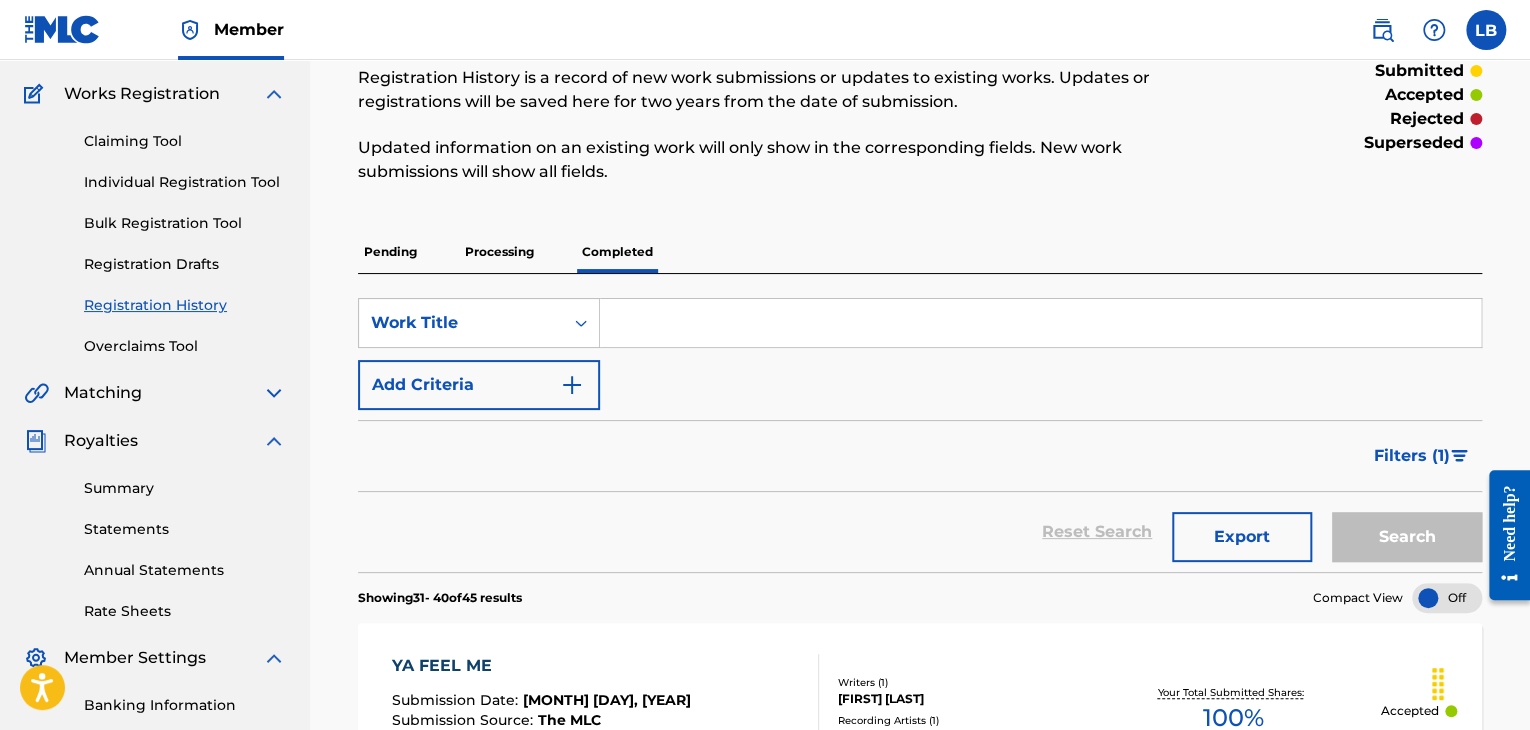 scroll, scrollTop: 0, scrollLeft: 0, axis: both 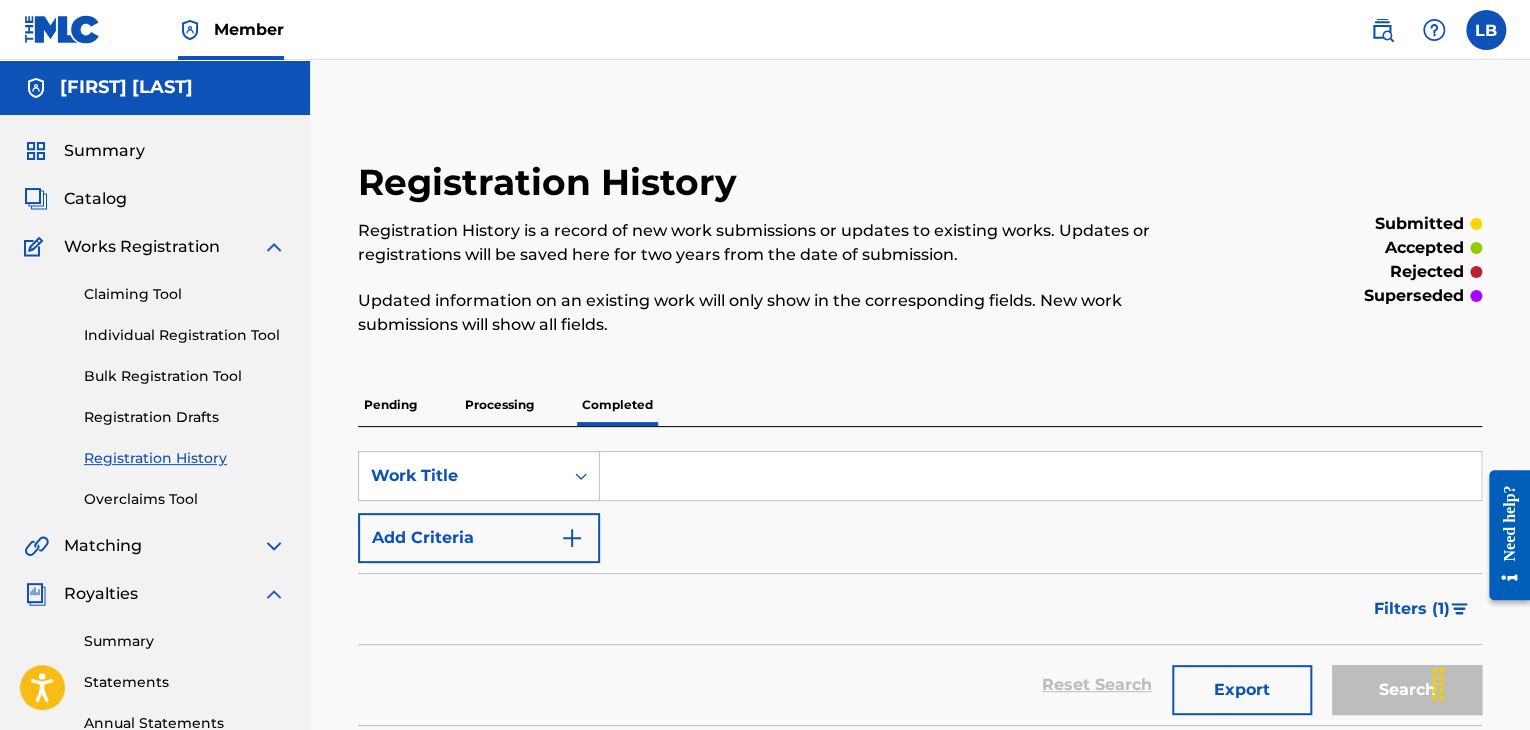 click on "Registration Drafts" at bounding box center [185, 417] 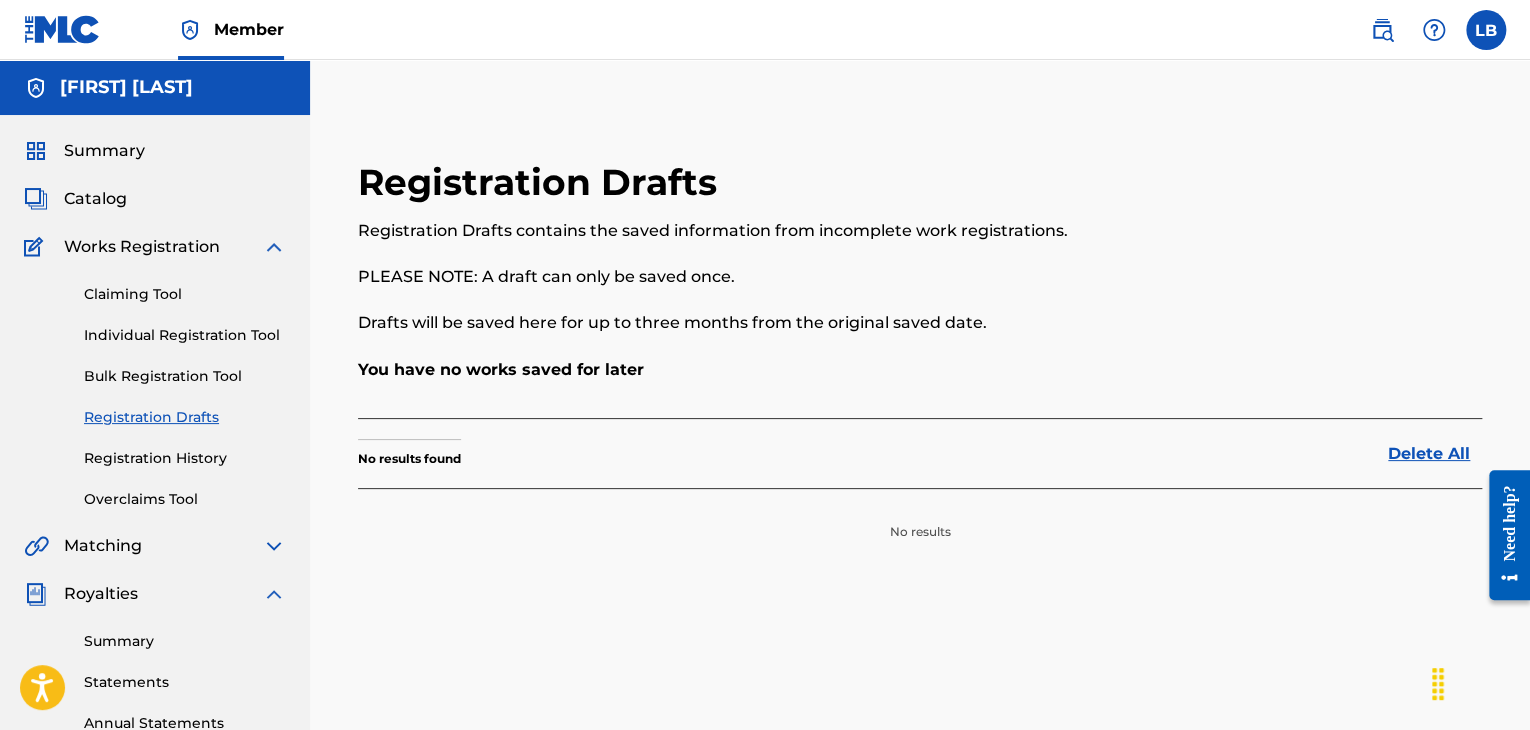 click on "Registration History" at bounding box center (185, 458) 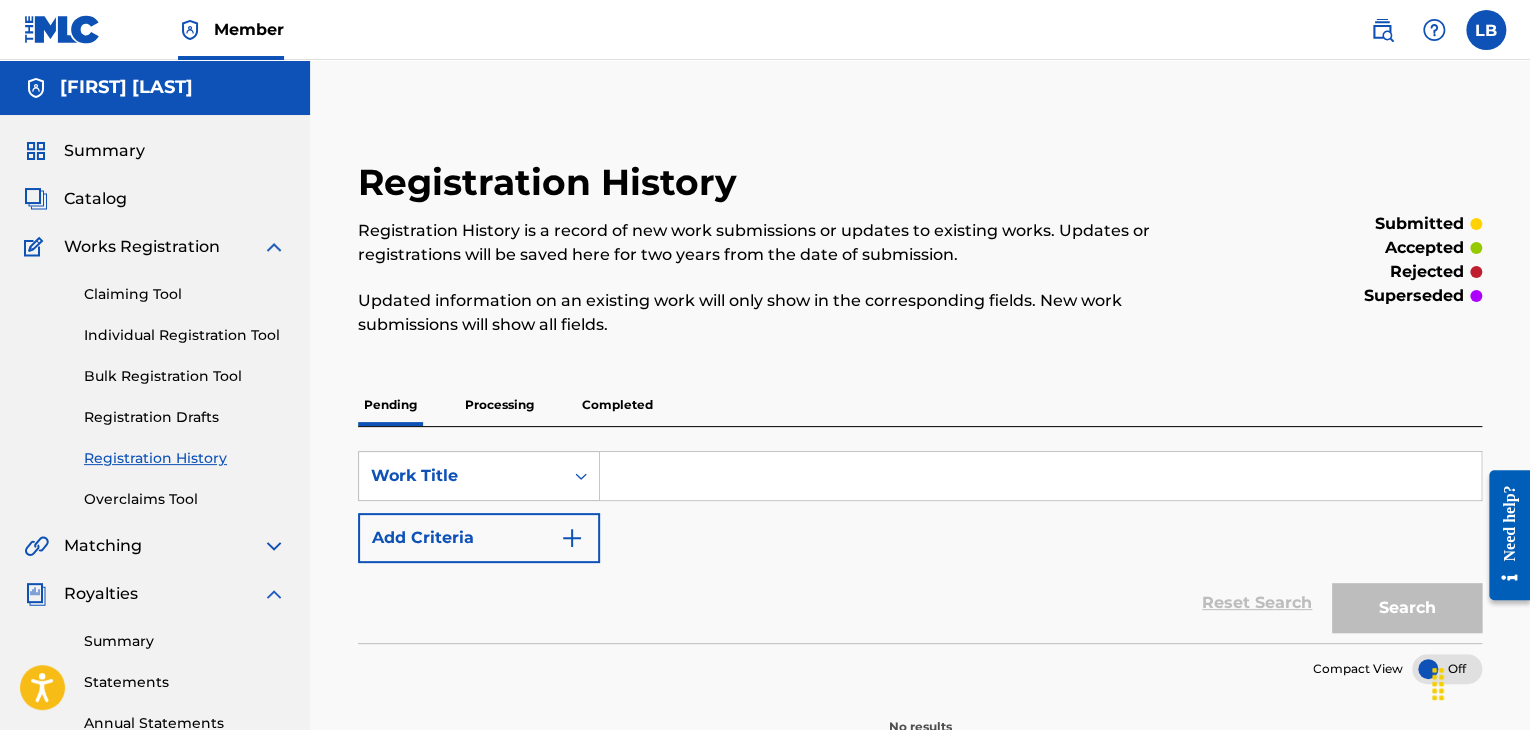 click on "Completed" at bounding box center [617, 405] 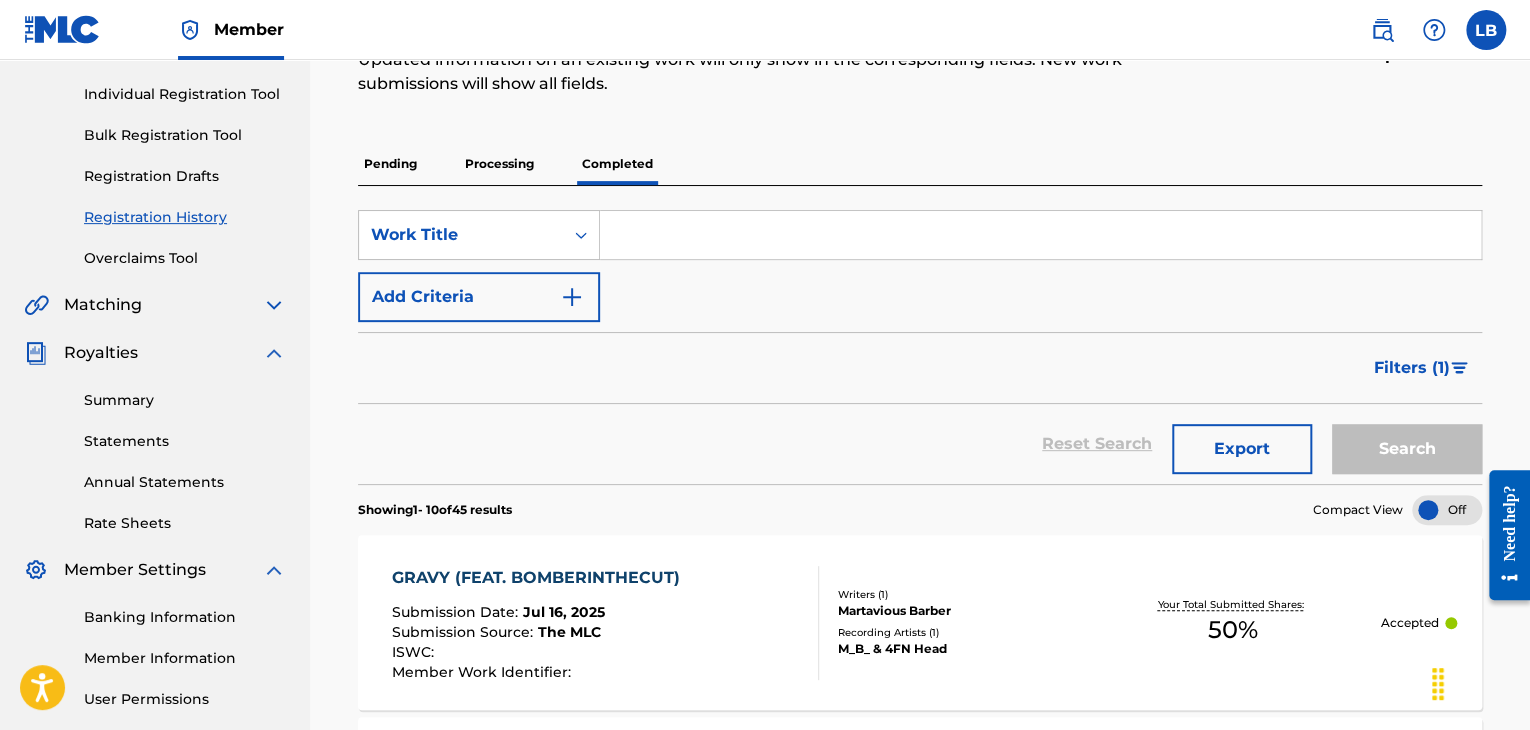 scroll, scrollTop: 6, scrollLeft: 0, axis: vertical 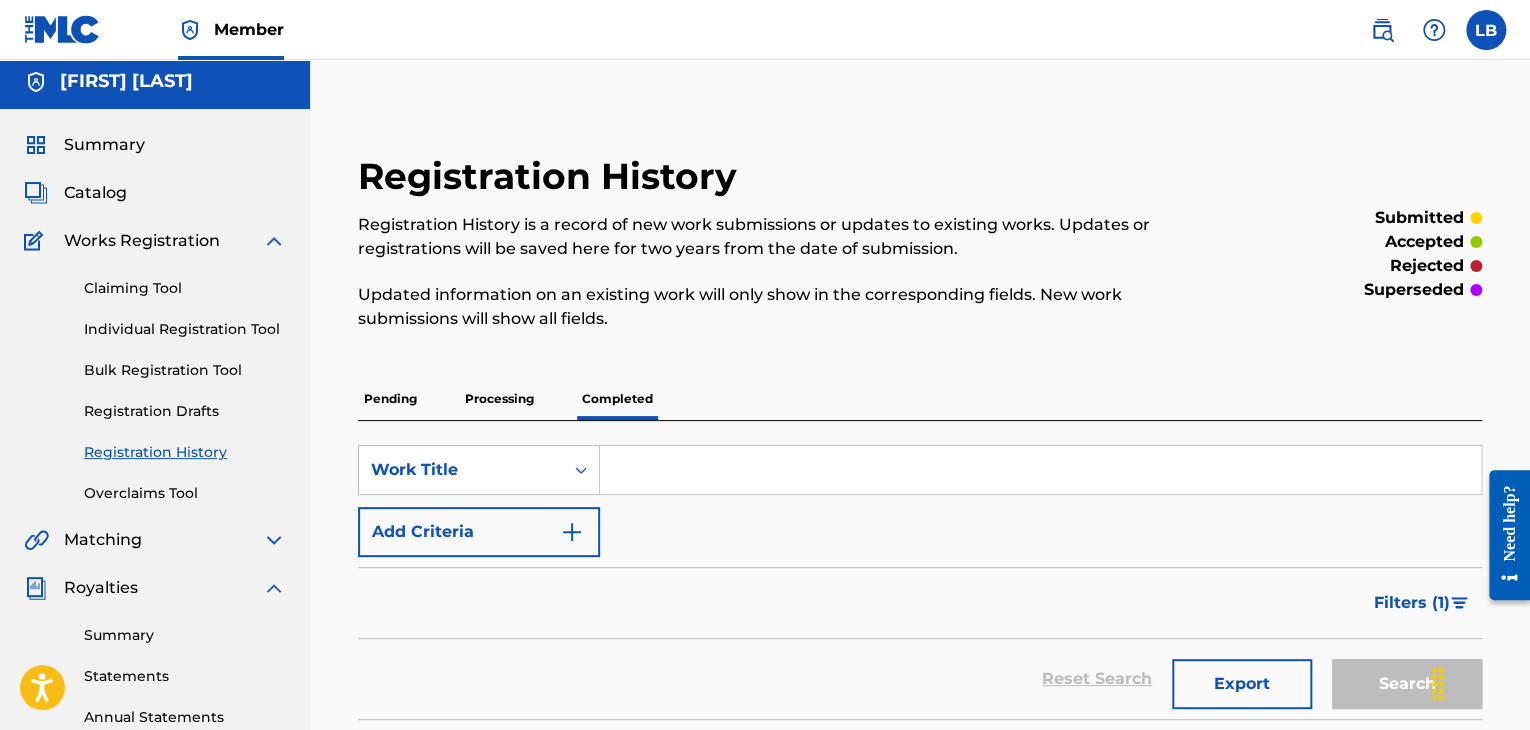 click on "Processing" at bounding box center (499, 399) 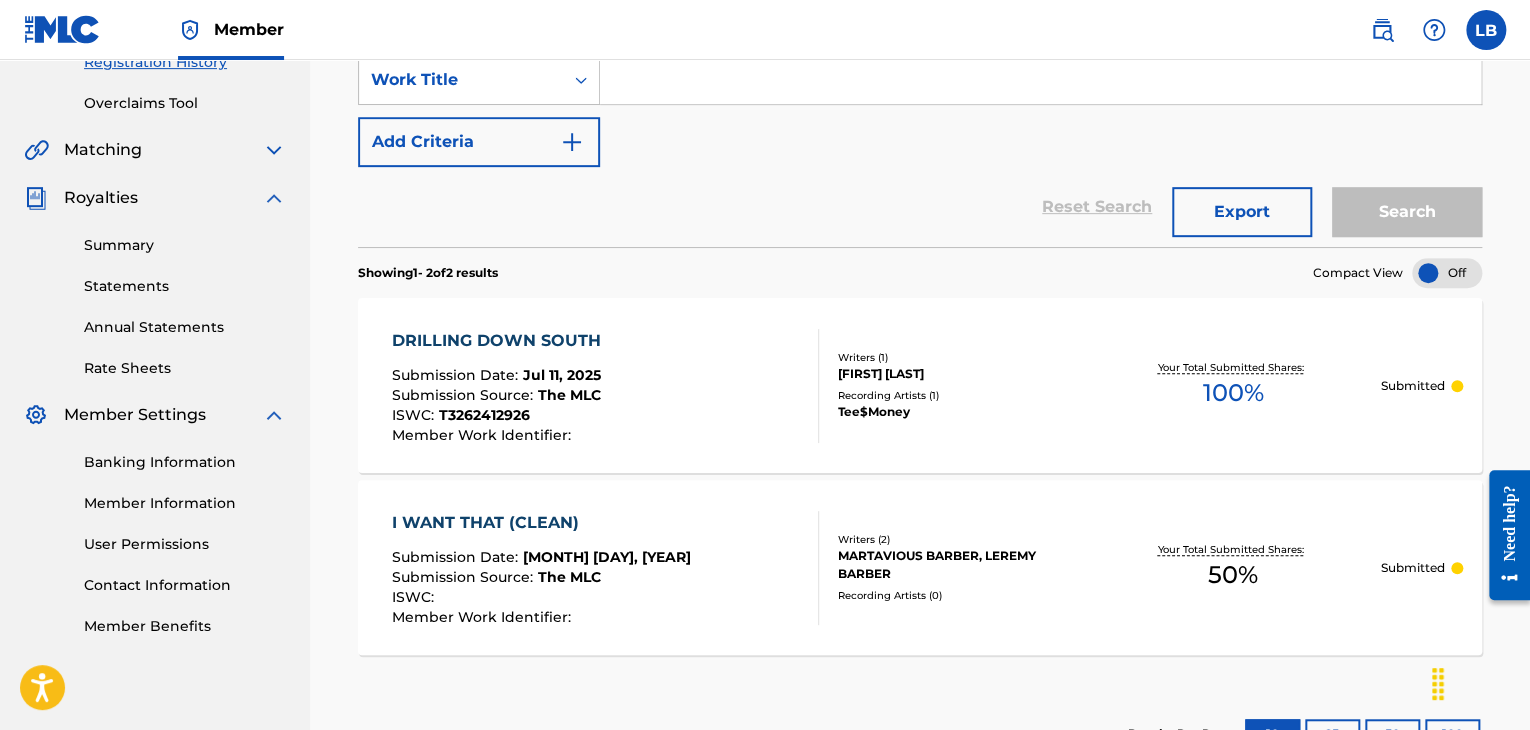 scroll, scrollTop: 399, scrollLeft: 0, axis: vertical 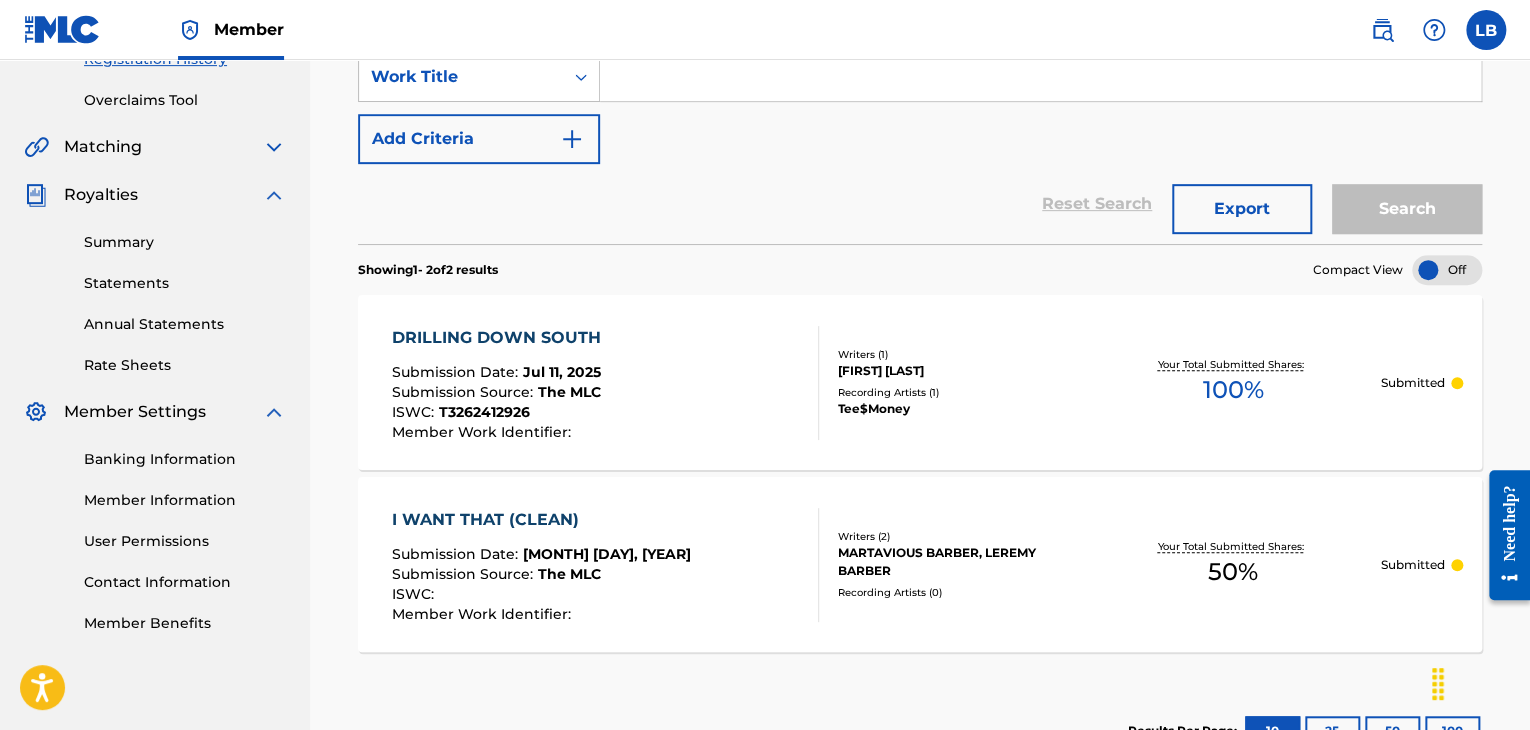 click on "I WANT THAT (CLEAN)" at bounding box center [541, 520] 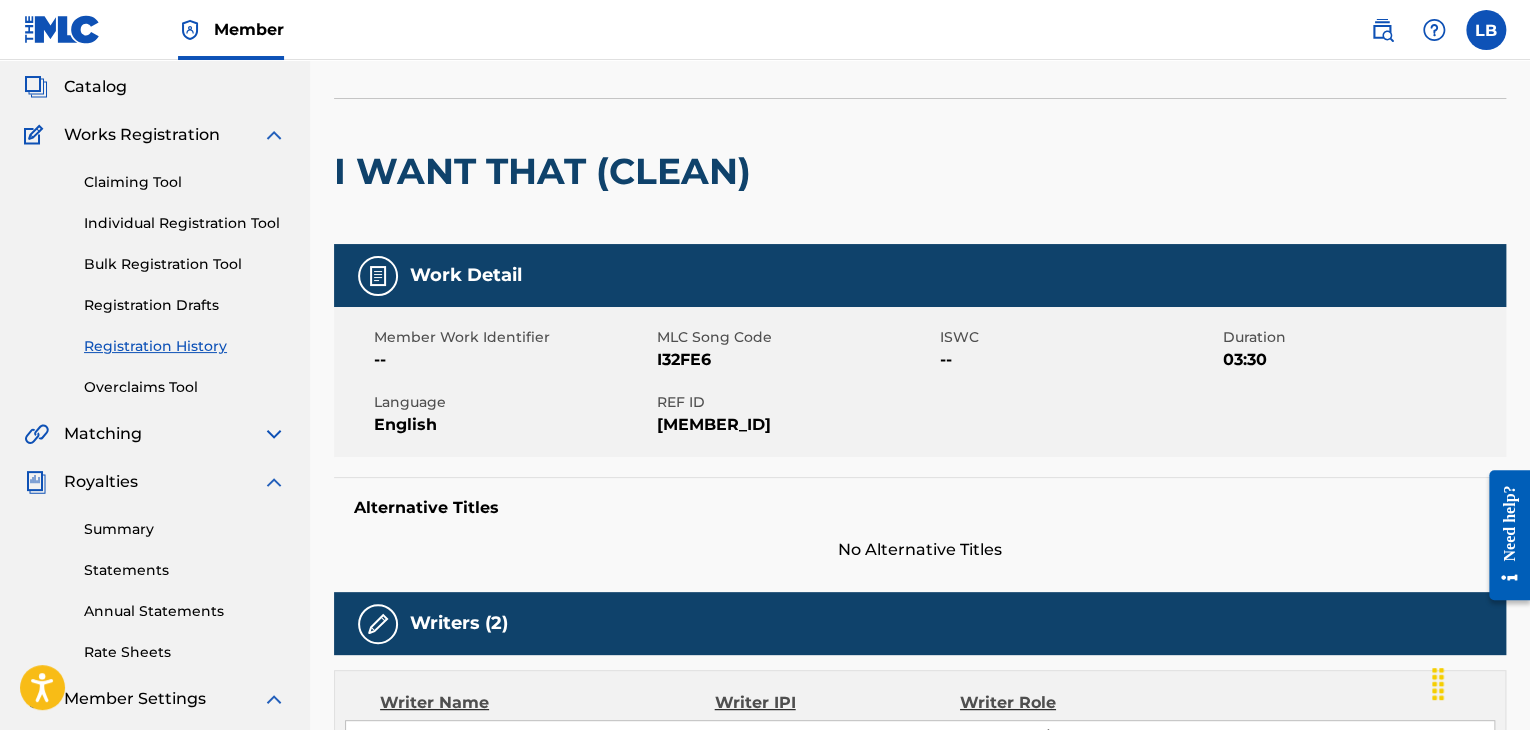scroll, scrollTop: 0, scrollLeft: 0, axis: both 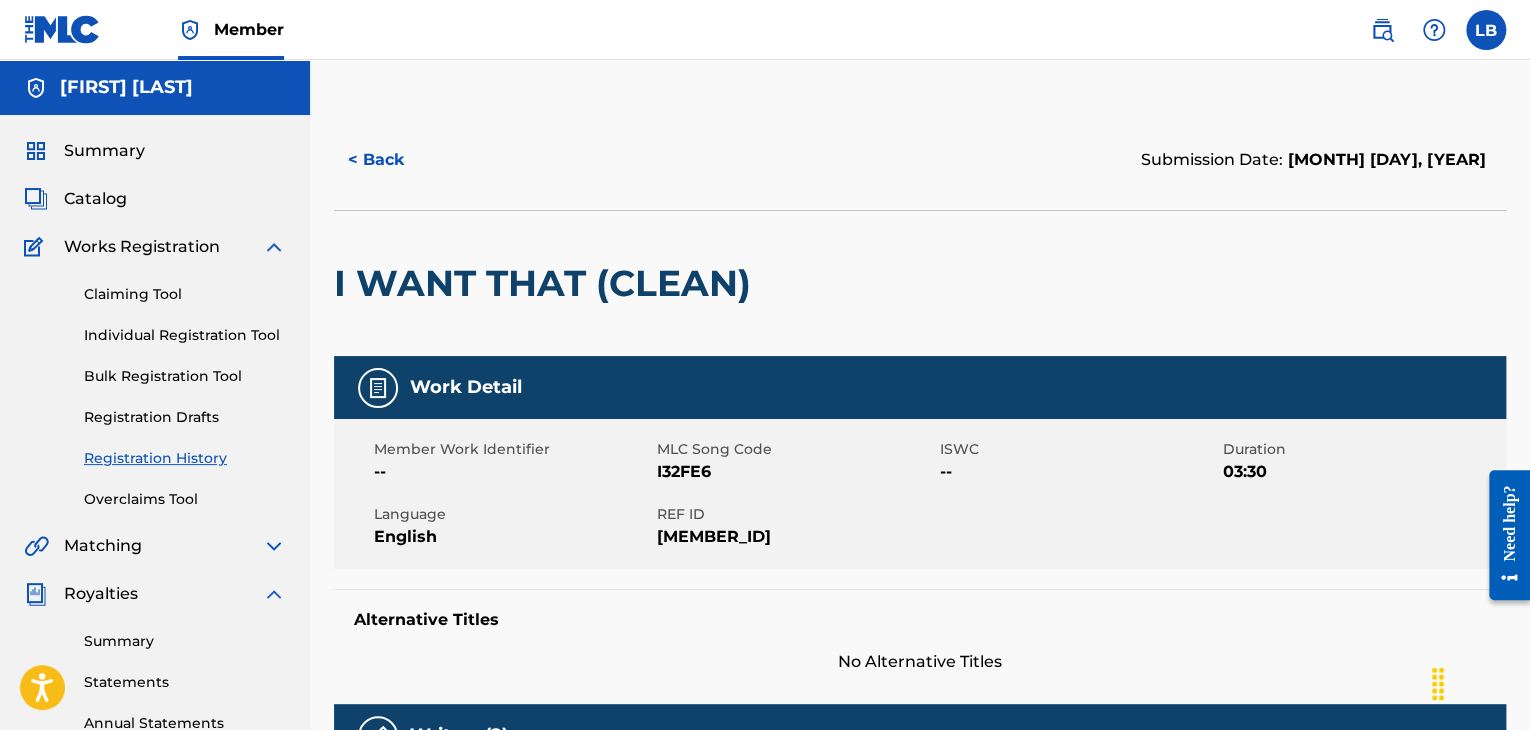 click on "Registration History" at bounding box center [185, 458] 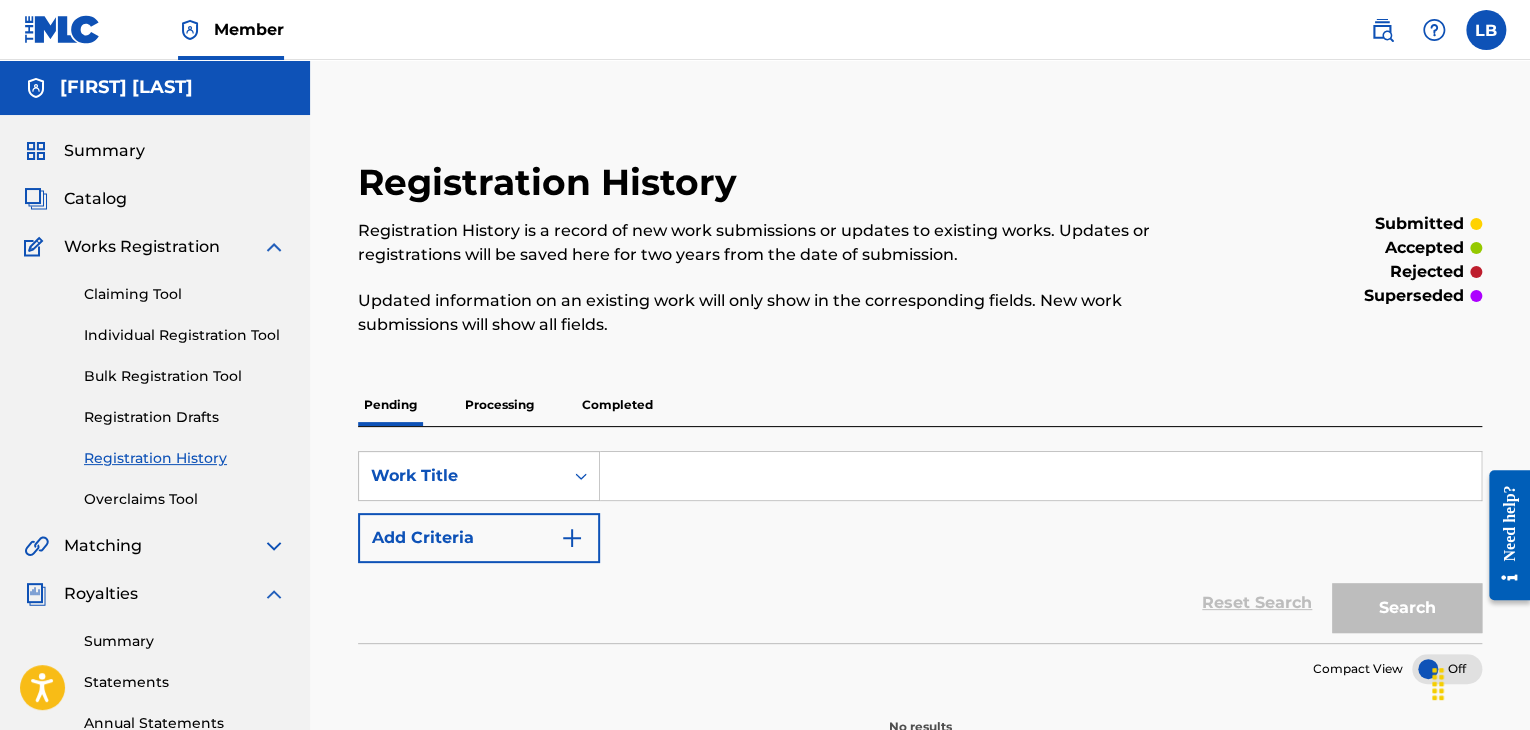 click on "Processing" at bounding box center [499, 405] 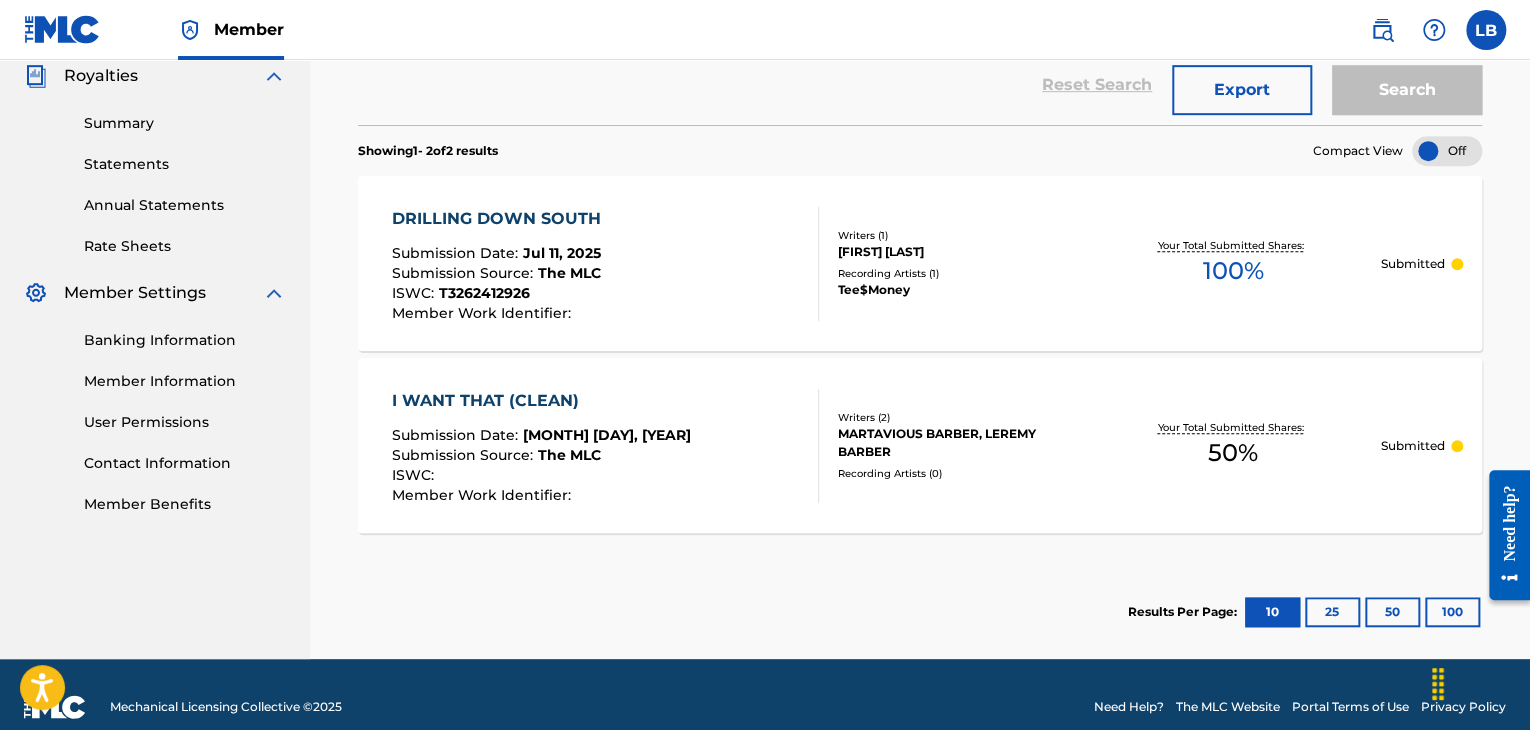 scroll, scrollTop: 526, scrollLeft: 0, axis: vertical 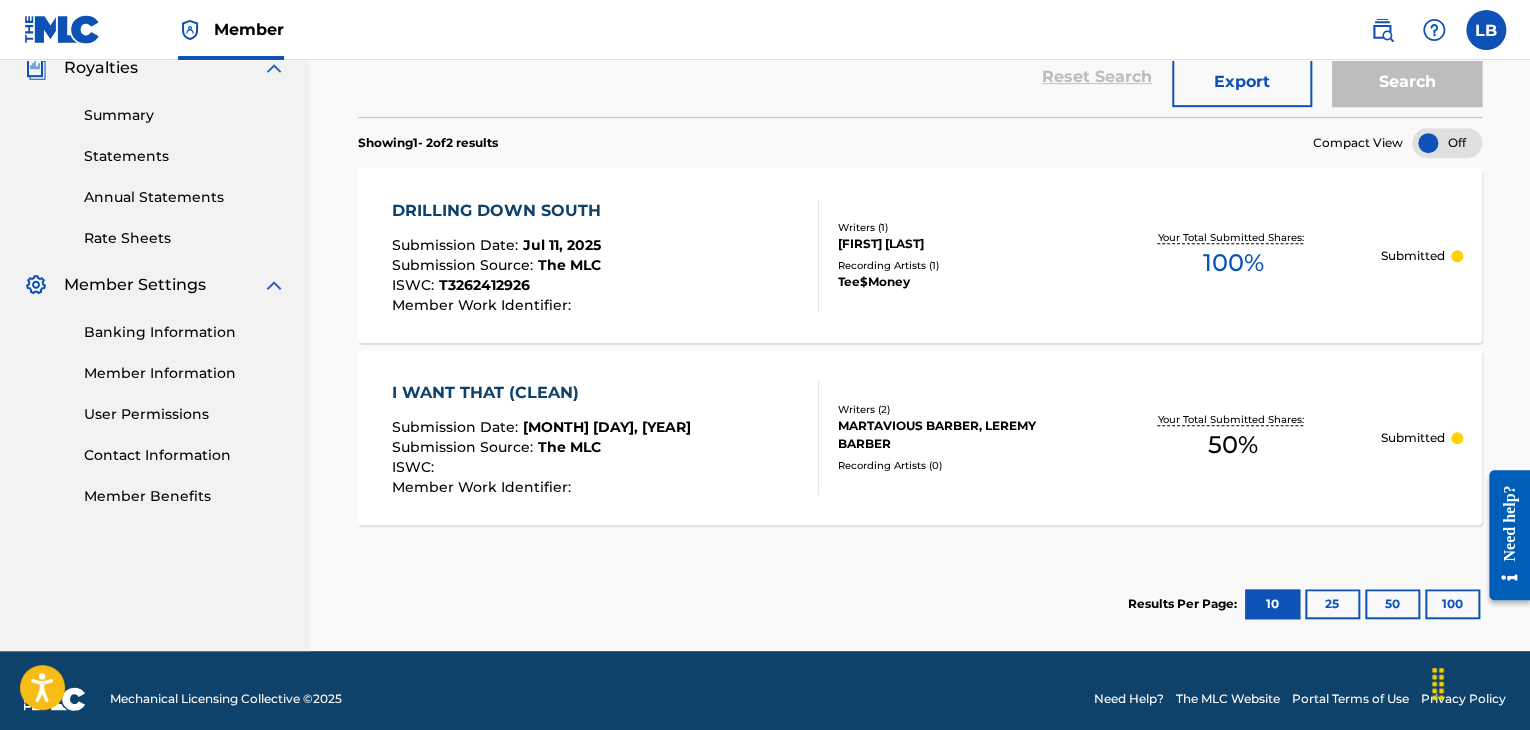 click on "DRILLING DOWN SOUTH" at bounding box center [501, 211] 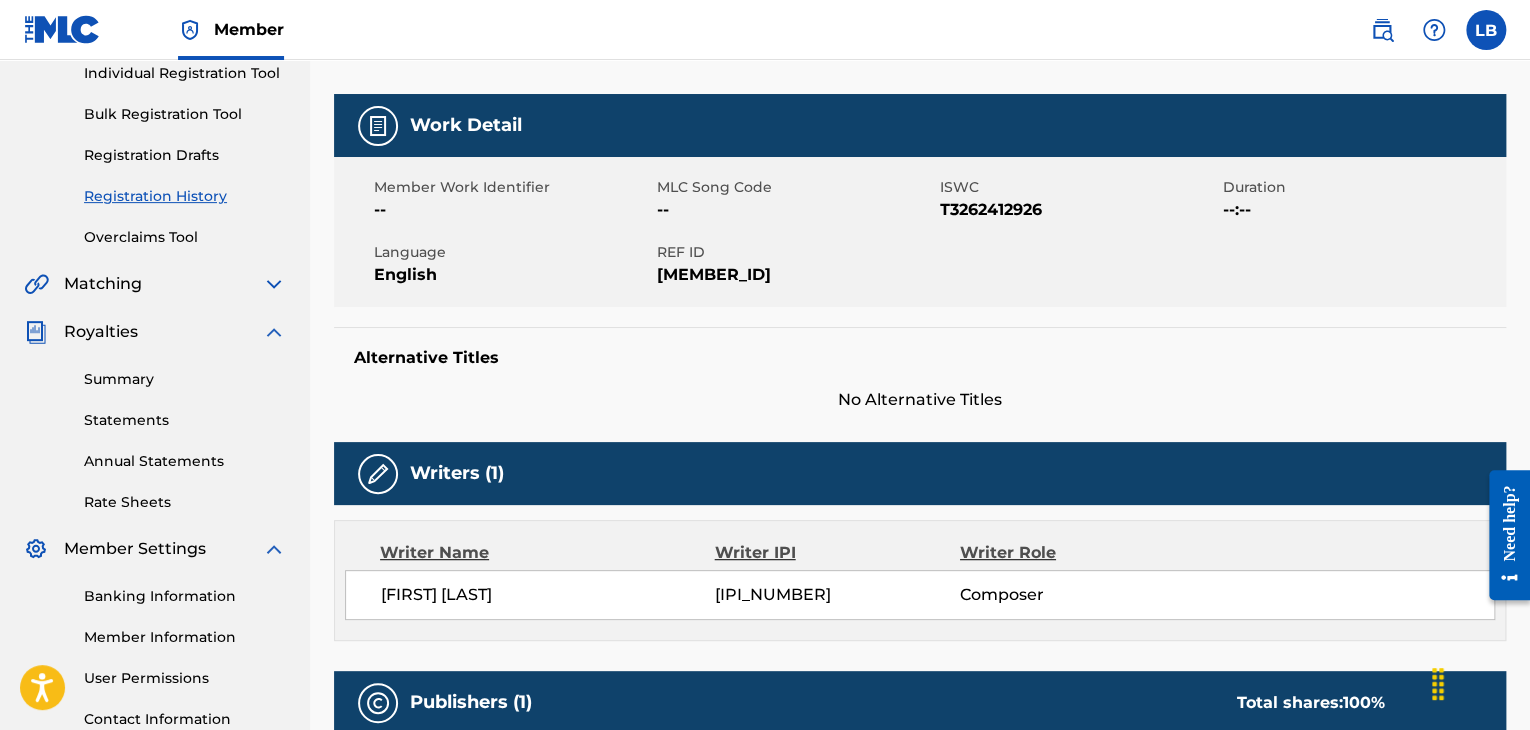 scroll, scrollTop: 160, scrollLeft: 0, axis: vertical 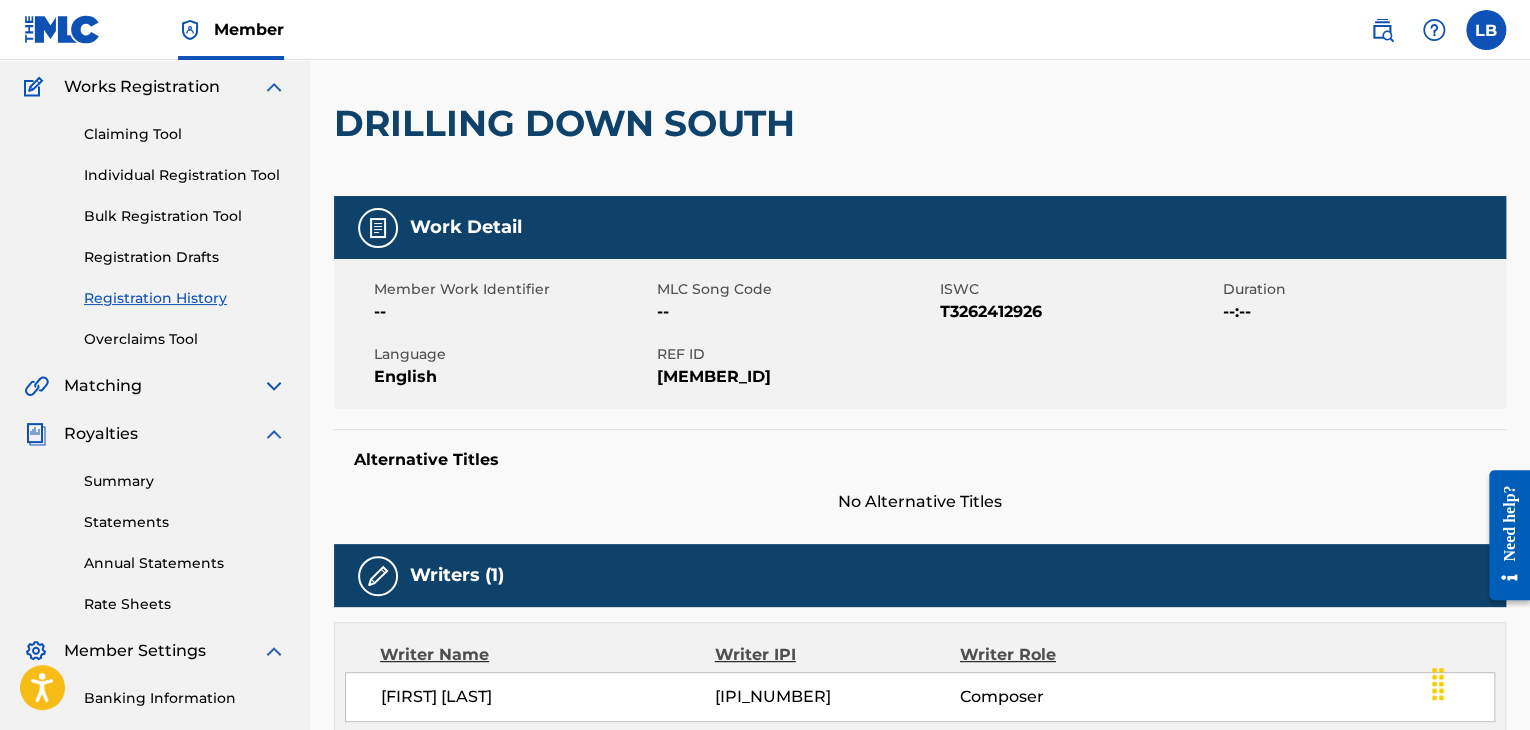 click on "Overclaims Tool" at bounding box center [185, 339] 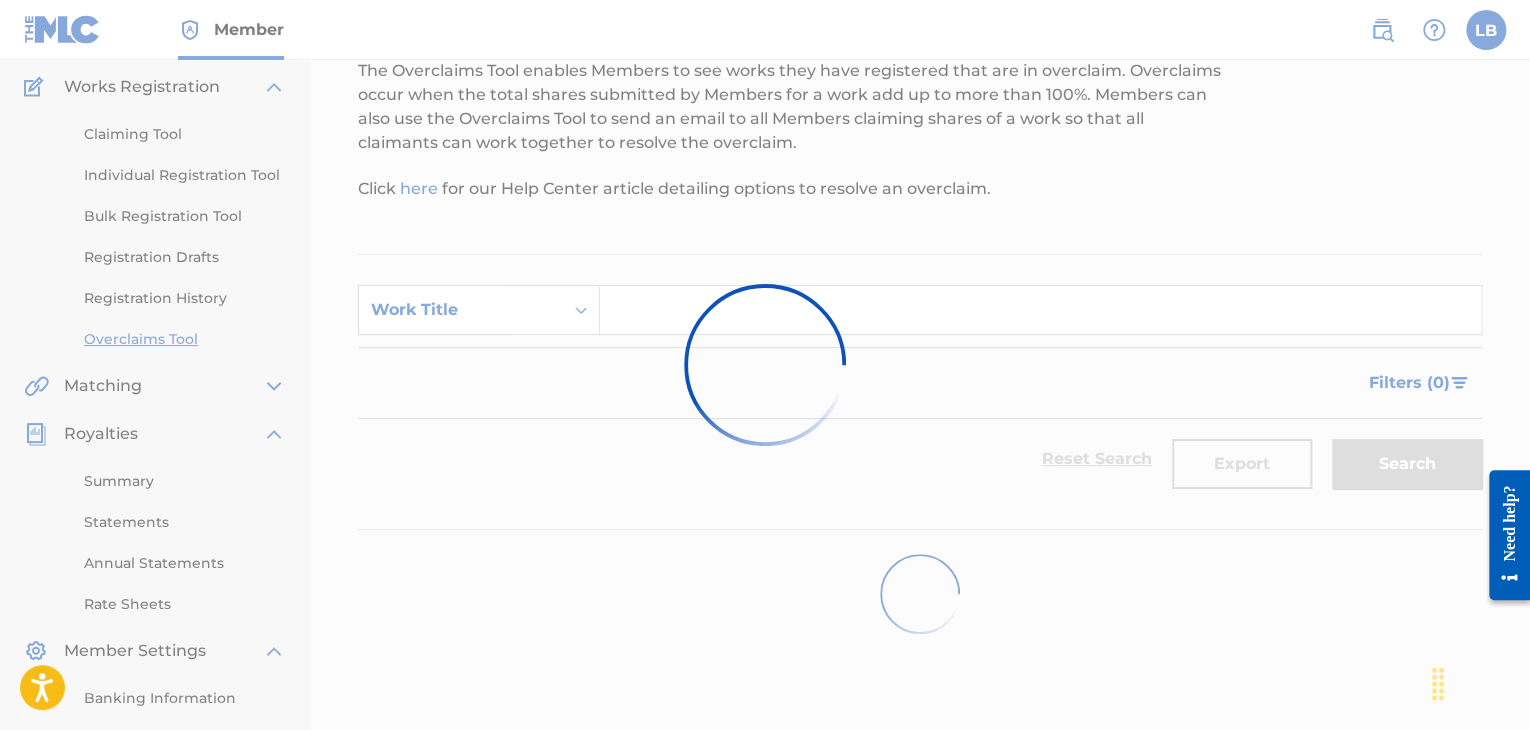 scroll, scrollTop: 0, scrollLeft: 0, axis: both 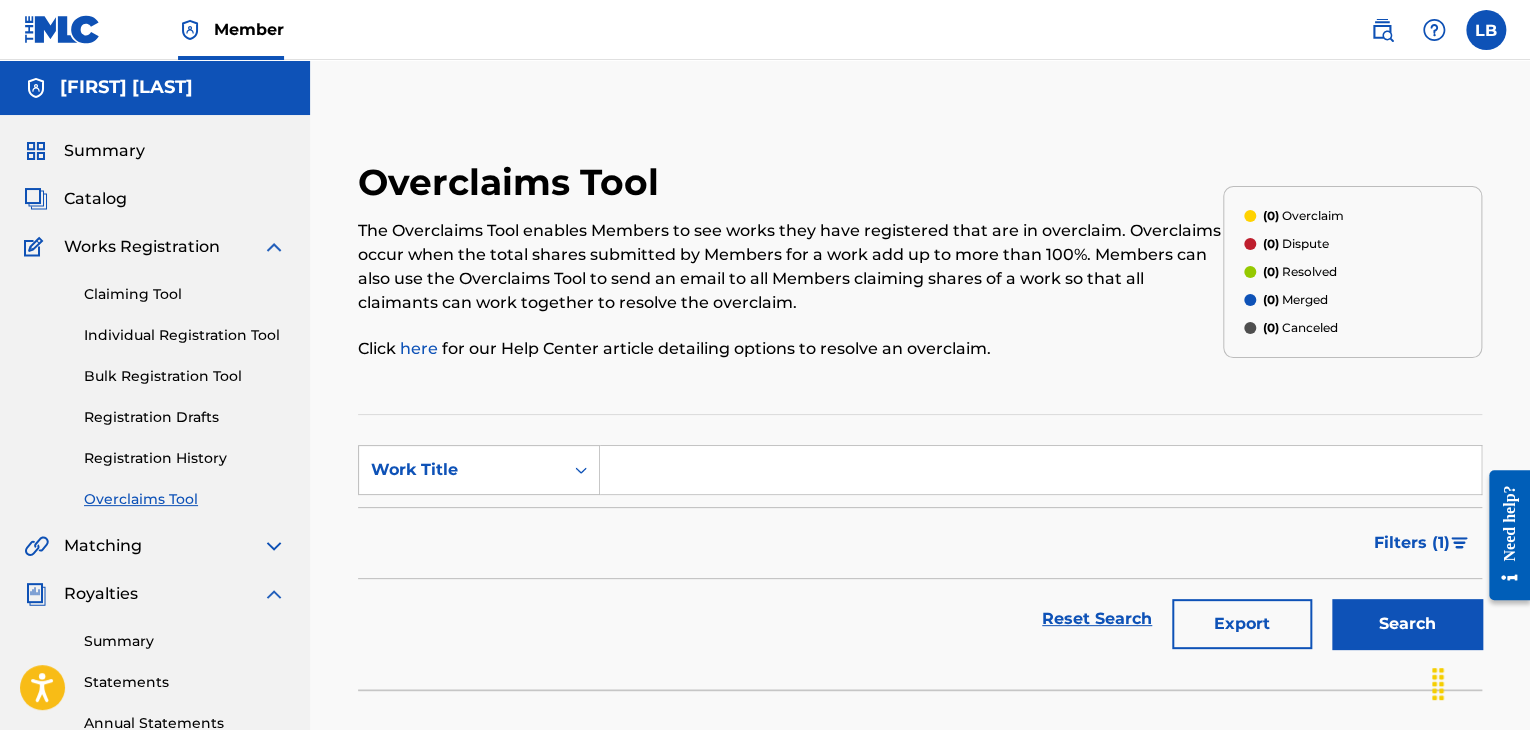 click on "Registration History" at bounding box center [185, 458] 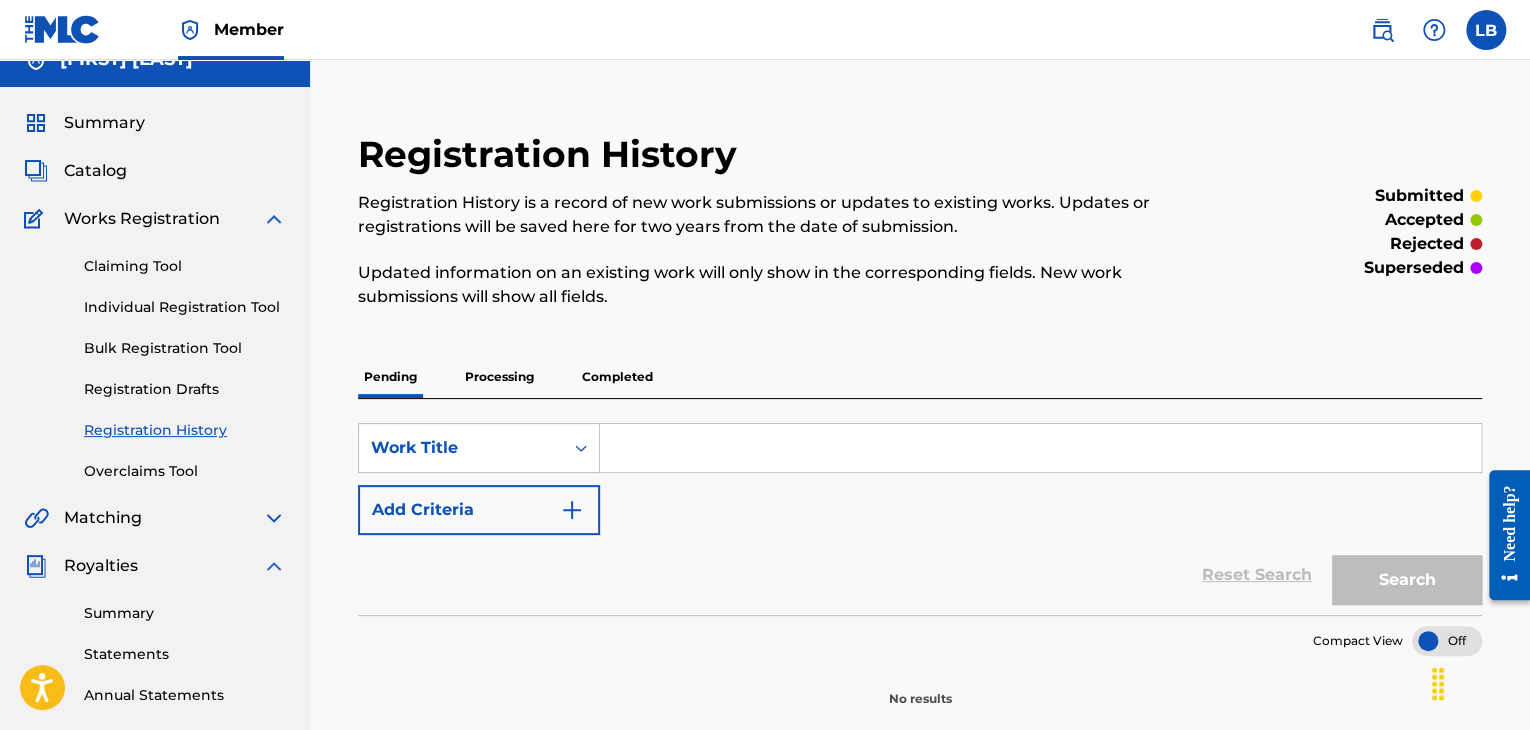 scroll, scrollTop: 30, scrollLeft: 0, axis: vertical 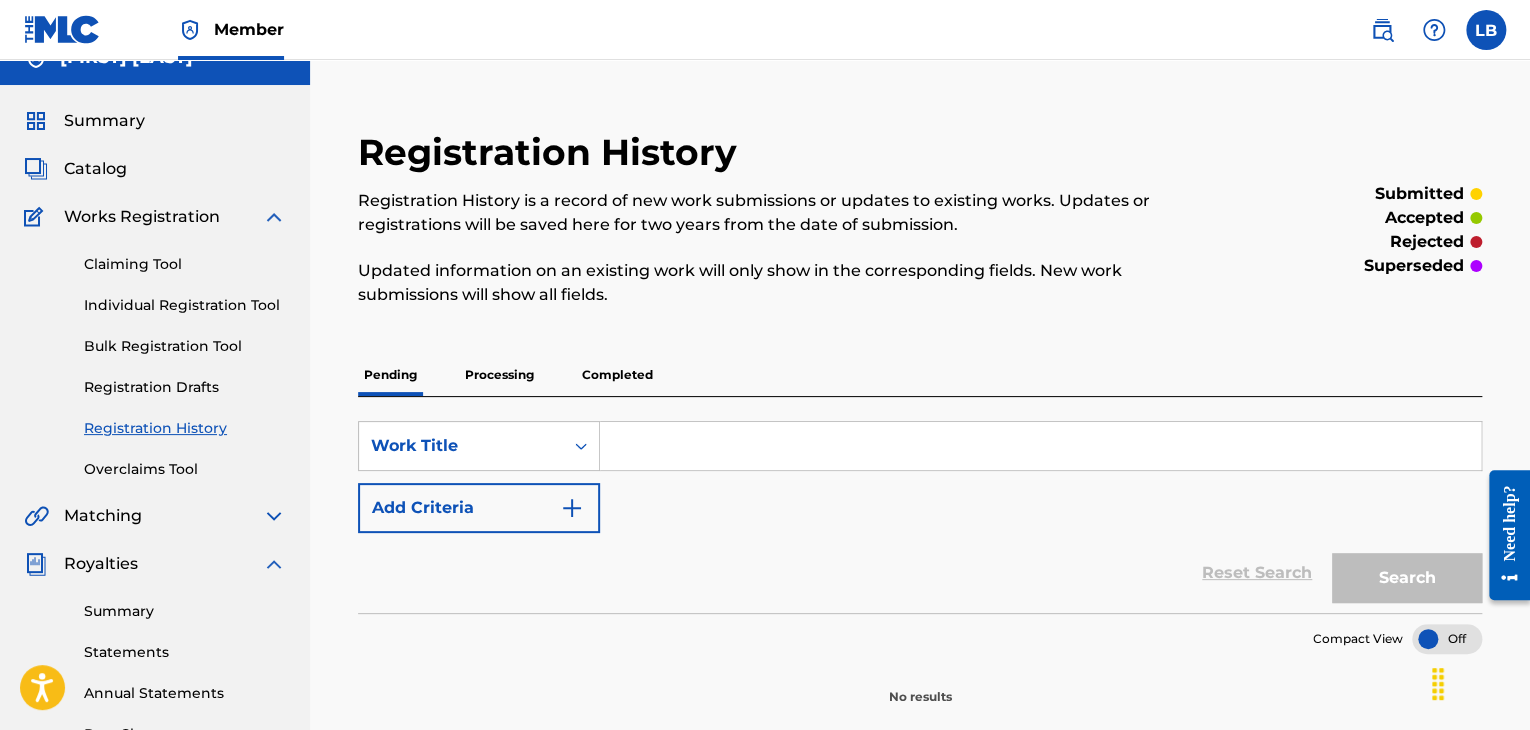 click on "Processing" at bounding box center (499, 375) 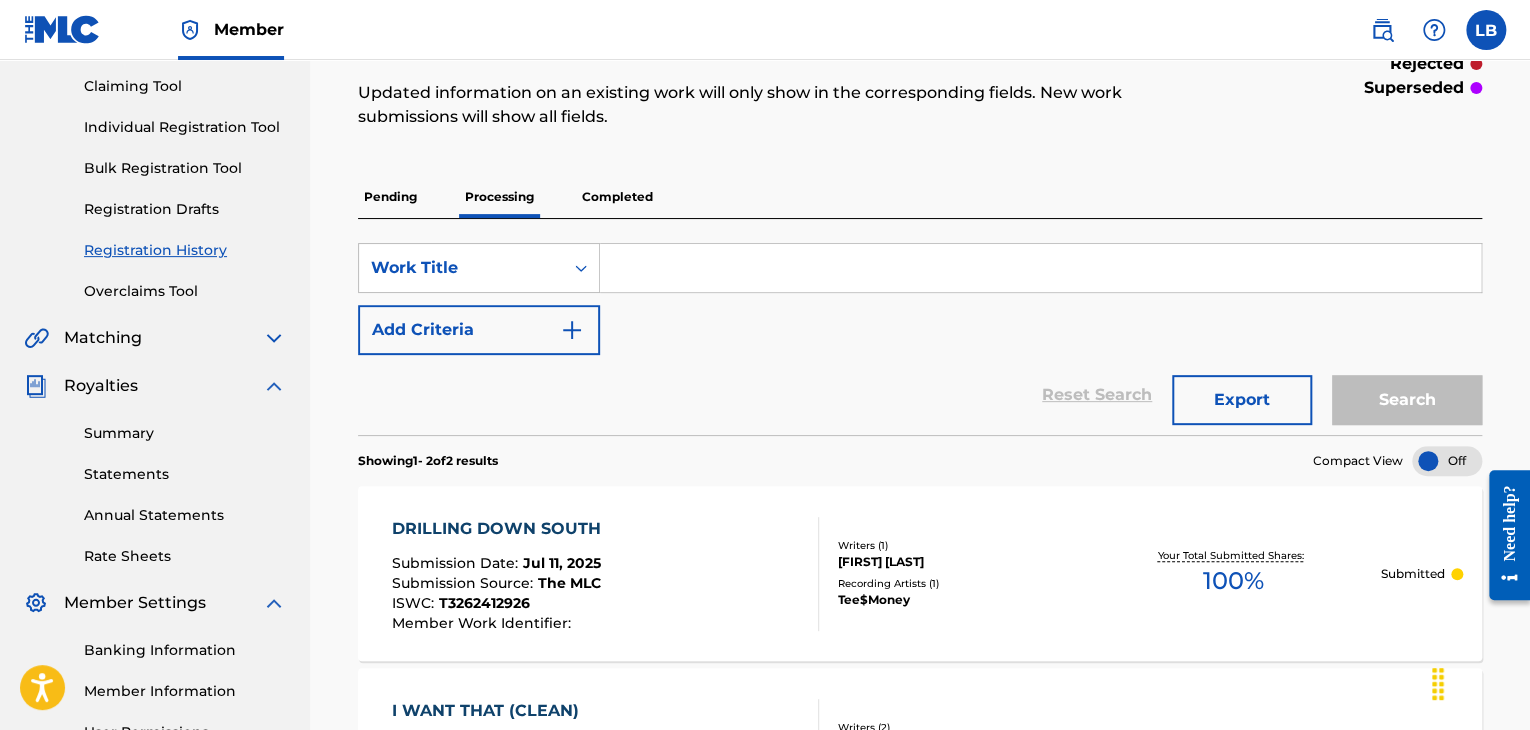 scroll, scrollTop: 202, scrollLeft: 0, axis: vertical 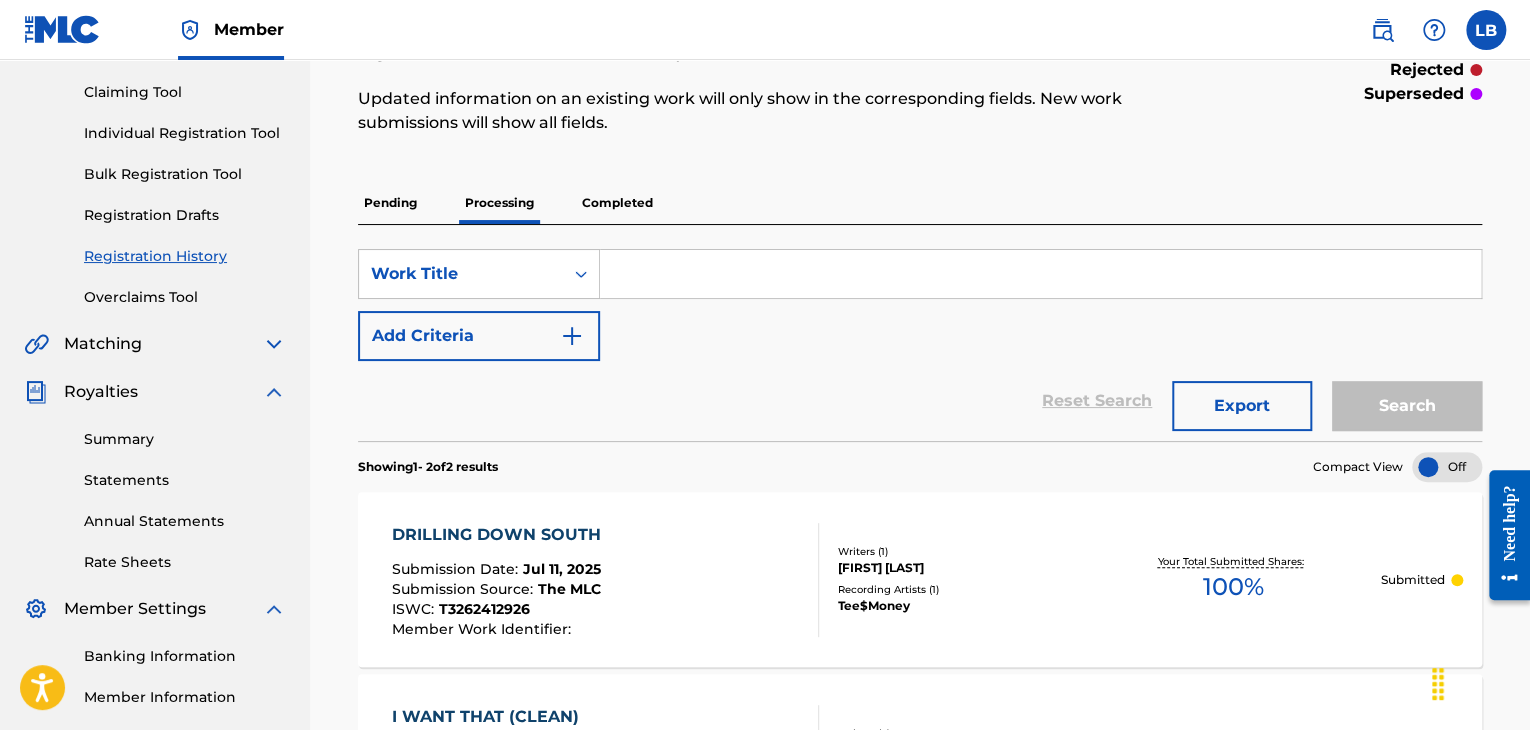 click on "Completed" at bounding box center (617, 203) 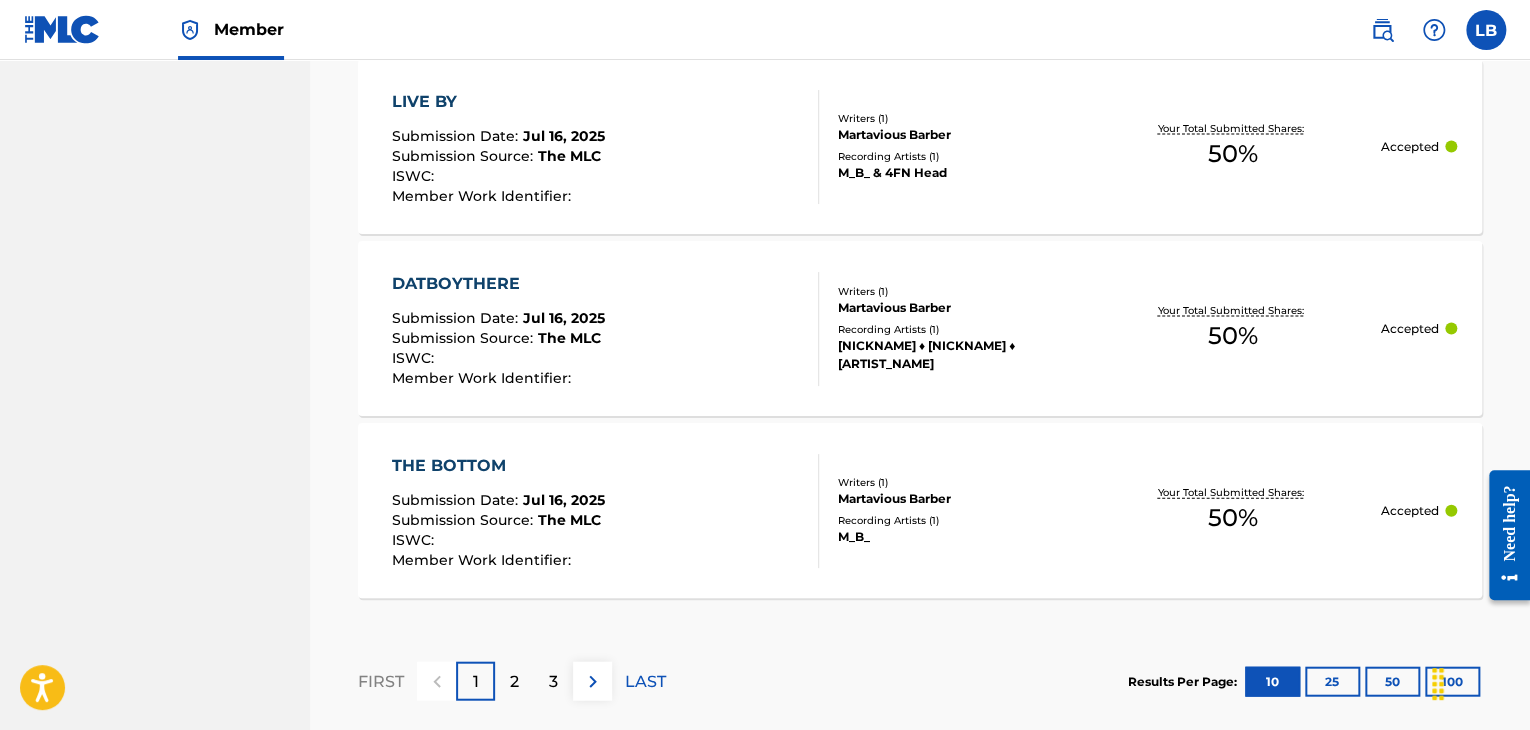 scroll, scrollTop: 2089, scrollLeft: 0, axis: vertical 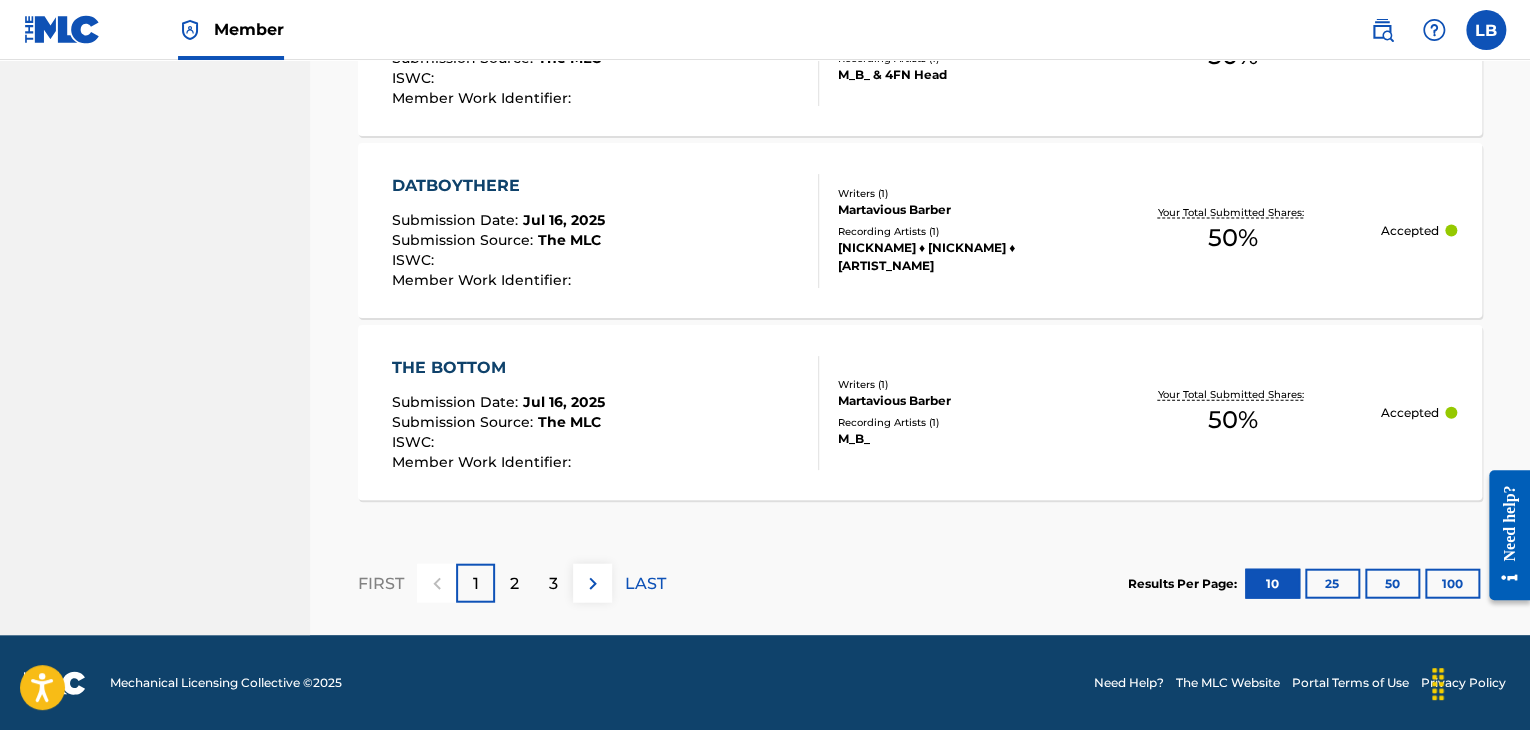 click at bounding box center [593, 584] 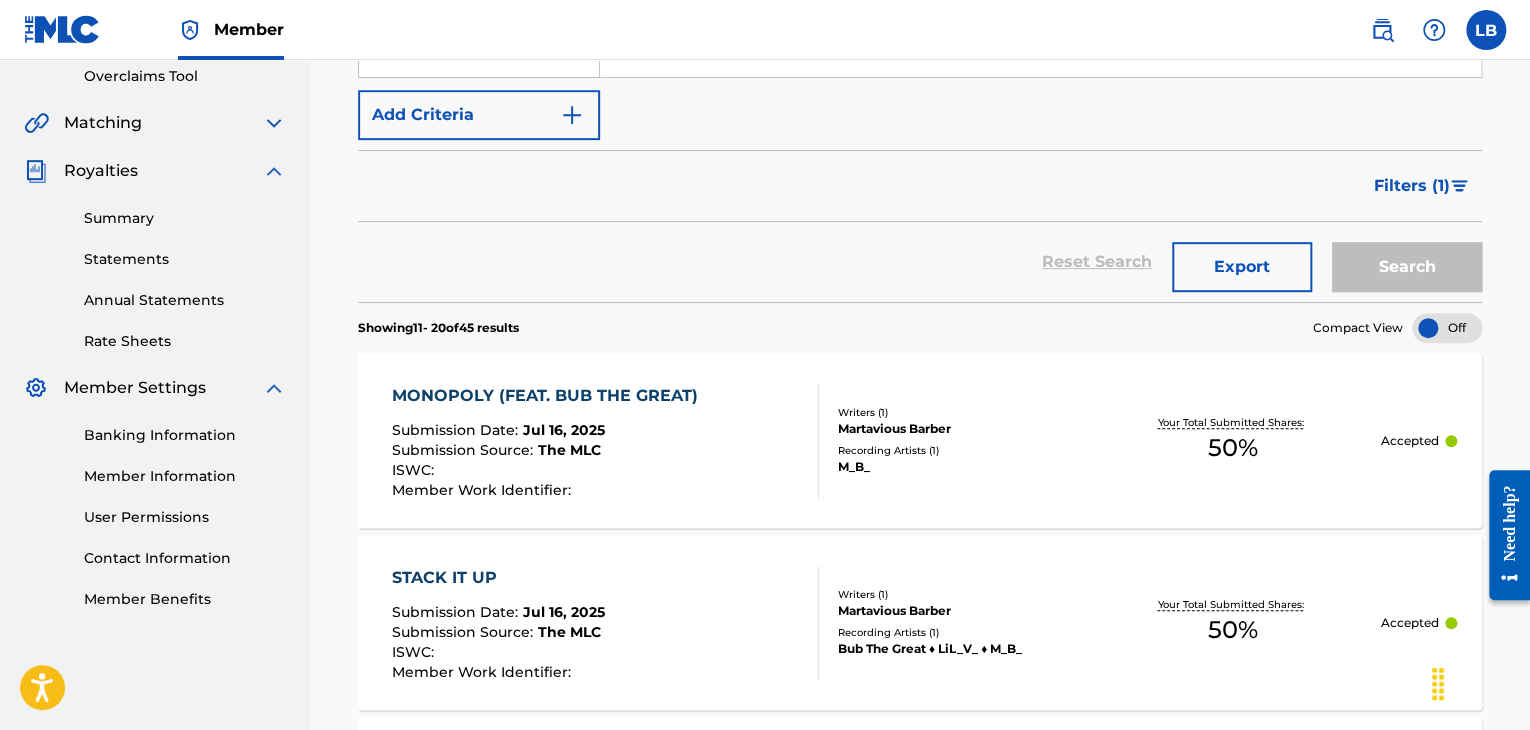 scroll, scrollTop: 2089, scrollLeft: 0, axis: vertical 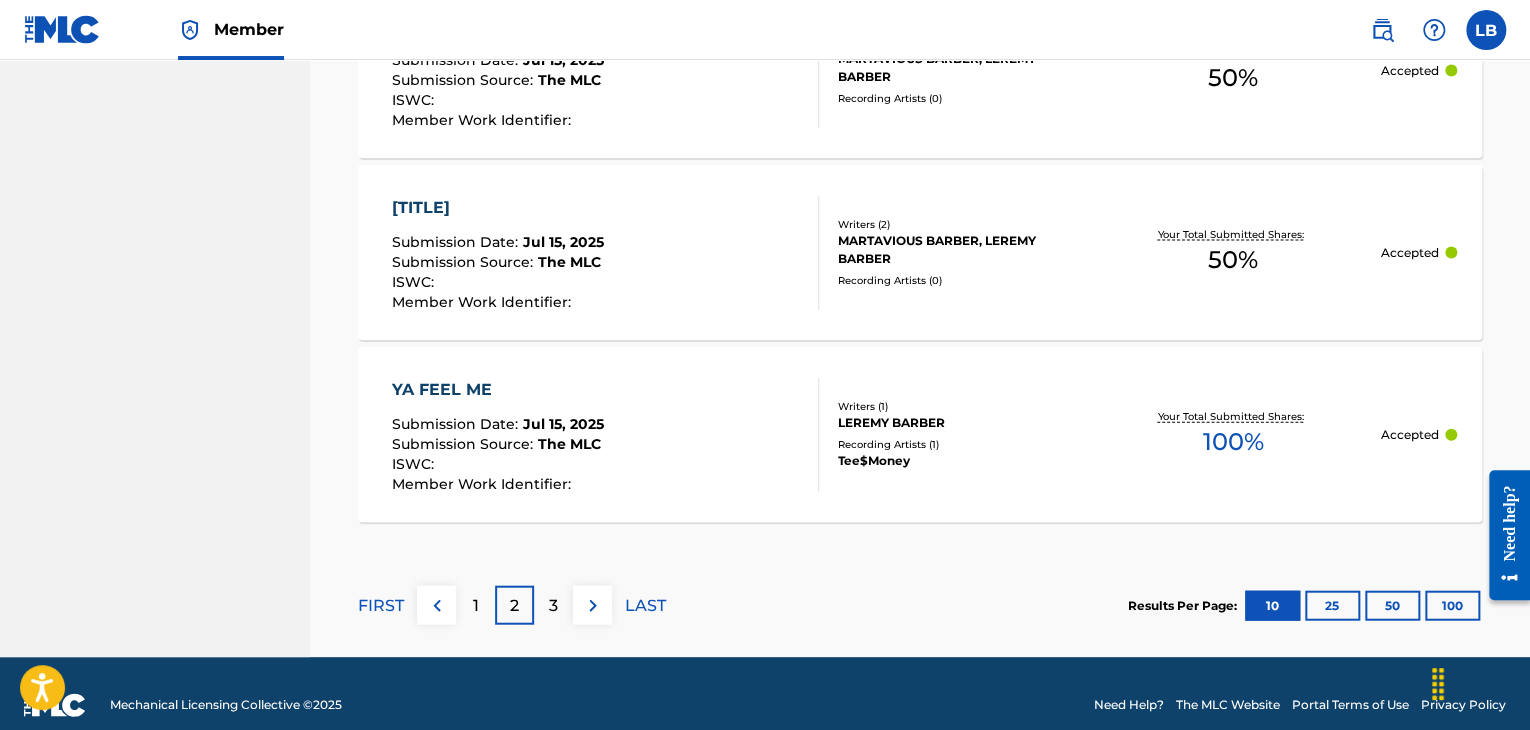 click at bounding box center [593, 606] 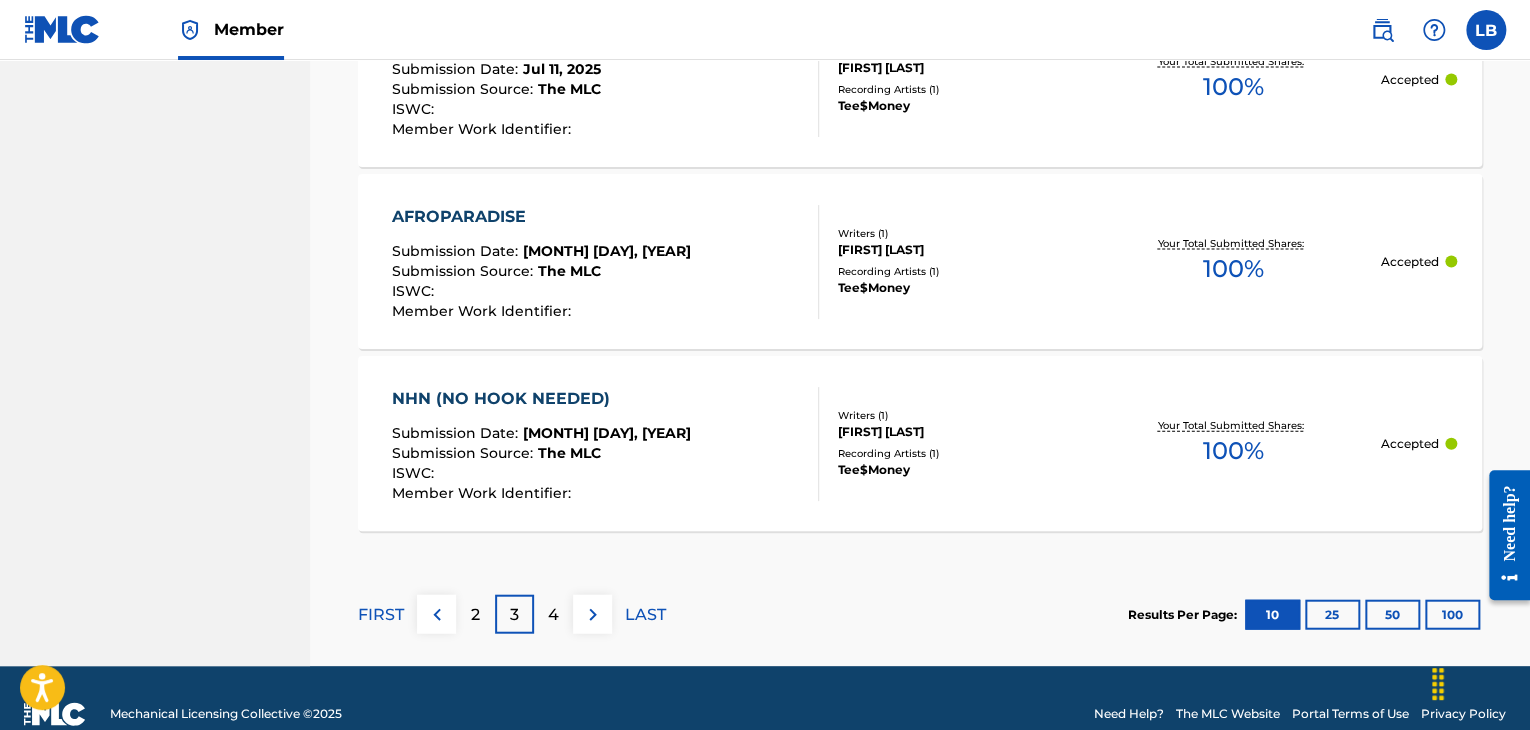 click on "LAST" at bounding box center (645, 615) 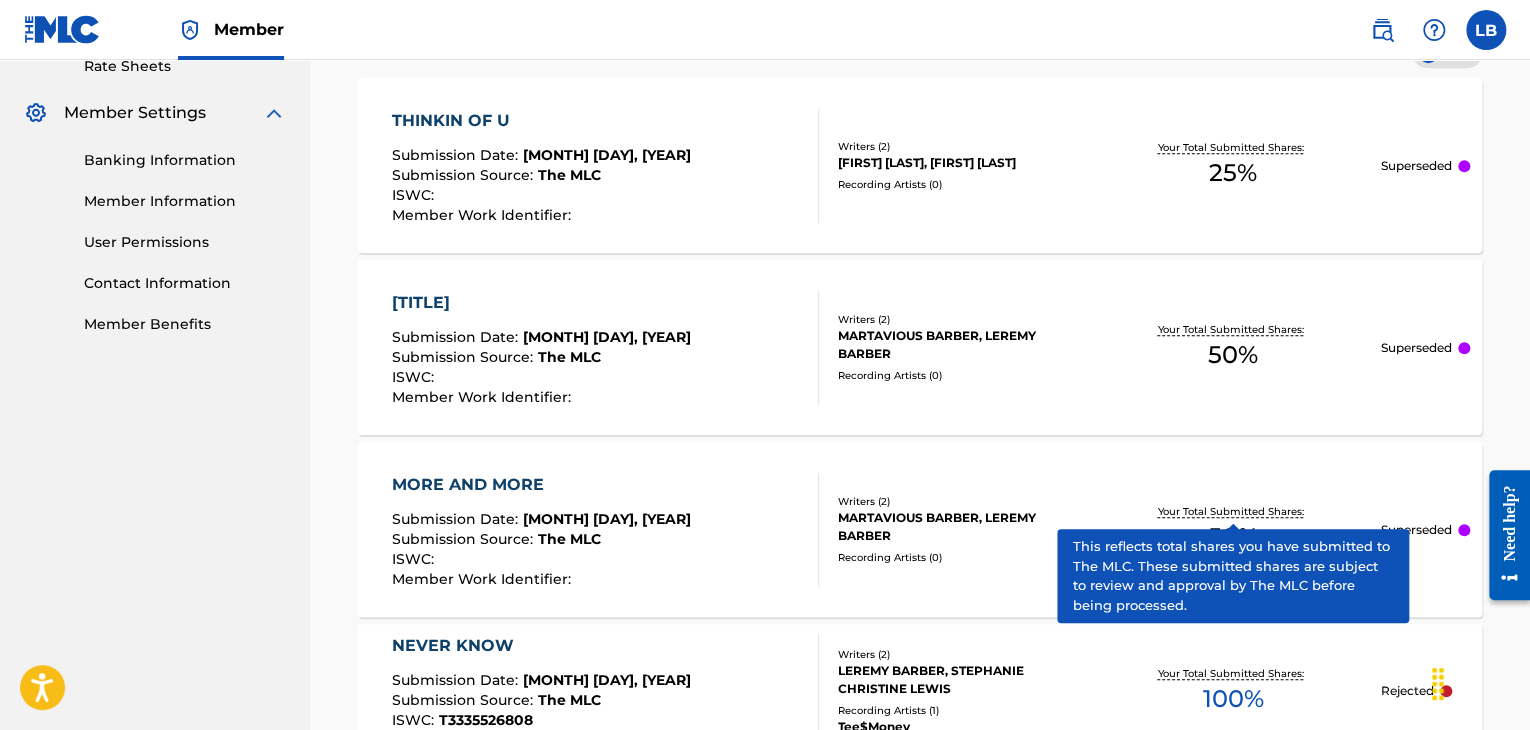 scroll, scrollTop: 688, scrollLeft: 0, axis: vertical 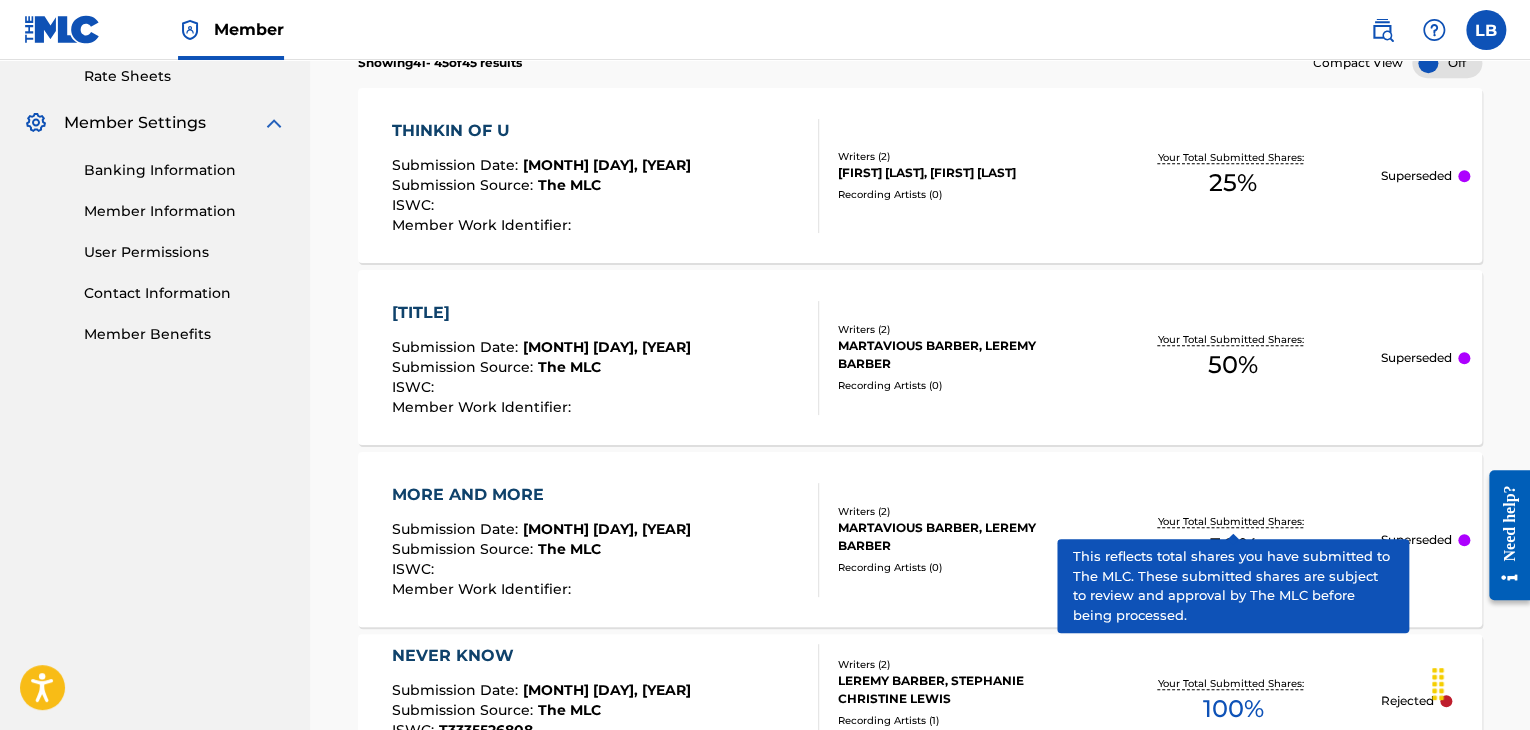 click at bounding box center [1464, 176] 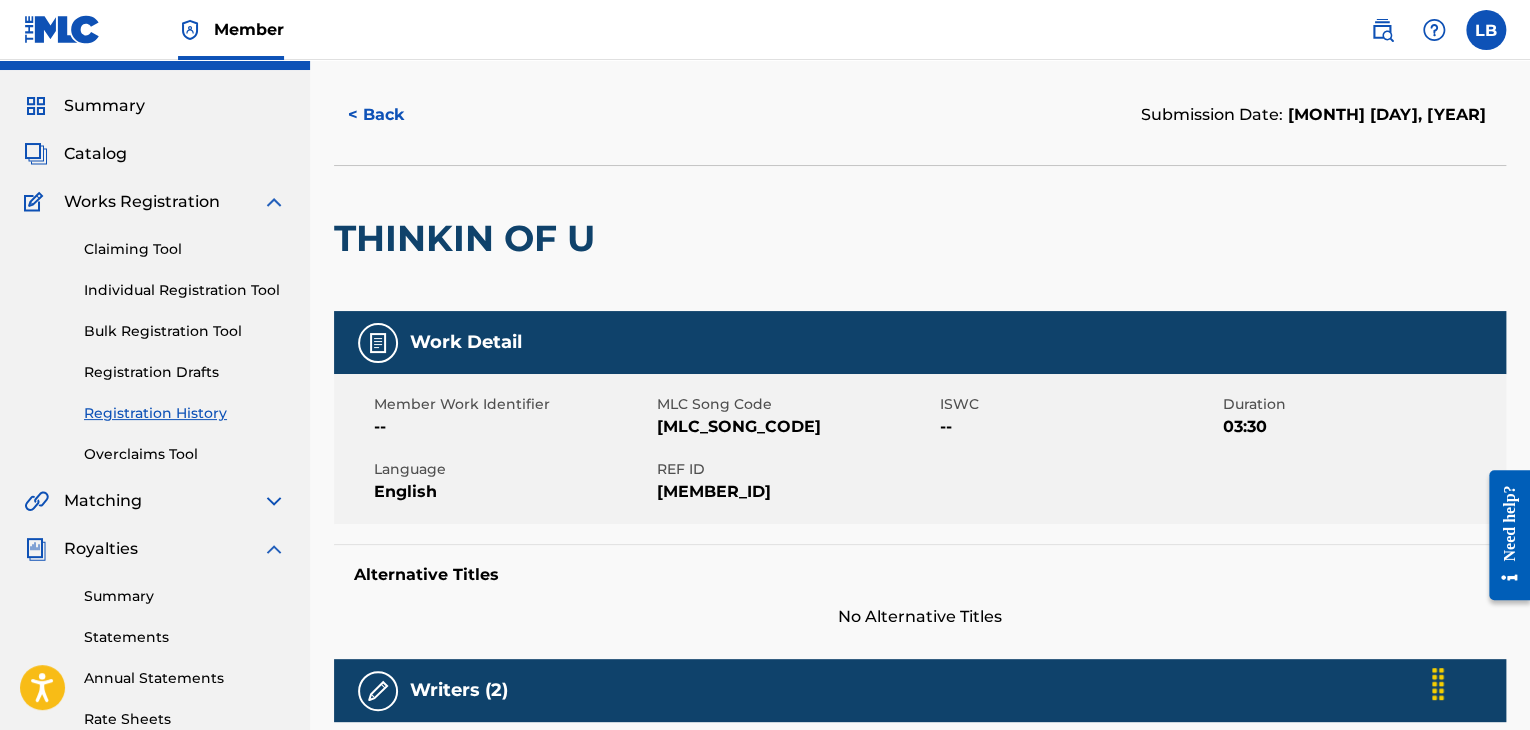 scroll, scrollTop: 0, scrollLeft: 0, axis: both 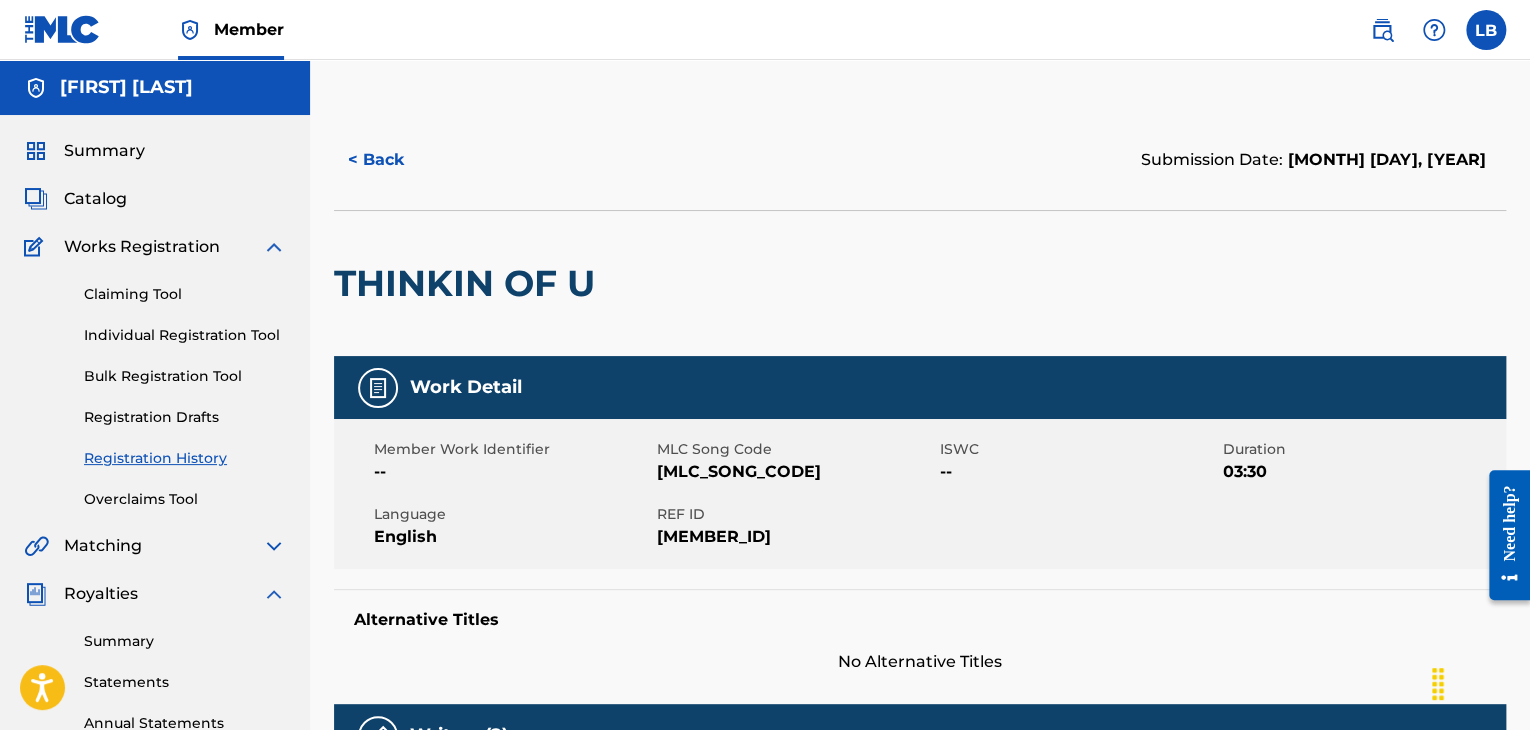 click on "Summary" at bounding box center (104, 151) 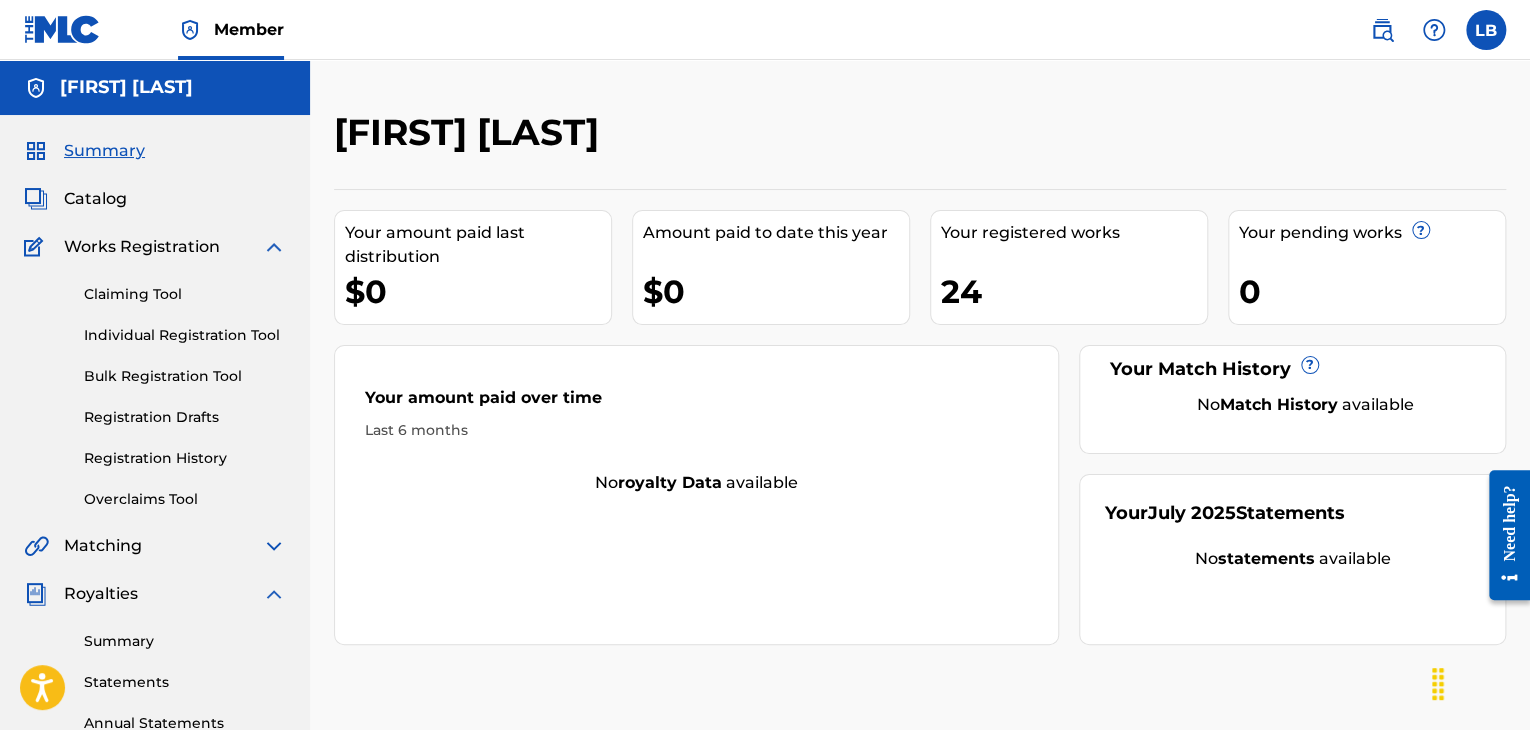 click on "Catalog" at bounding box center (95, 199) 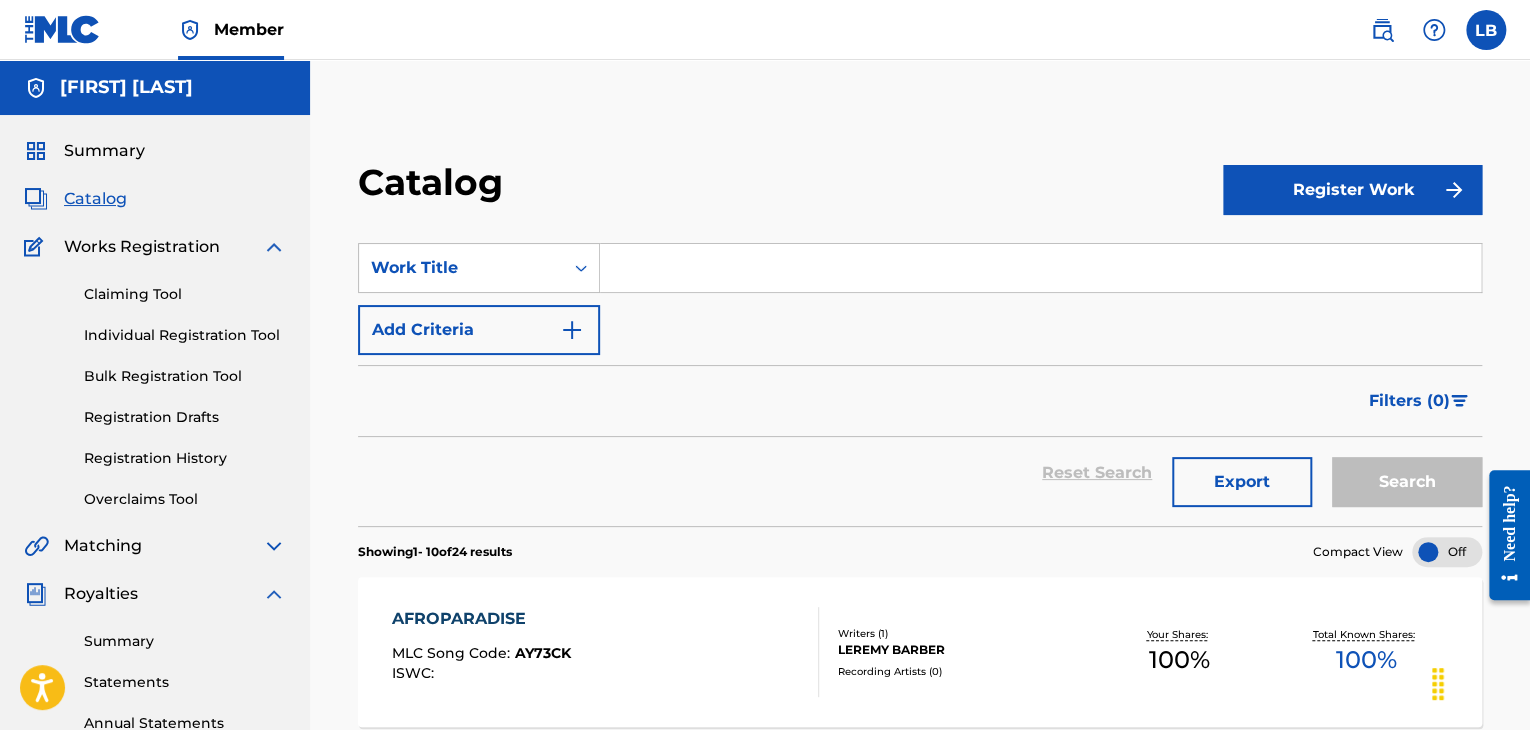 click on "Summary" at bounding box center (104, 151) 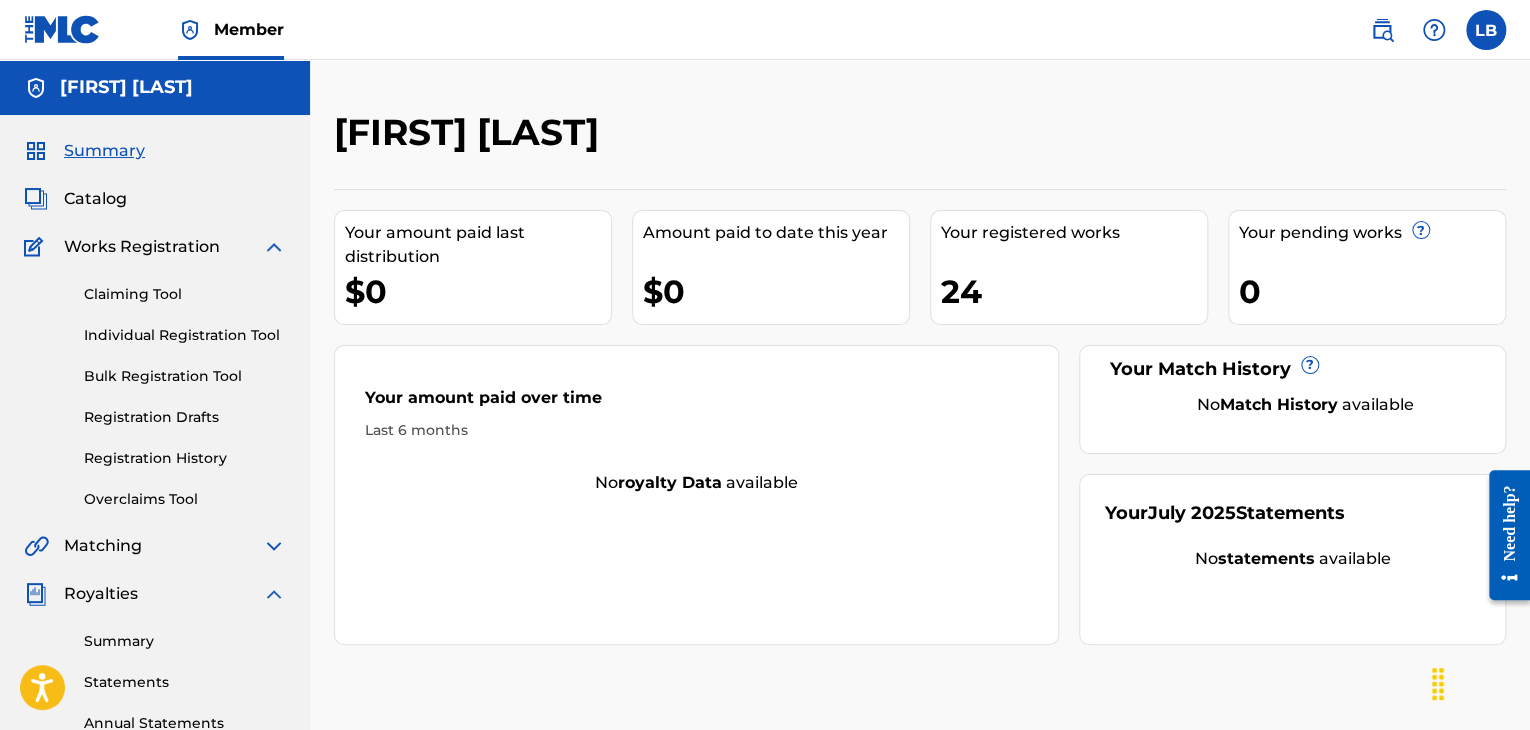 click on "Catalog" at bounding box center [95, 199] 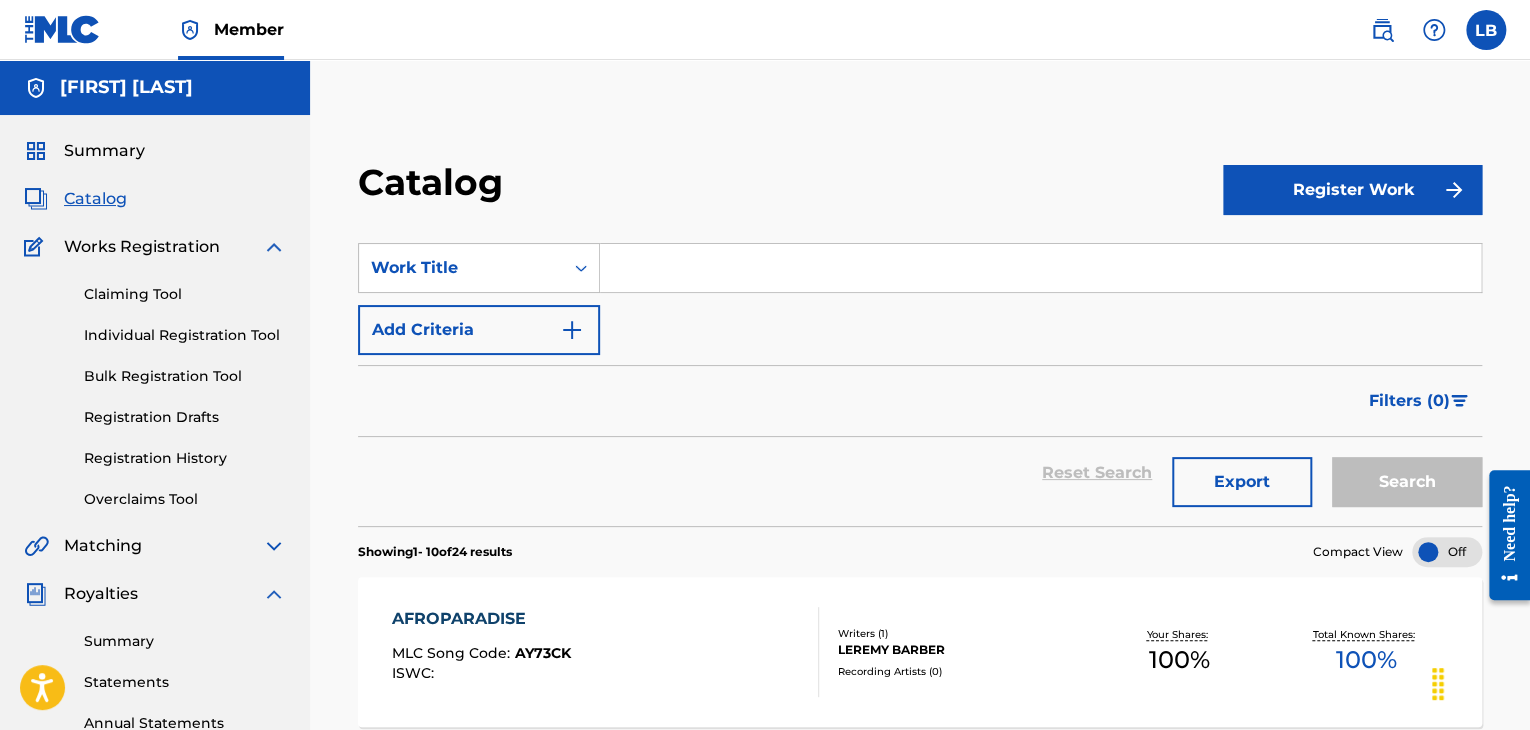 click on "Summary" at bounding box center [104, 151] 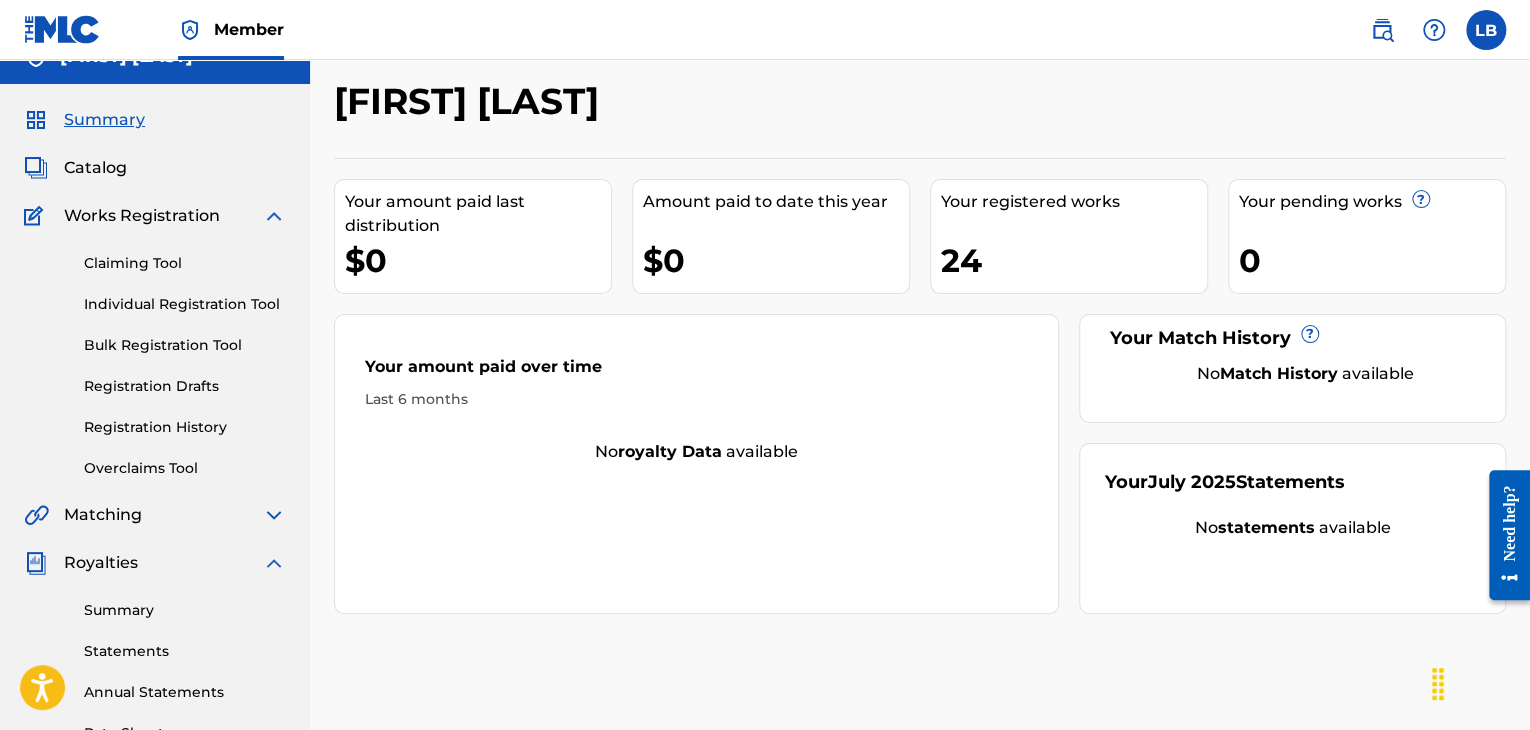 scroll, scrollTop: 0, scrollLeft: 0, axis: both 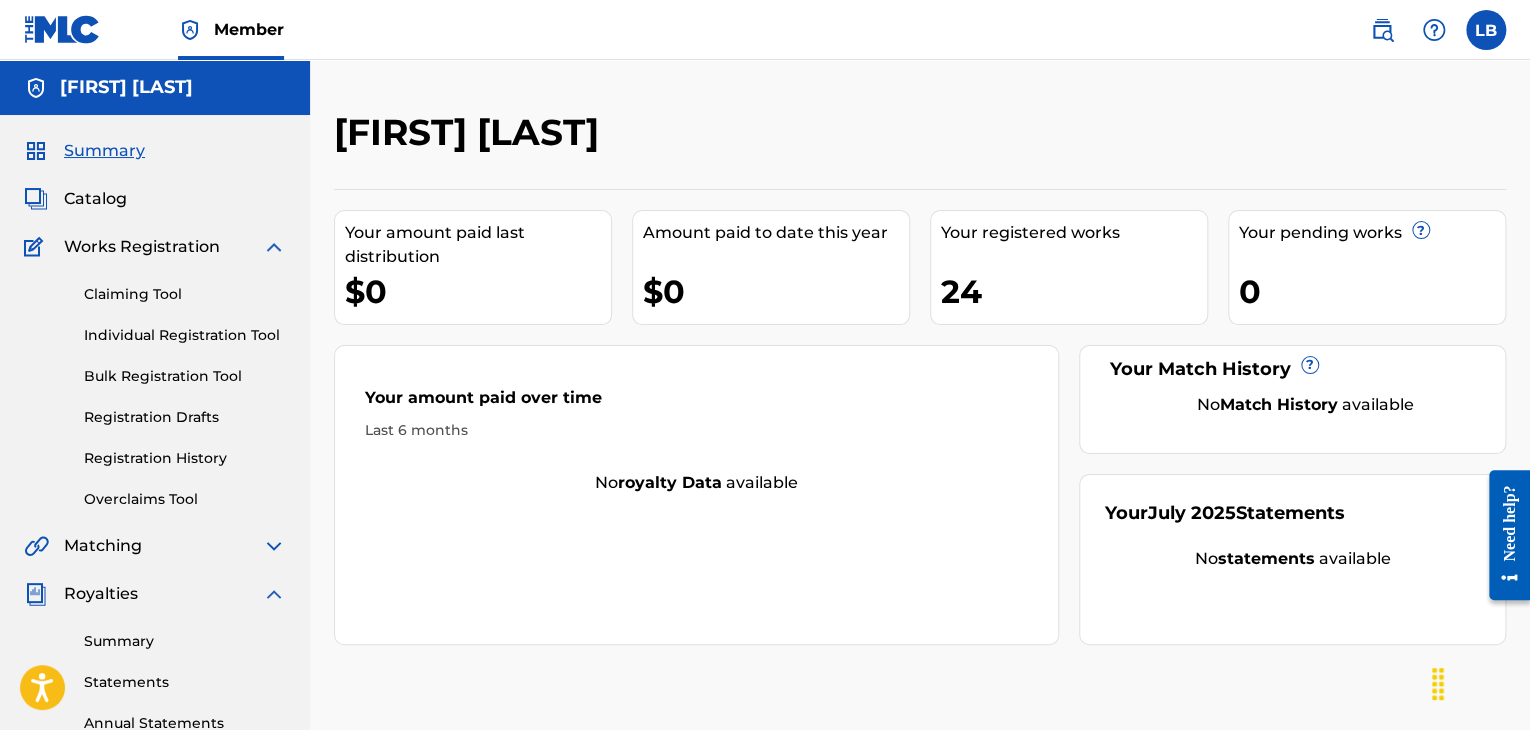 click at bounding box center (274, 247) 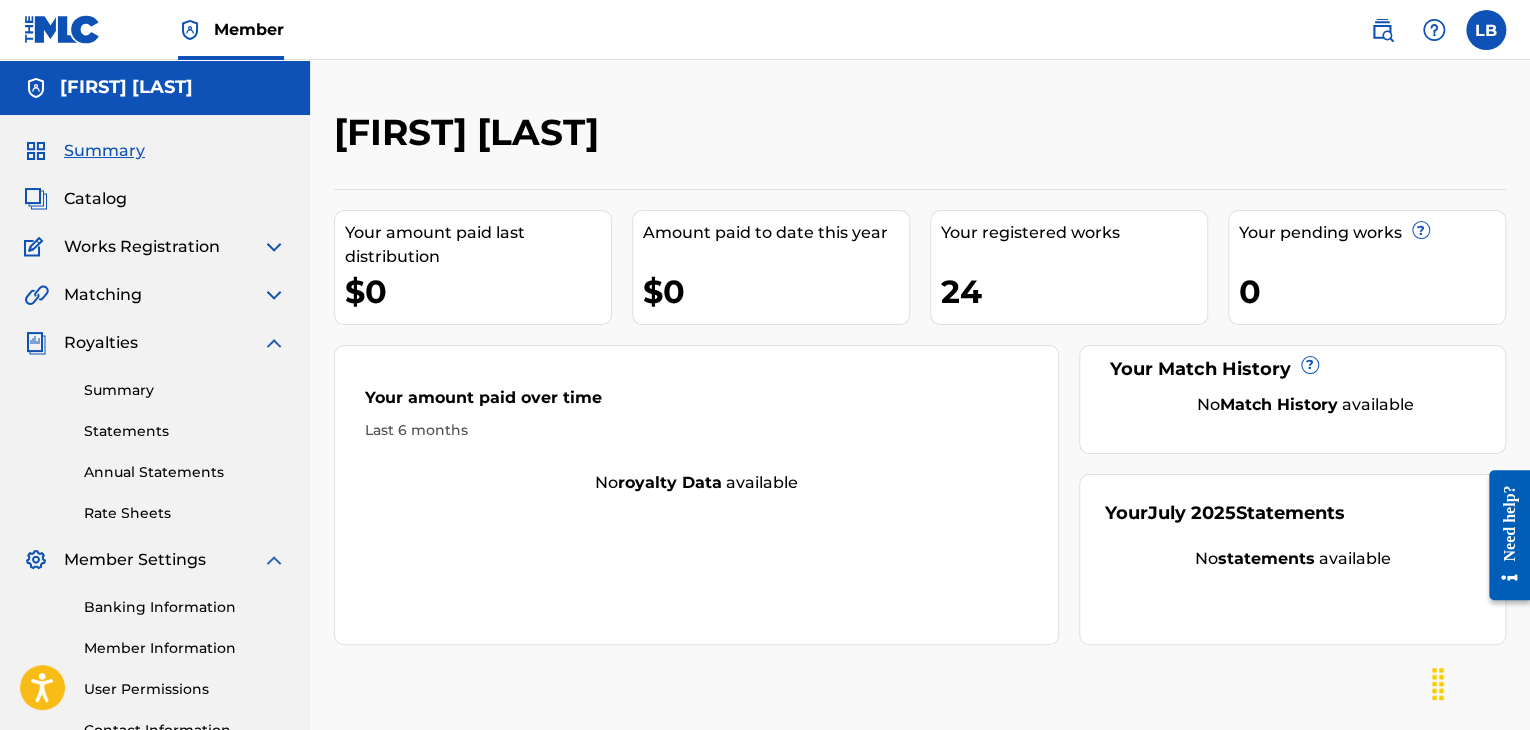 click at bounding box center (274, 247) 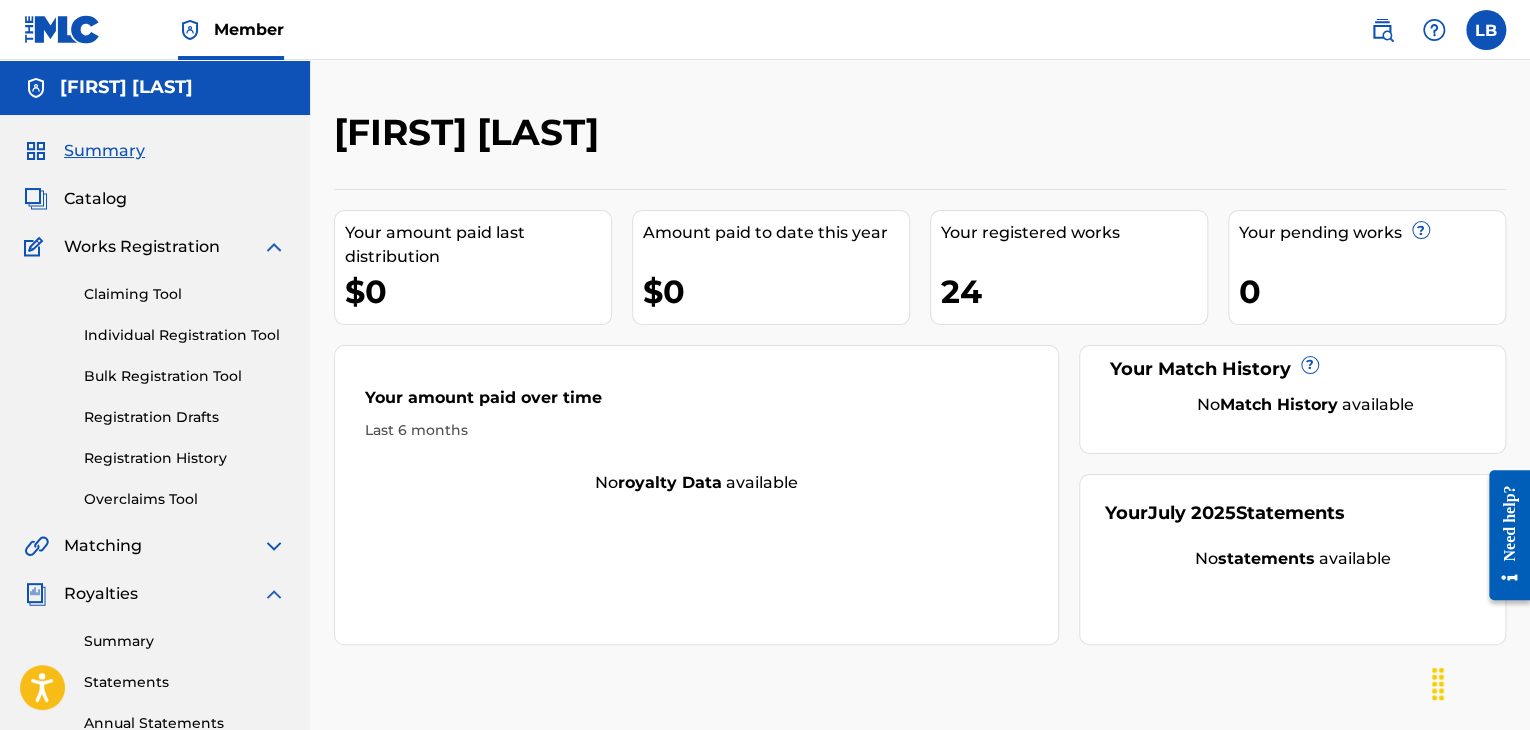 click at bounding box center [274, 247] 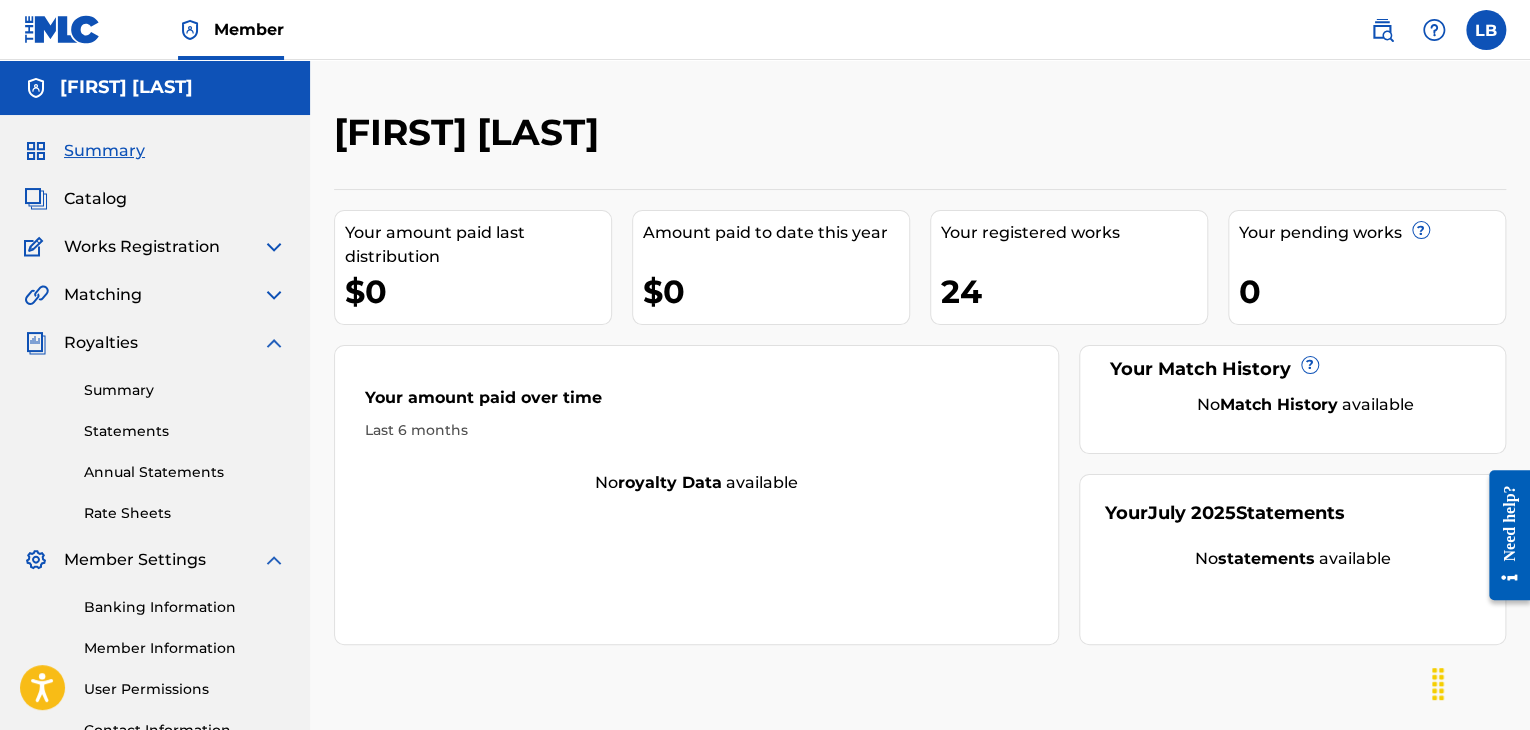 click at bounding box center (274, 247) 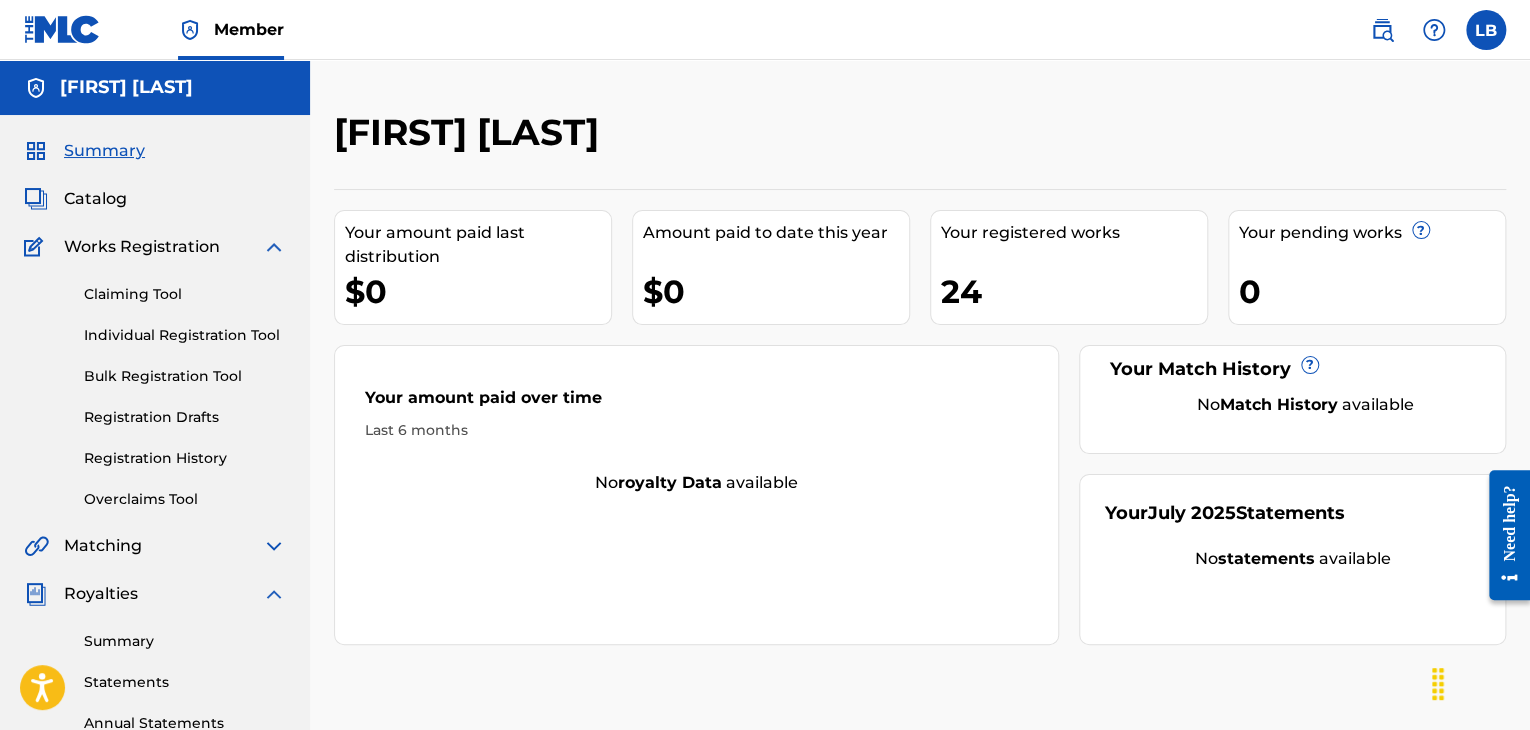click at bounding box center (274, 247) 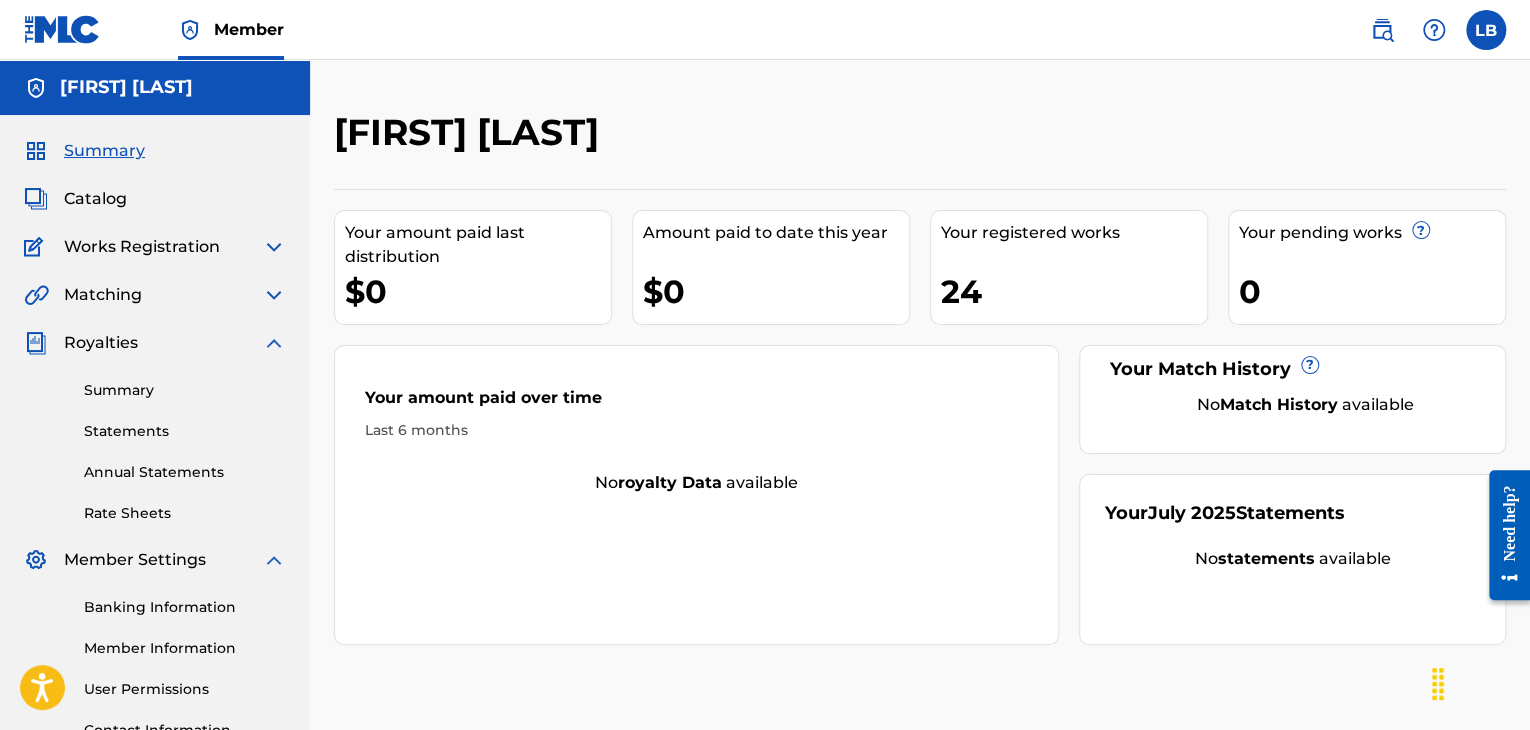 click at bounding box center [274, 247] 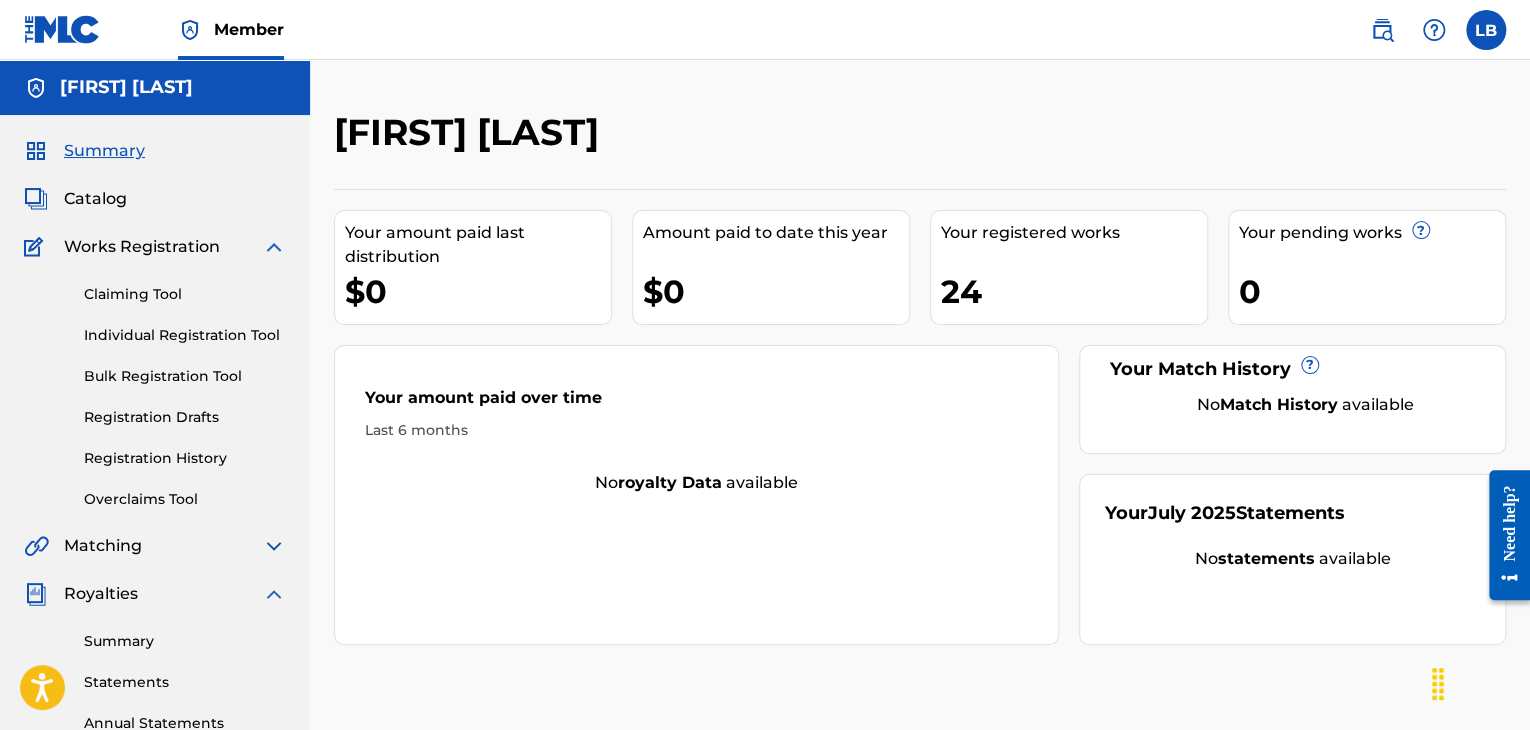 click at bounding box center (274, 247) 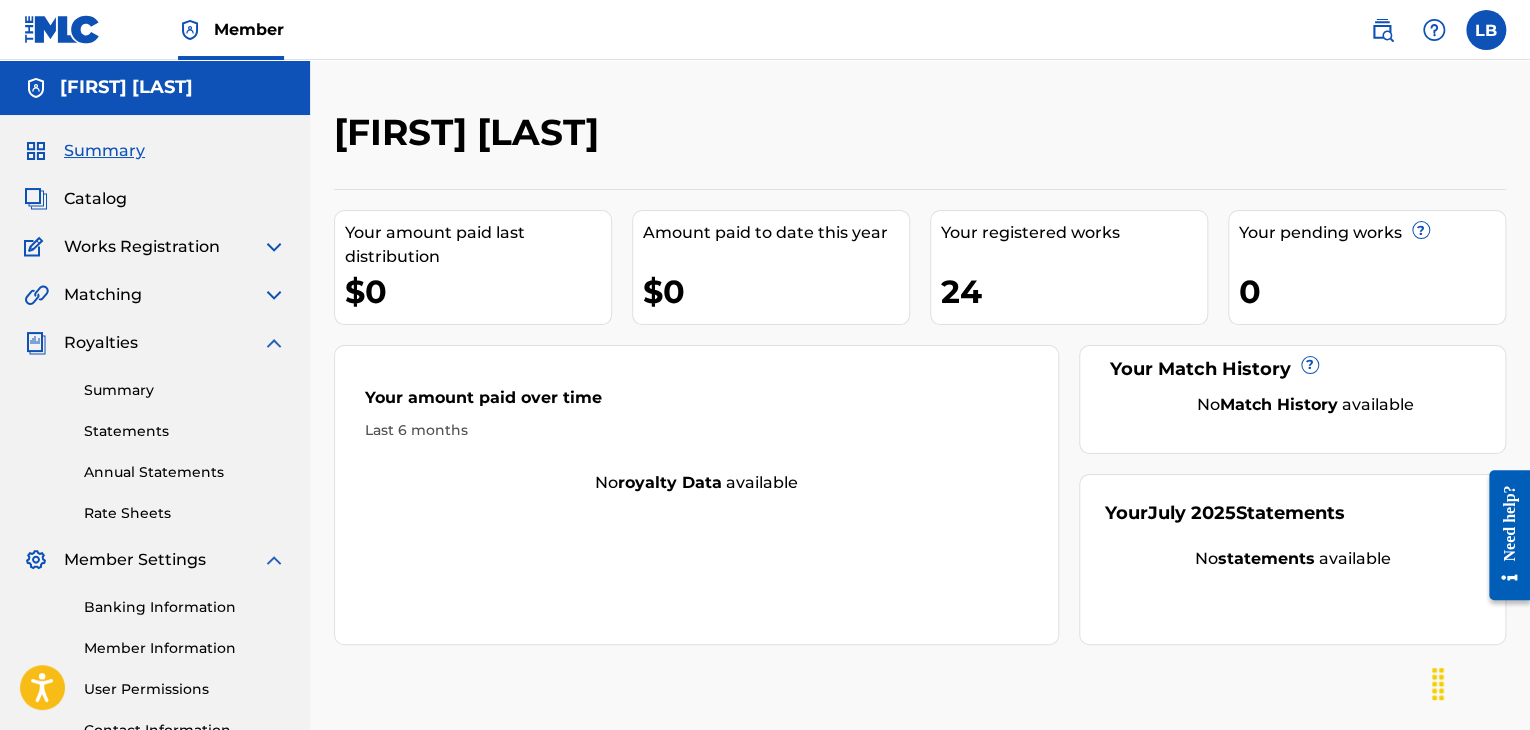 click at bounding box center (274, 247) 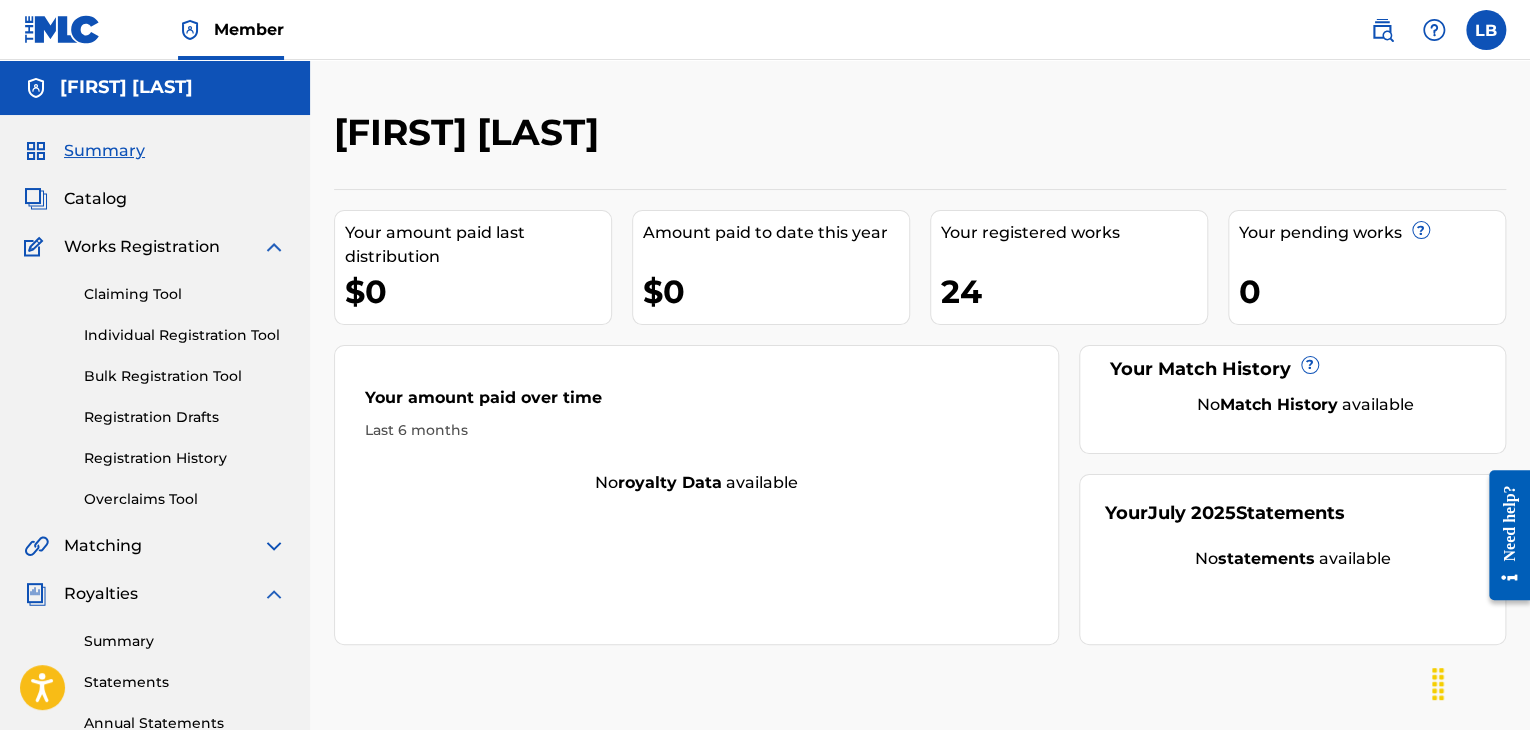 click at bounding box center (274, 247) 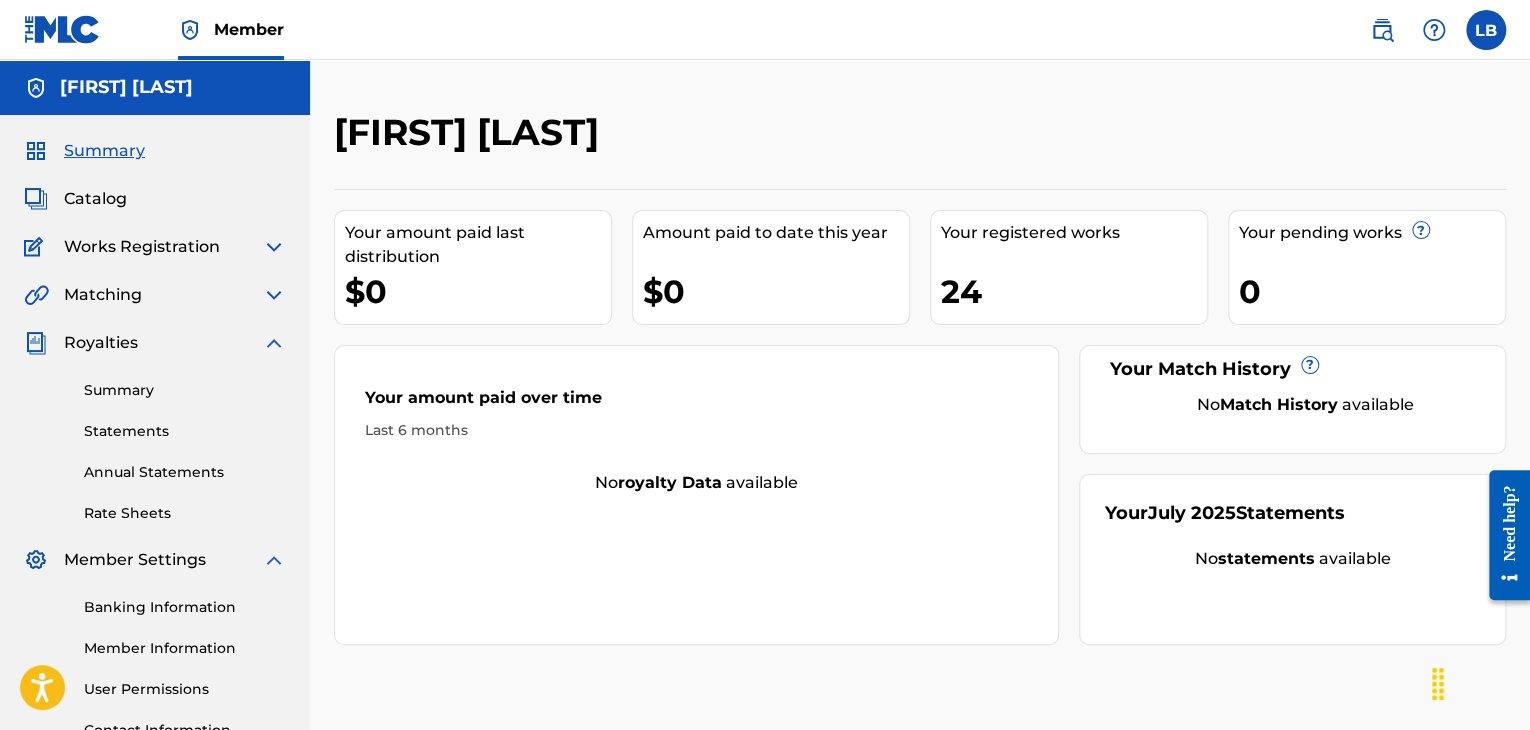 click at bounding box center [274, 247] 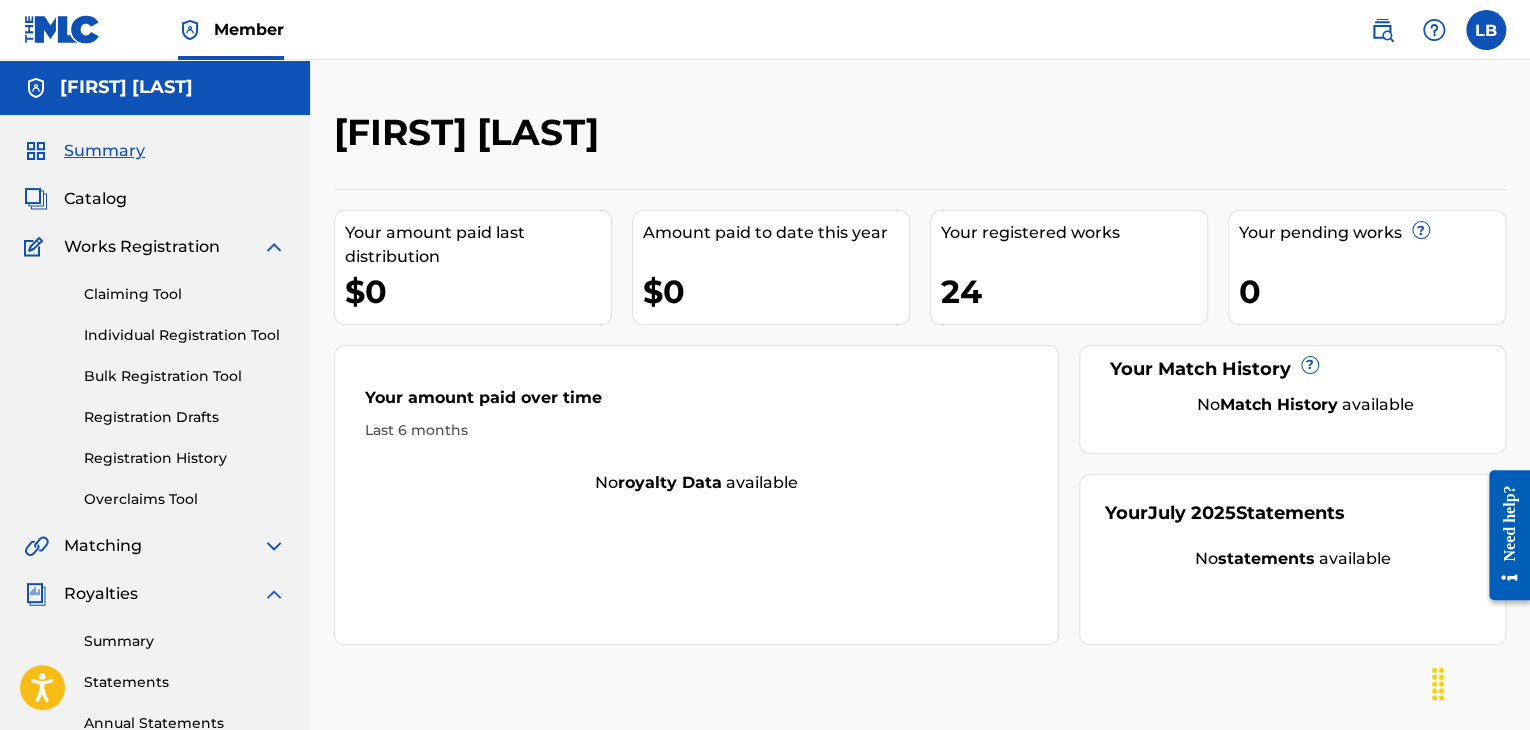 click at bounding box center (274, 247) 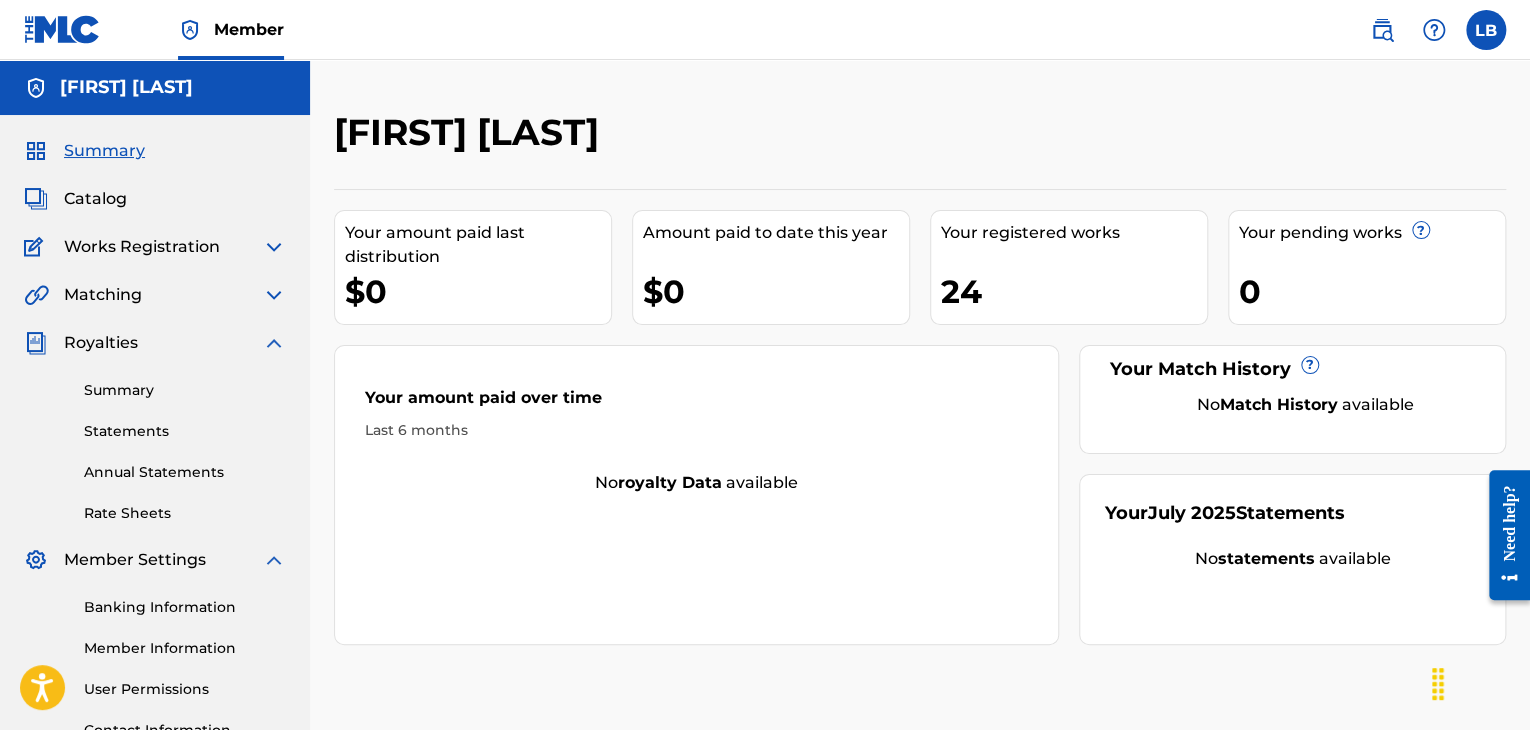click at bounding box center (274, 247) 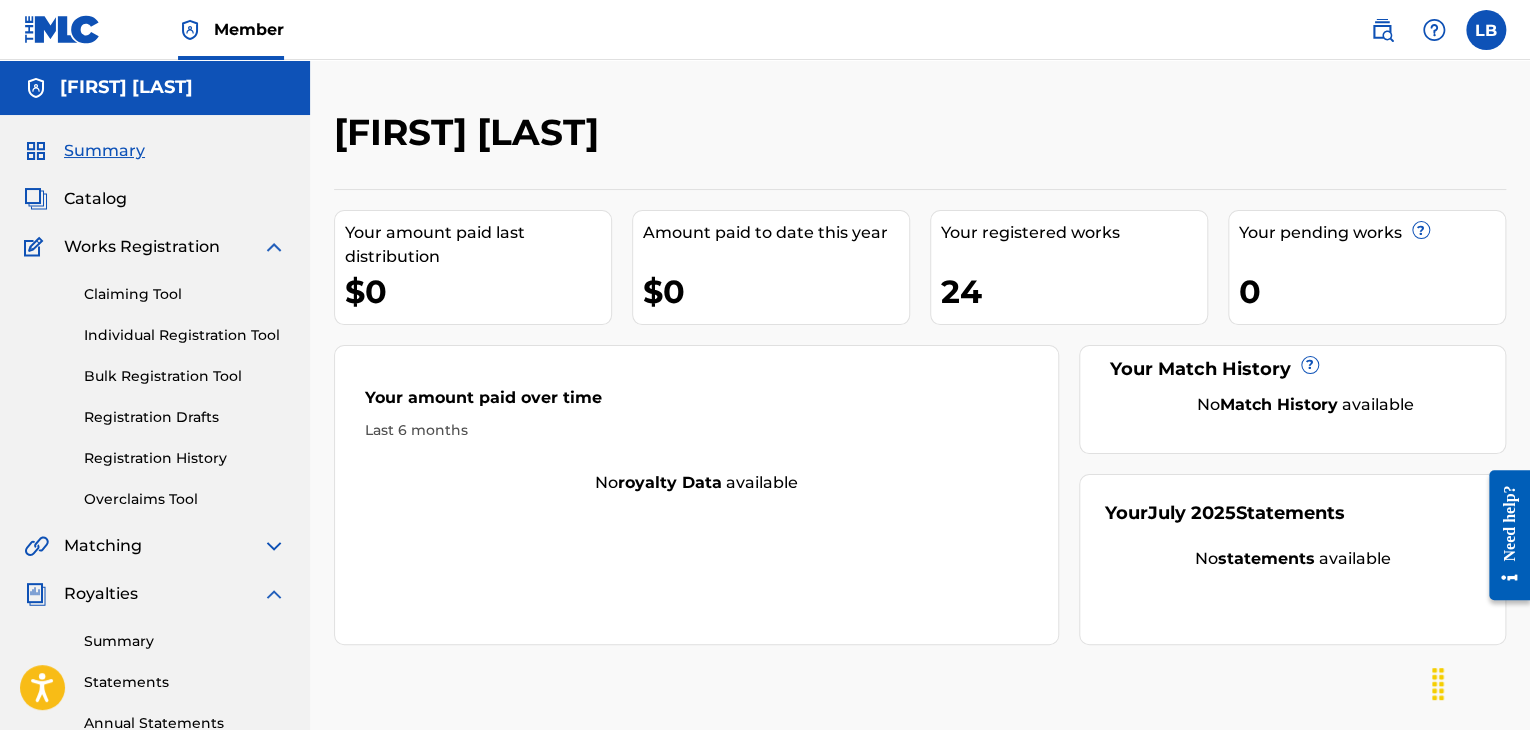 click at bounding box center [274, 247] 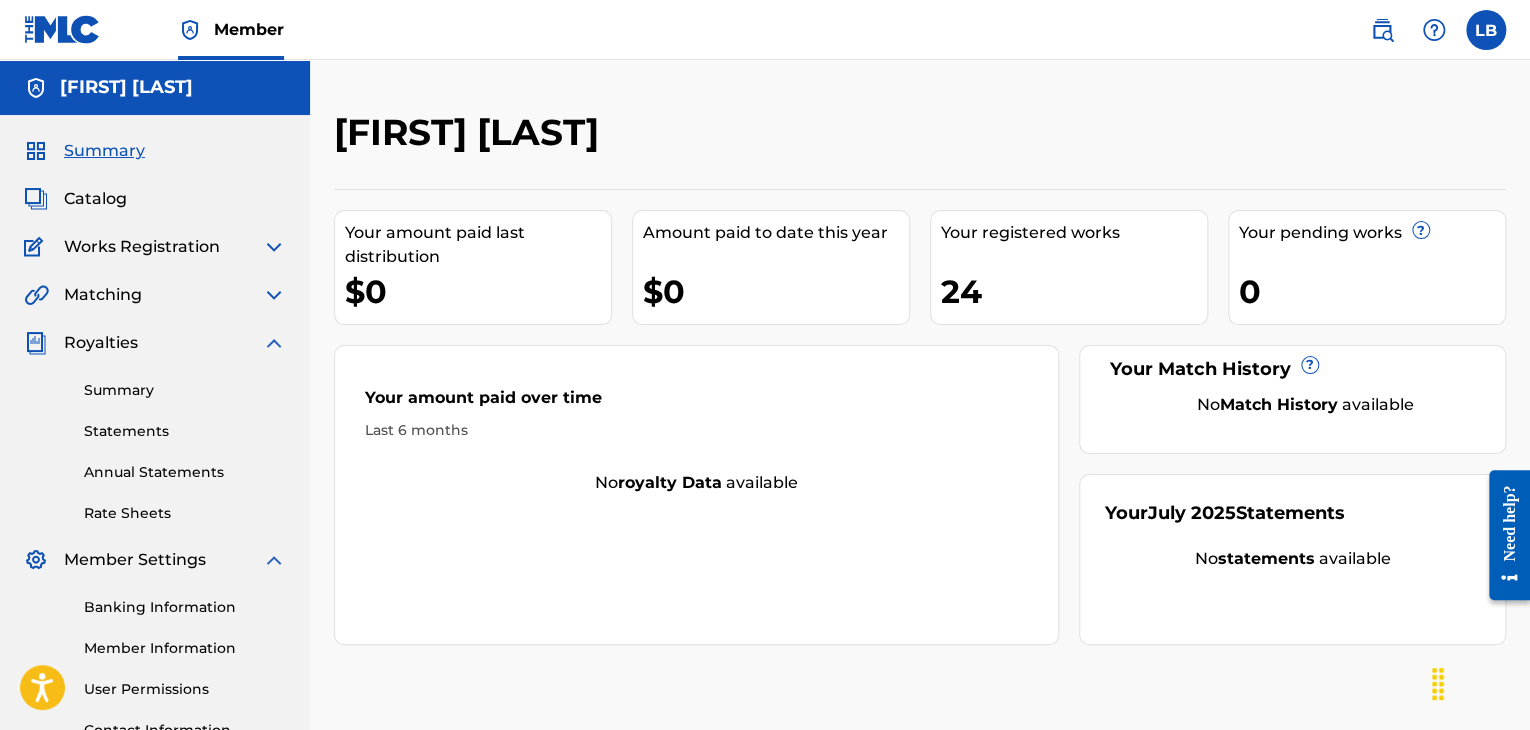 click on "Catalog" at bounding box center [95, 199] 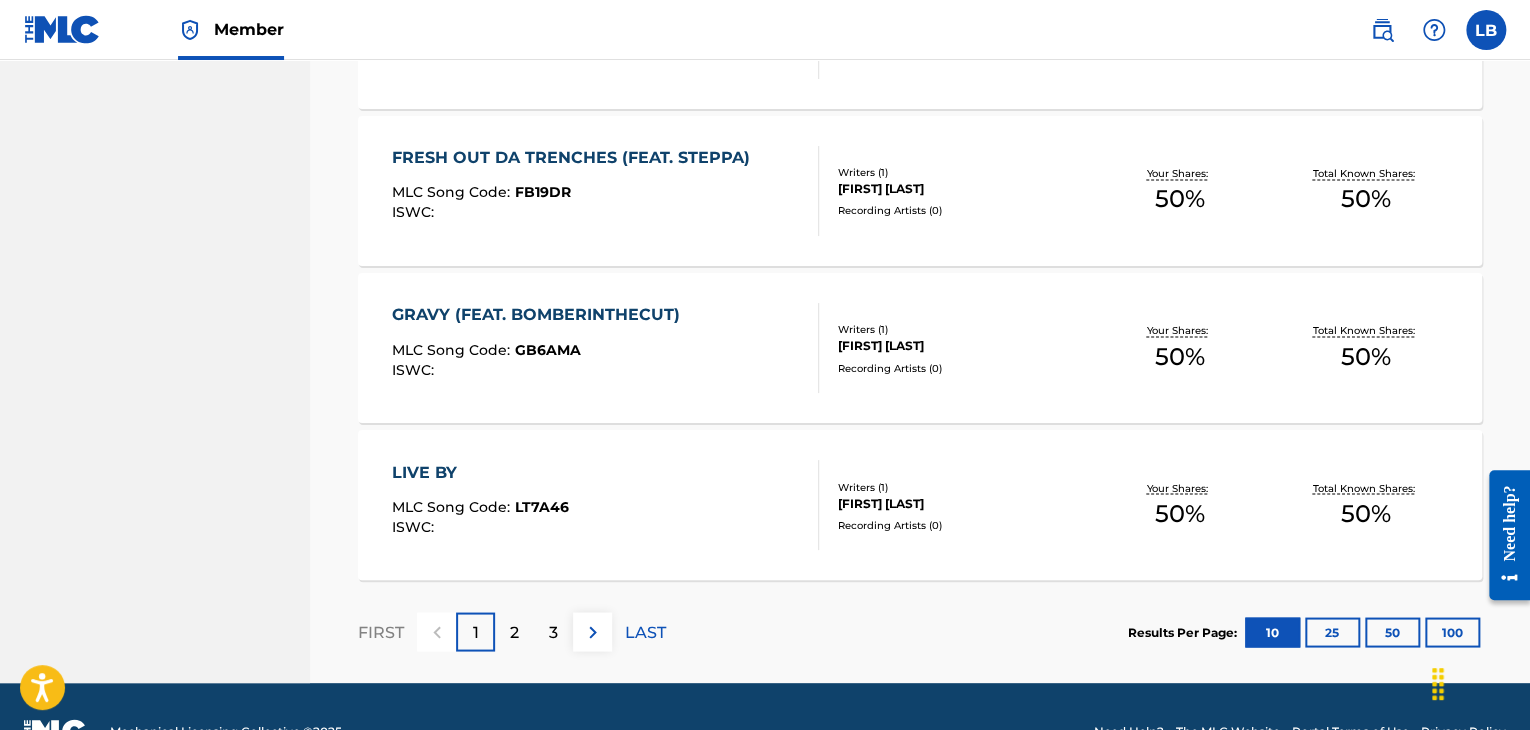 scroll, scrollTop: 1608, scrollLeft: 0, axis: vertical 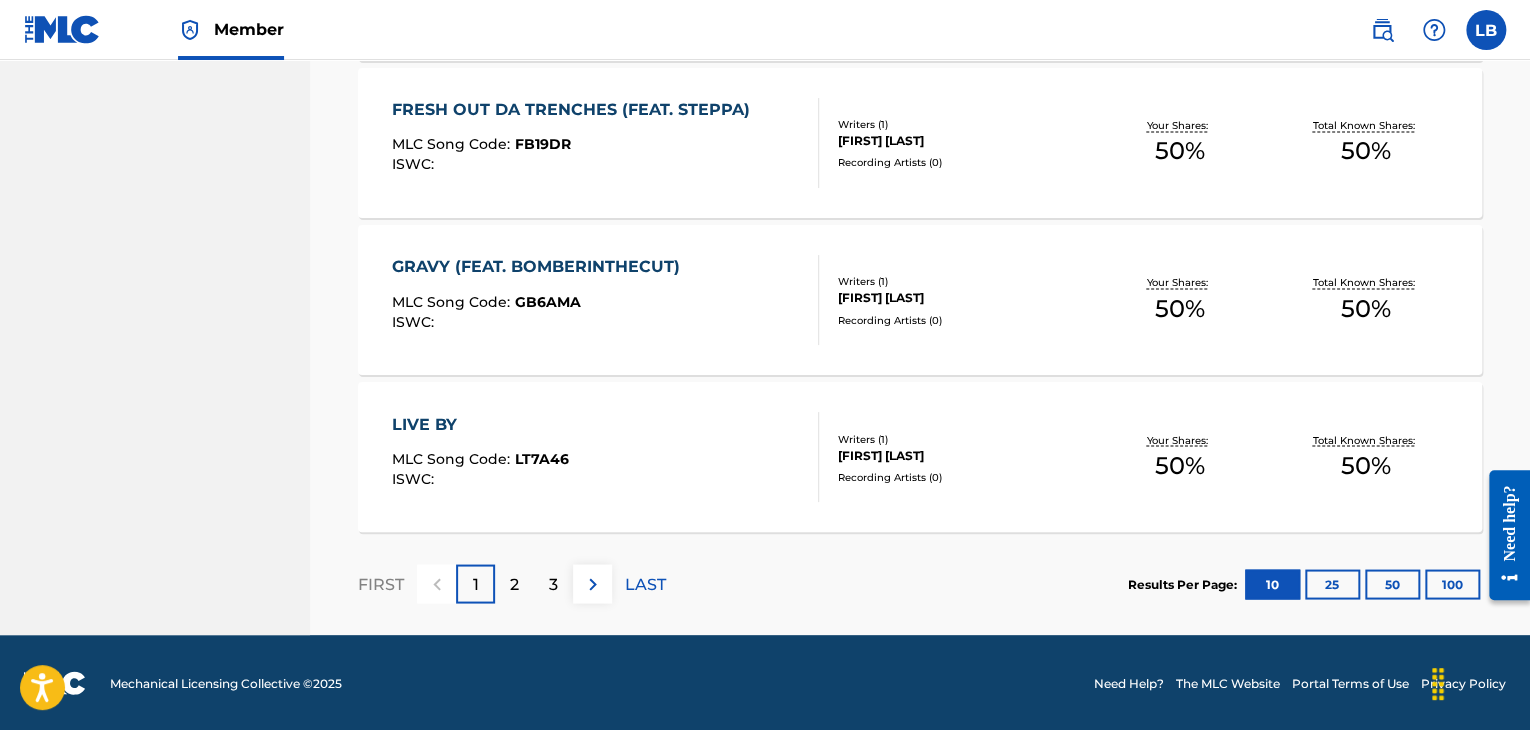 click on "2" at bounding box center (514, 583) 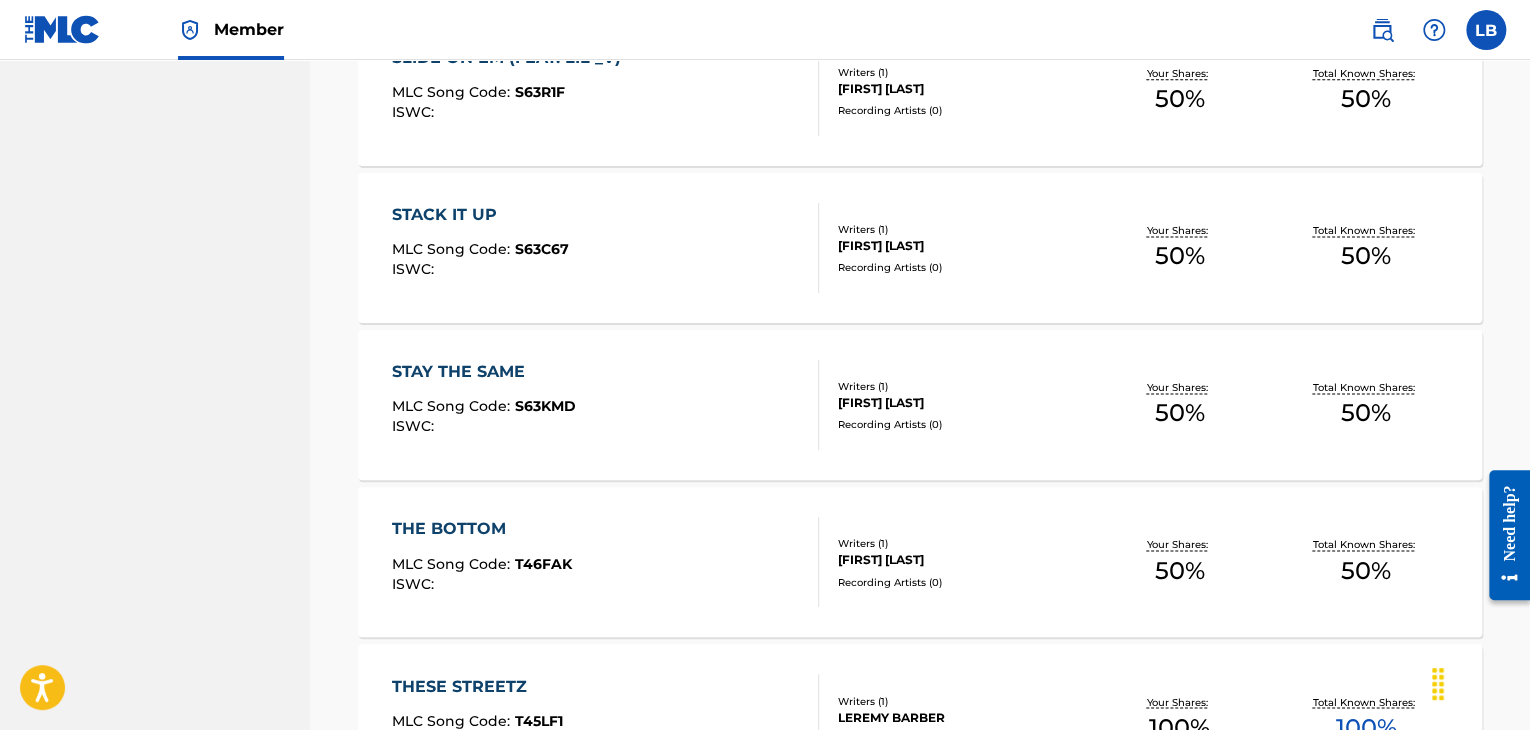scroll, scrollTop: 1608, scrollLeft: 0, axis: vertical 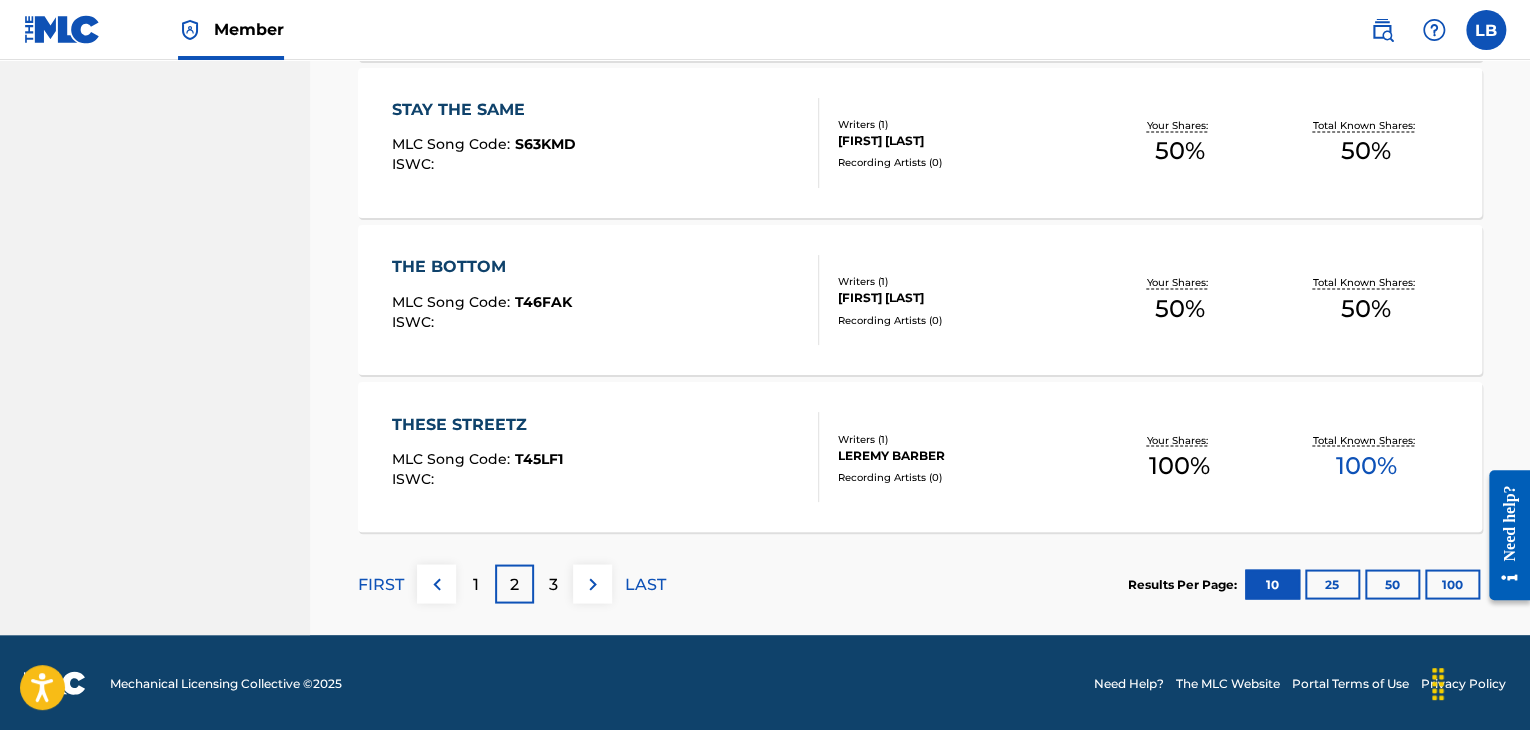 click on "3" at bounding box center [553, 583] 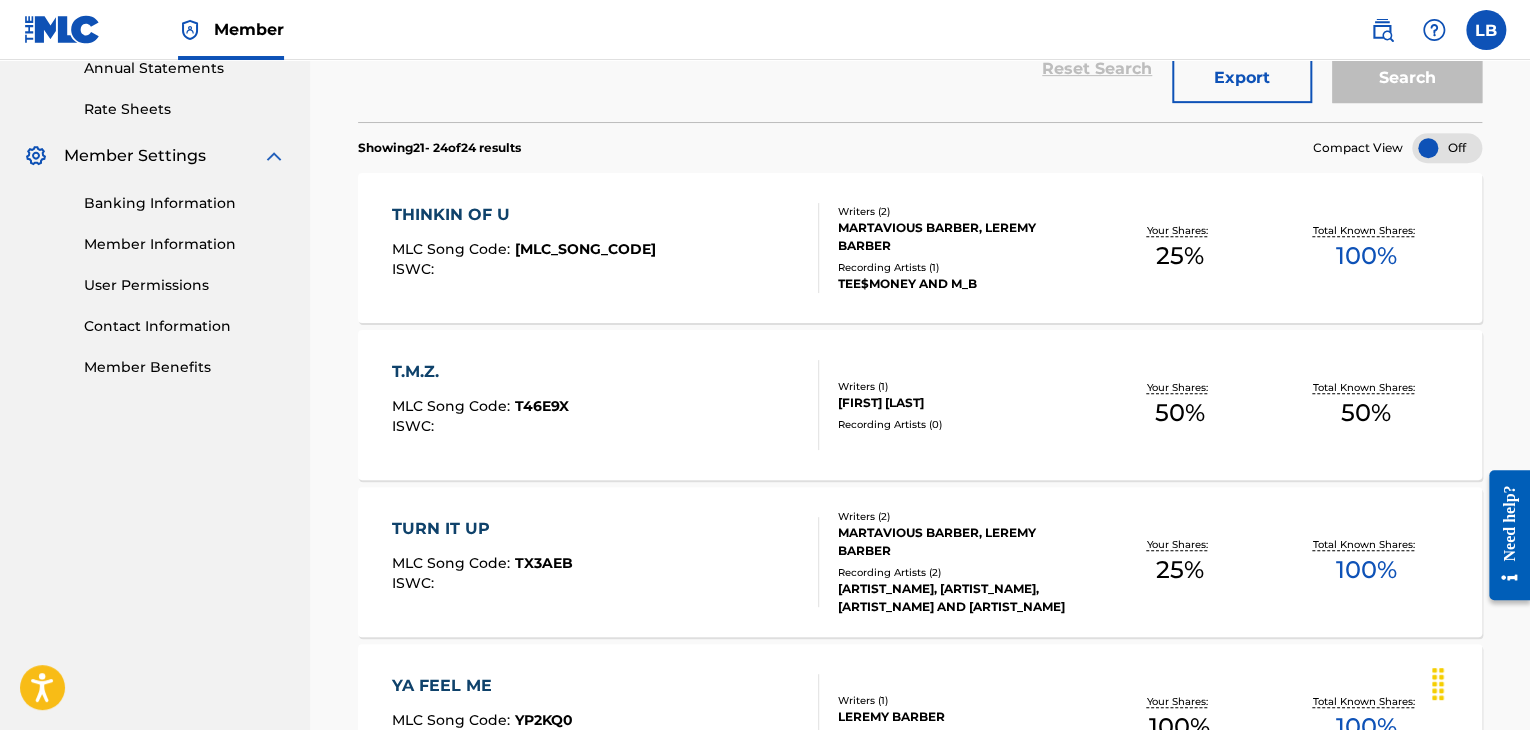 scroll, scrollTop: 667, scrollLeft: 0, axis: vertical 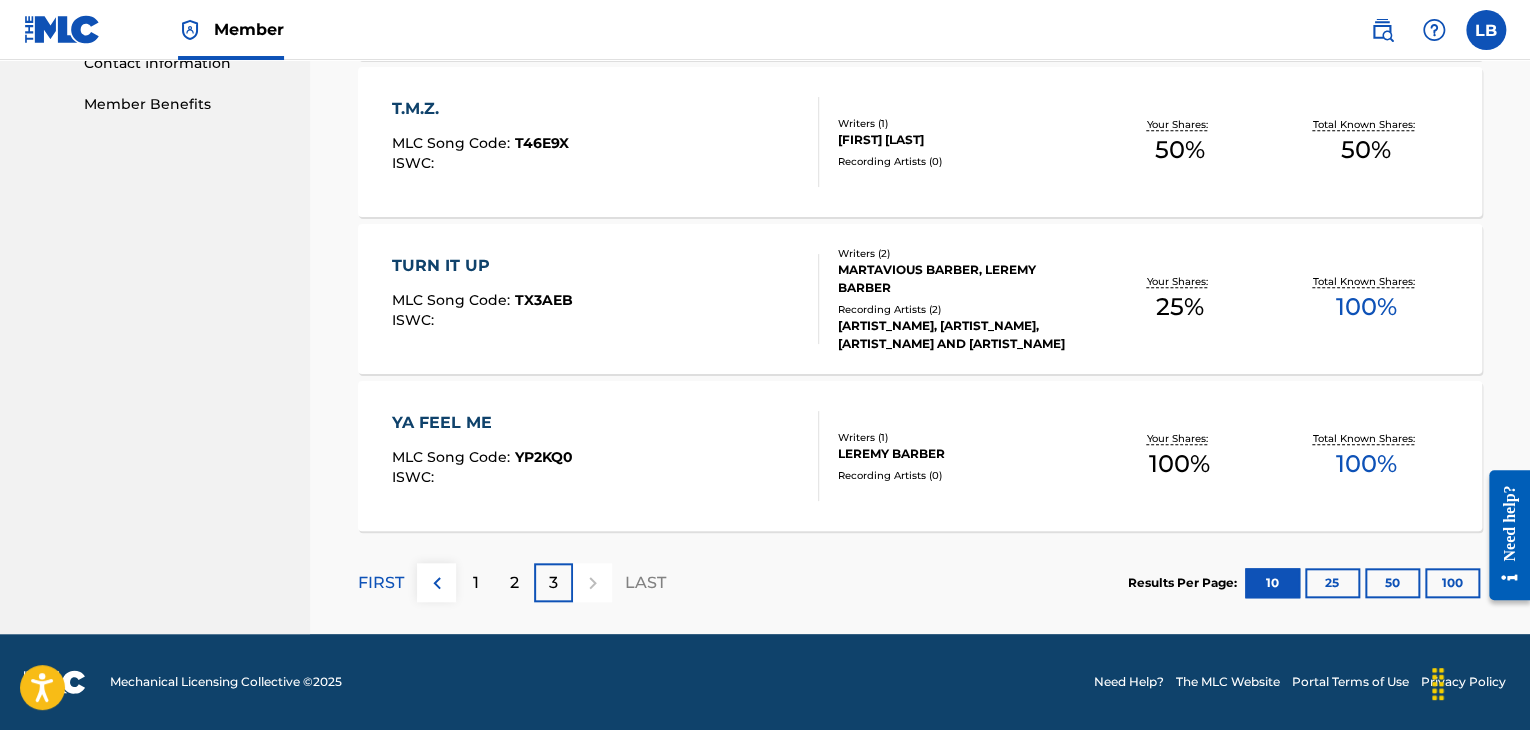 click on "1" at bounding box center (476, 583) 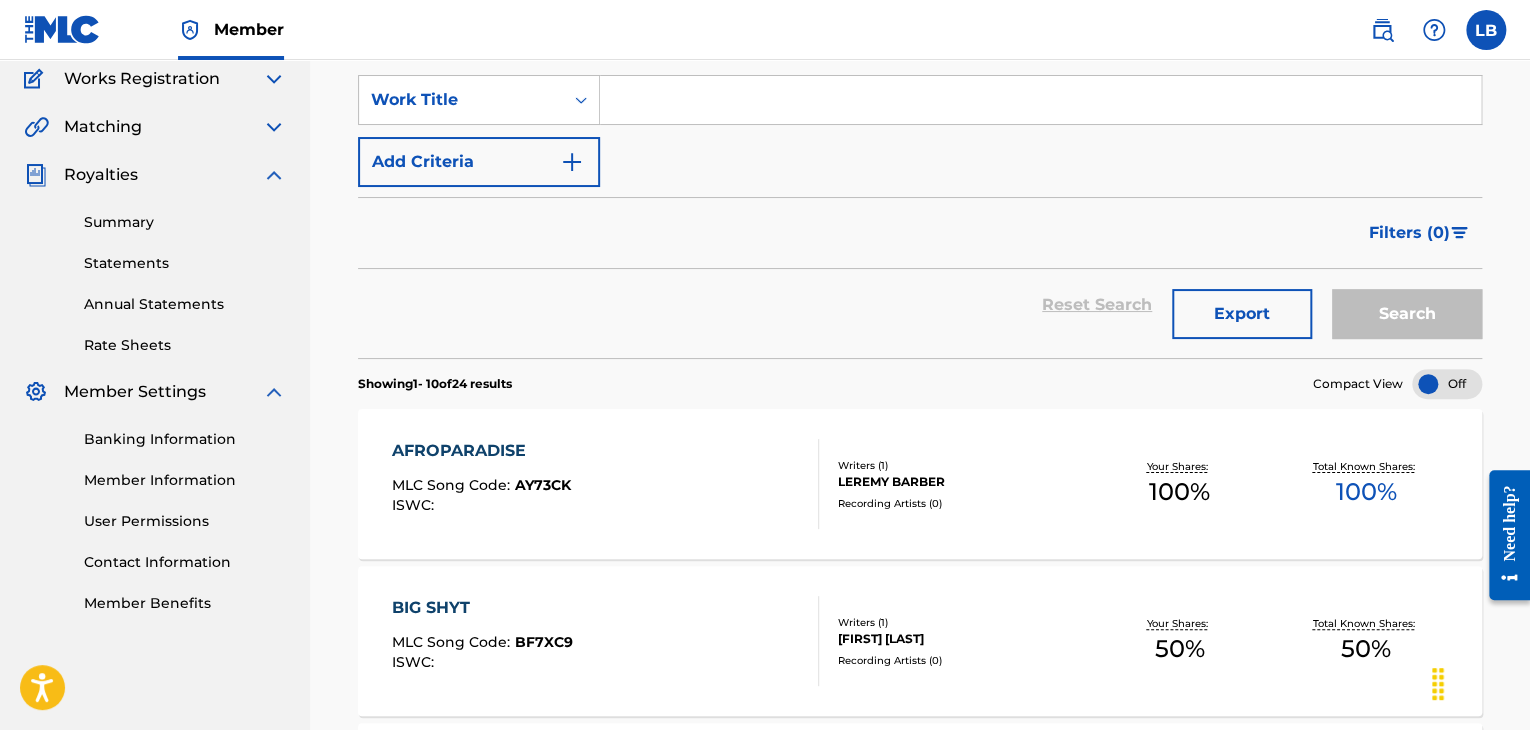 scroll, scrollTop: 0, scrollLeft: 0, axis: both 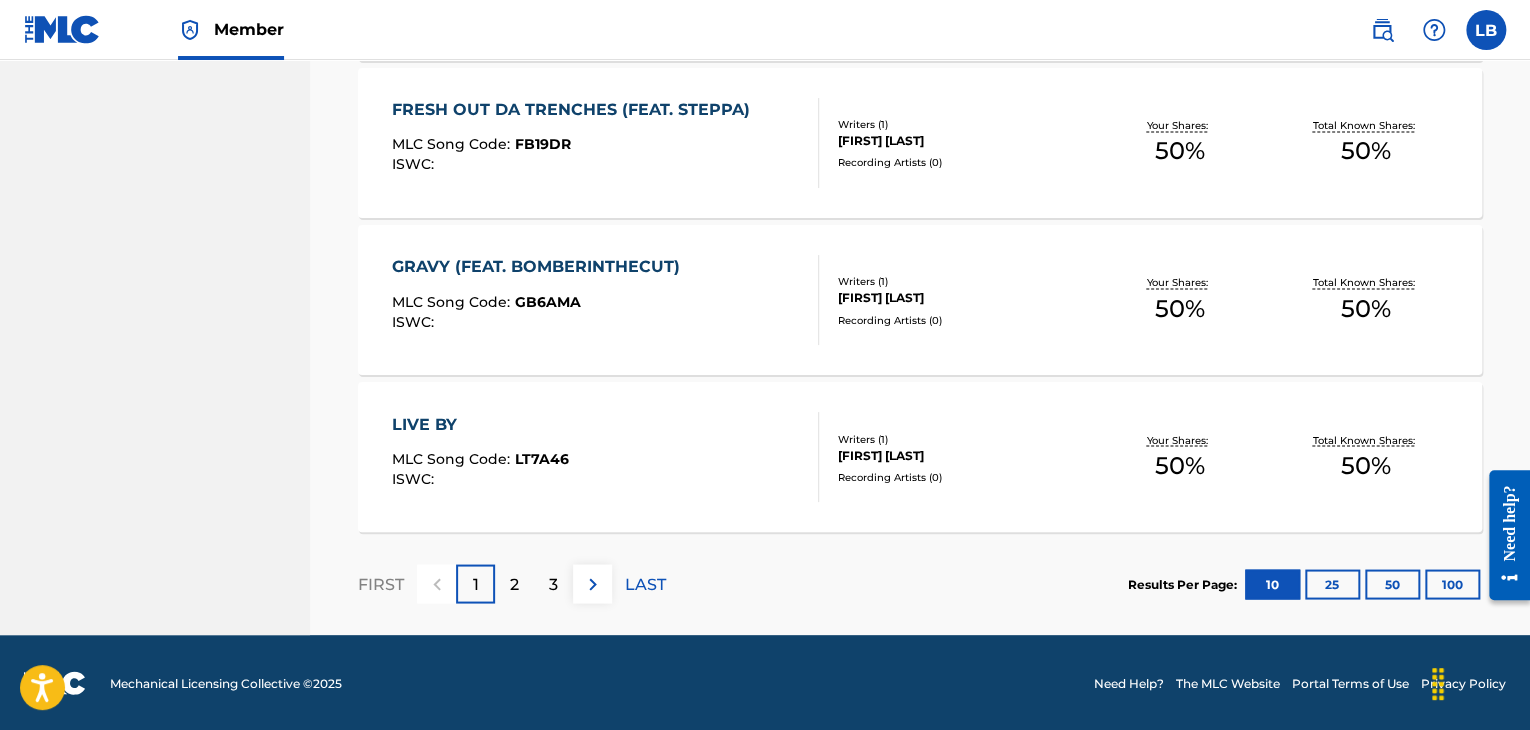 click on "2" at bounding box center (514, 583) 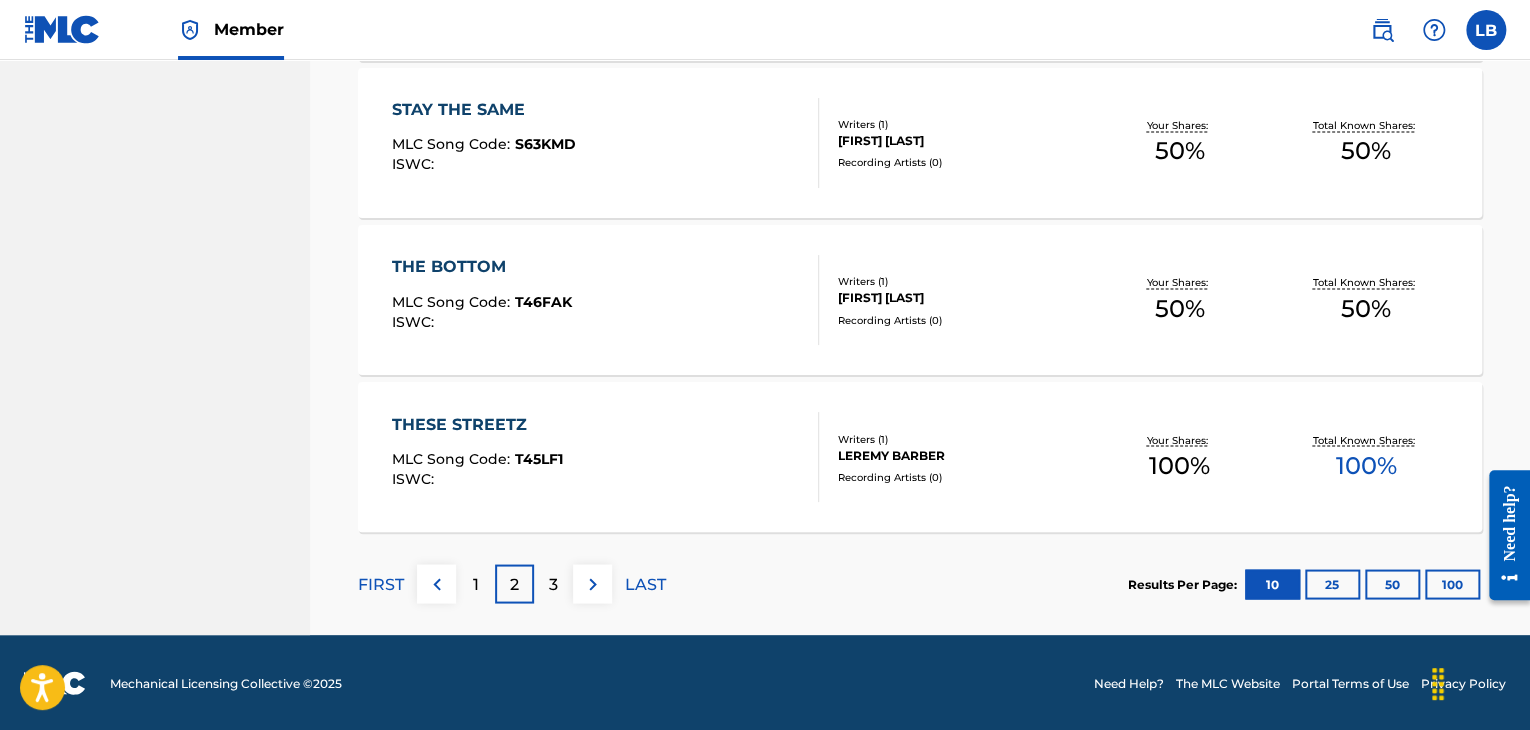 click on "3" at bounding box center [553, 583] 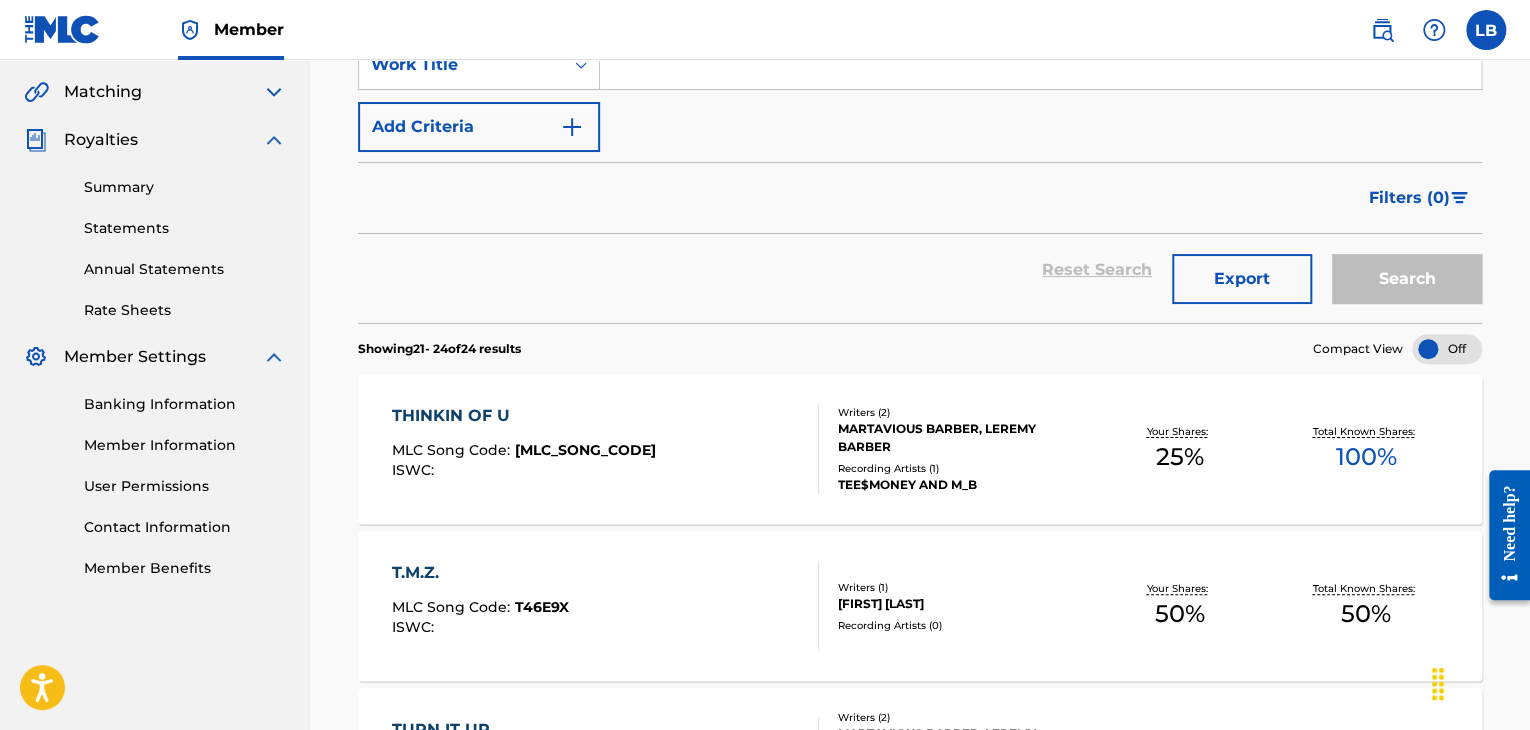 scroll, scrollTop: 0, scrollLeft: 0, axis: both 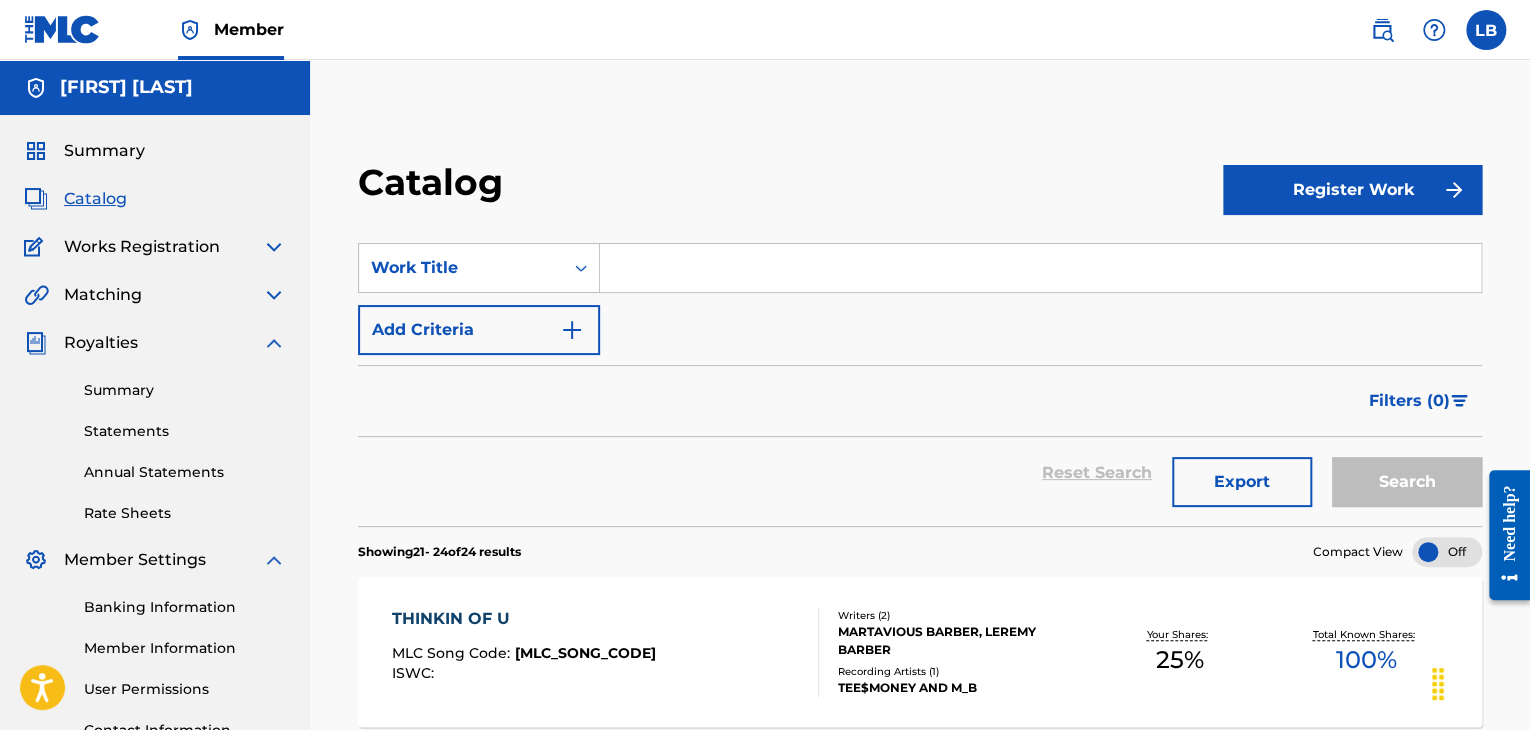 click at bounding box center (274, 247) 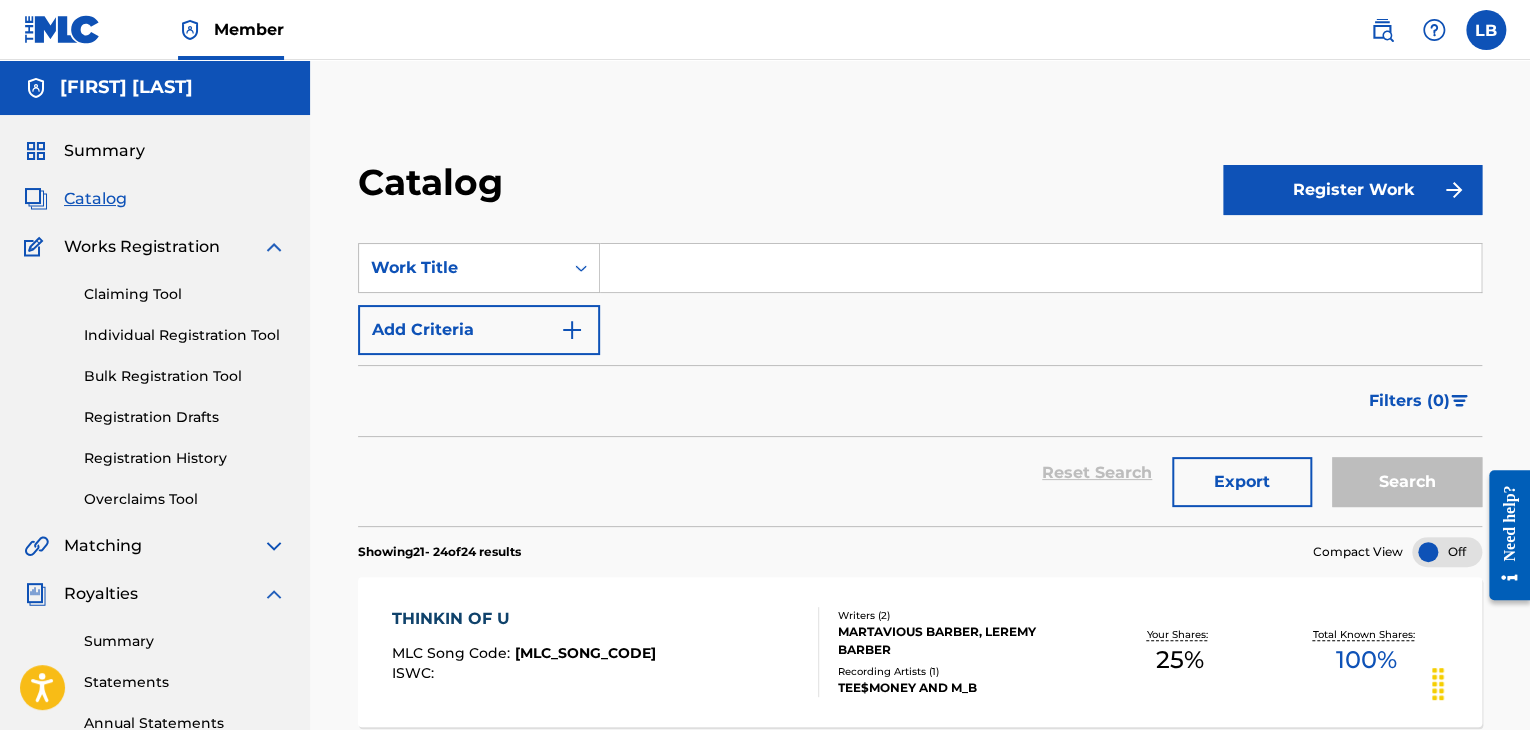 click on "Claiming Tool" at bounding box center [185, 294] 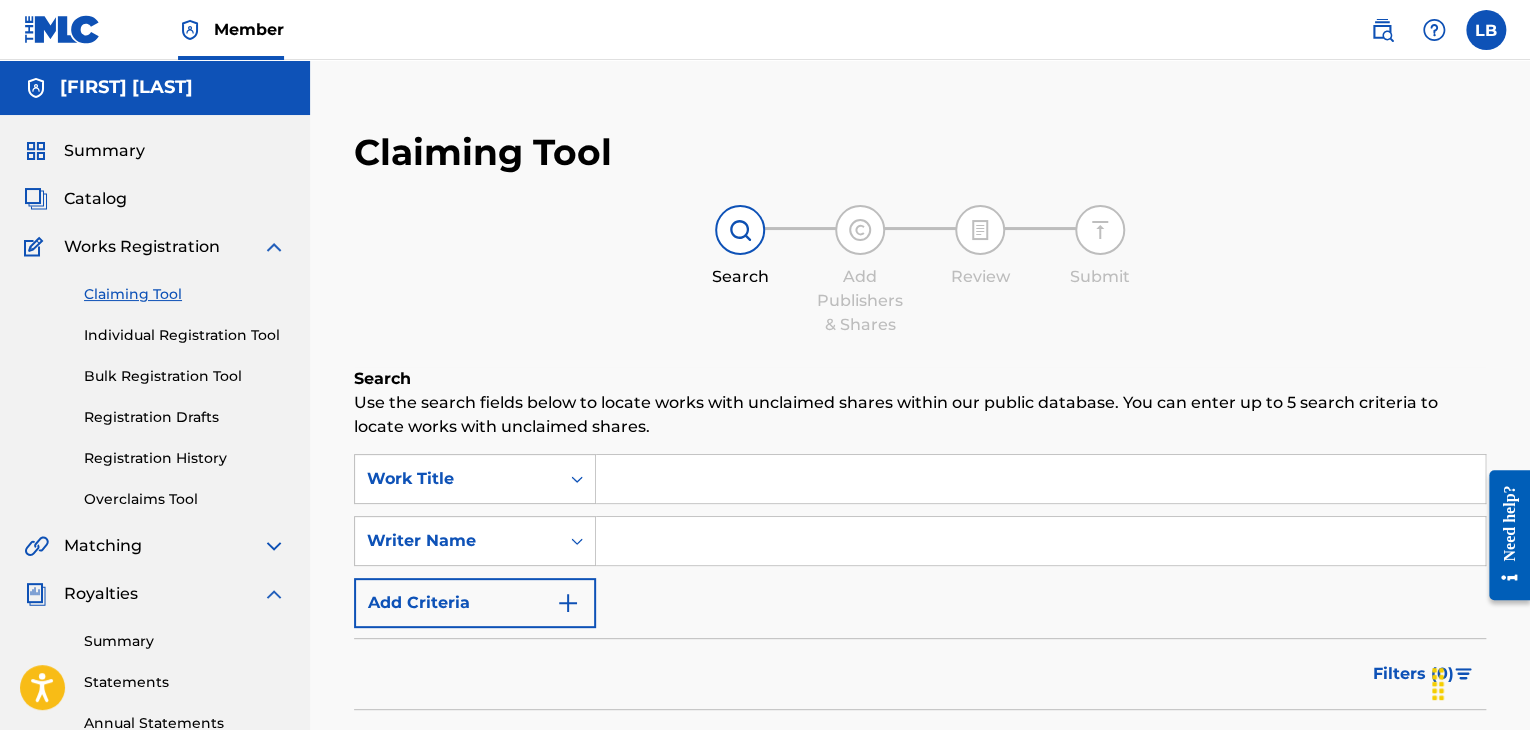 click at bounding box center (1040, 541) 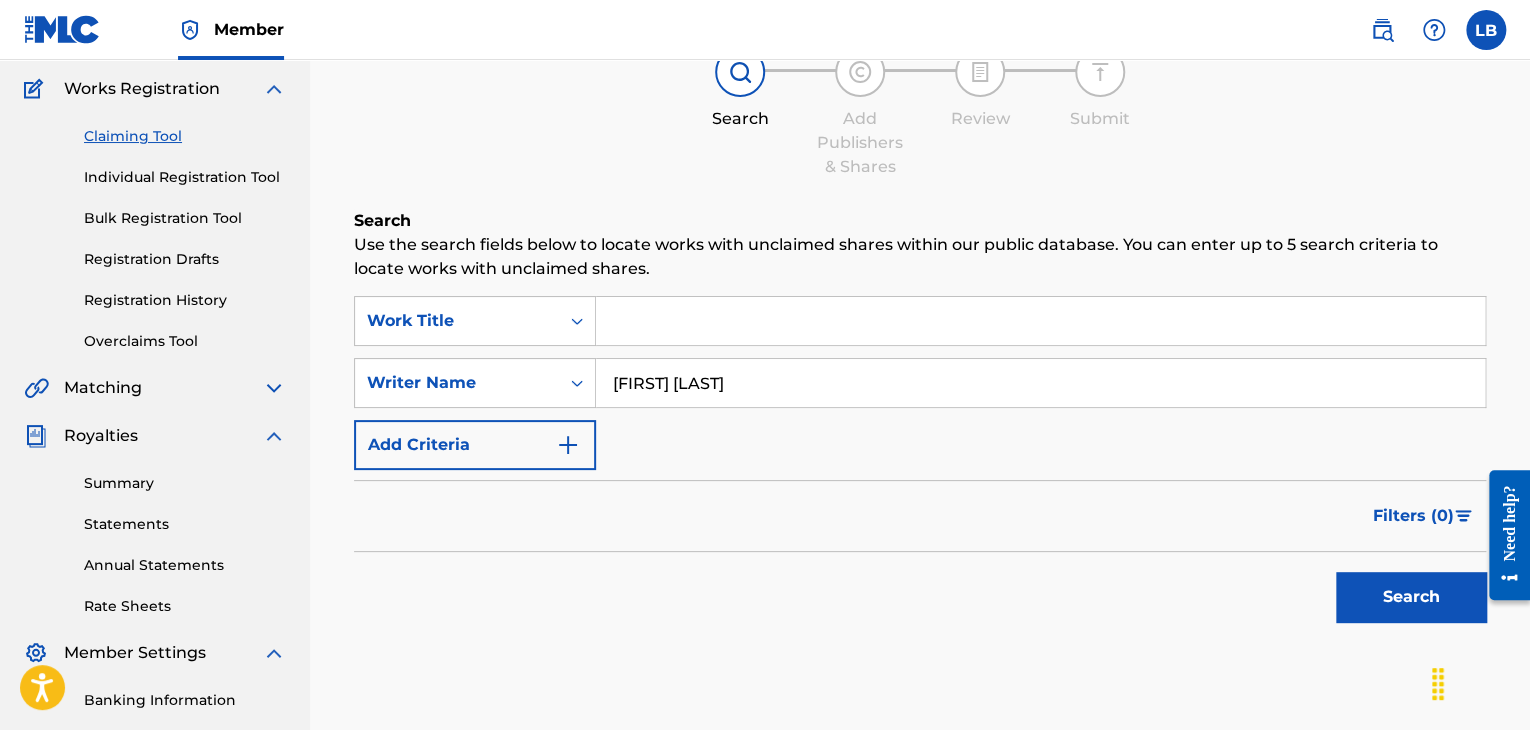 scroll, scrollTop: 423, scrollLeft: 0, axis: vertical 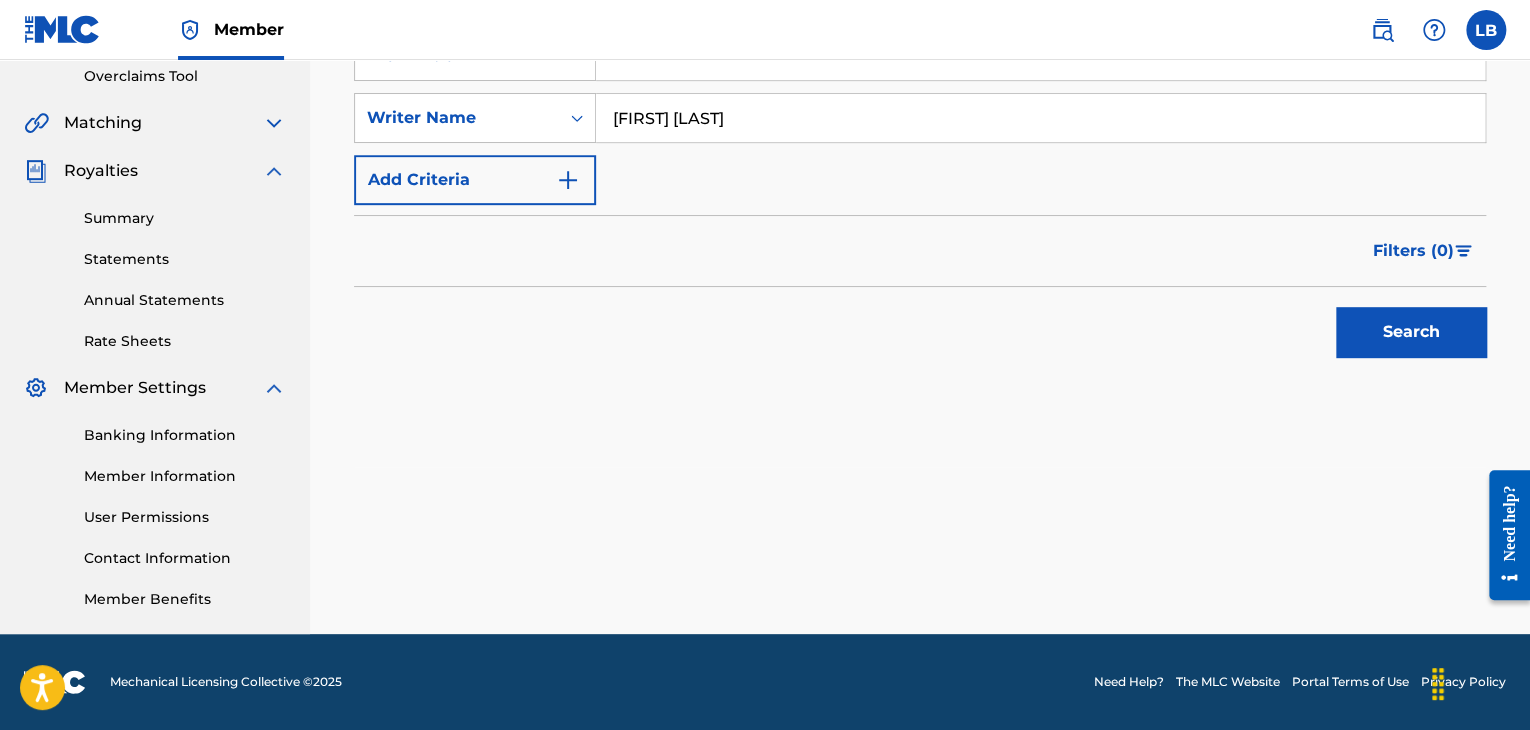 type on "[FIRST] [LAST]" 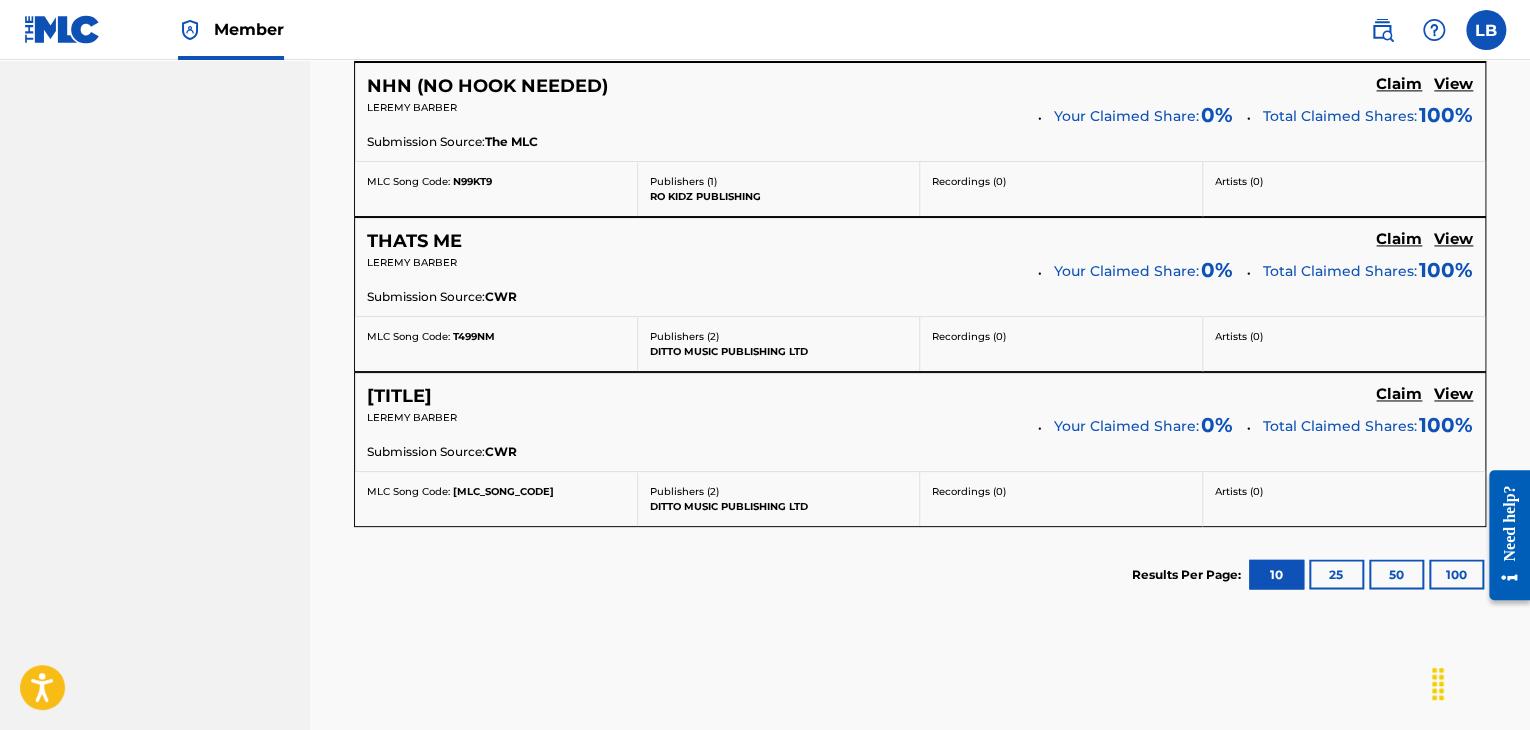 scroll, scrollTop: 1378, scrollLeft: 0, axis: vertical 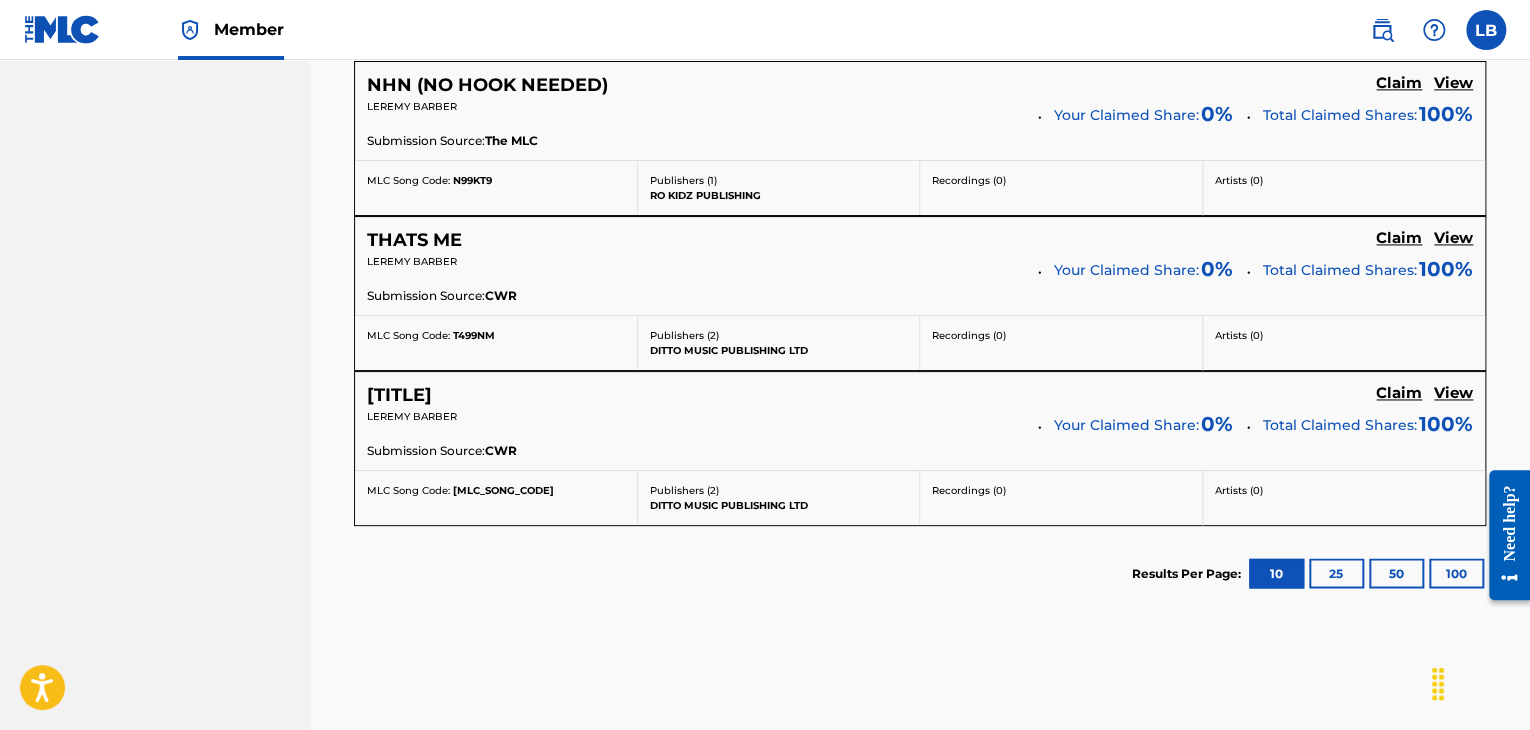 click on "Claim" at bounding box center [1399, -537] 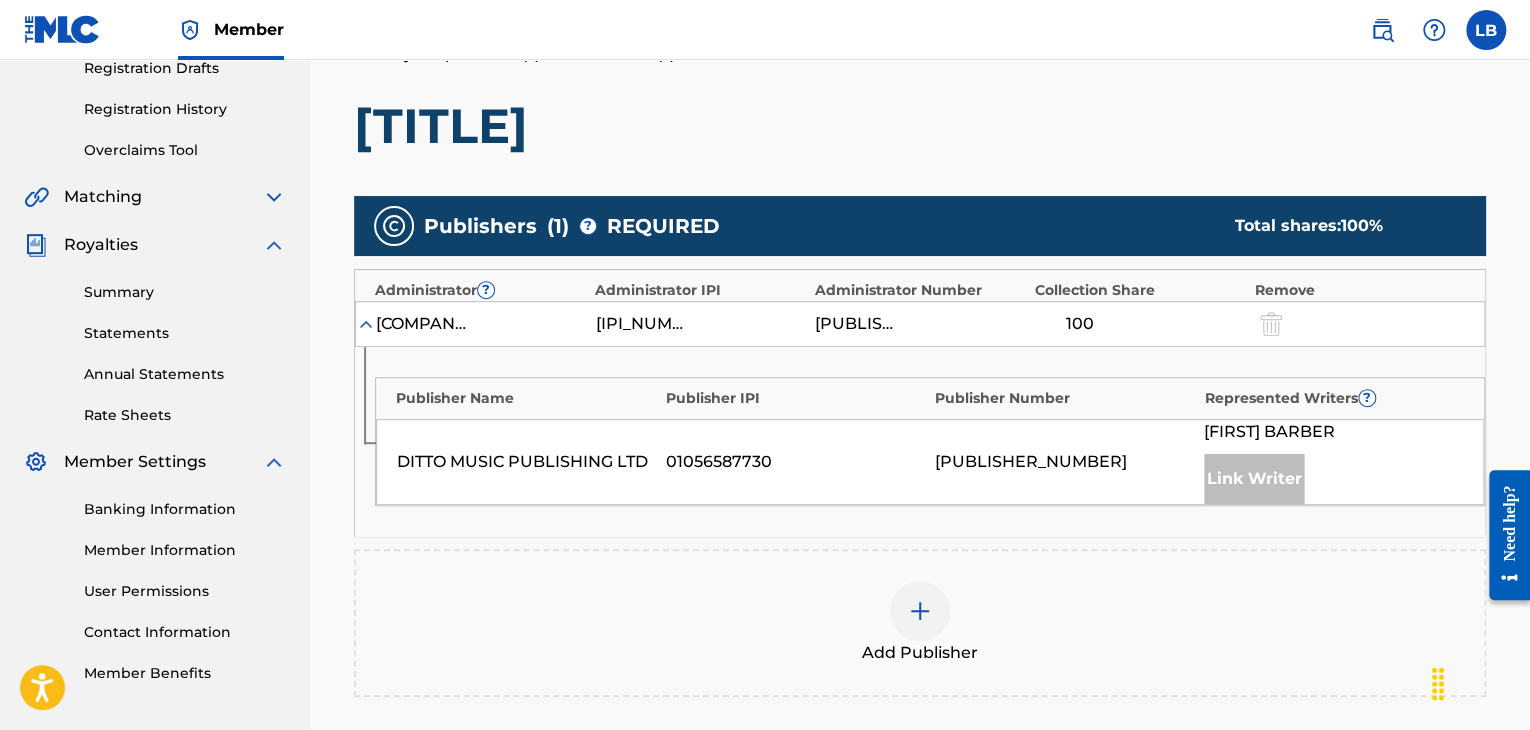 scroll, scrollTop: 653, scrollLeft: 0, axis: vertical 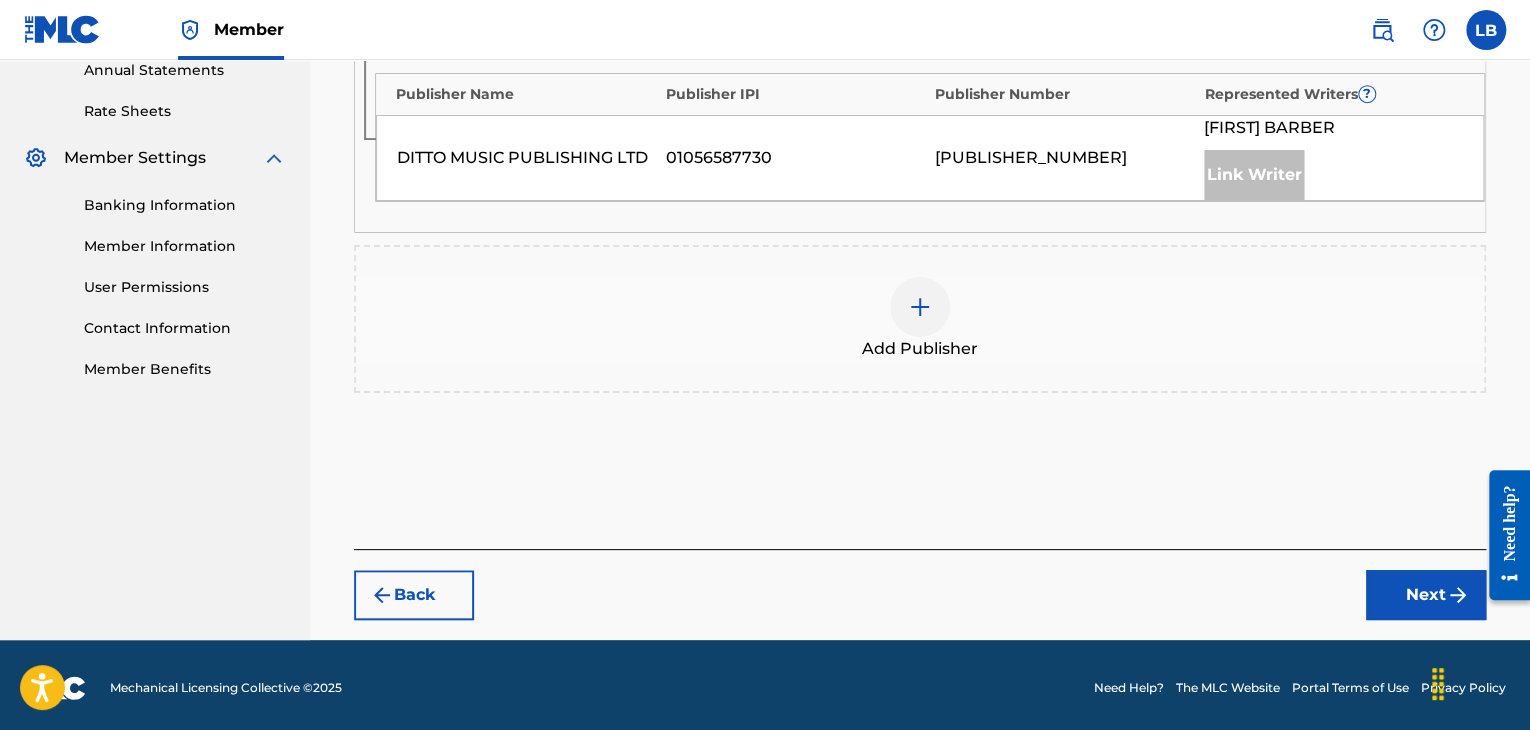 click on "Next" at bounding box center (1426, 595) 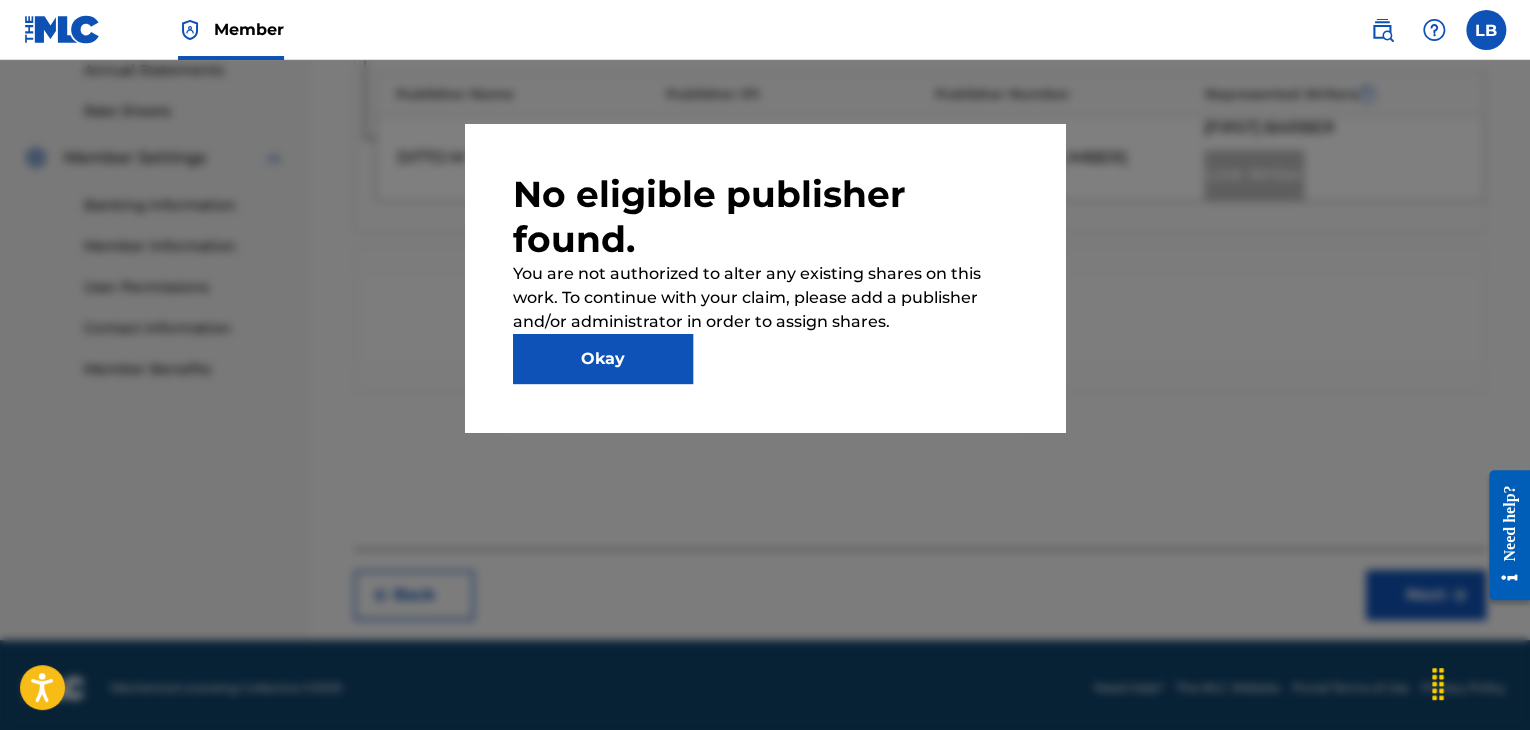 click on "Okay" at bounding box center (603, 359) 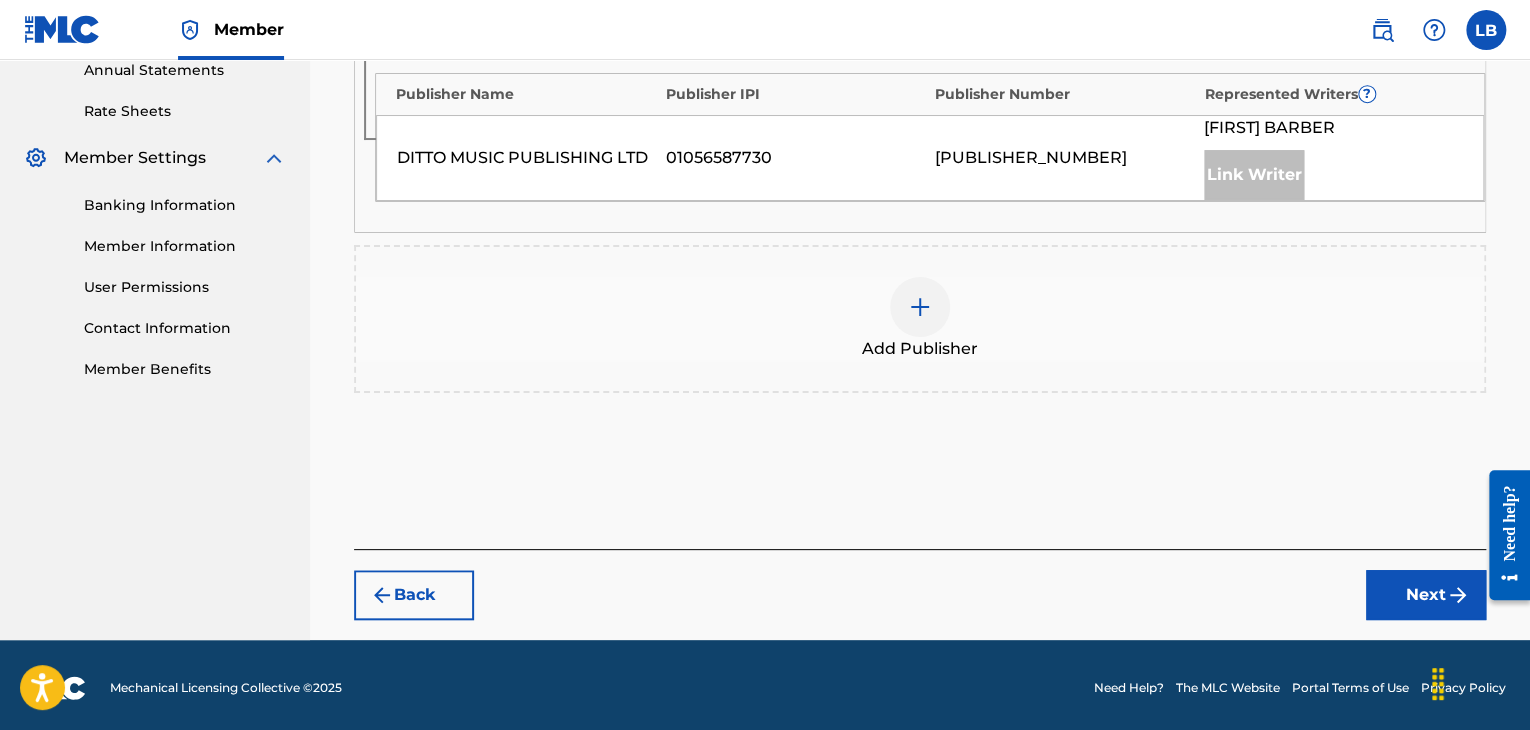 scroll, scrollTop: 436, scrollLeft: 0, axis: vertical 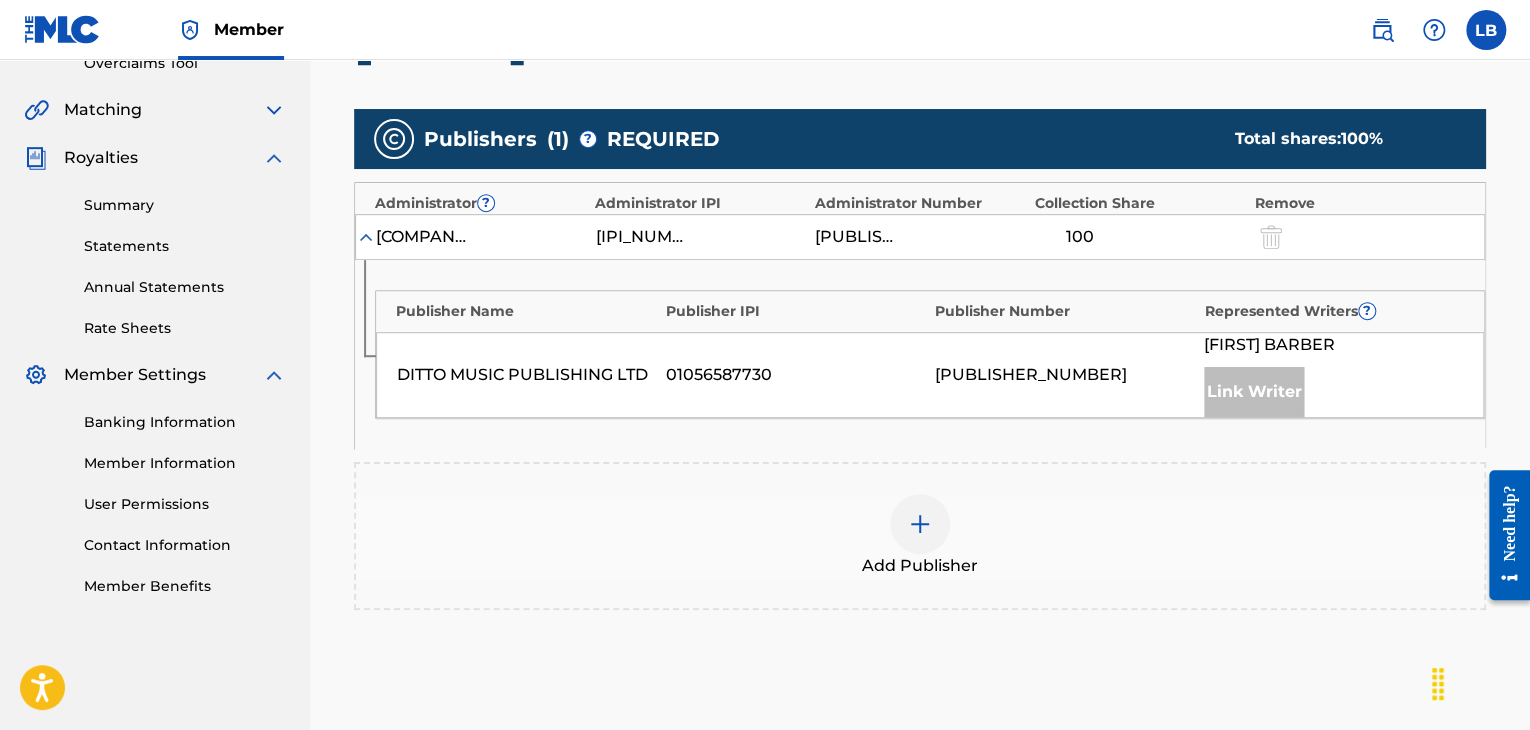 click at bounding box center (920, 524) 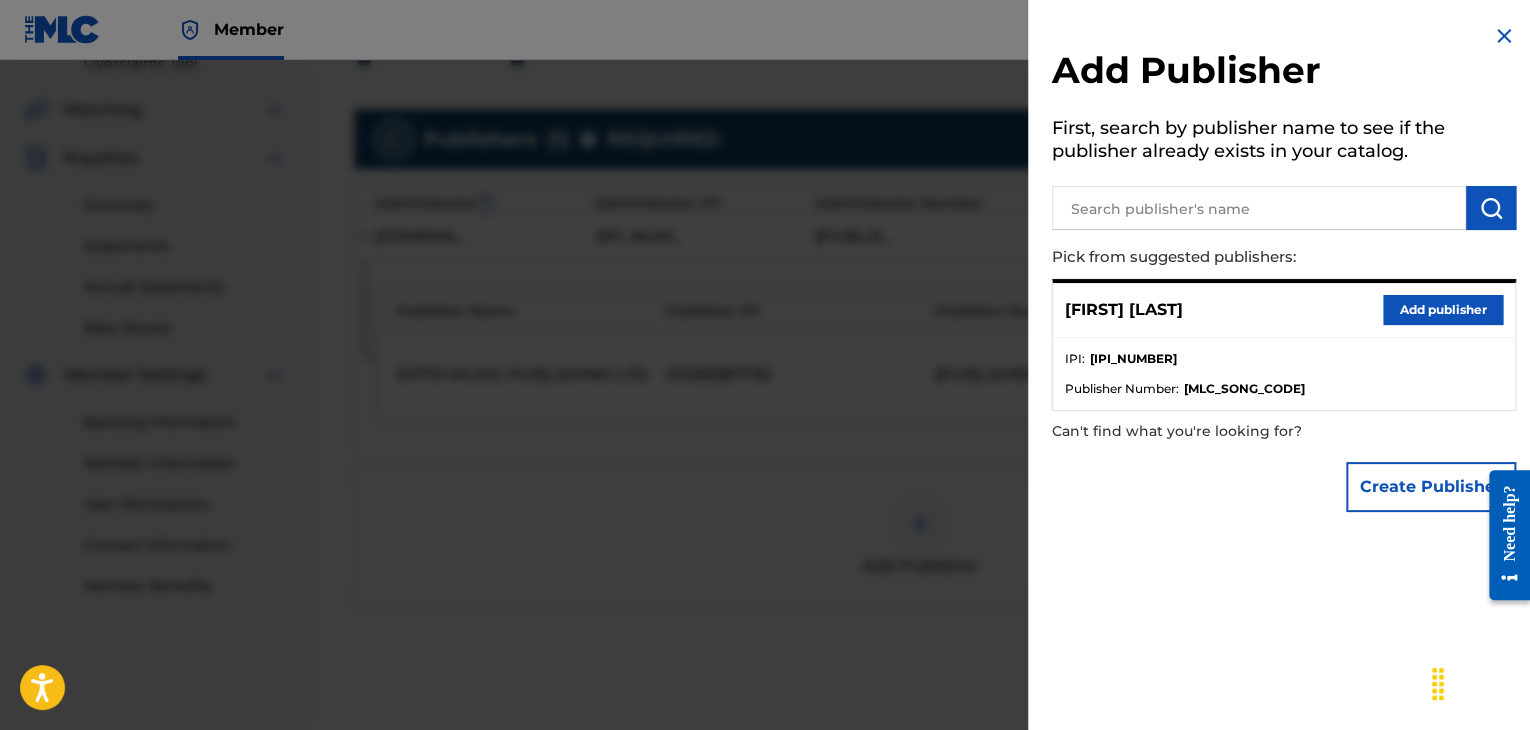 click on "Add publisher" at bounding box center (1443, 310) 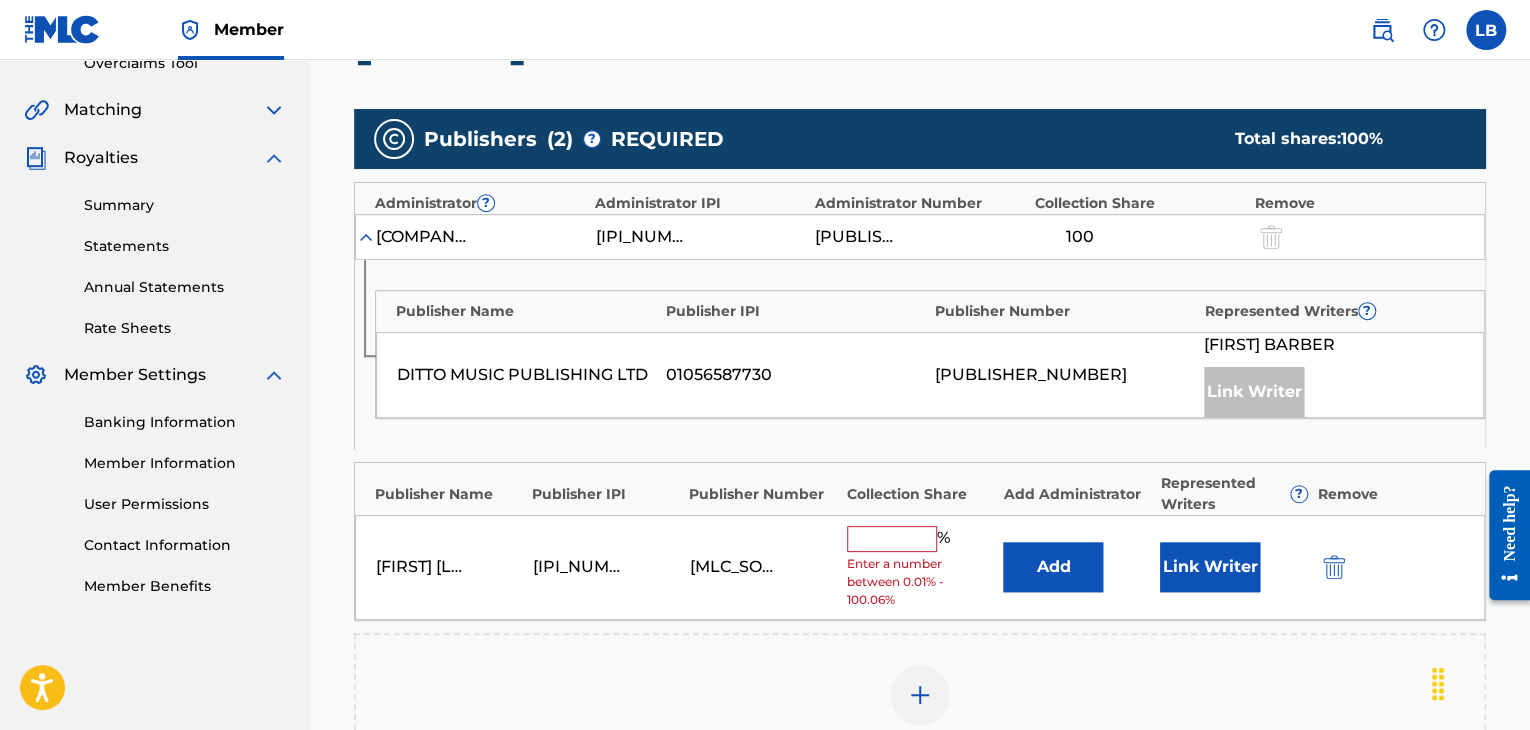 click at bounding box center (892, 539) 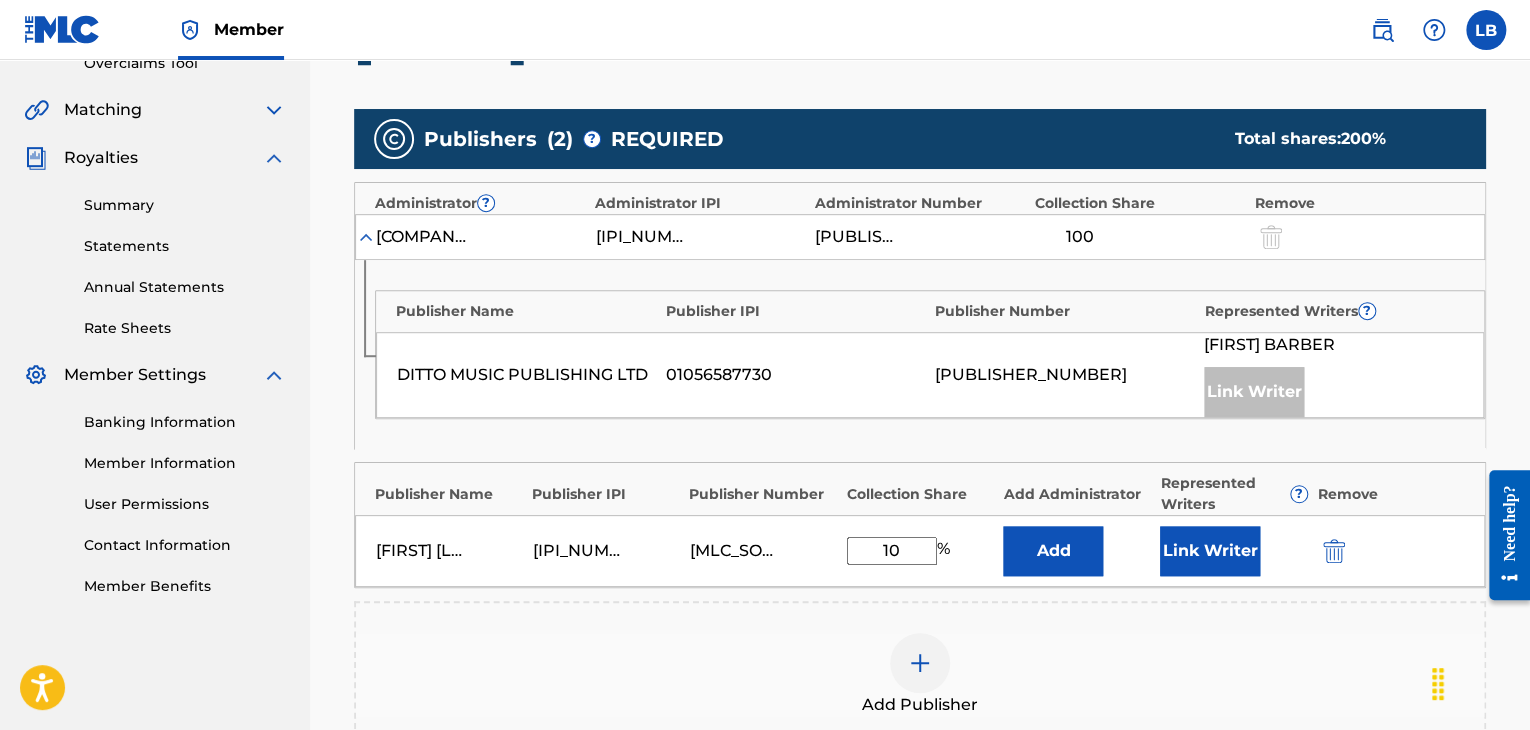 type on "1" 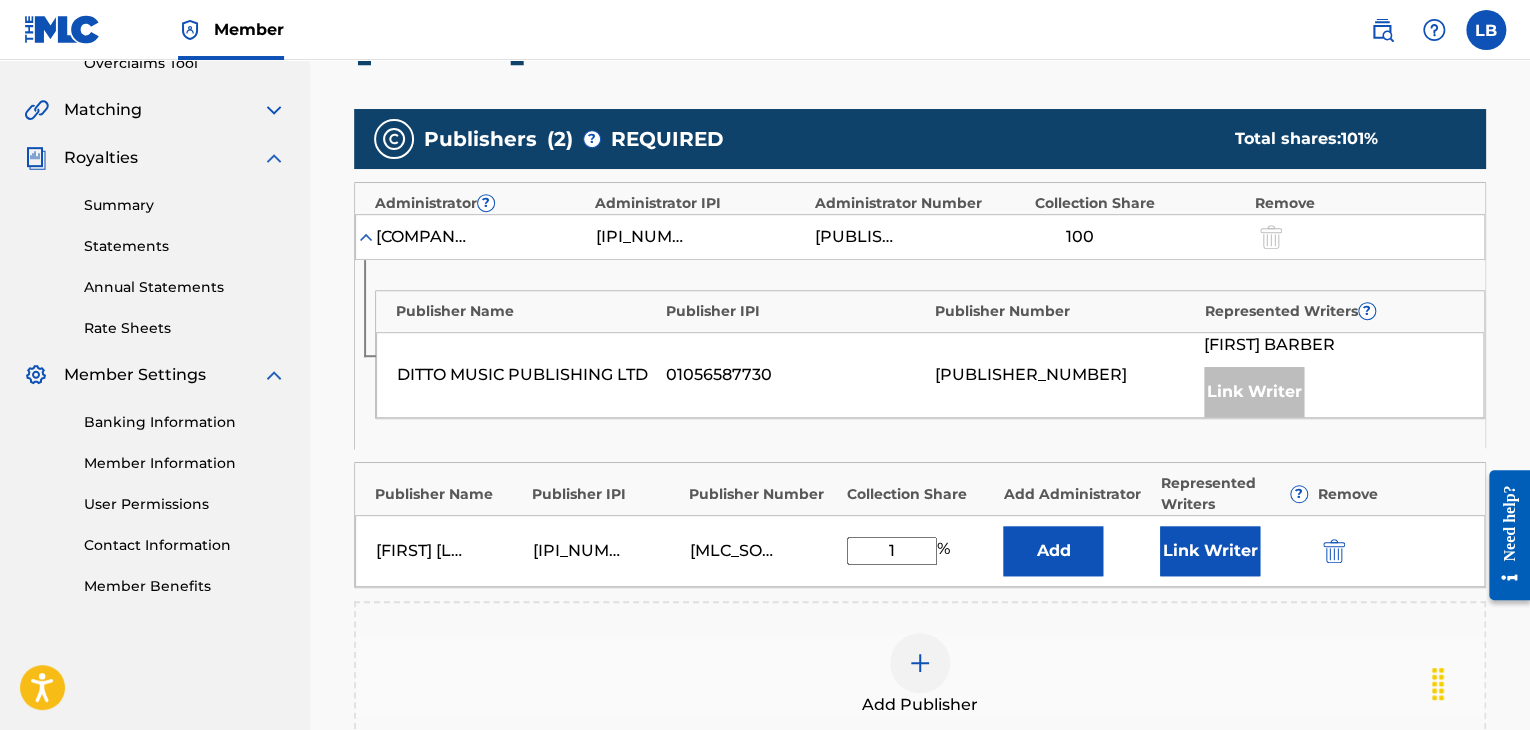type 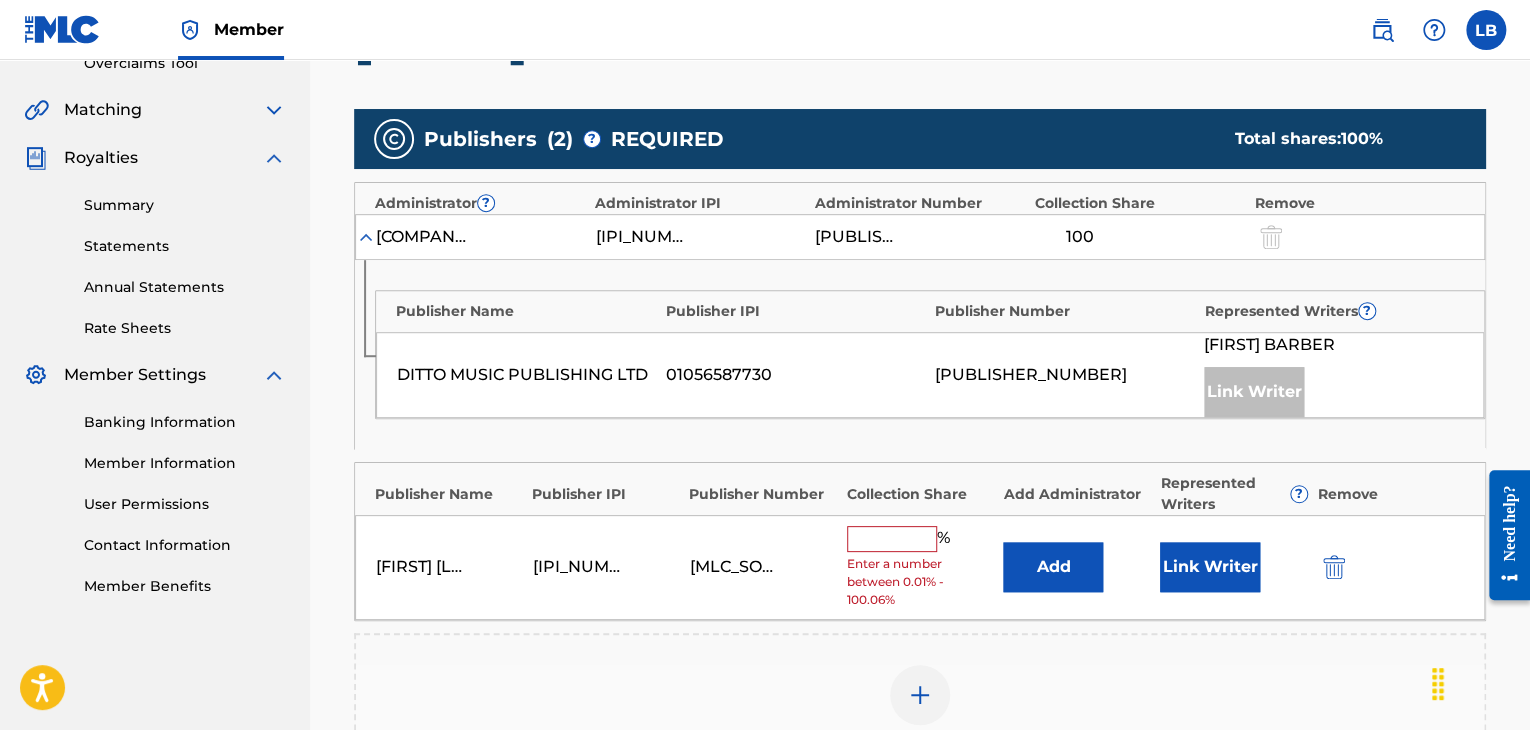 click at bounding box center (1334, 567) 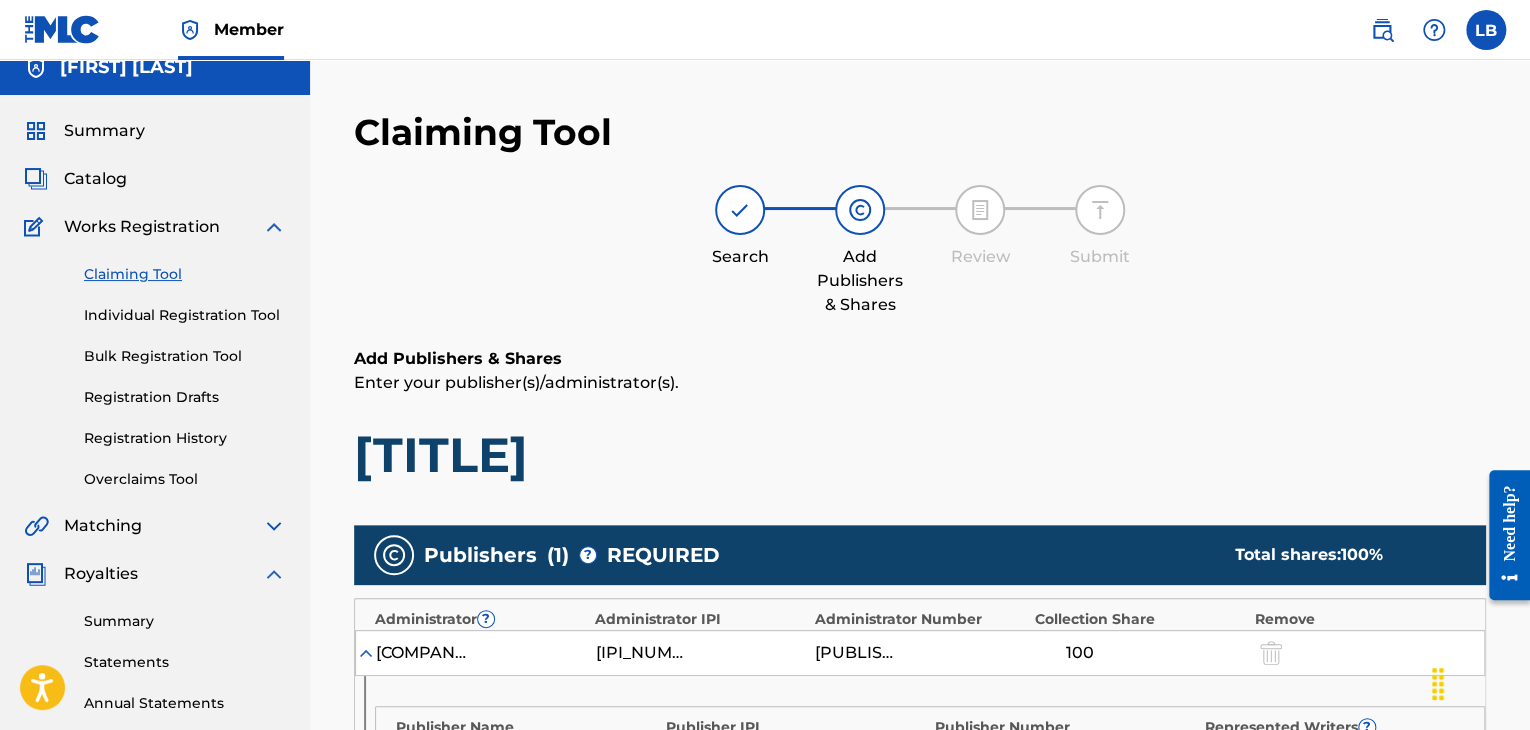 scroll, scrollTop: 3, scrollLeft: 0, axis: vertical 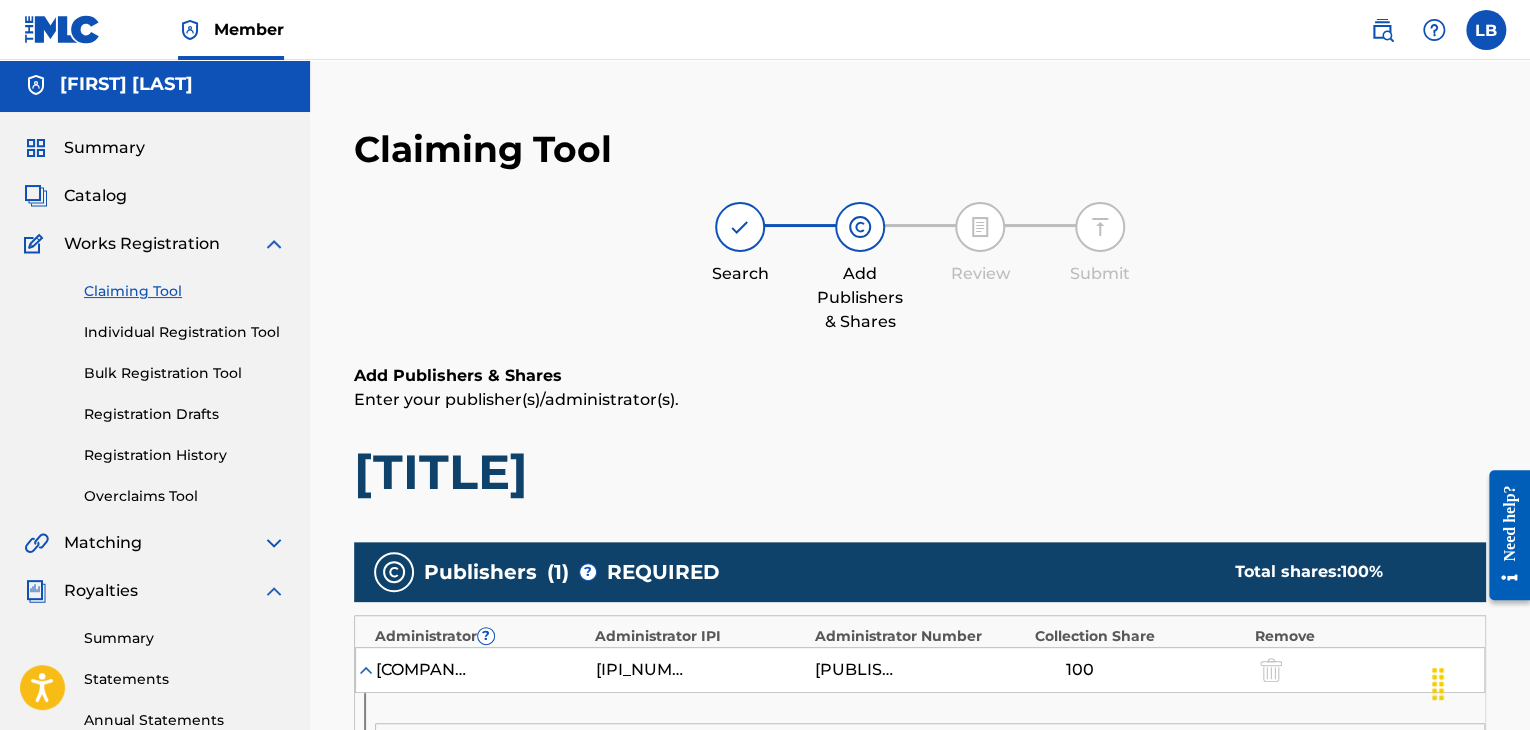 click on "Registration History" at bounding box center (185, 455) 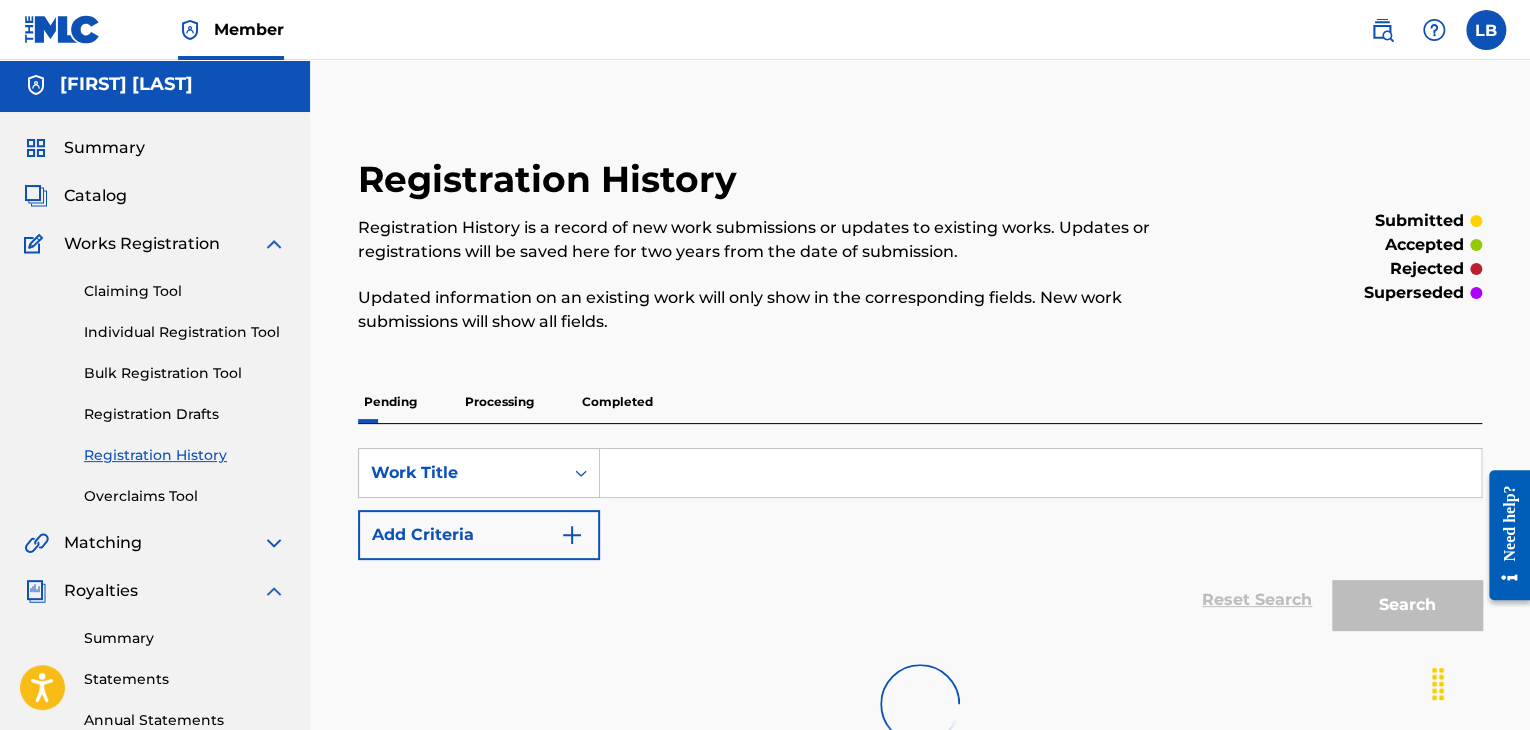 scroll, scrollTop: 0, scrollLeft: 0, axis: both 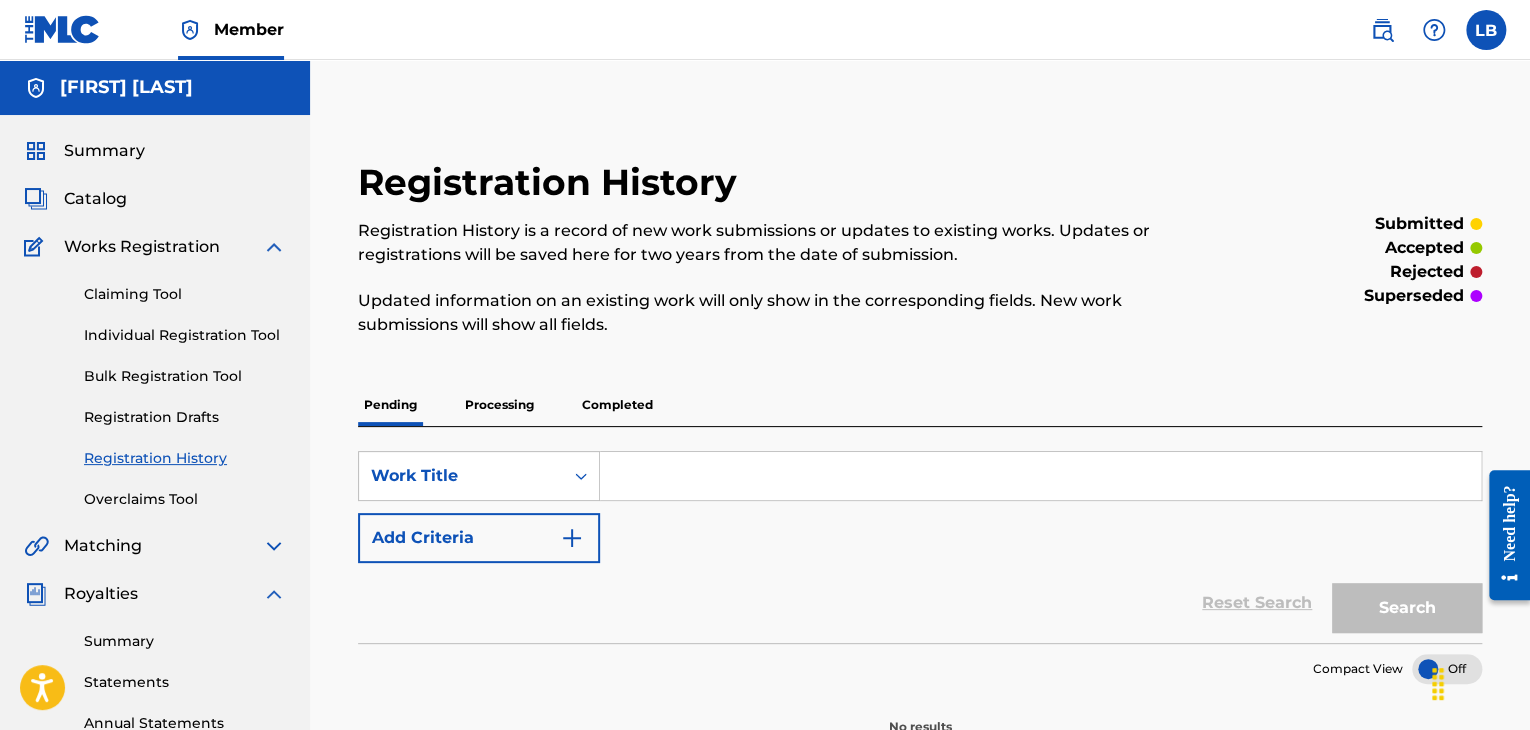 click on "Completed" at bounding box center [617, 405] 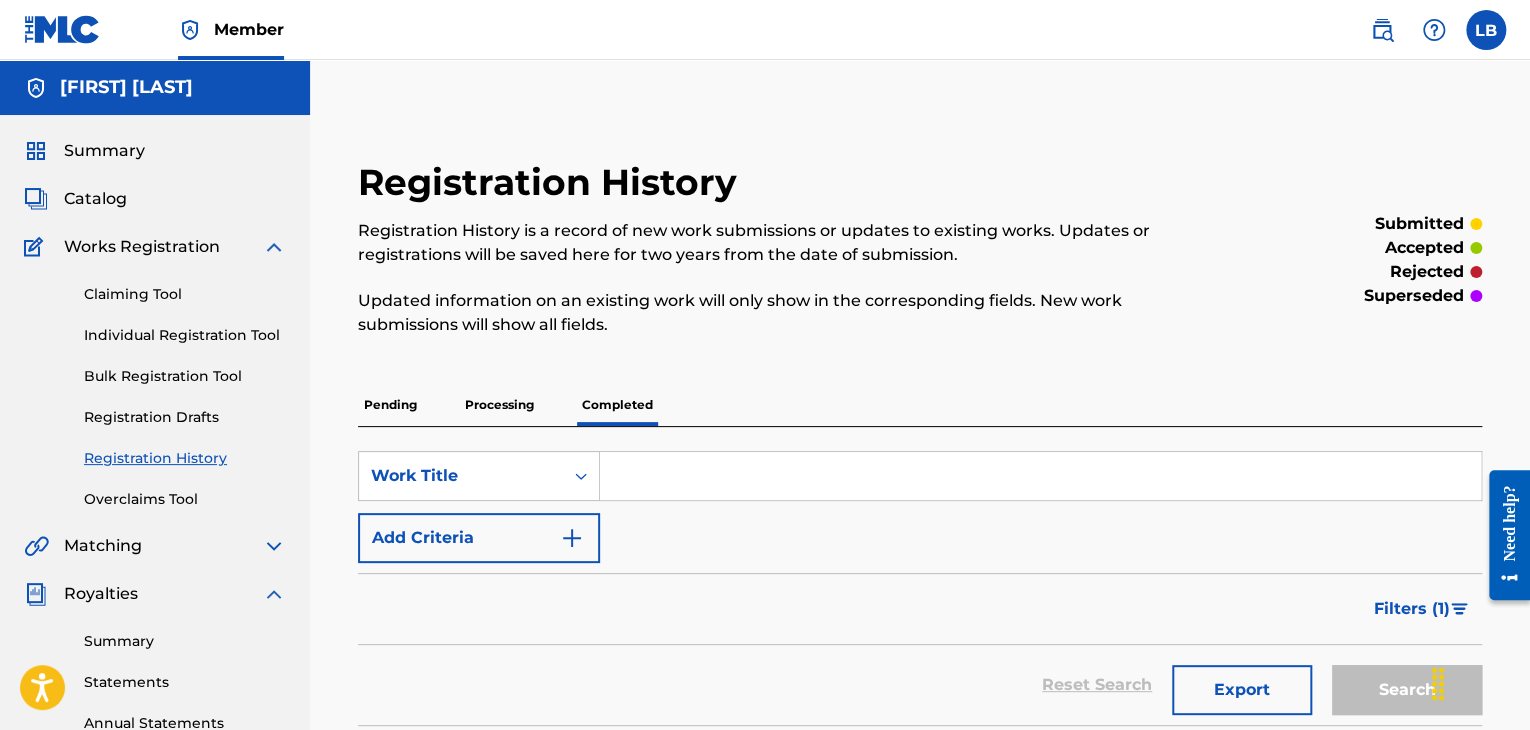 click on "Processing" at bounding box center (499, 405) 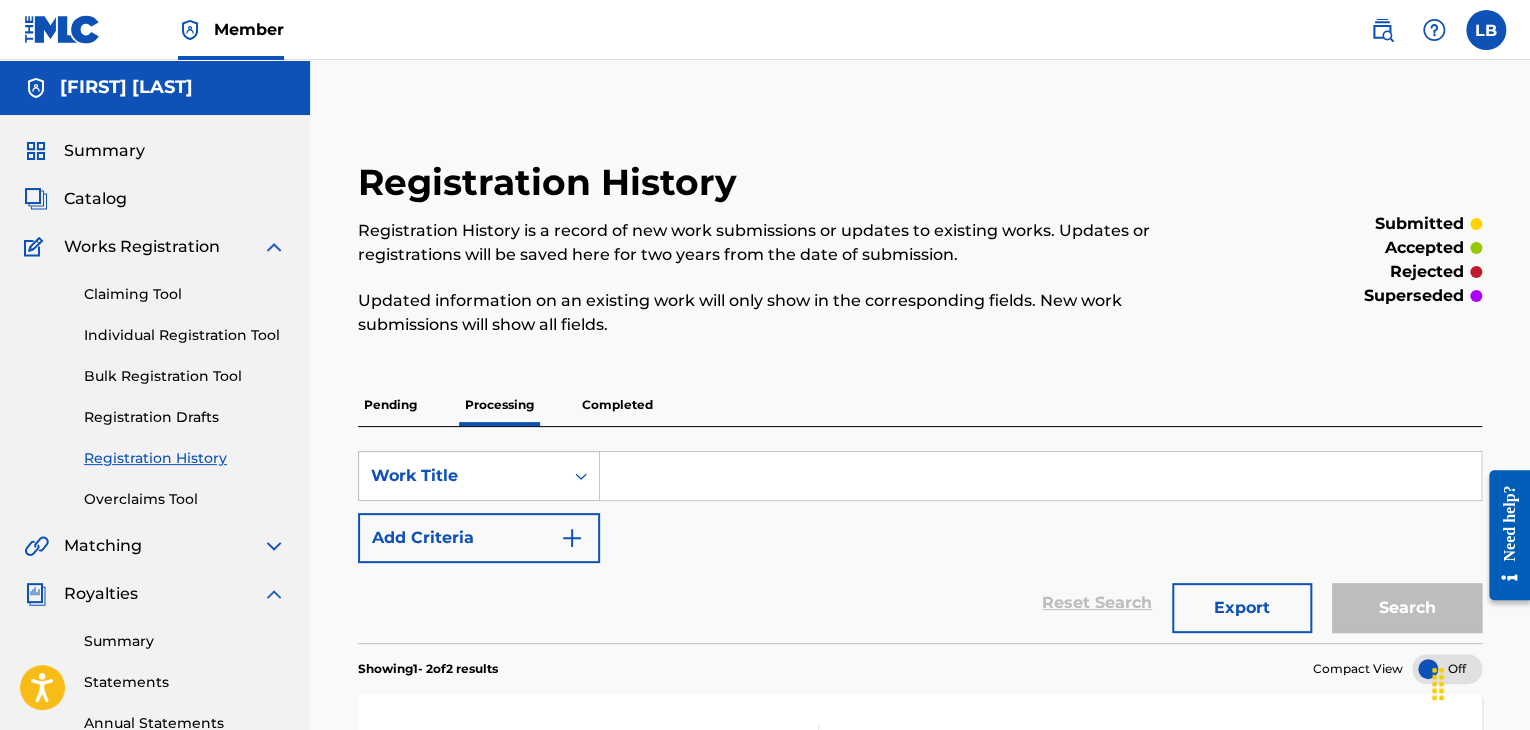 click on "Pending" at bounding box center (390, 405) 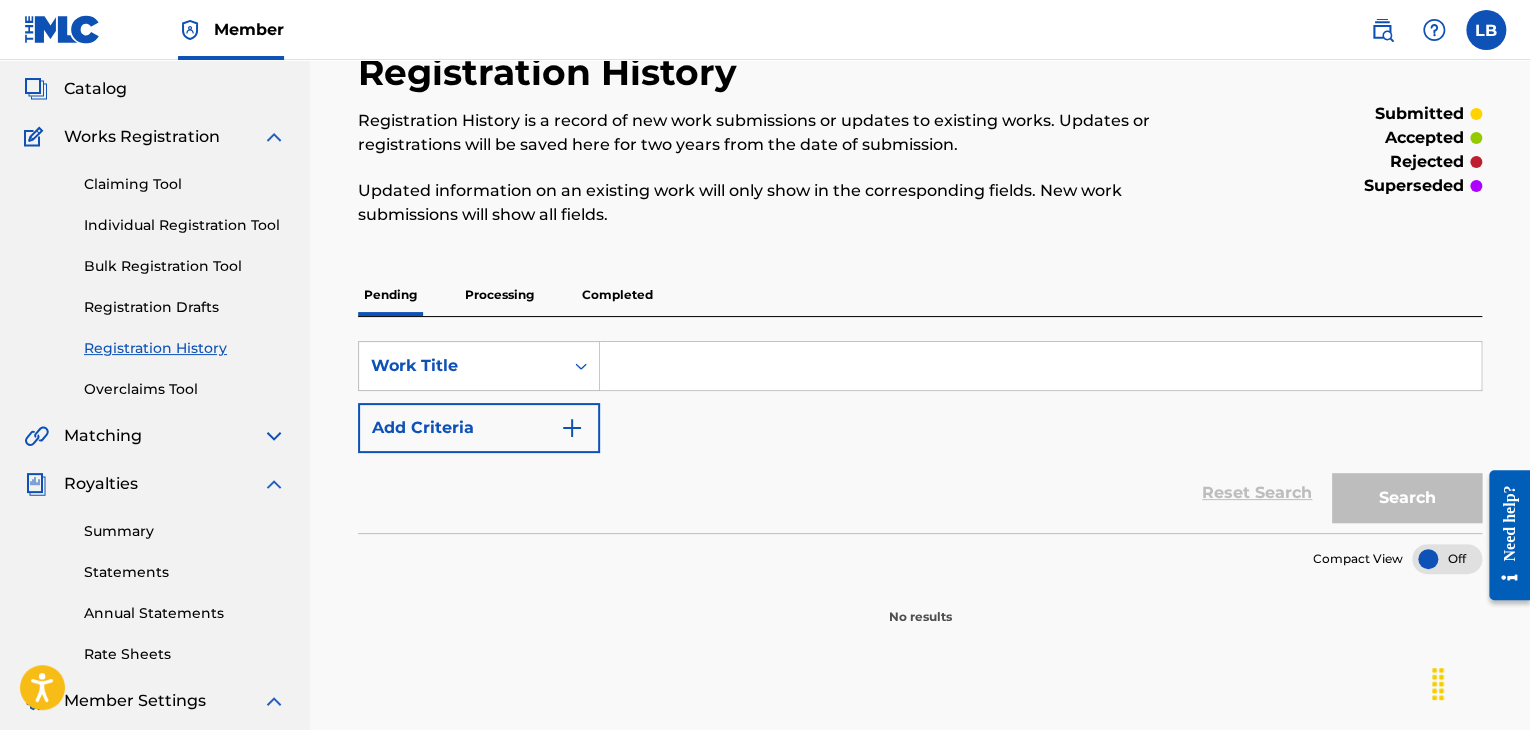 scroll, scrollTop: 136, scrollLeft: 0, axis: vertical 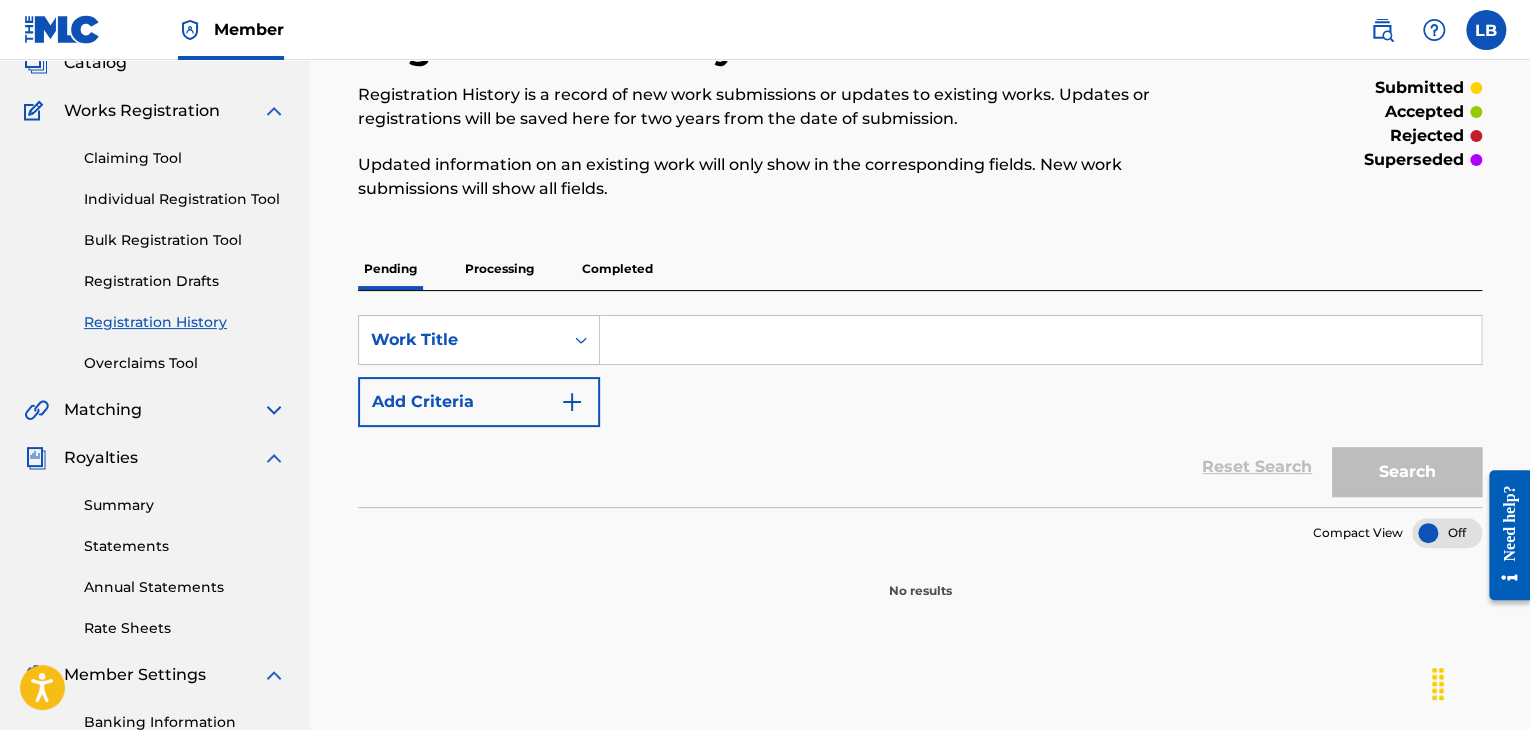 click on "Processing" at bounding box center [499, 269] 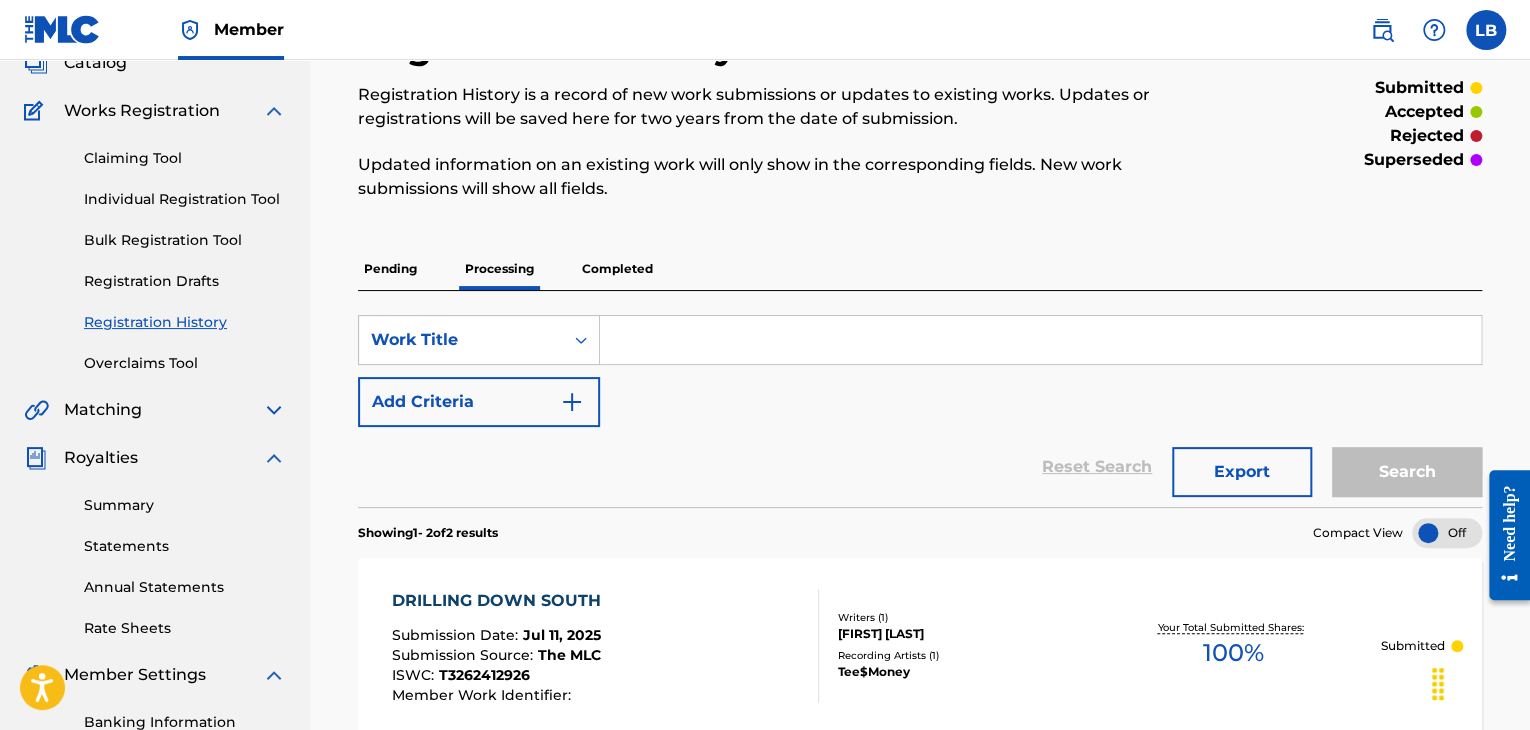scroll, scrollTop: 0, scrollLeft: 0, axis: both 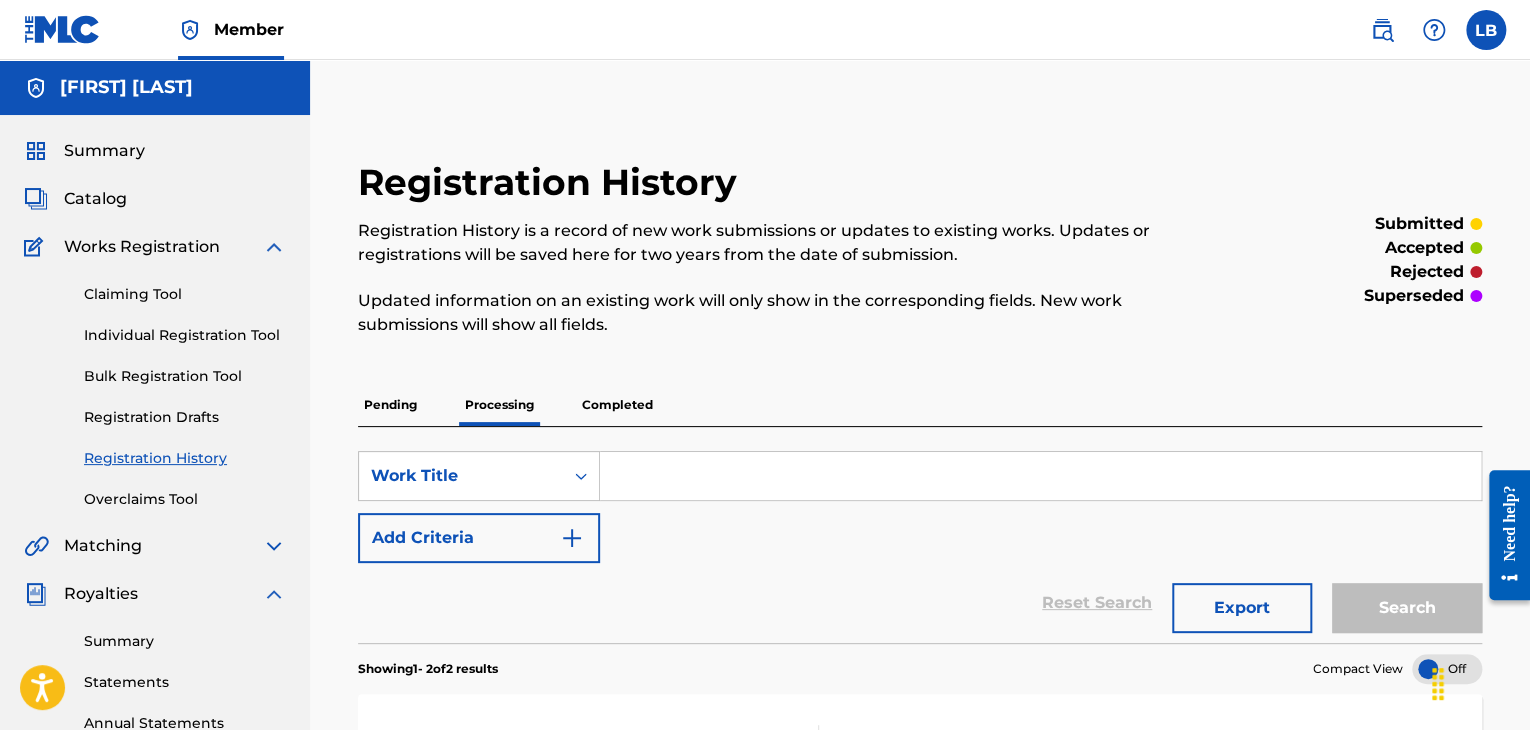 click on "Completed" at bounding box center [617, 405] 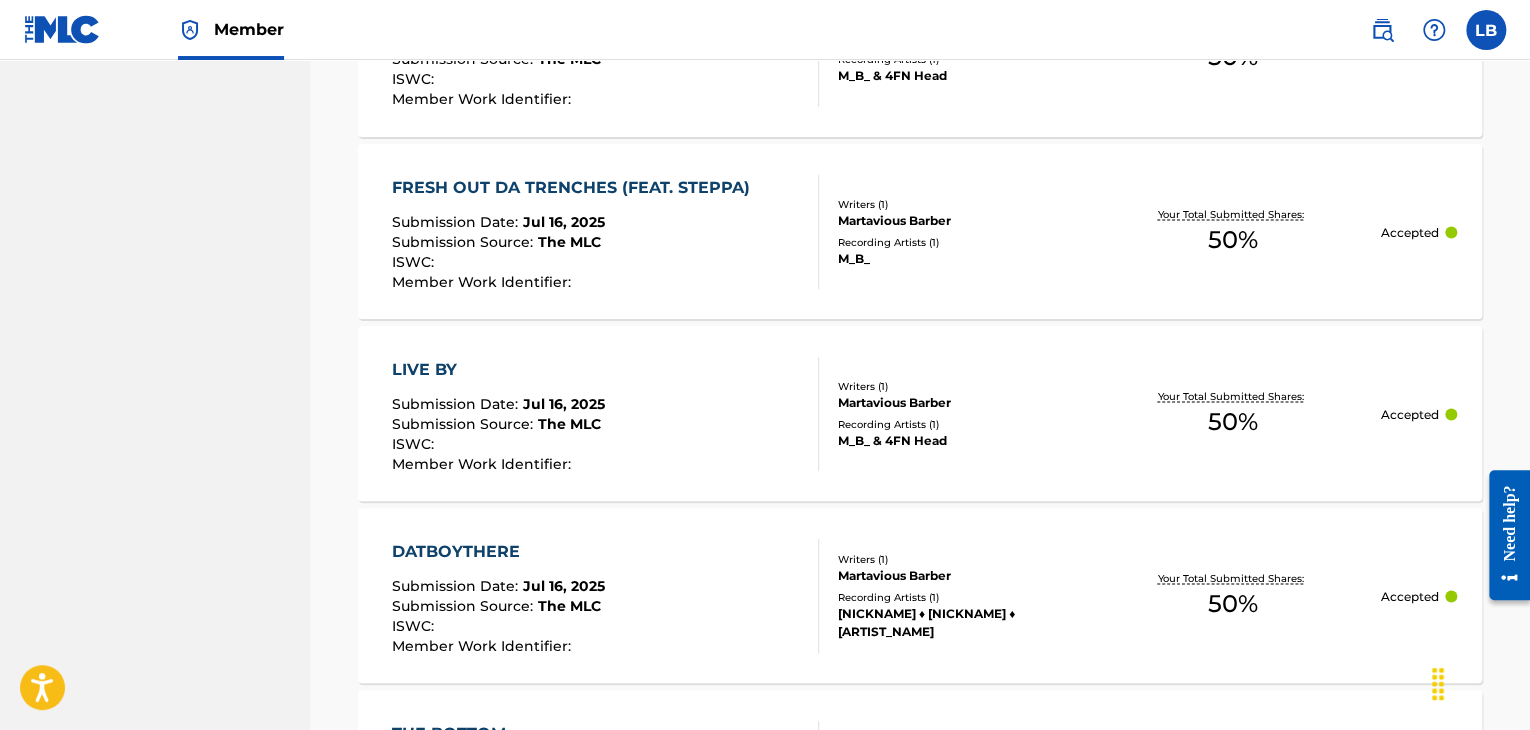 scroll, scrollTop: 1656, scrollLeft: 0, axis: vertical 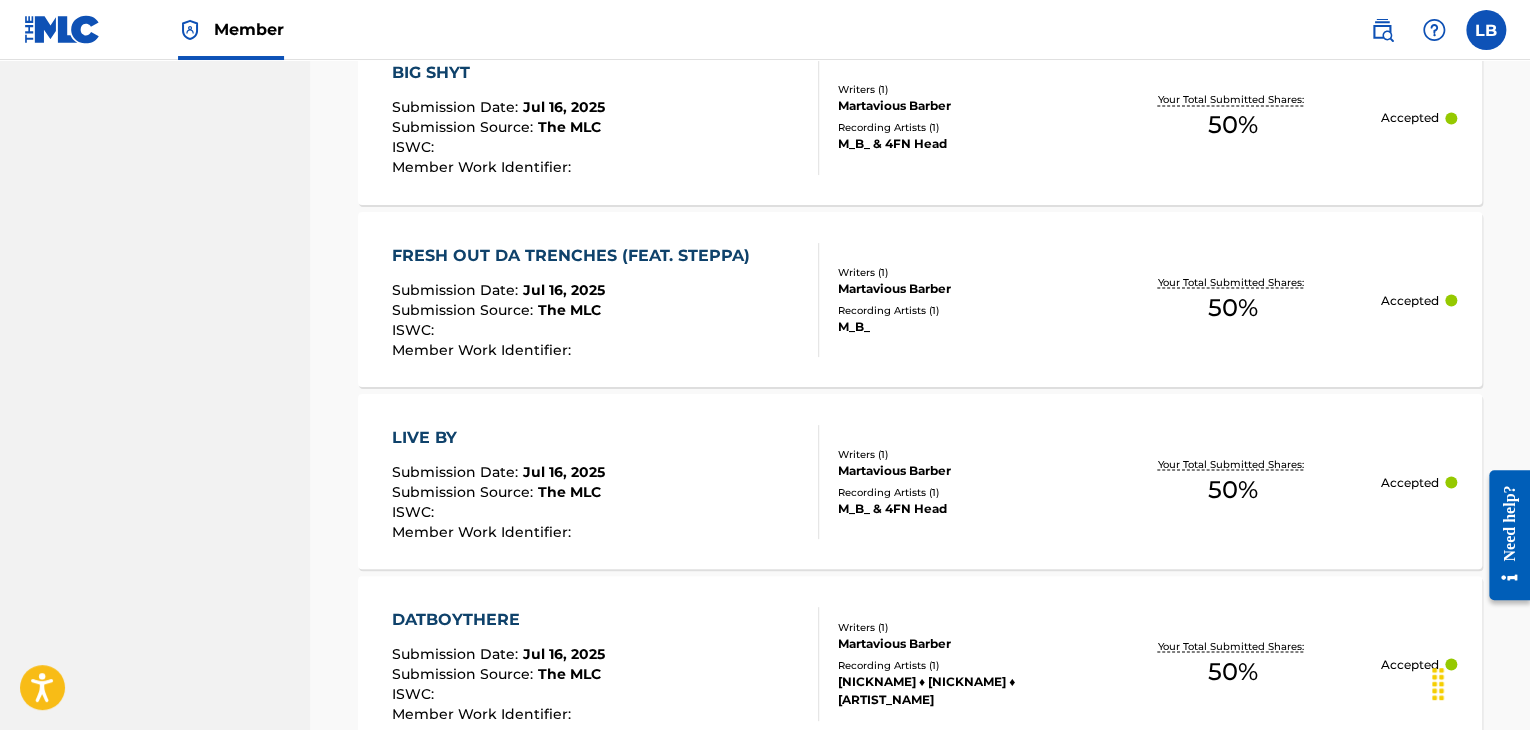 click on "FRESH OUT DA TRENCHES (FEAT. STEPPA)" at bounding box center [576, 255] 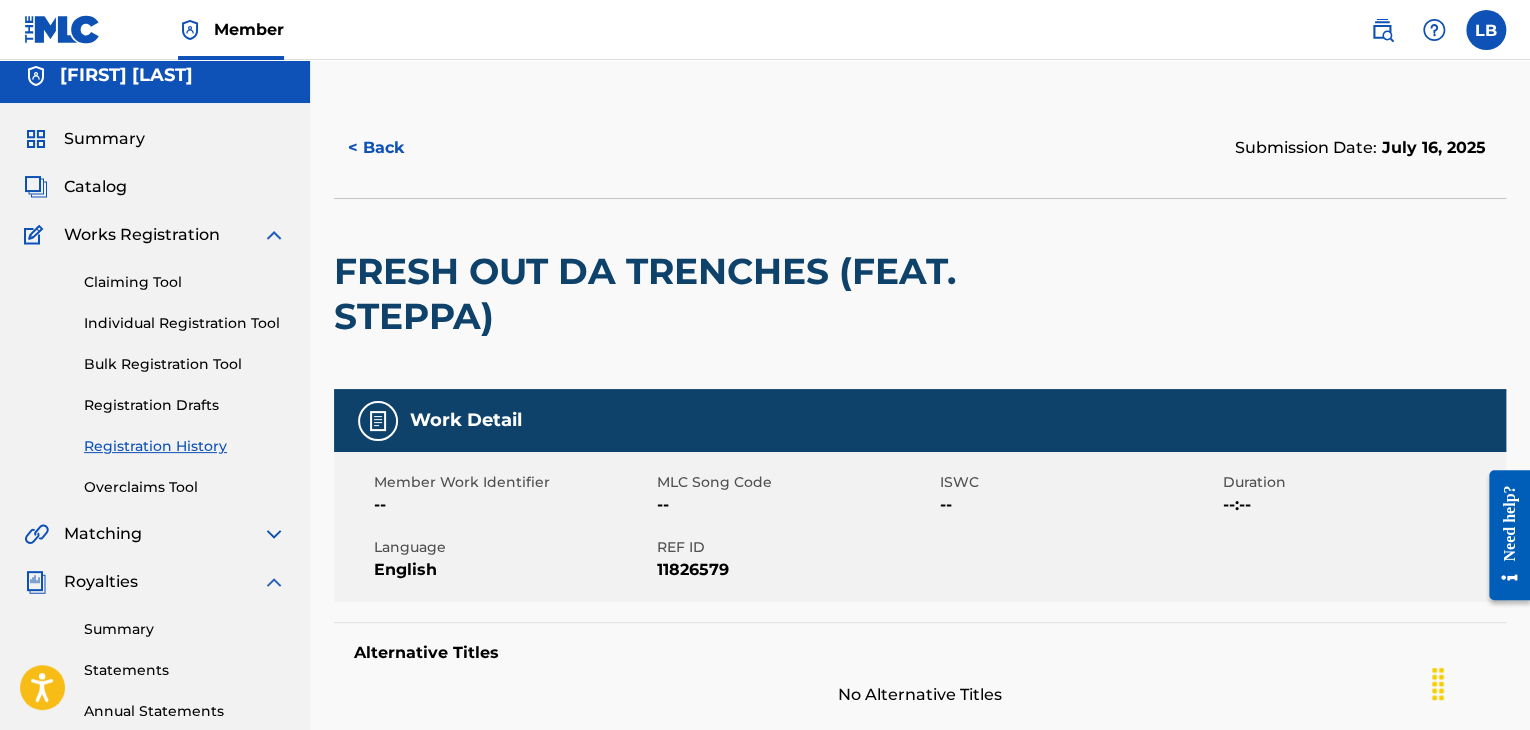scroll, scrollTop: 76, scrollLeft: 0, axis: vertical 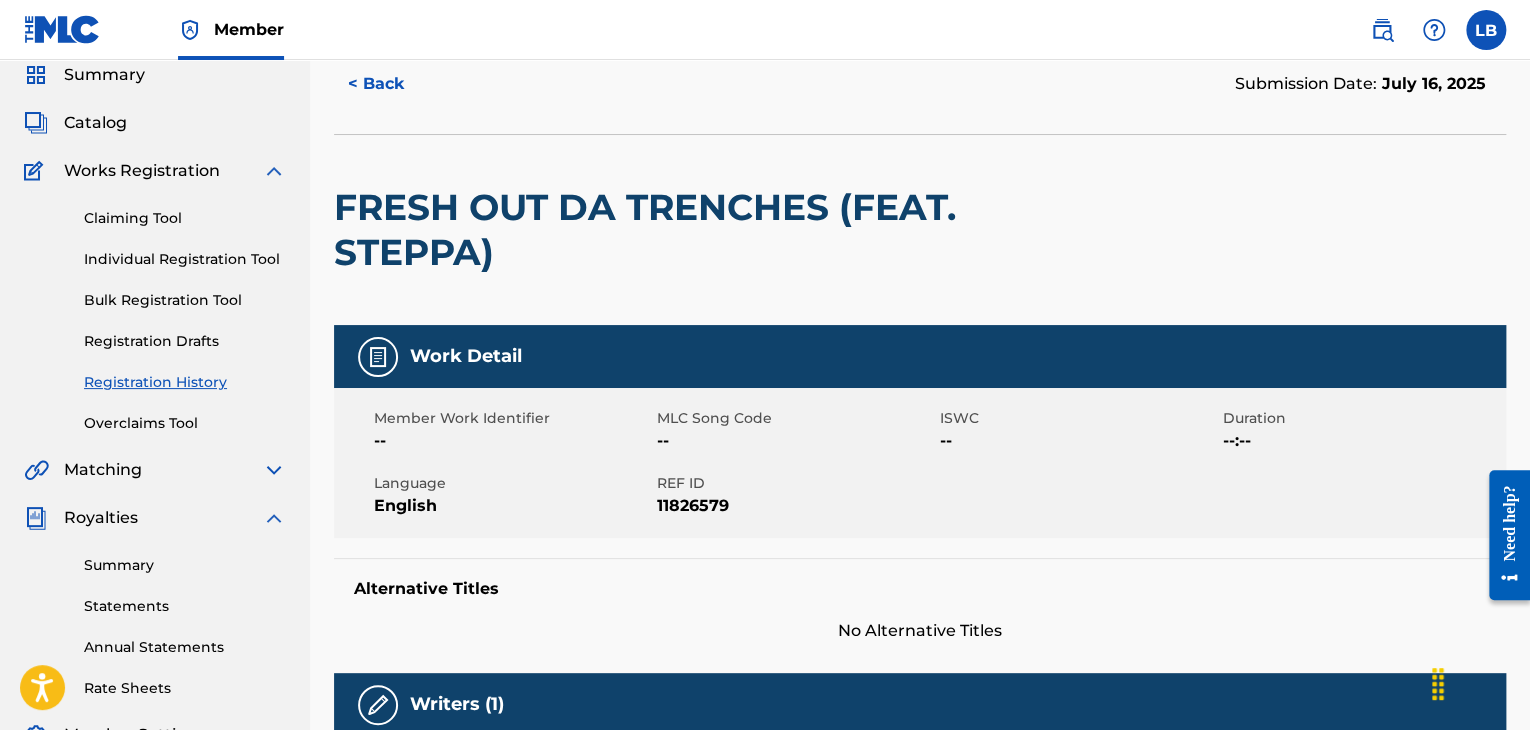 click on "Catalog" at bounding box center [95, 123] 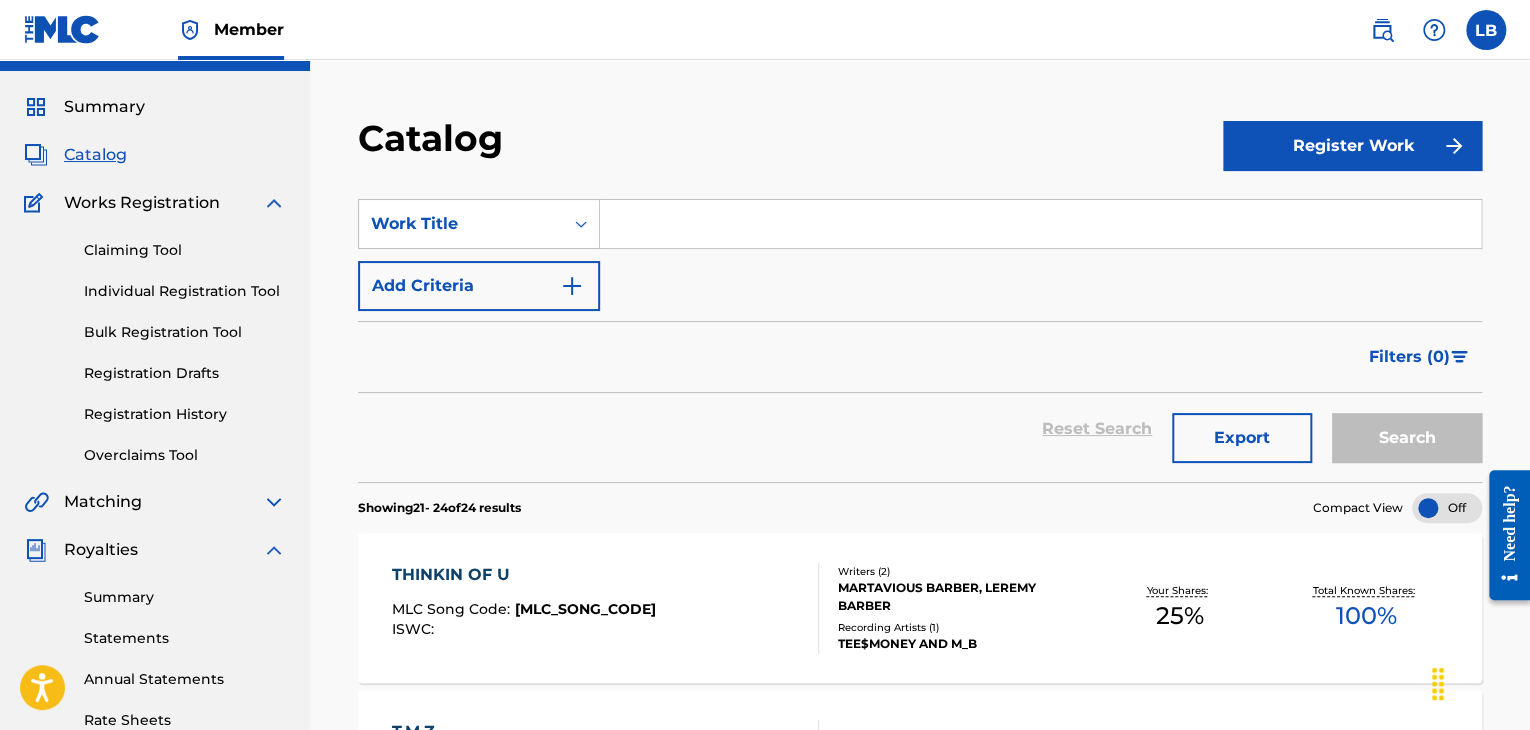 scroll, scrollTop: 272, scrollLeft: 0, axis: vertical 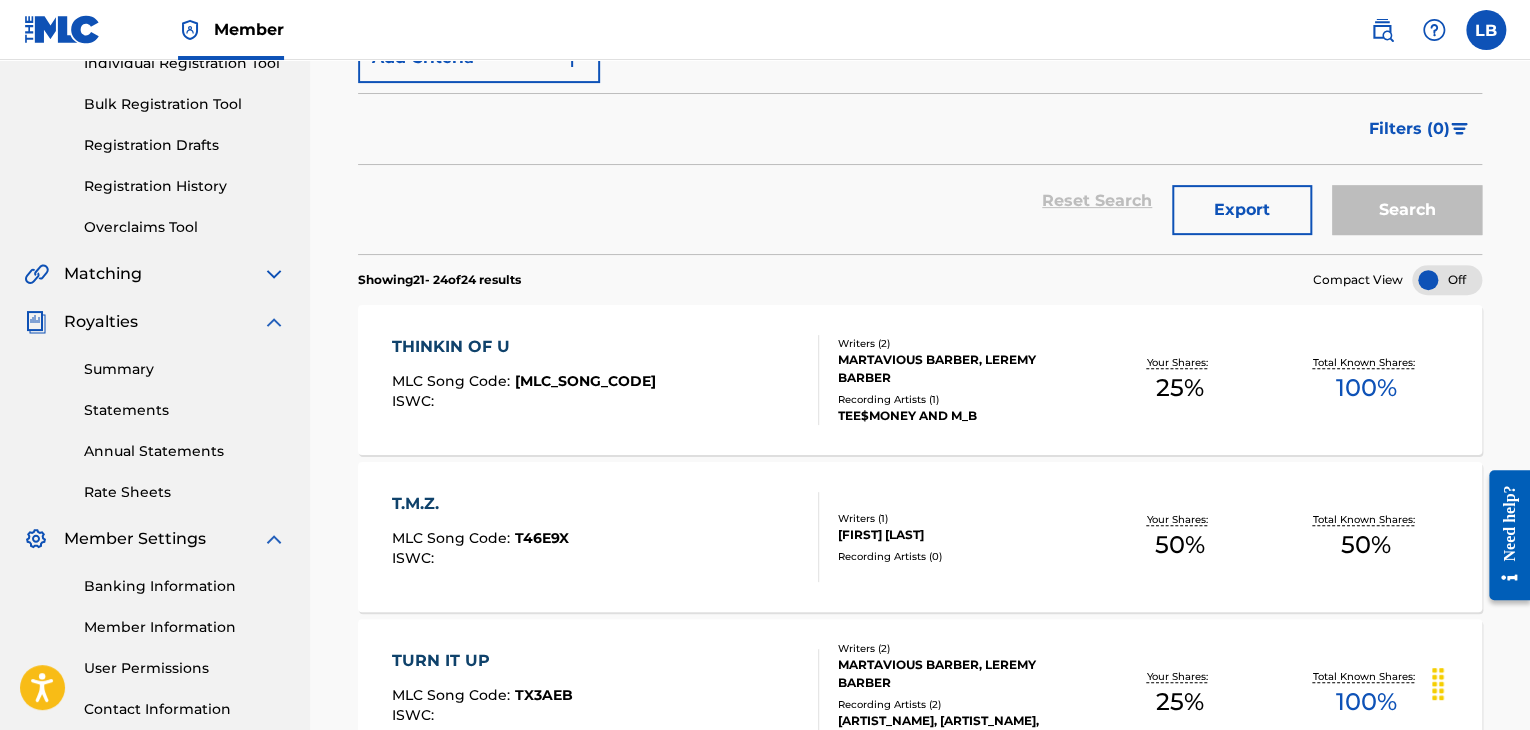 click on "THINKIN OF U" at bounding box center (524, 347) 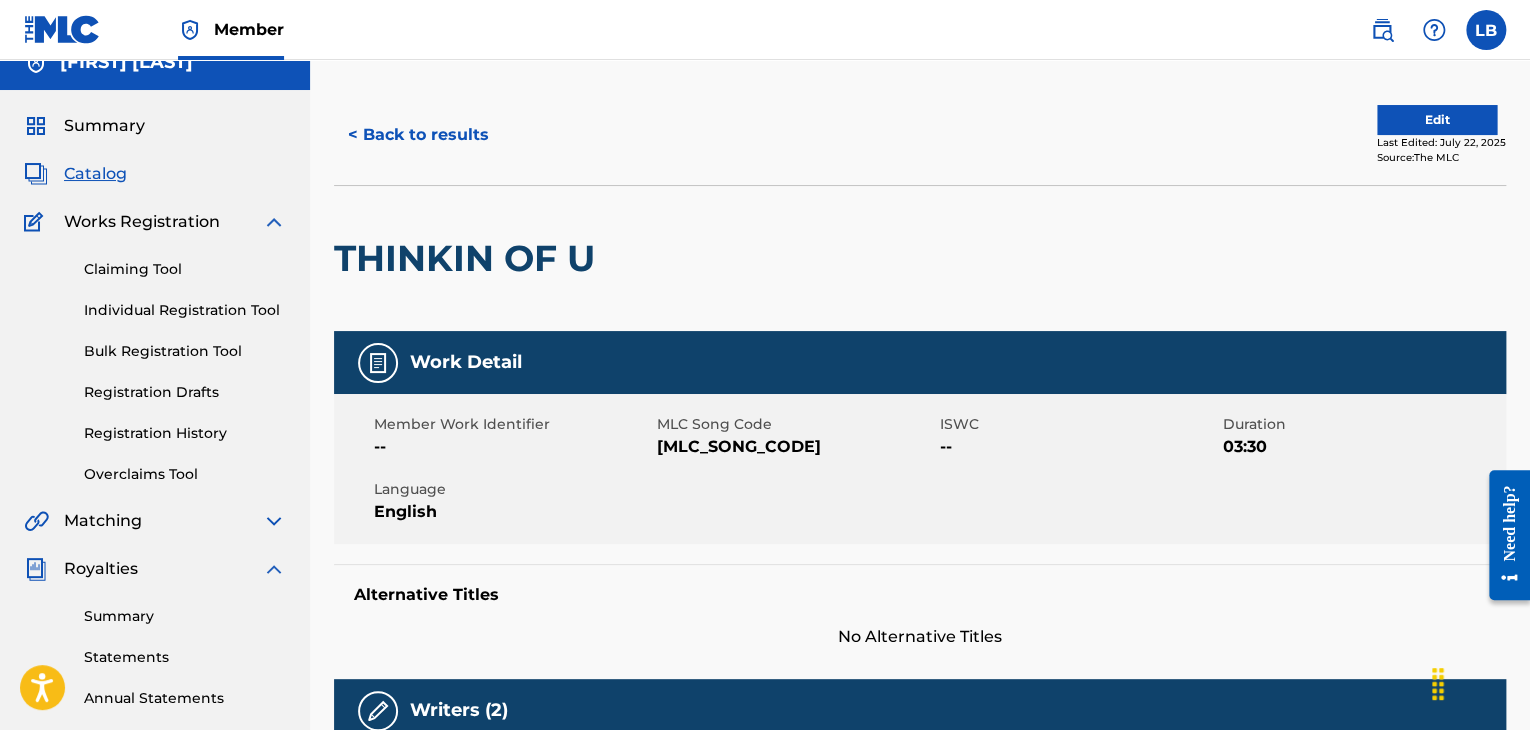 scroll, scrollTop: 22, scrollLeft: 0, axis: vertical 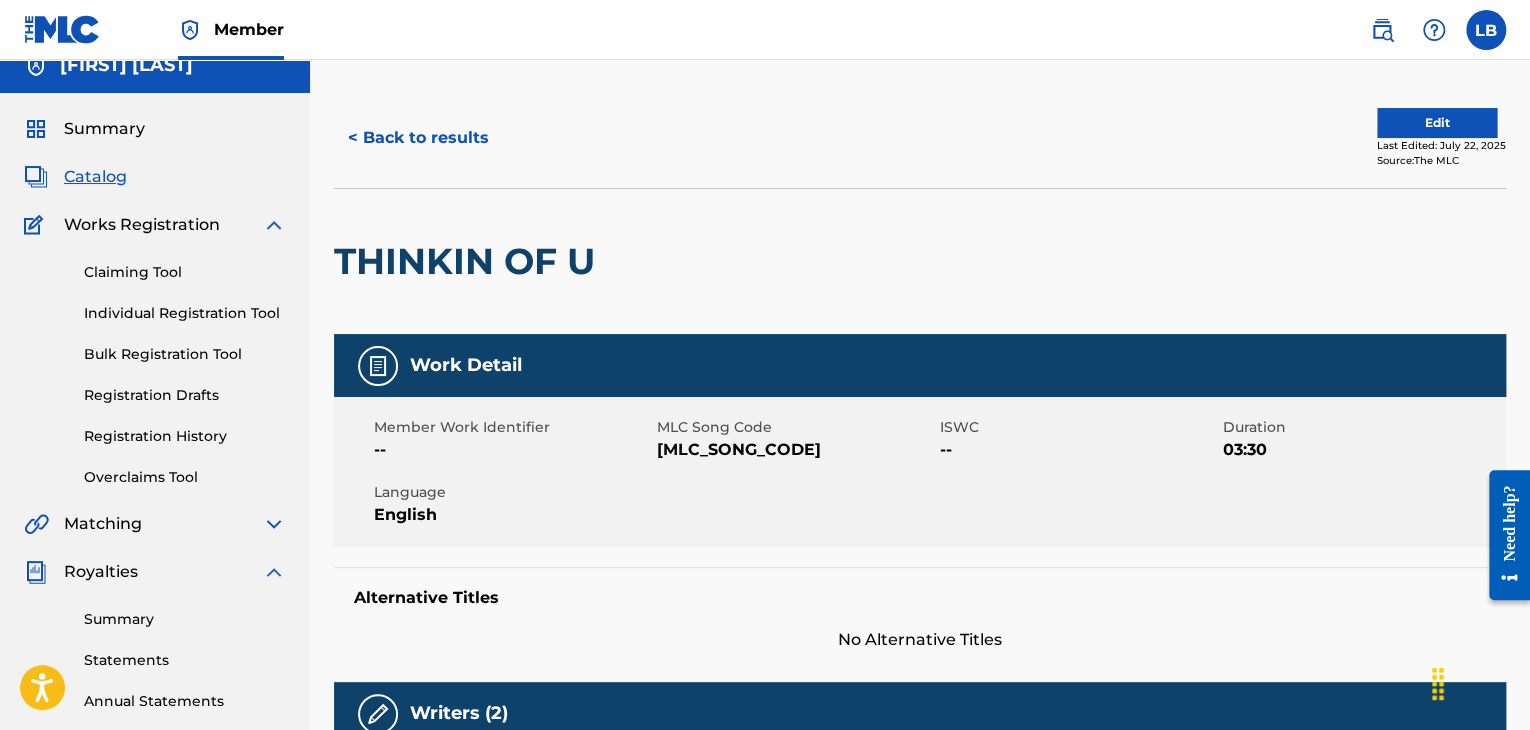 click on "Edit" at bounding box center [1437, 123] 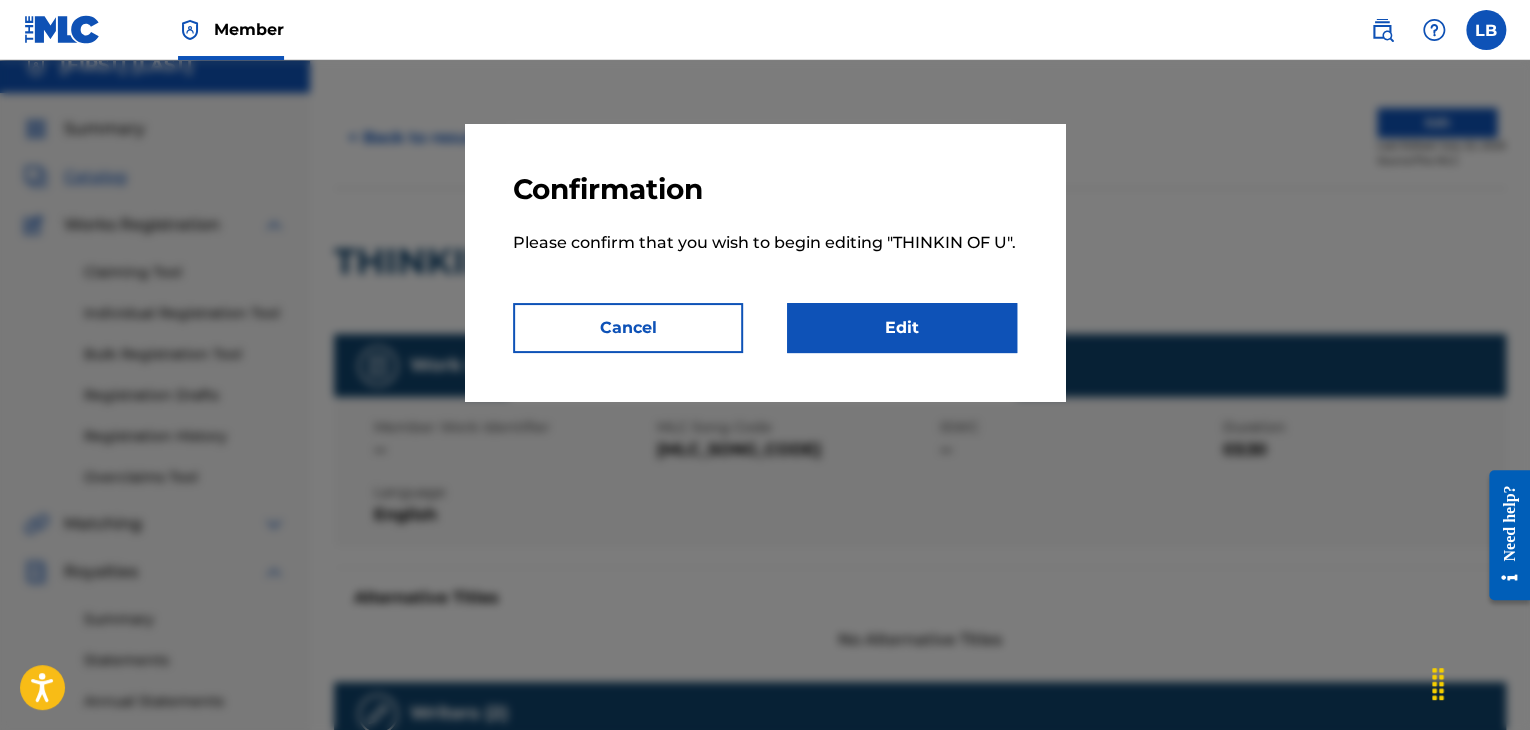 click on "Edit" at bounding box center [902, 328] 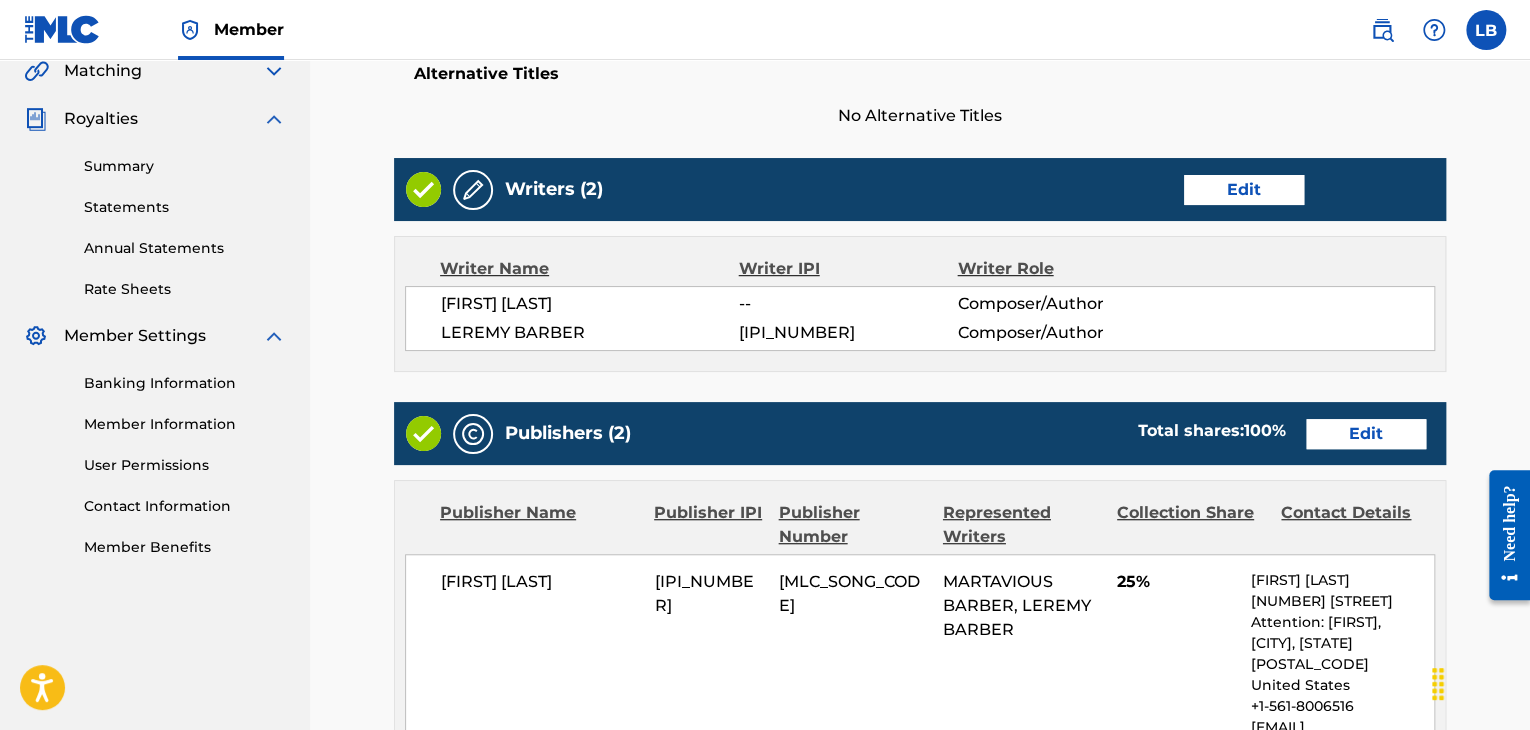 scroll, scrollTop: 477, scrollLeft: 0, axis: vertical 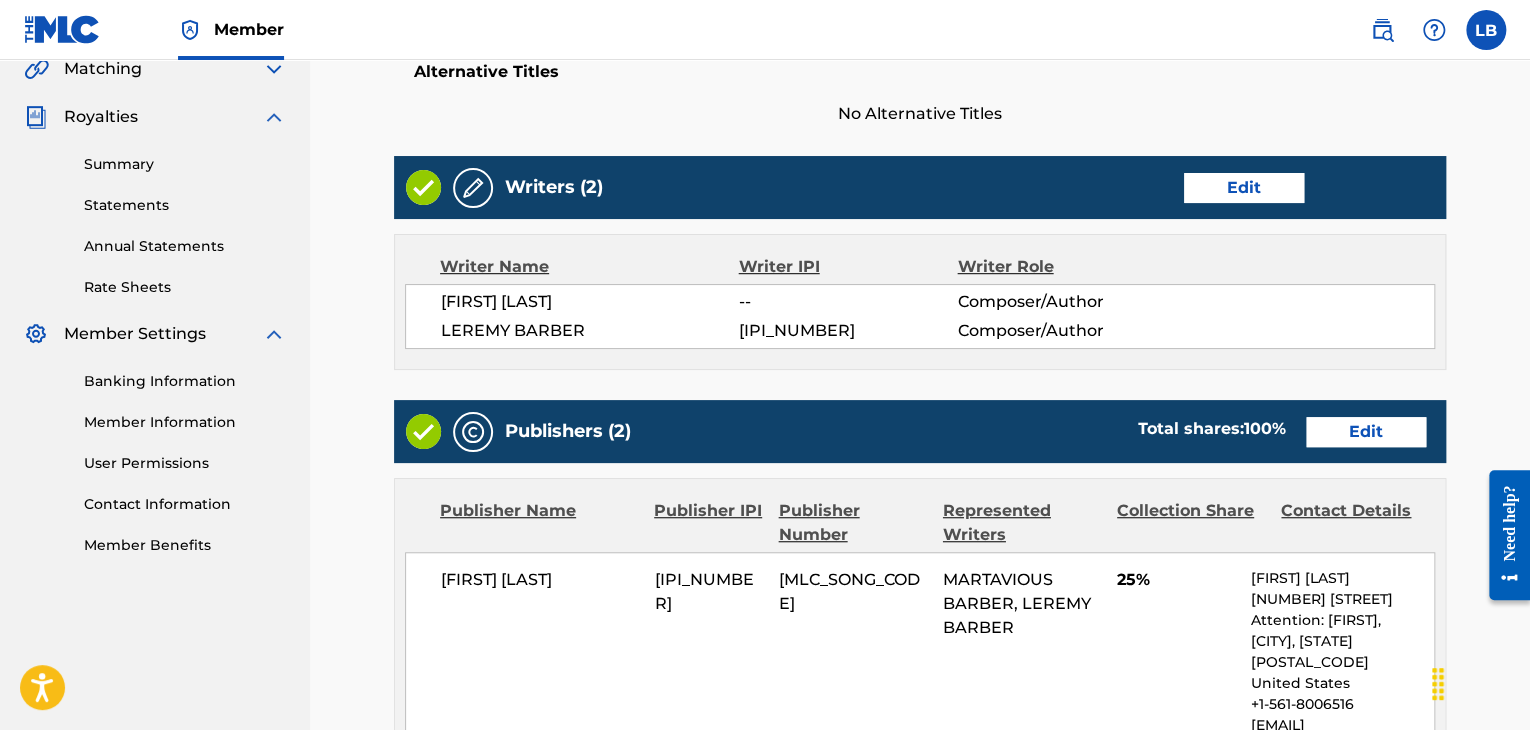 click on "Edit" at bounding box center (1366, 432) 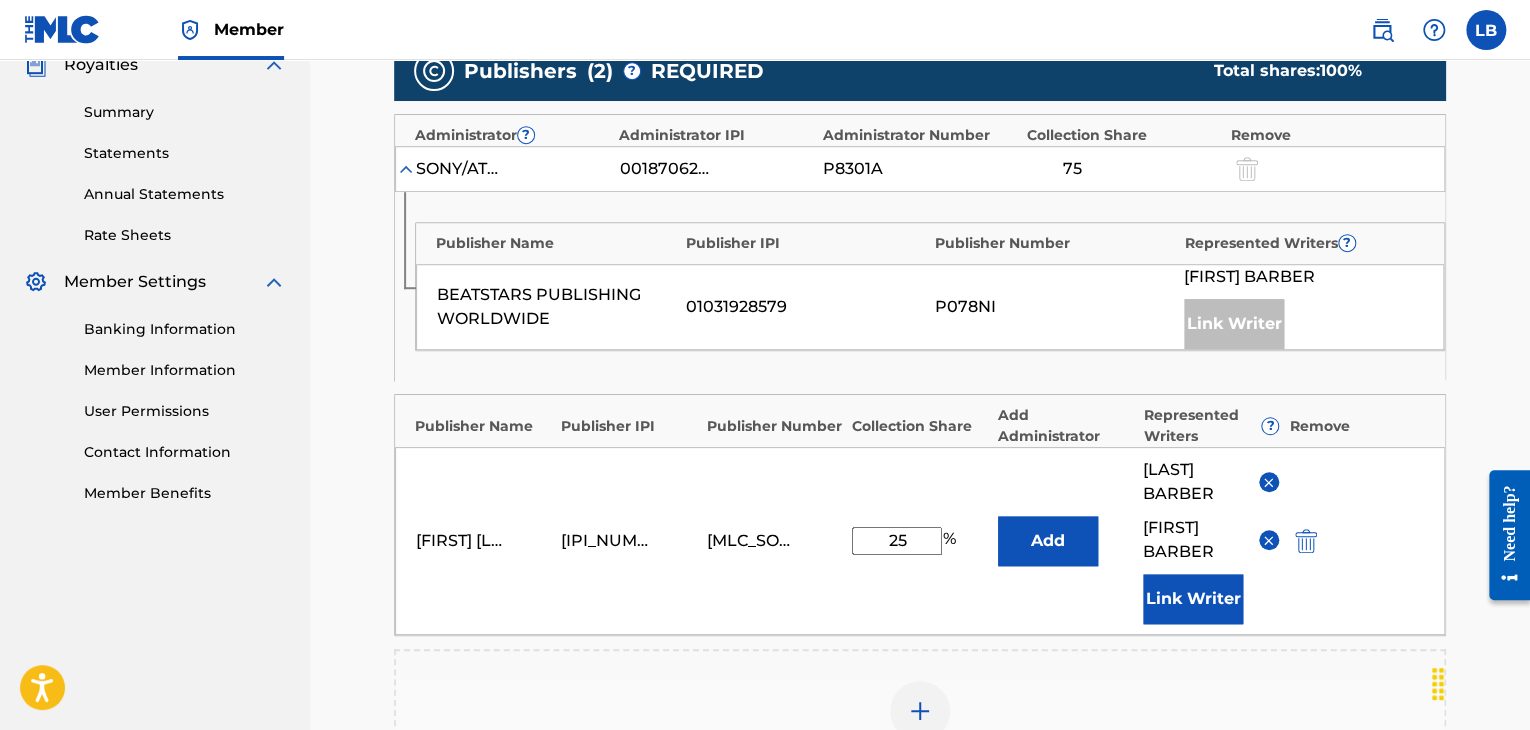scroll, scrollTop: 474, scrollLeft: 0, axis: vertical 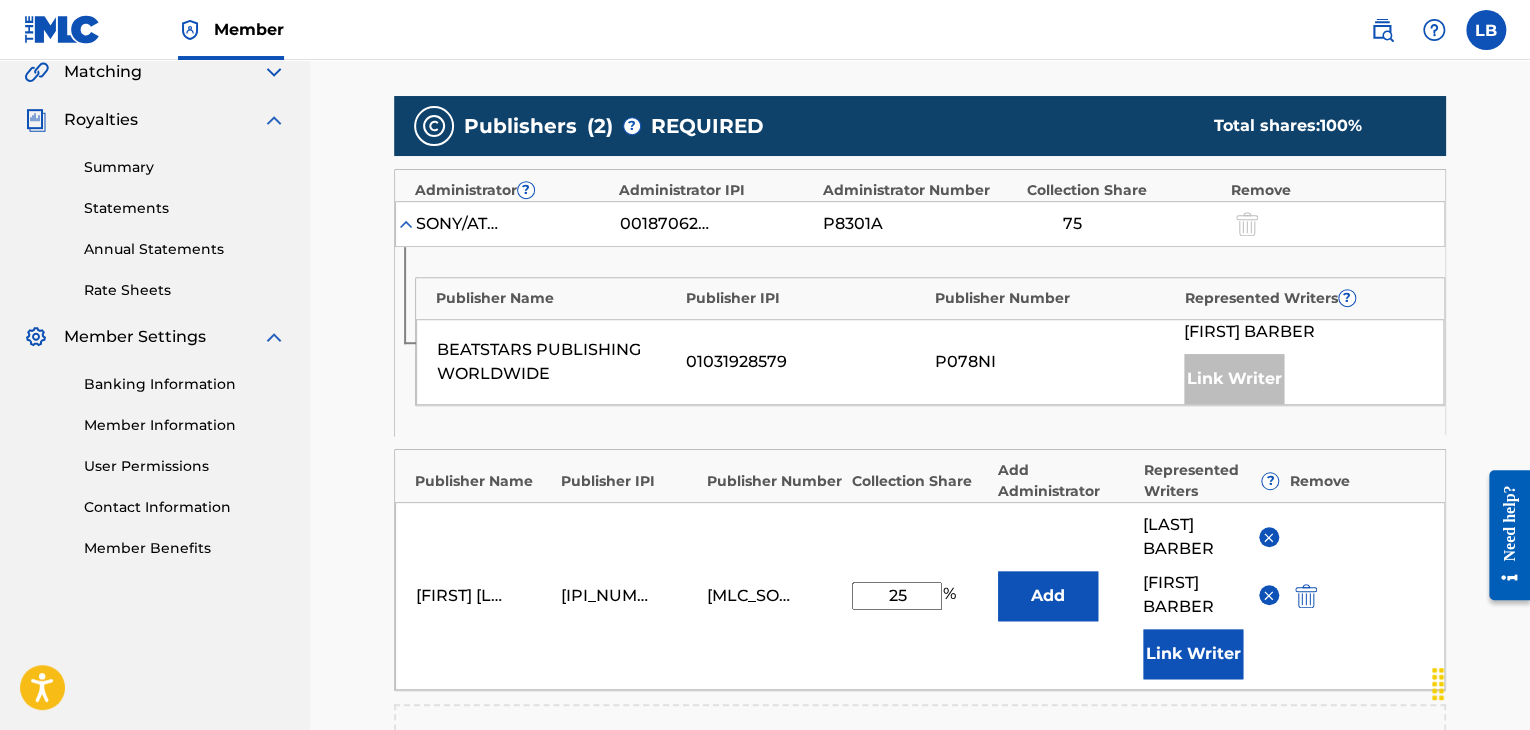 click at bounding box center (1268, 595) 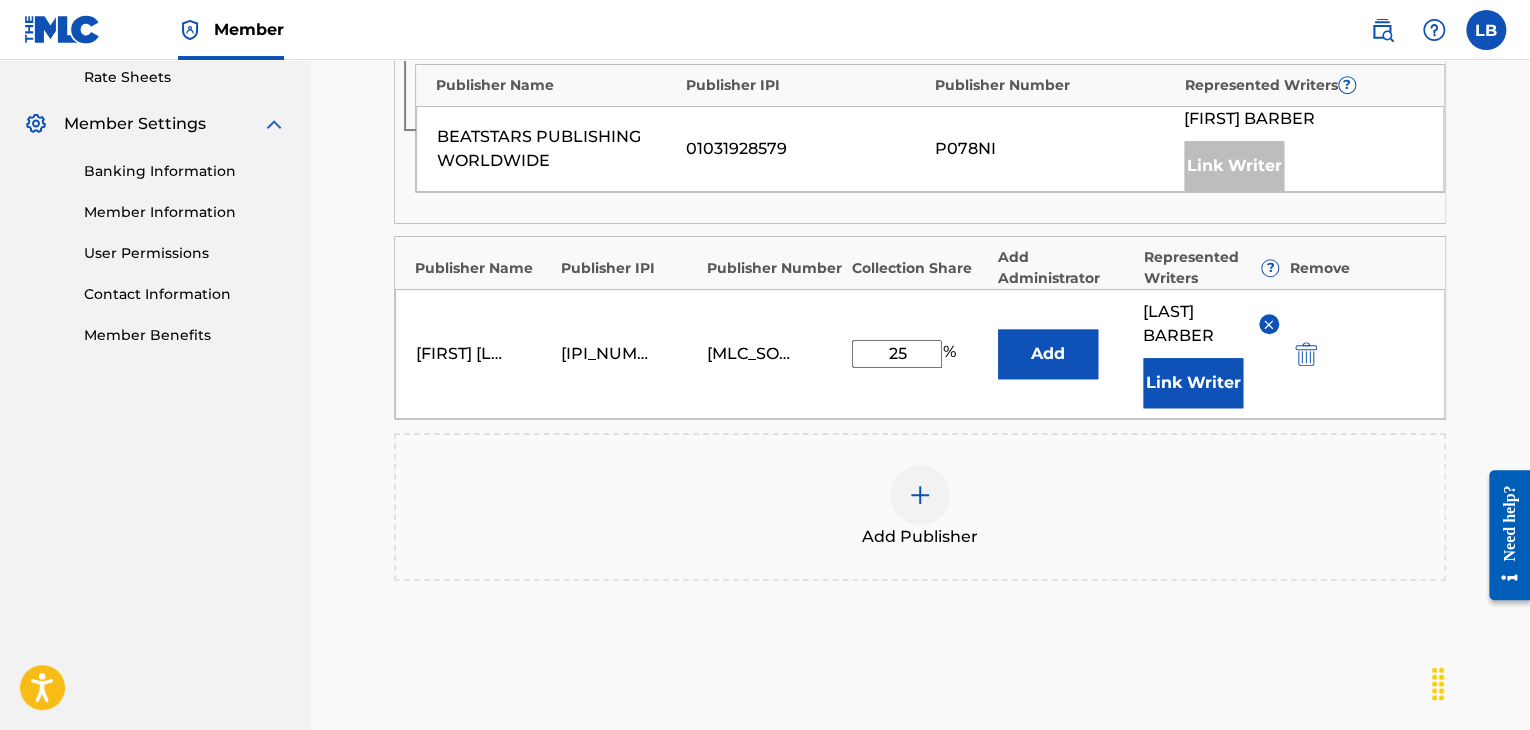 scroll, scrollTop: 807, scrollLeft: 0, axis: vertical 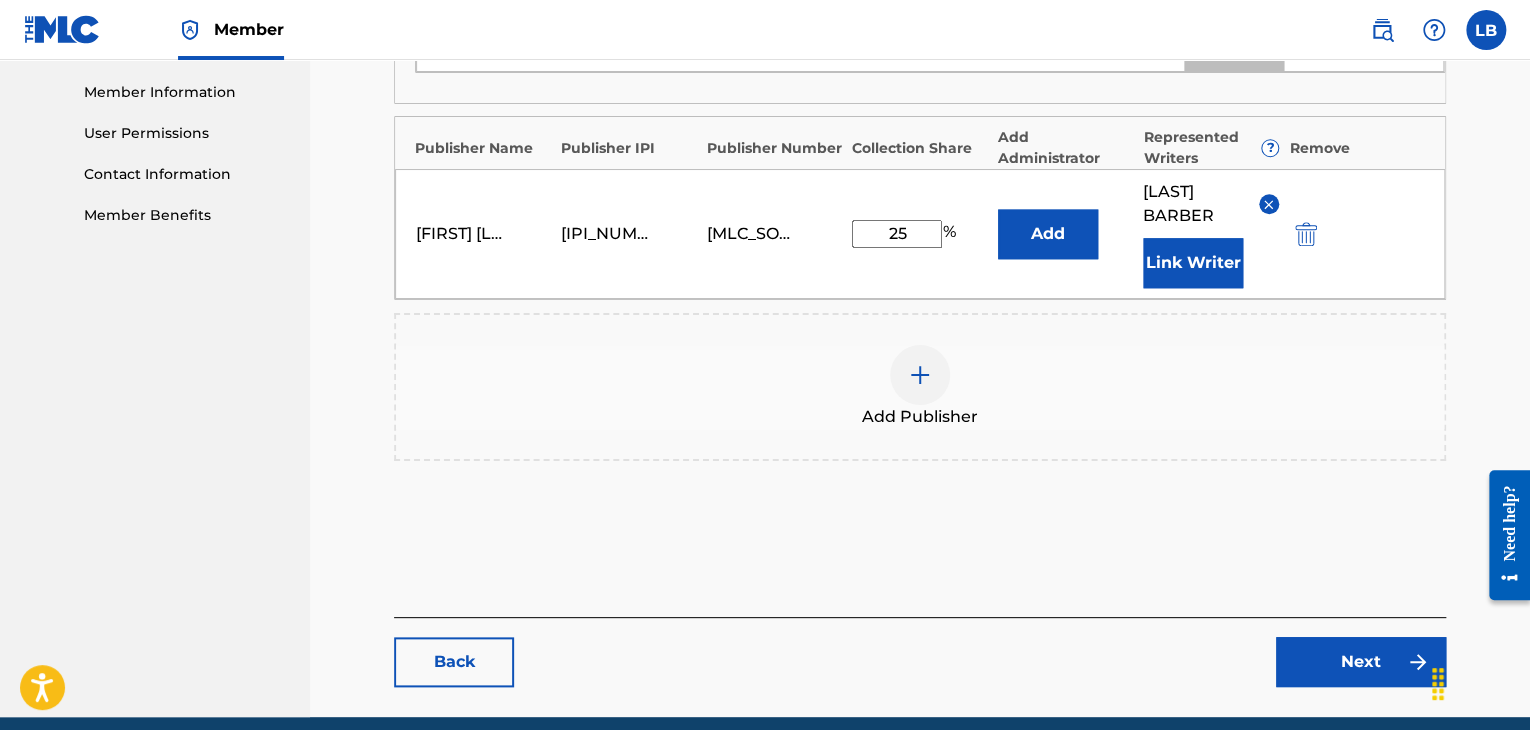 click on "Next" at bounding box center (1361, 662) 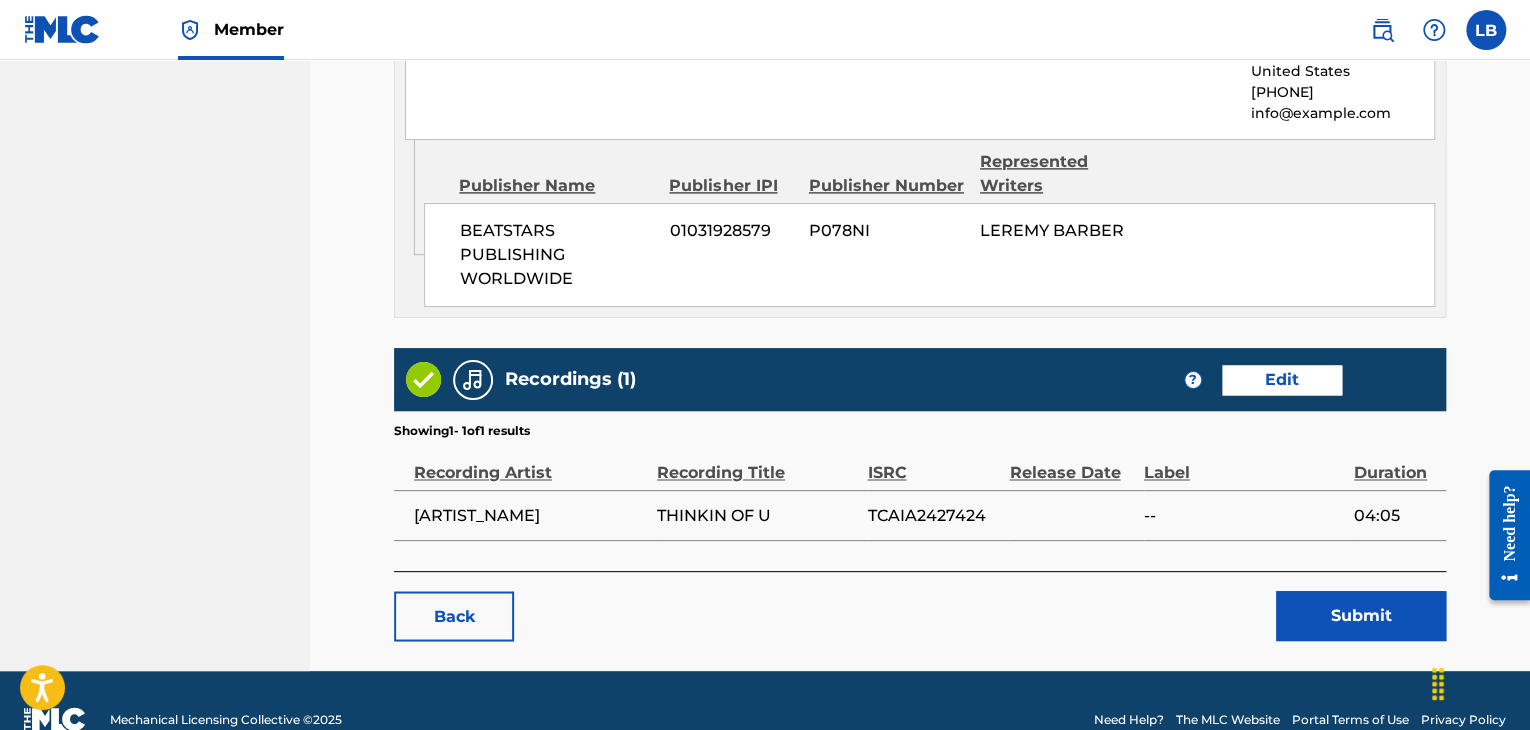 scroll, scrollTop: 1432, scrollLeft: 0, axis: vertical 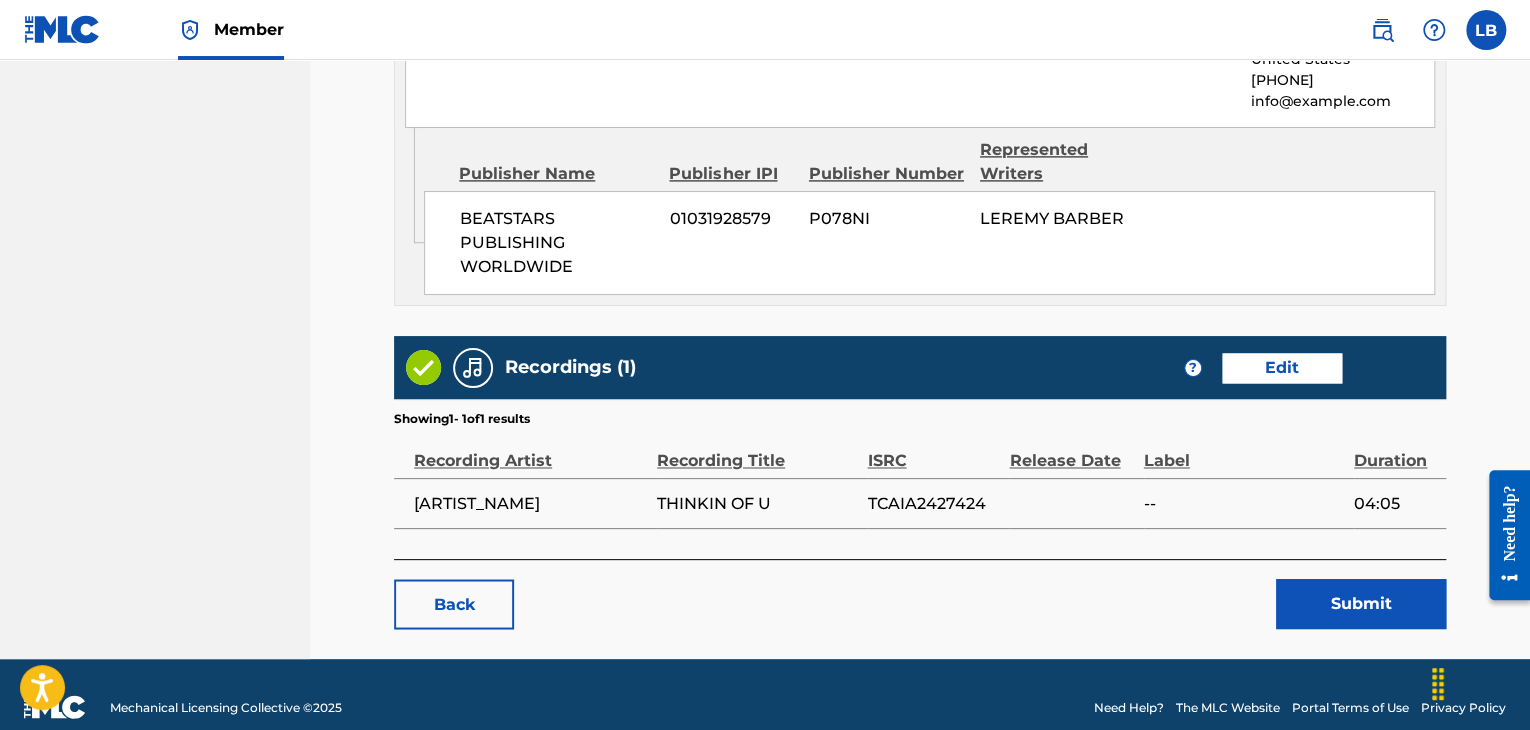 click on "Submit" at bounding box center [1361, 604] 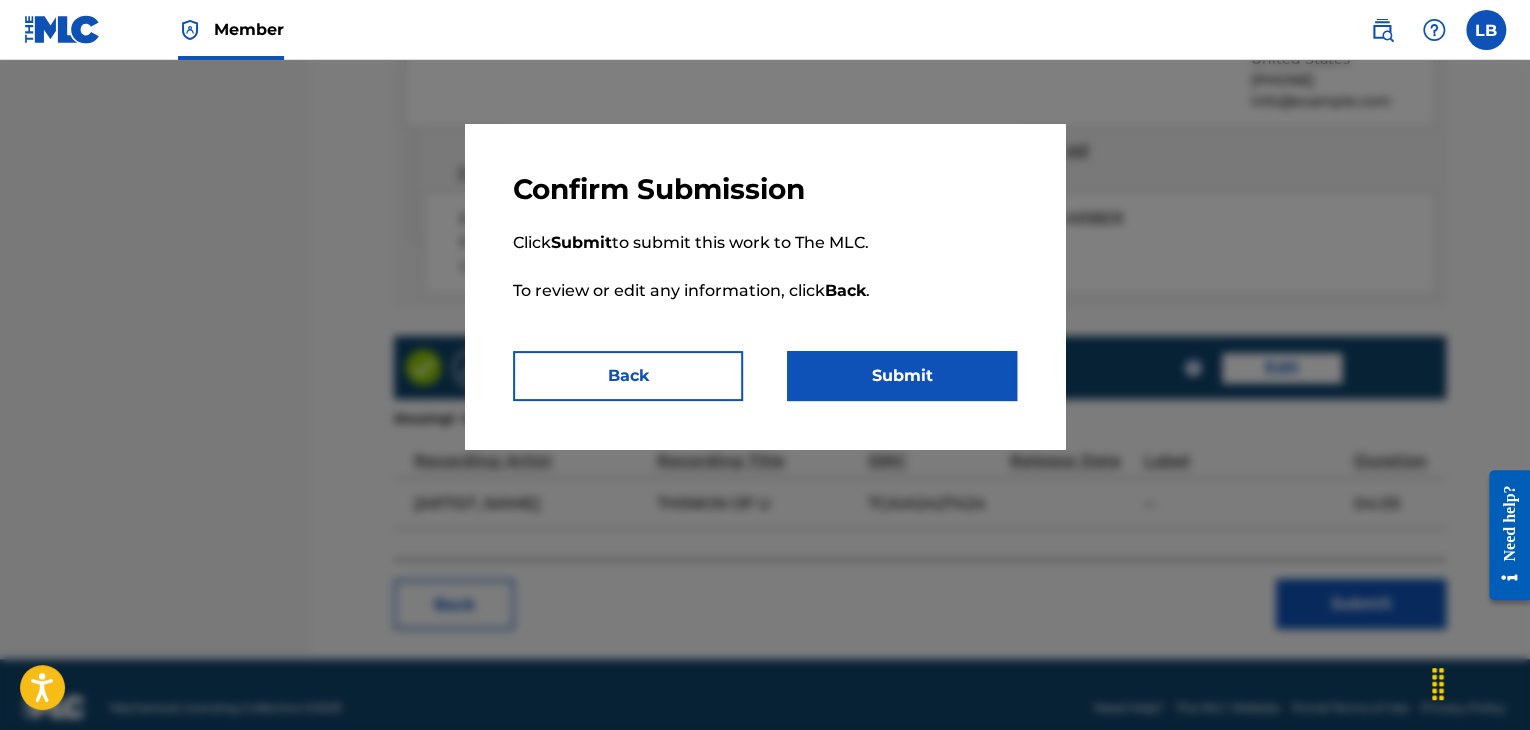 click on "Submit" at bounding box center (902, 376) 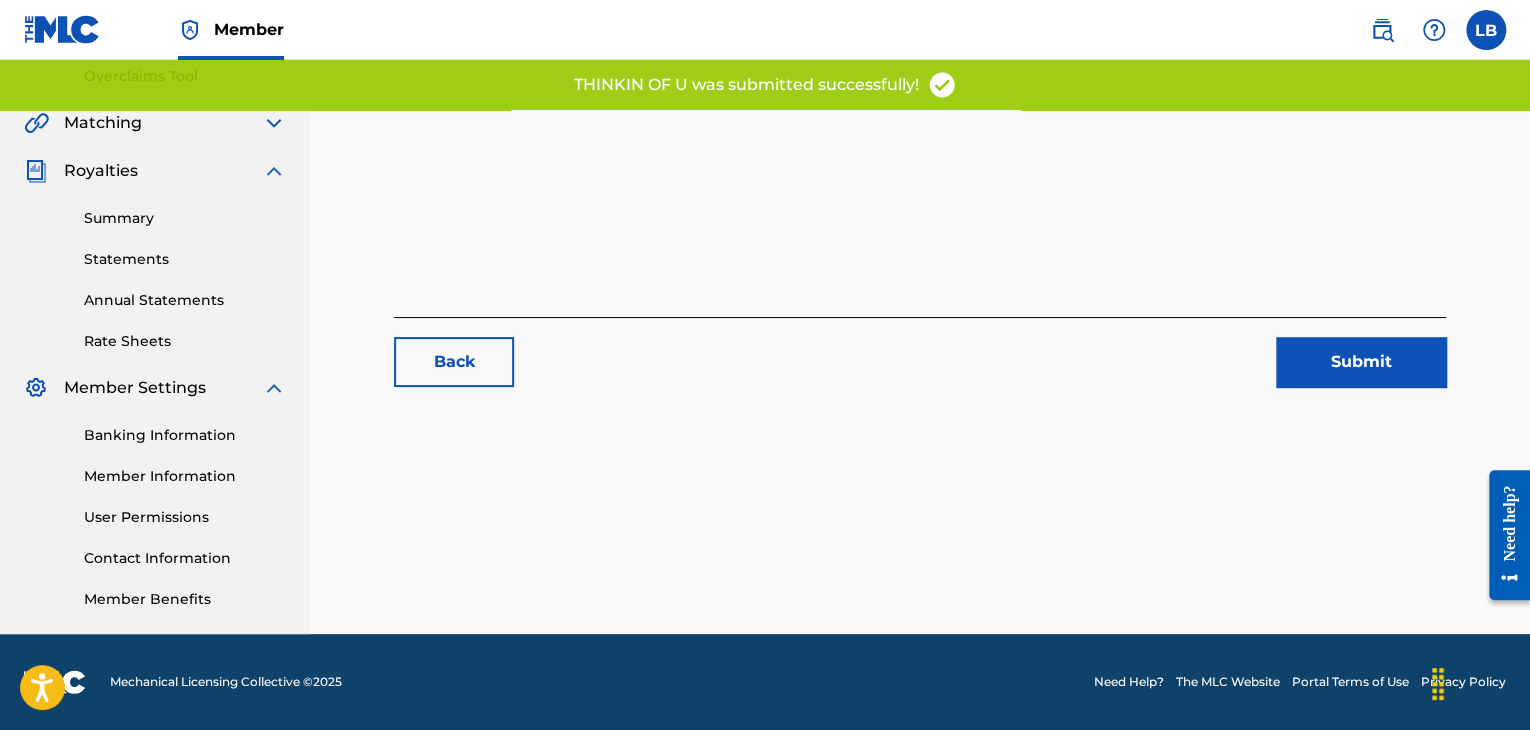 scroll, scrollTop: 0, scrollLeft: 0, axis: both 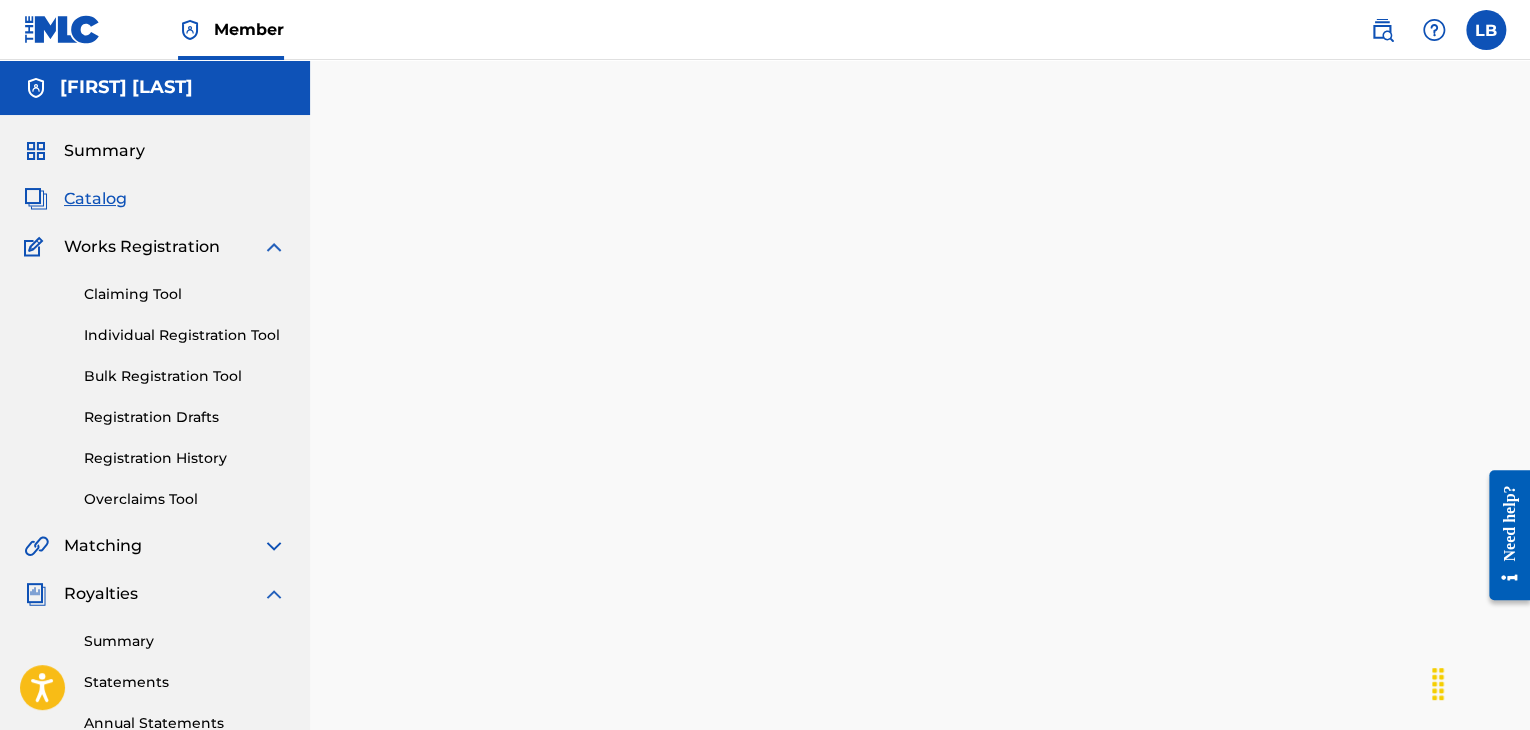 click on "Catalog" at bounding box center (95, 199) 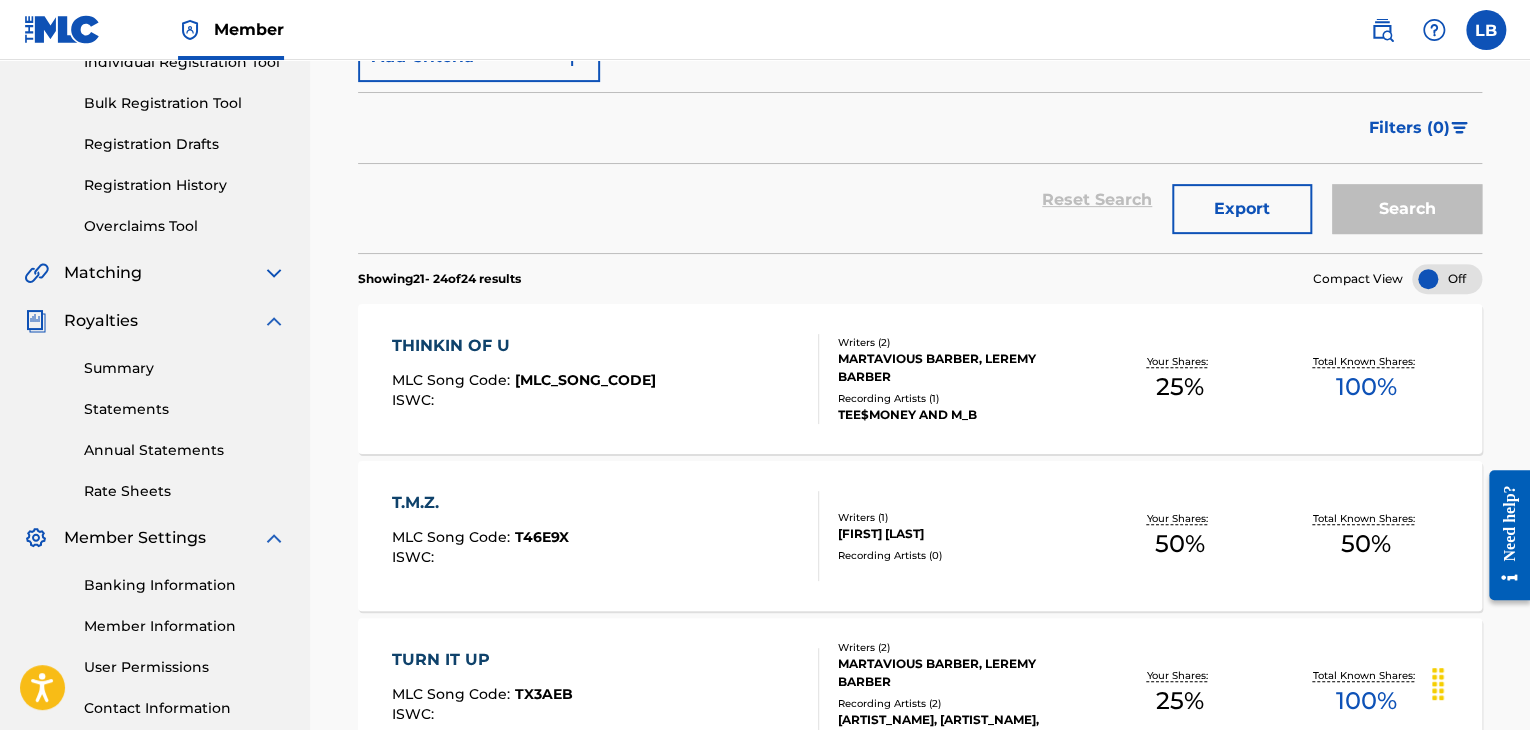 scroll, scrollTop: 275, scrollLeft: 0, axis: vertical 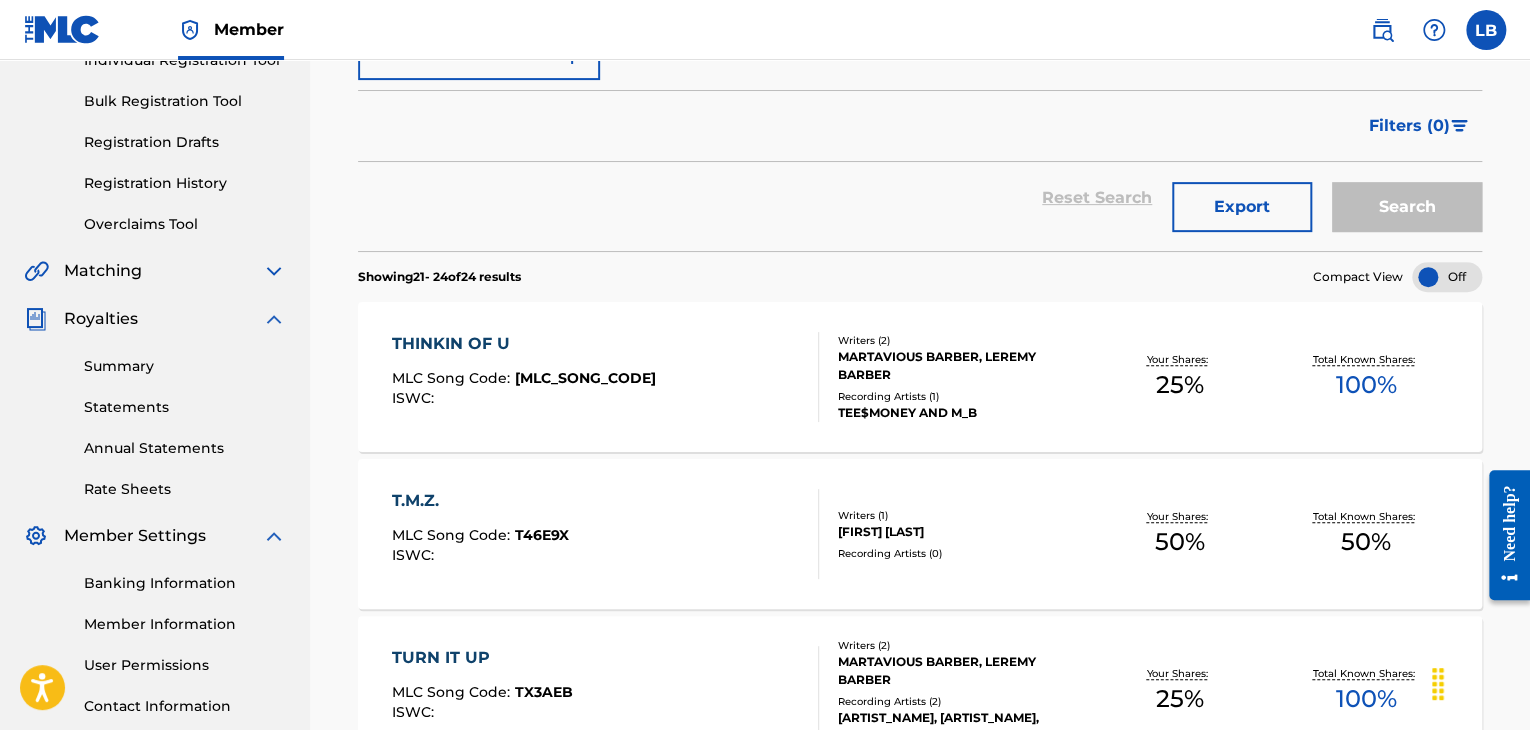 click on "T.M.Z." at bounding box center (480, 501) 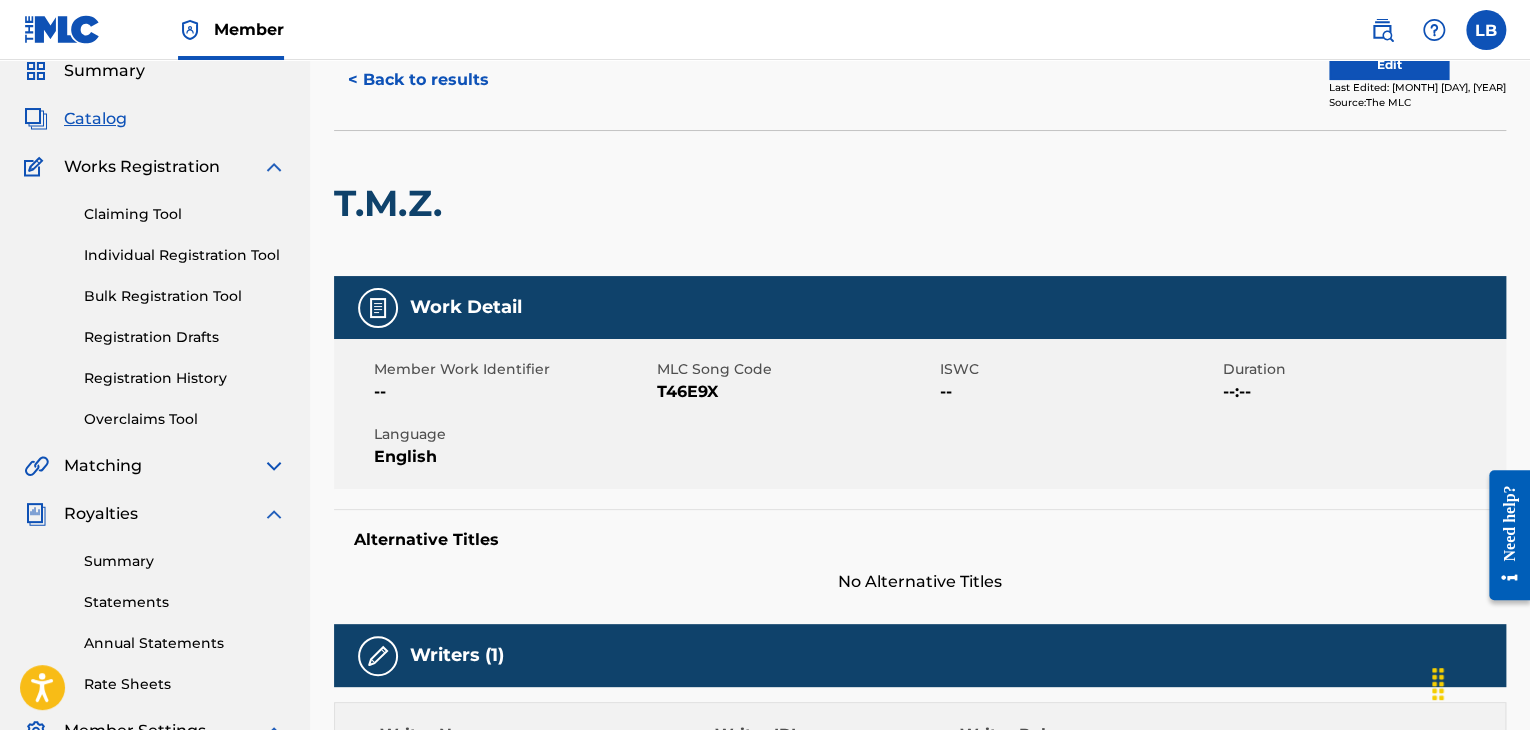 scroll, scrollTop: 0, scrollLeft: 0, axis: both 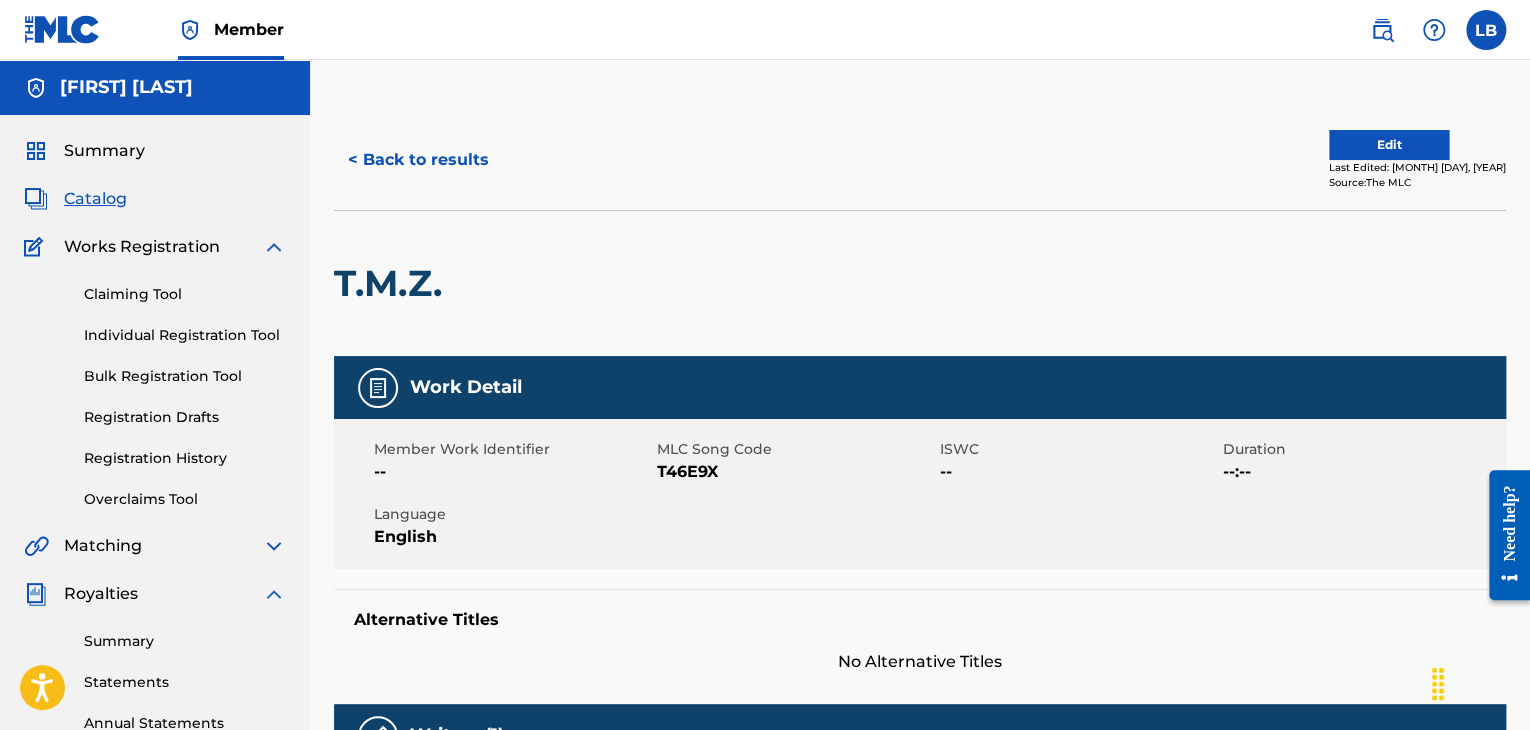 click on "Edit" at bounding box center [1389, 145] 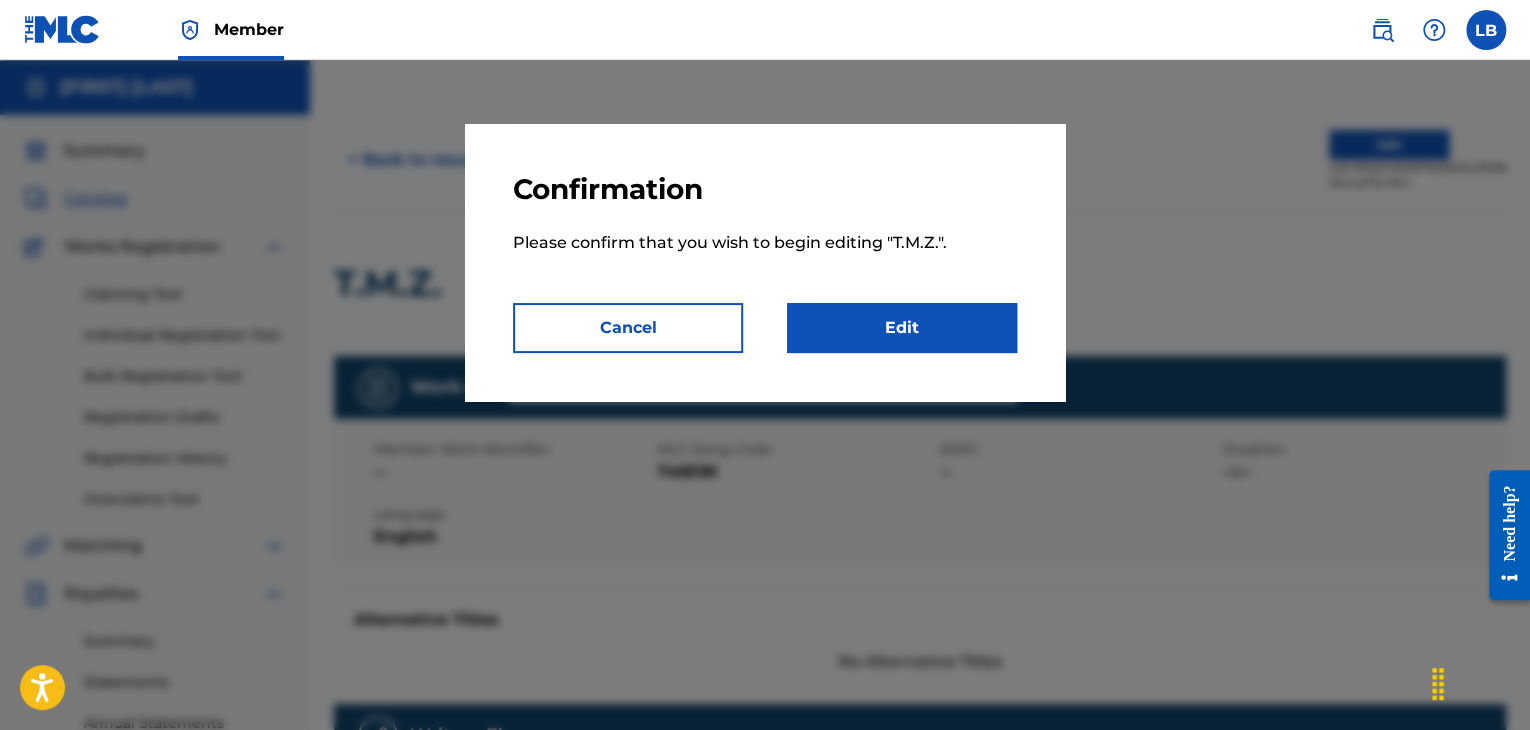 click on "Edit" at bounding box center [902, 328] 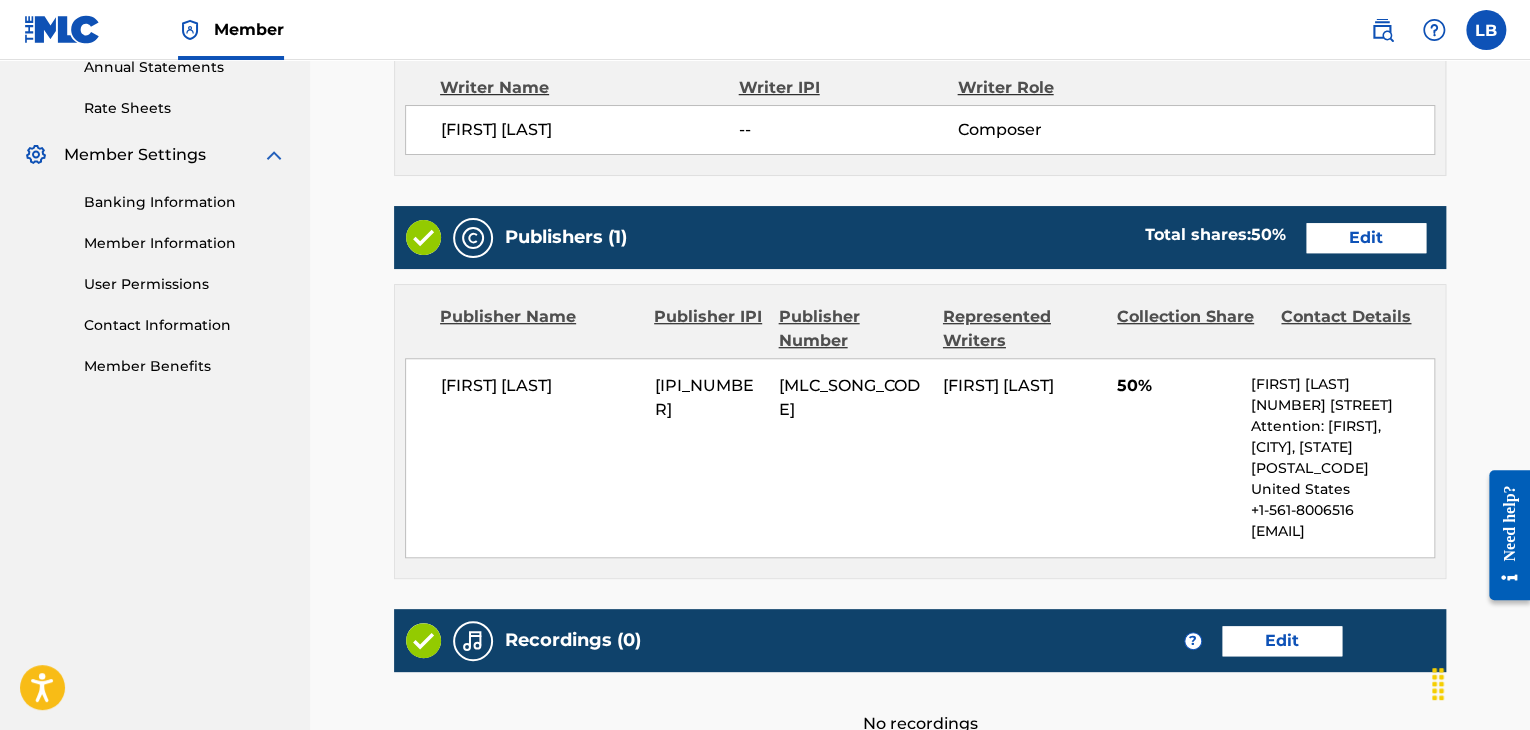 scroll, scrollTop: 634, scrollLeft: 0, axis: vertical 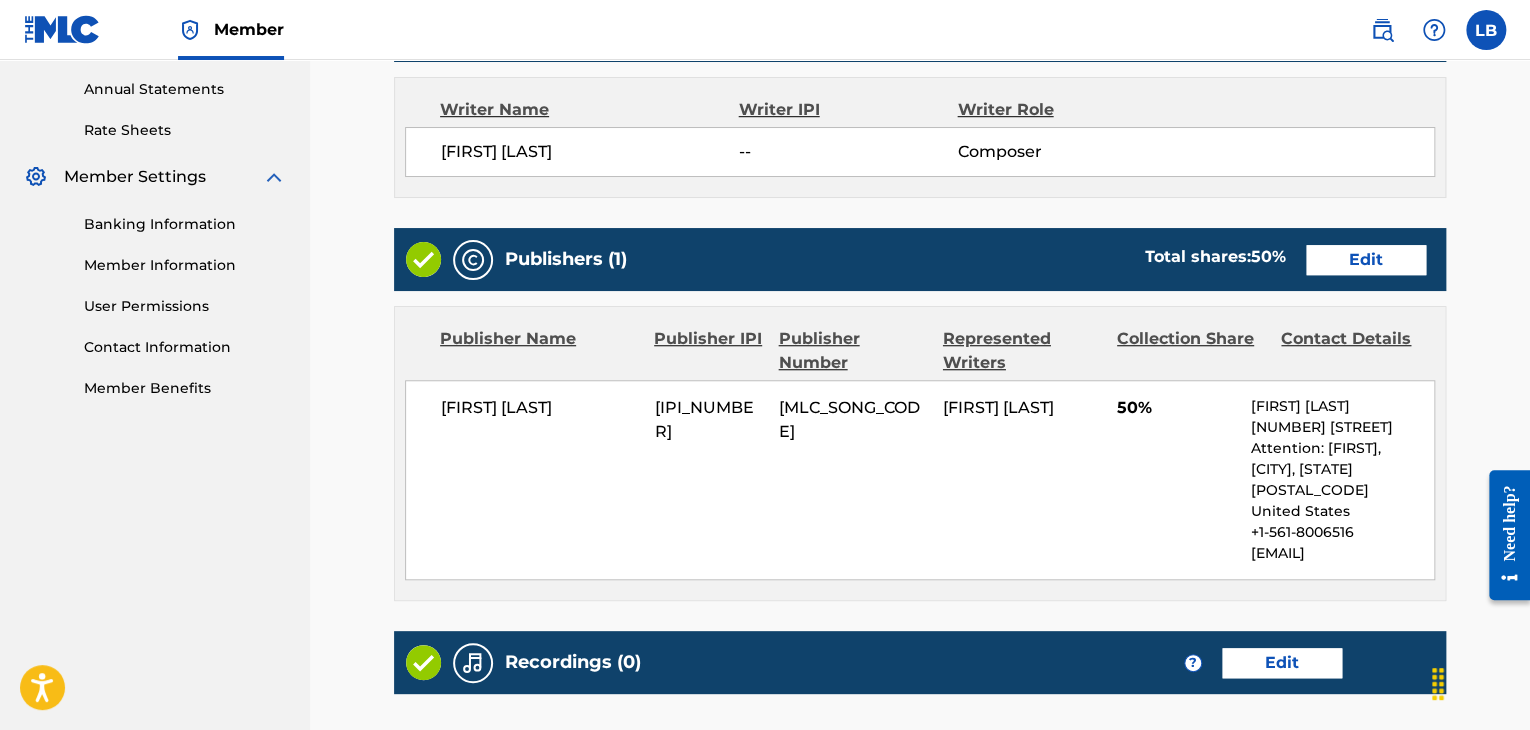 click on "Edit" at bounding box center (1366, 260) 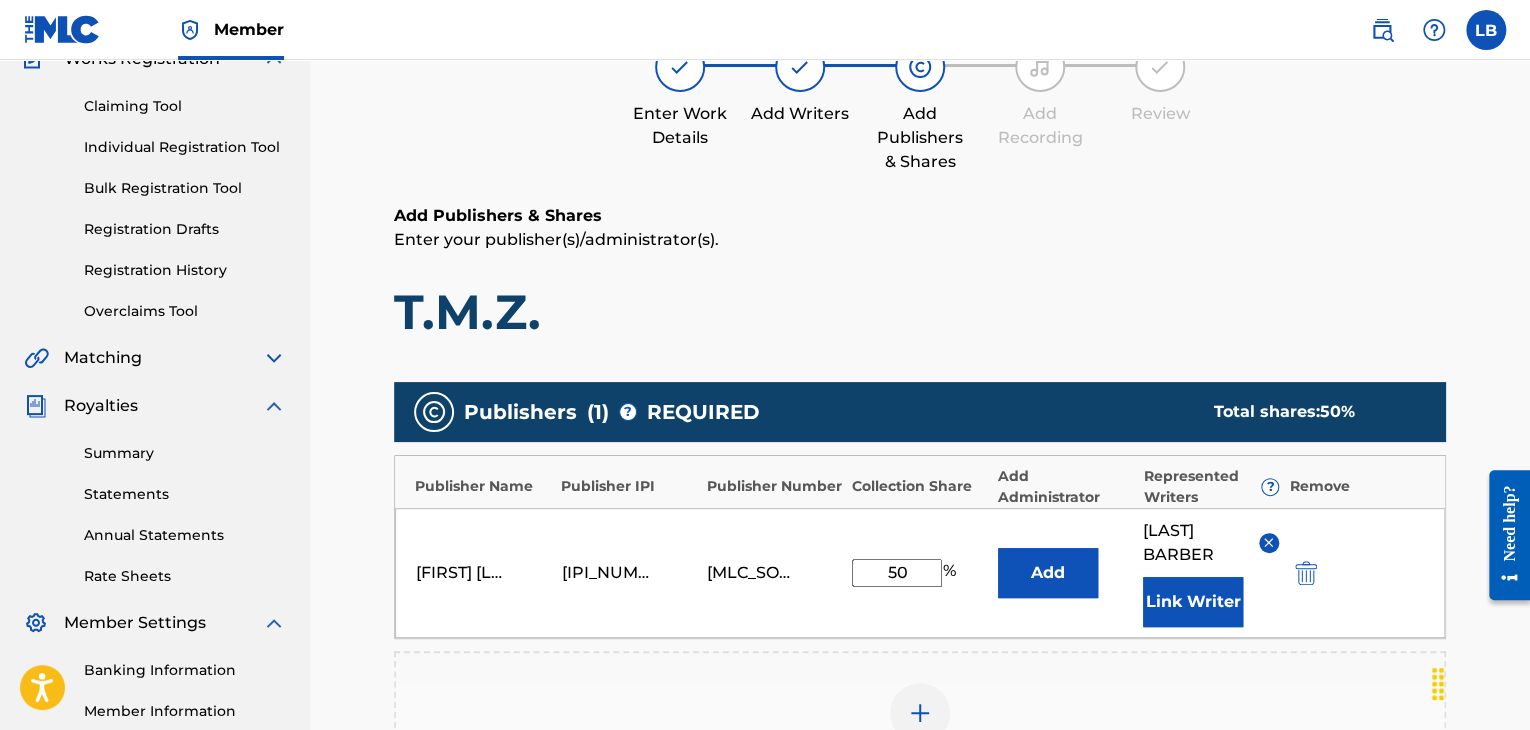scroll, scrollTop: 567, scrollLeft: 0, axis: vertical 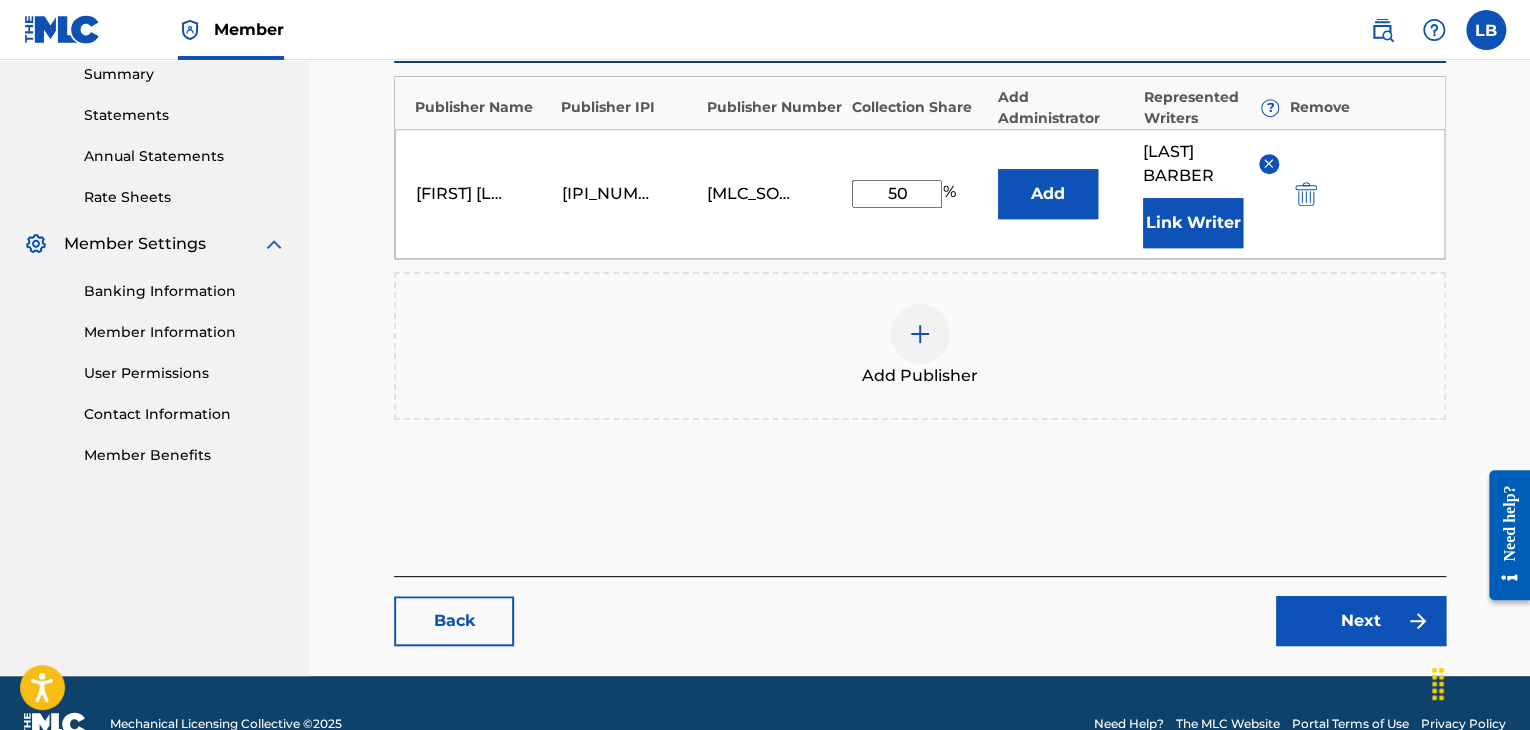 click on "50" at bounding box center [897, 194] 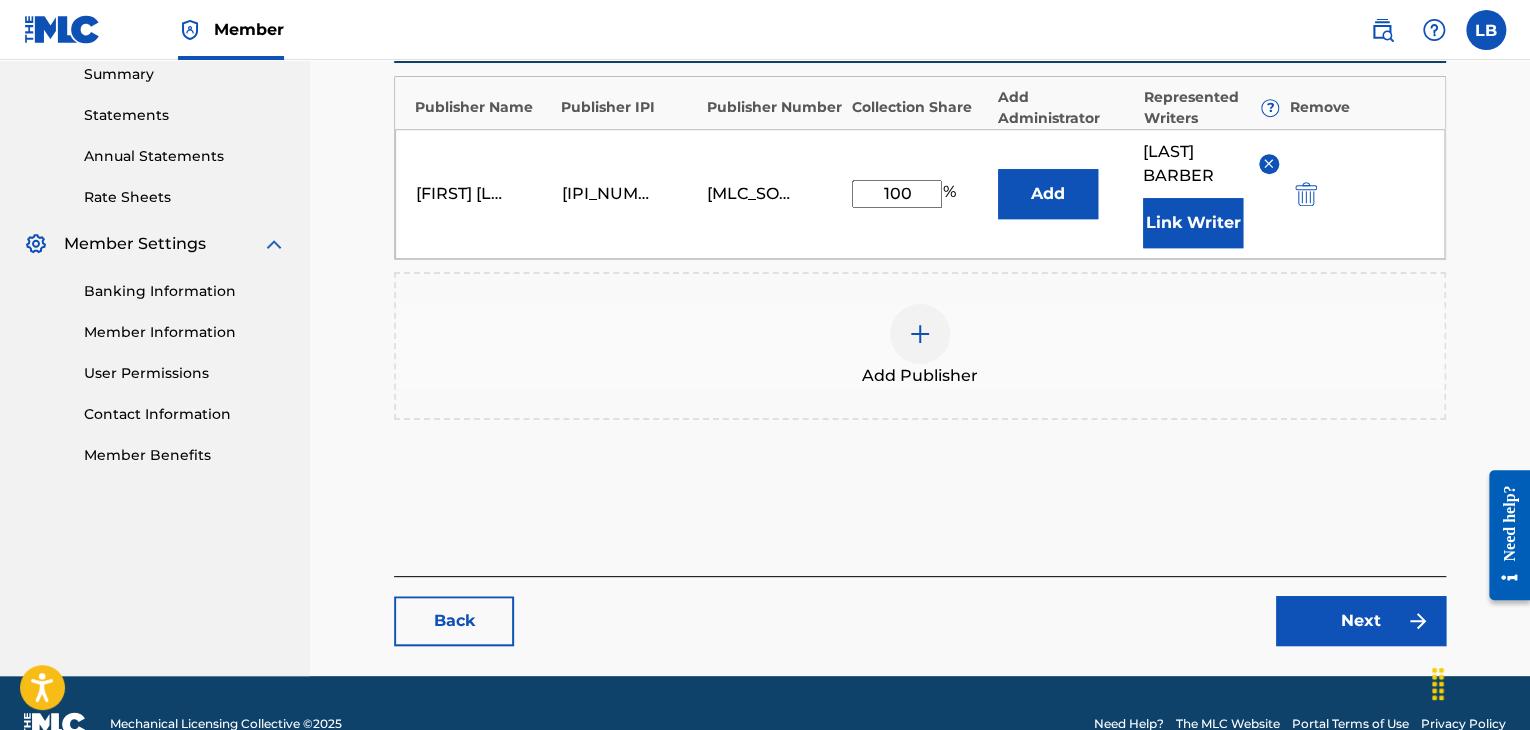 type on "100" 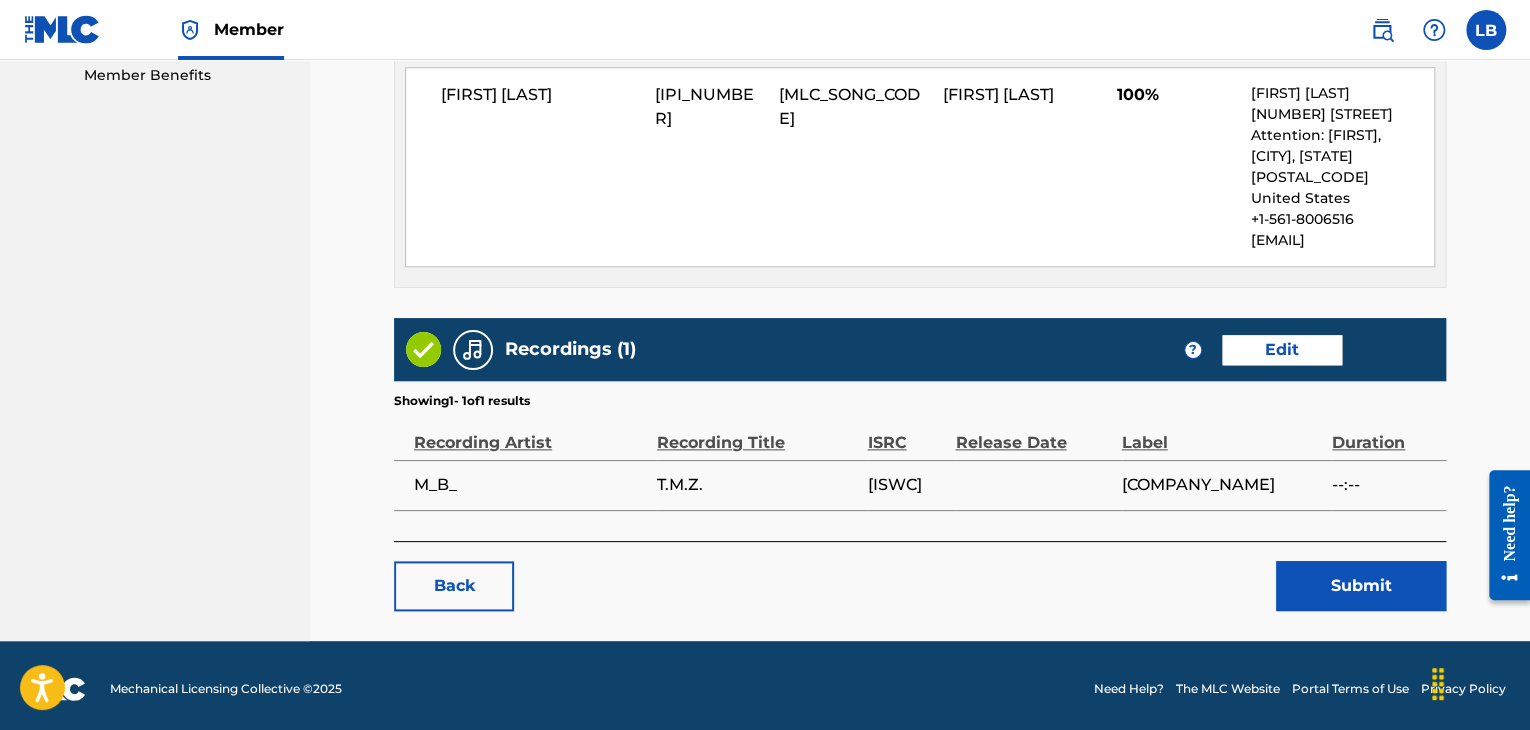 scroll, scrollTop: 952, scrollLeft: 0, axis: vertical 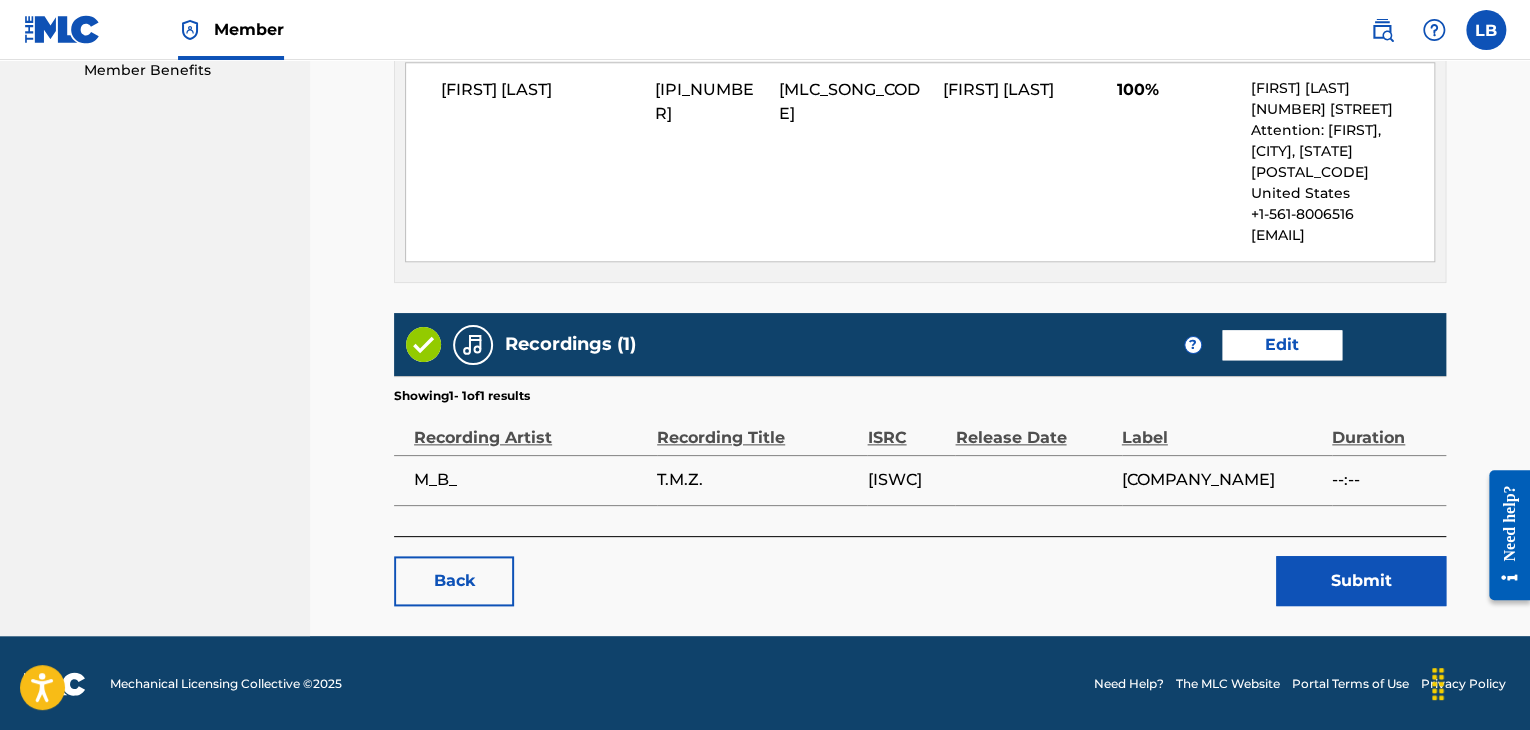 click on "Submit" at bounding box center (1361, 581) 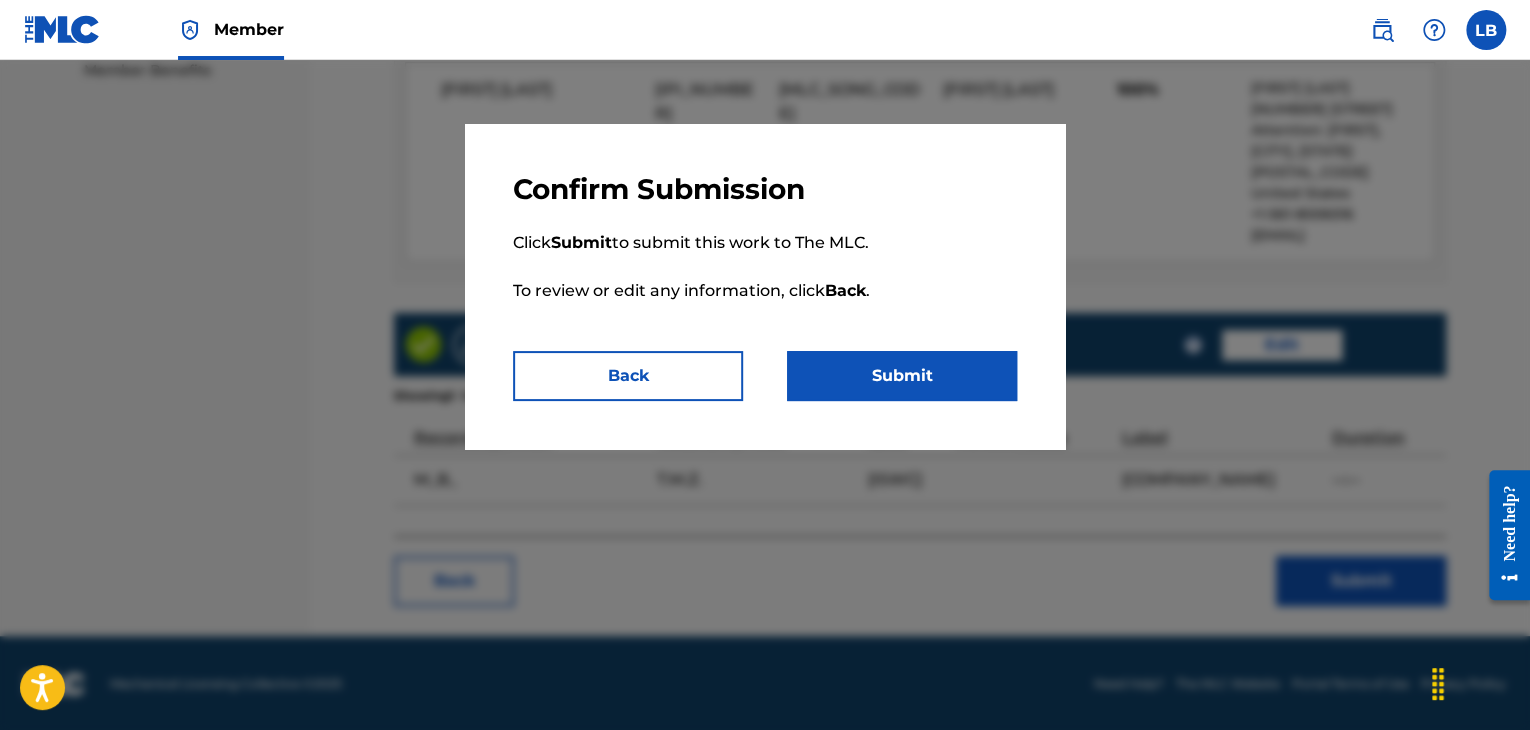 click on "Submit" at bounding box center (902, 376) 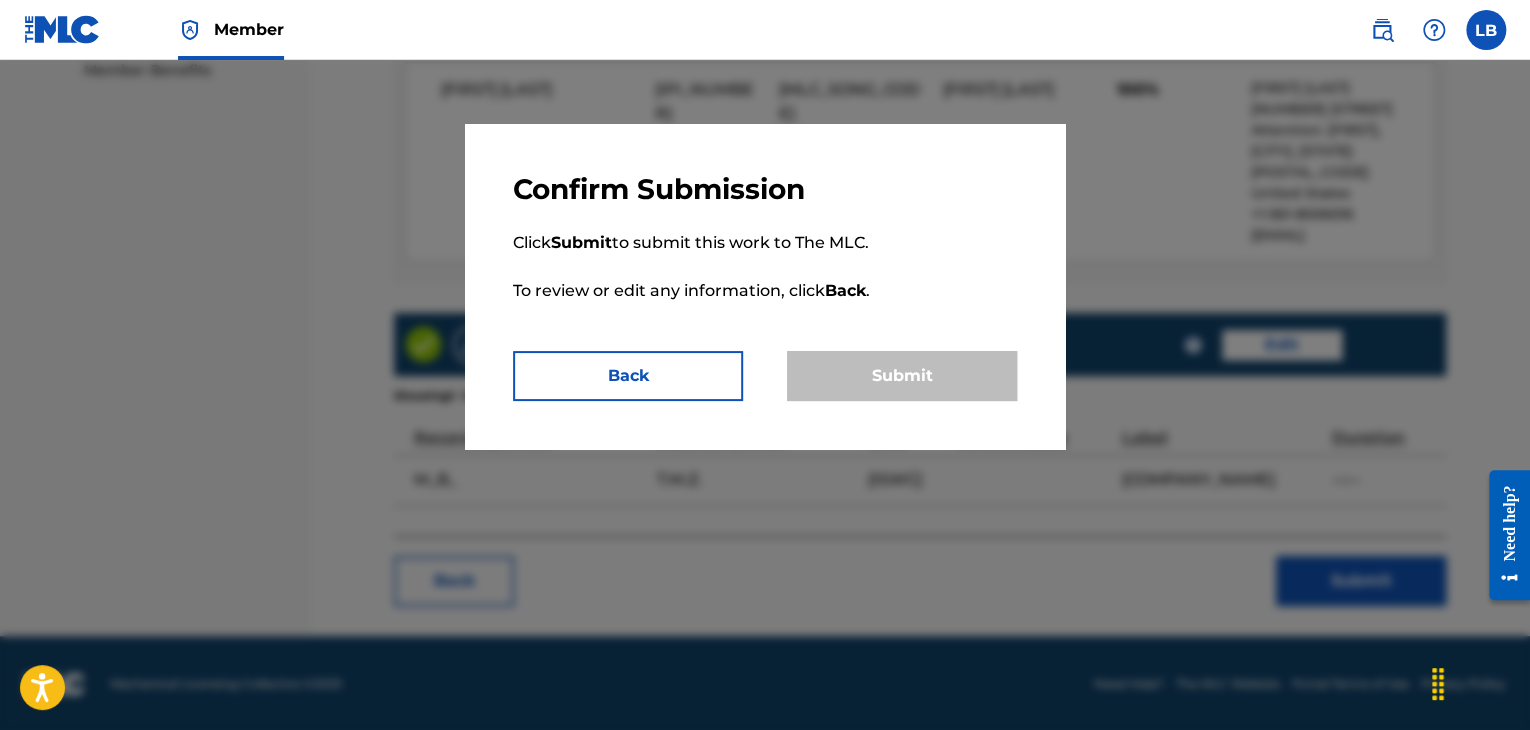 scroll, scrollTop: 0, scrollLeft: 0, axis: both 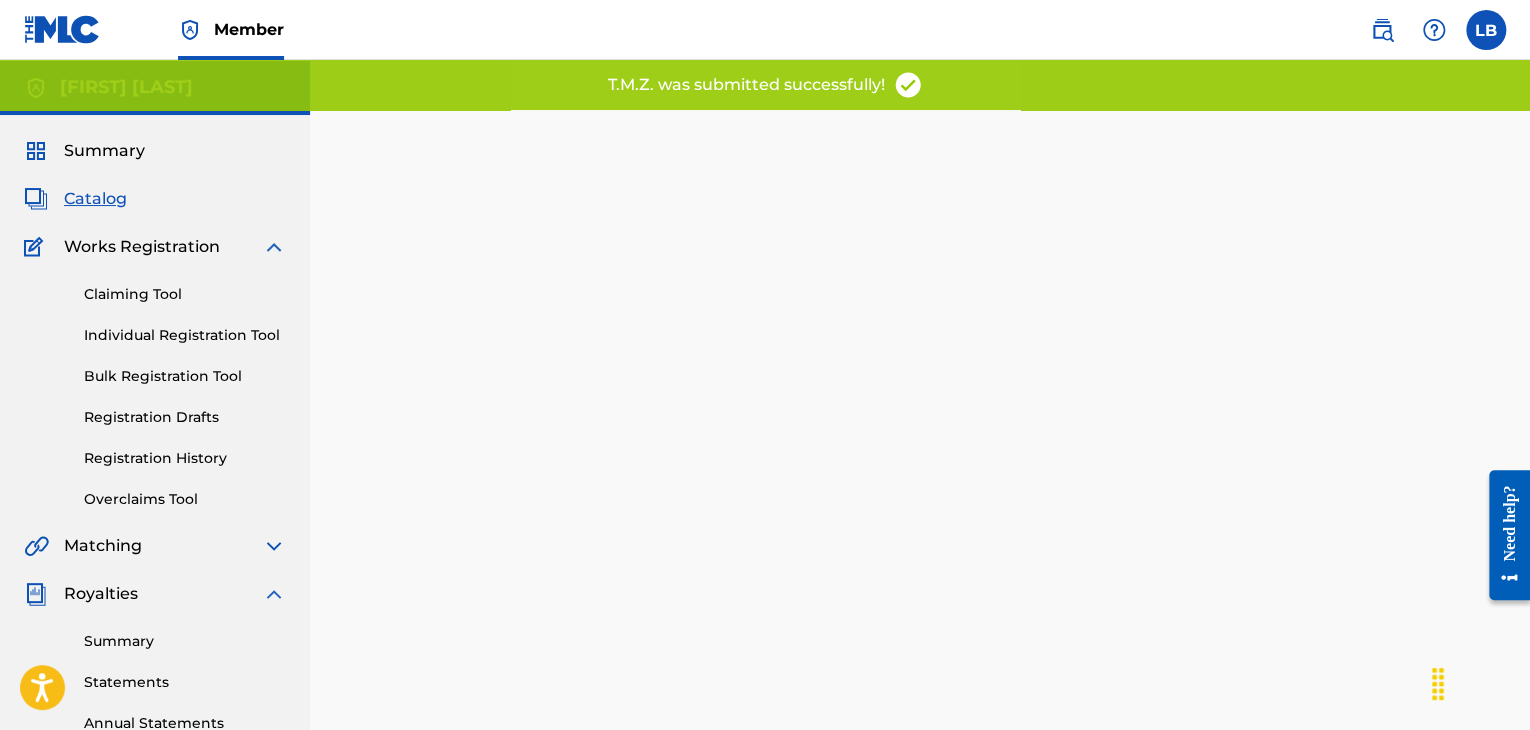 click on "Catalog" at bounding box center [95, 199] 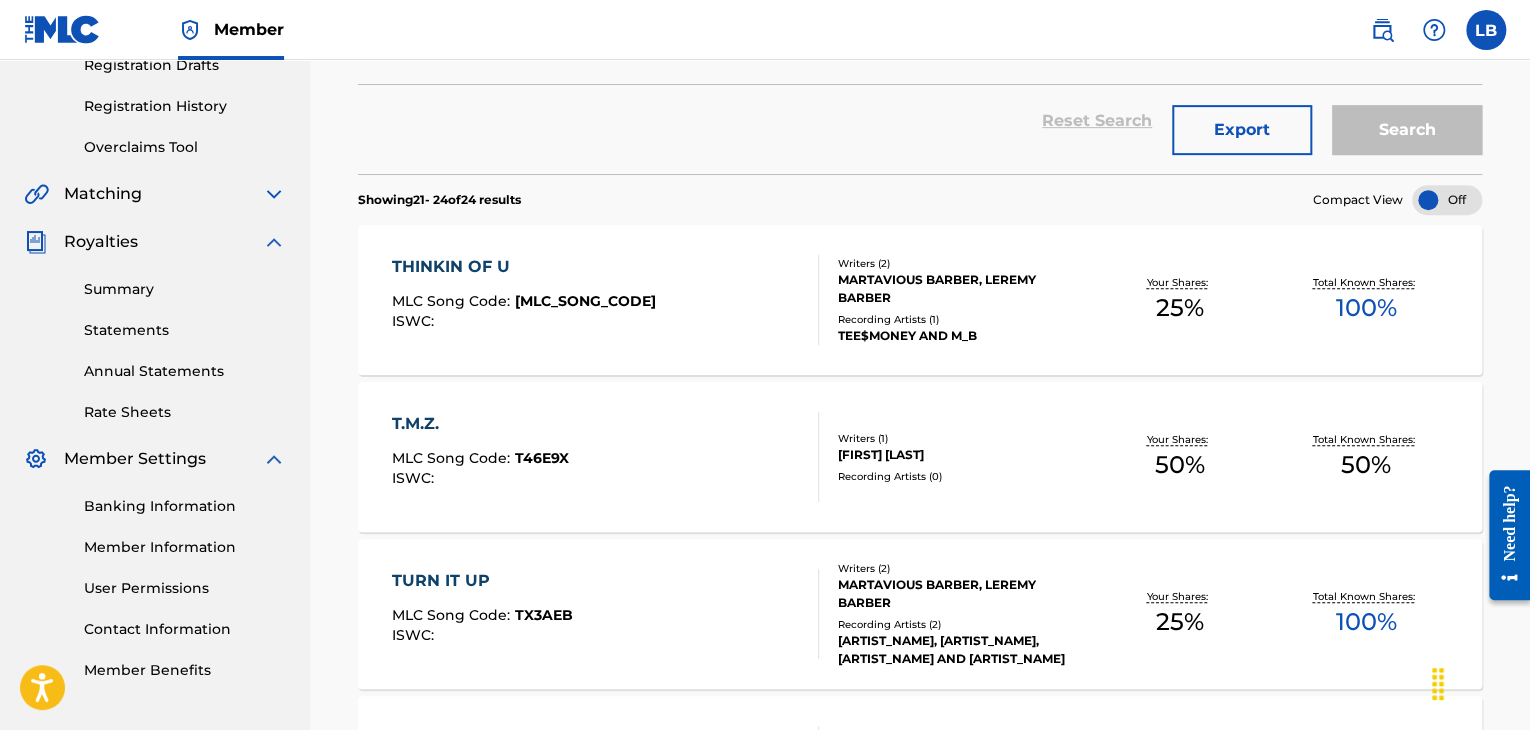 scroll, scrollTop: 364, scrollLeft: 0, axis: vertical 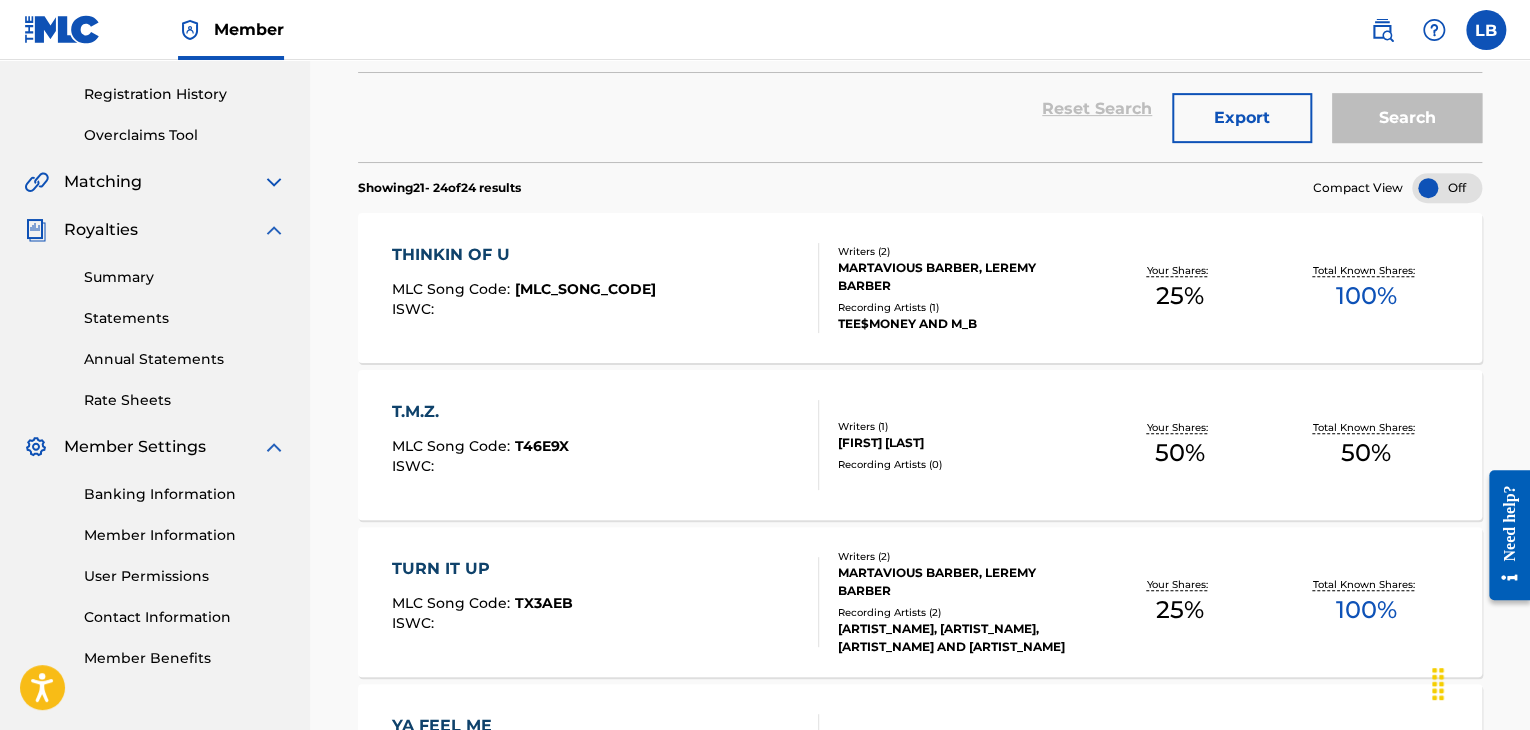 click on "T.M.Z." at bounding box center [480, 412] 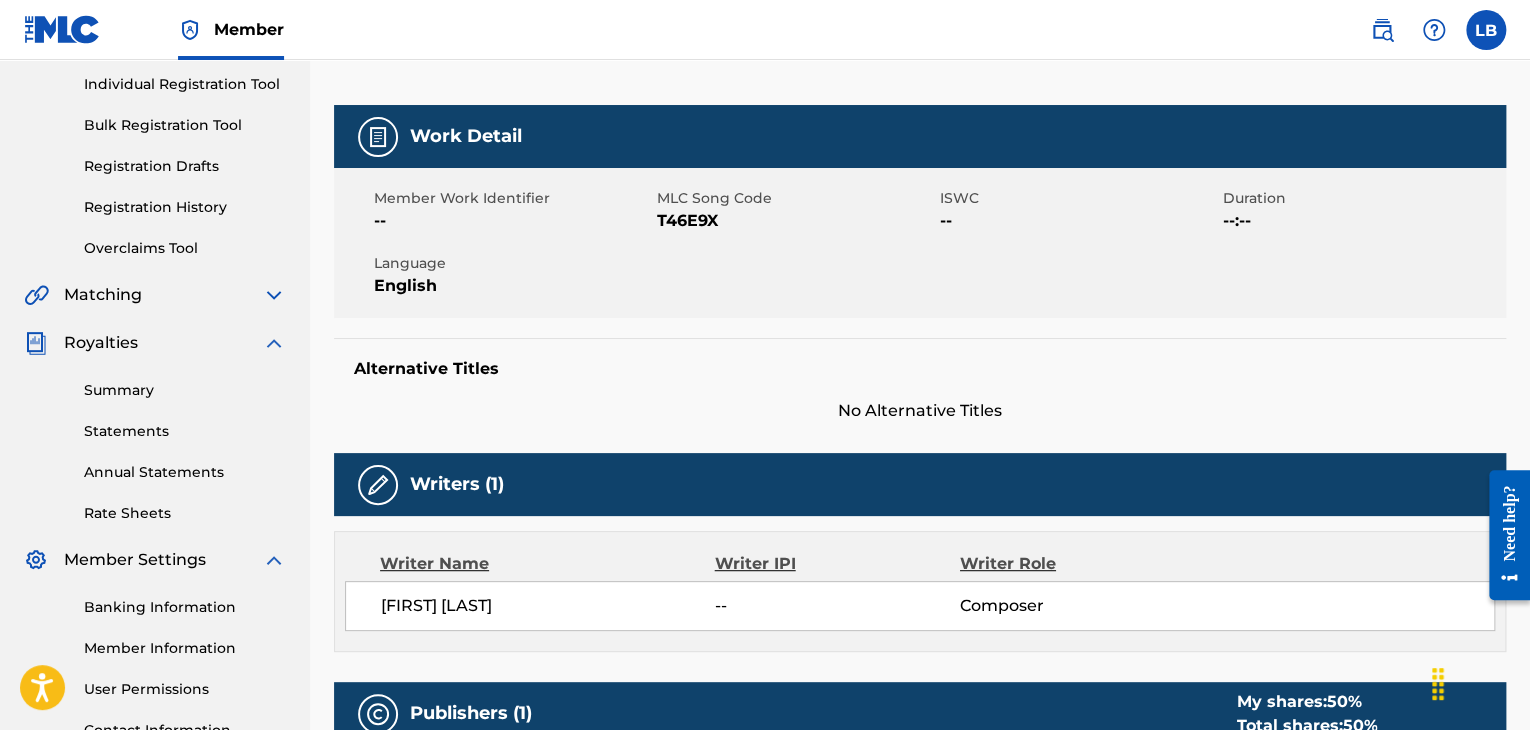 scroll, scrollTop: 0, scrollLeft: 0, axis: both 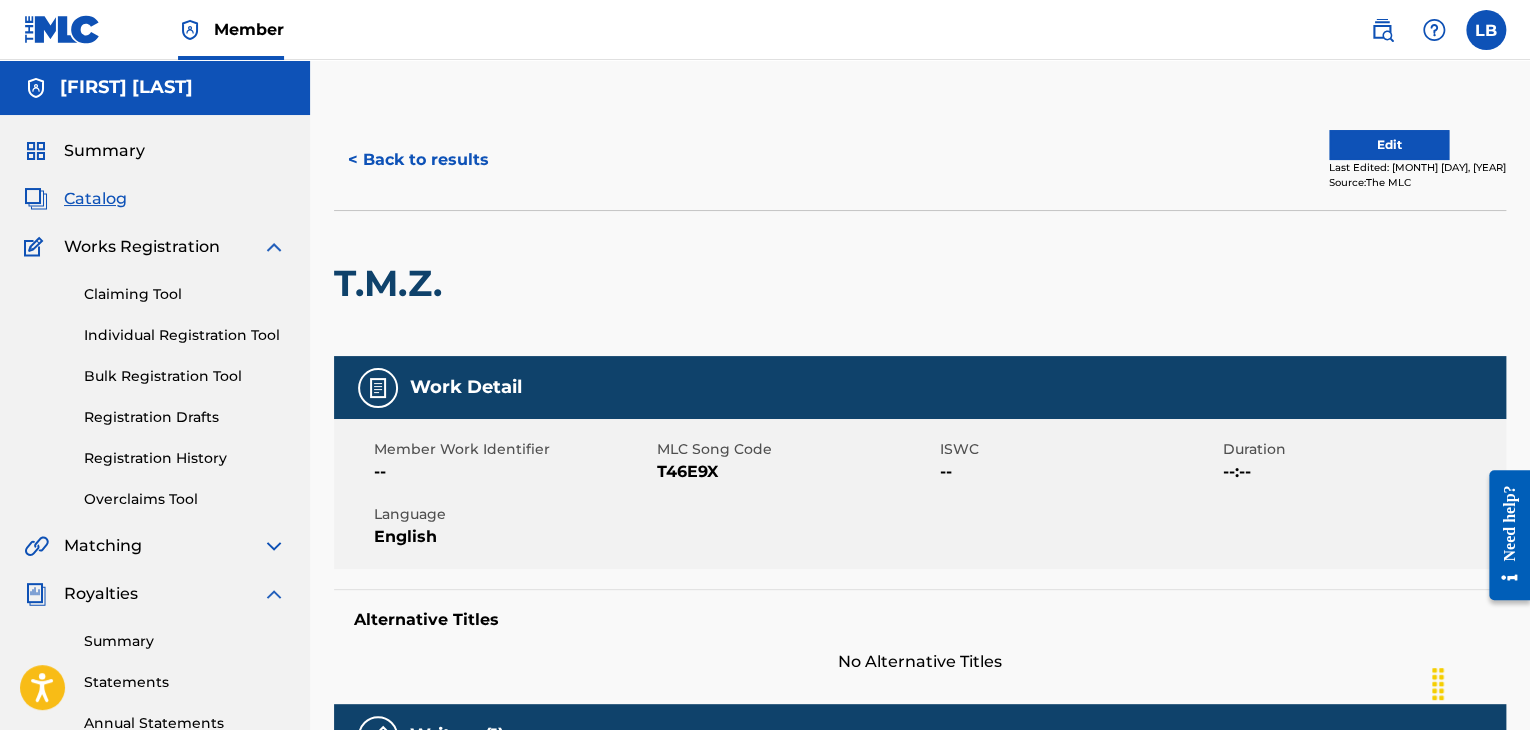 click on "Edit" at bounding box center [1389, 145] 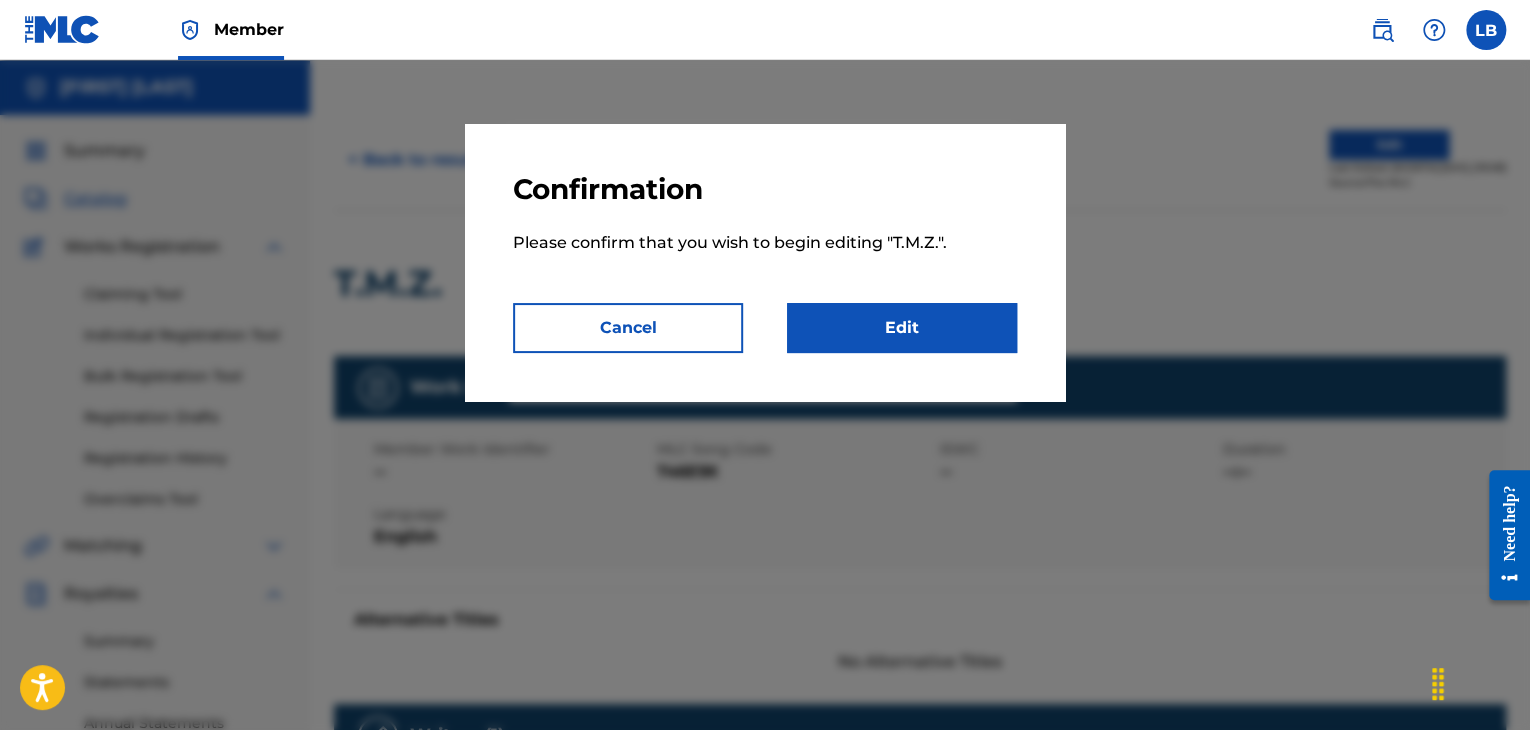 click on "Confirmation Please confirm that you wish to begin editing " [TITLE] ". Cancel Edit" at bounding box center [765, 262] 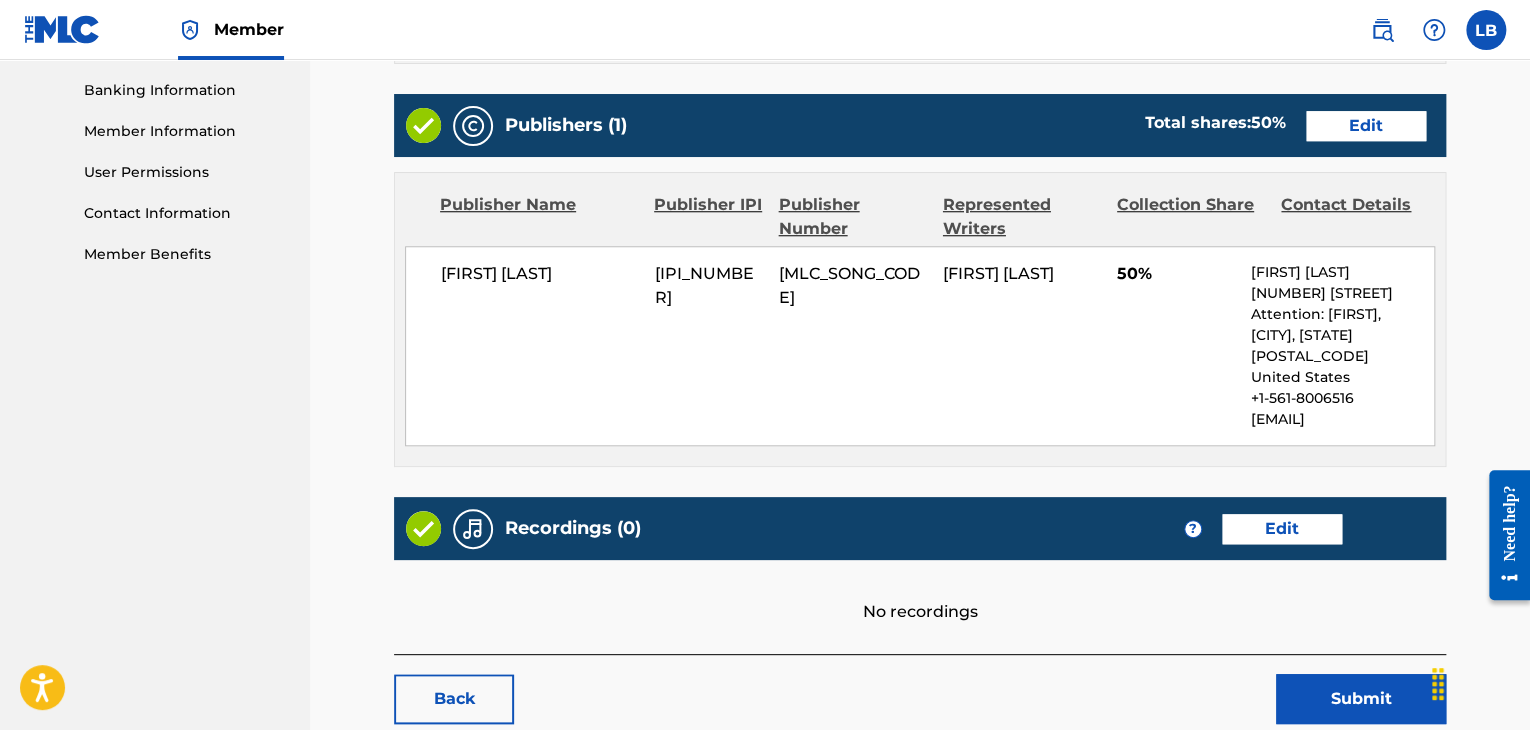 scroll, scrollTop: 742, scrollLeft: 0, axis: vertical 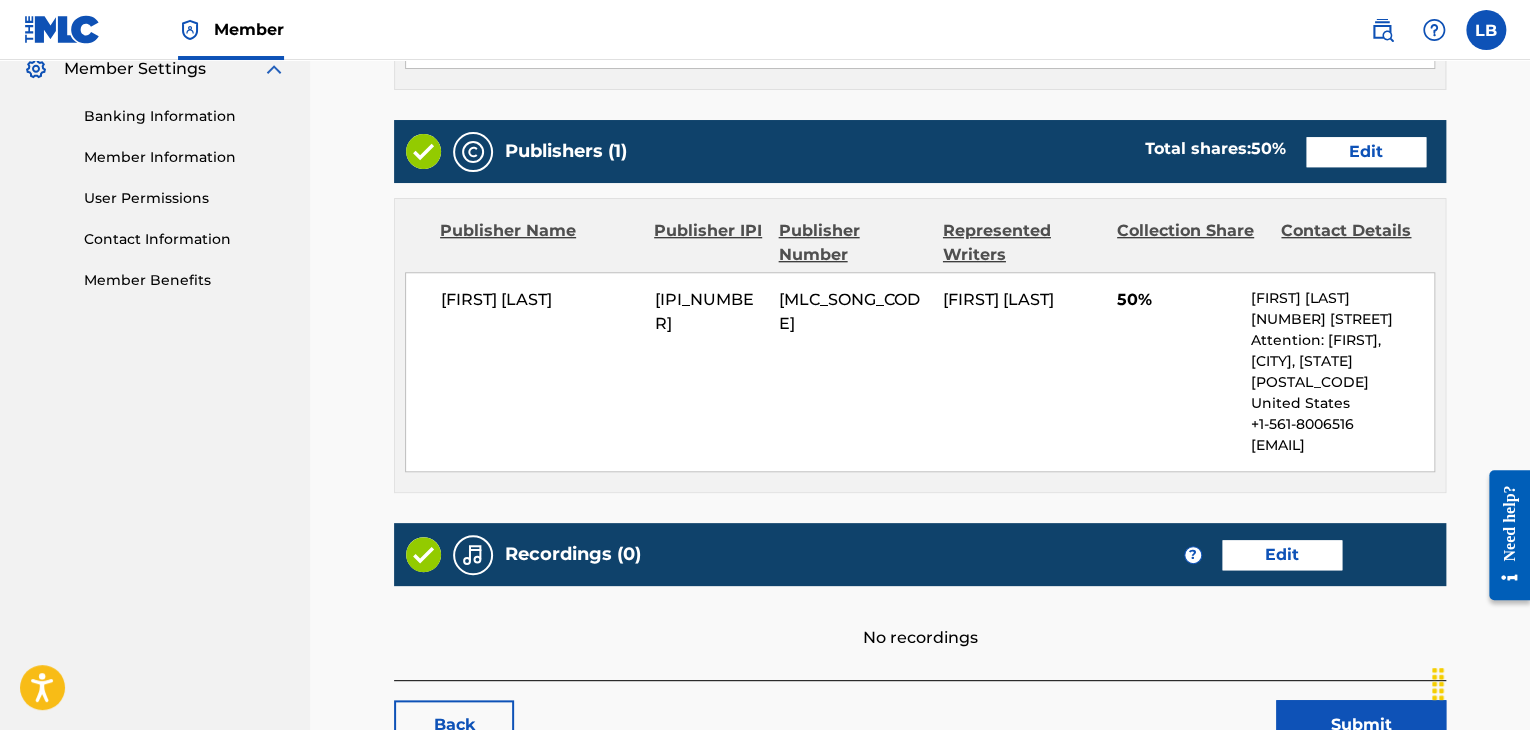 click on "Edit" at bounding box center (1366, 152) 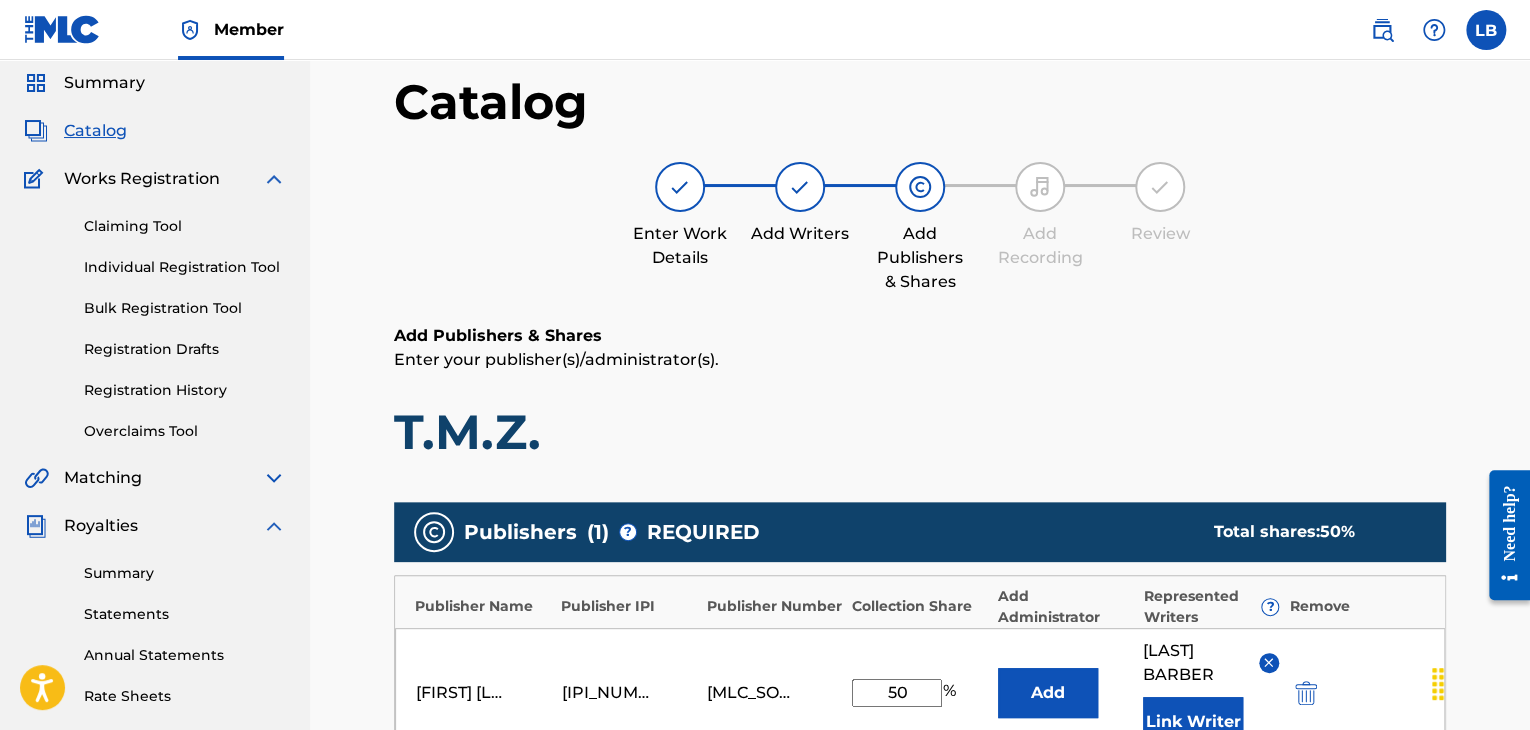 scroll, scrollTop: 428, scrollLeft: 0, axis: vertical 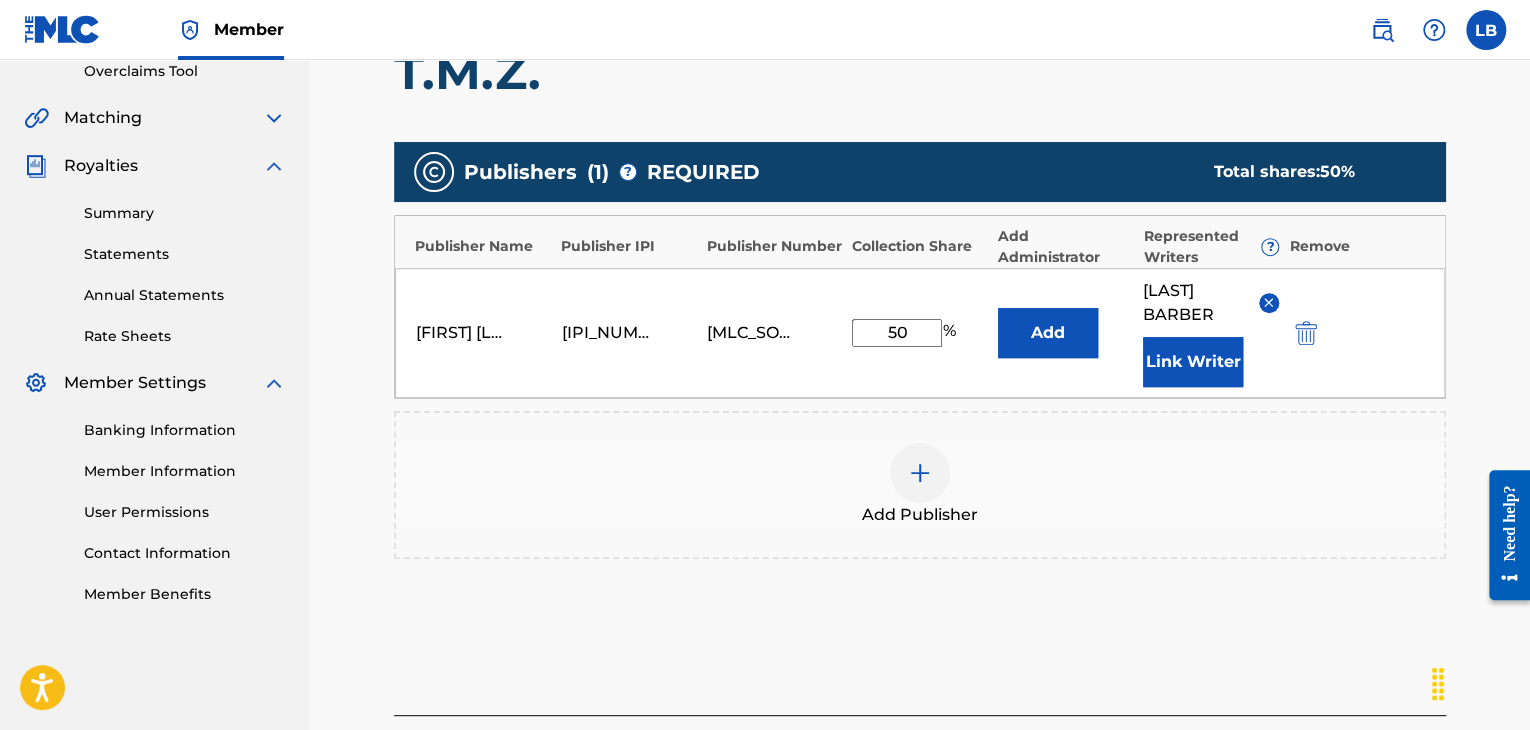 click on "Link Writer" at bounding box center (1193, 362) 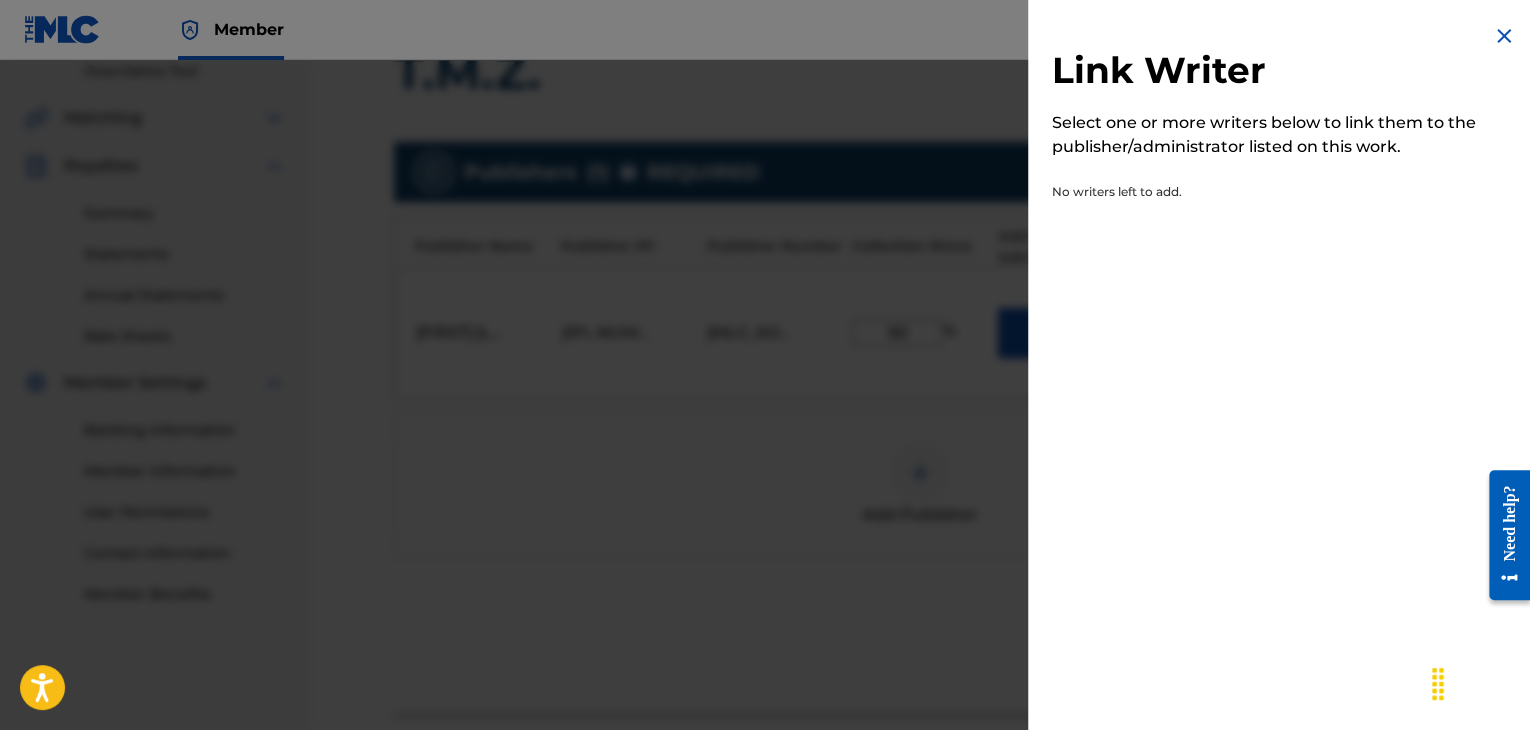 click at bounding box center [1504, 36] 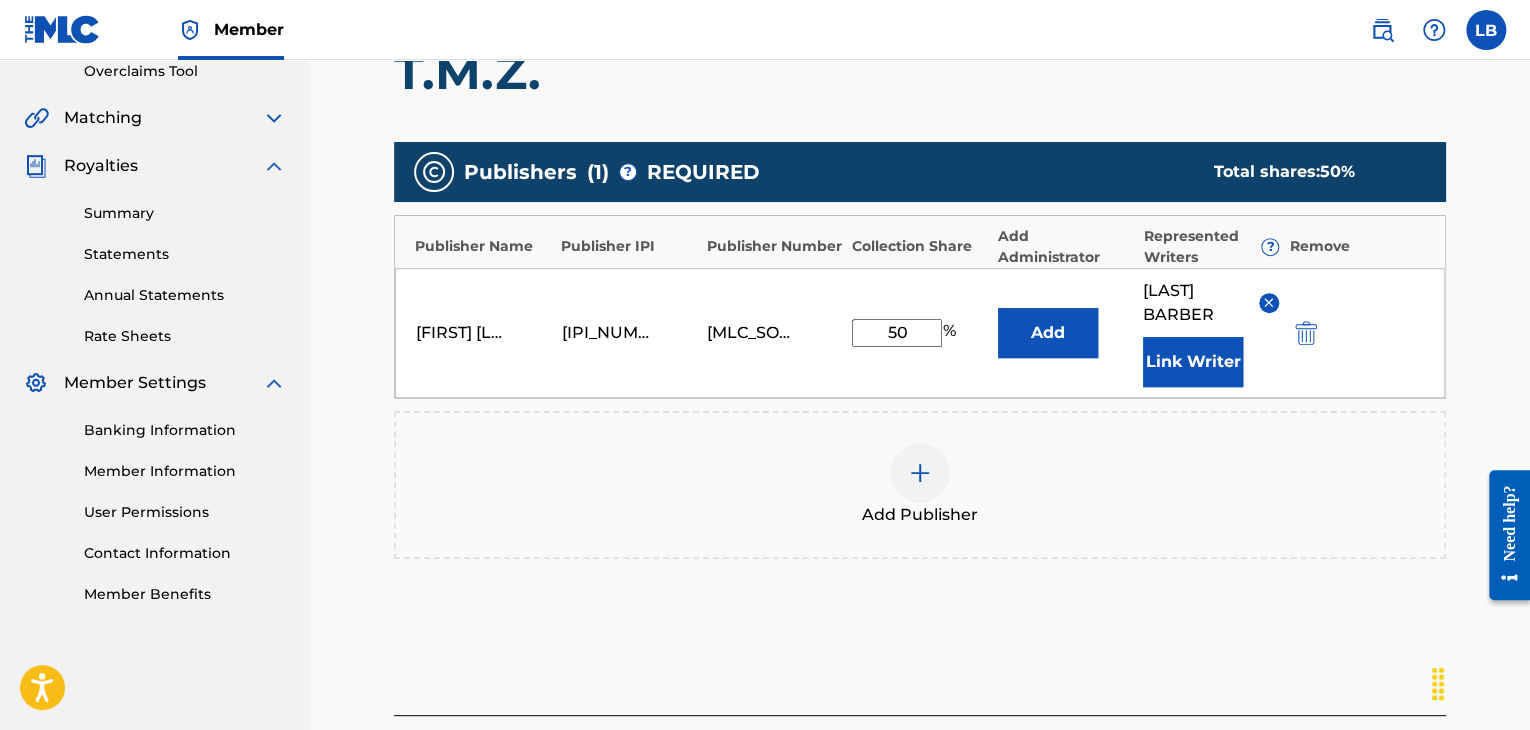 click on "50" at bounding box center (897, 333) 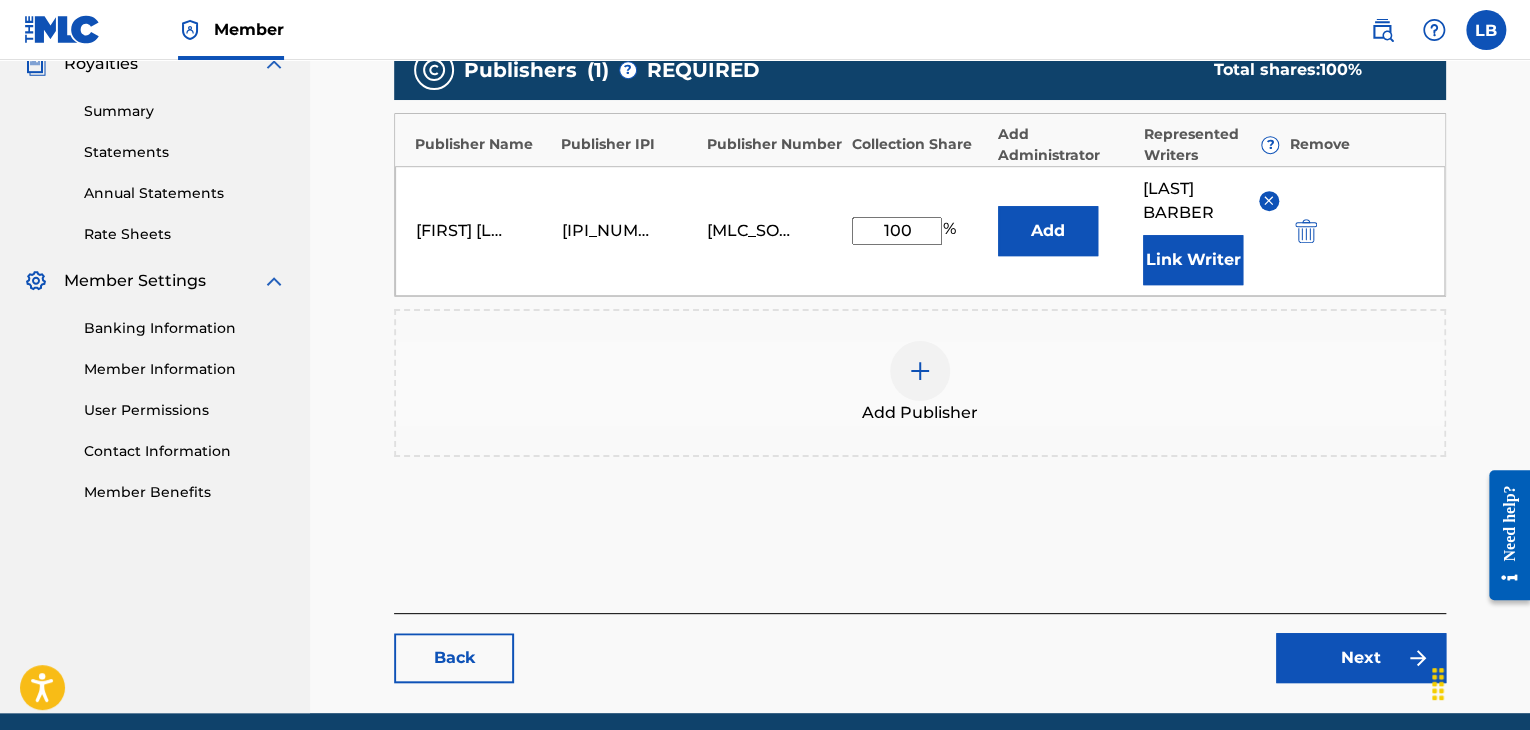 scroll, scrollTop: 608, scrollLeft: 0, axis: vertical 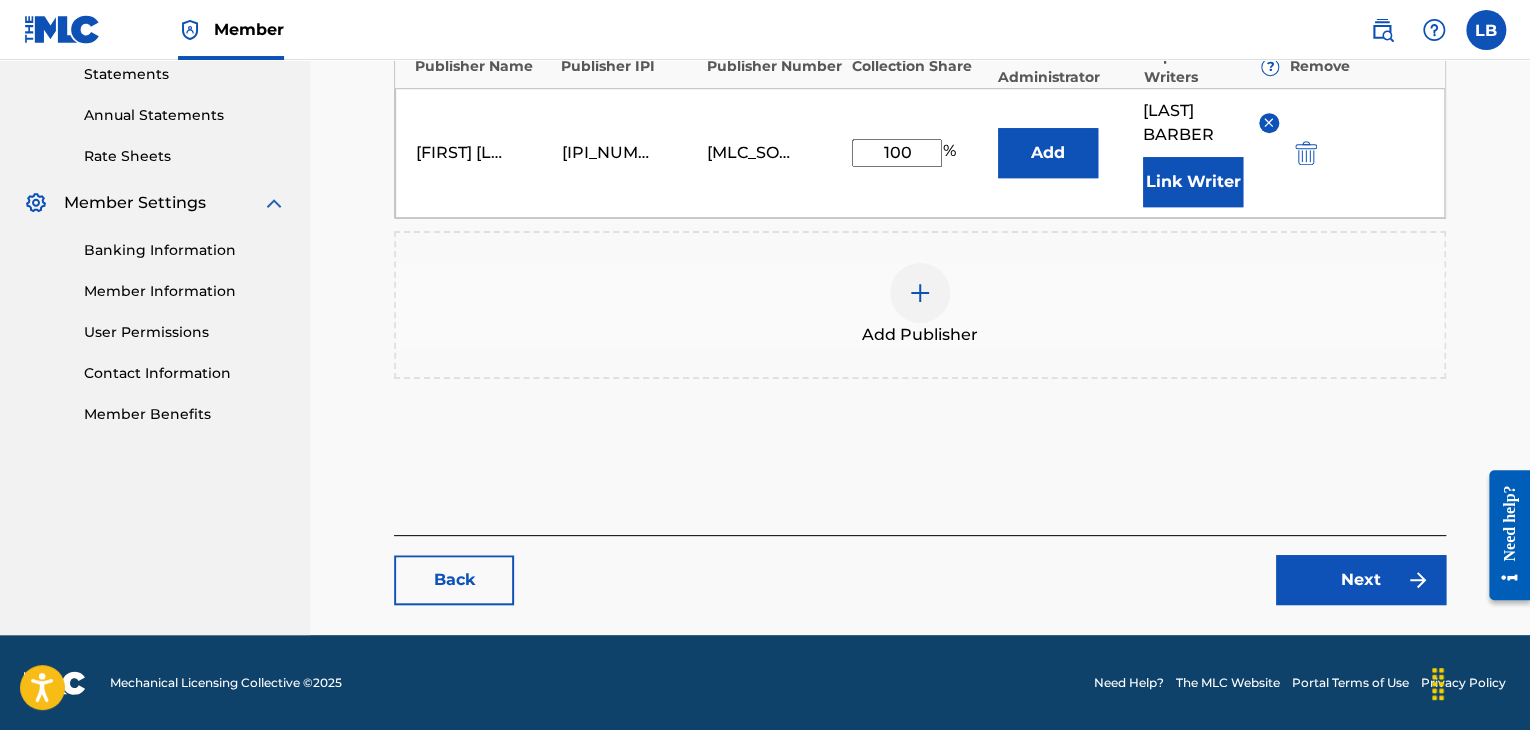 type on "100" 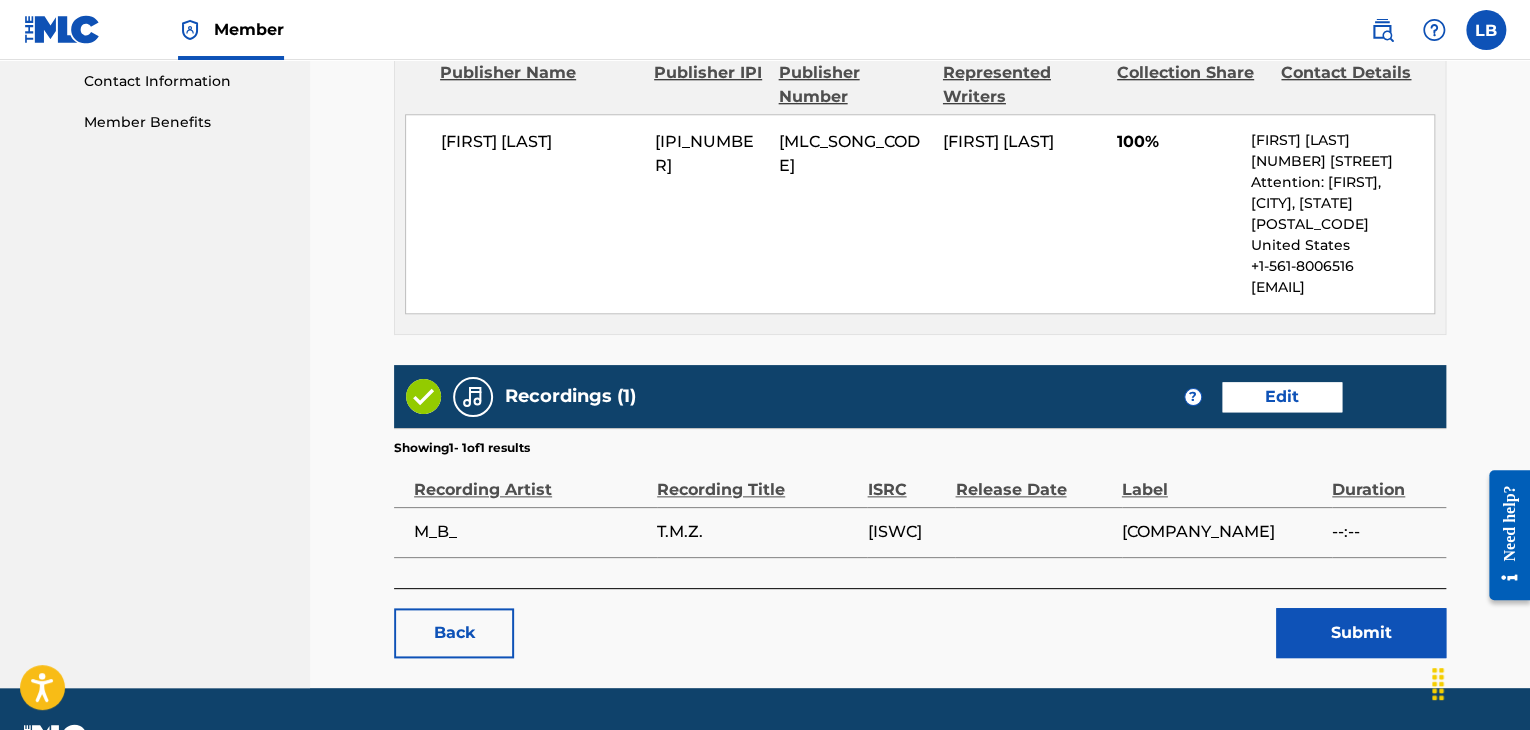 scroll, scrollTop: 948, scrollLeft: 0, axis: vertical 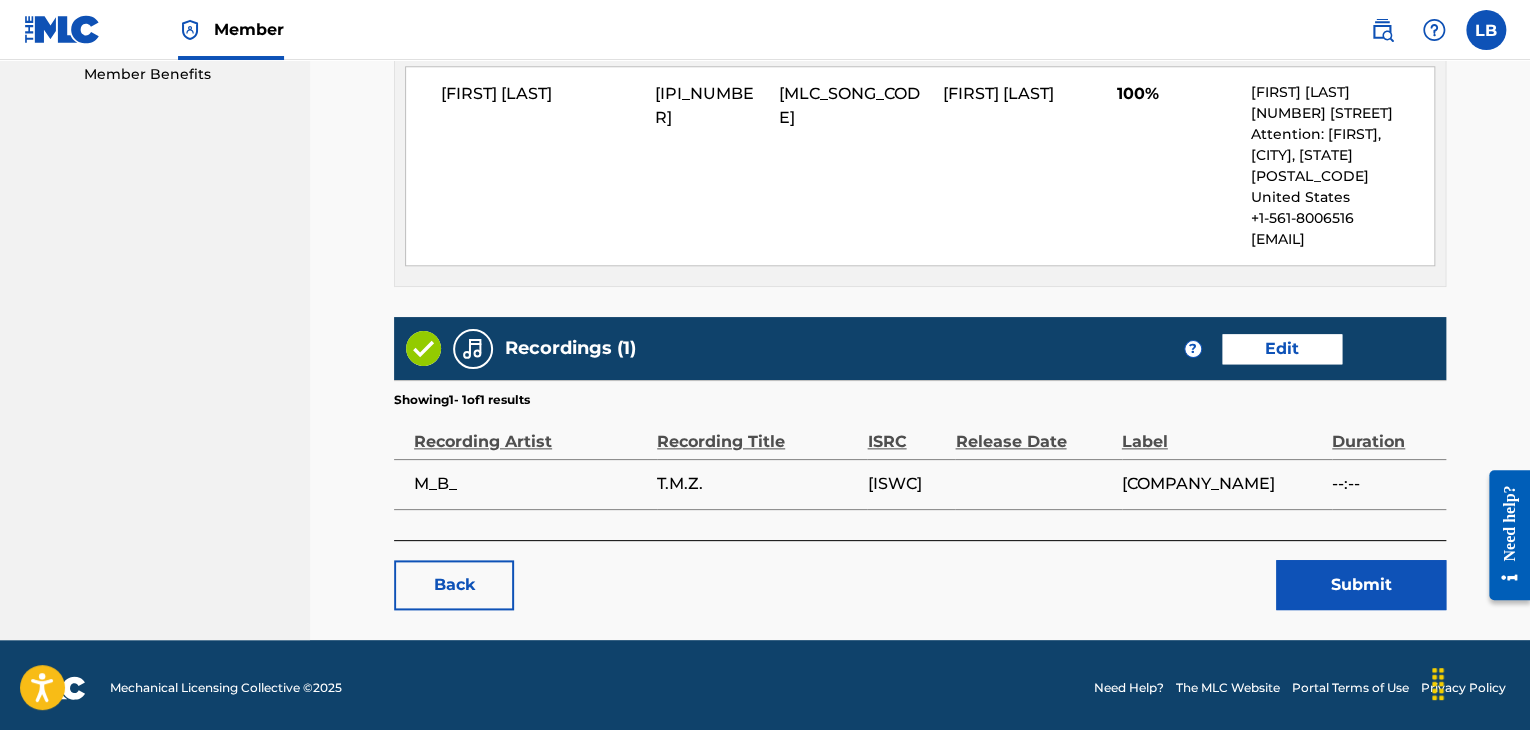 click on "Submit" at bounding box center [1361, 585] 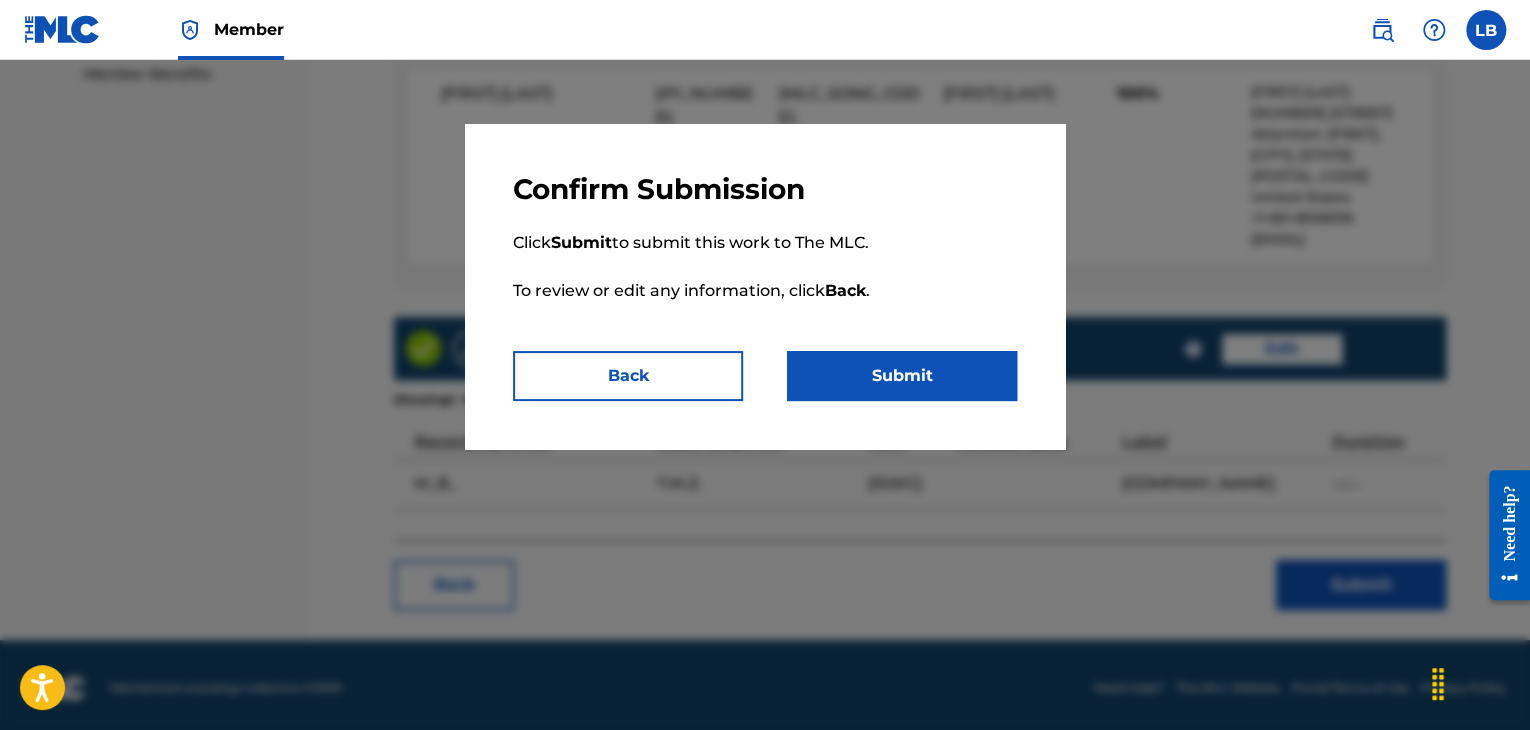click on "Submit" at bounding box center (902, 376) 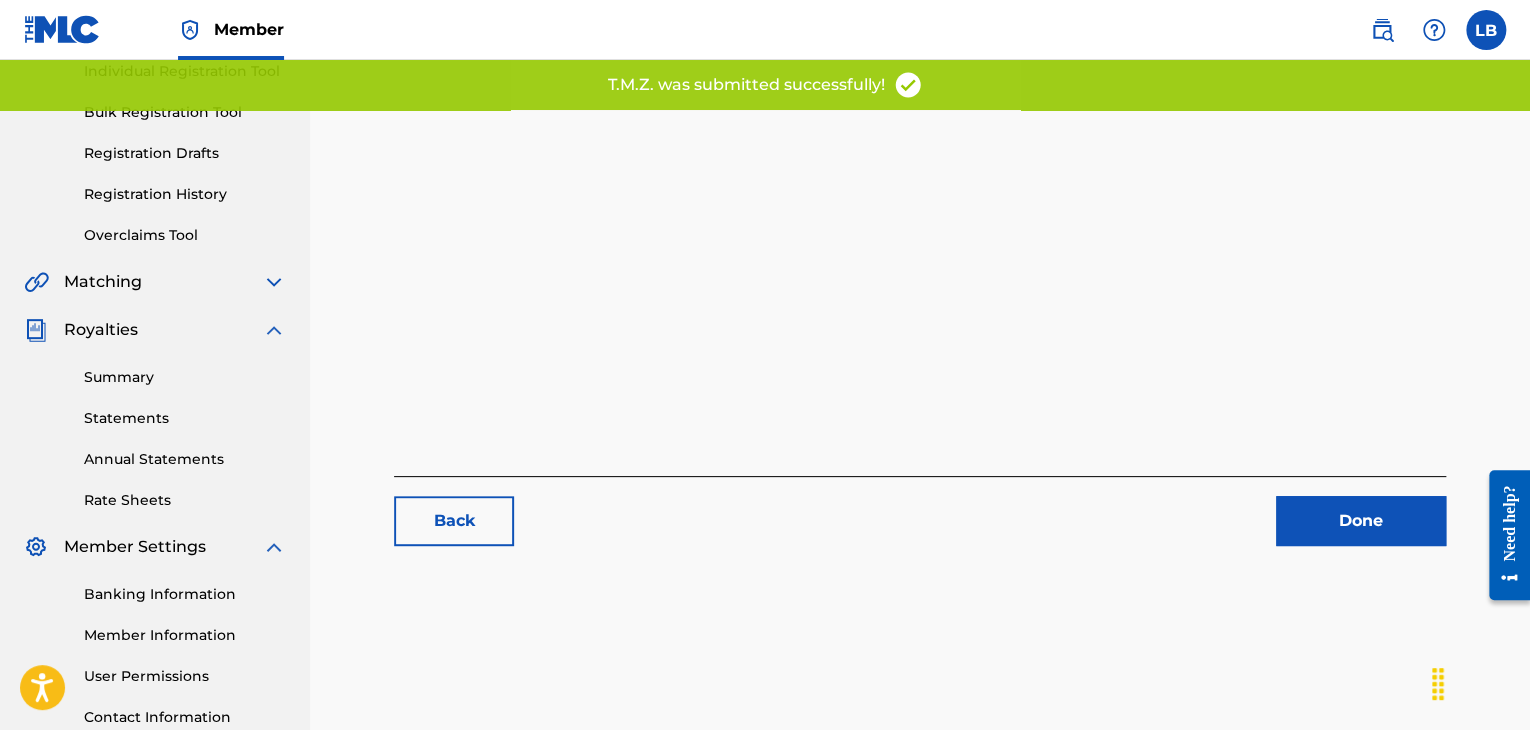 scroll, scrollTop: 423, scrollLeft: 0, axis: vertical 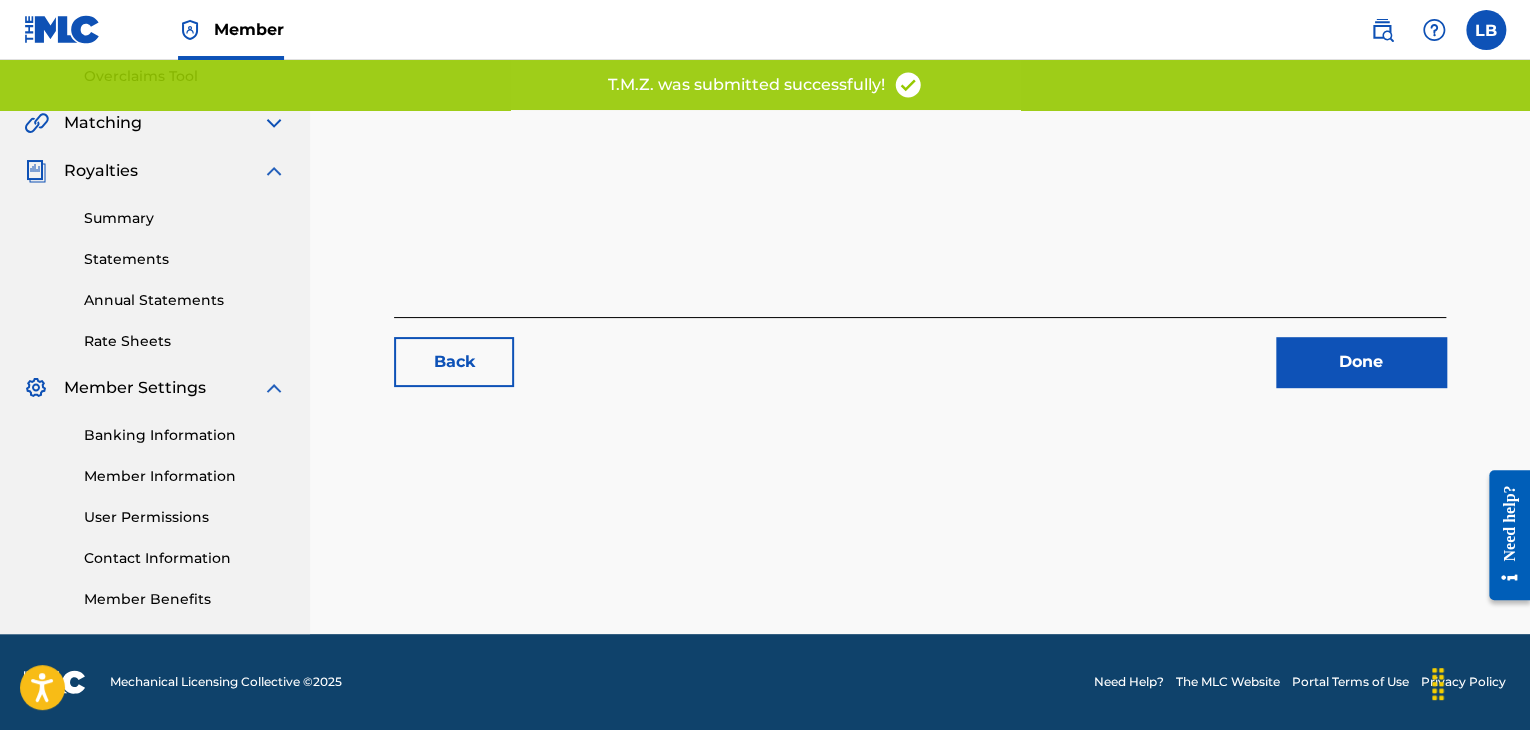 click on "Done" at bounding box center (1361, 362) 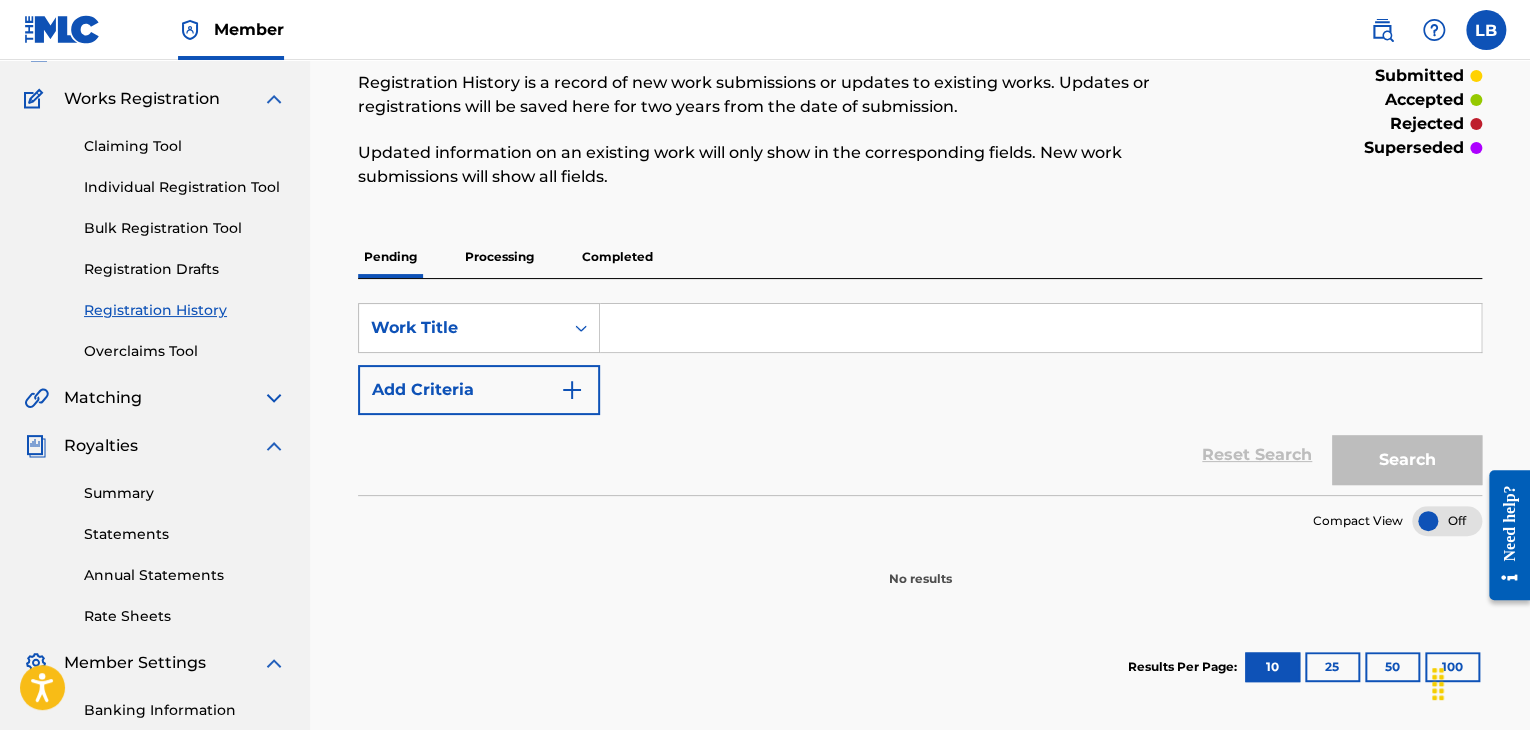 scroll, scrollTop: 100, scrollLeft: 0, axis: vertical 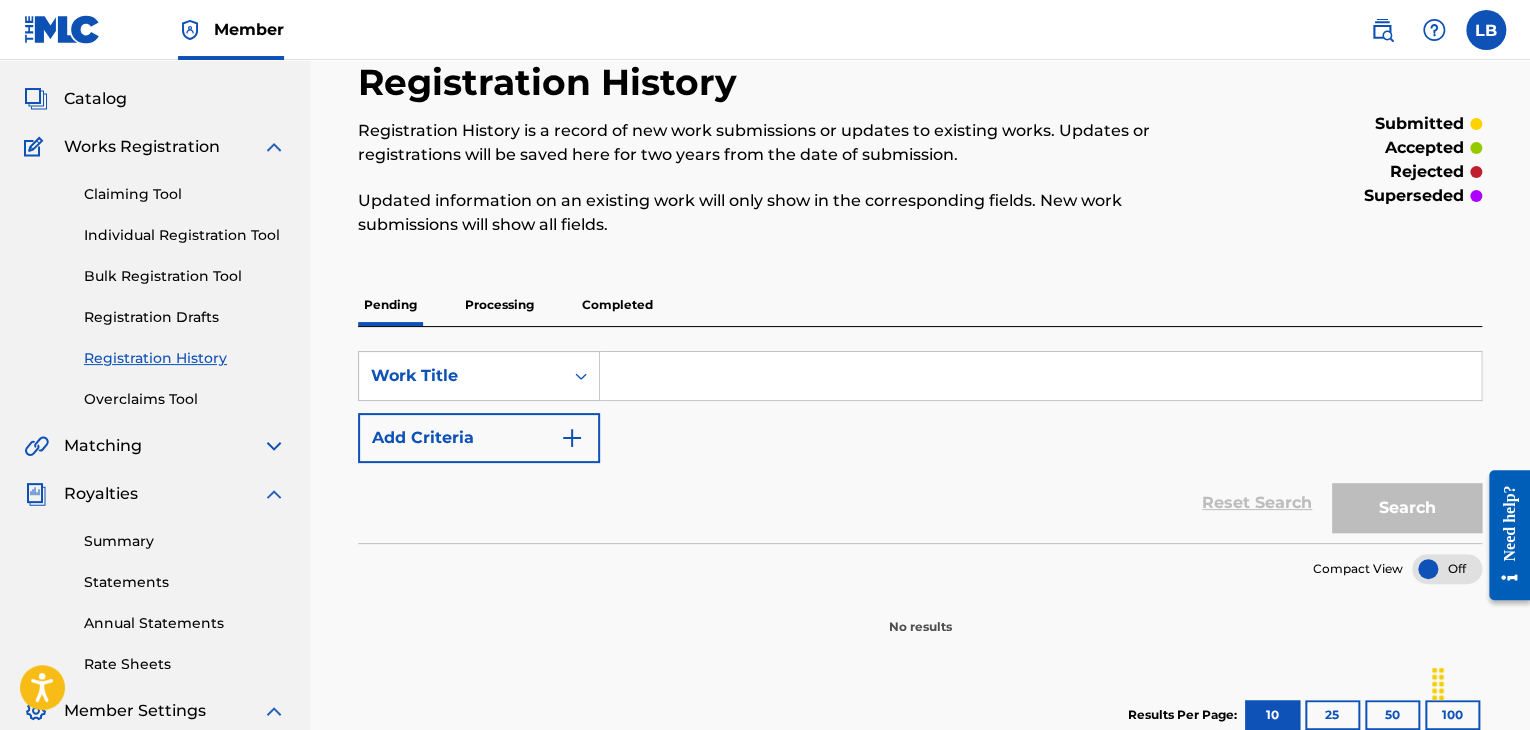 click on "Processing" at bounding box center [499, 305] 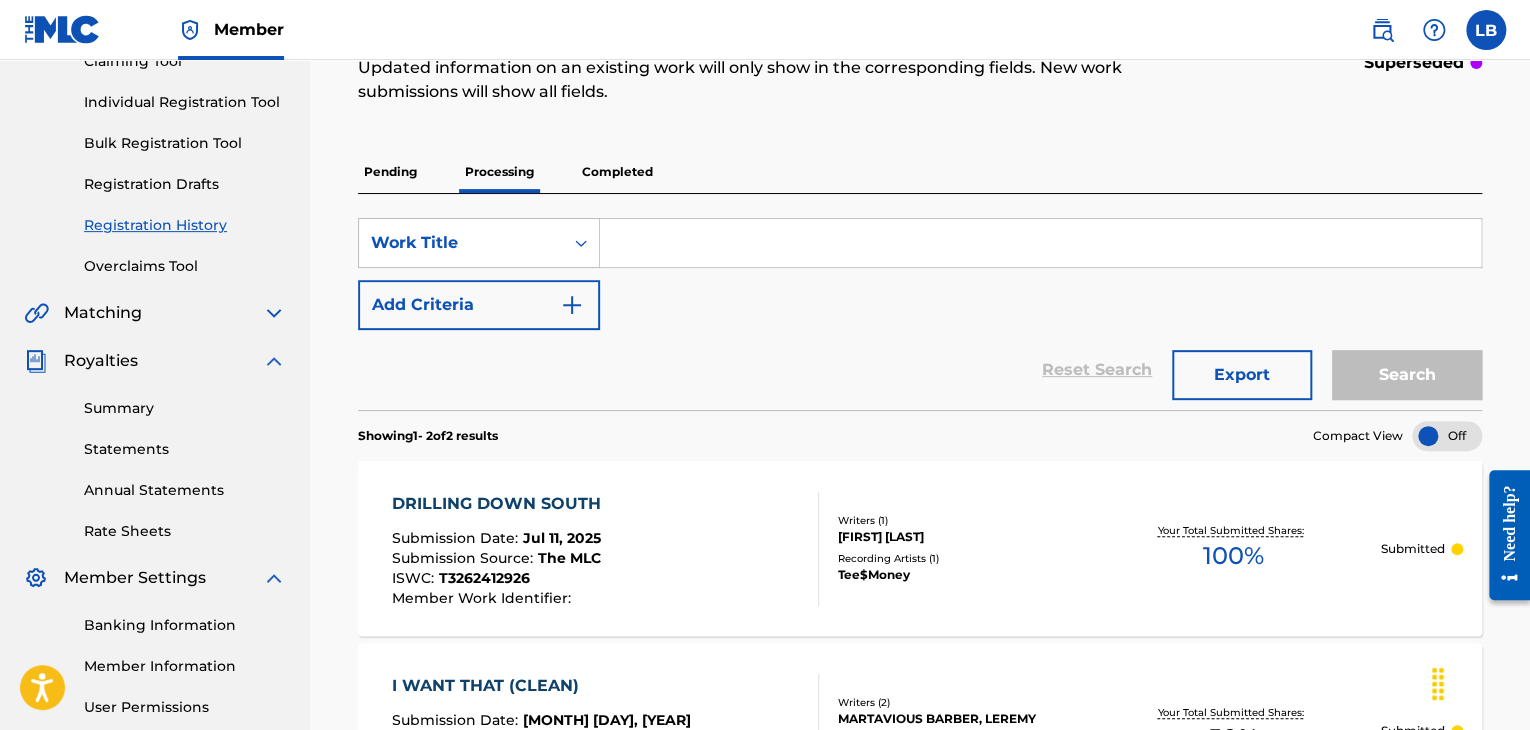 scroll, scrollTop: 225, scrollLeft: 0, axis: vertical 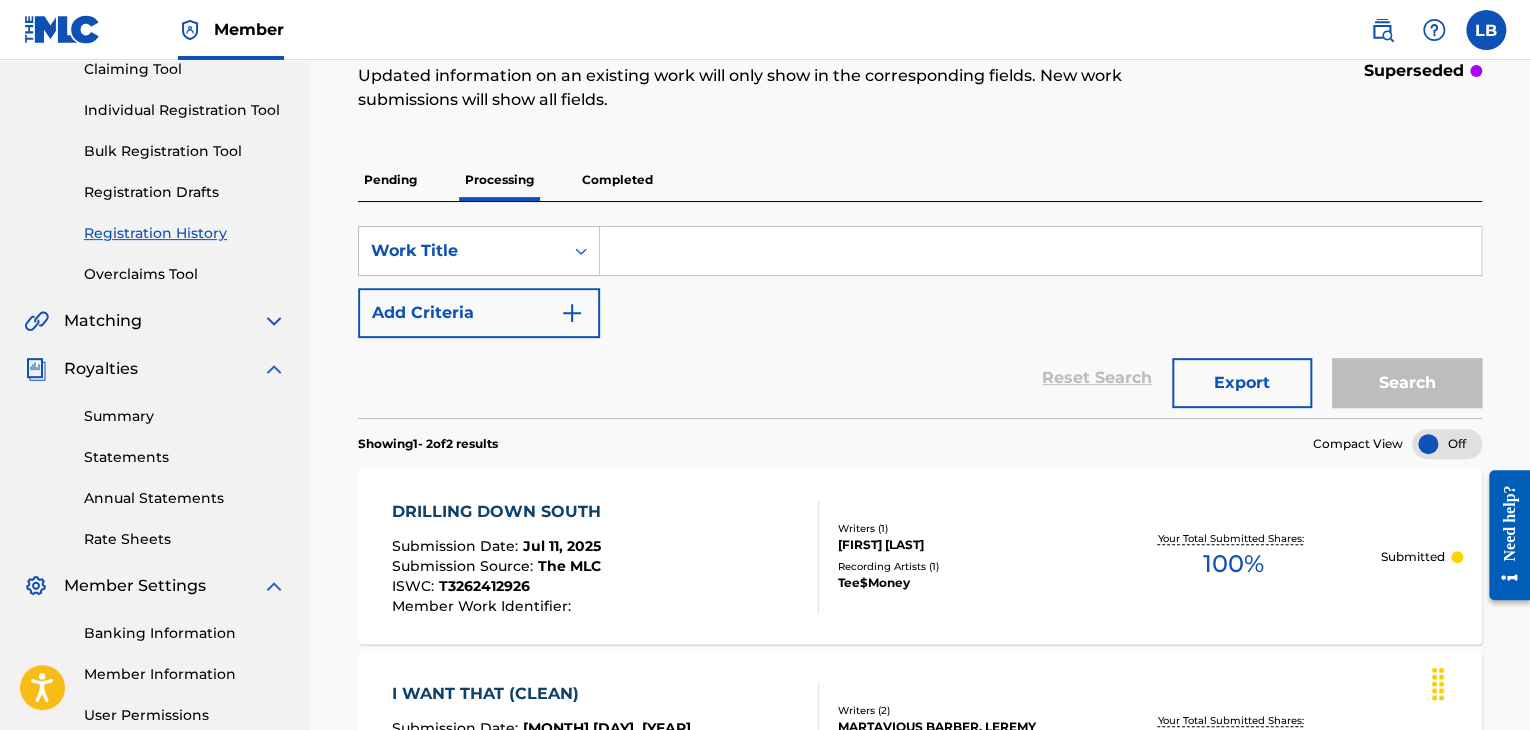 click on "Pending" at bounding box center [390, 180] 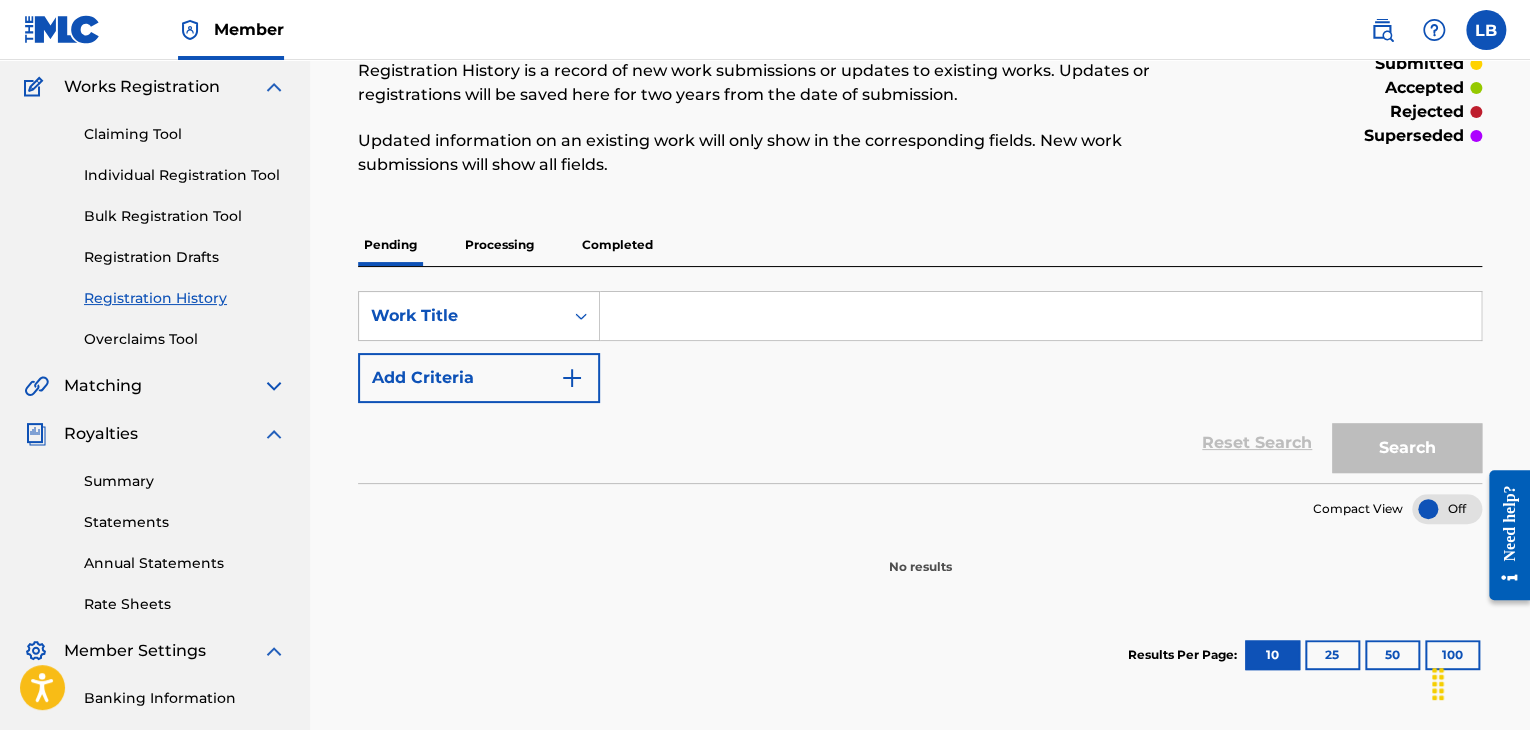 scroll, scrollTop: 0, scrollLeft: 0, axis: both 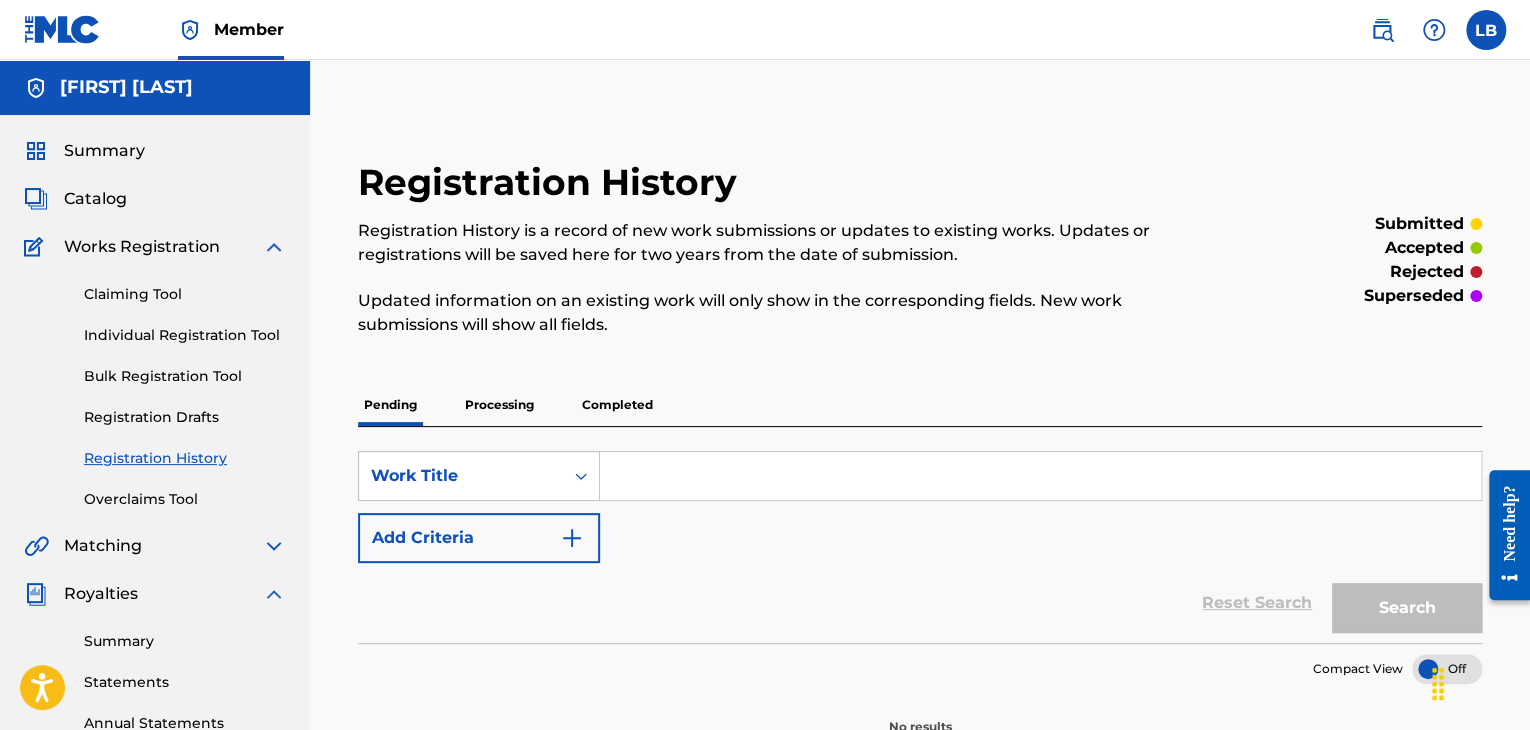 click on "Catalog" at bounding box center [95, 199] 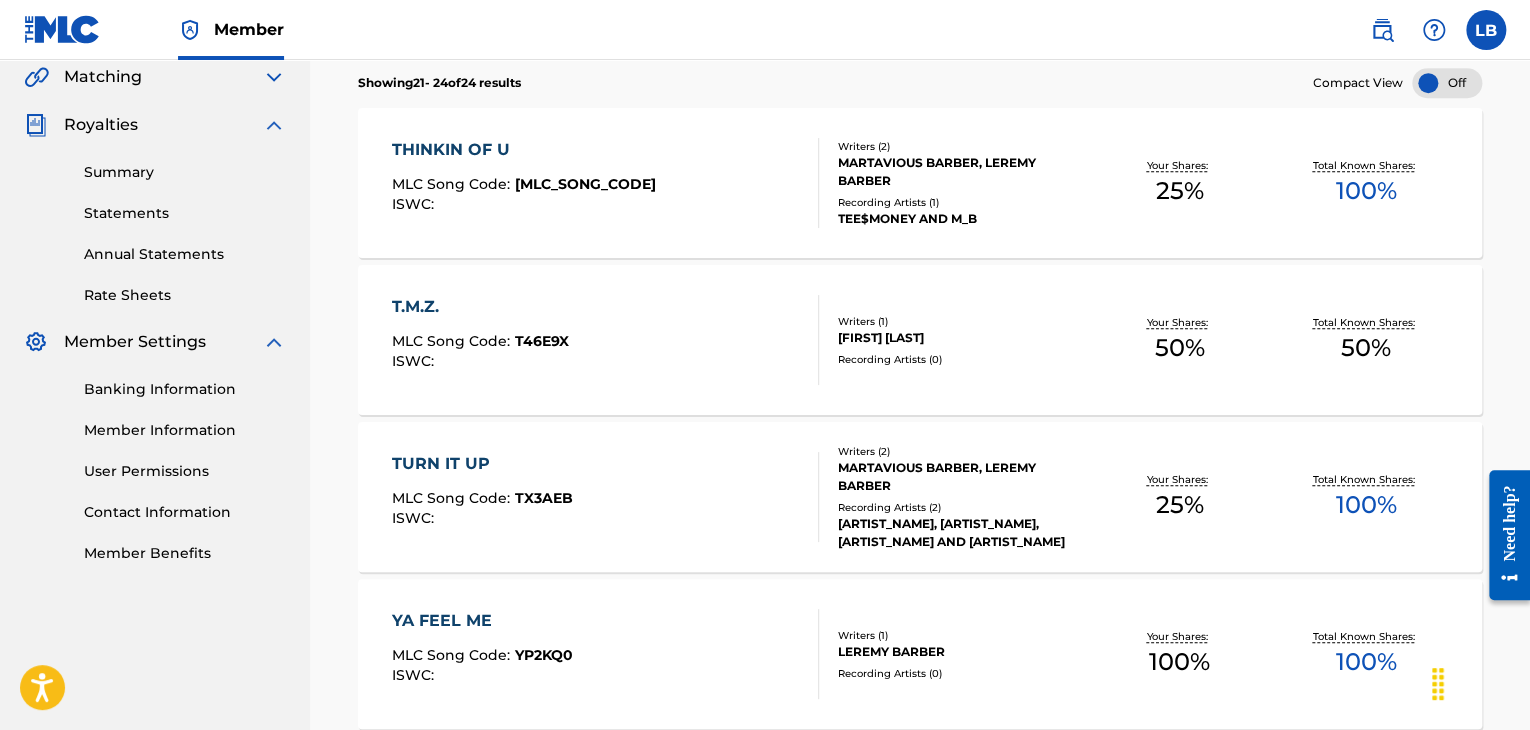 scroll, scrollTop: 488, scrollLeft: 0, axis: vertical 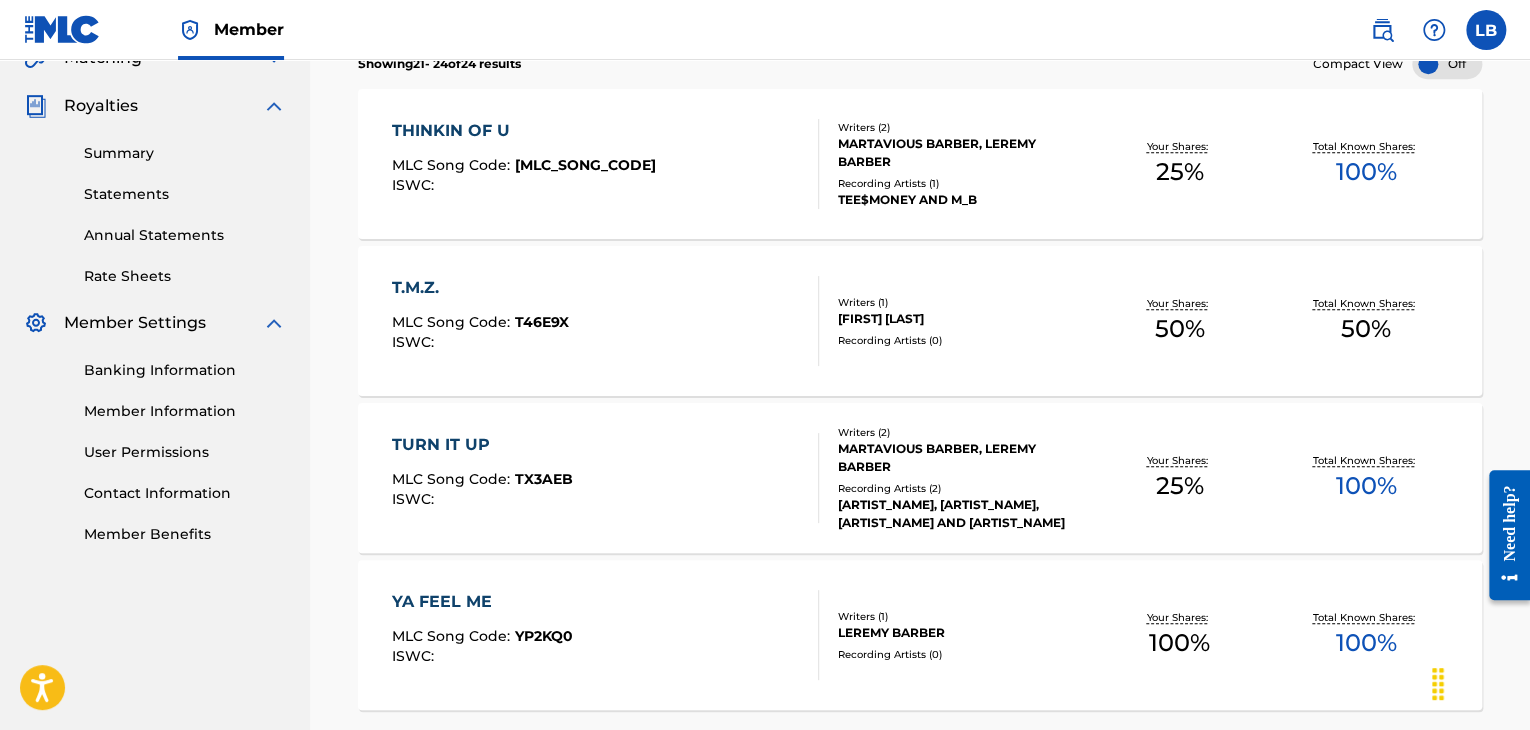click on "TURN IT UP" at bounding box center (482, 445) 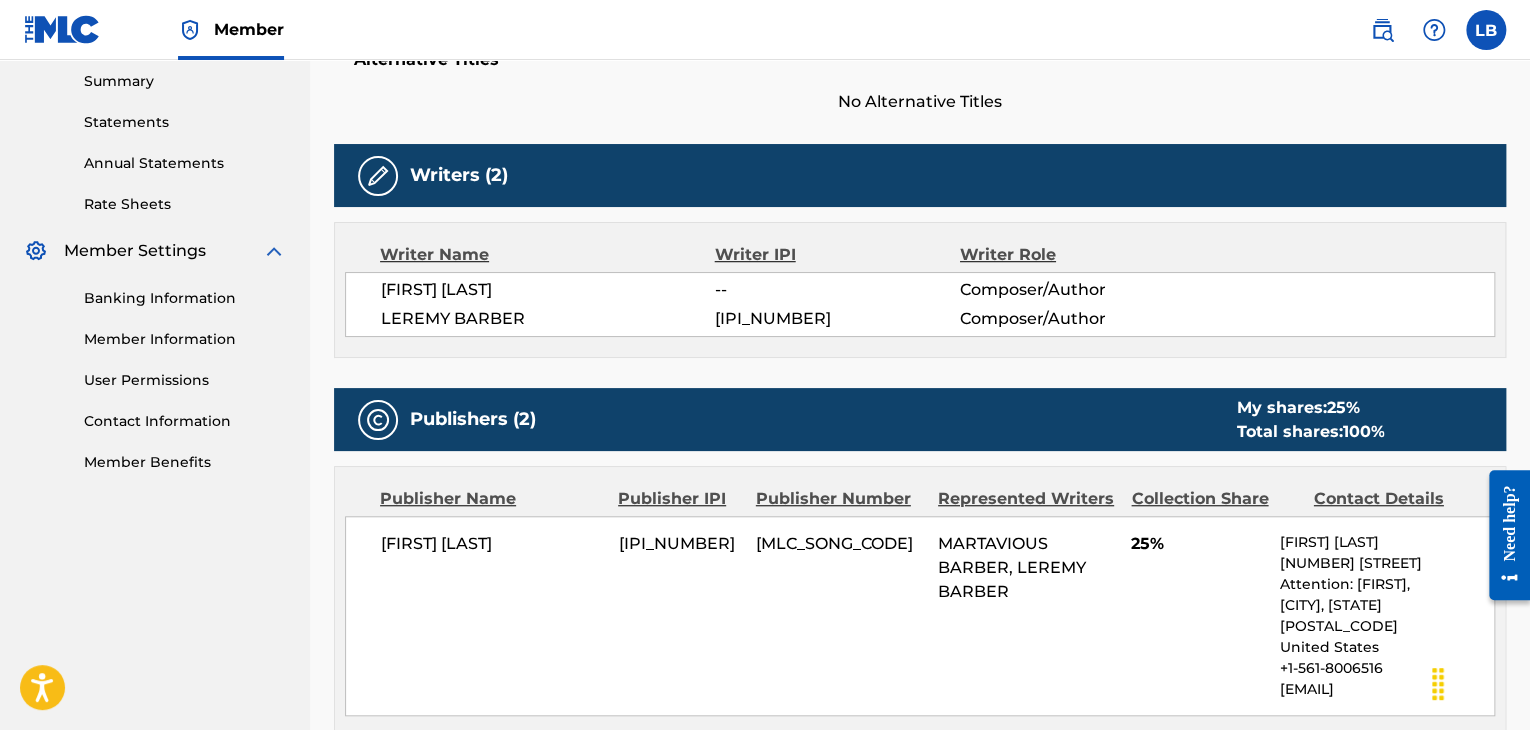 scroll, scrollTop: 0, scrollLeft: 0, axis: both 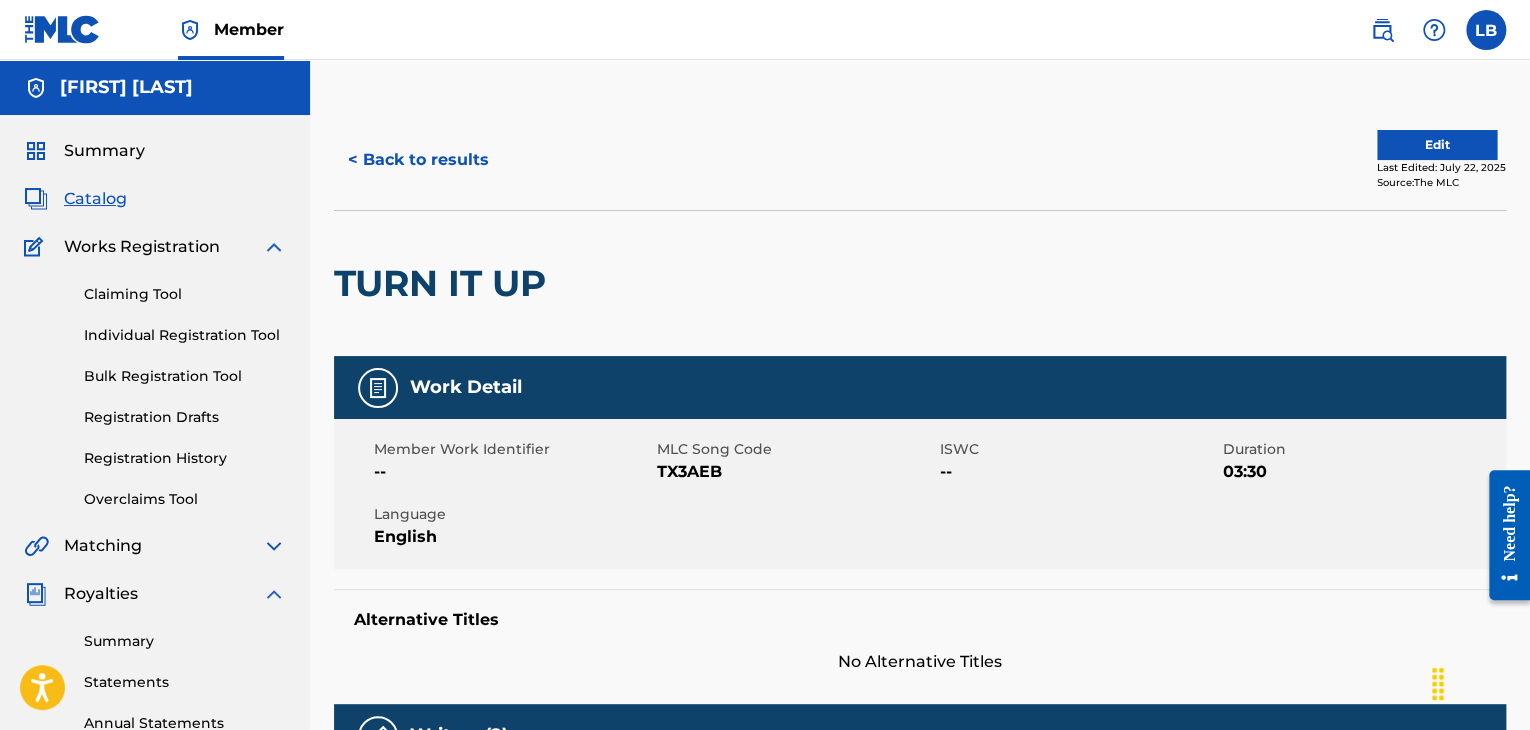 click on "Edit" at bounding box center [1437, 145] 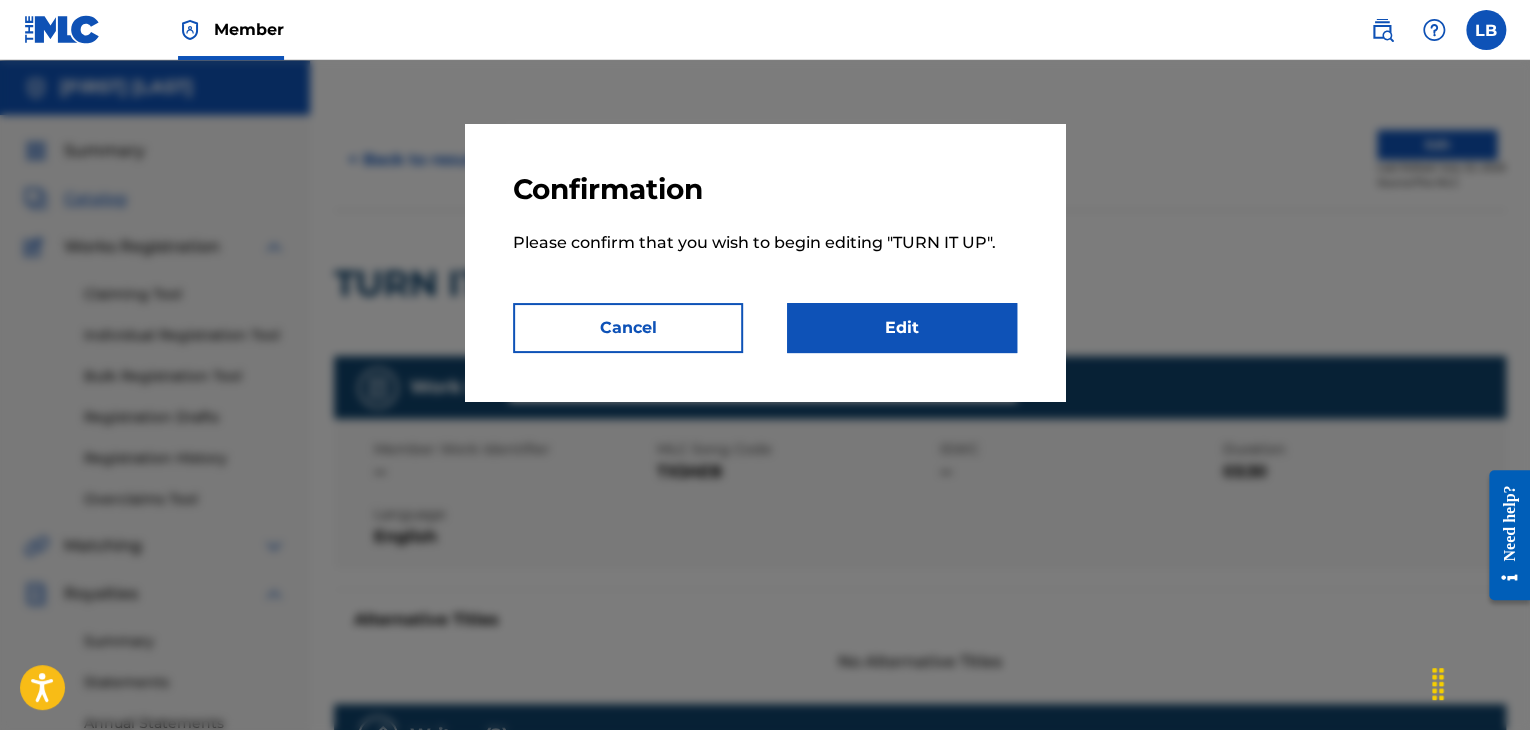 click on "Edit" at bounding box center [902, 328] 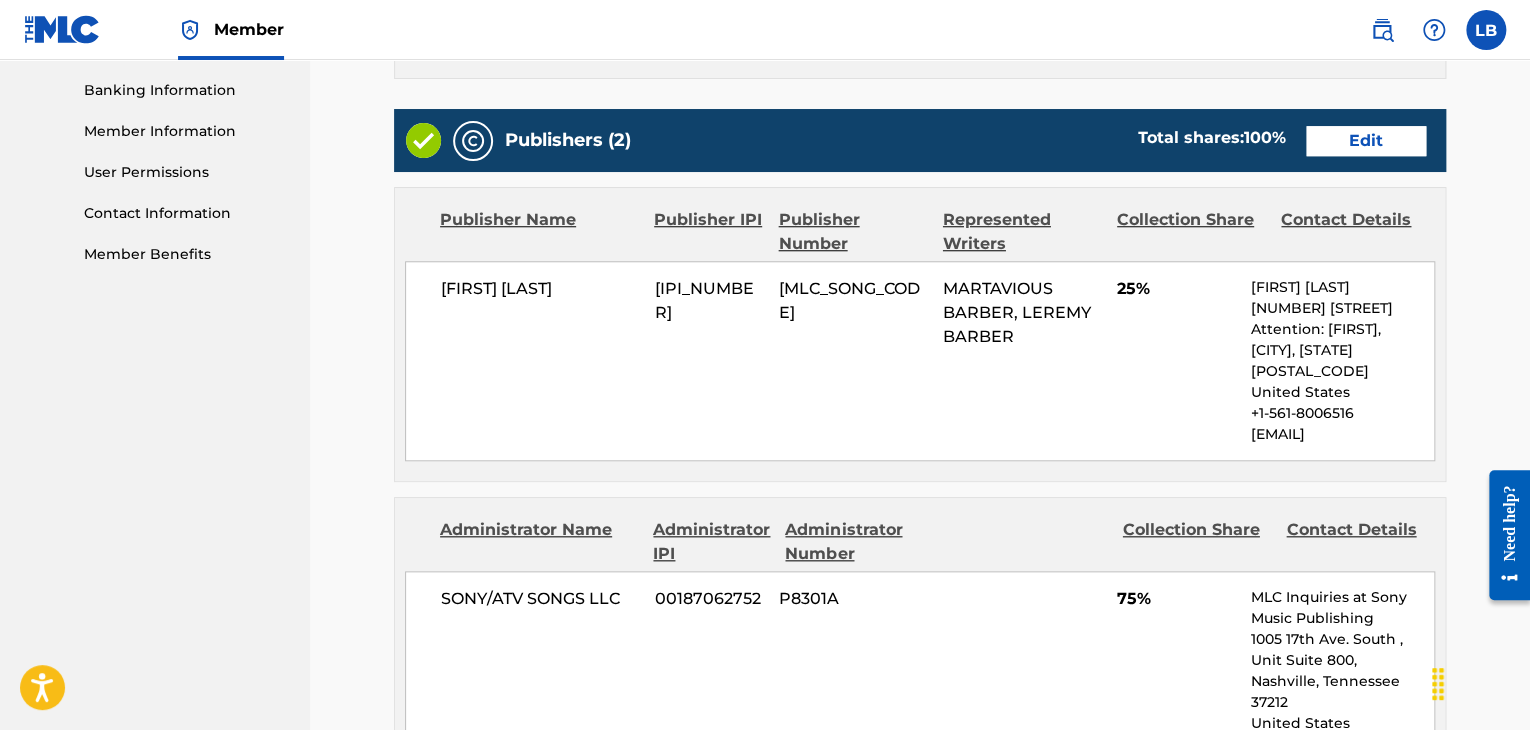 scroll, scrollTop: 764, scrollLeft: 0, axis: vertical 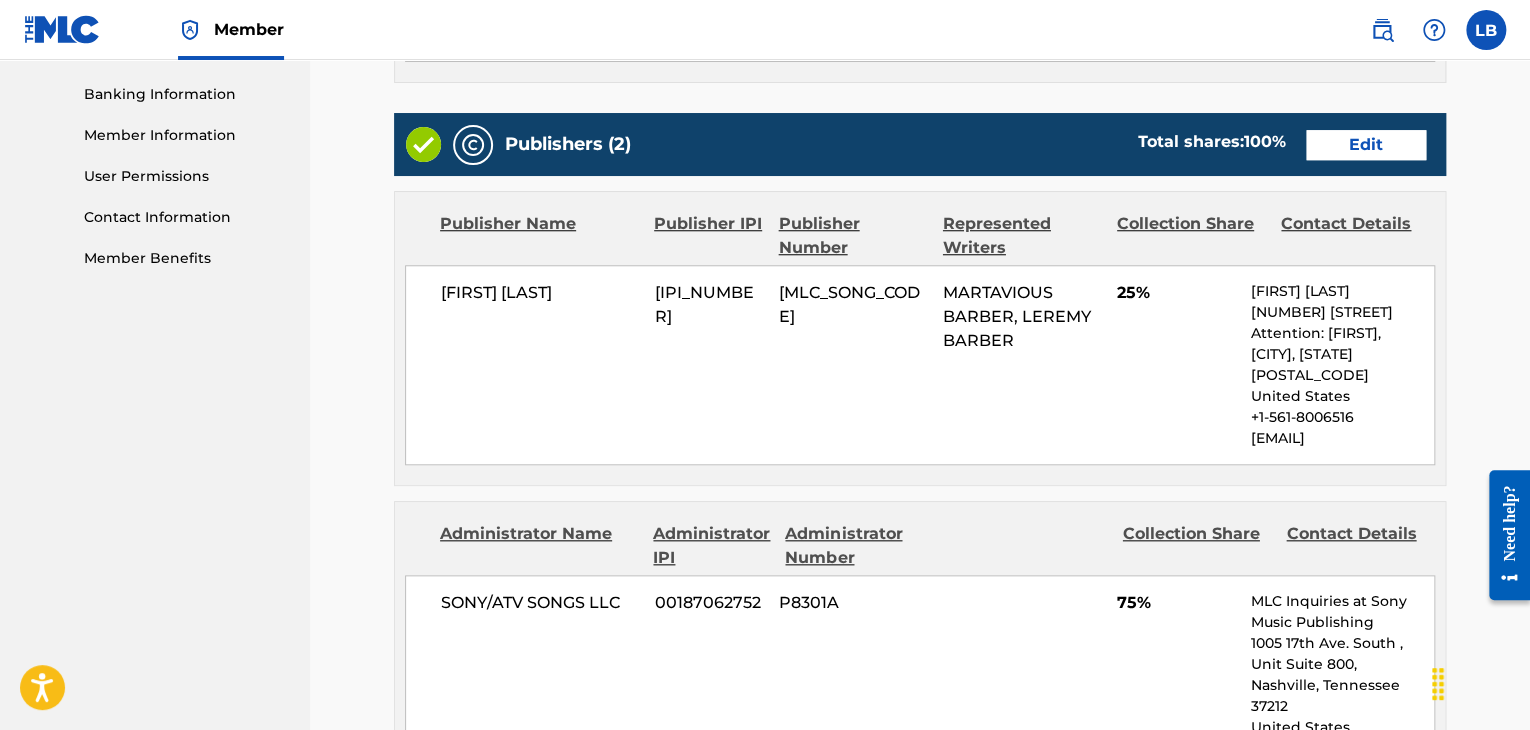 click on "Edit" at bounding box center [1366, 145] 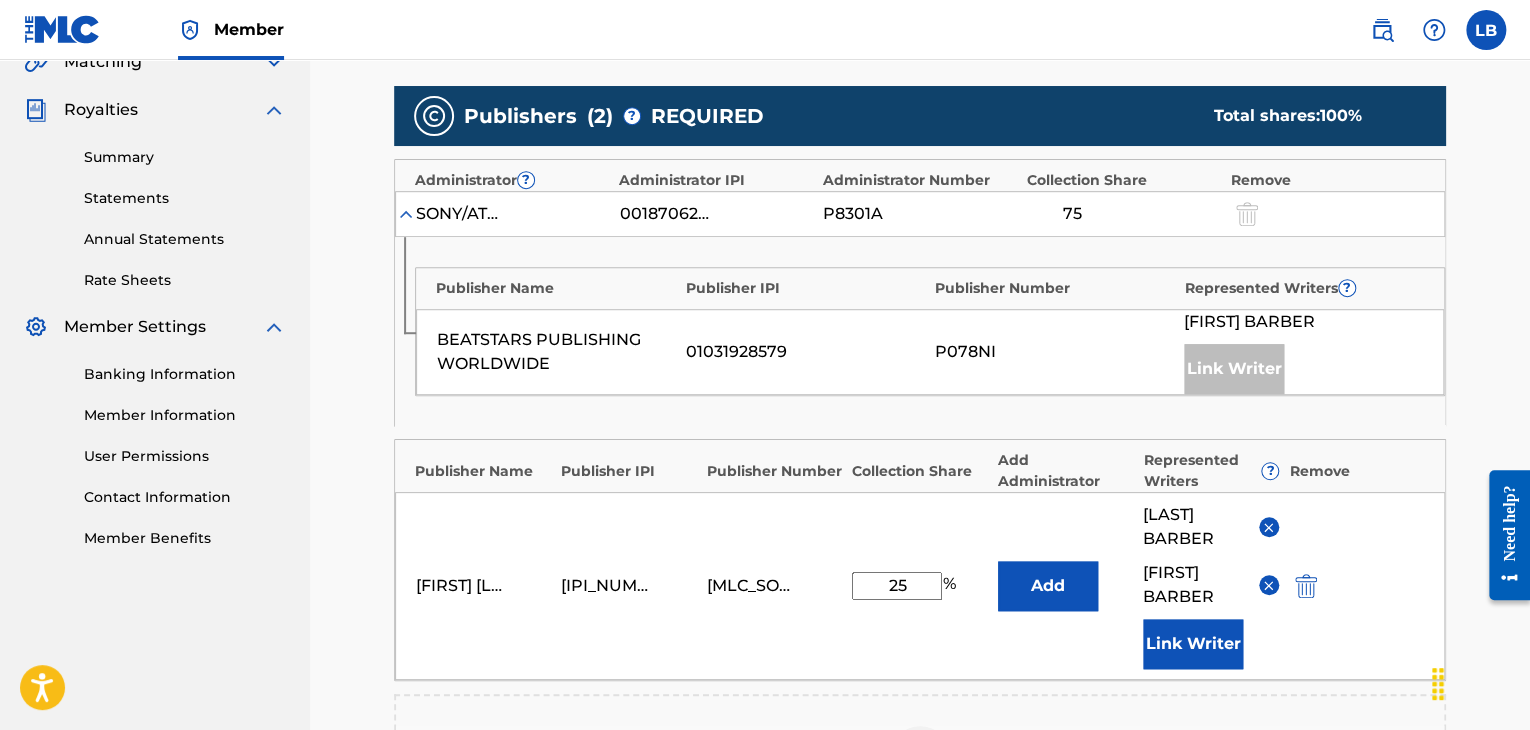 scroll, scrollTop: 459, scrollLeft: 0, axis: vertical 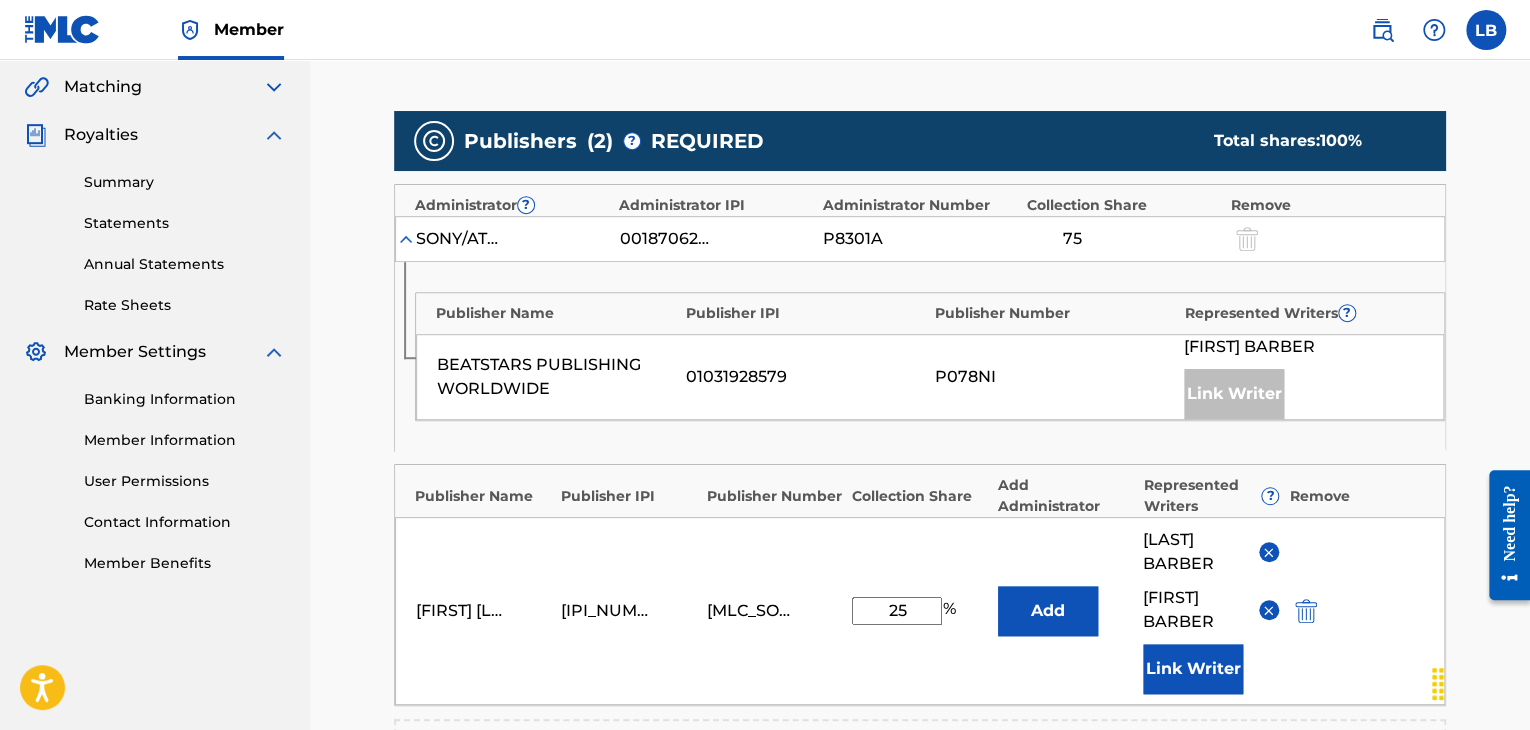 click at bounding box center [1268, 610] 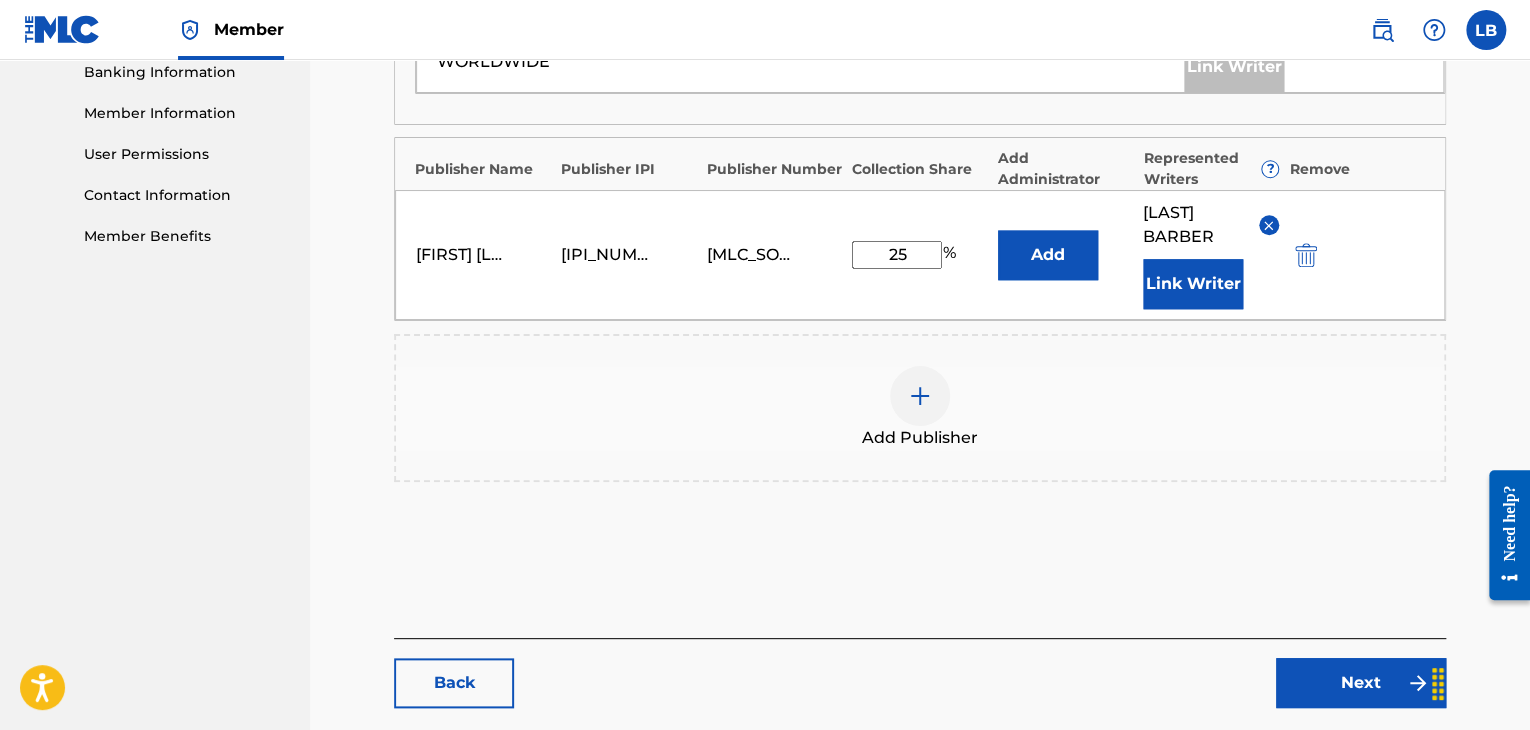 scroll, scrollTop: 886, scrollLeft: 0, axis: vertical 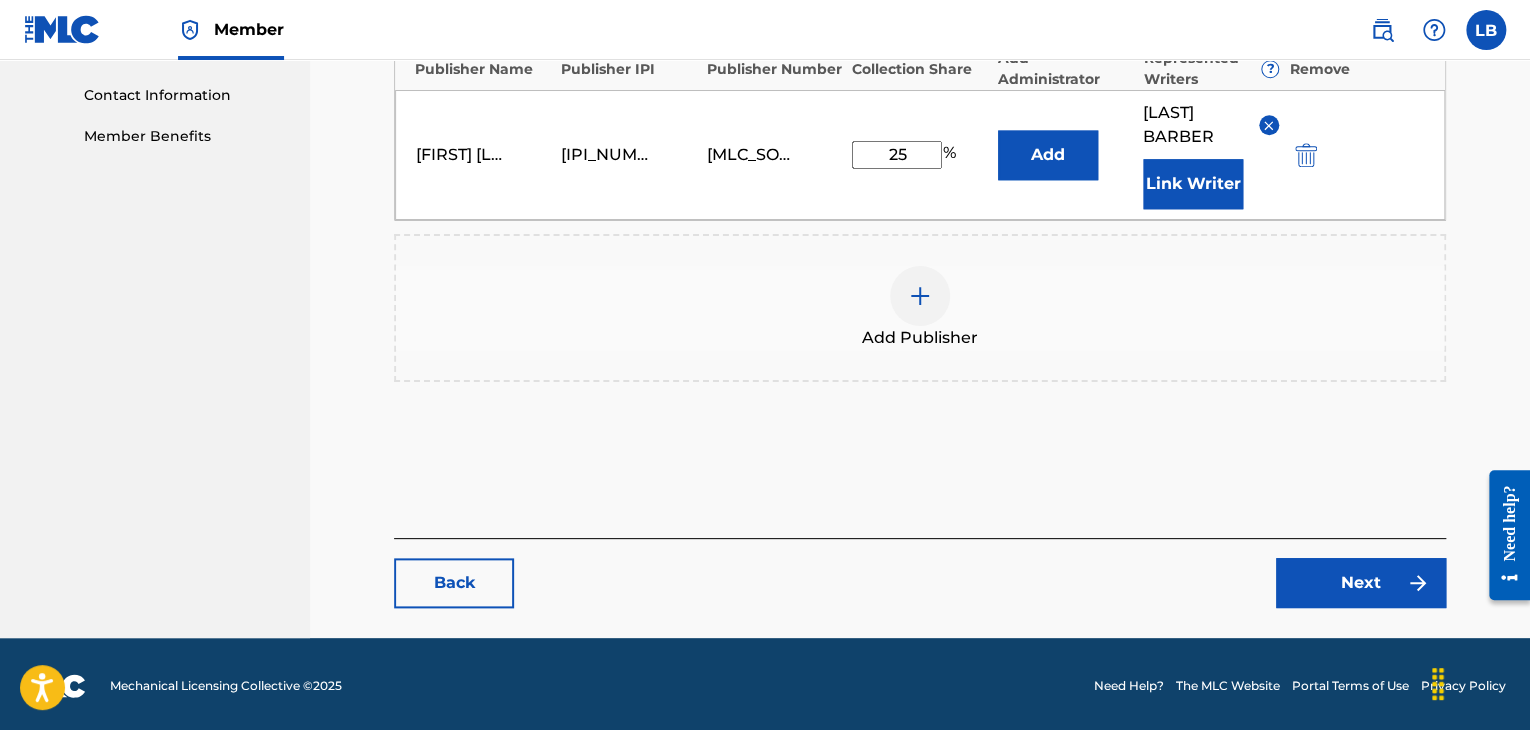 click on "Next" at bounding box center [1361, 583] 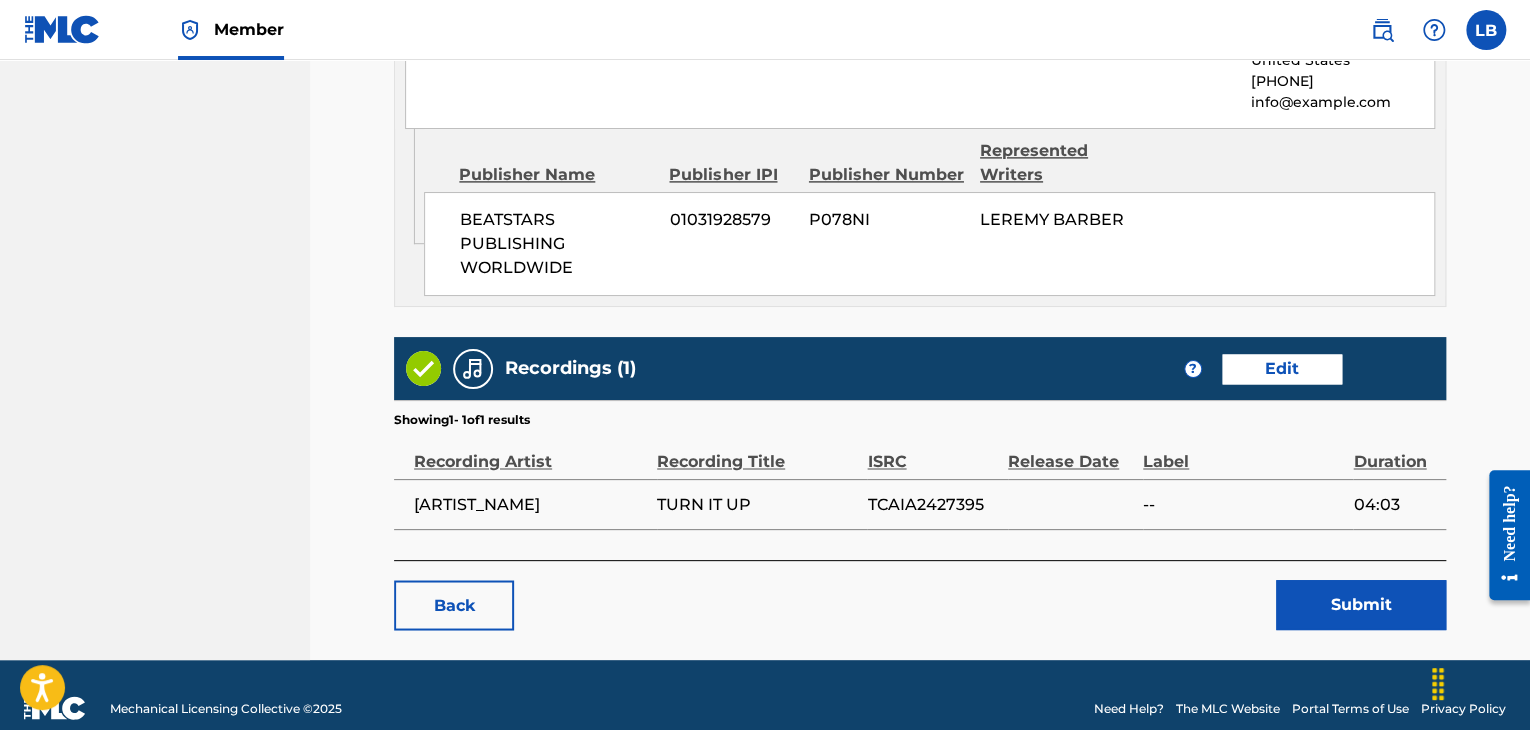 scroll, scrollTop: 1435, scrollLeft: 0, axis: vertical 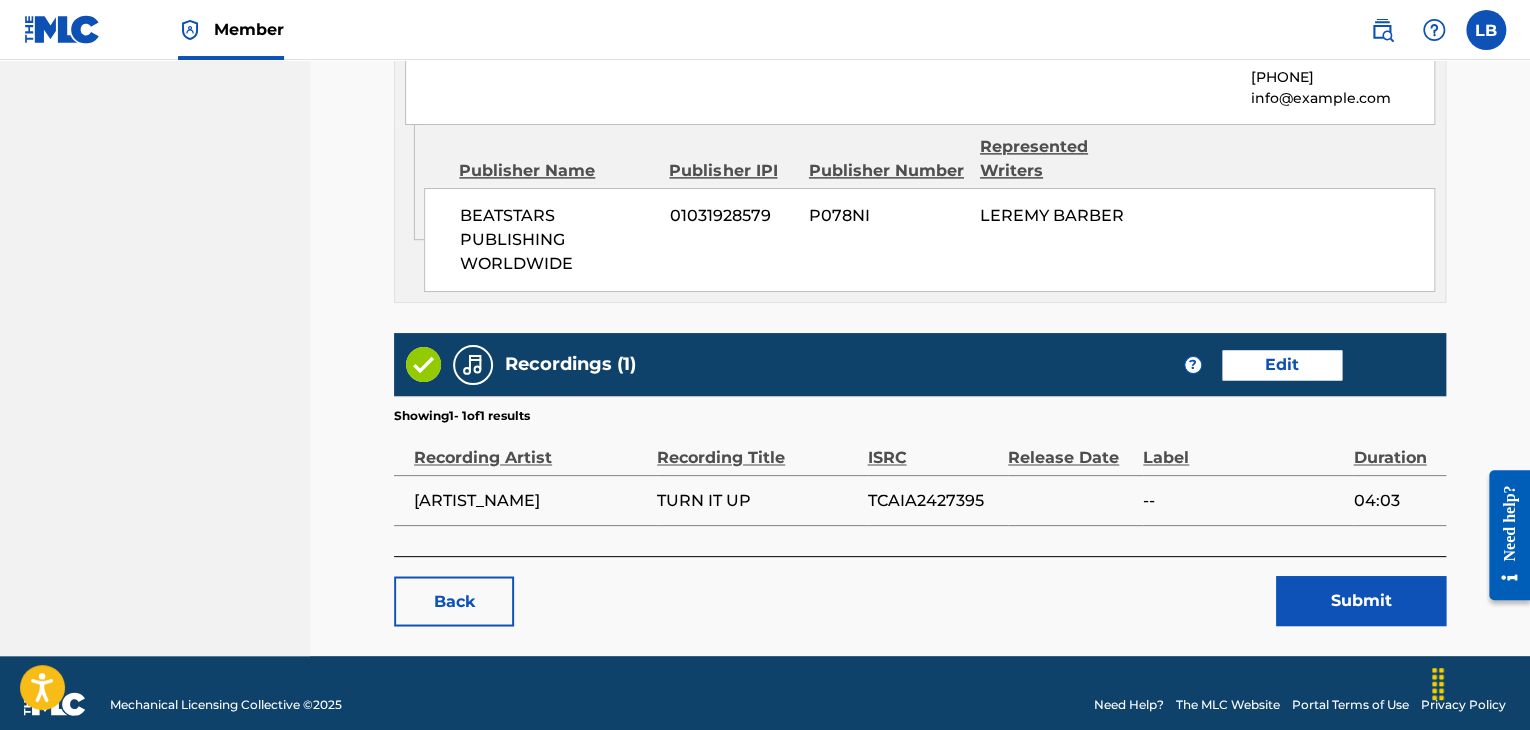 click on "Submit" at bounding box center [1361, 601] 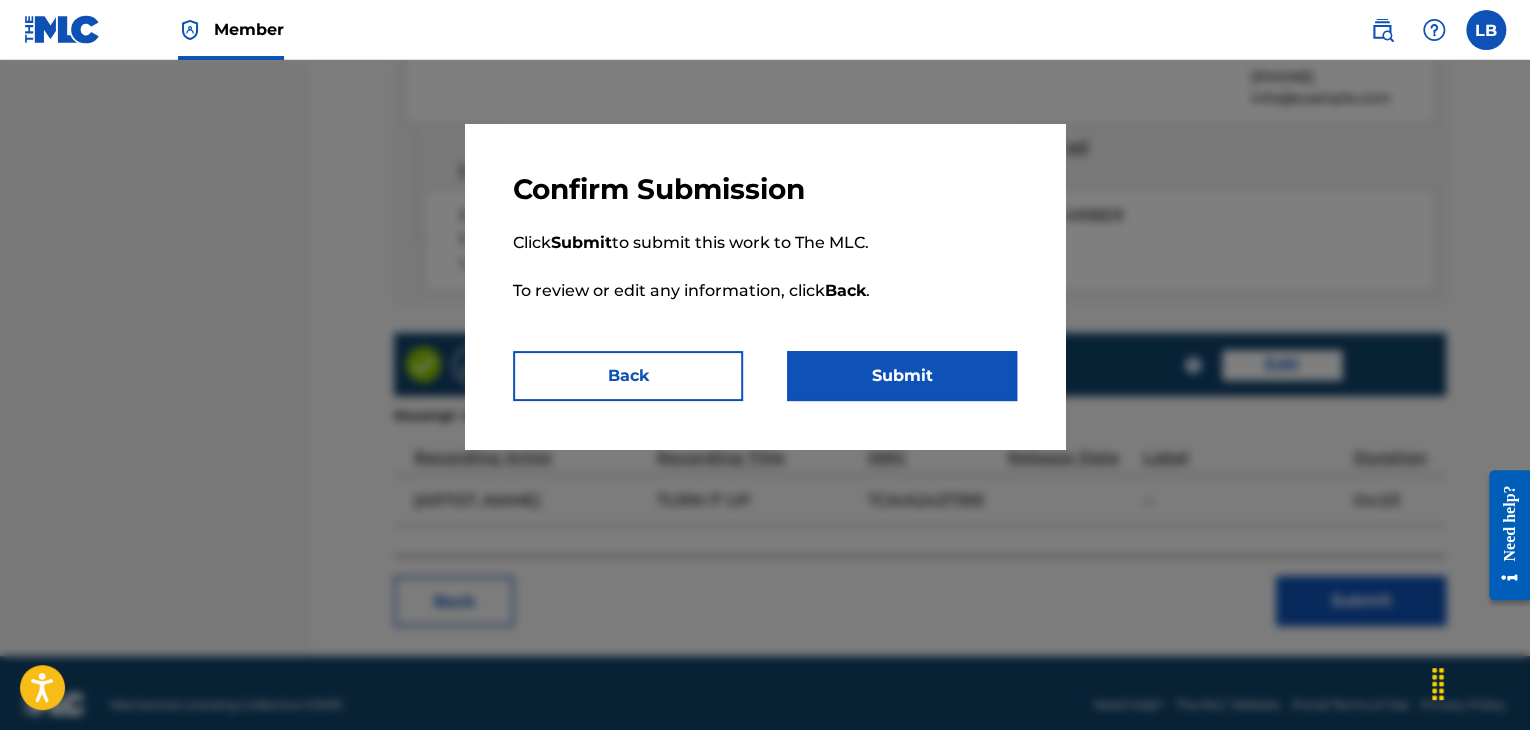 click on "Submit" at bounding box center (902, 376) 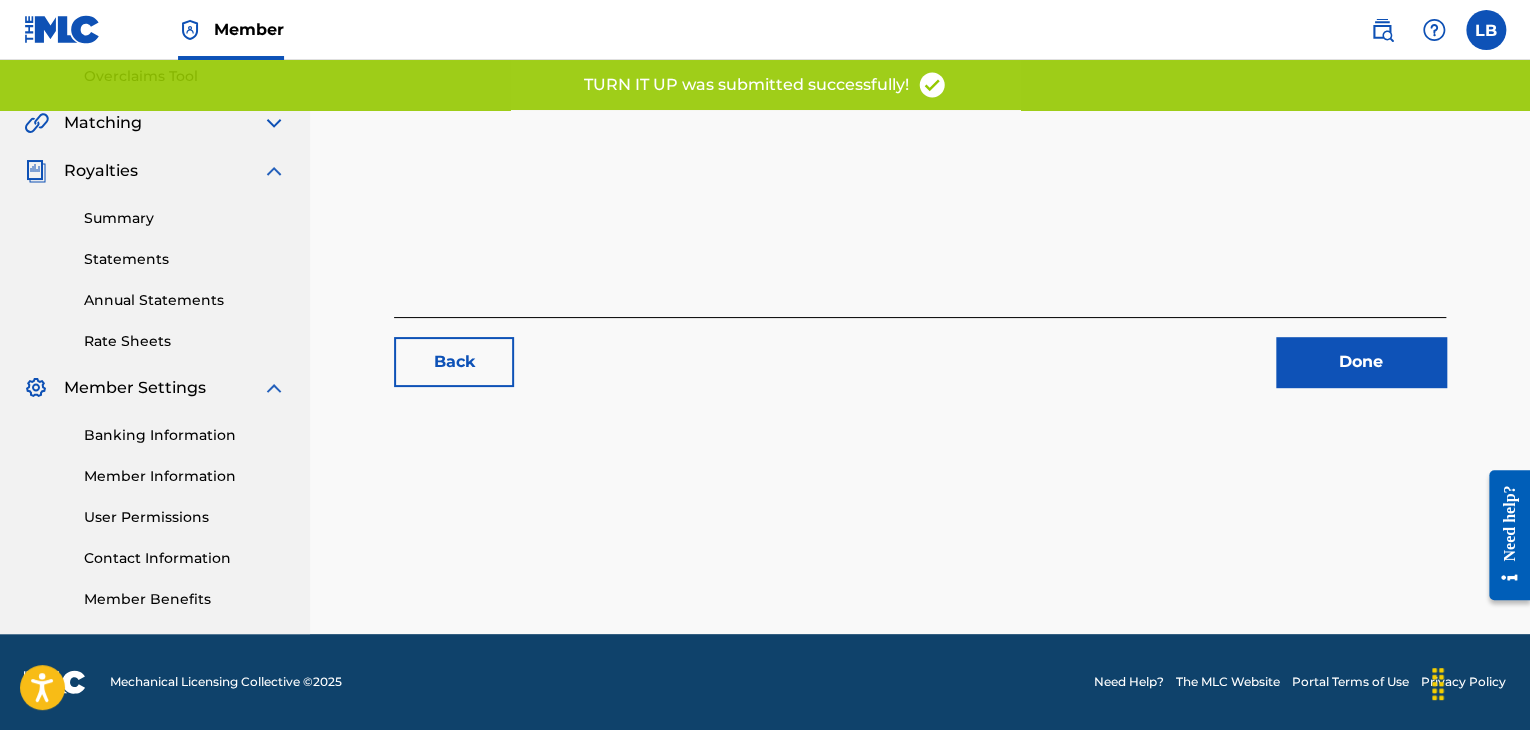 scroll, scrollTop: 0, scrollLeft: 0, axis: both 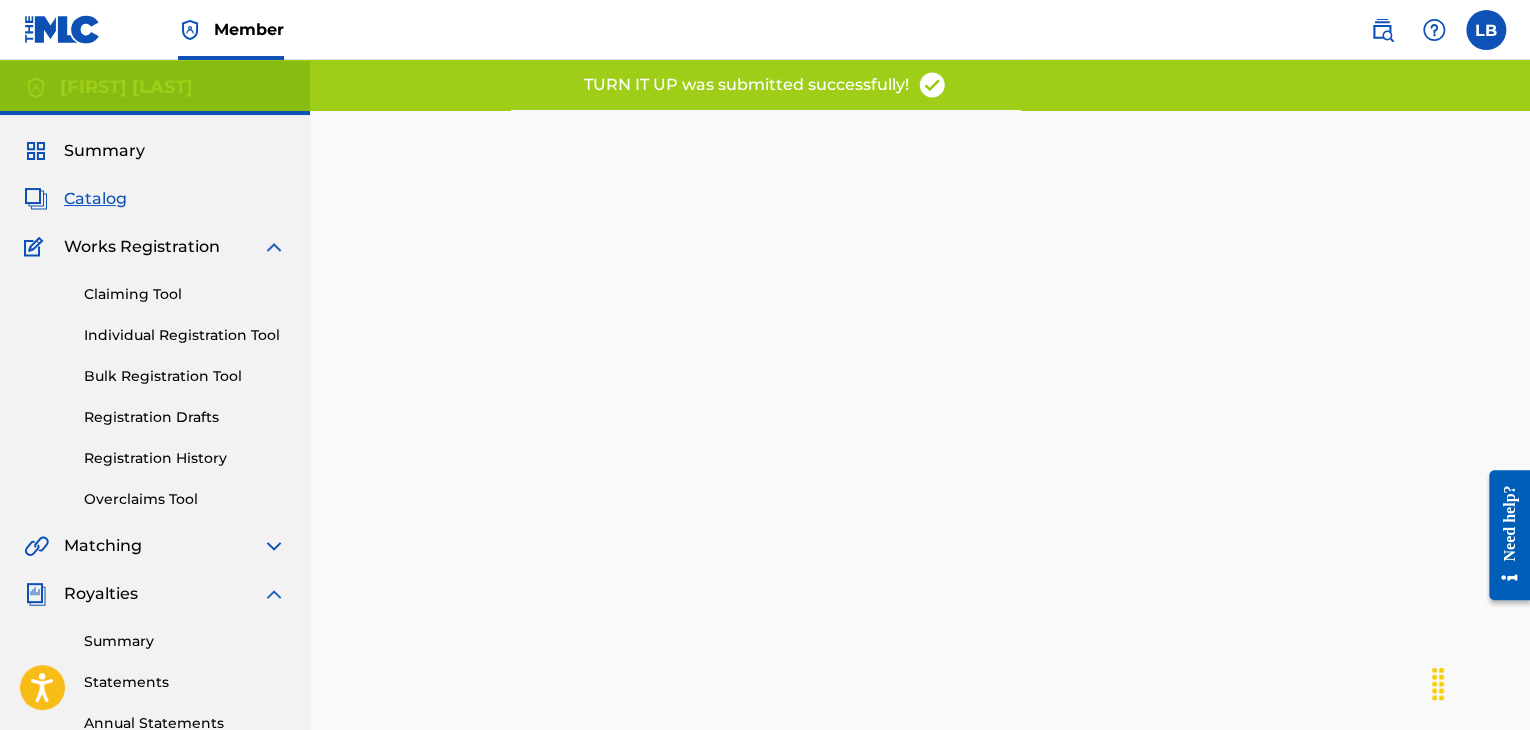 click on "Catalog" at bounding box center (95, 199) 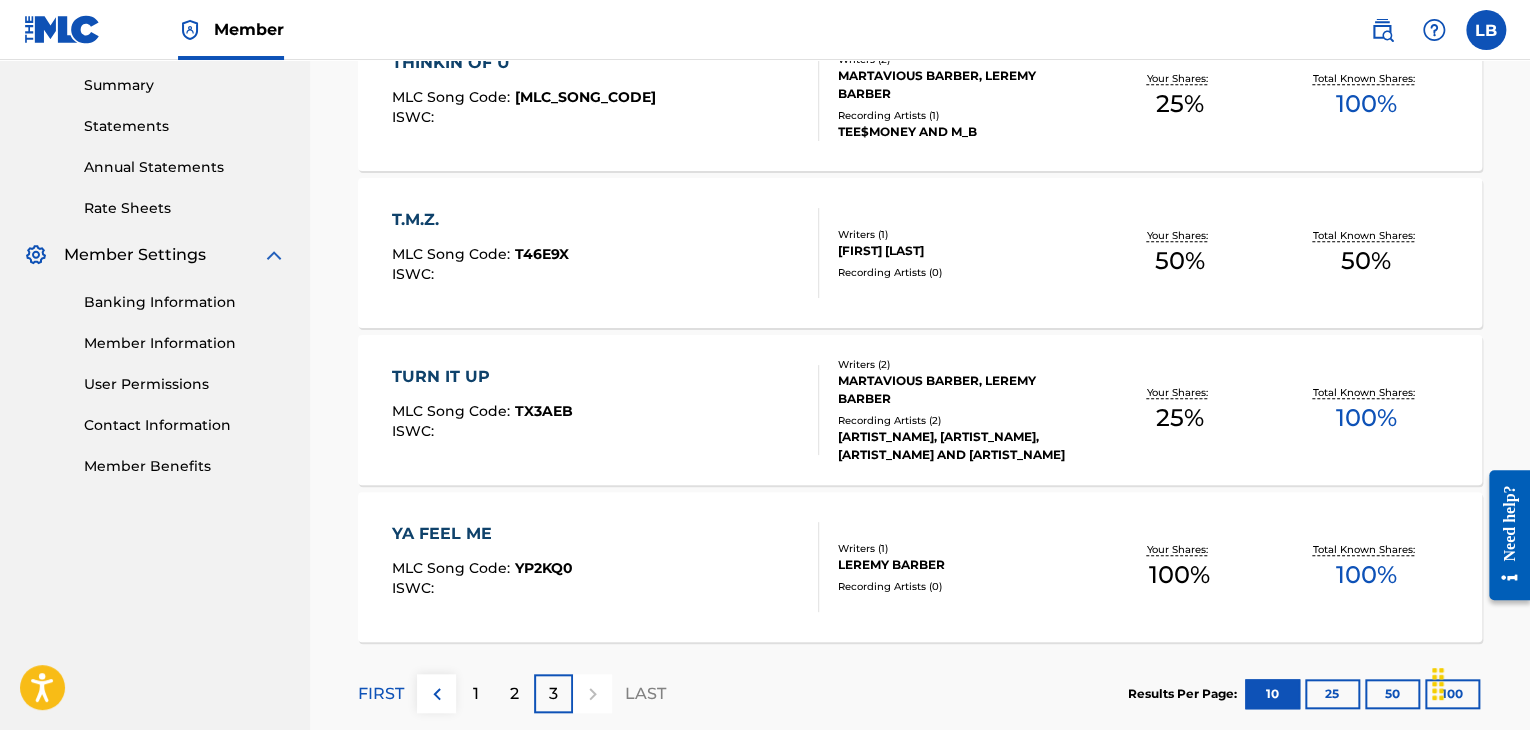 scroll, scrollTop: 572, scrollLeft: 0, axis: vertical 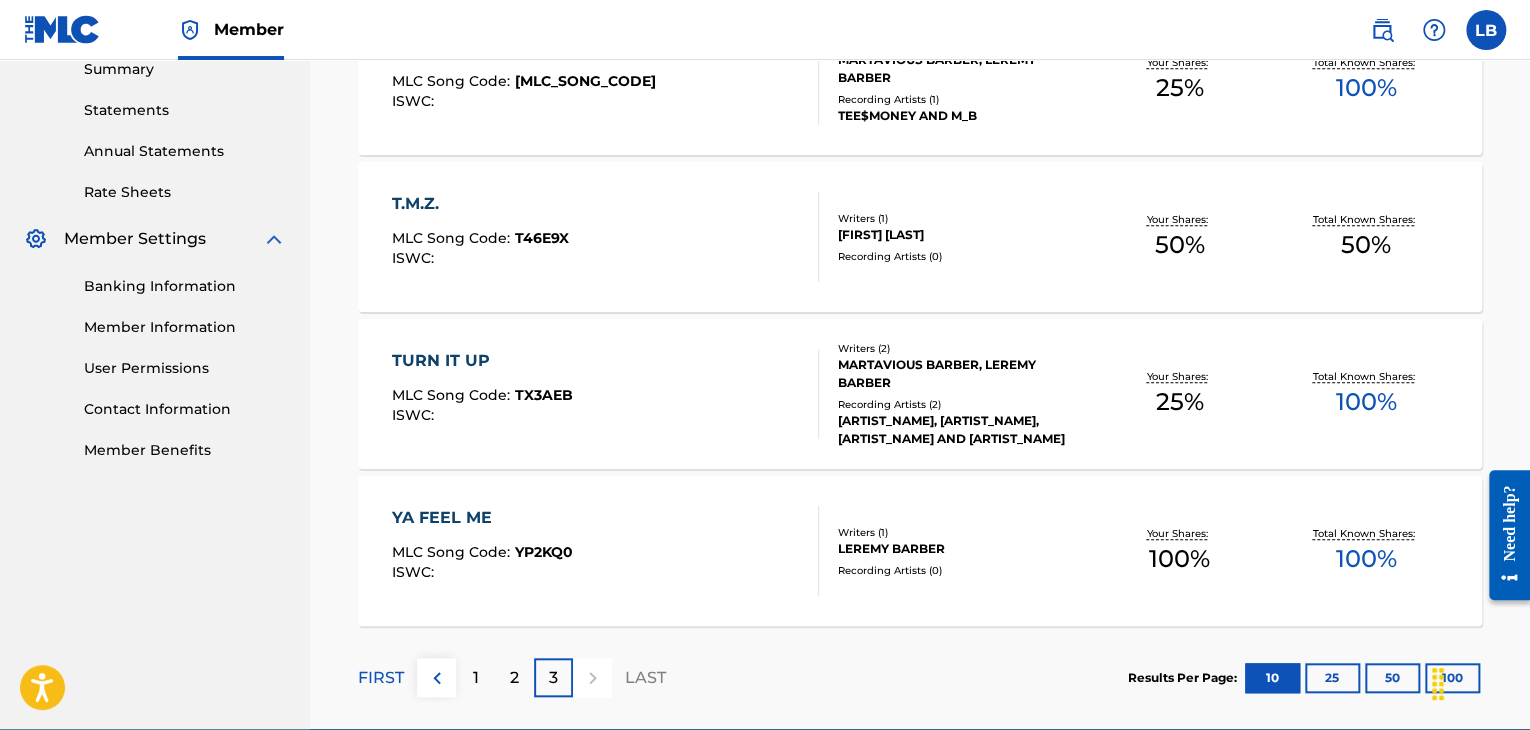 click on "2" at bounding box center (514, 678) 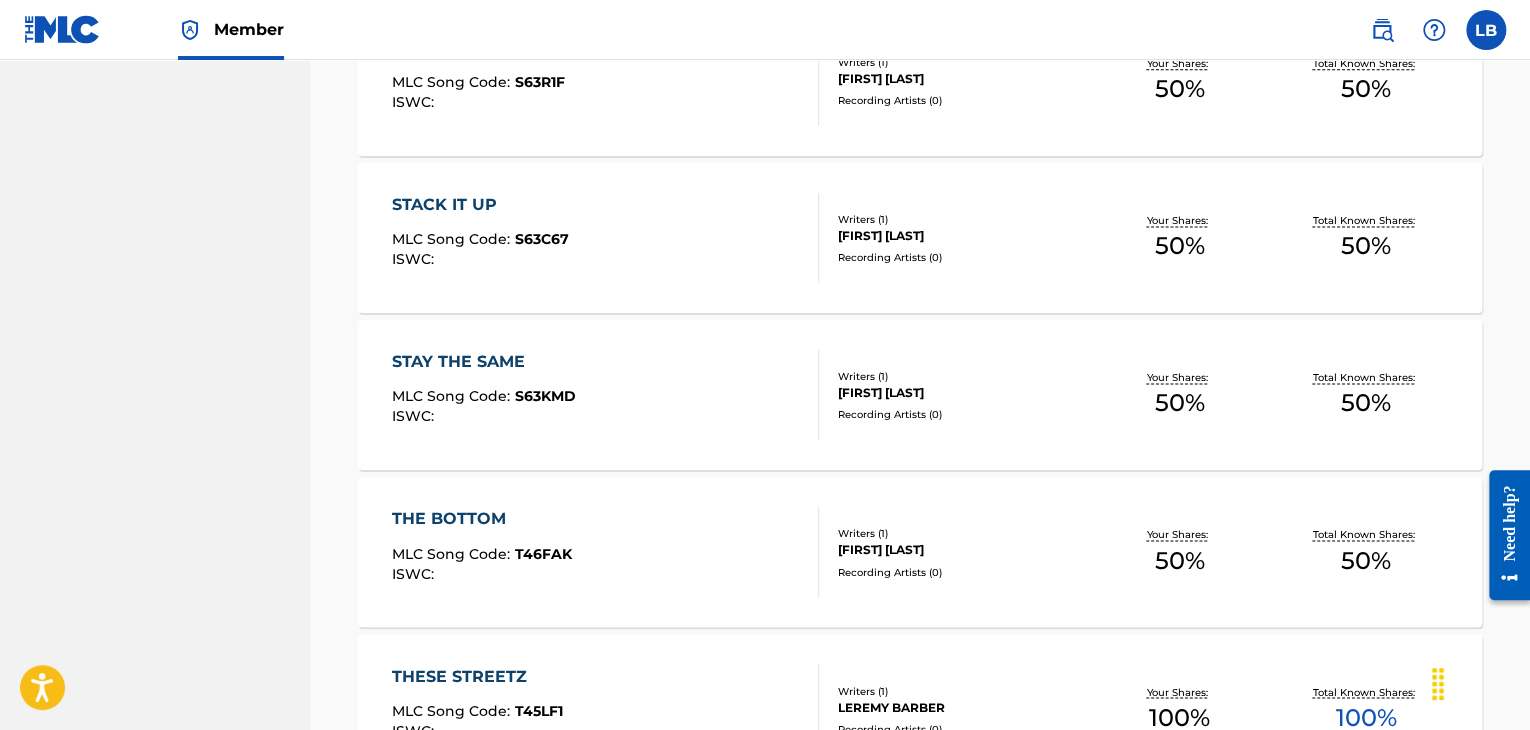 scroll, scrollTop: 1356, scrollLeft: 0, axis: vertical 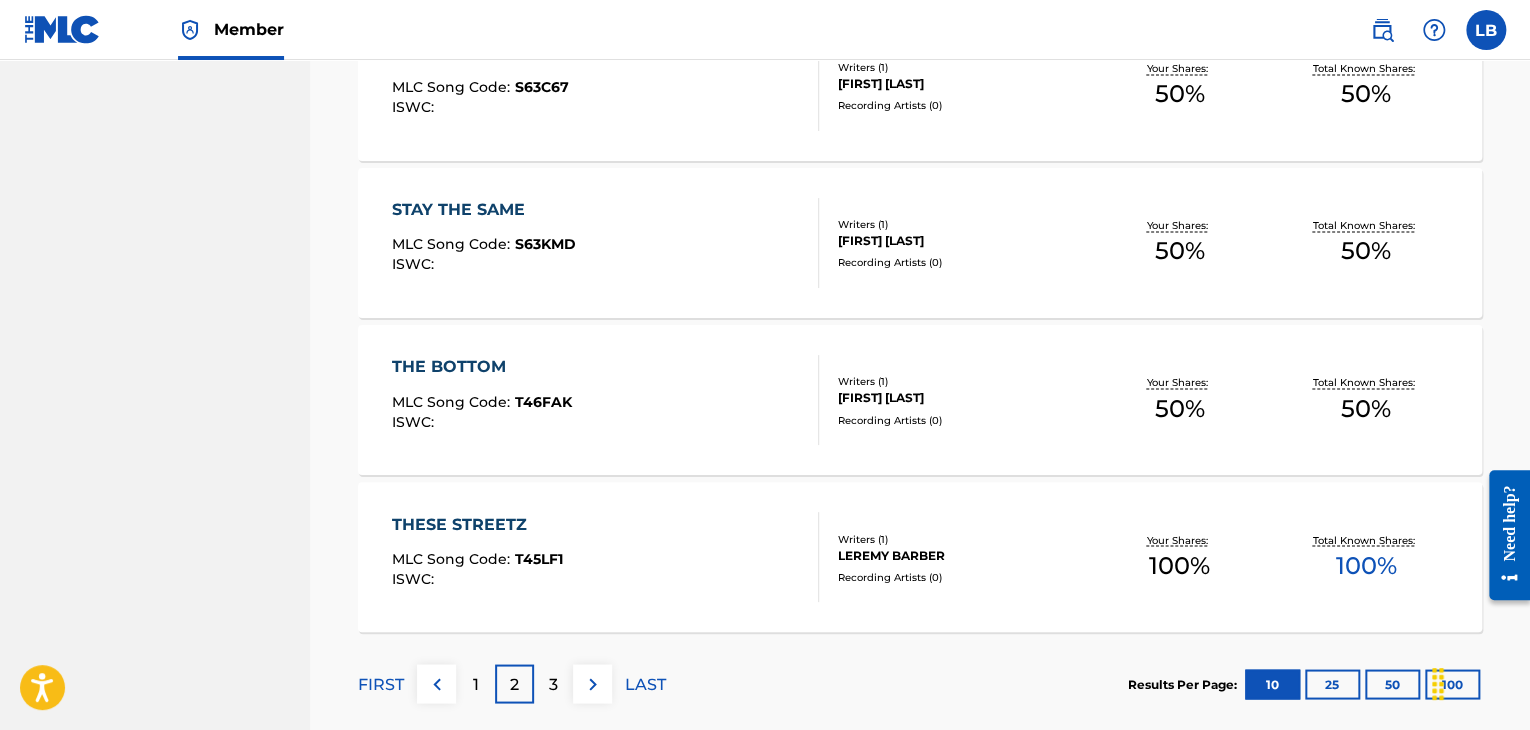 click on "3" at bounding box center (553, 684) 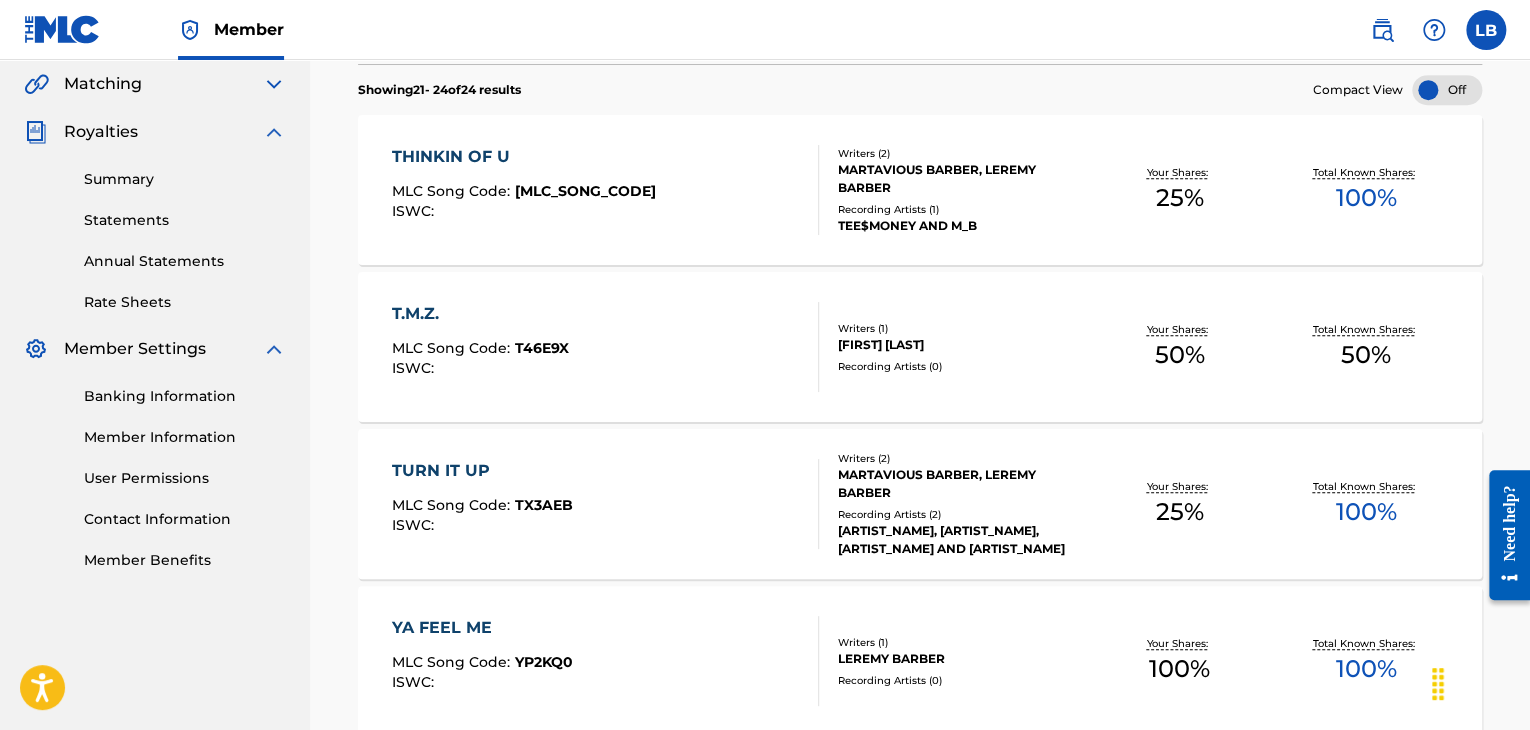 scroll, scrollTop: 499, scrollLeft: 0, axis: vertical 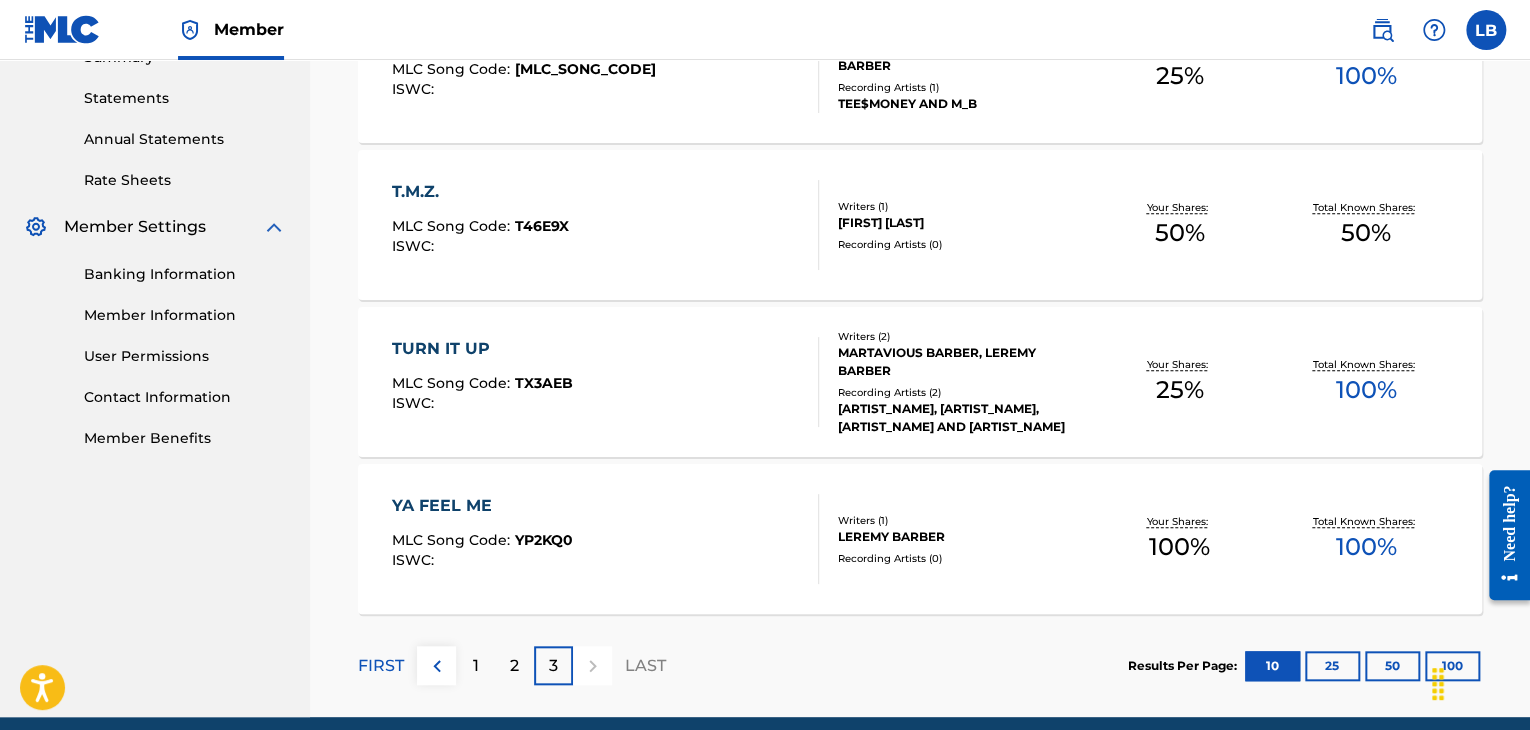 click on "2" at bounding box center [514, 665] 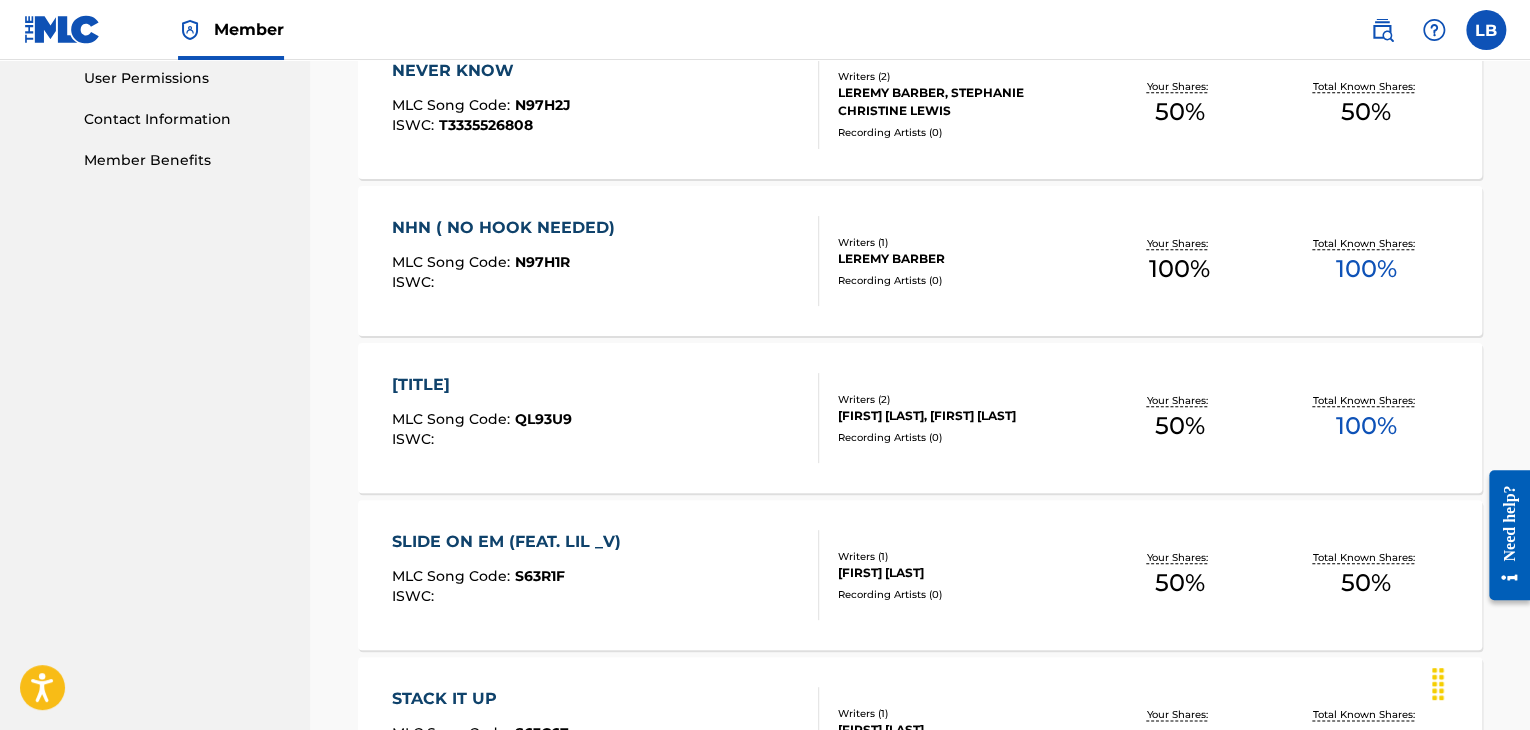 scroll, scrollTop: 1608, scrollLeft: 0, axis: vertical 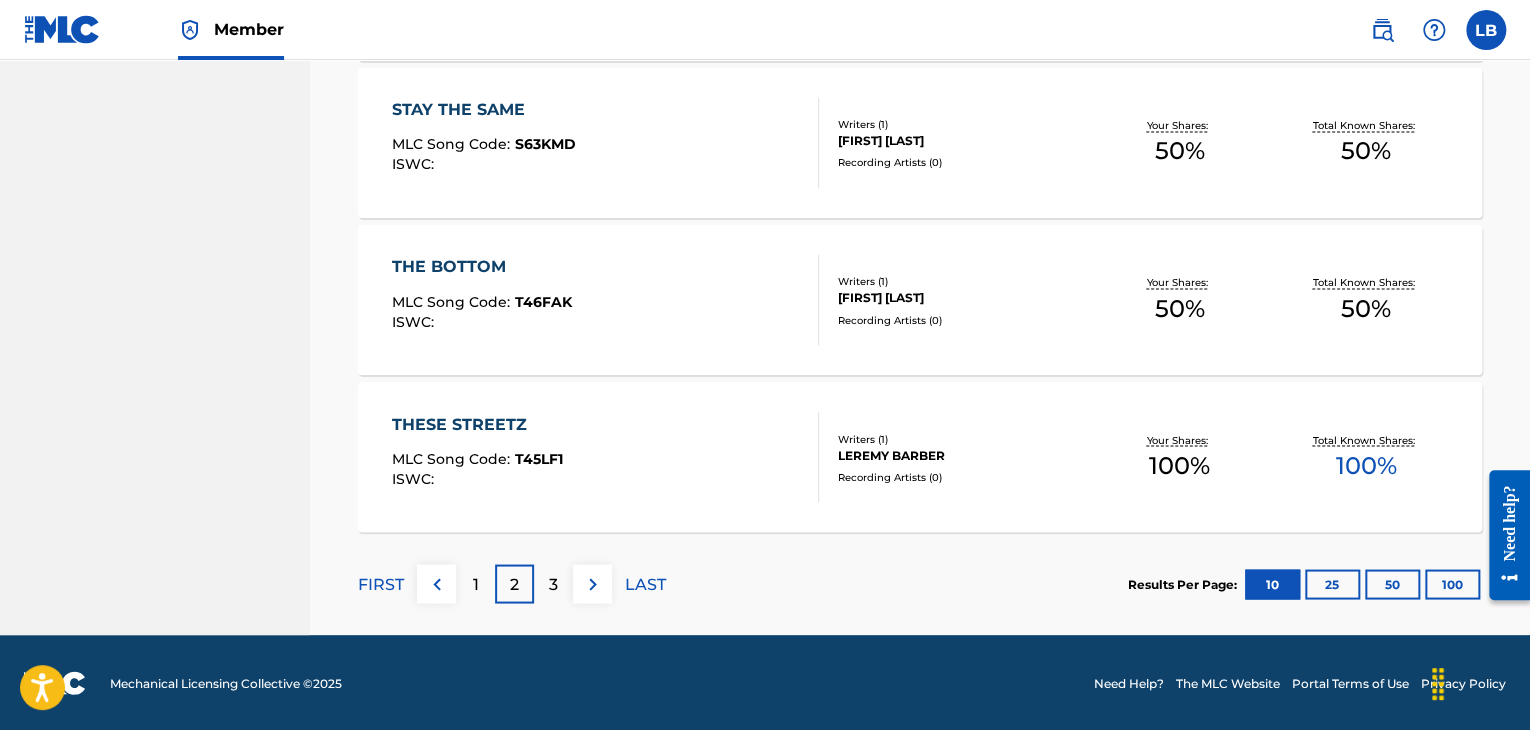click on "THE BOTTOM" at bounding box center [482, 267] 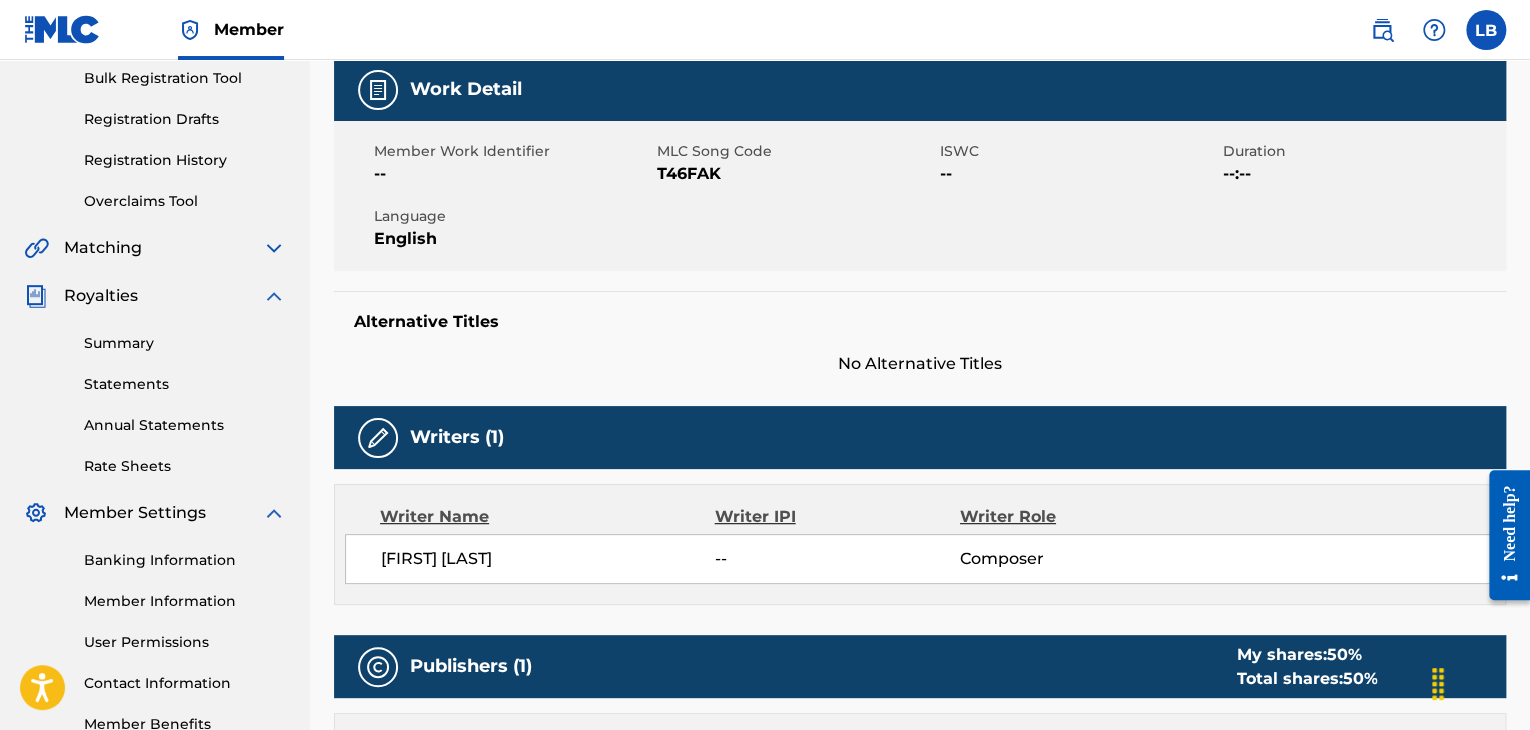 scroll, scrollTop: 0, scrollLeft: 0, axis: both 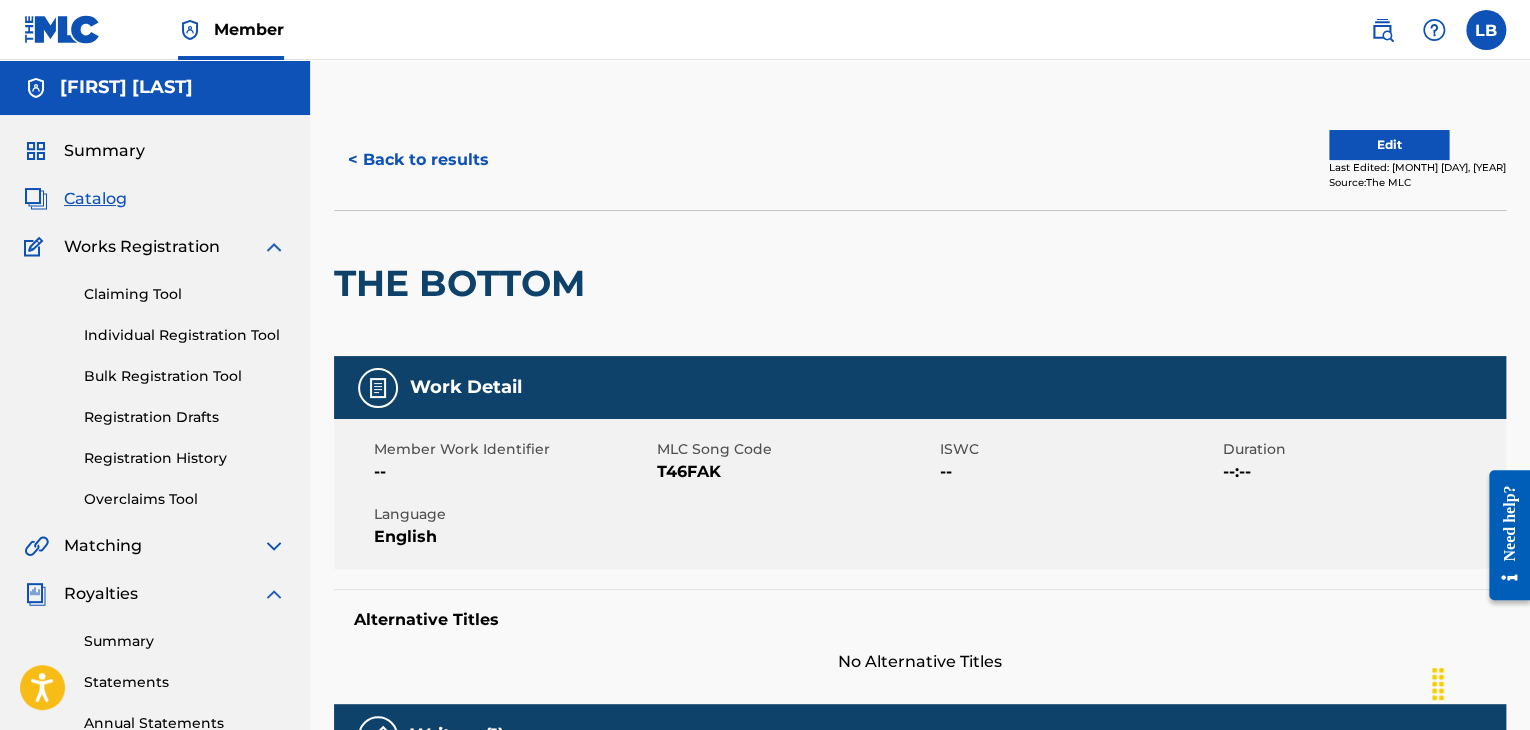 click on "Edit" at bounding box center [1389, 145] 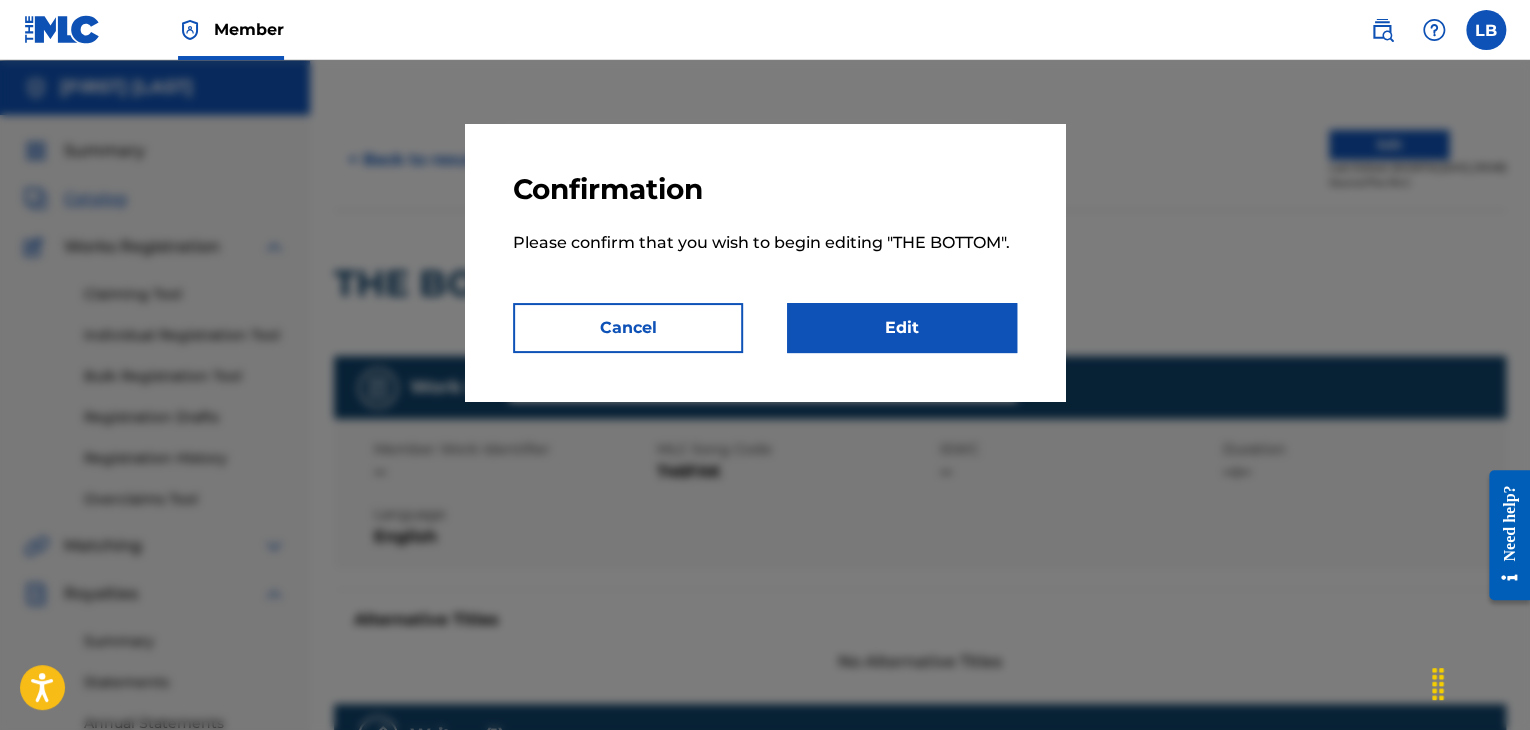 click on "Edit" at bounding box center (902, 328) 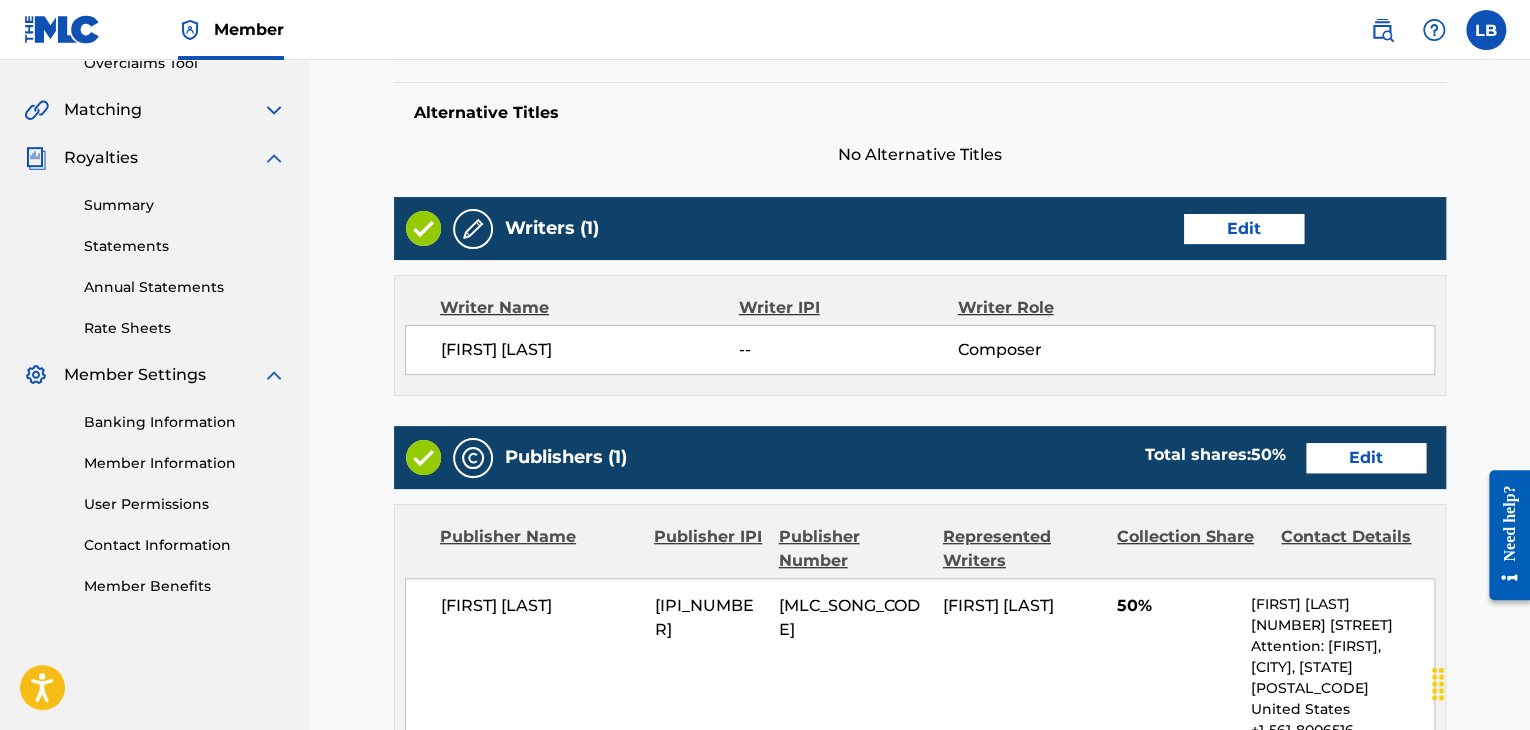 scroll, scrollTop: 439, scrollLeft: 0, axis: vertical 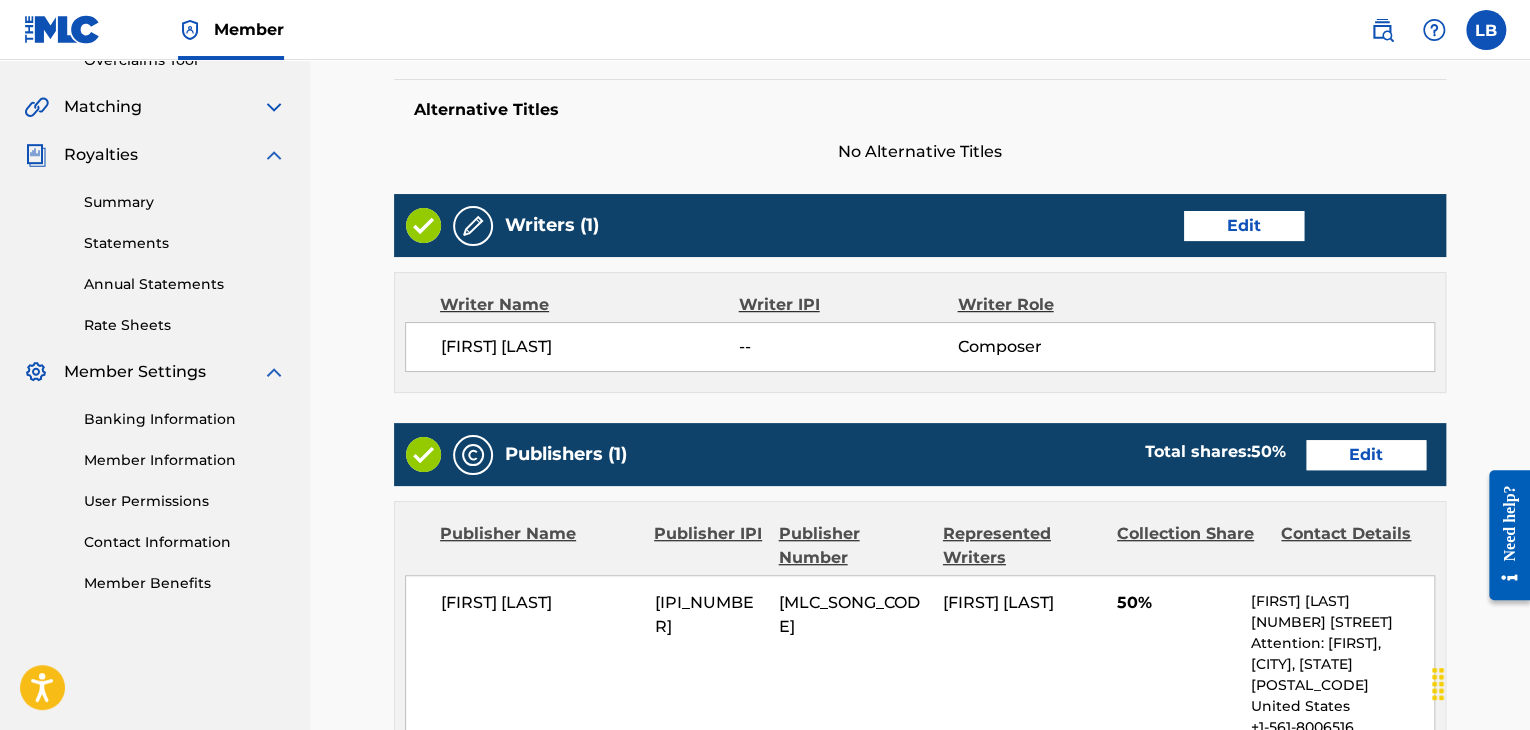 click on "Edit" at bounding box center (1366, 455) 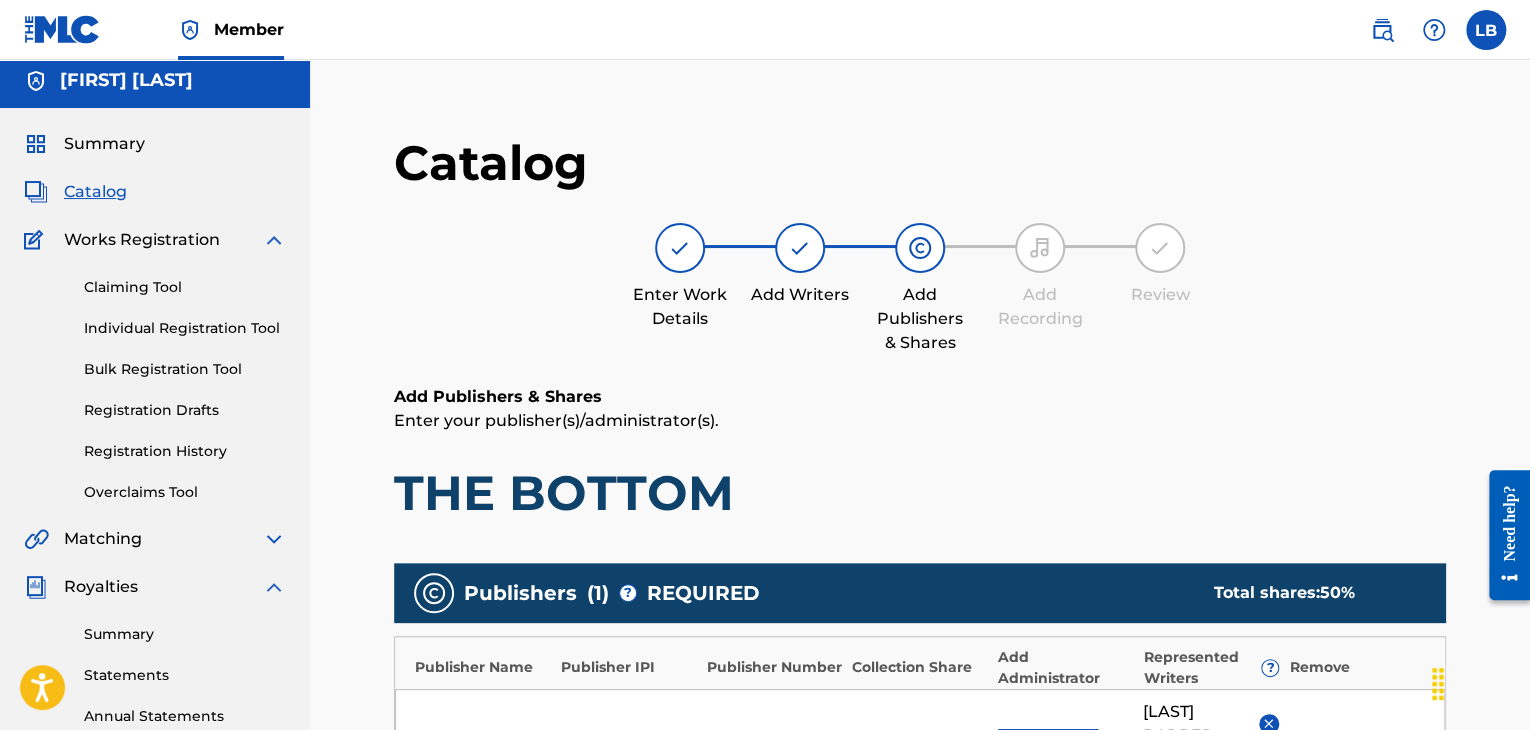 scroll, scrollTop: 376, scrollLeft: 0, axis: vertical 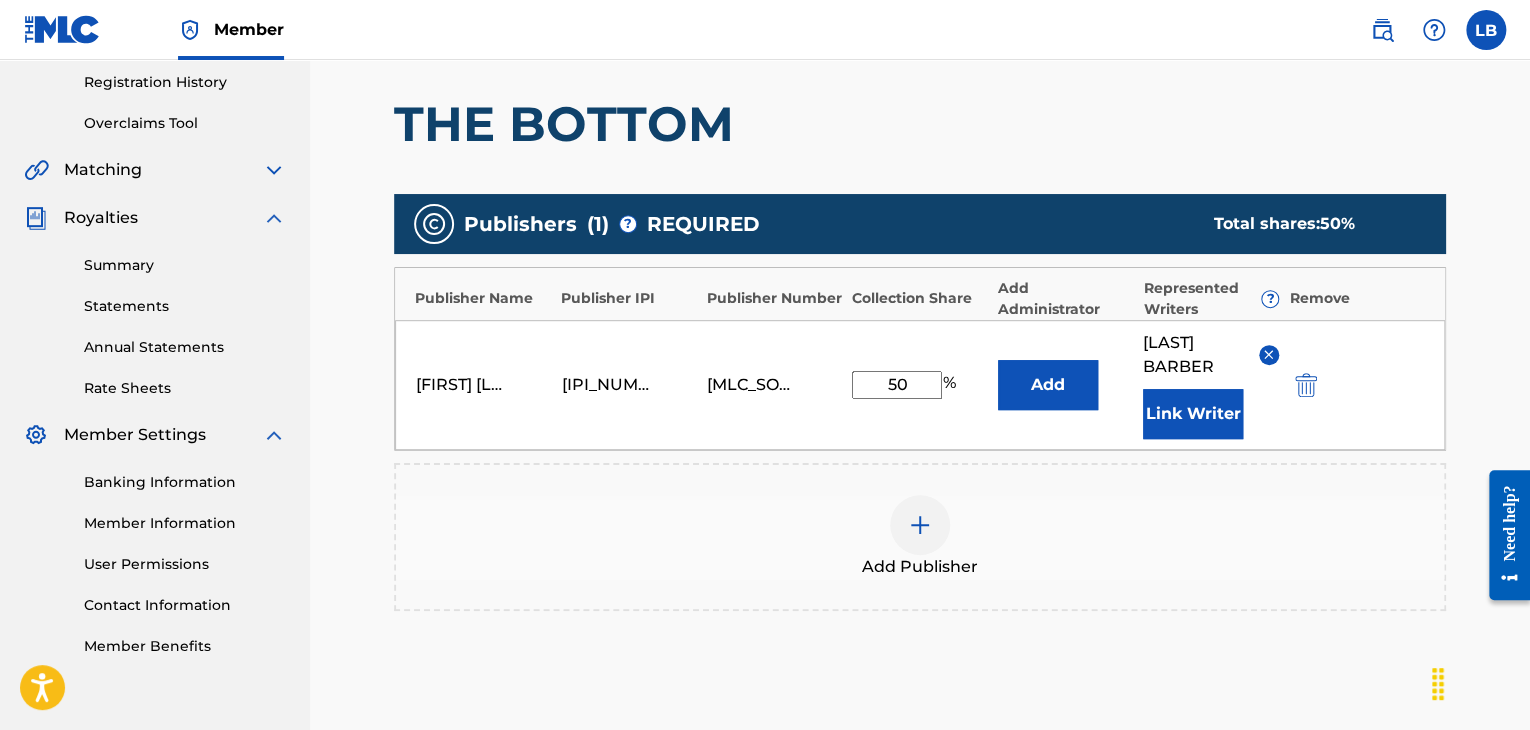 drag, startPoint x: 895, startPoint y: 385, endPoint x: 929, endPoint y: 392, distance: 34.713108 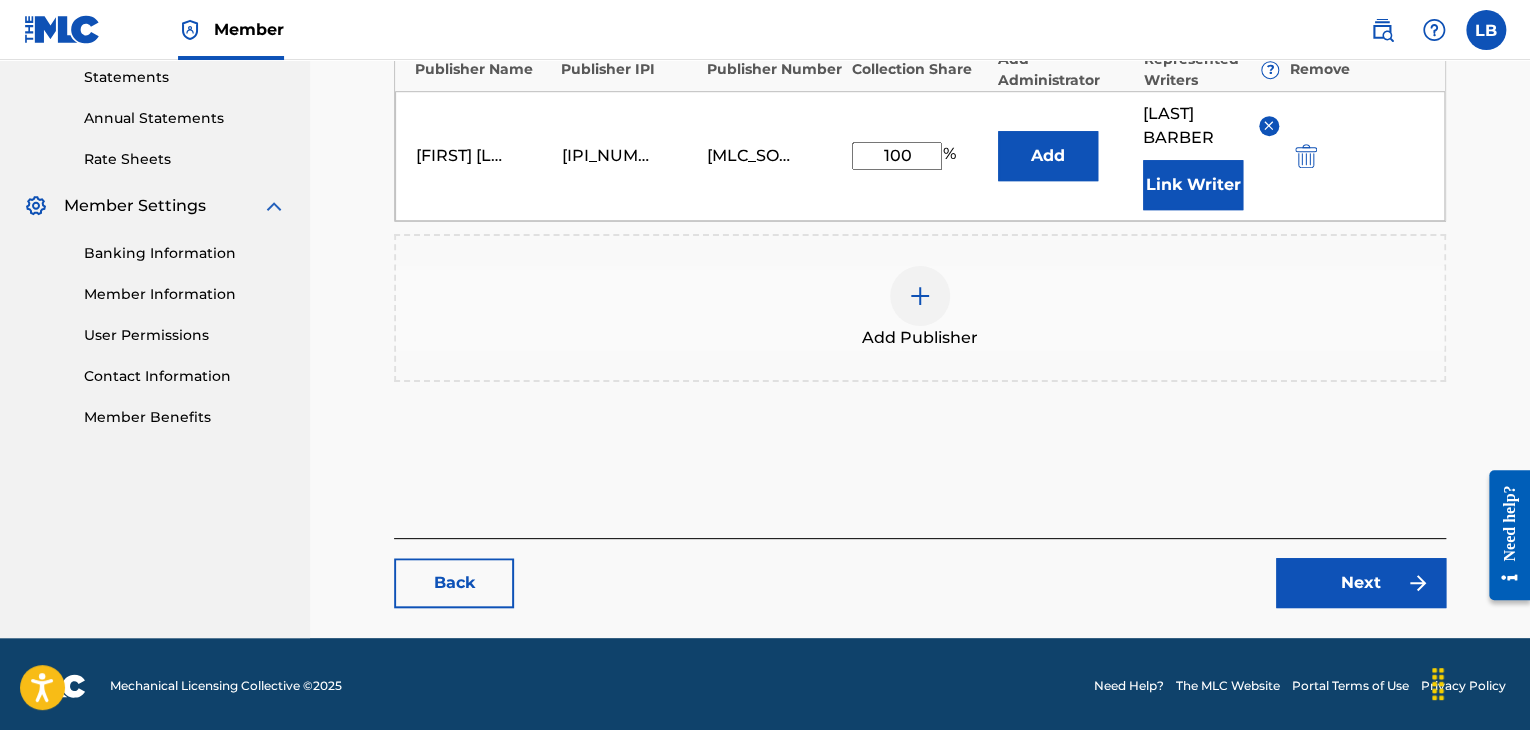 scroll, scrollTop: 608, scrollLeft: 0, axis: vertical 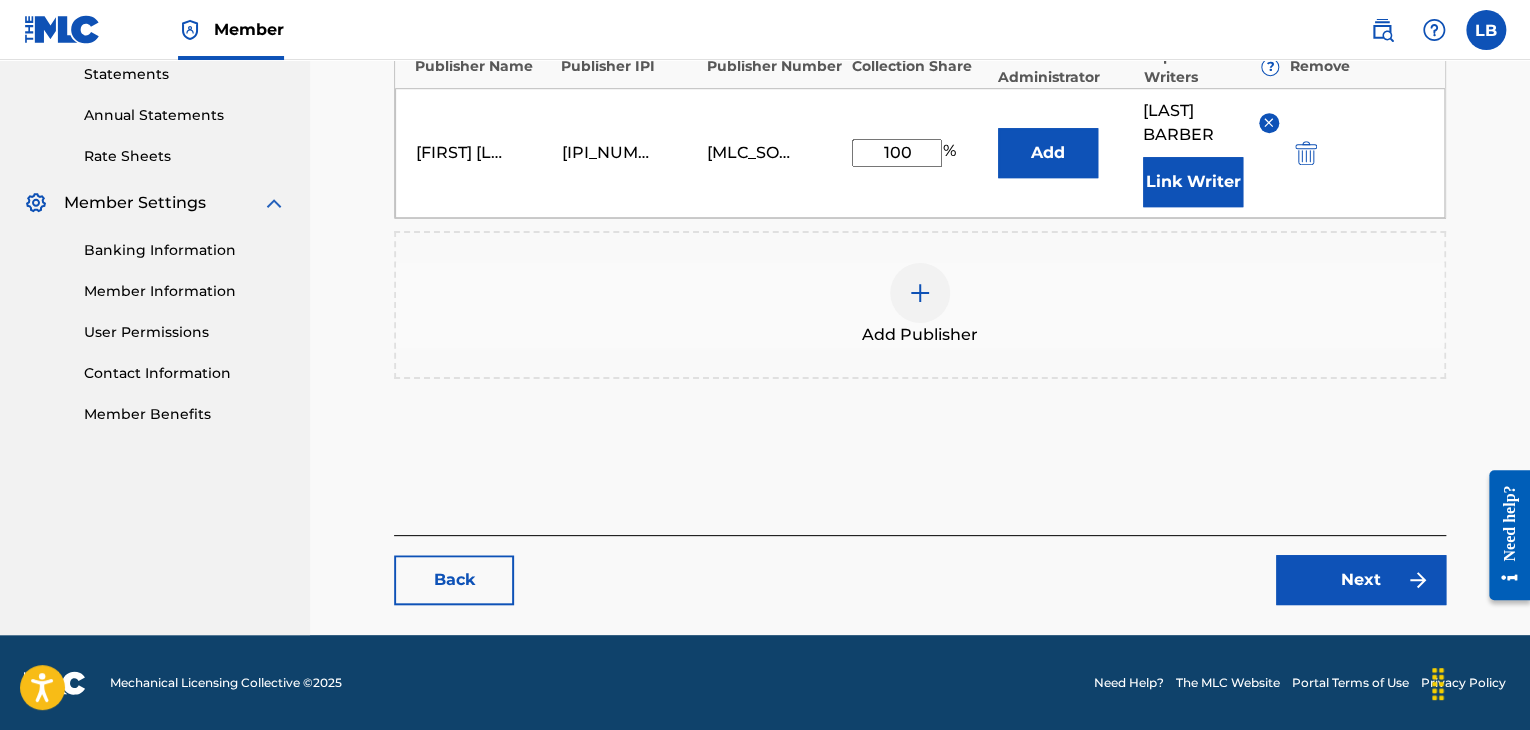 type on "100" 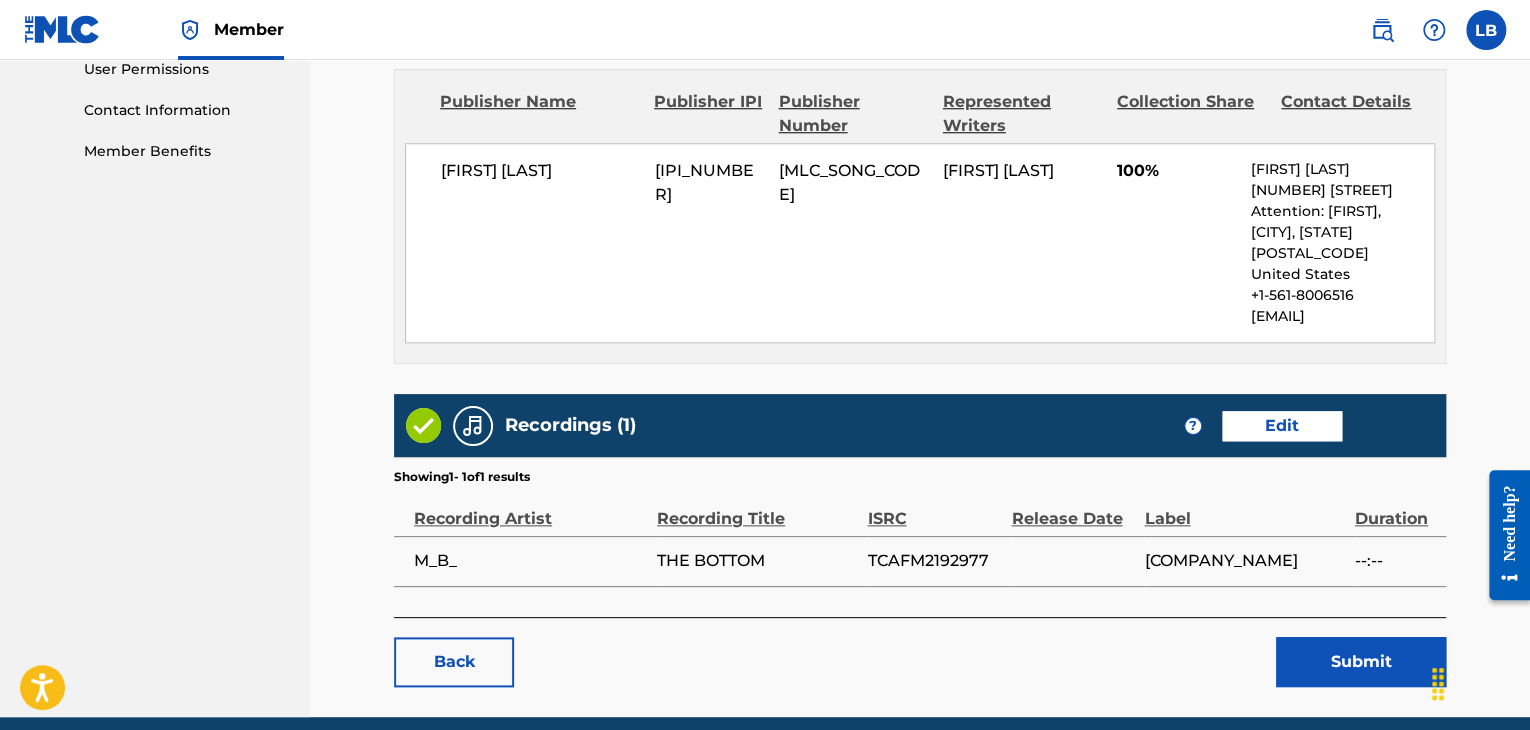 scroll, scrollTop: 952, scrollLeft: 0, axis: vertical 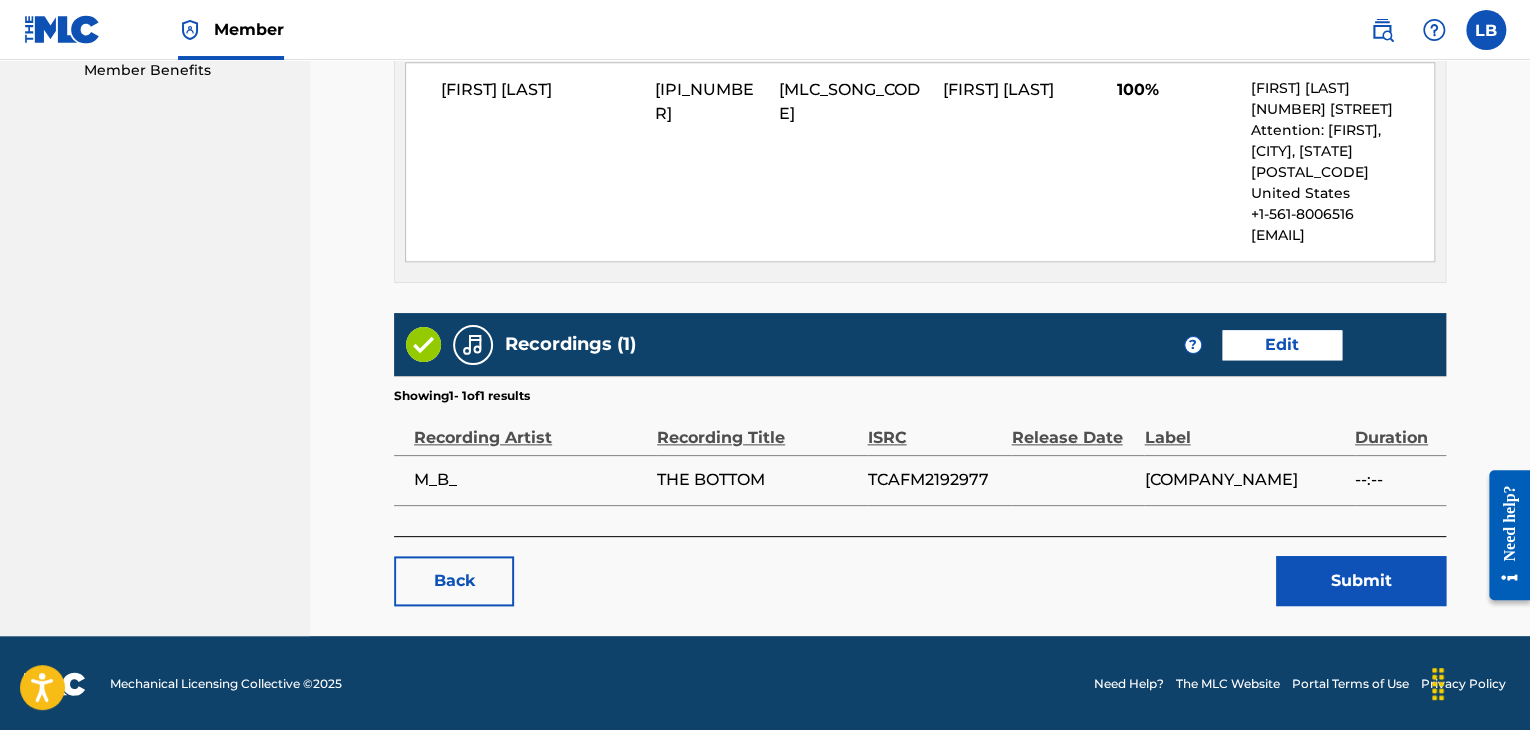 click on "Submit" at bounding box center [1361, 581] 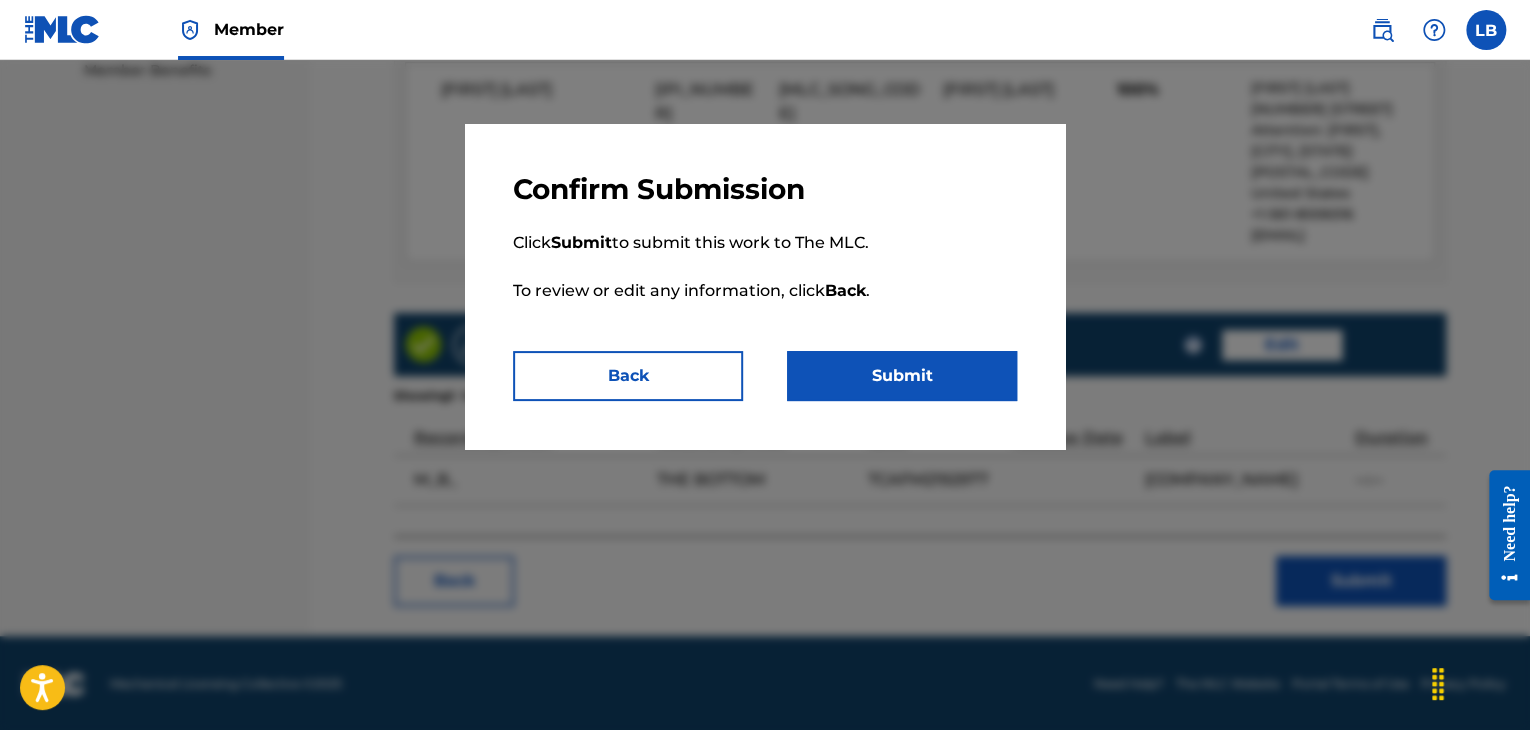 click on "Submit" at bounding box center (902, 376) 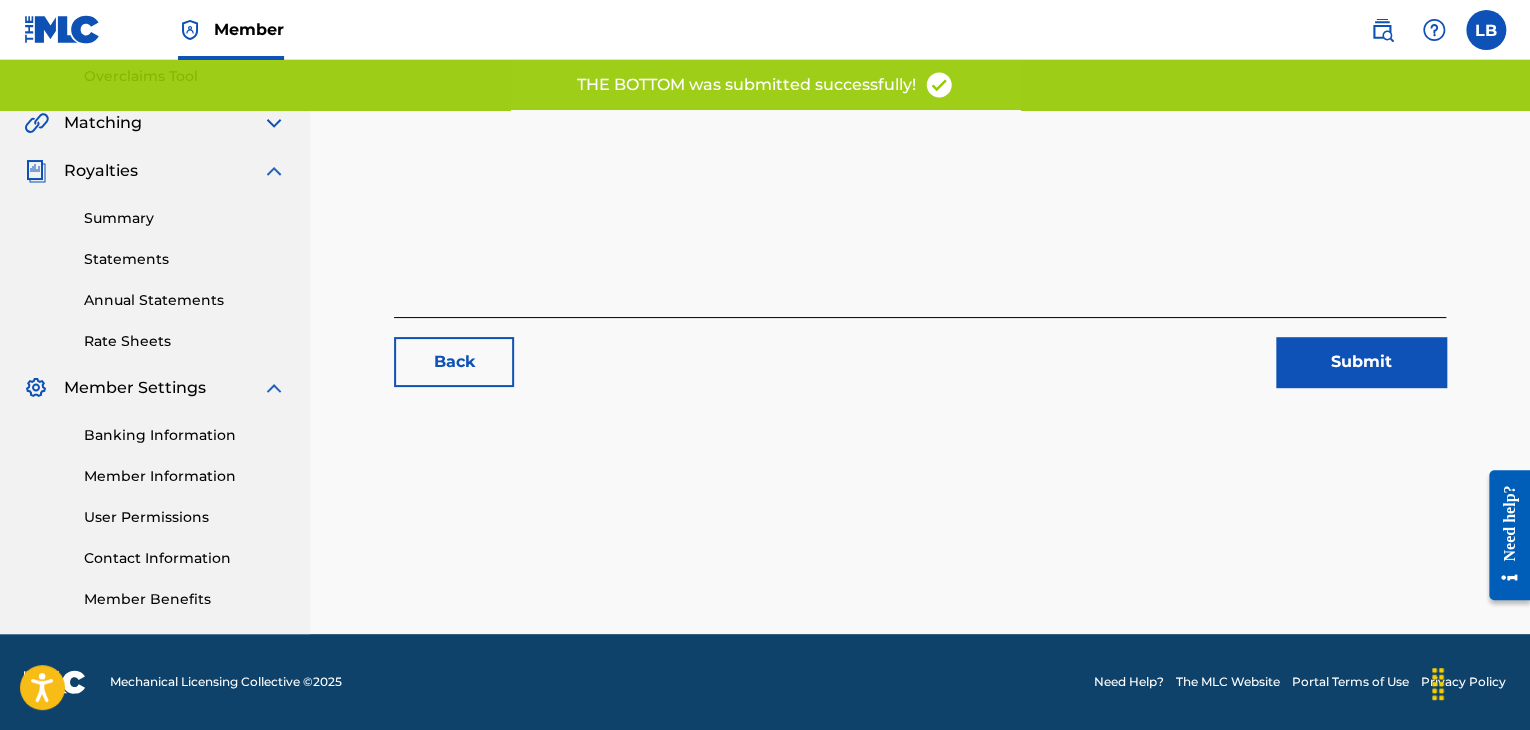 scroll, scrollTop: 0, scrollLeft: 0, axis: both 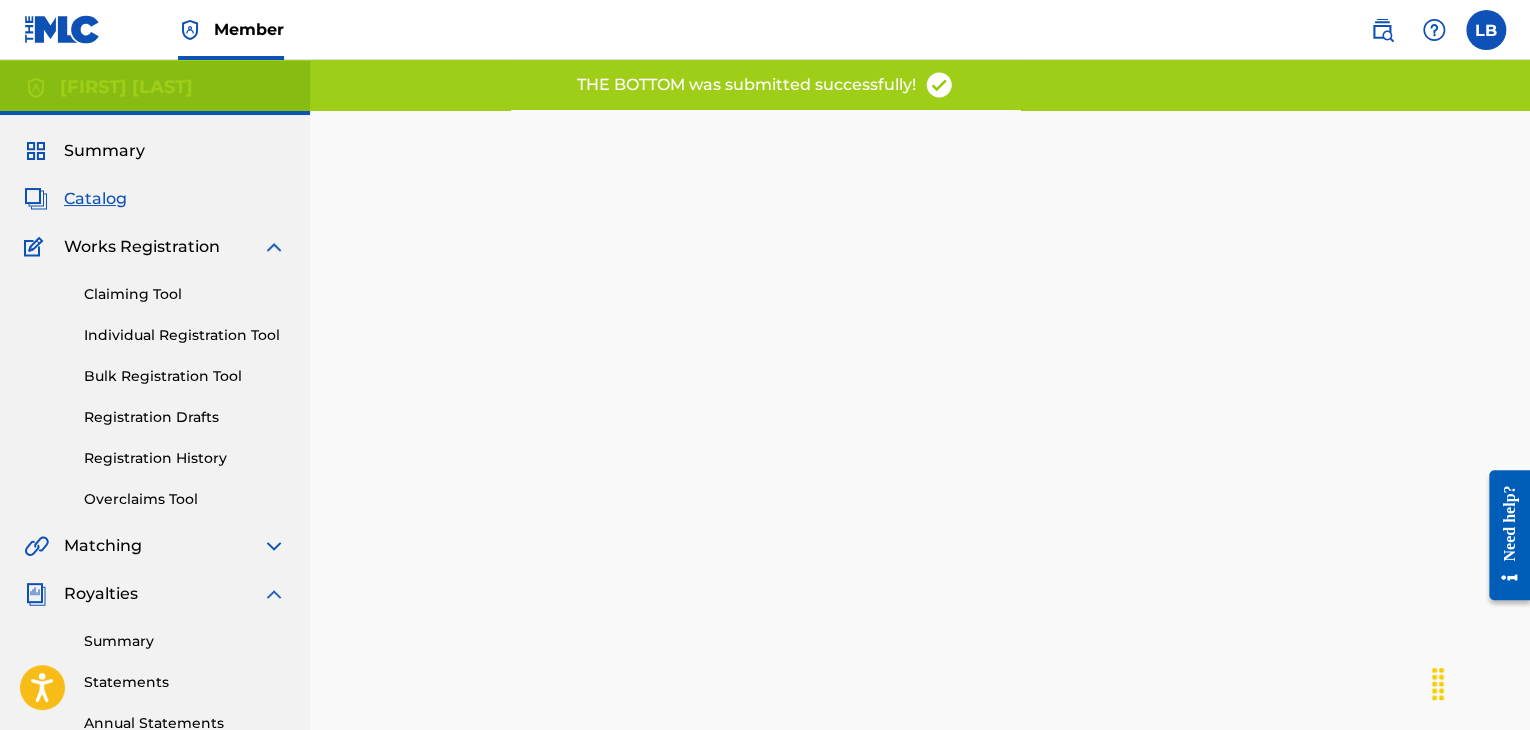 click on "Catalog" at bounding box center (95, 199) 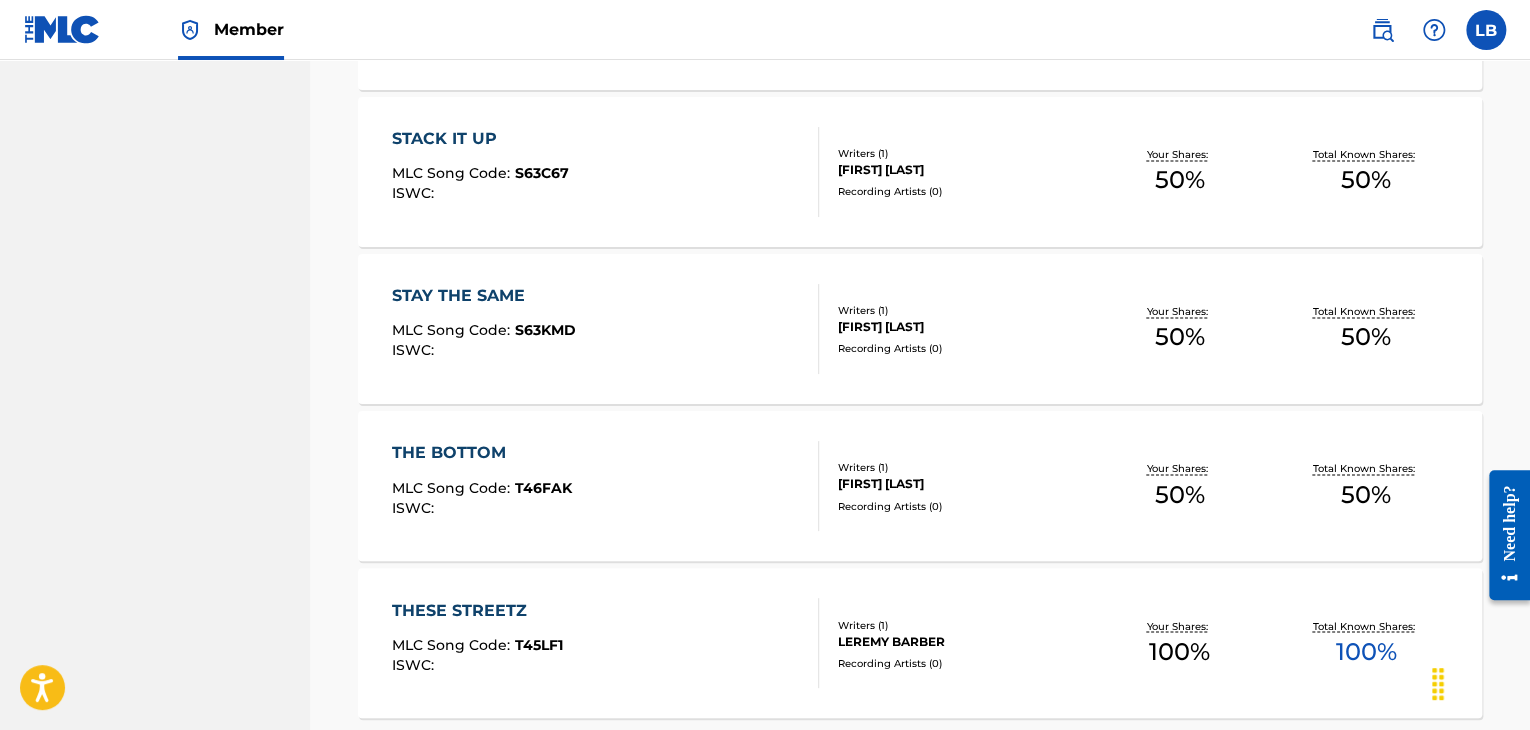 scroll, scrollTop: 1390, scrollLeft: 0, axis: vertical 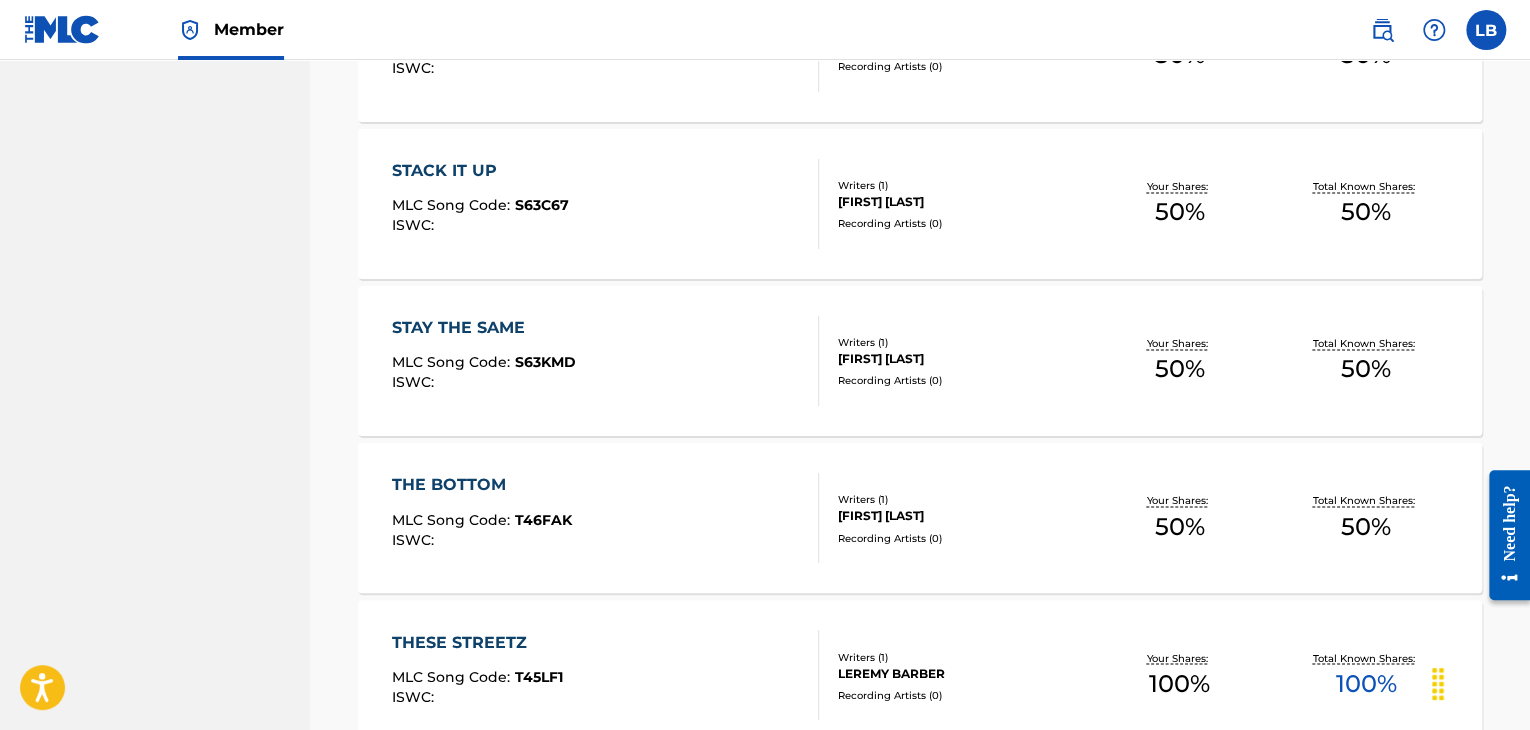 click on "STAY THE SAME" at bounding box center [484, 328] 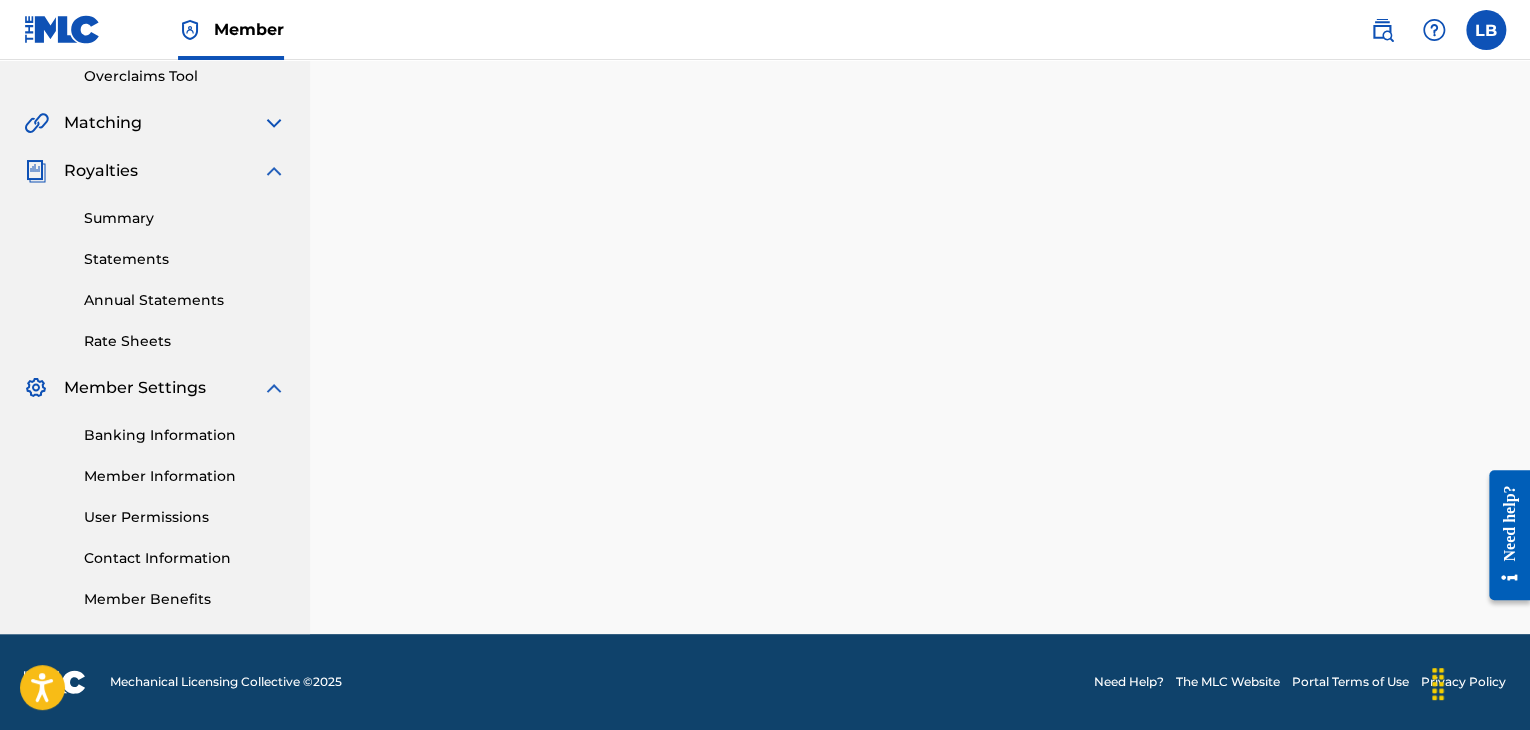 scroll, scrollTop: 0, scrollLeft: 0, axis: both 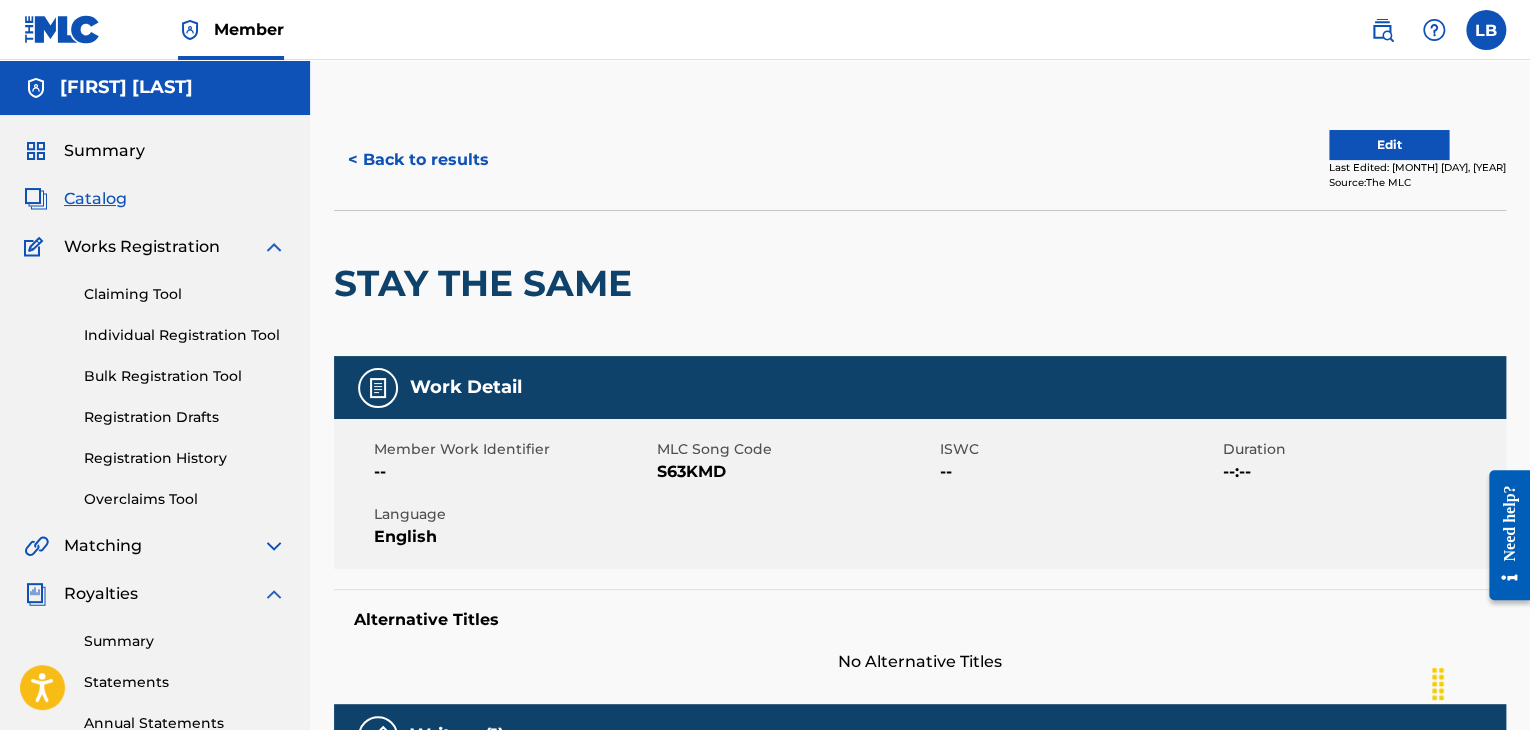 click on "Edit" at bounding box center (1389, 145) 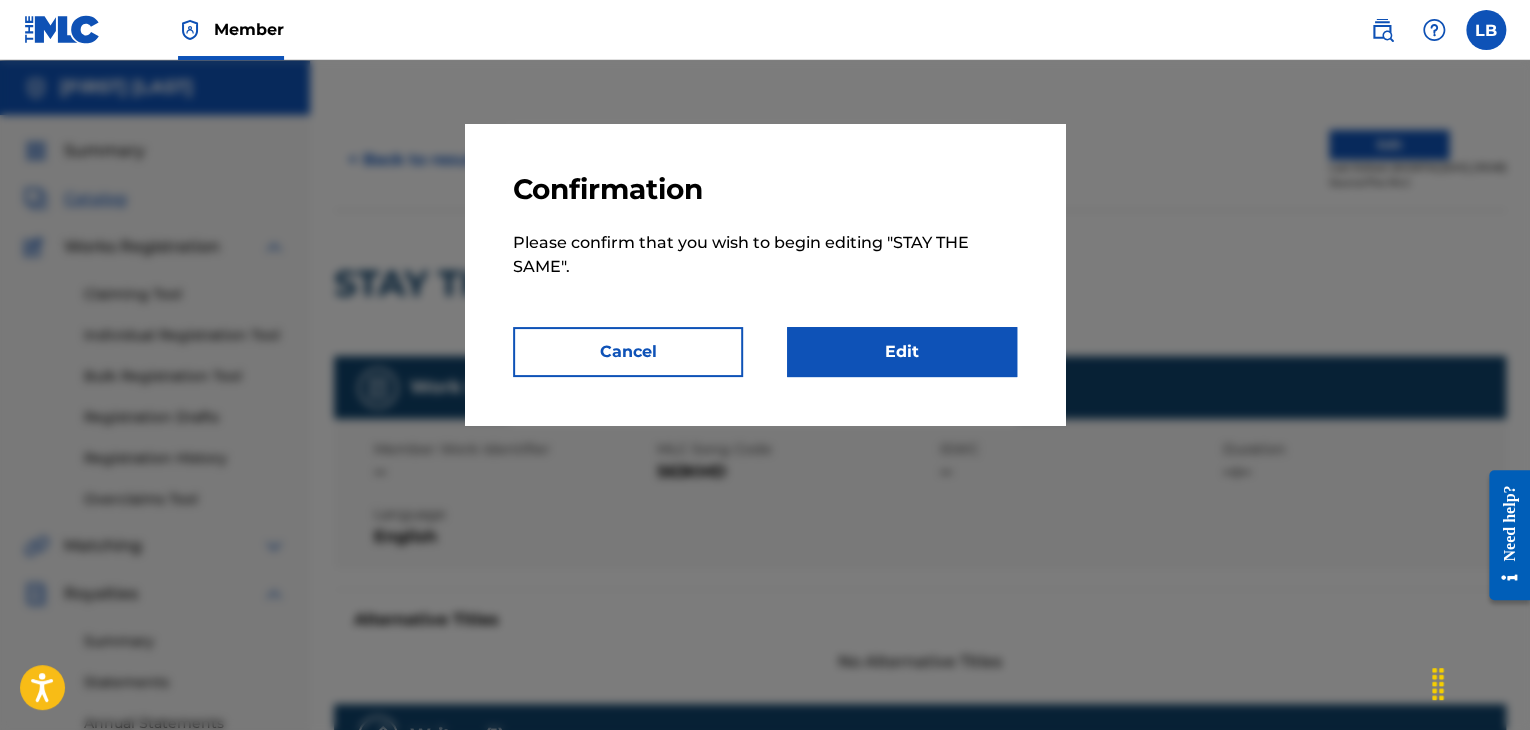 click on "Edit" at bounding box center [902, 352] 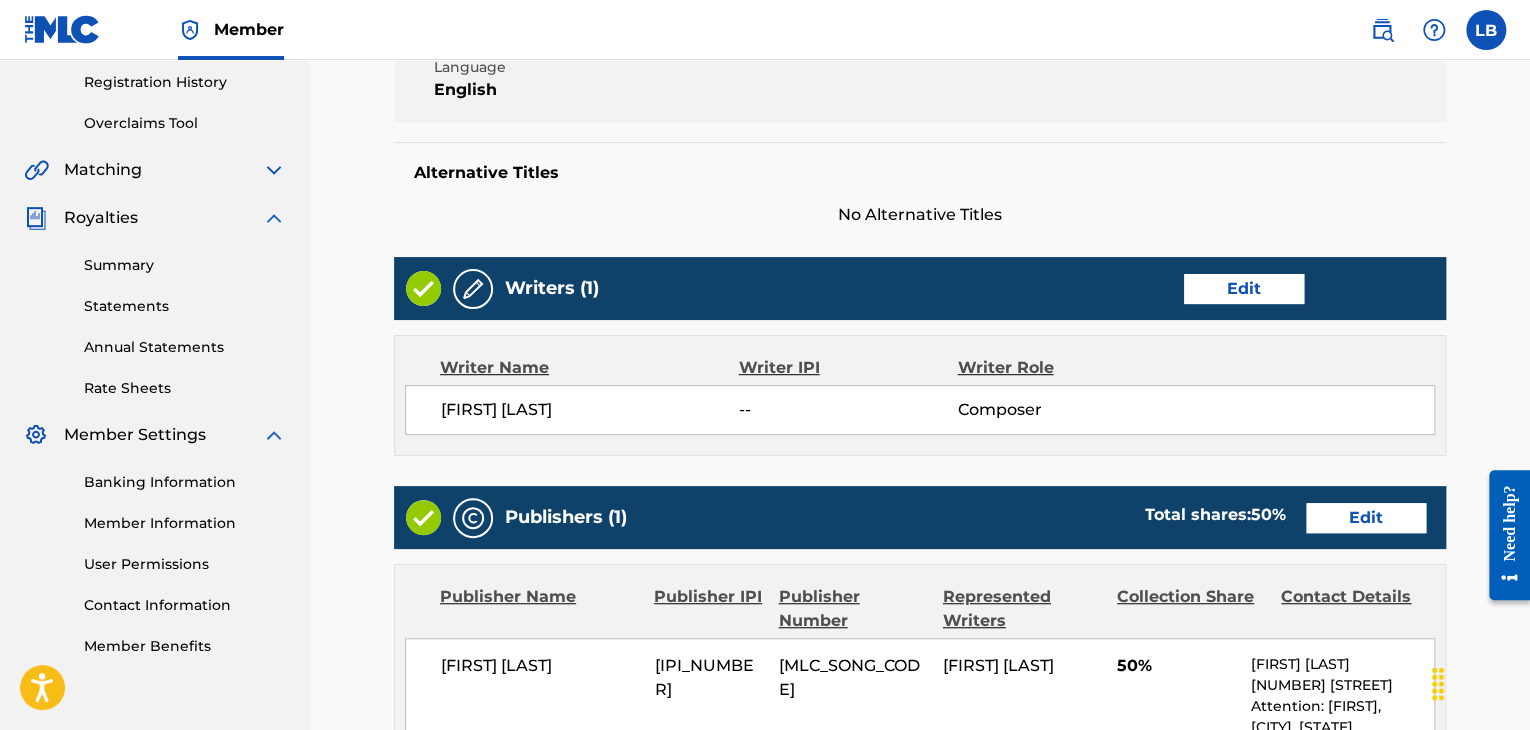 scroll, scrollTop: 400, scrollLeft: 0, axis: vertical 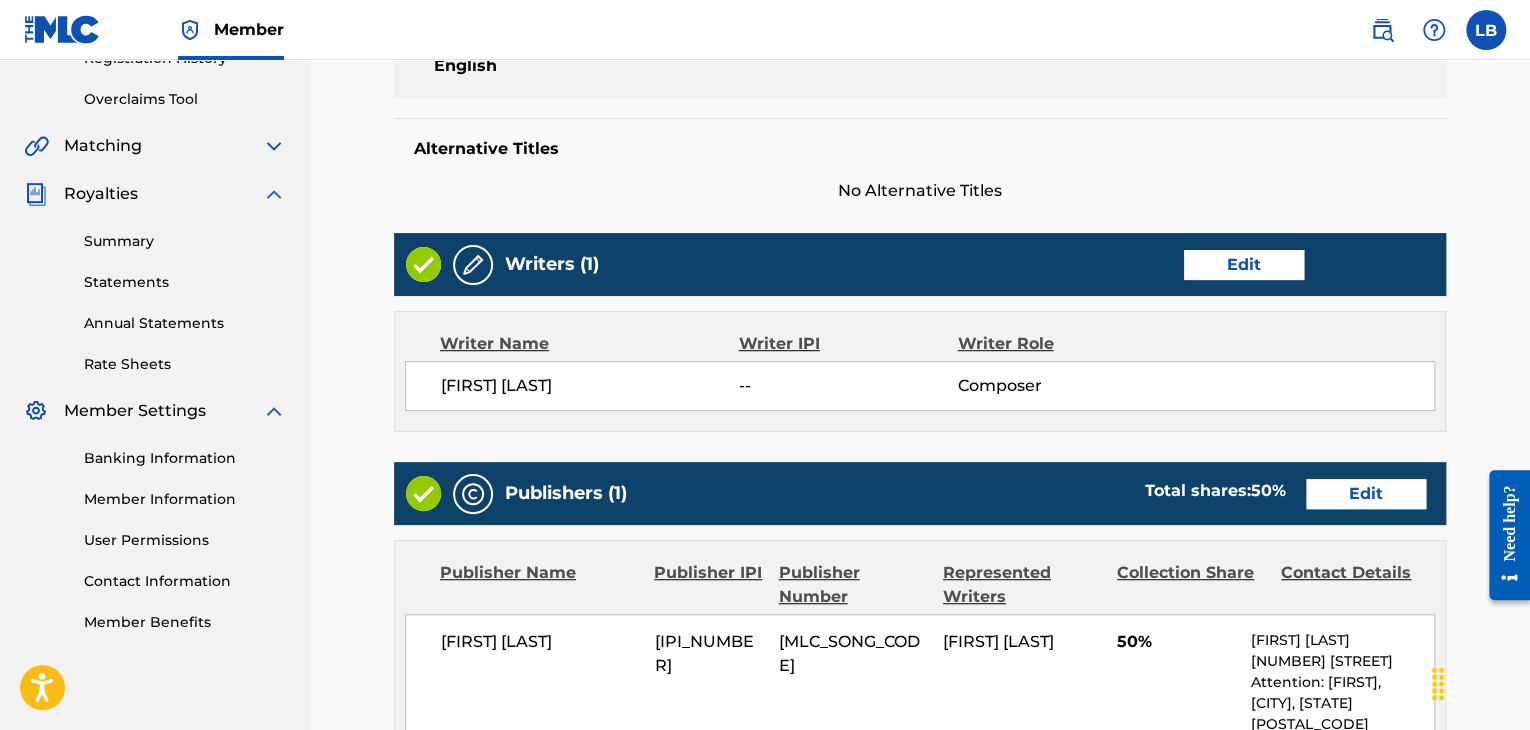 click on "Edit" at bounding box center (1366, 494) 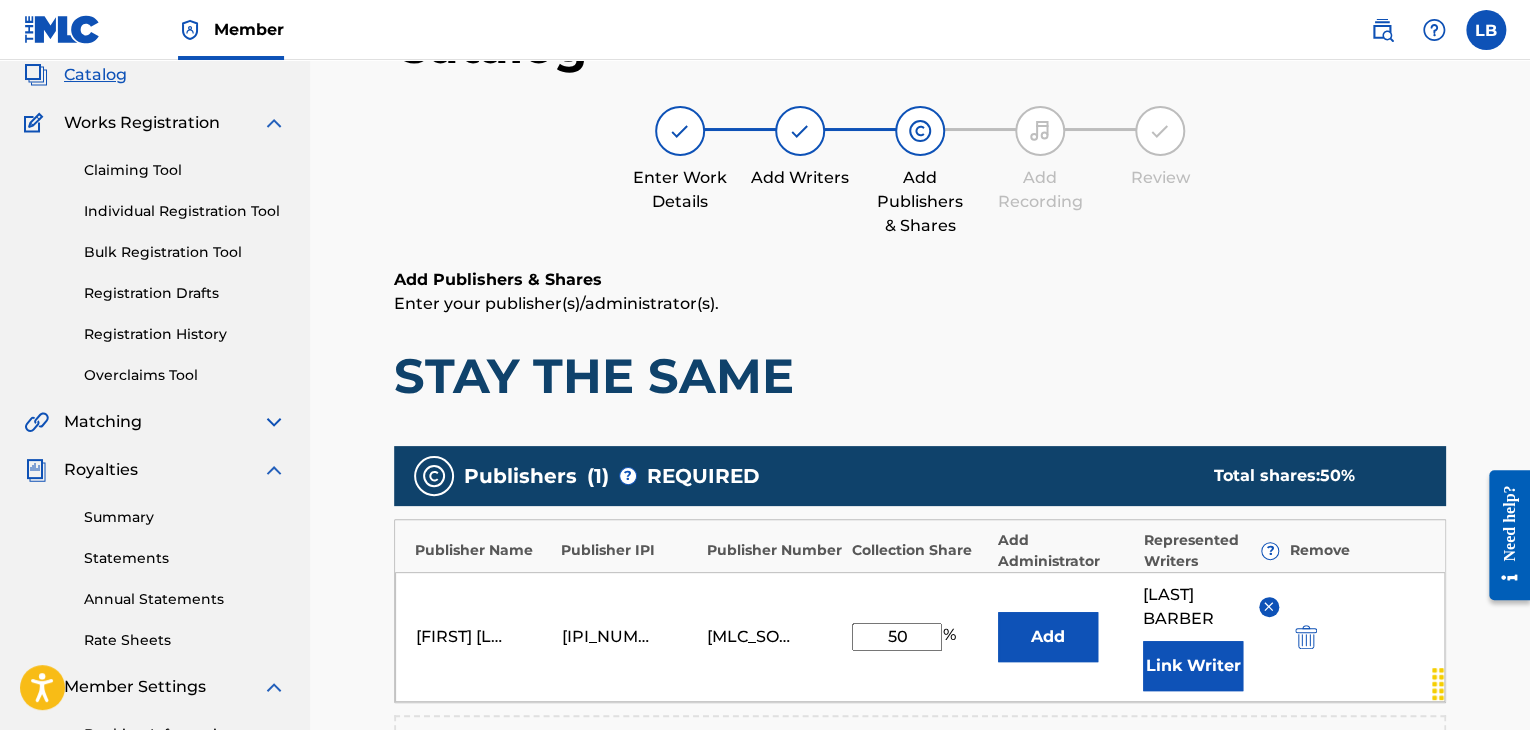 scroll, scrollTop: 376, scrollLeft: 0, axis: vertical 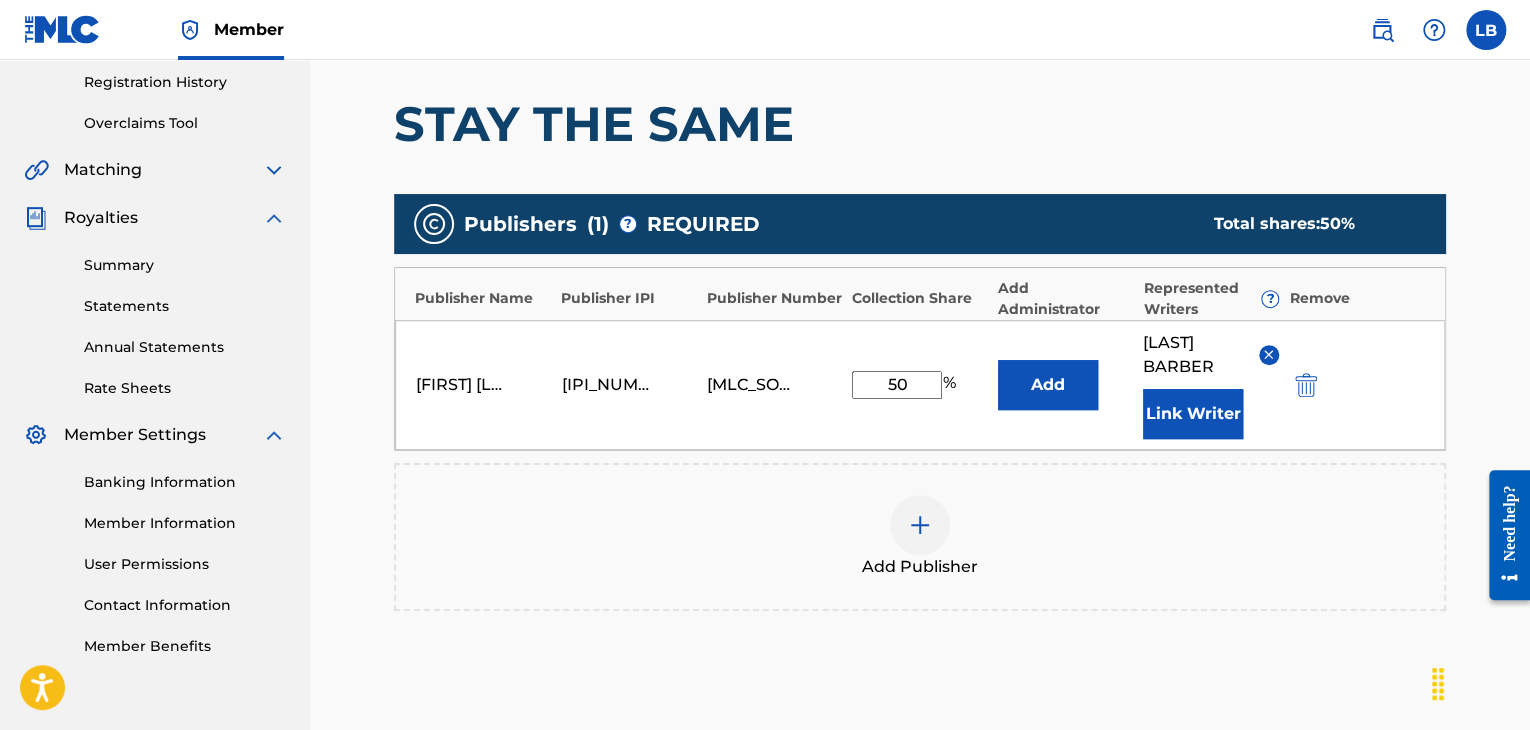 click on "50" at bounding box center [897, 385] 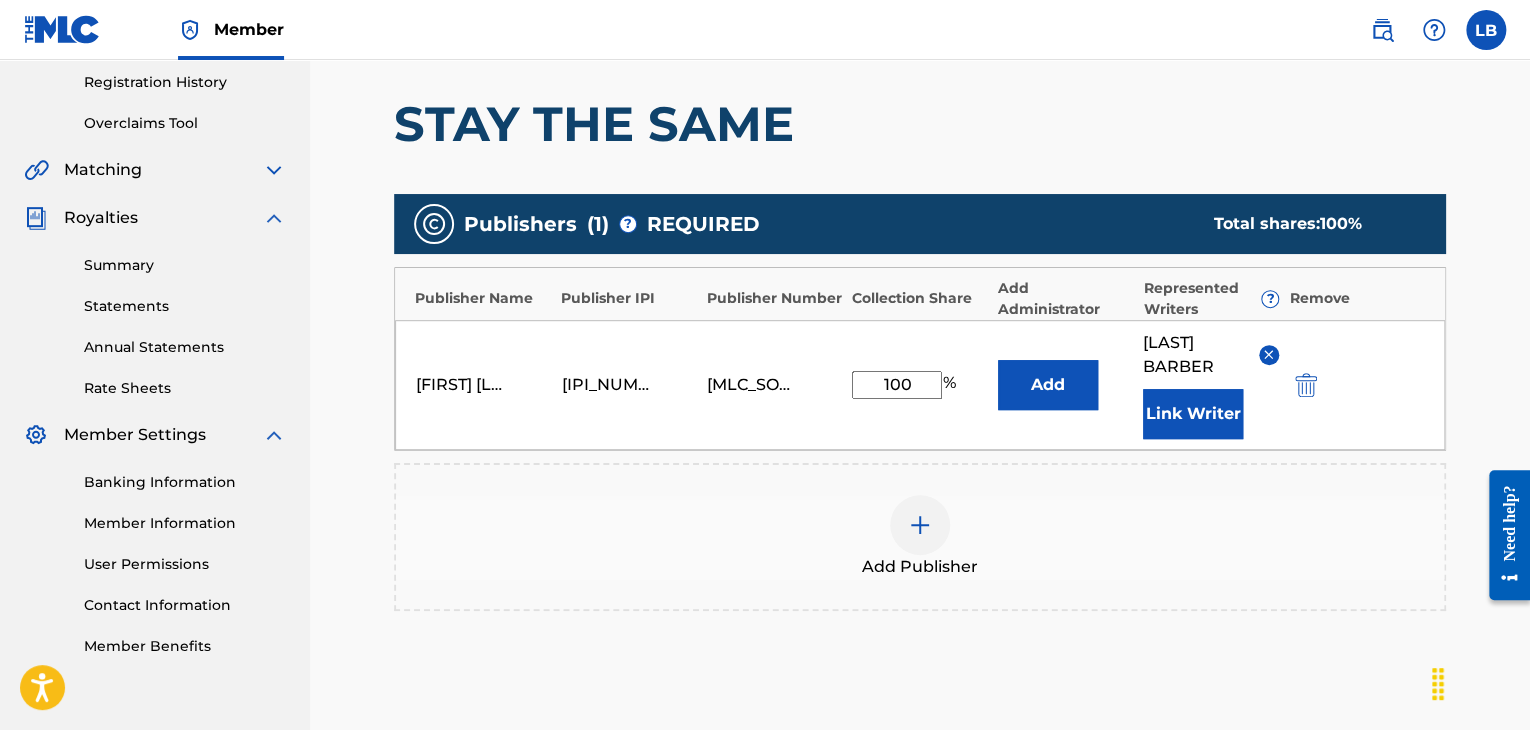 scroll, scrollTop: 608, scrollLeft: 0, axis: vertical 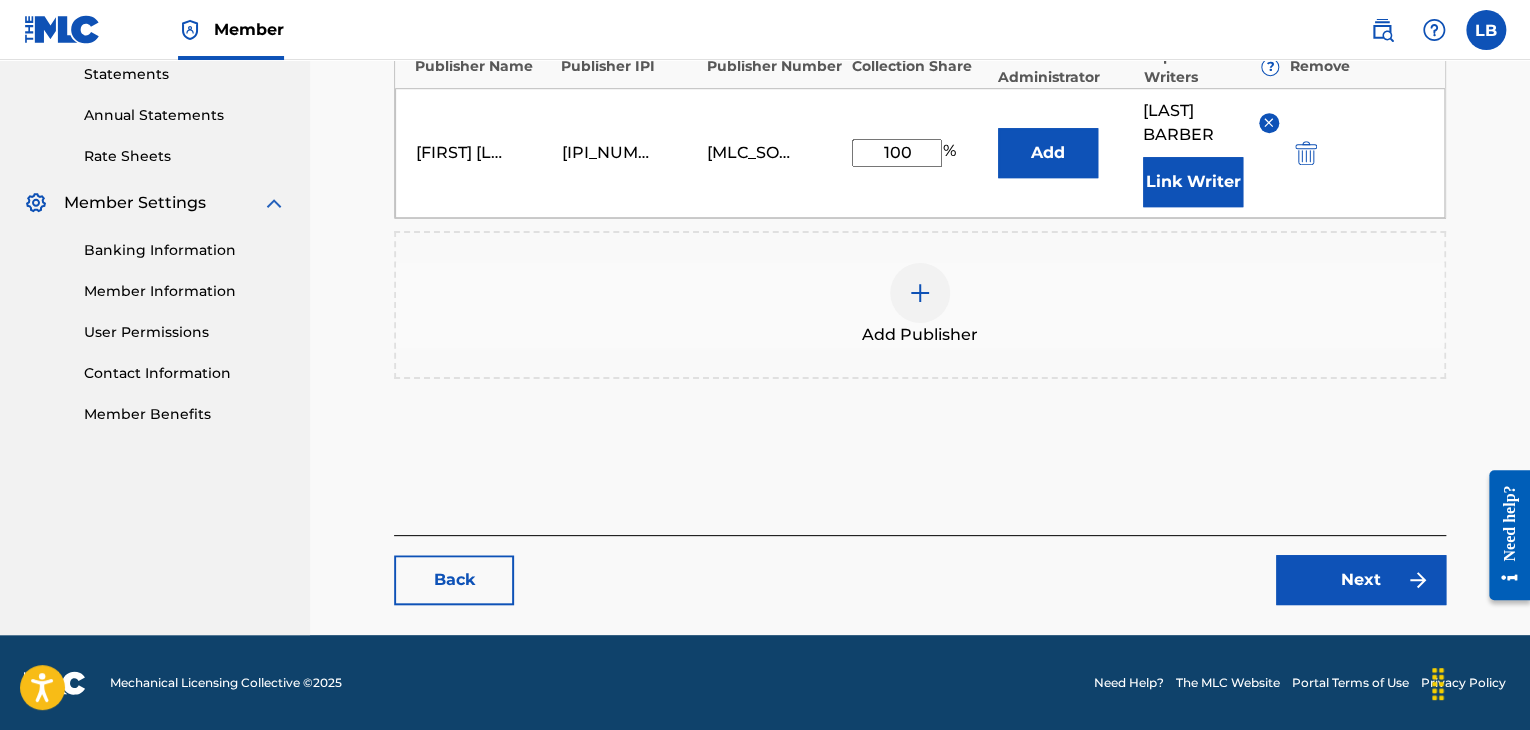 type on "100" 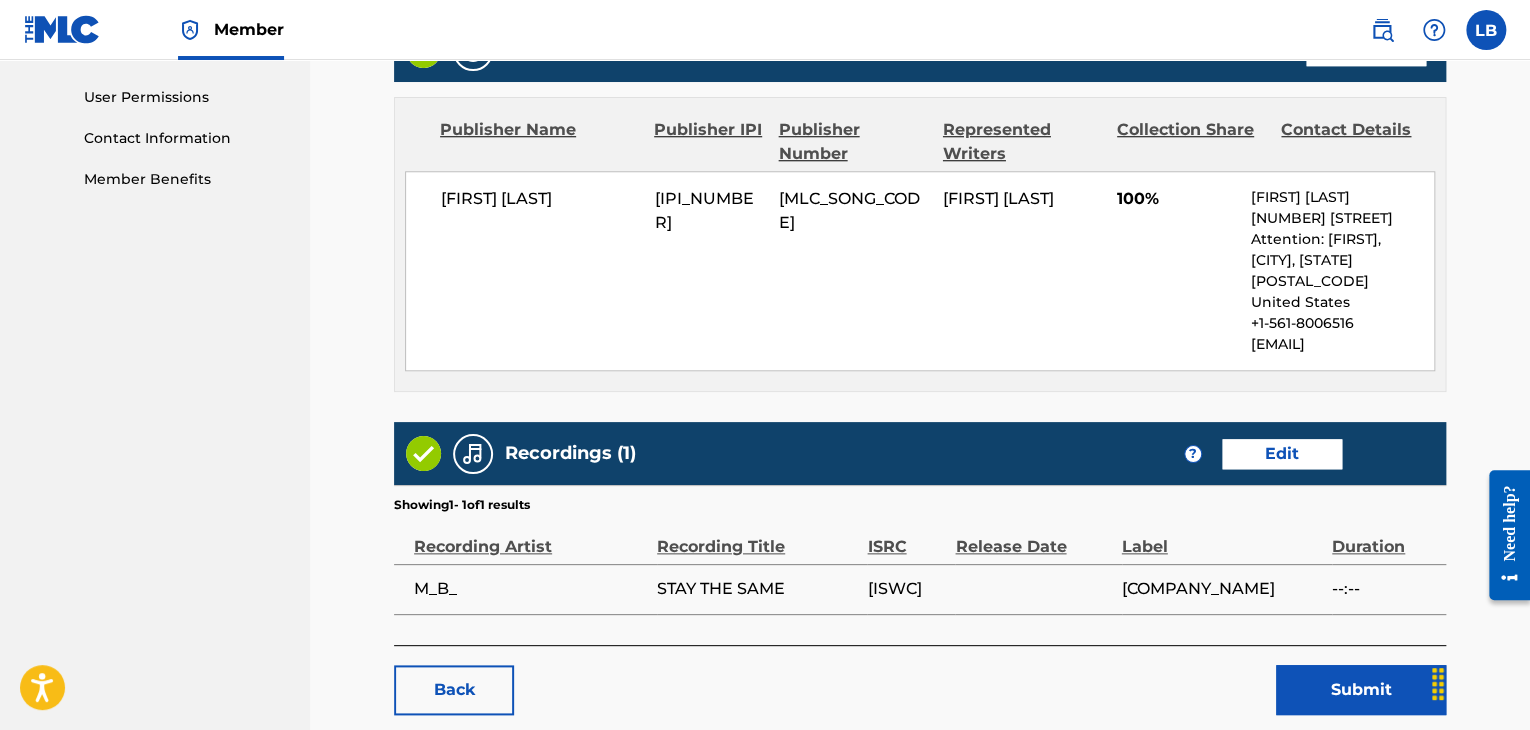 scroll, scrollTop: 952, scrollLeft: 0, axis: vertical 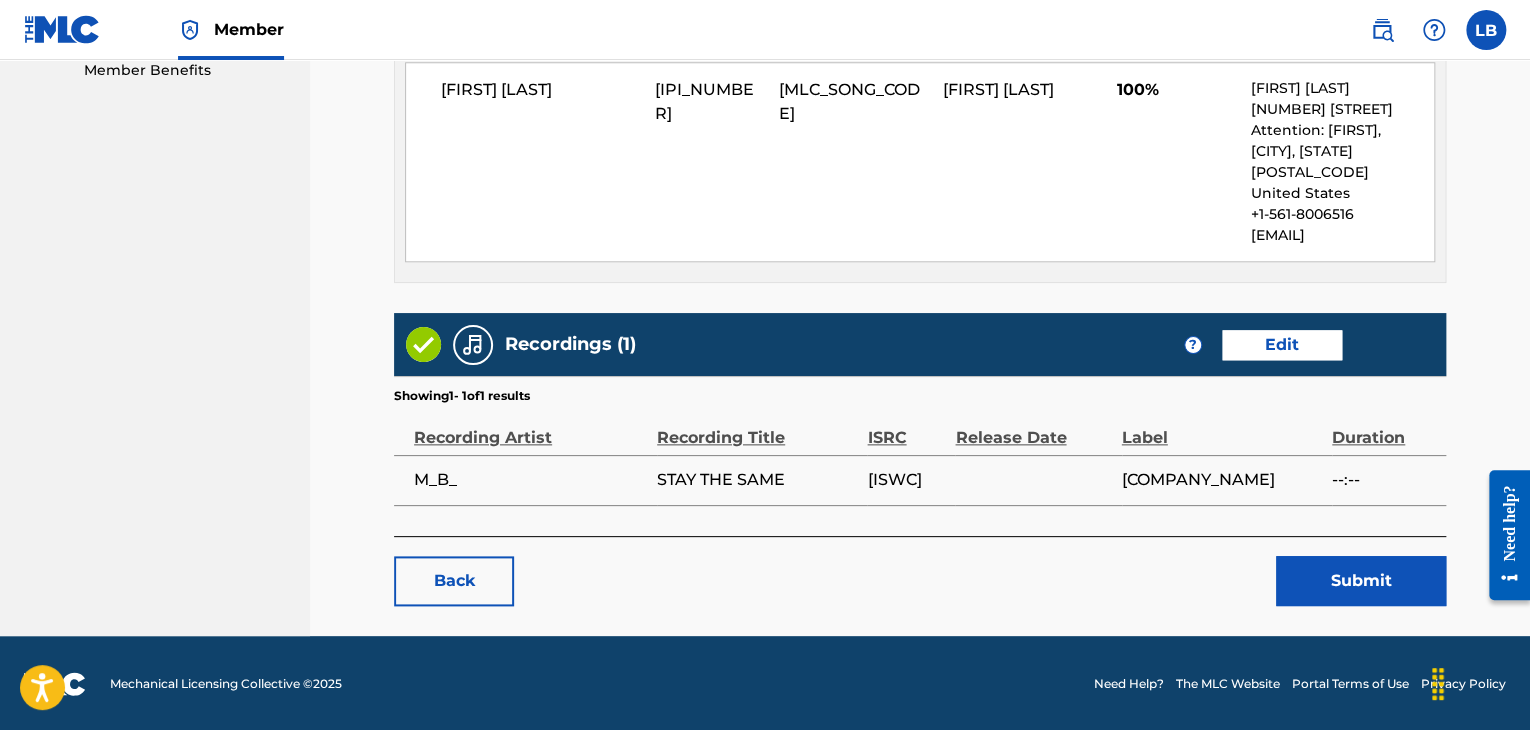 click on "Submit" at bounding box center [1361, 581] 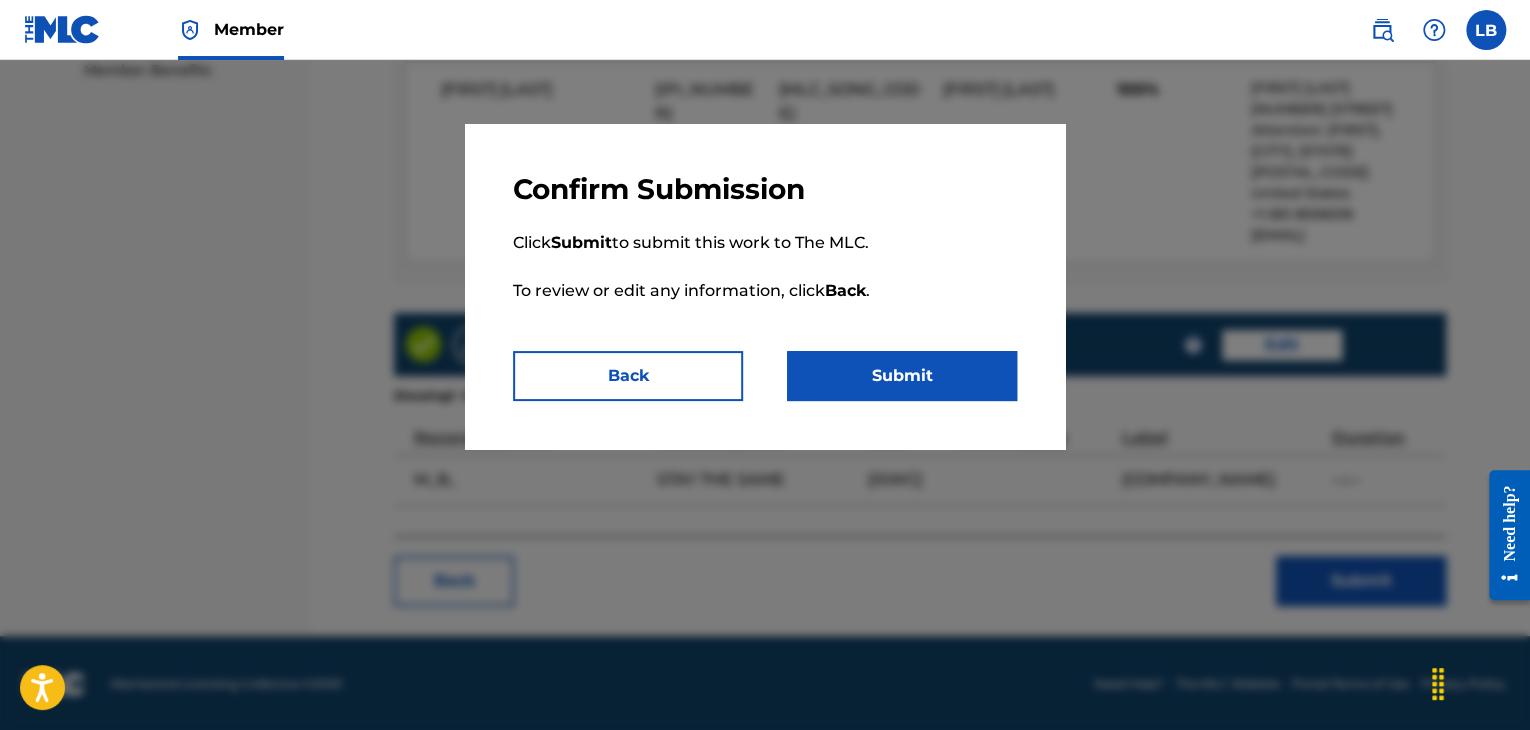 click on "Submit" at bounding box center (902, 376) 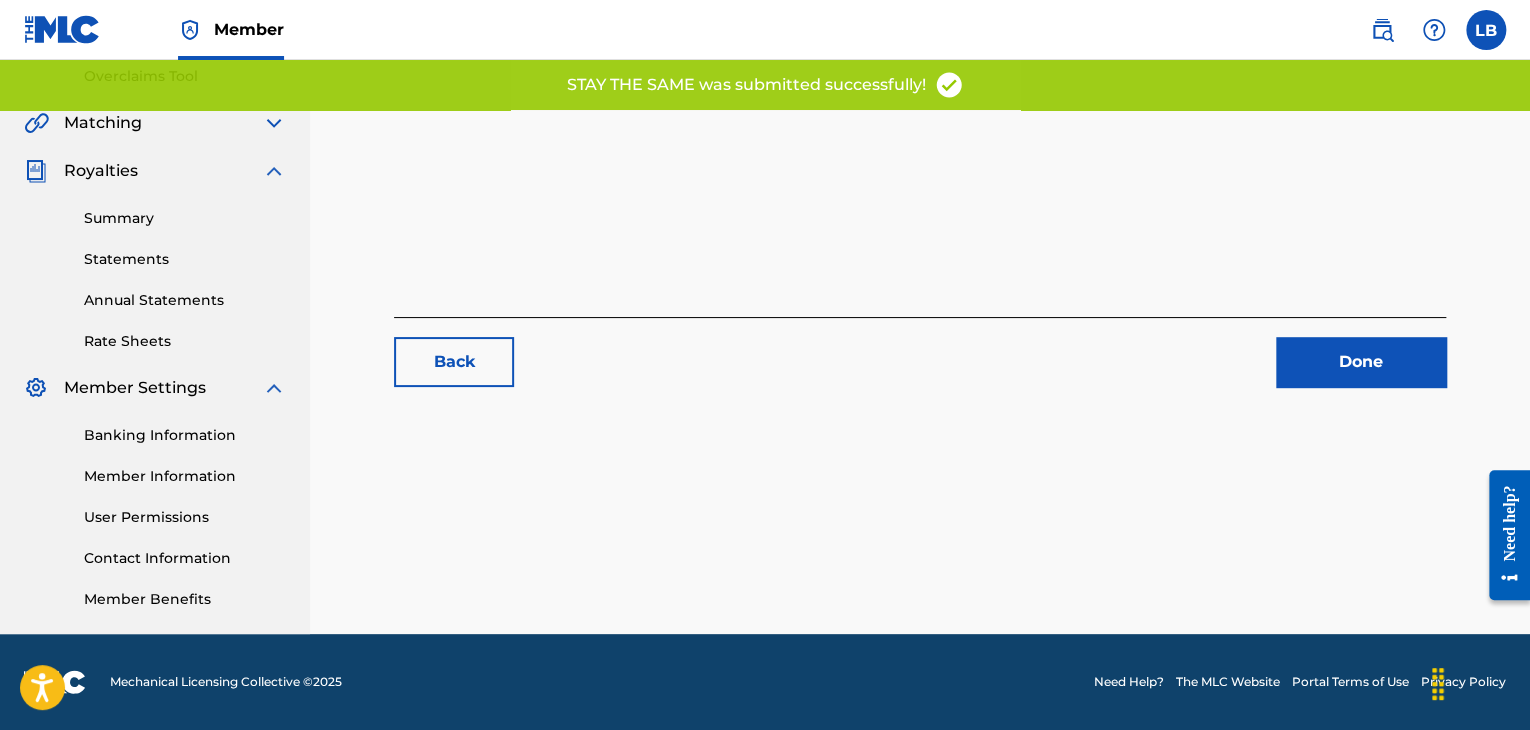 scroll, scrollTop: 0, scrollLeft: 0, axis: both 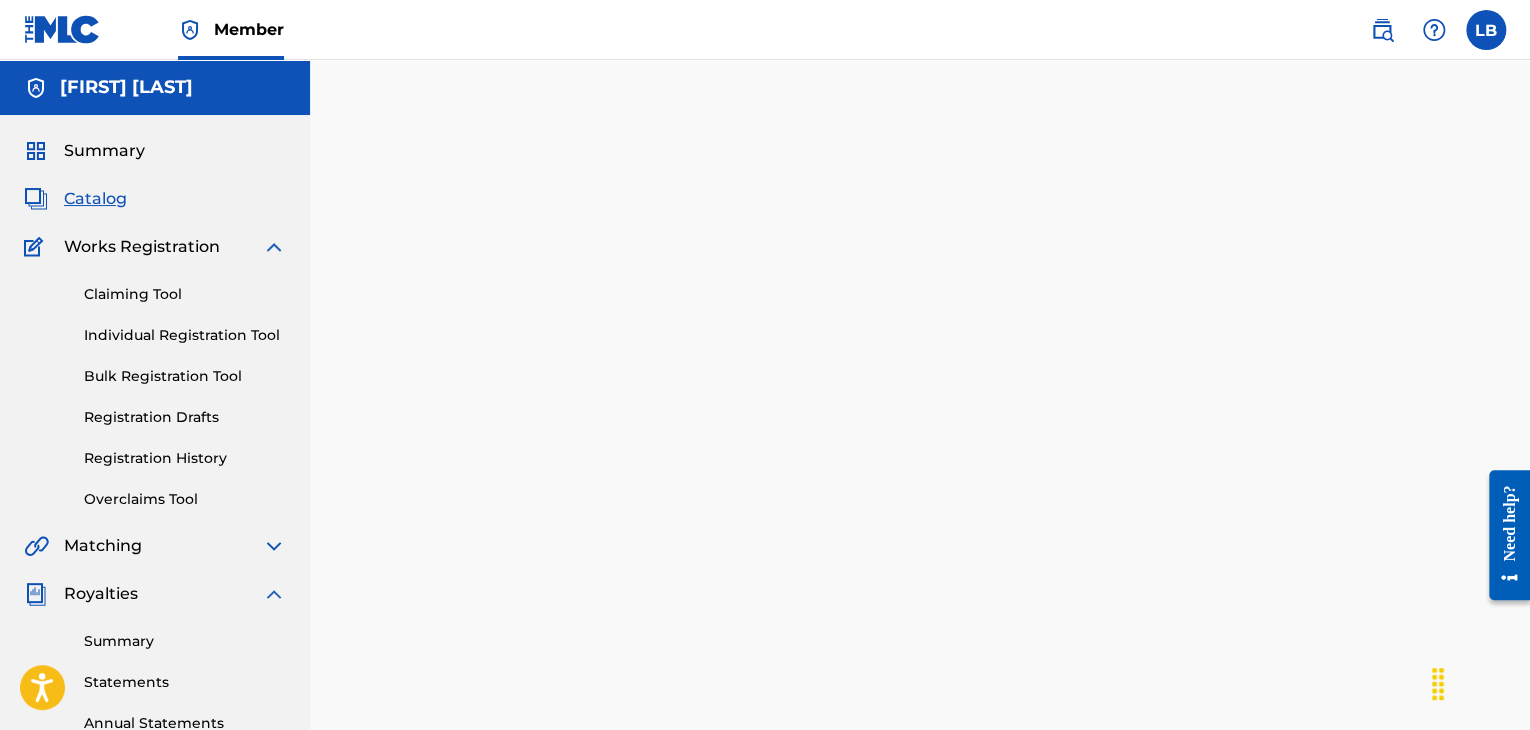 click on "Catalog" at bounding box center (95, 199) 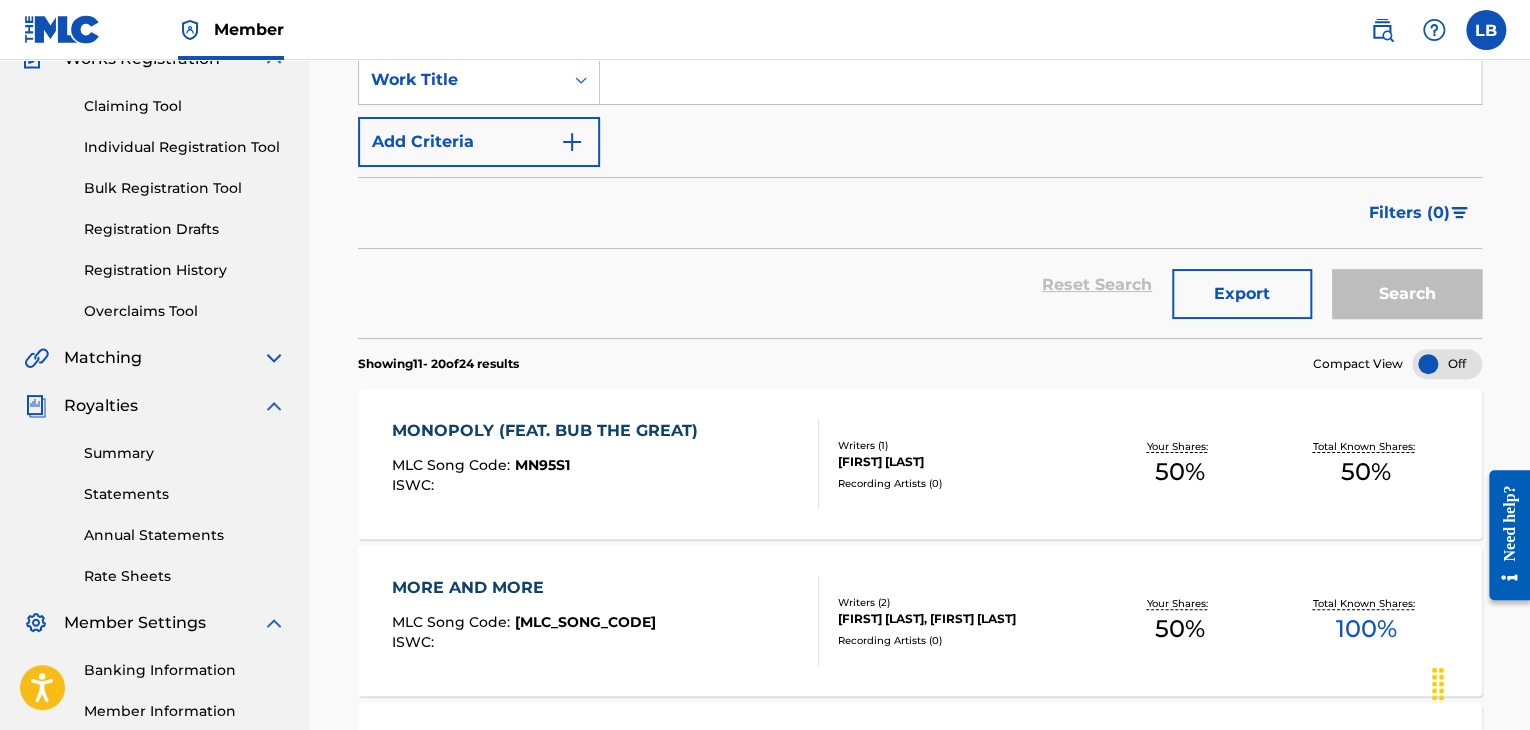 scroll, scrollTop: 0, scrollLeft: 0, axis: both 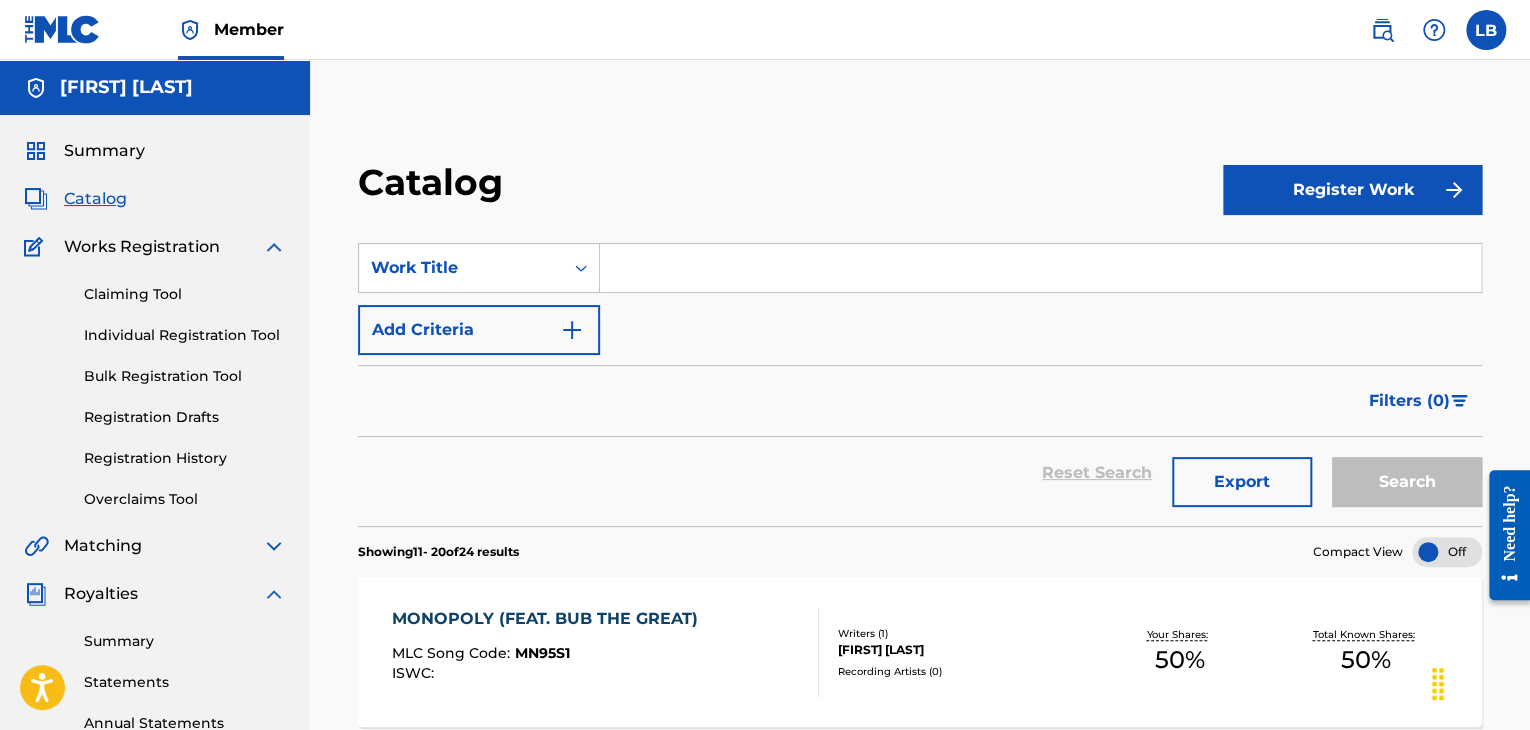 click on "Catalog" at bounding box center [95, 199] 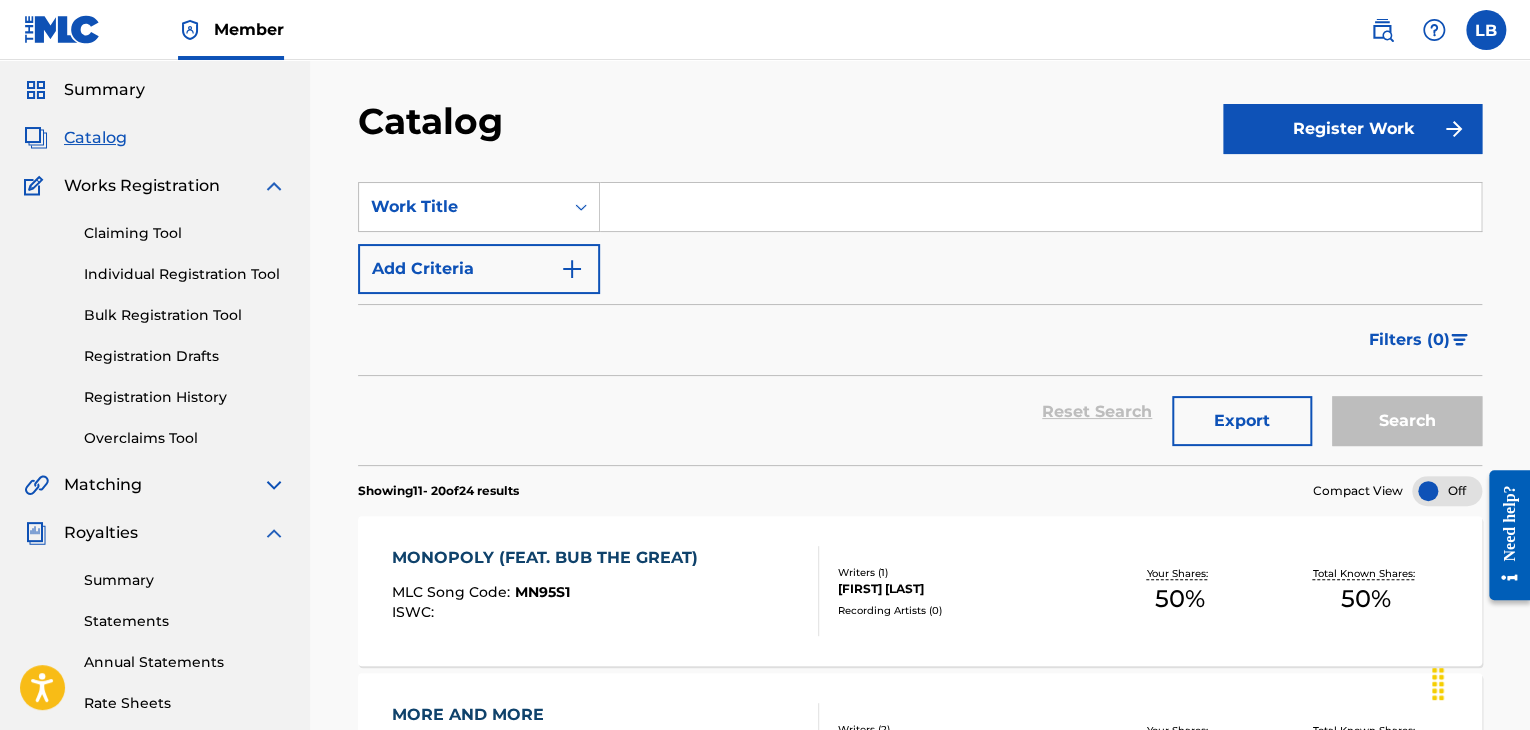 scroll, scrollTop: 0, scrollLeft: 0, axis: both 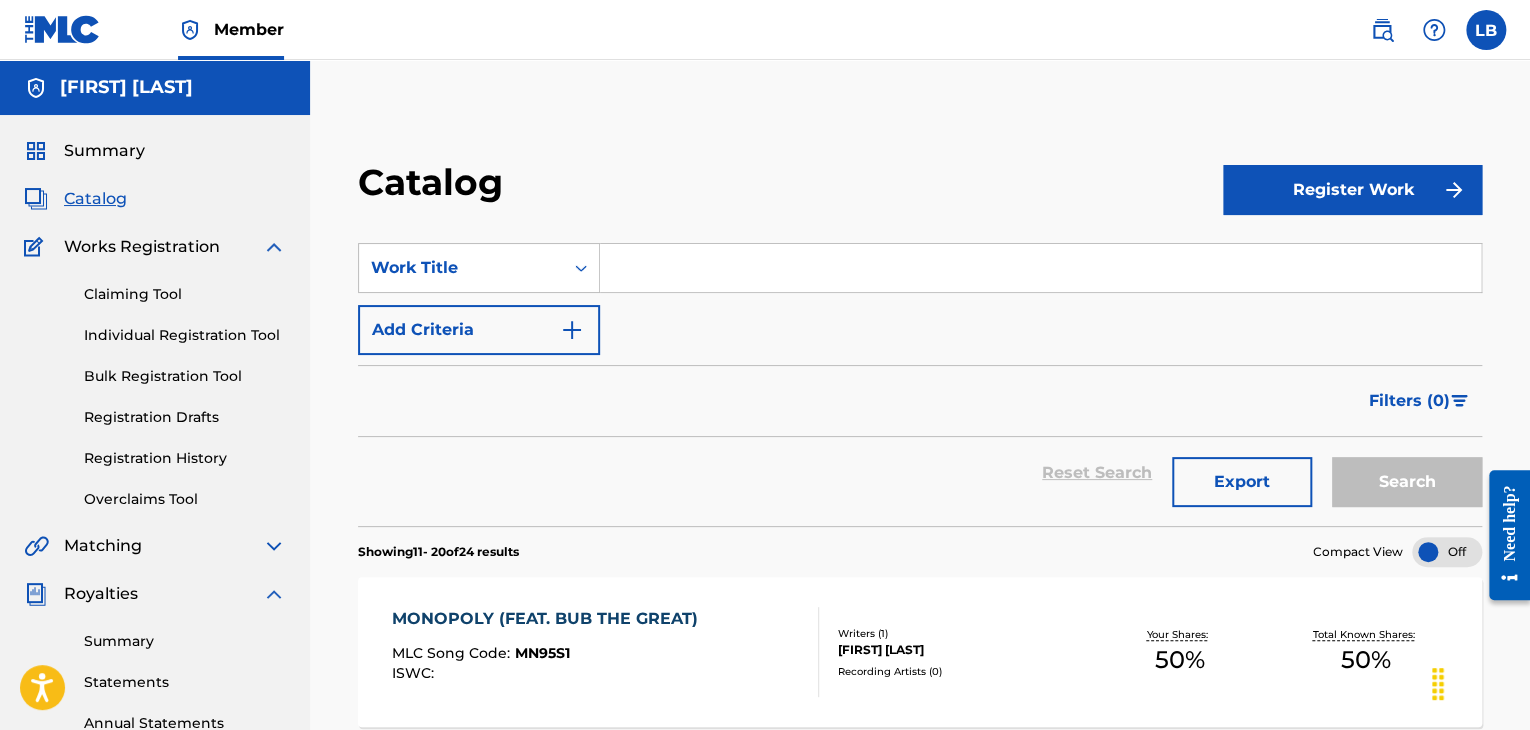 click on "Claiming Tool Individual Registration Tool Bulk Registration Tool Registration Drafts Registration History Overclaims Tool" at bounding box center [155, 384] 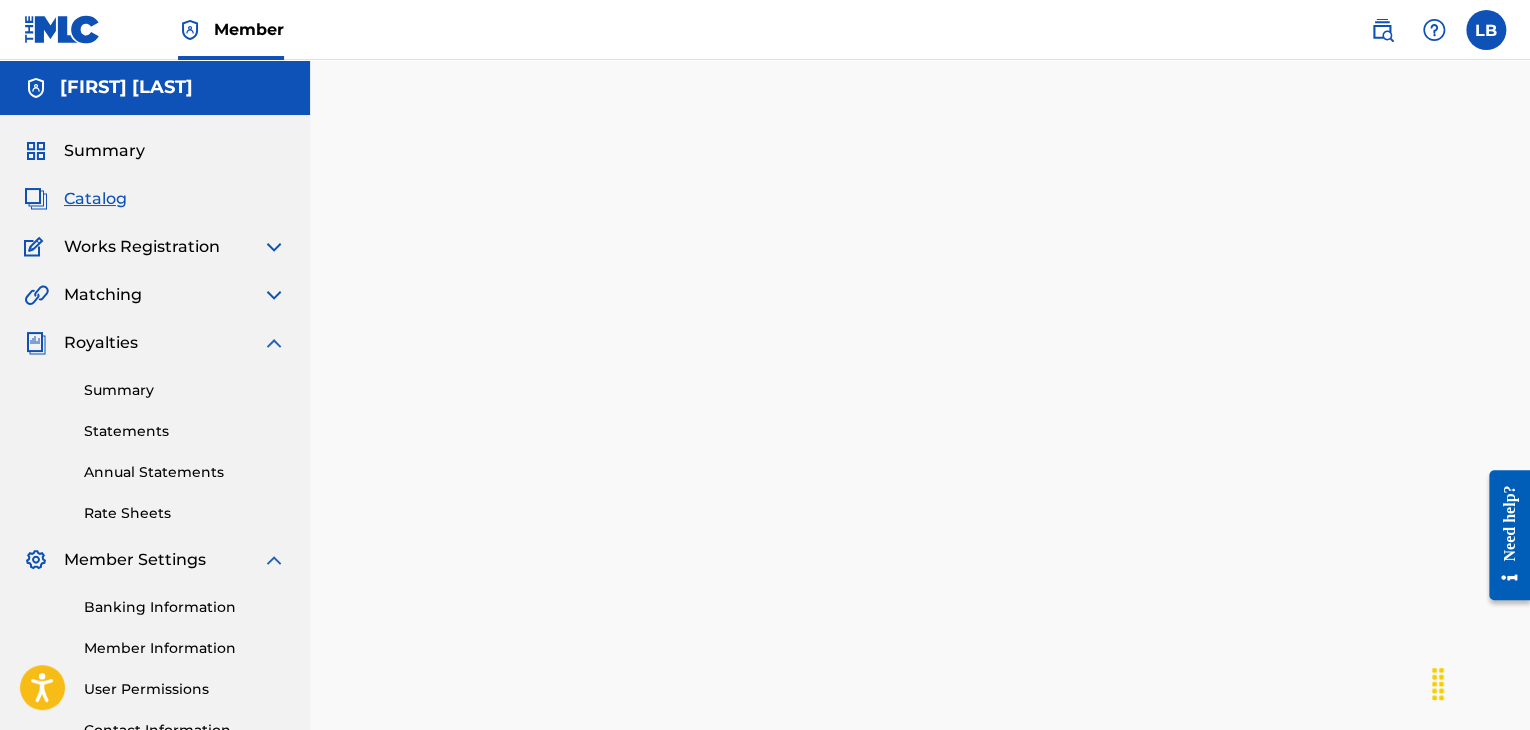 click on "Catalog" at bounding box center [95, 199] 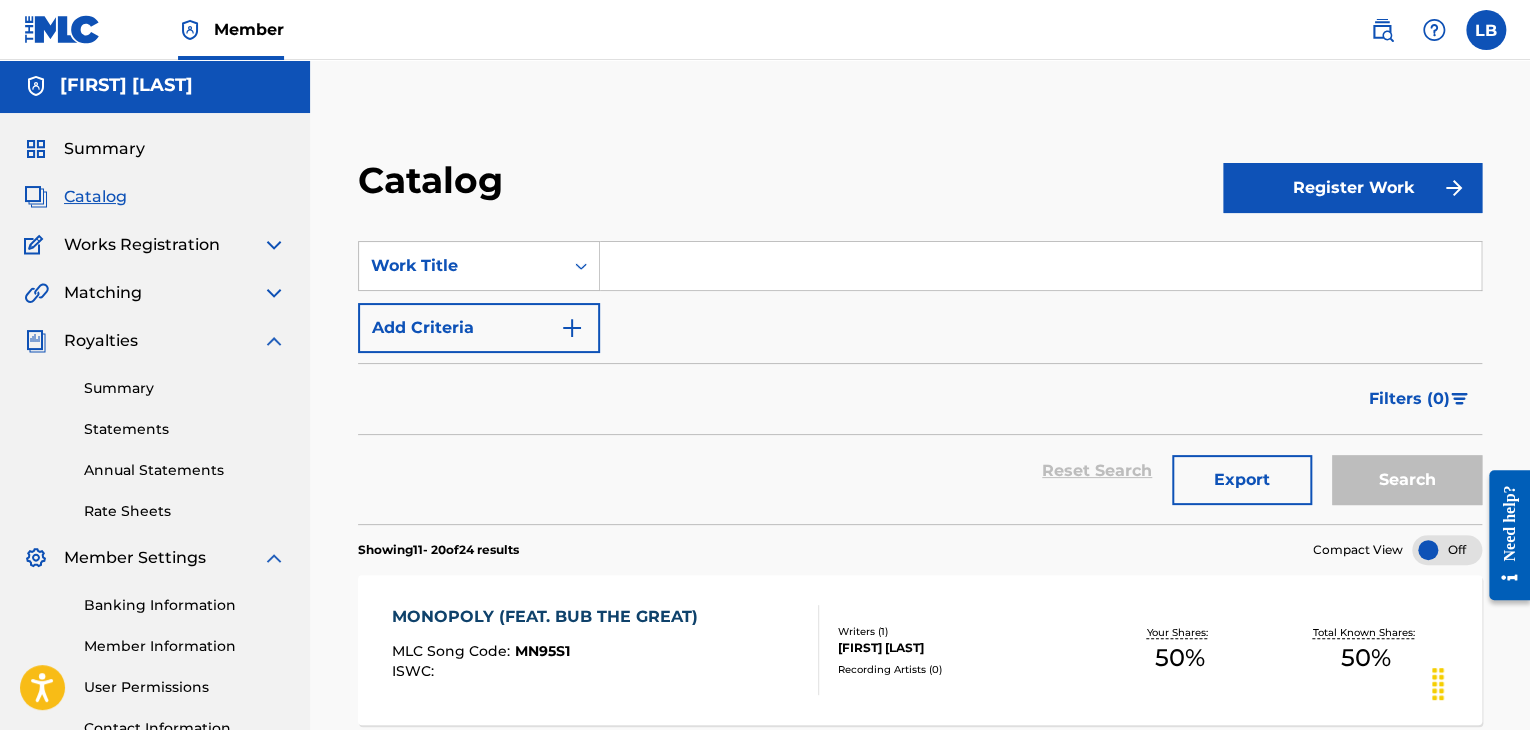 scroll, scrollTop: 0, scrollLeft: 0, axis: both 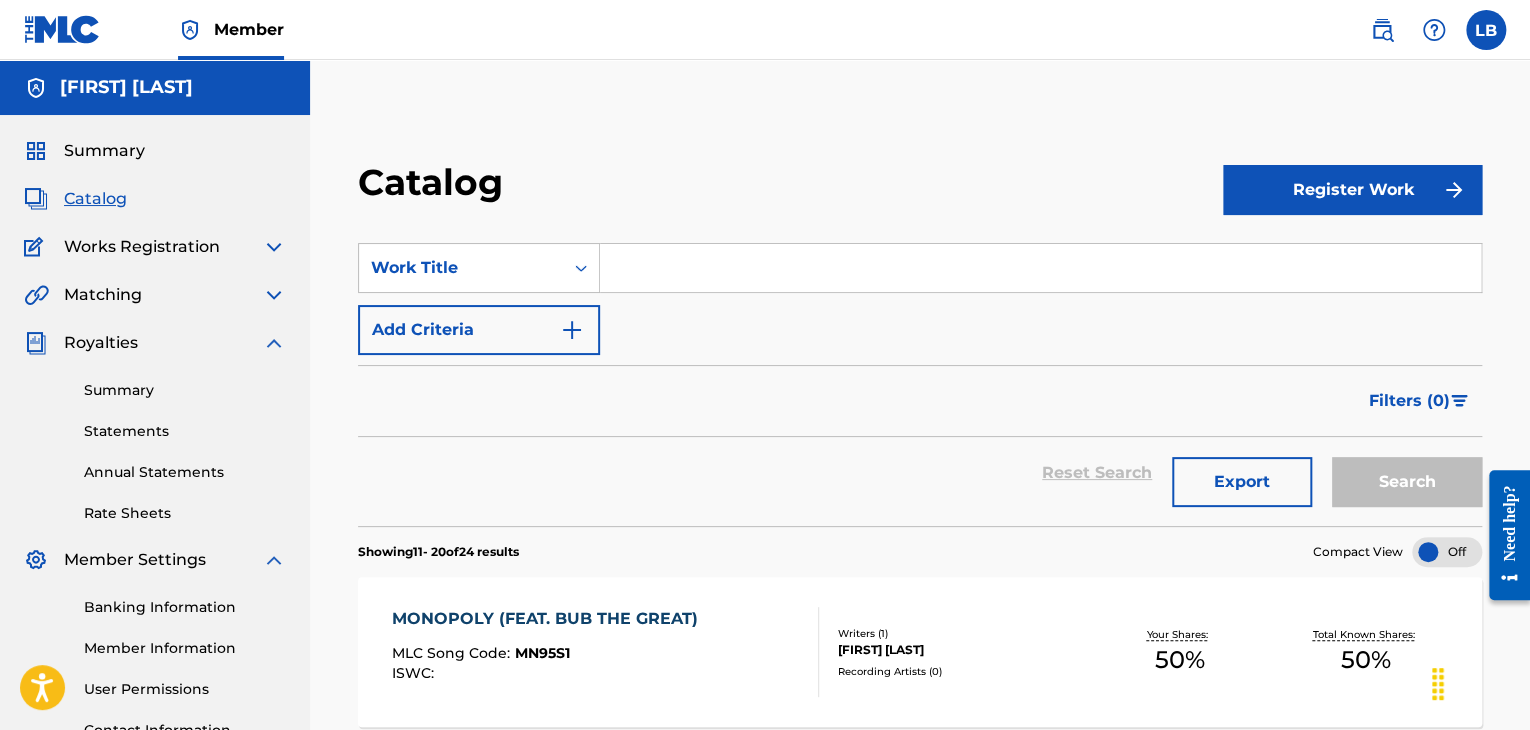 click at bounding box center [274, 247] 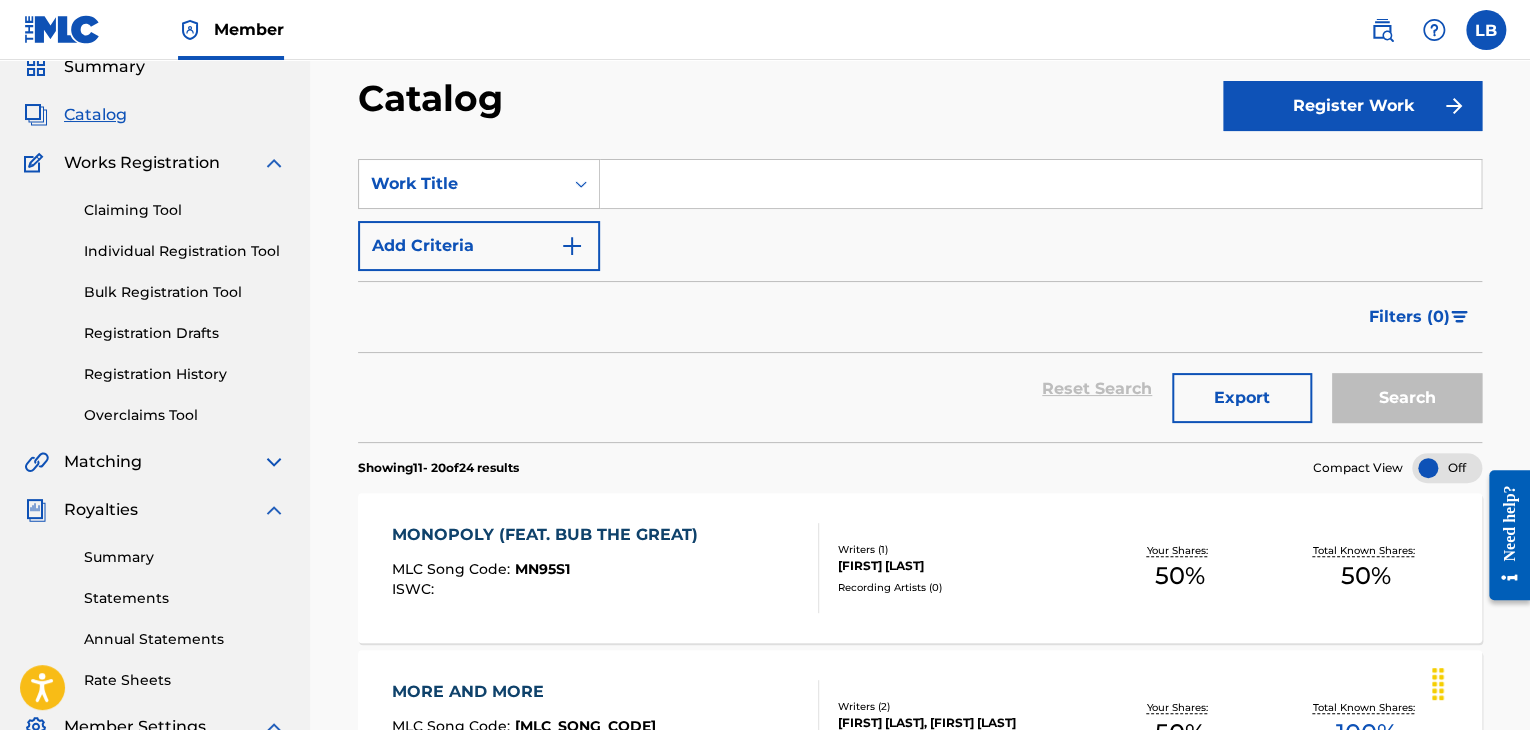 scroll, scrollTop: 87, scrollLeft: 0, axis: vertical 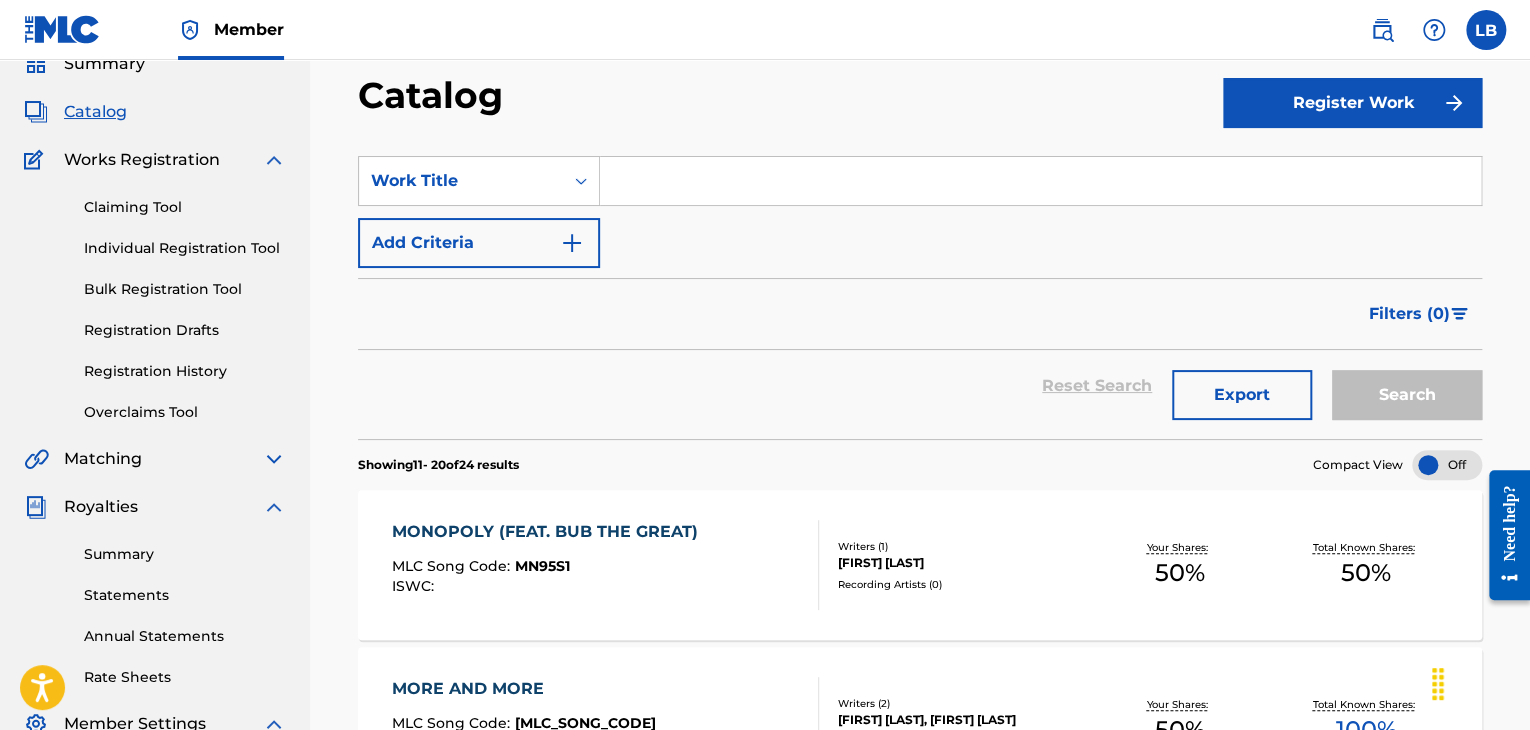 click on "MONOPOLY (FEAT. BUB THE GREAT) MLC Song Code : MN95S1 ISWC : Writers ( 1 ) MARTAVIOUS BARBER Recording Artists ( 0 ) Your Shares: 50 % Total Known Shares: 50 %" at bounding box center [920, 565] 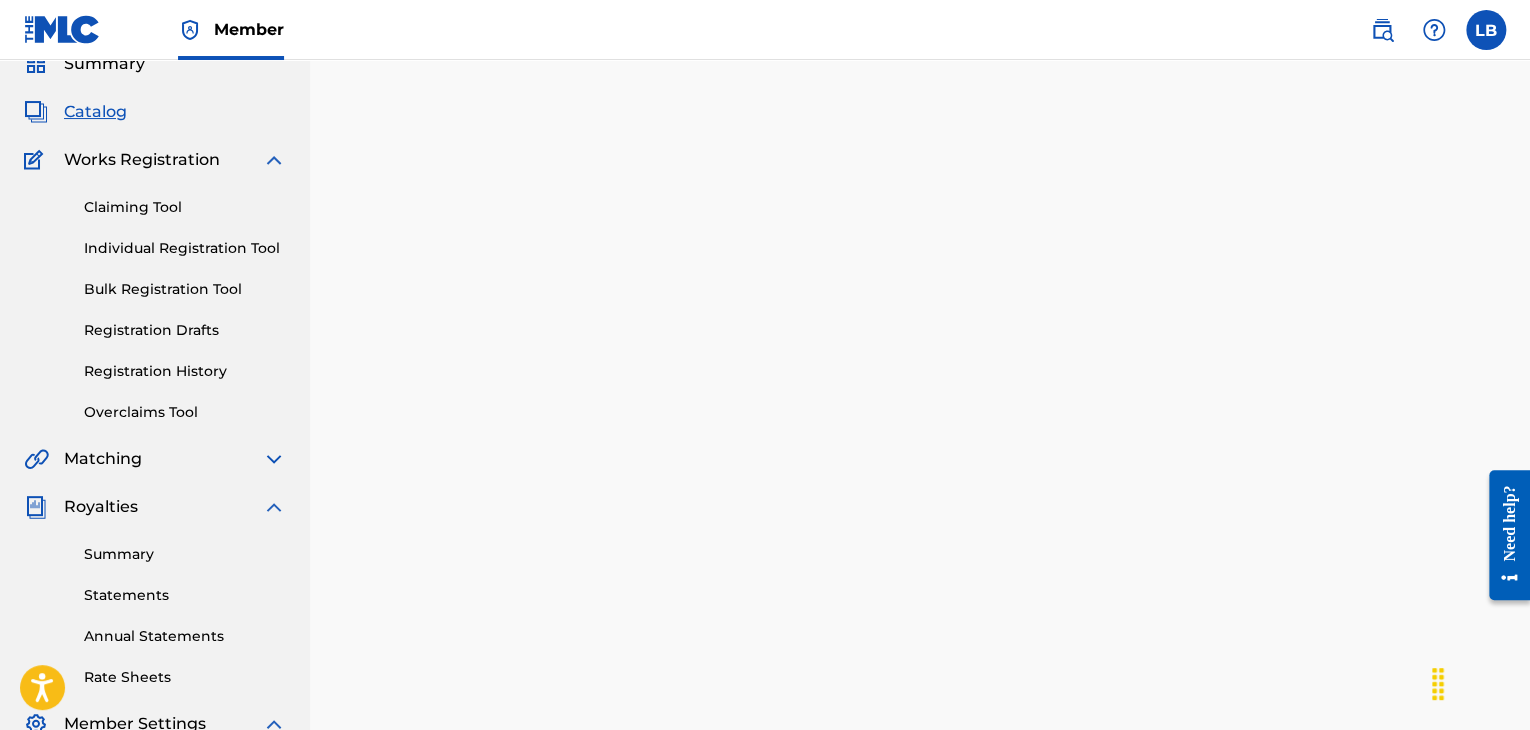 scroll, scrollTop: 0, scrollLeft: 0, axis: both 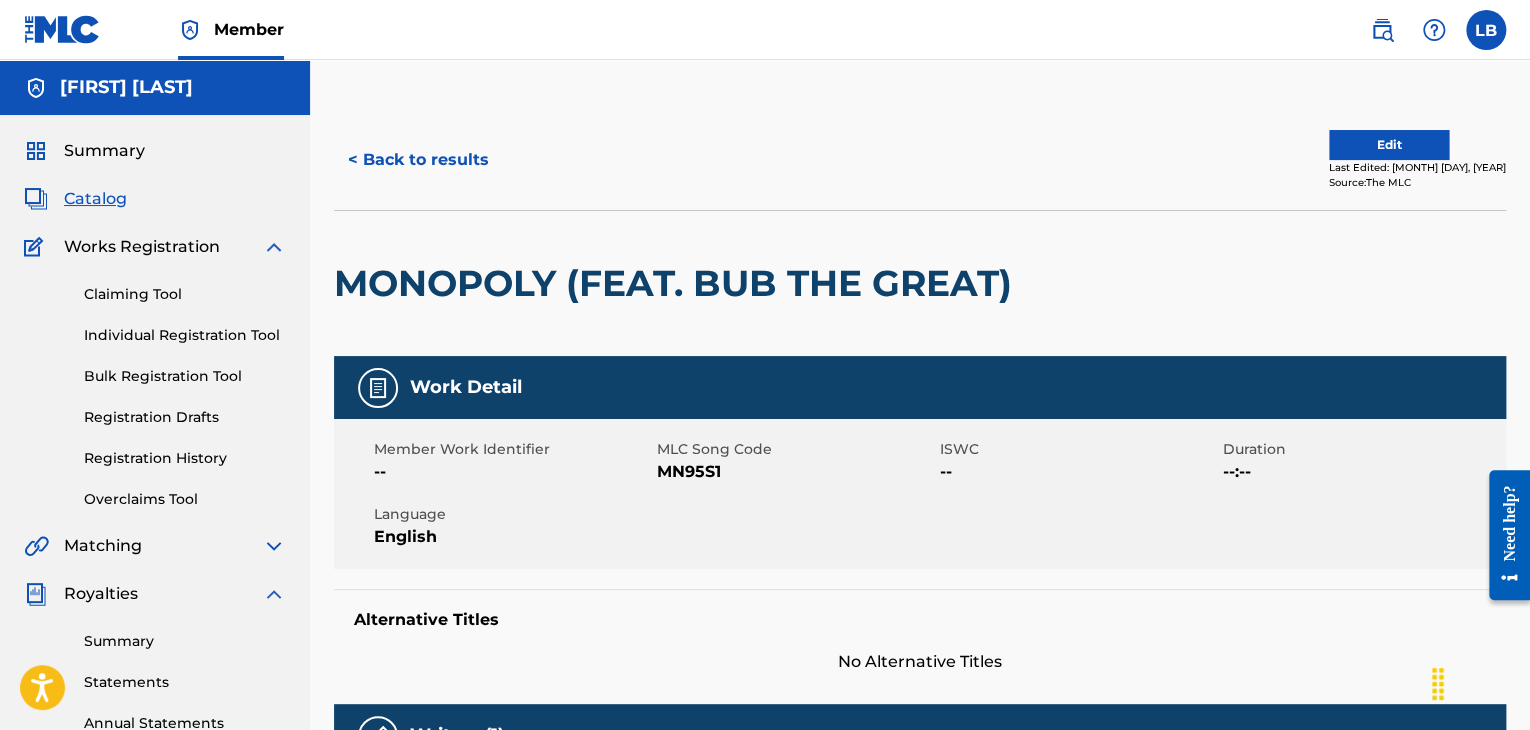 click on "Edit" at bounding box center (1389, 145) 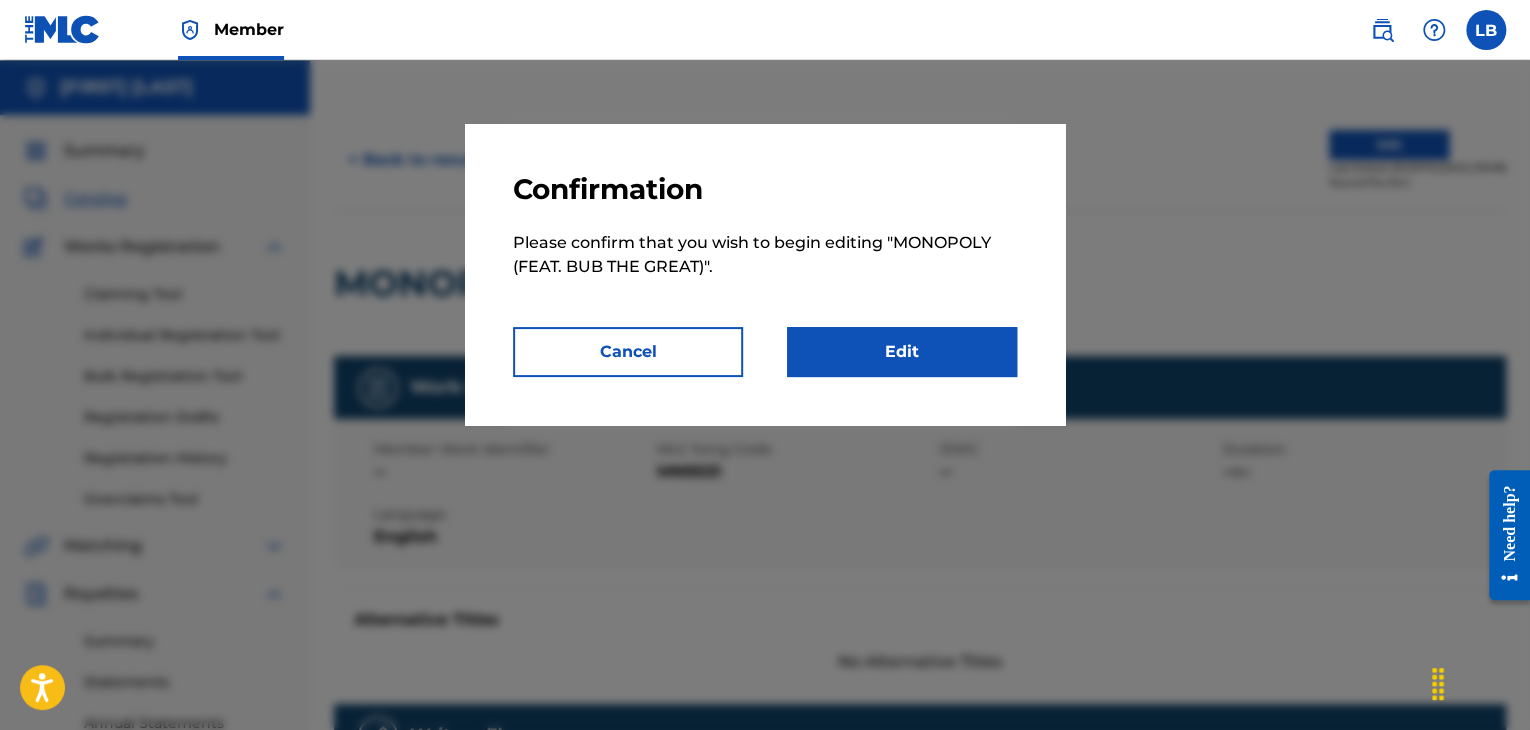 click on "Cancel" at bounding box center [628, 352] 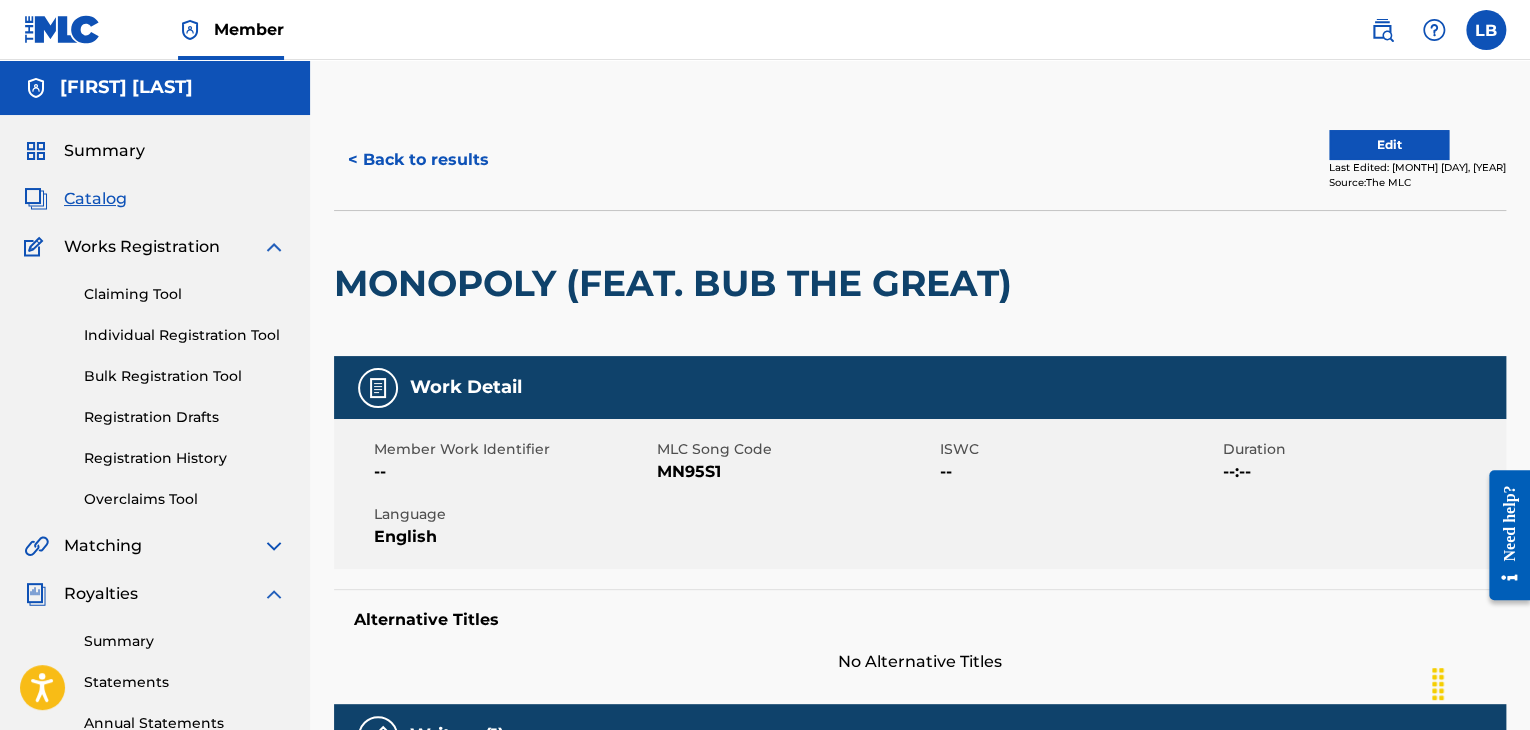 click on "Registration History" at bounding box center (185, 458) 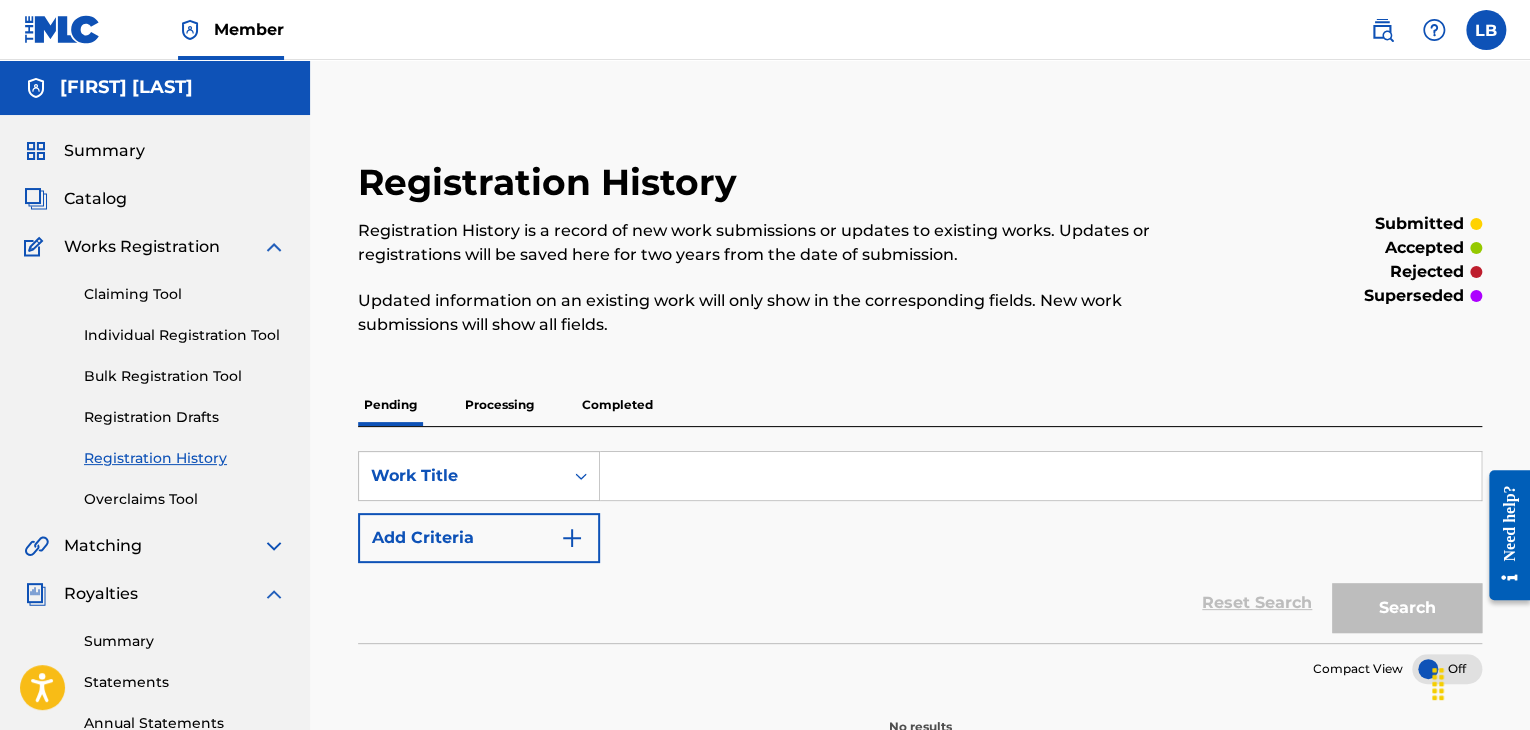 click on "Individual Registration Tool" at bounding box center [185, 335] 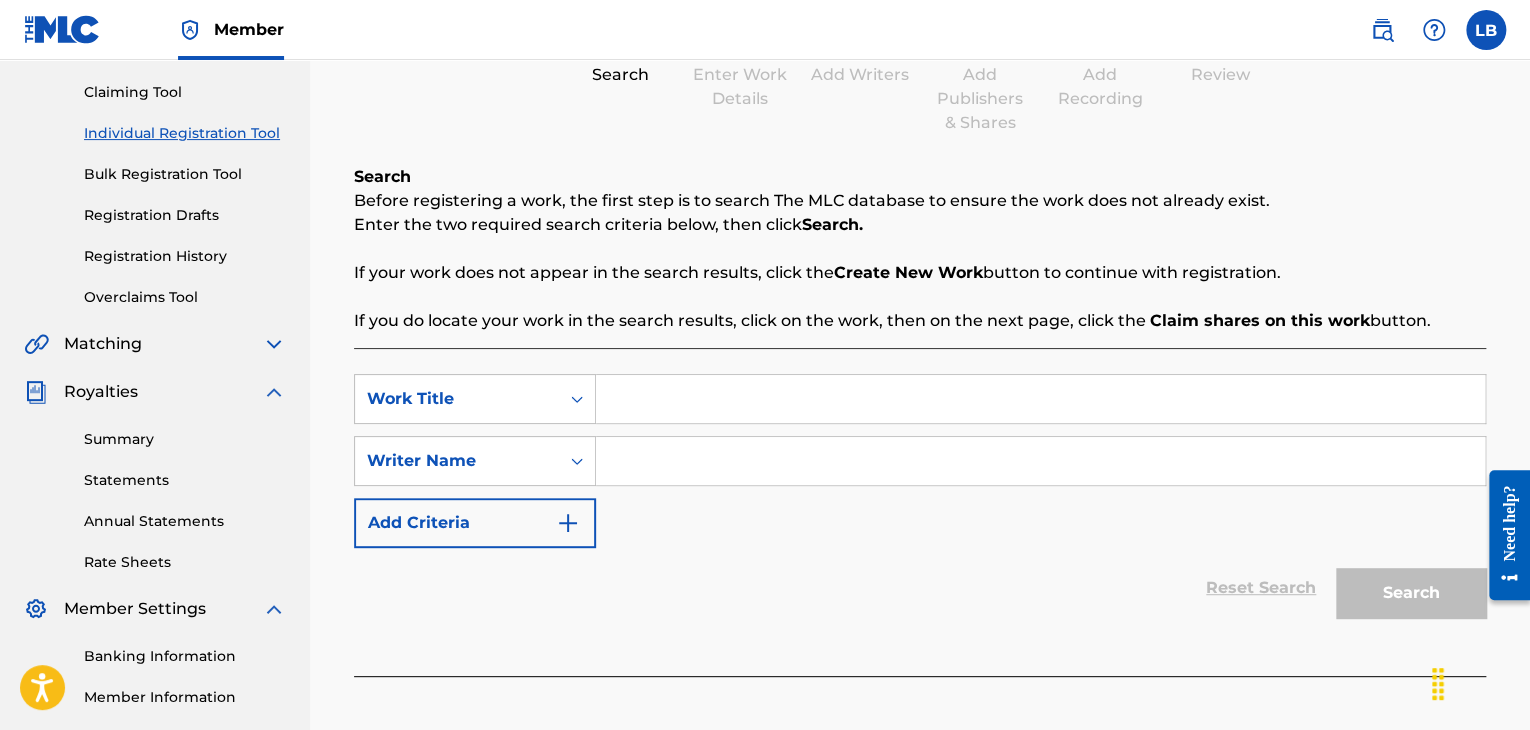 scroll, scrollTop: 219, scrollLeft: 0, axis: vertical 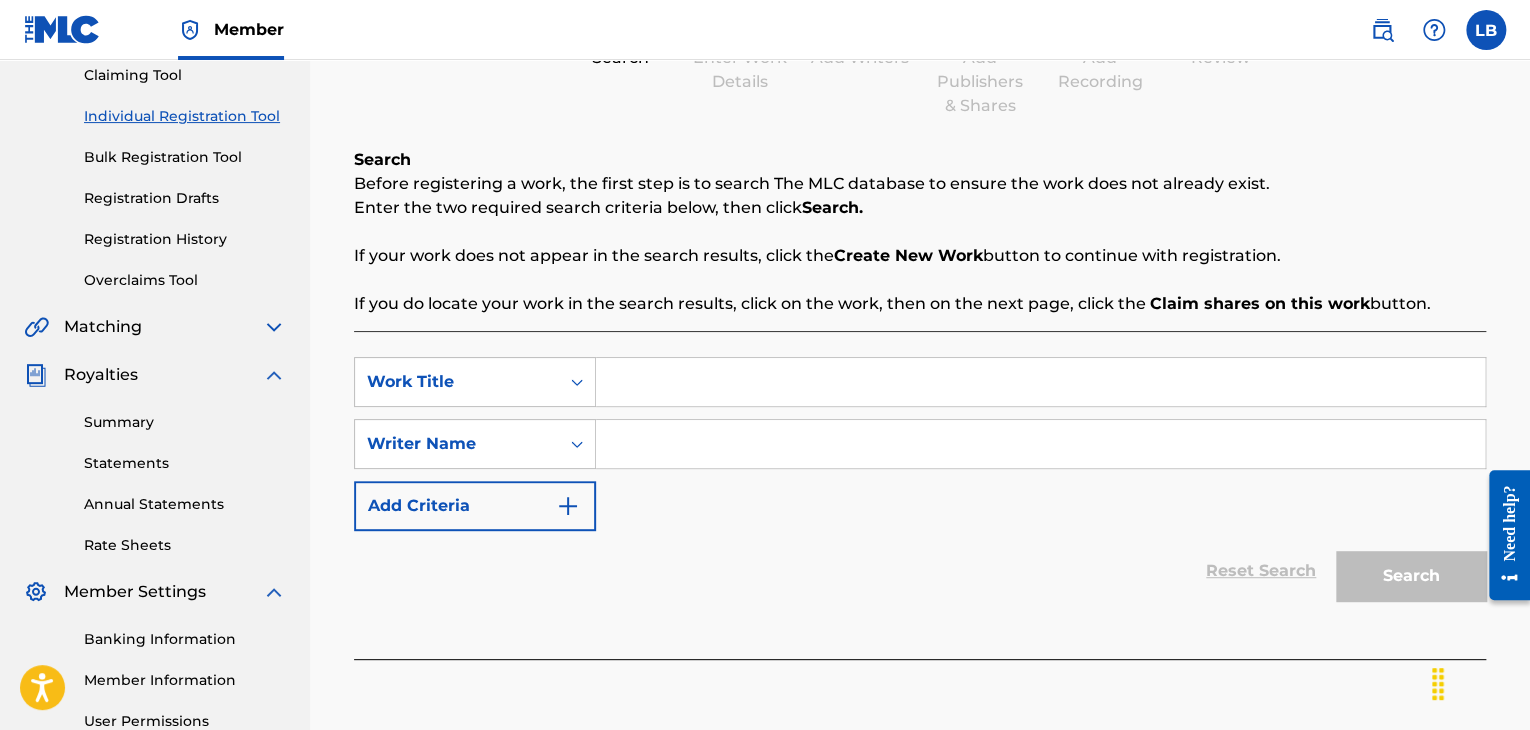 click at bounding box center (1040, 382) 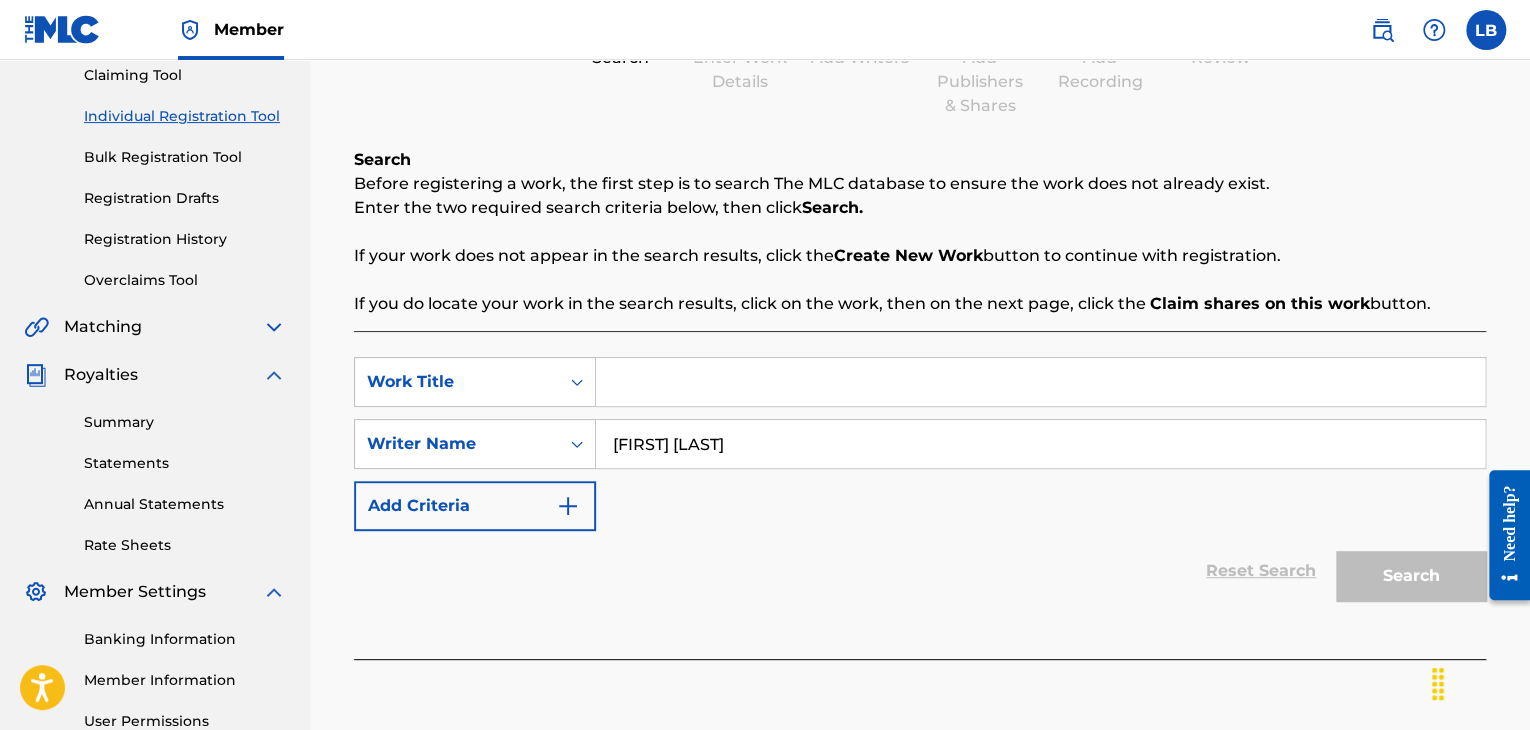 click on "Reset Search Search" at bounding box center (920, 571) 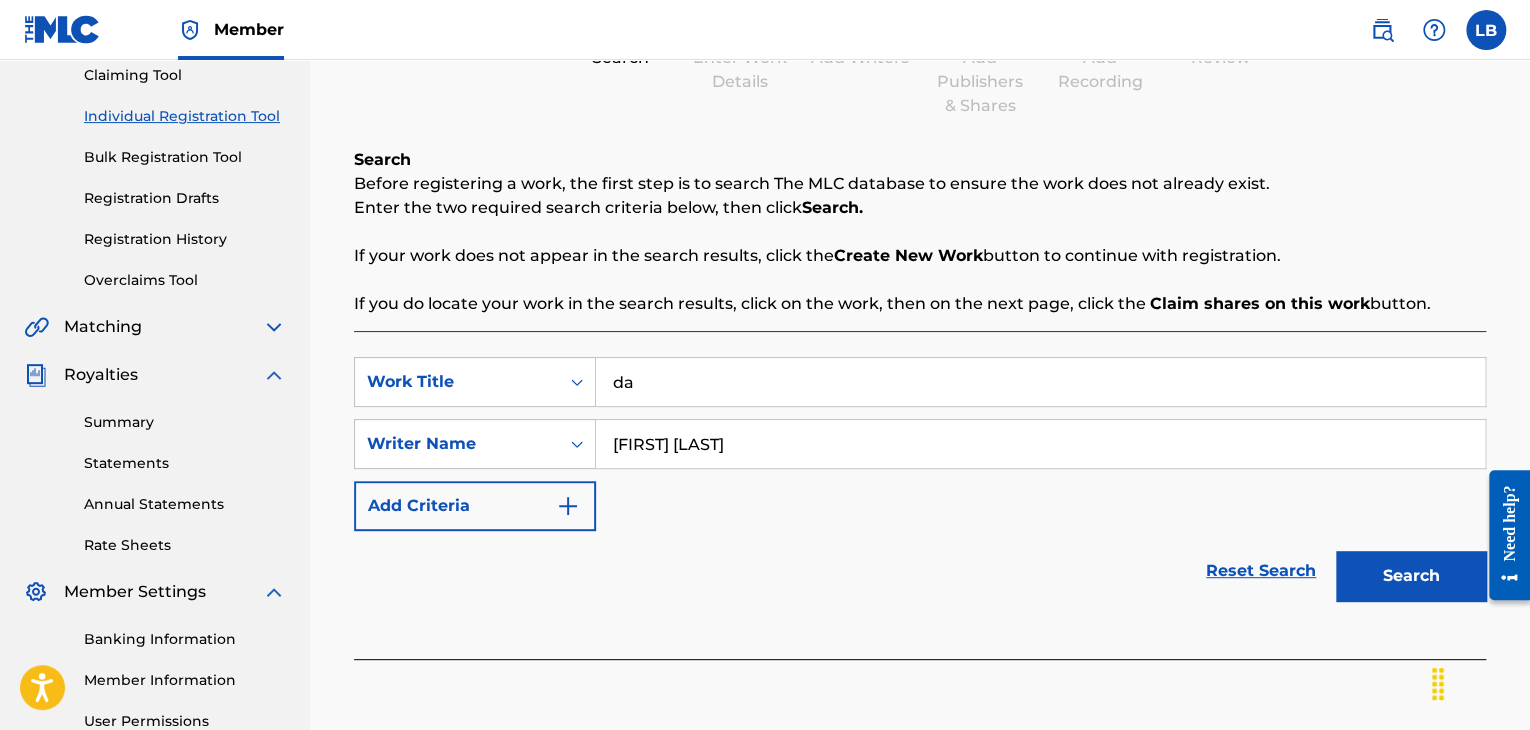 type on "d" 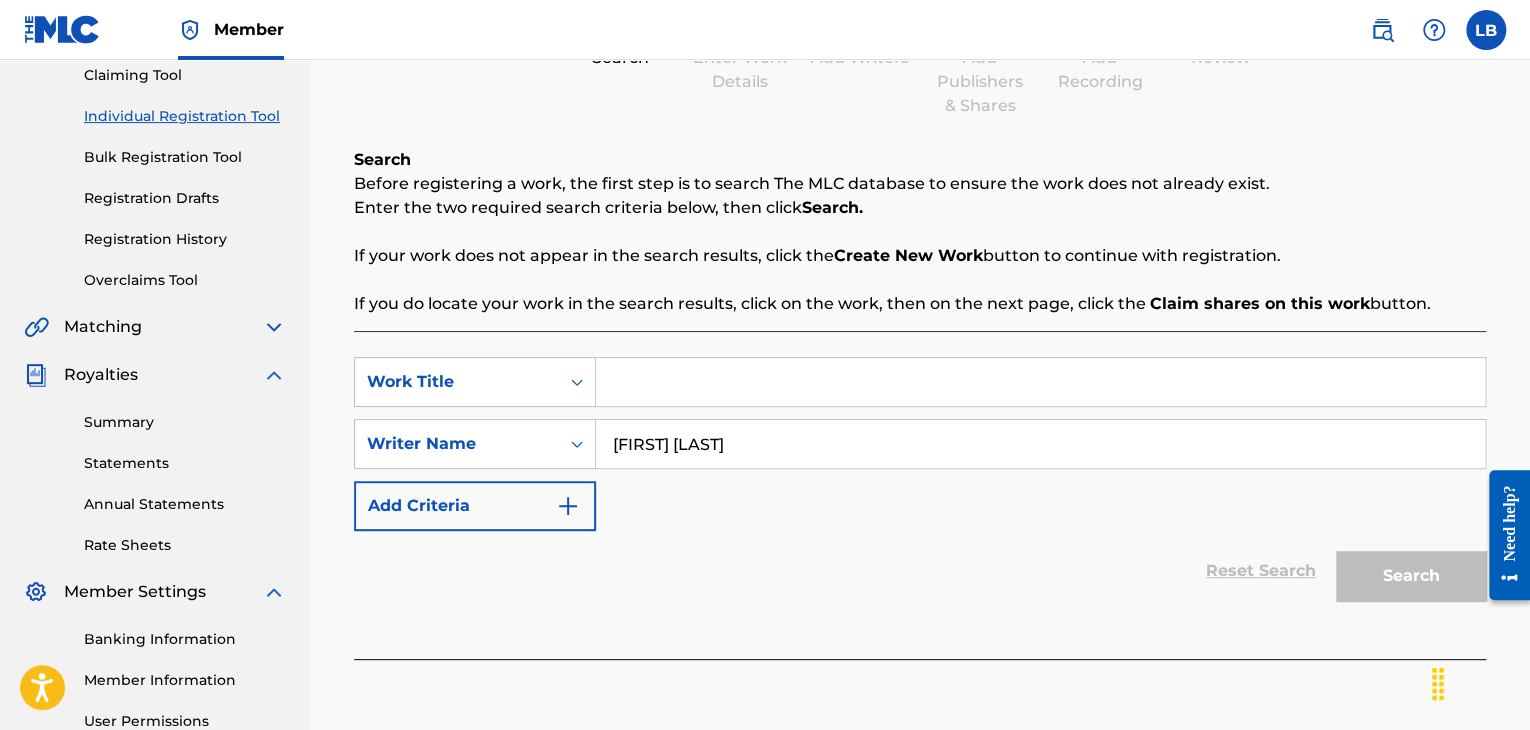type on "i" 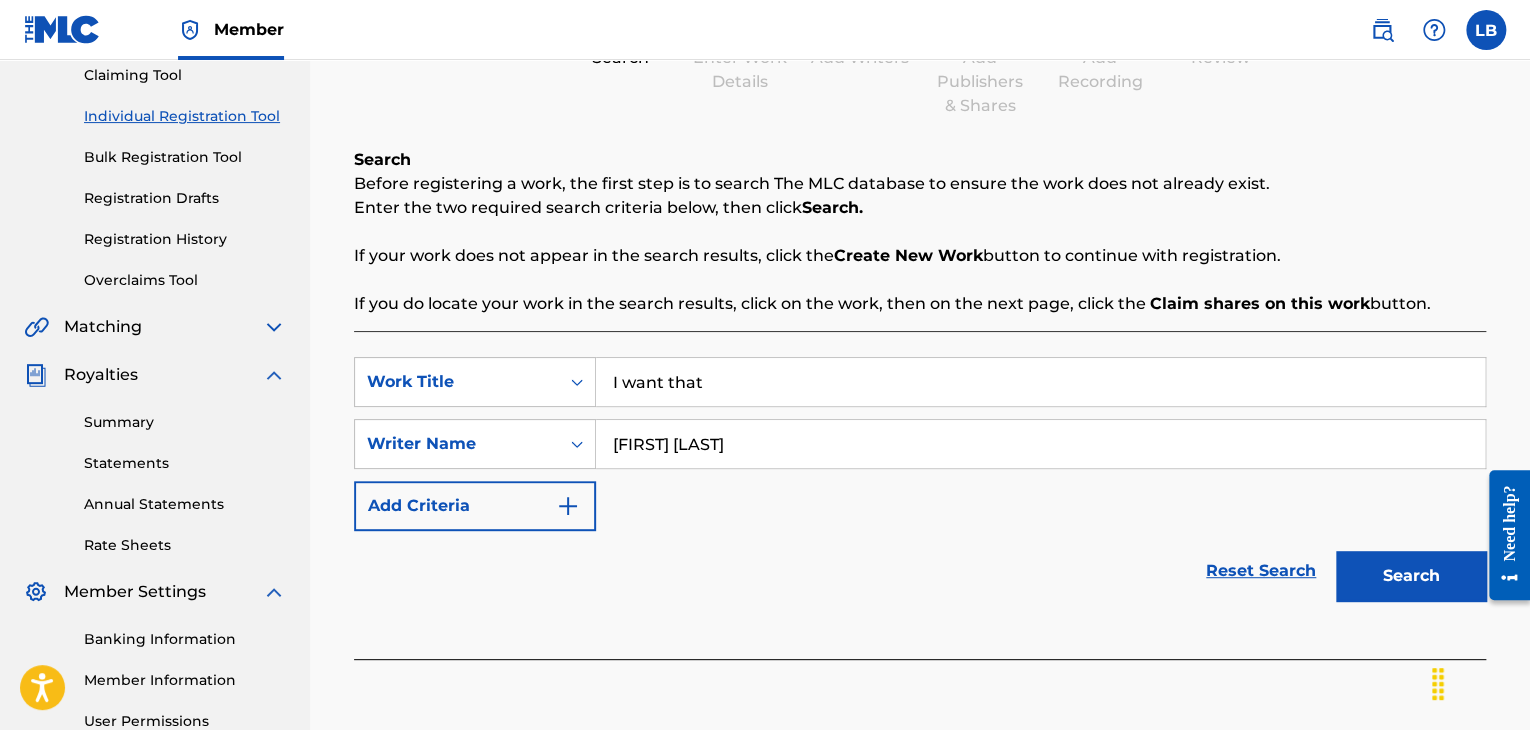 type on "I want that" 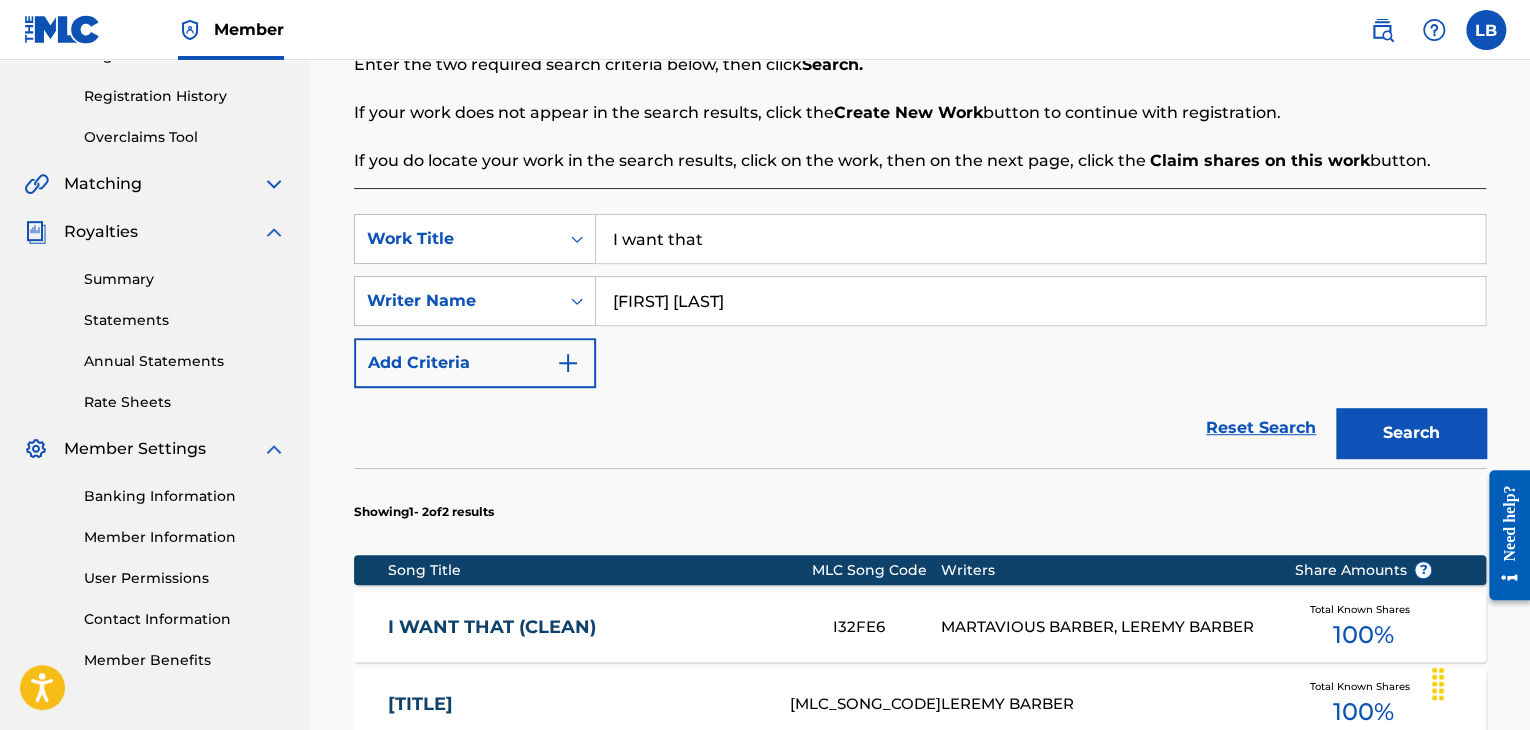 scroll, scrollTop: 435, scrollLeft: 0, axis: vertical 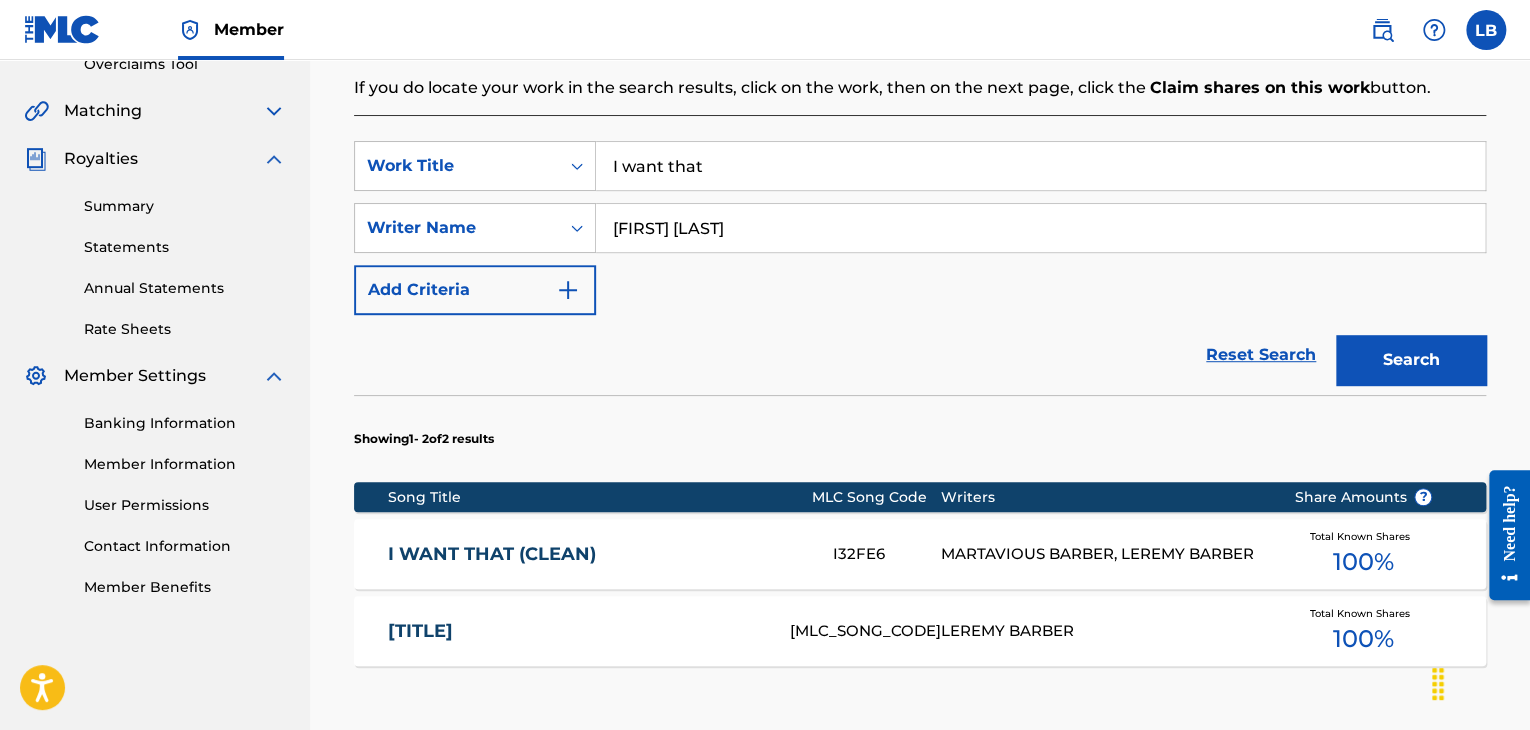 click on "I WANT THAT (CLEAN)" at bounding box center (597, 554) 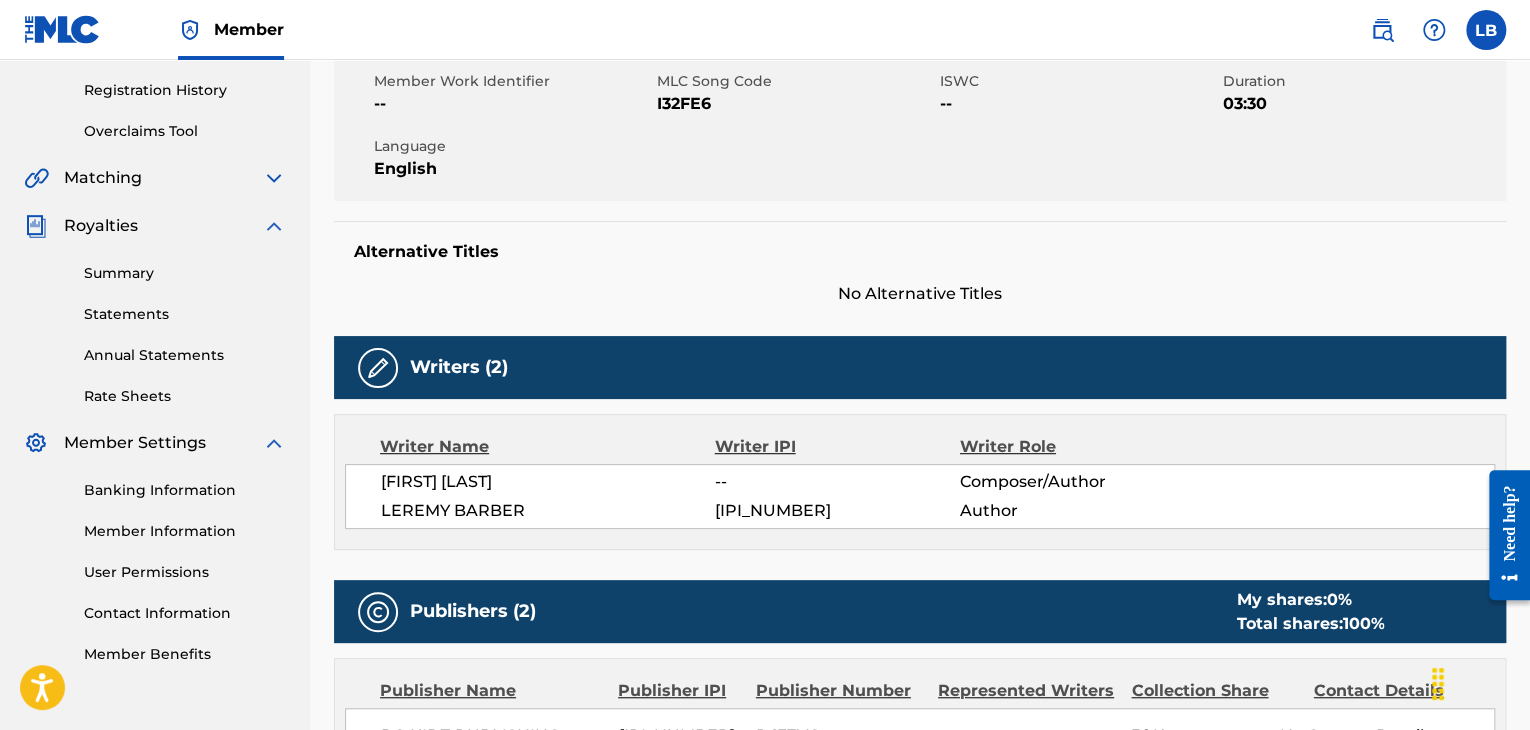 scroll, scrollTop: 0, scrollLeft: 0, axis: both 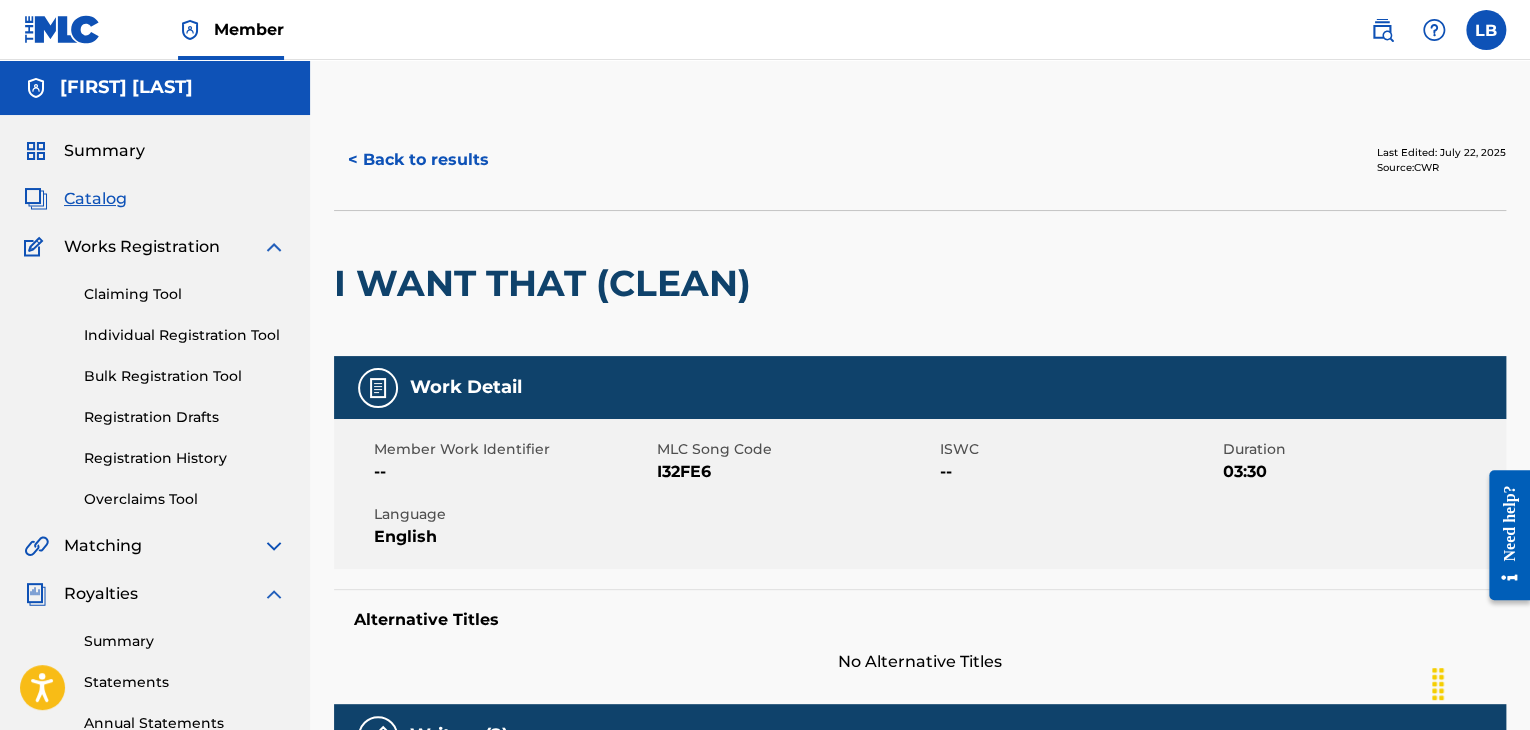 click on "< Back to results Last Edited:   [DATE] Source:  CWR I WANT THAT (CLEAN)     Work Detail   Member Work Identifier -- MLC Song Code I32FE6 ISWC -- Duration 03:30 Language English Alternative Titles No Alternative Titles Writers   (2) Writer Name Writer IPI Writer Role MARTAVIOUS BARBER -- Composer/Author LEREMY BARBER 01241328194 Author Publishers   (2) My shares:  0 % Total shares:  100 % Publisher Name Publisher IPI Publisher Number Represented Writers Collection Share Contact Details RO KIDZ PUBLISHING 01300290218 P637VC 50% No Contact Details Administrator Name Administrator IPI Administrator Number Collection Share Contact Details SONY/ATV SONGS LLC 00187062752 P8301A 50% MLC Inquiries at Sony Music Publishing 1005 17th Ave. South , Unit Suite 800,  Nashville, Tennessee 37212 United States +1-615-7268300 info@example.com Admin Original Publisher Connecting Line Publisher Name Publisher IPI Publisher Number Represented BEATSTARS PUBLISHING WORLDWIDE 01031928579 P078NI LEREMY BARBER 0 %" at bounding box center (920, 1054) 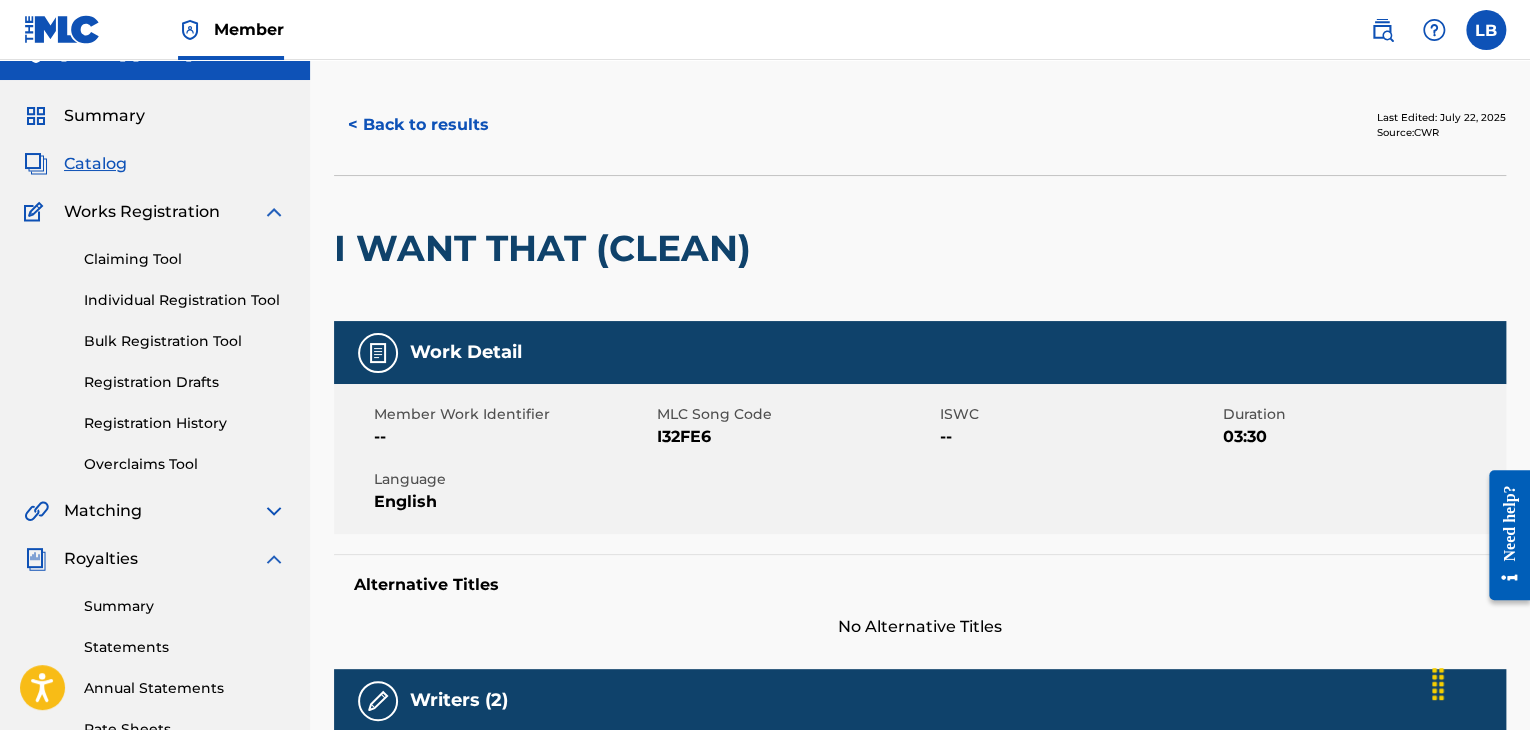 scroll, scrollTop: 0, scrollLeft: 0, axis: both 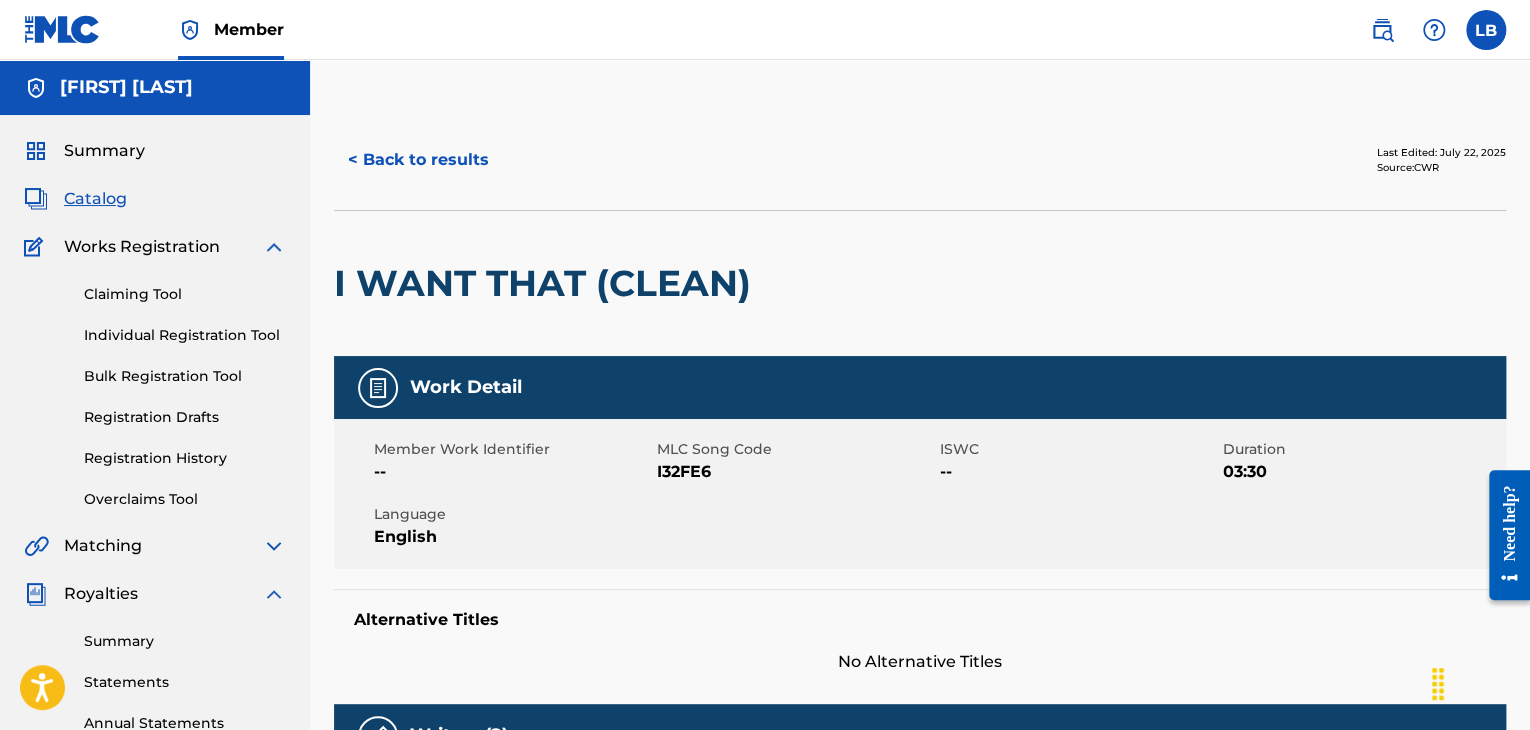 click on "< Back to results Last Edited:   [DATE] Source:  CWR I WANT THAT (CLEAN)     Work Detail   Member Work Identifier -- MLC Song Code I32FE6 ISWC -- Duration 03:30 Language English Alternative Titles No Alternative Titles Writers   (2) Writer Name Writer IPI Writer Role MARTAVIOUS BARBER -- Composer/Author LEREMY BARBER 01241328194 Author Publishers   (2) My shares:  0 % Total shares:  100 % Publisher Name Publisher IPI Publisher Number Represented Writers Collection Share Contact Details RO KIDZ PUBLISHING 01300290218 P637VC 50% No Contact Details Administrator Name Administrator IPI Administrator Number Collection Share Contact Details SONY/ATV SONGS LLC 00187062752 P8301A 50% MLC Inquiries at Sony Music Publishing 1005 17th Ave. South , Unit Suite 800,  Nashville, Tennessee 37212 United States +1-615-7268300 info@example.com Admin Original Publisher Connecting Line Publisher Name Publisher IPI Publisher Number Represented BEATSTARS PUBLISHING WORLDWIDE 01031928579 P078NI LEREMY BARBER 0 %" at bounding box center [920, 1054] 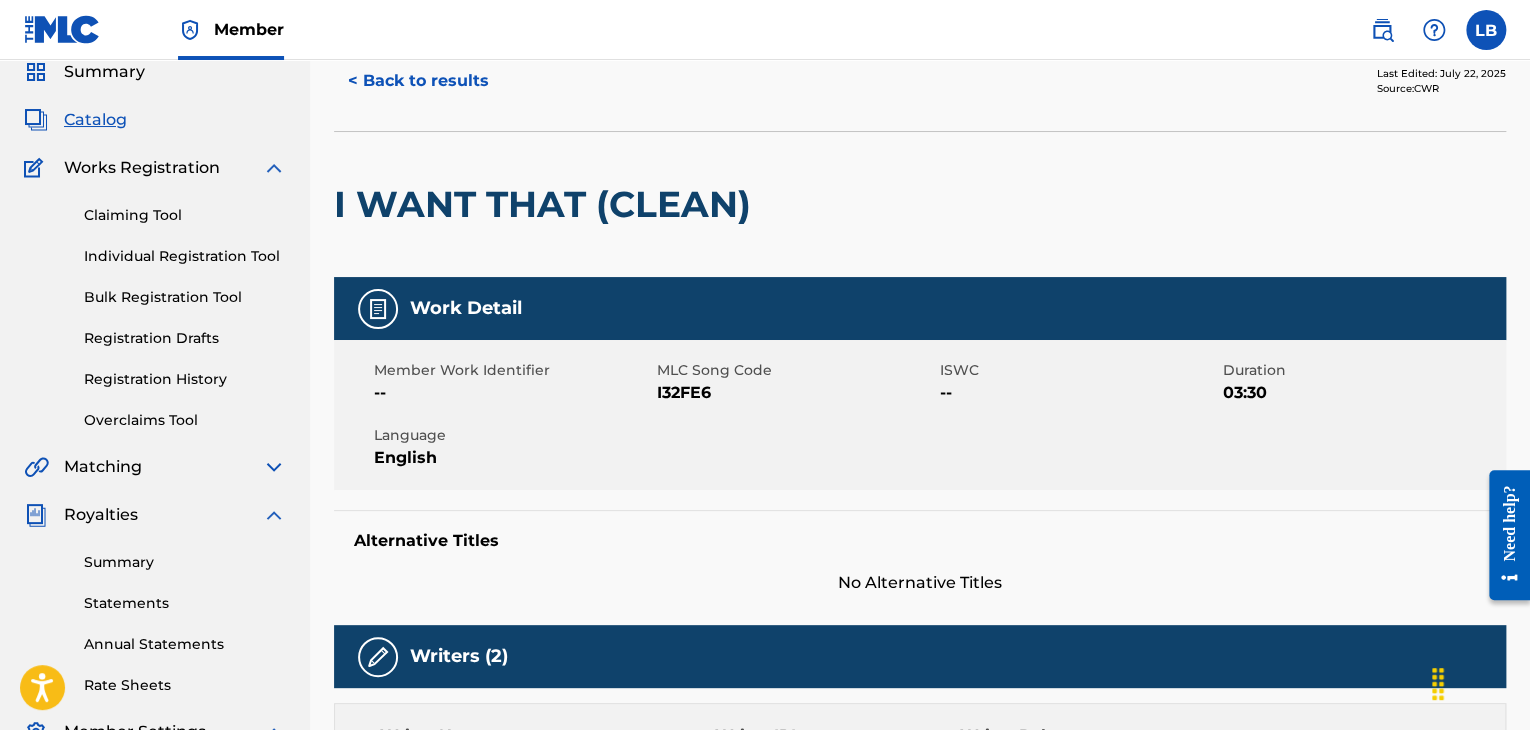 scroll, scrollTop: 0, scrollLeft: 0, axis: both 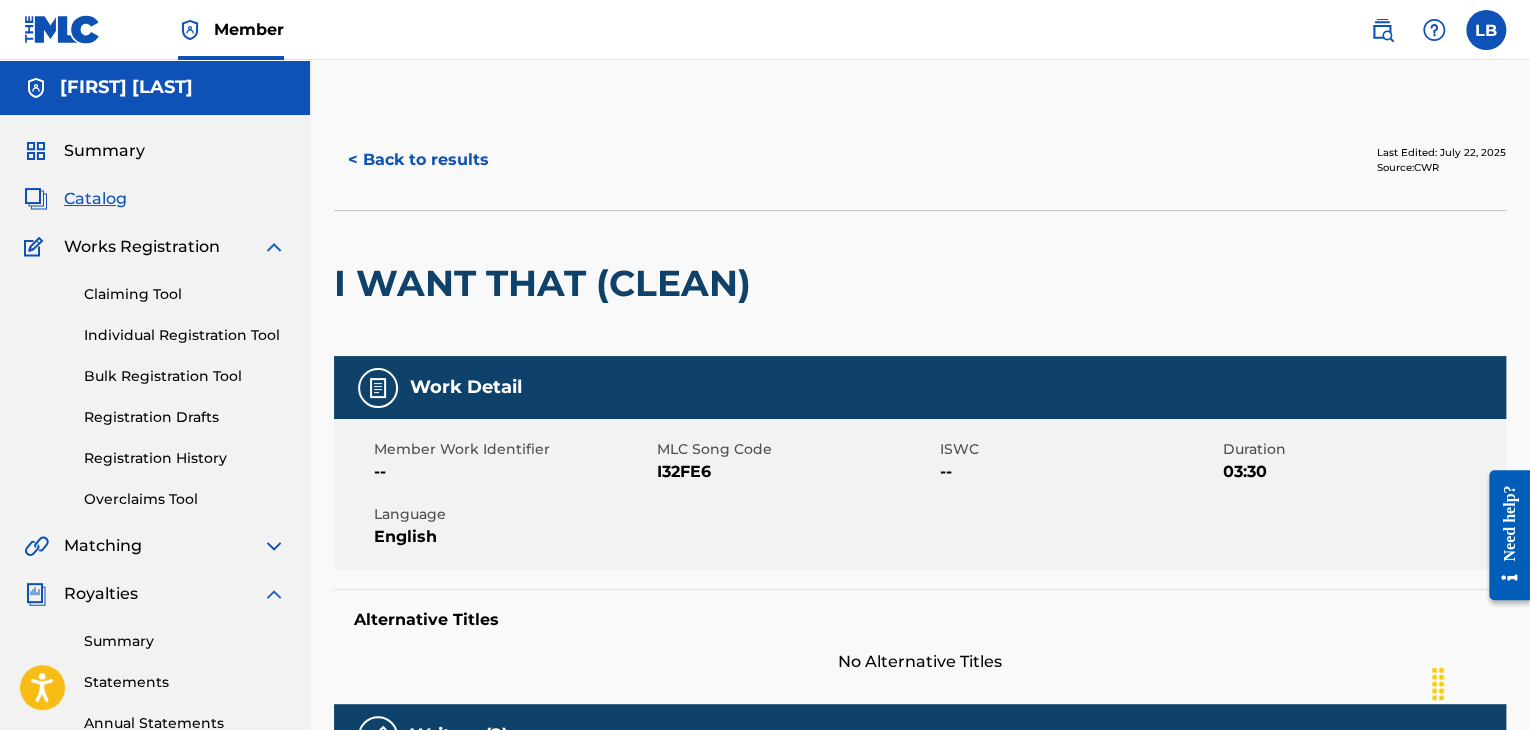 click on "< Back to results" at bounding box center (418, 160) 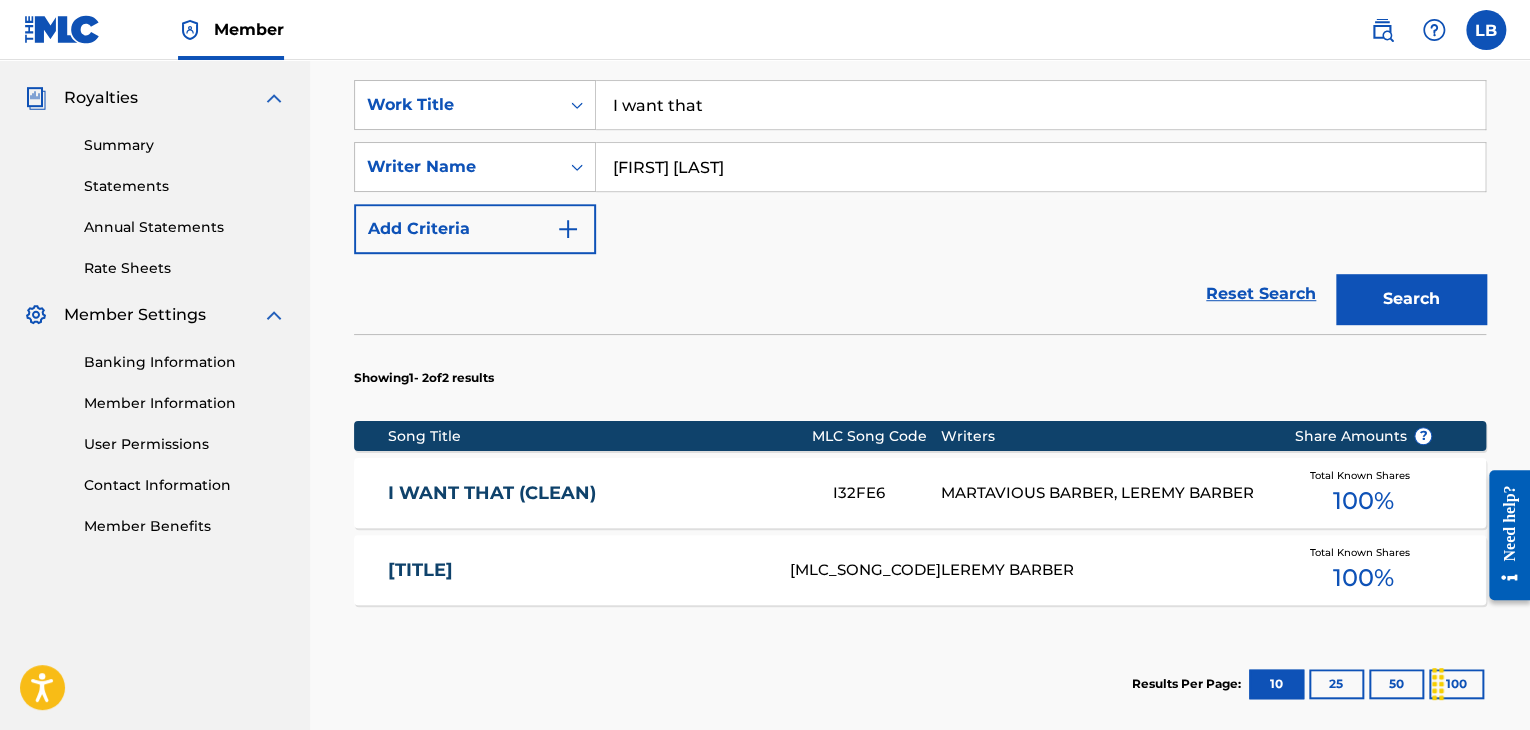 scroll, scrollTop: 634, scrollLeft: 0, axis: vertical 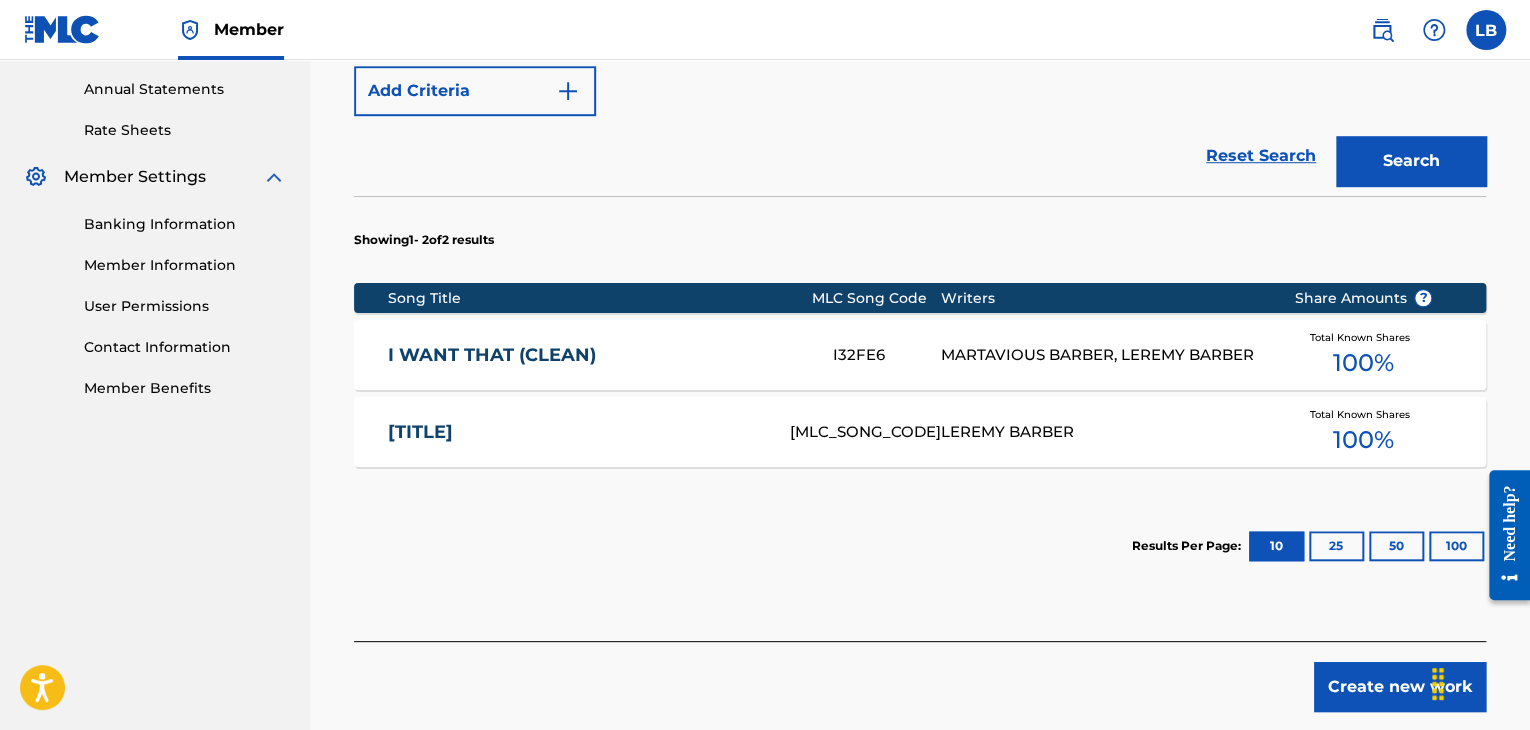 click on "[TITLE]" at bounding box center [575, 432] 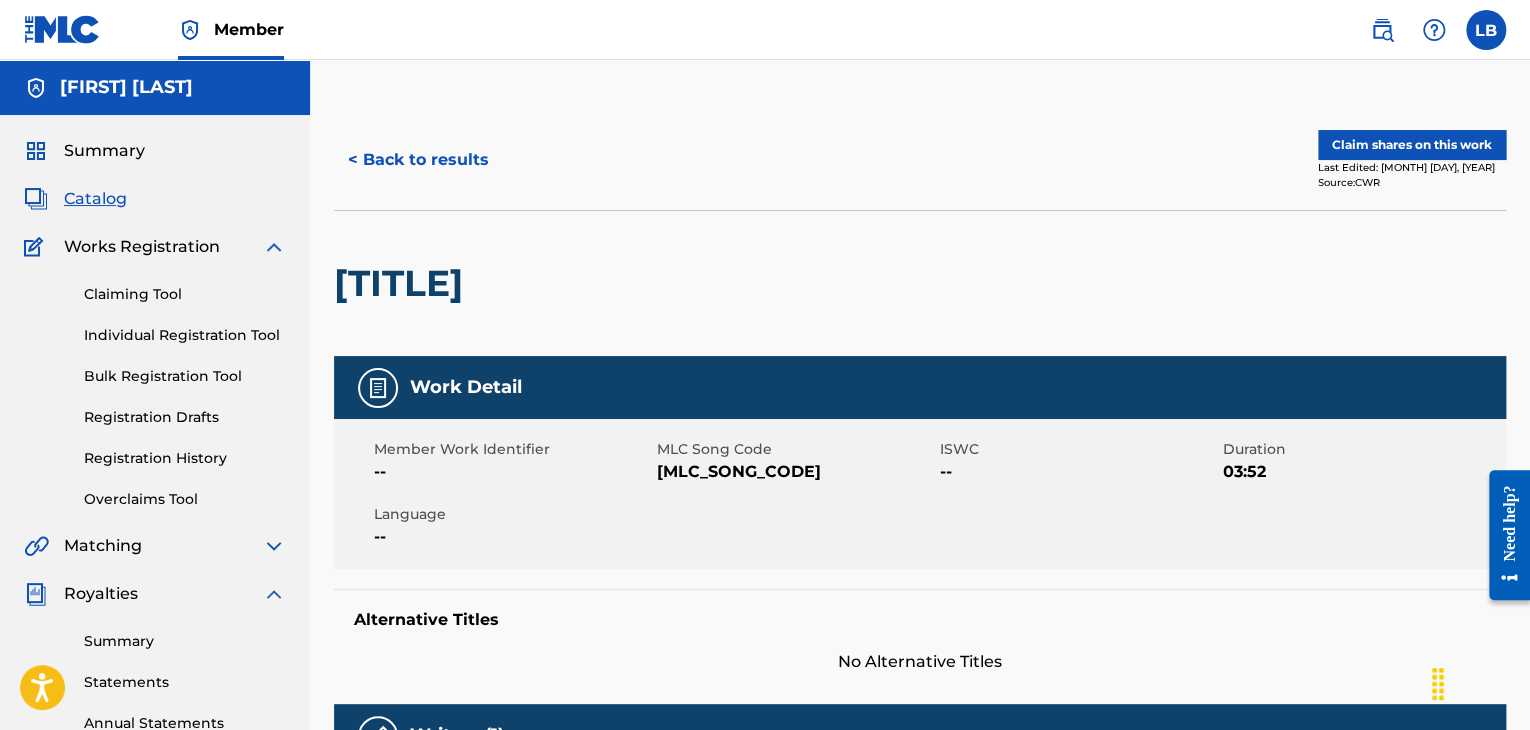 scroll, scrollTop: 0, scrollLeft: 0, axis: both 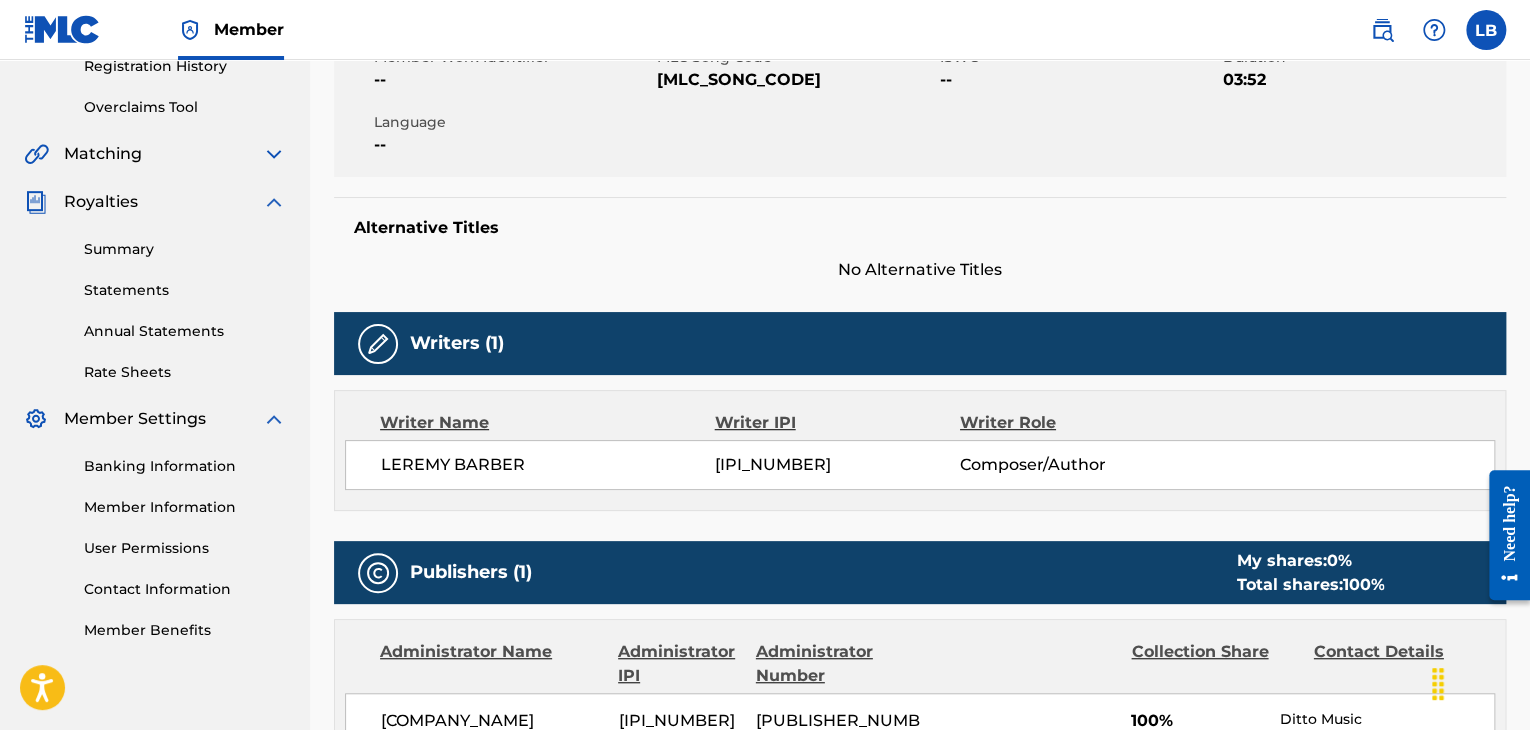 drag, startPoint x: 462, startPoint y: 281, endPoint x: 1122, endPoint y: 173, distance: 668.778 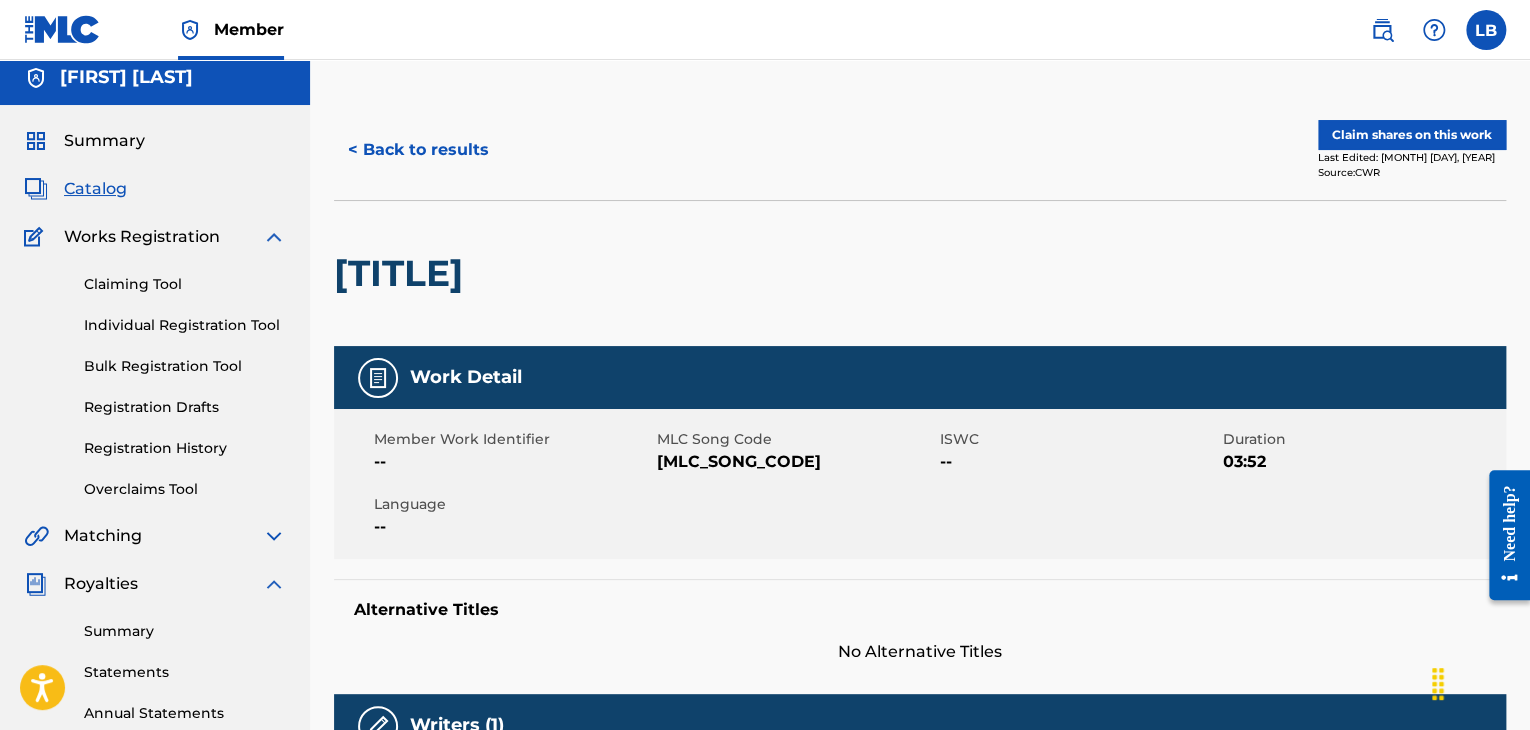 scroll, scrollTop: 0, scrollLeft: 0, axis: both 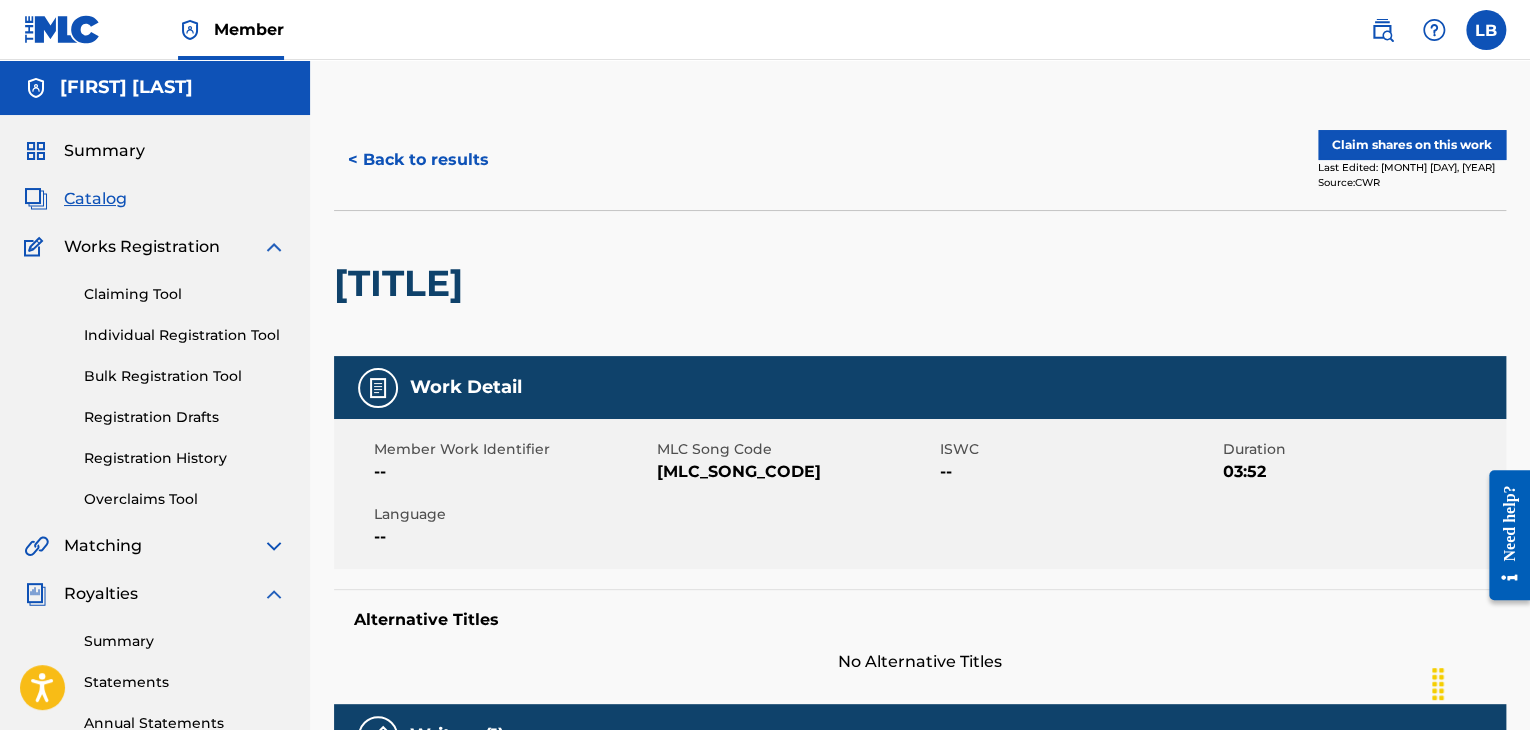 click on "Catalog" at bounding box center (95, 199) 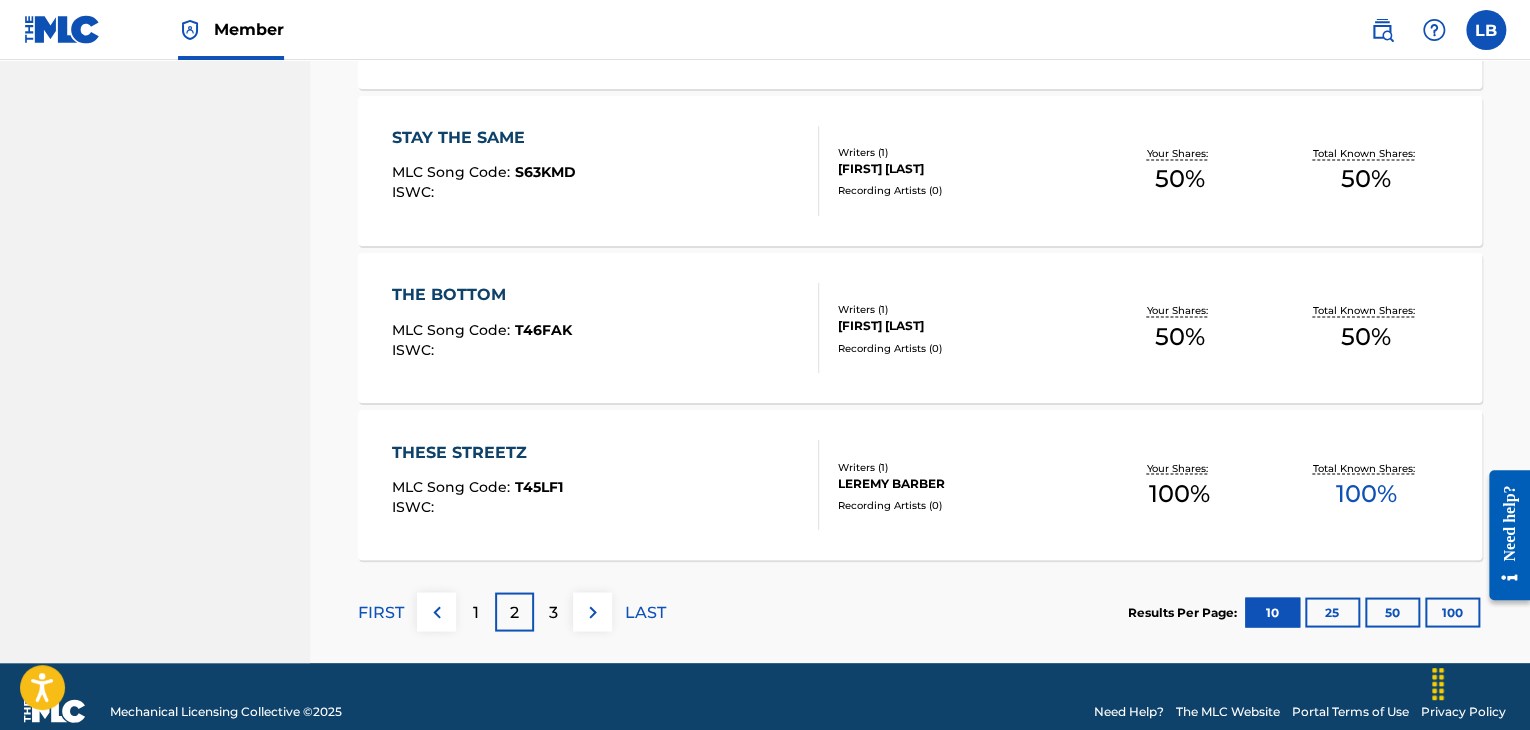 scroll, scrollTop: 1447, scrollLeft: 0, axis: vertical 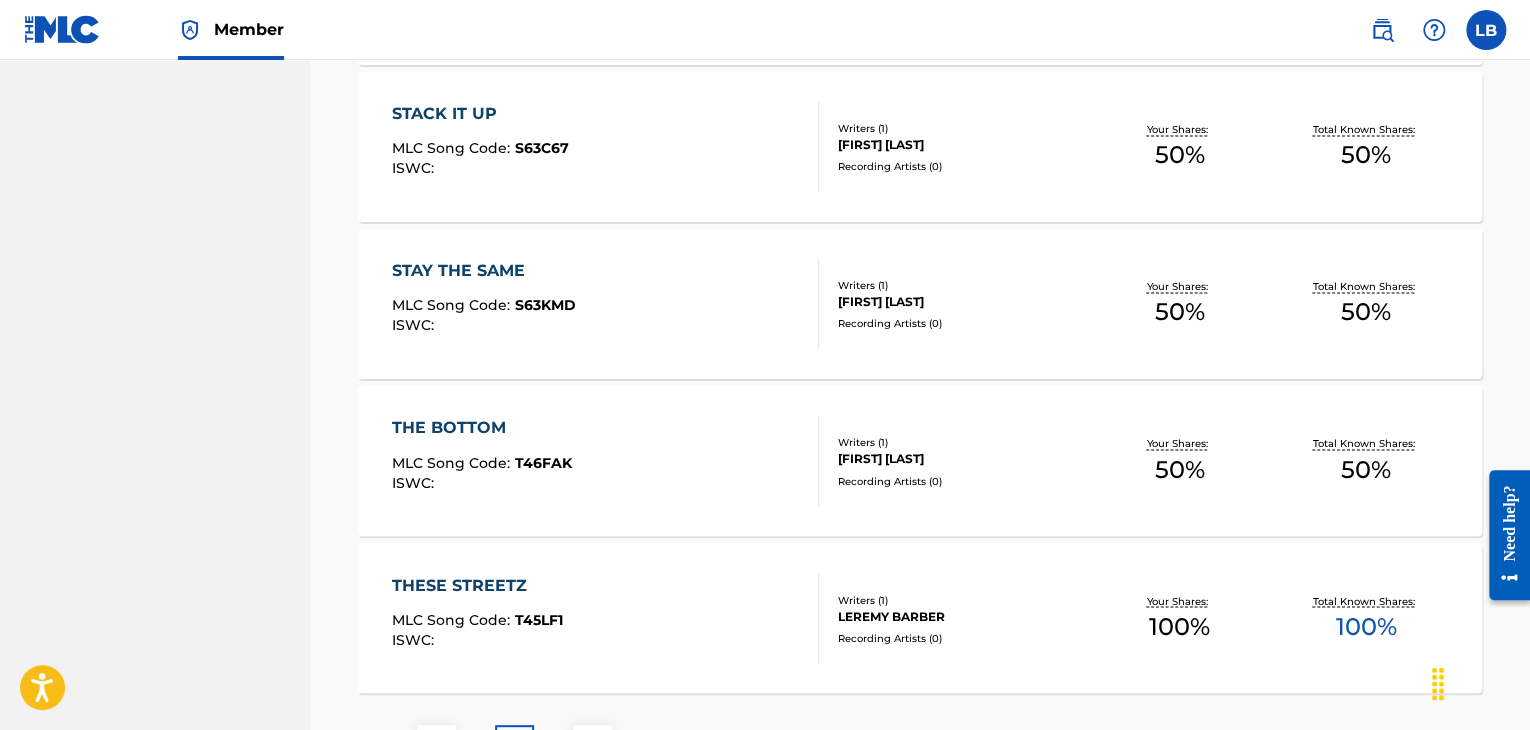 click on "STAY THE SAME" at bounding box center [484, 271] 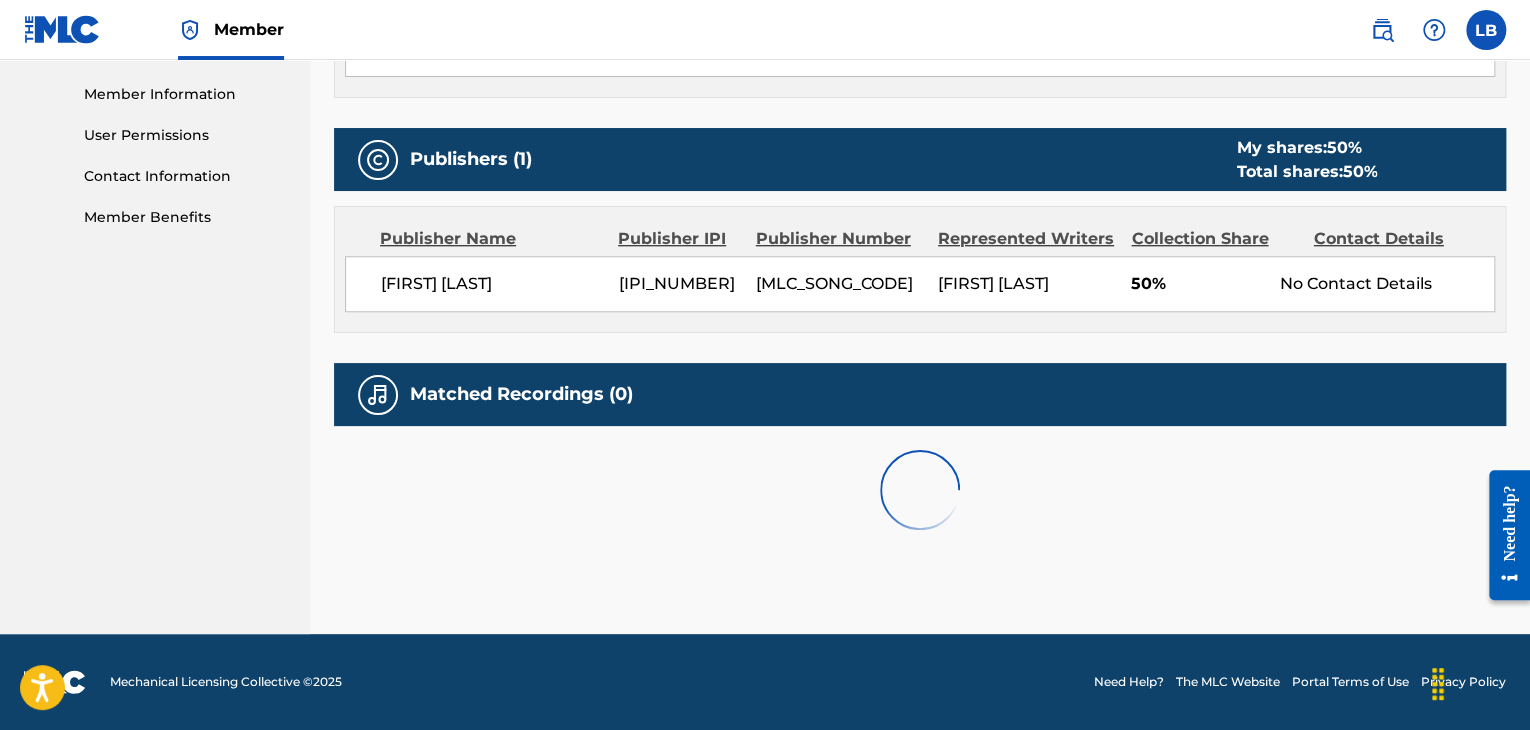 scroll, scrollTop: 0, scrollLeft: 0, axis: both 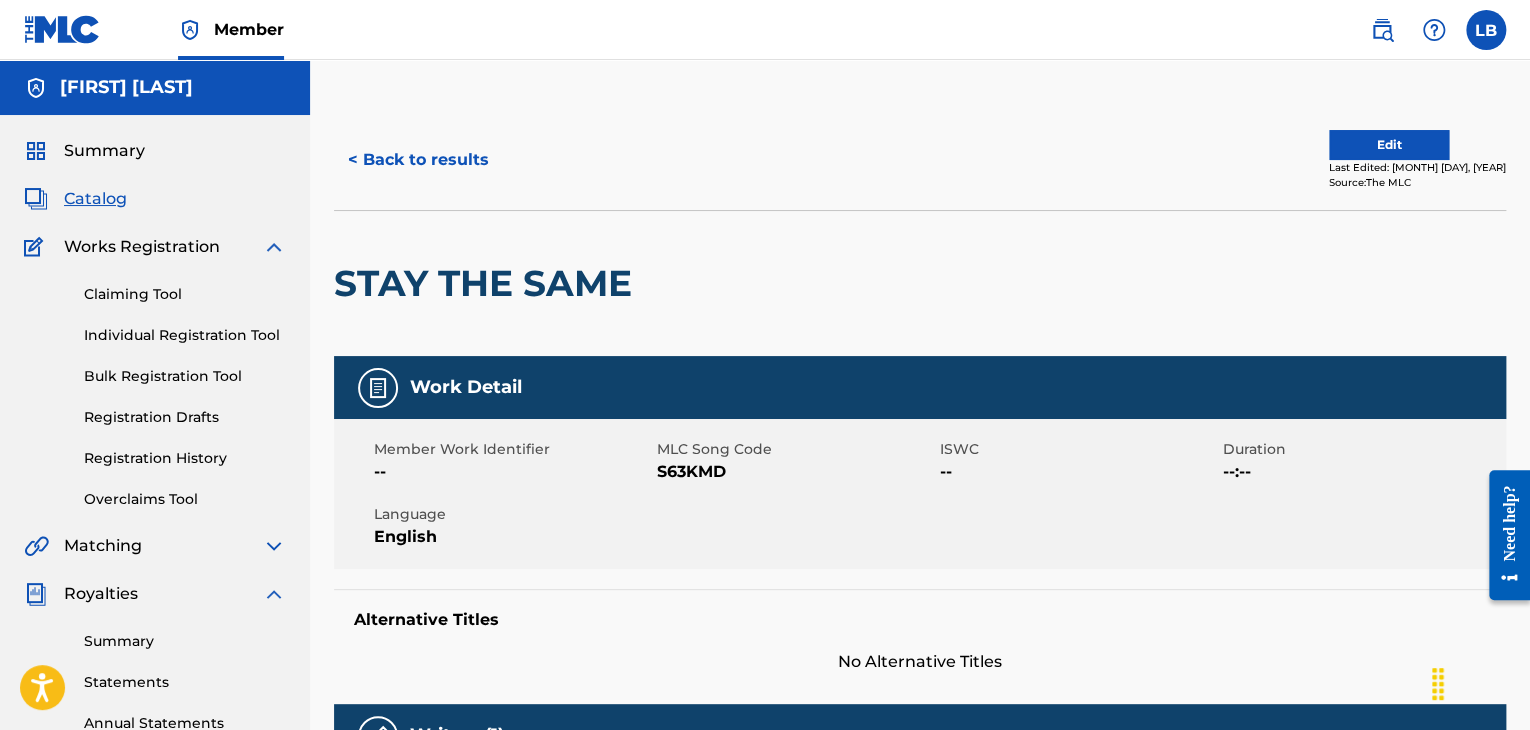 click on "Edit" at bounding box center (1389, 145) 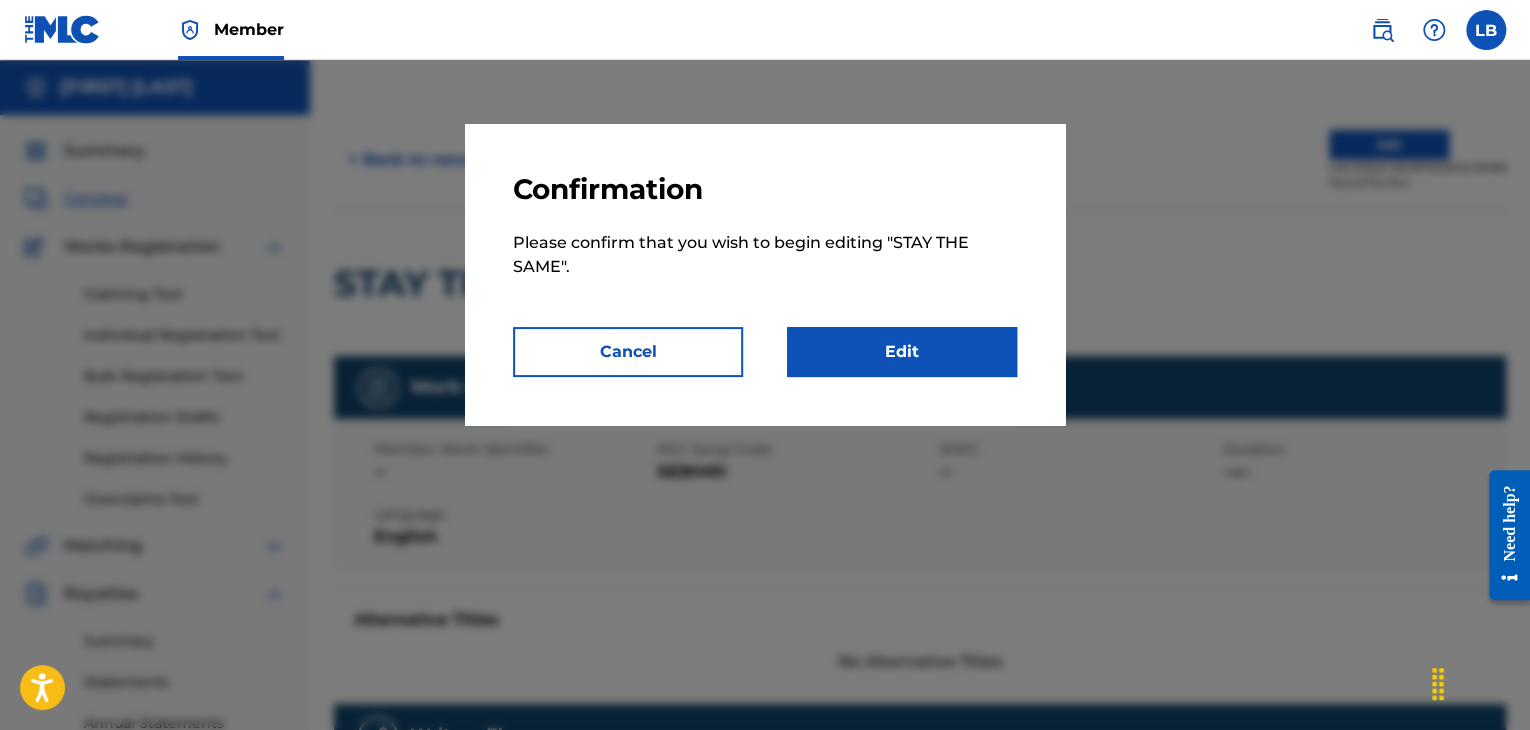click on "Edit" at bounding box center [902, 352] 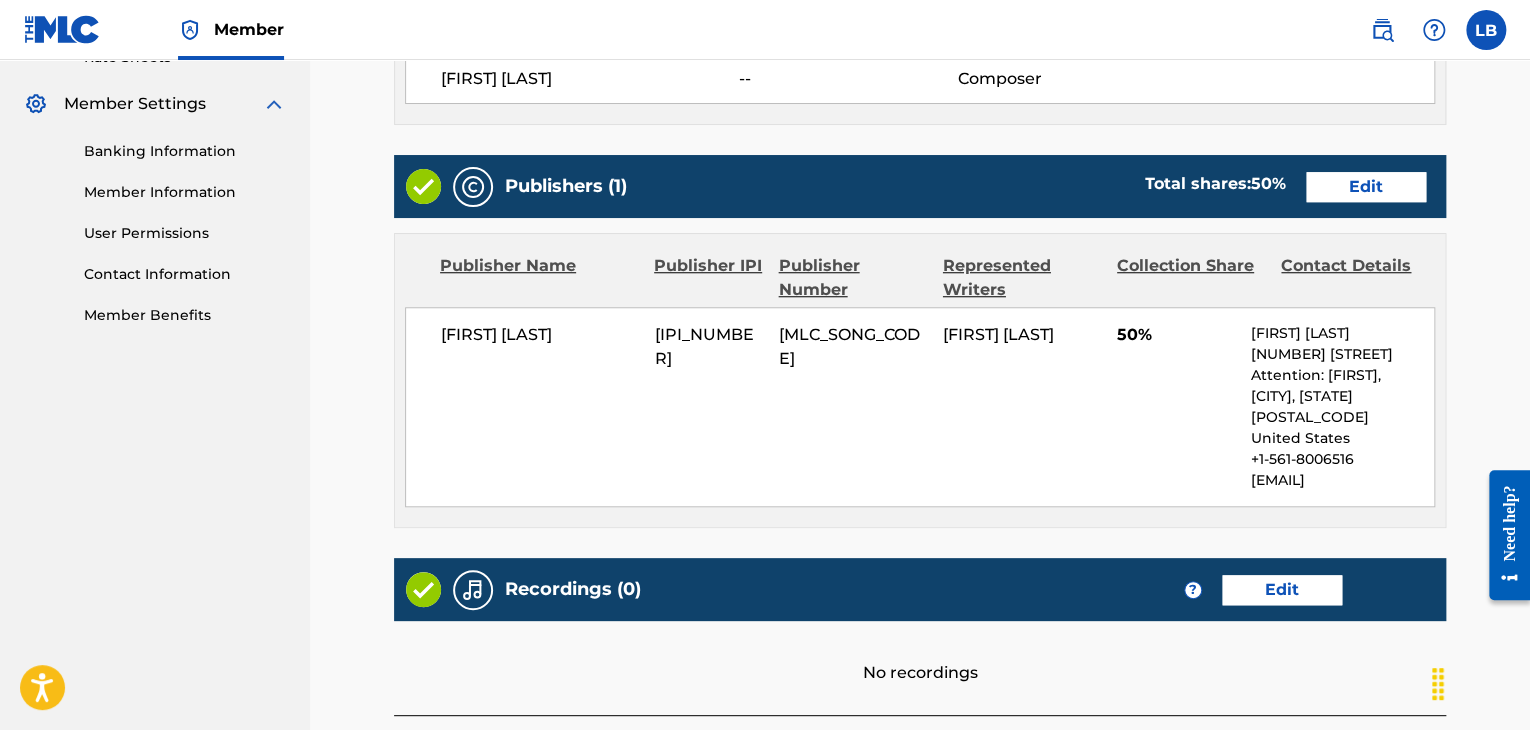 scroll, scrollTop: 712, scrollLeft: 0, axis: vertical 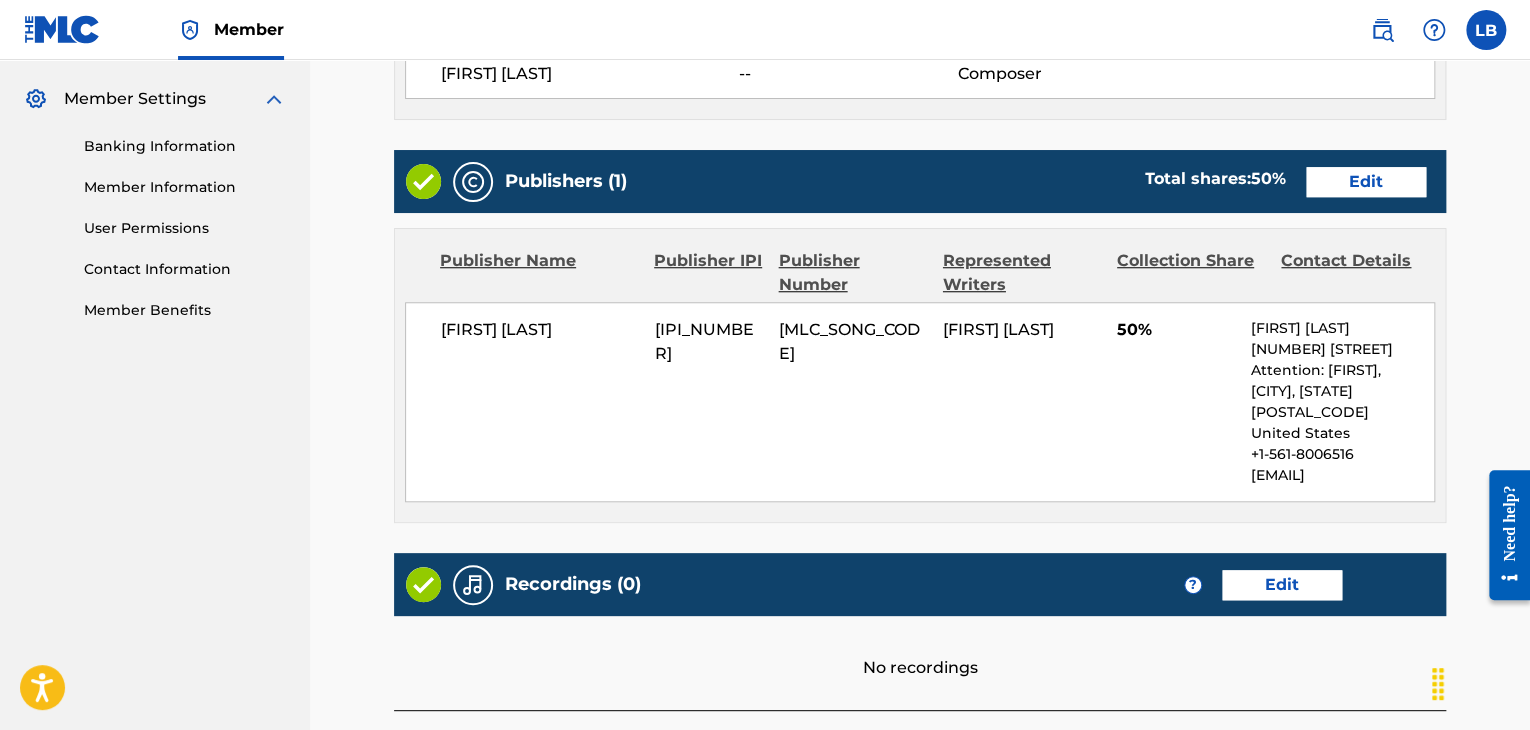 click on "Edit" at bounding box center [1366, 182] 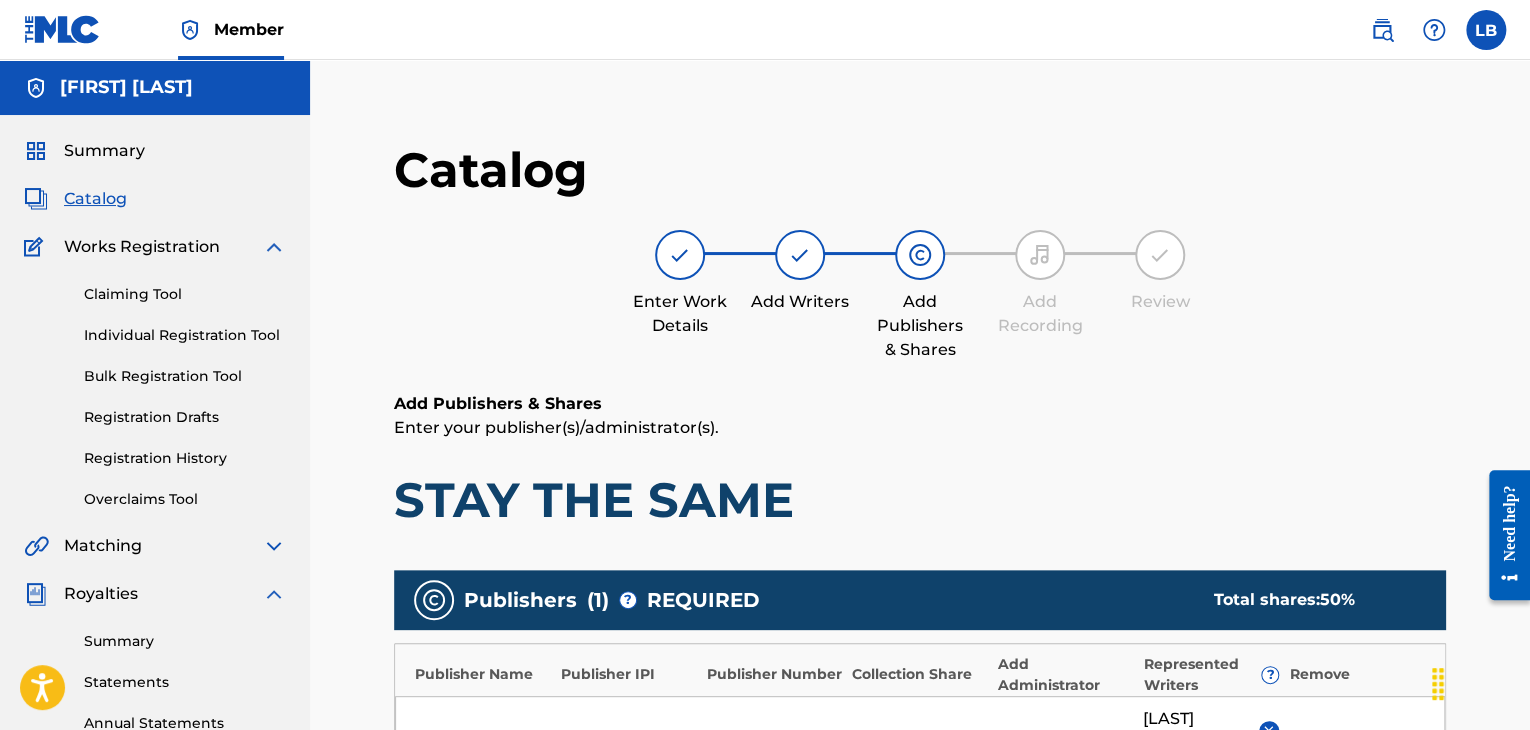 scroll, scrollTop: 309, scrollLeft: 0, axis: vertical 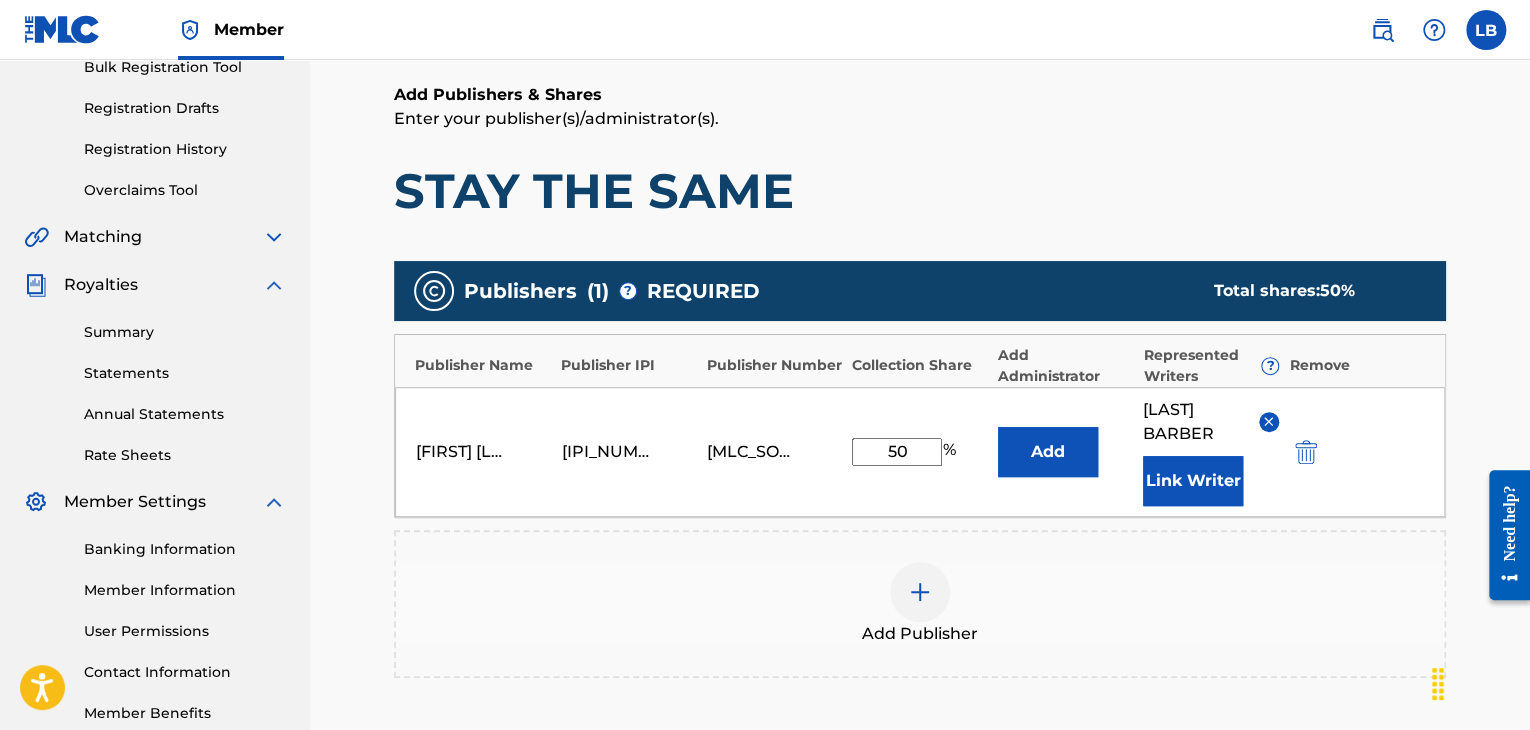 click on "50" at bounding box center (897, 452) 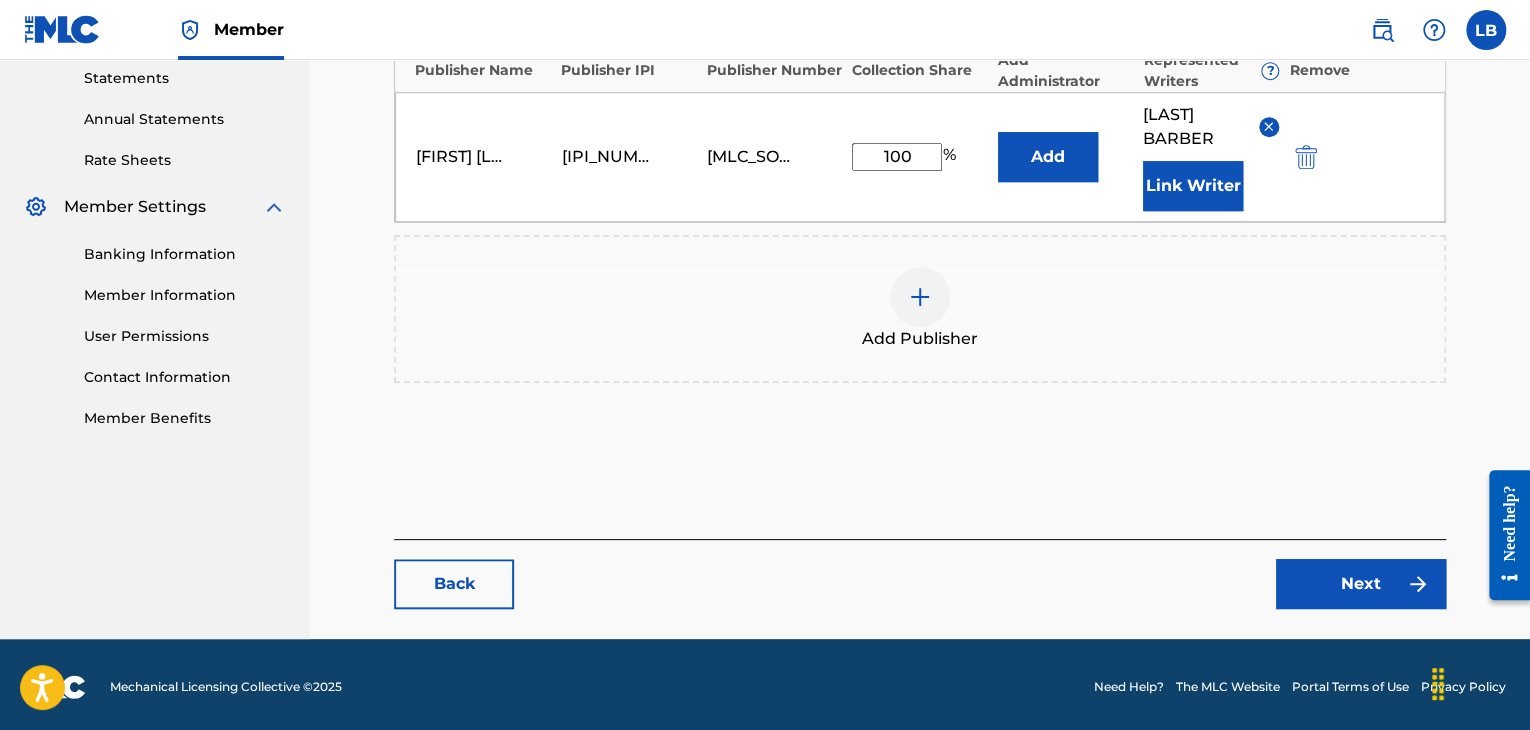 scroll, scrollTop: 608, scrollLeft: 0, axis: vertical 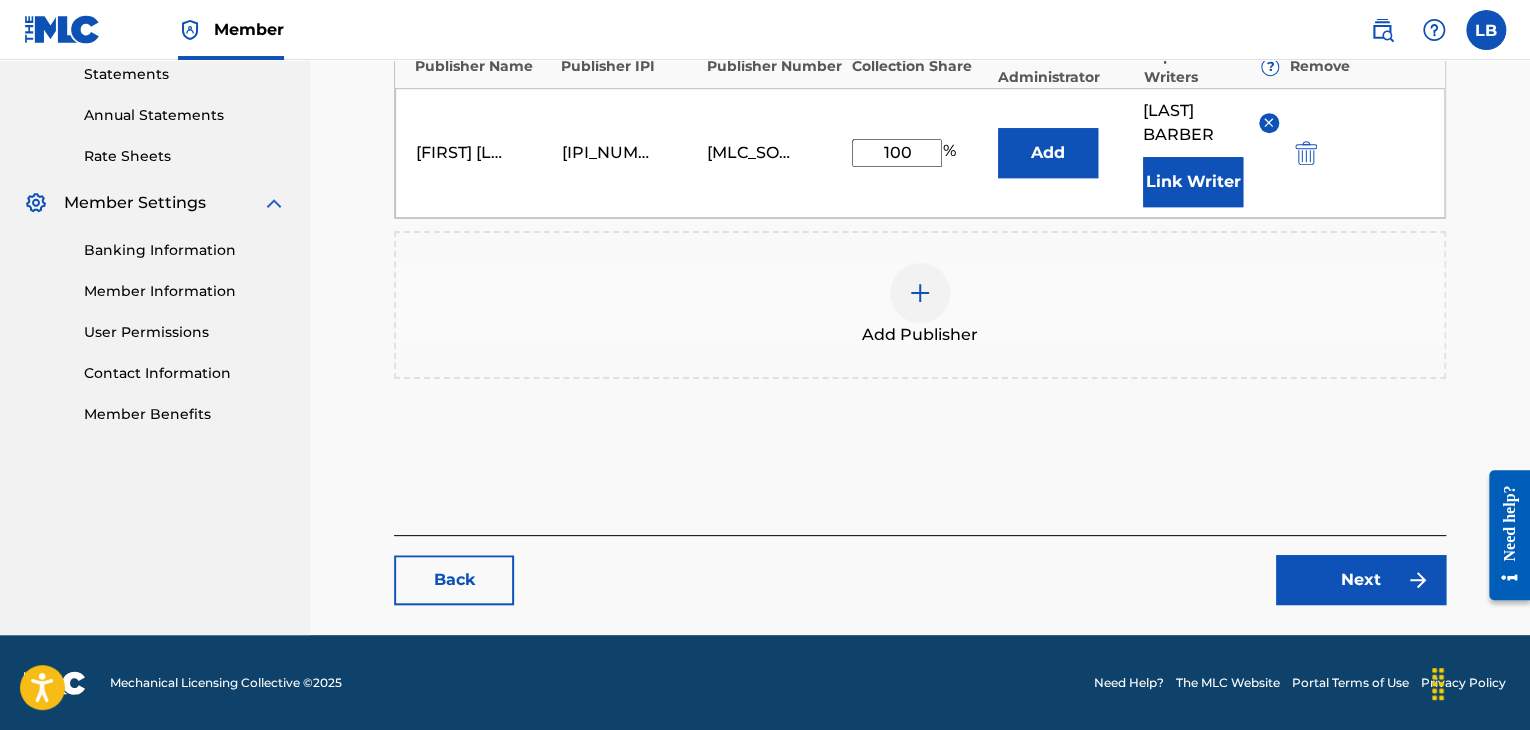 type on "100" 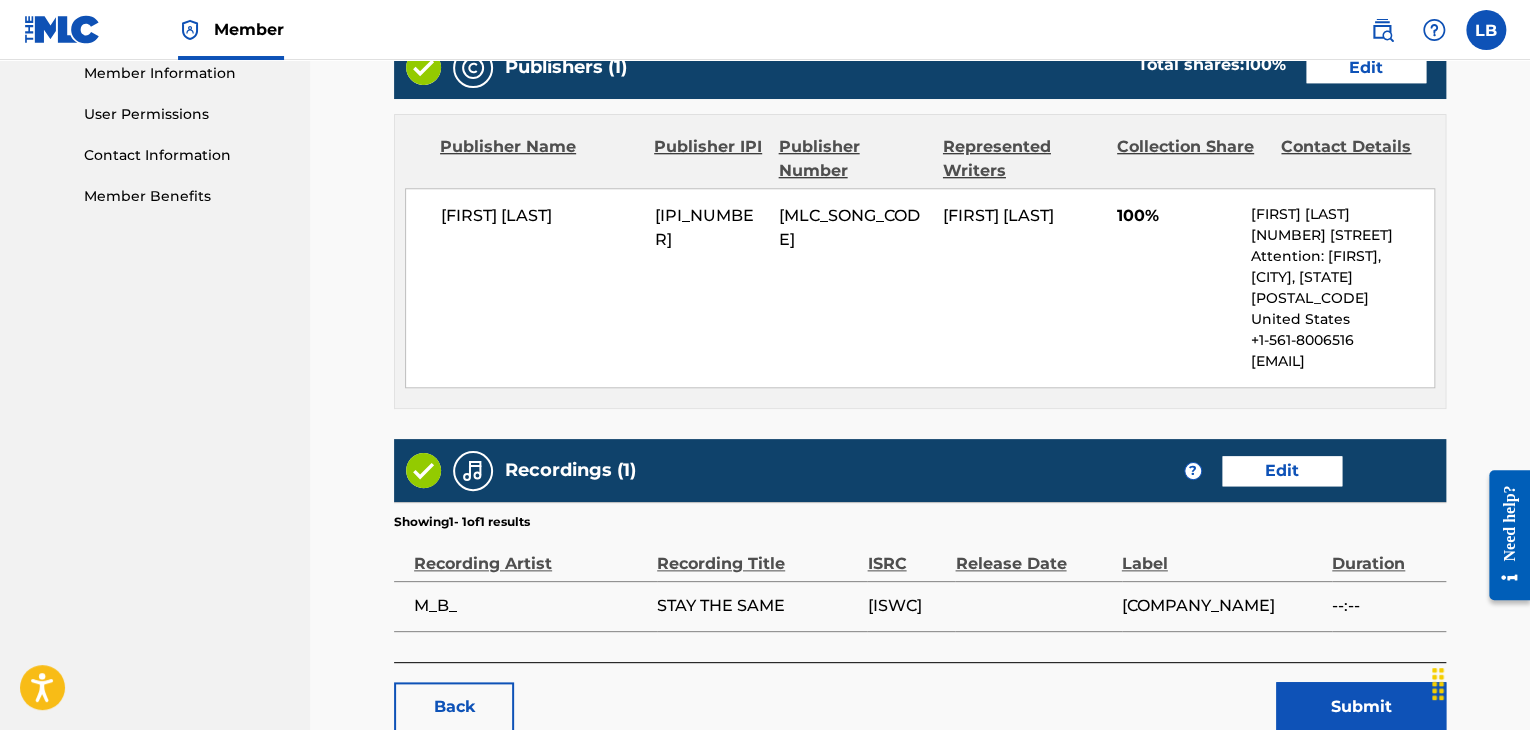 scroll, scrollTop: 952, scrollLeft: 0, axis: vertical 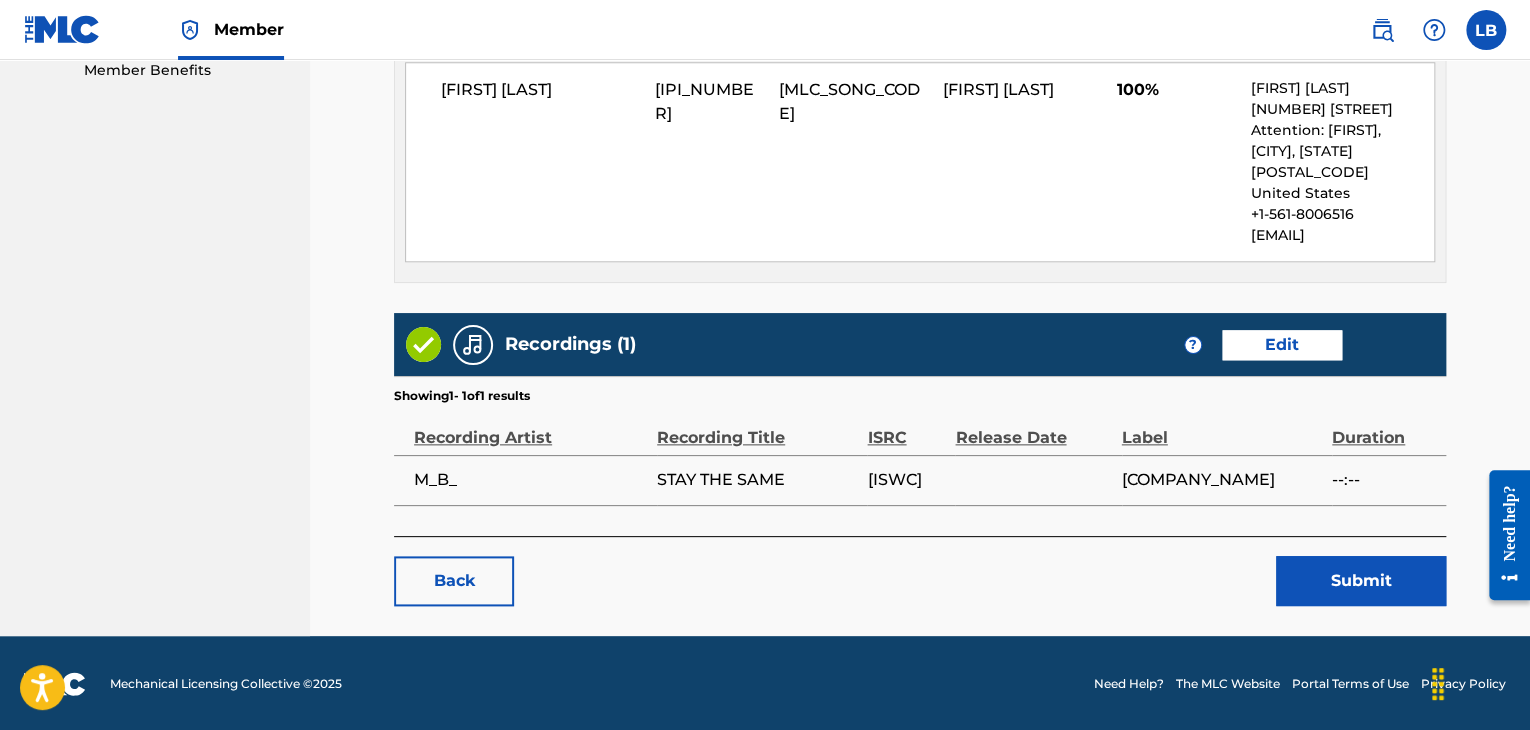 click on "Submit" at bounding box center [1361, 581] 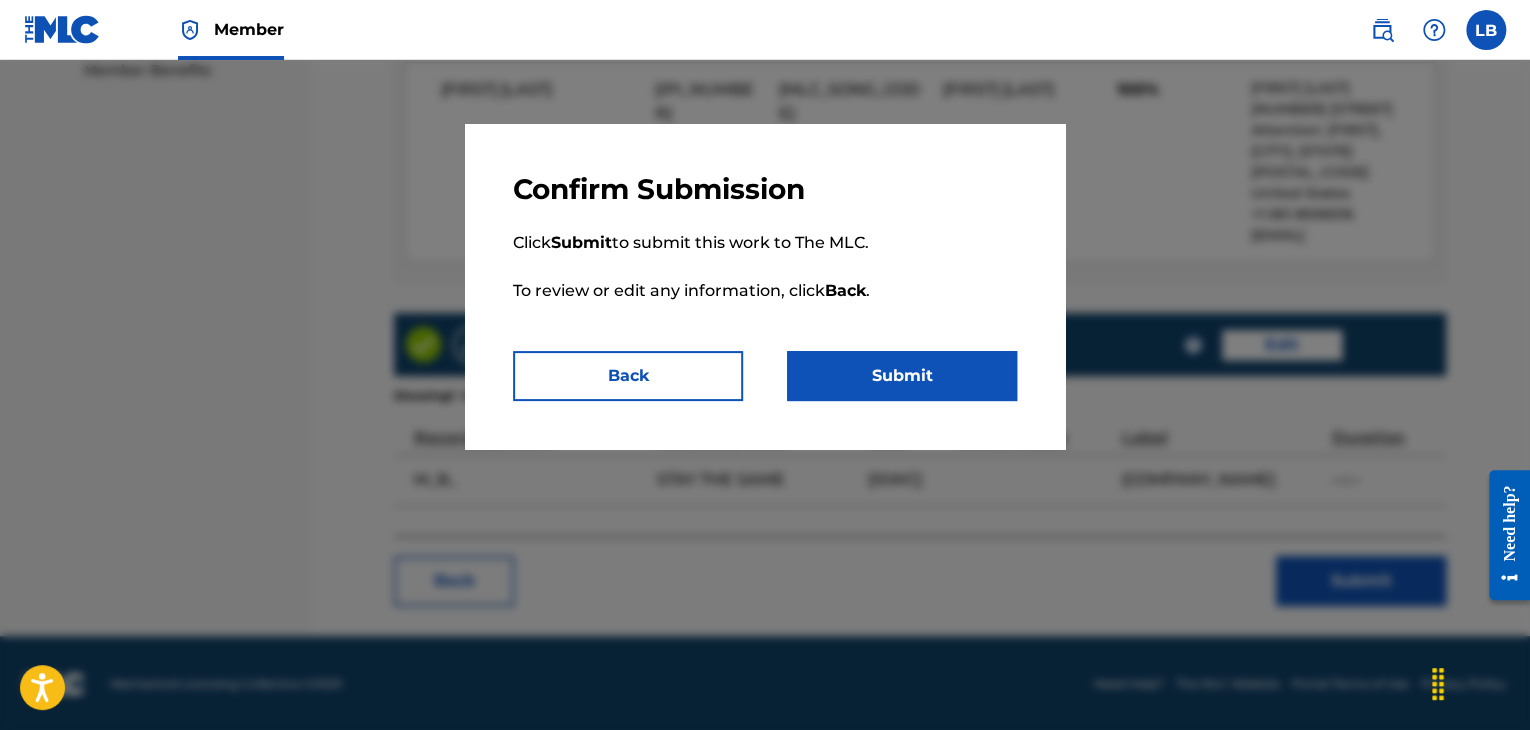 click on "Submit" at bounding box center (902, 376) 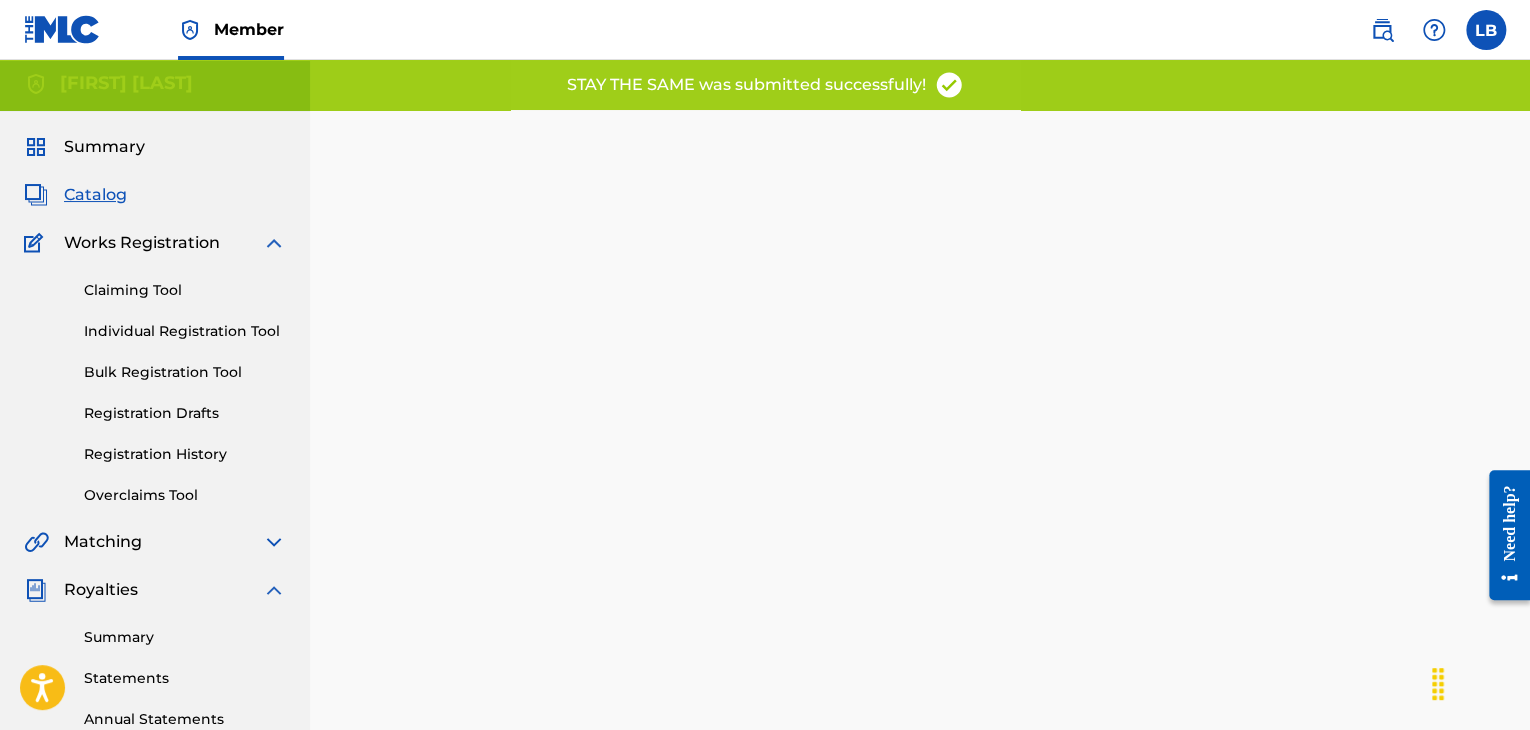 scroll, scrollTop: 0, scrollLeft: 0, axis: both 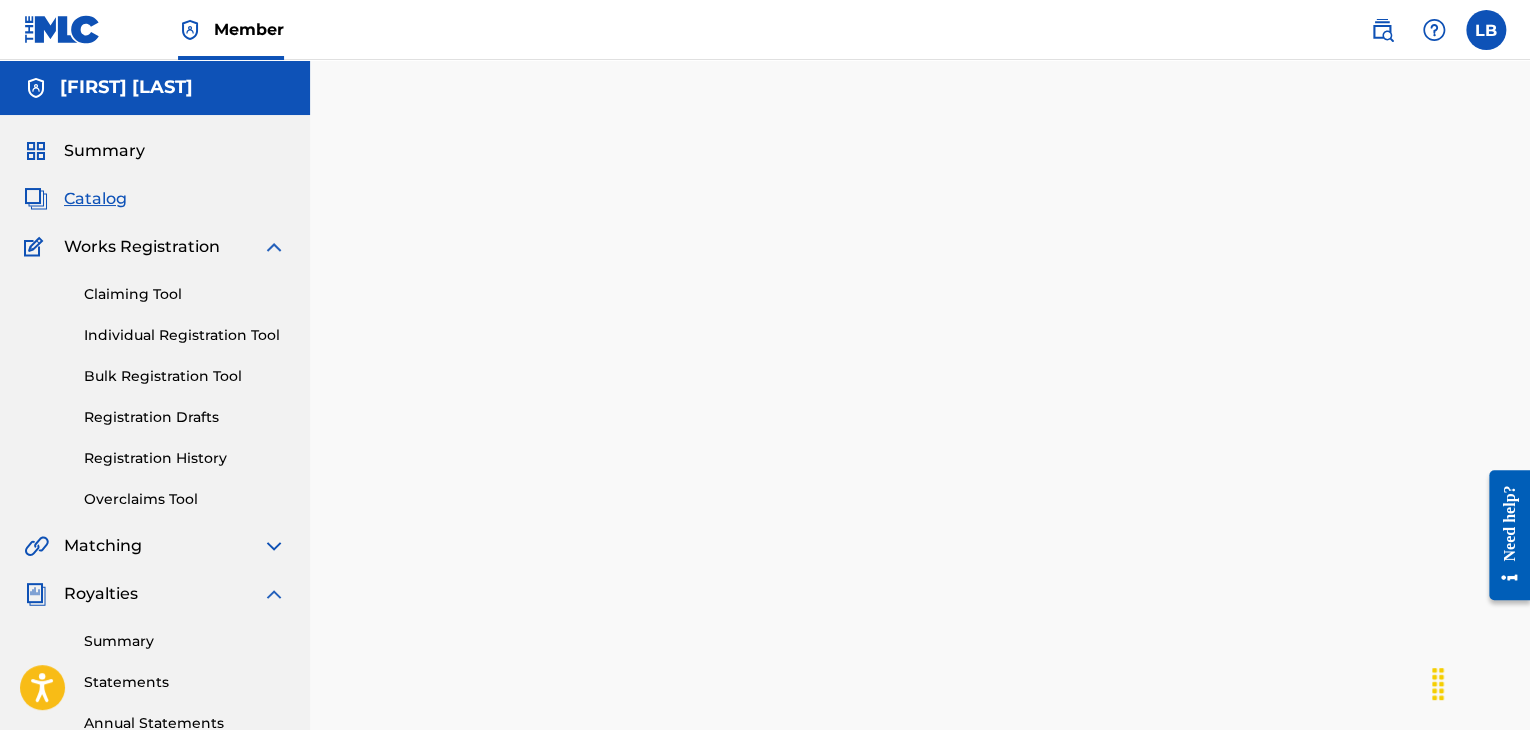 click on "Registration History" at bounding box center [185, 458] 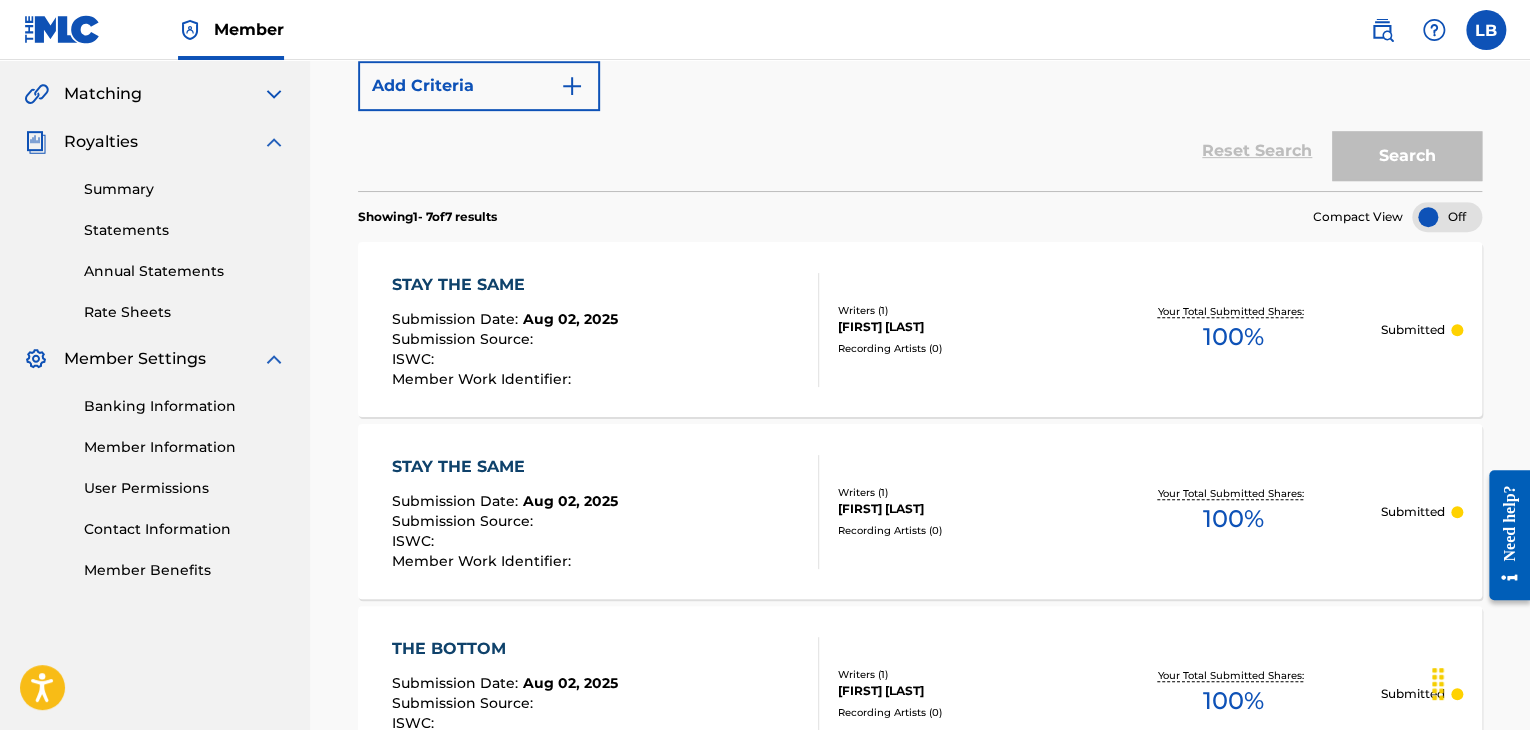 scroll, scrollTop: 71, scrollLeft: 0, axis: vertical 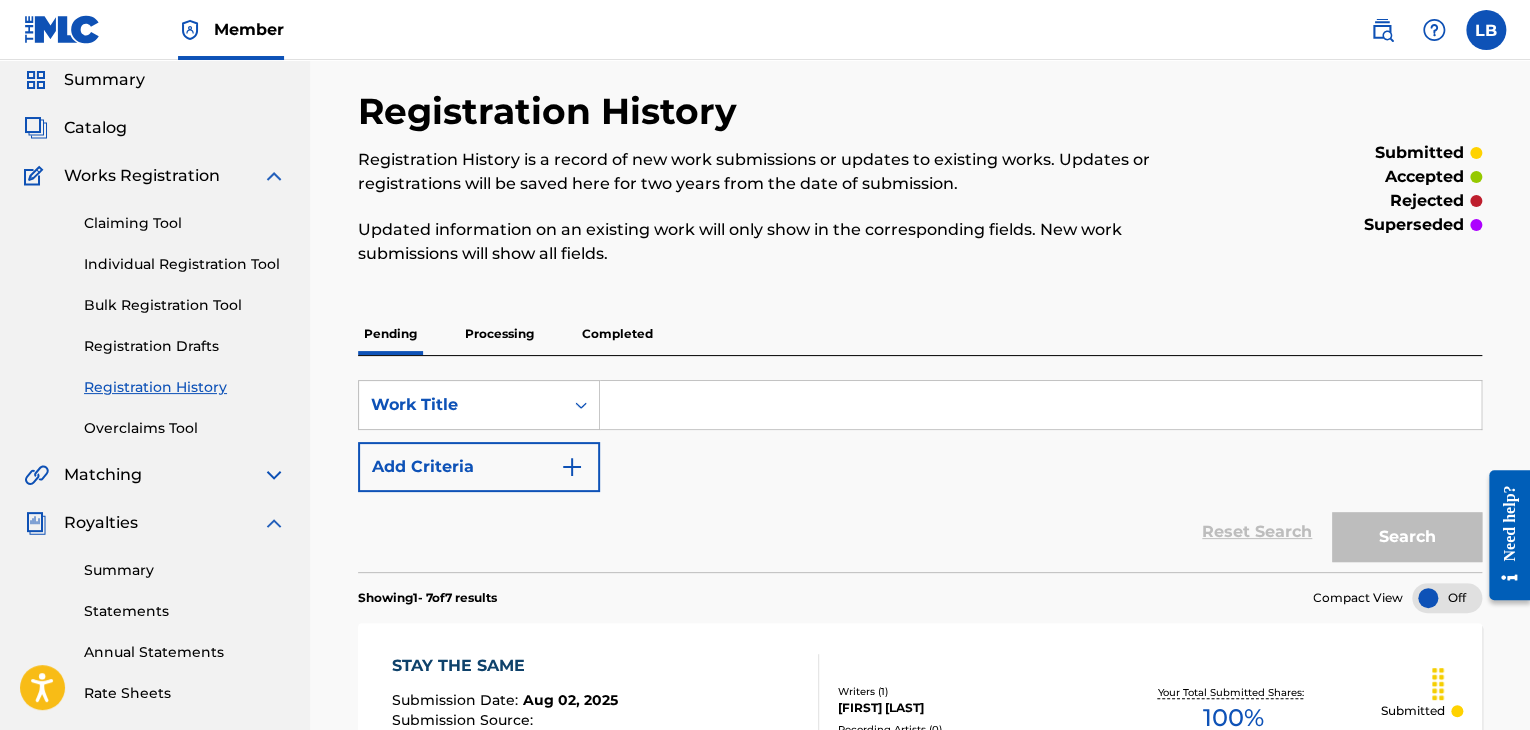 click at bounding box center [274, 176] 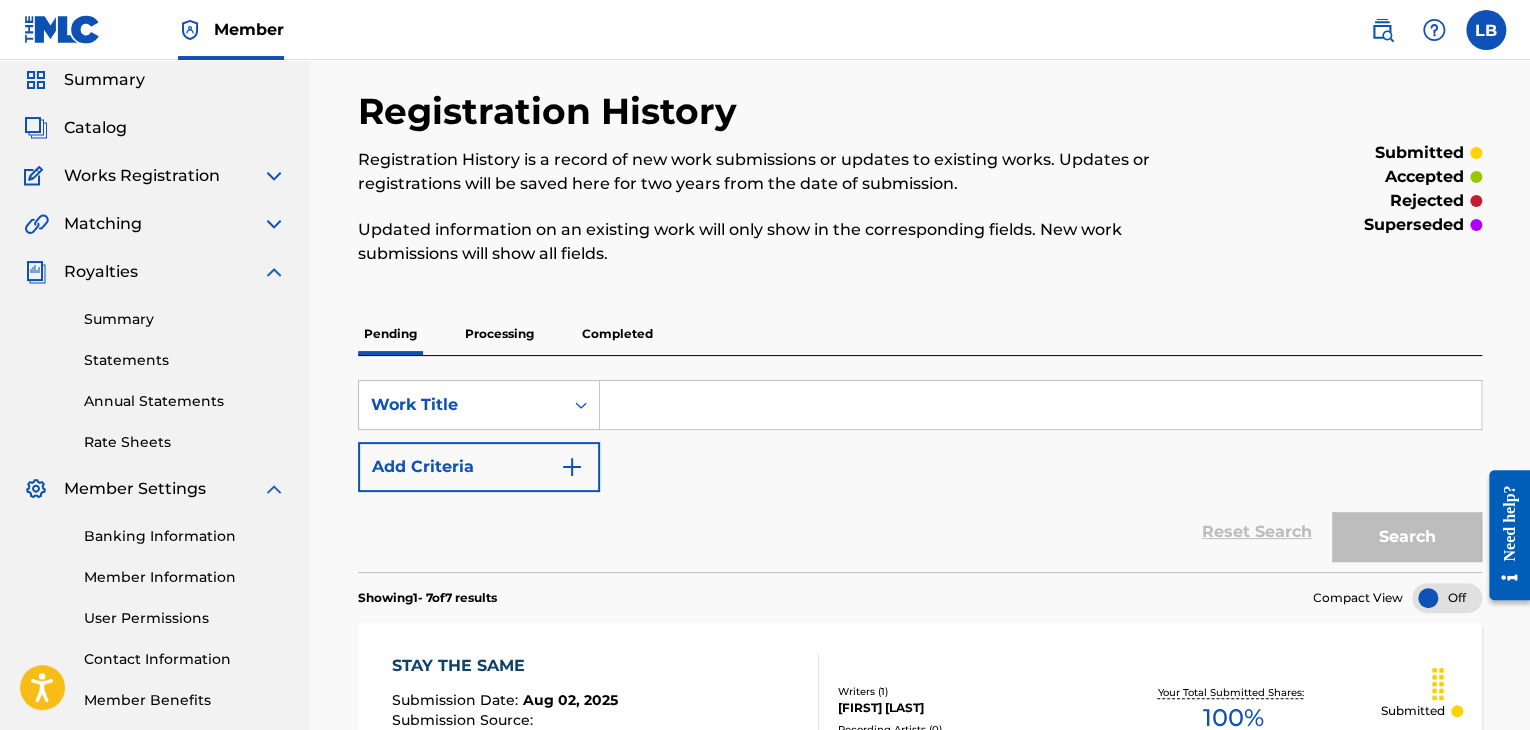 click at bounding box center [274, 176] 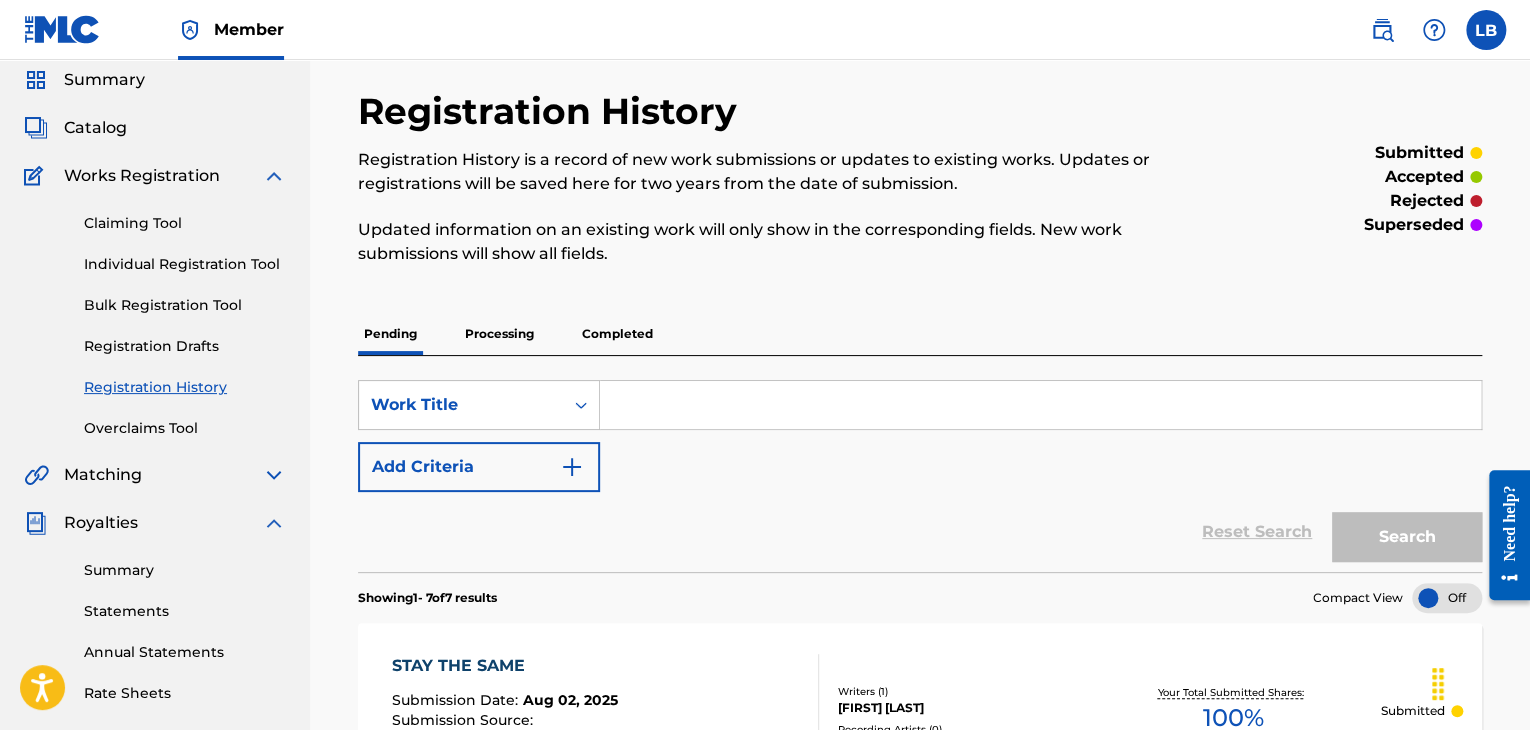 click at bounding box center [274, 176] 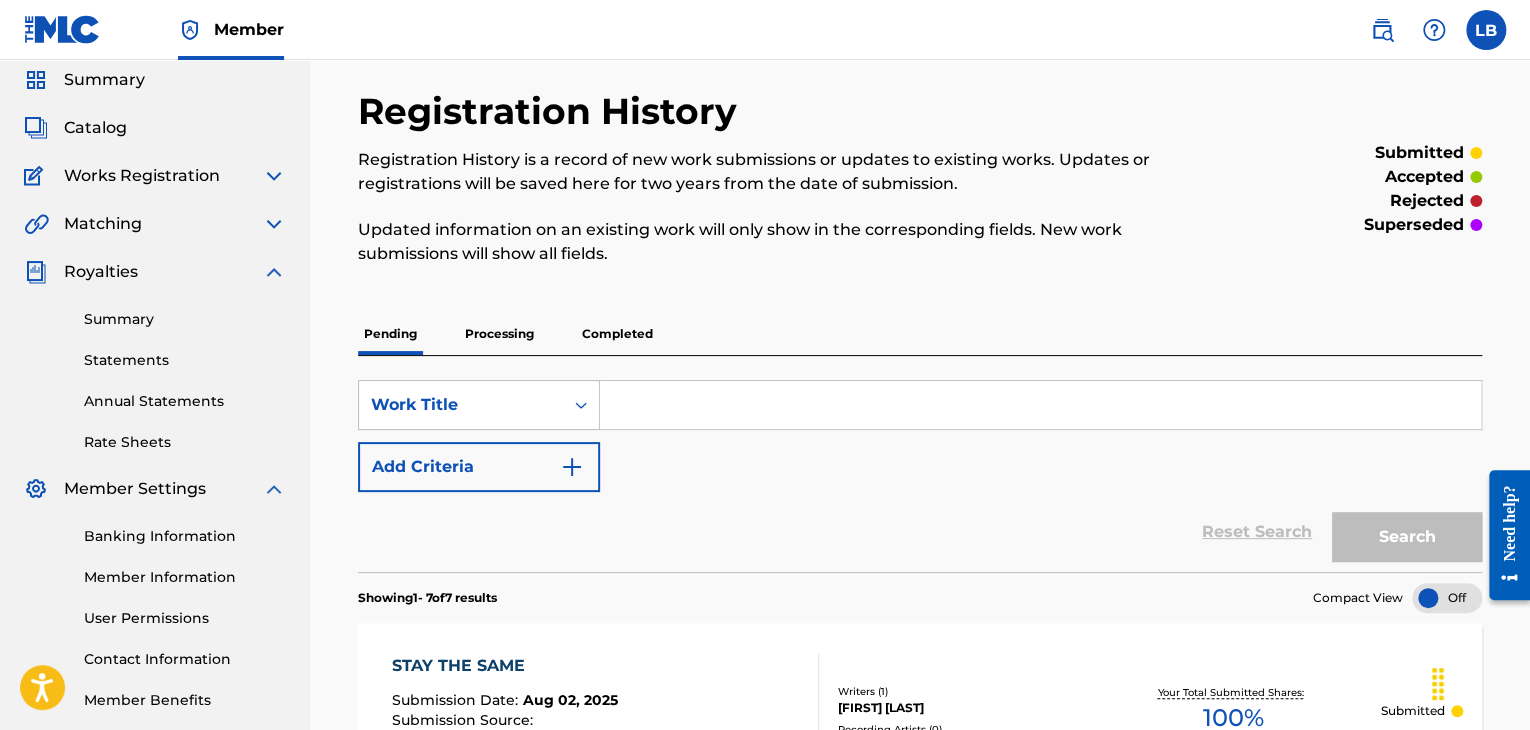 click at bounding box center (274, 176) 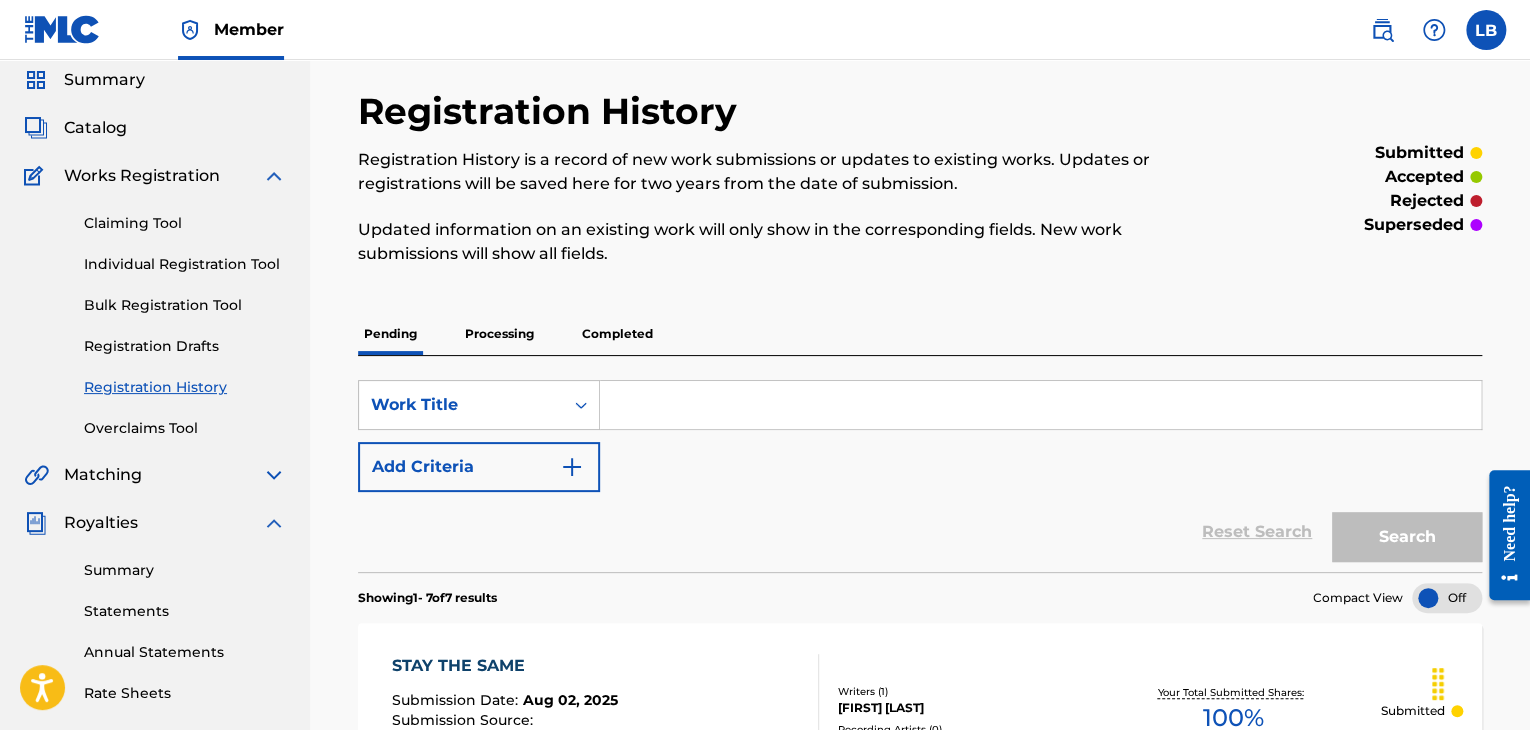 click at bounding box center [274, 176] 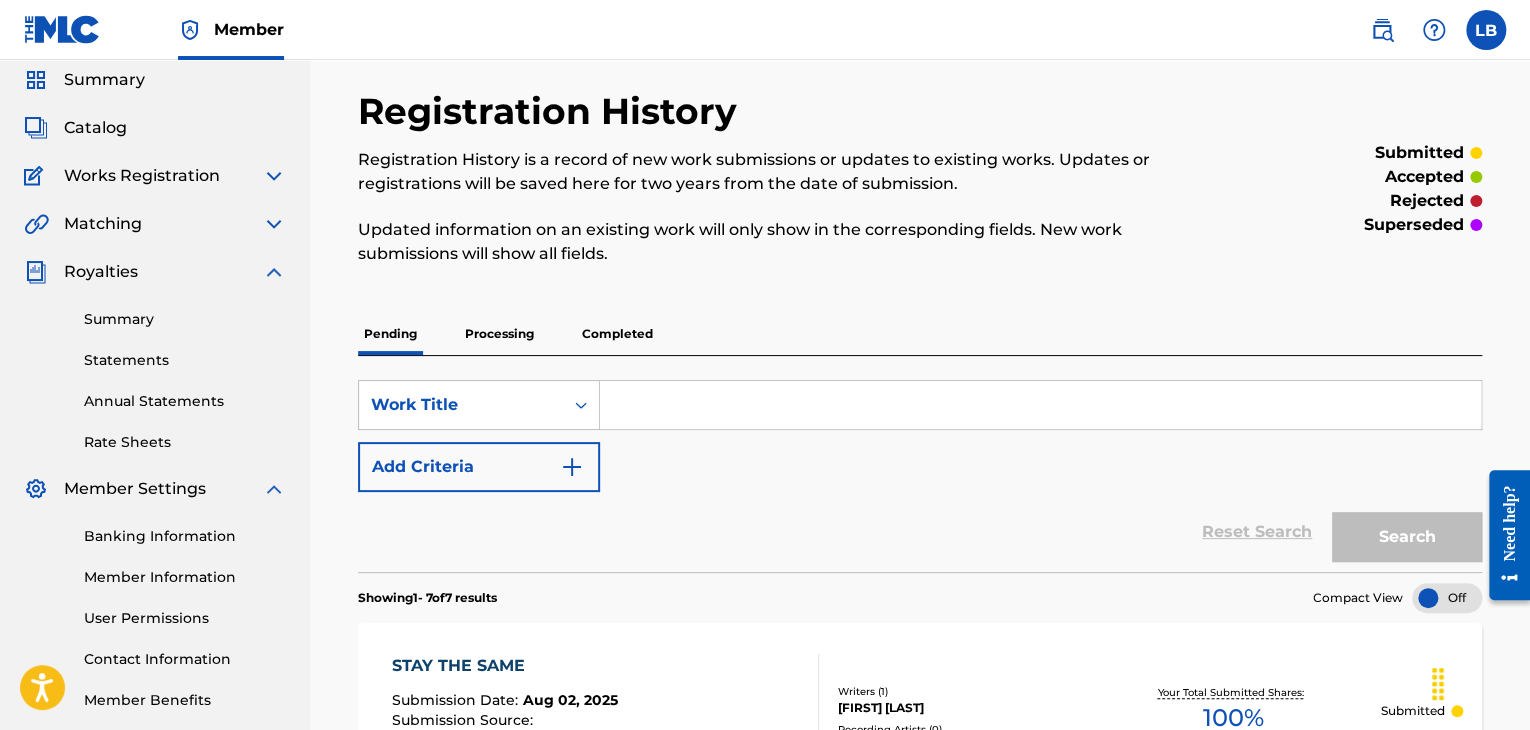 click at bounding box center (274, 176) 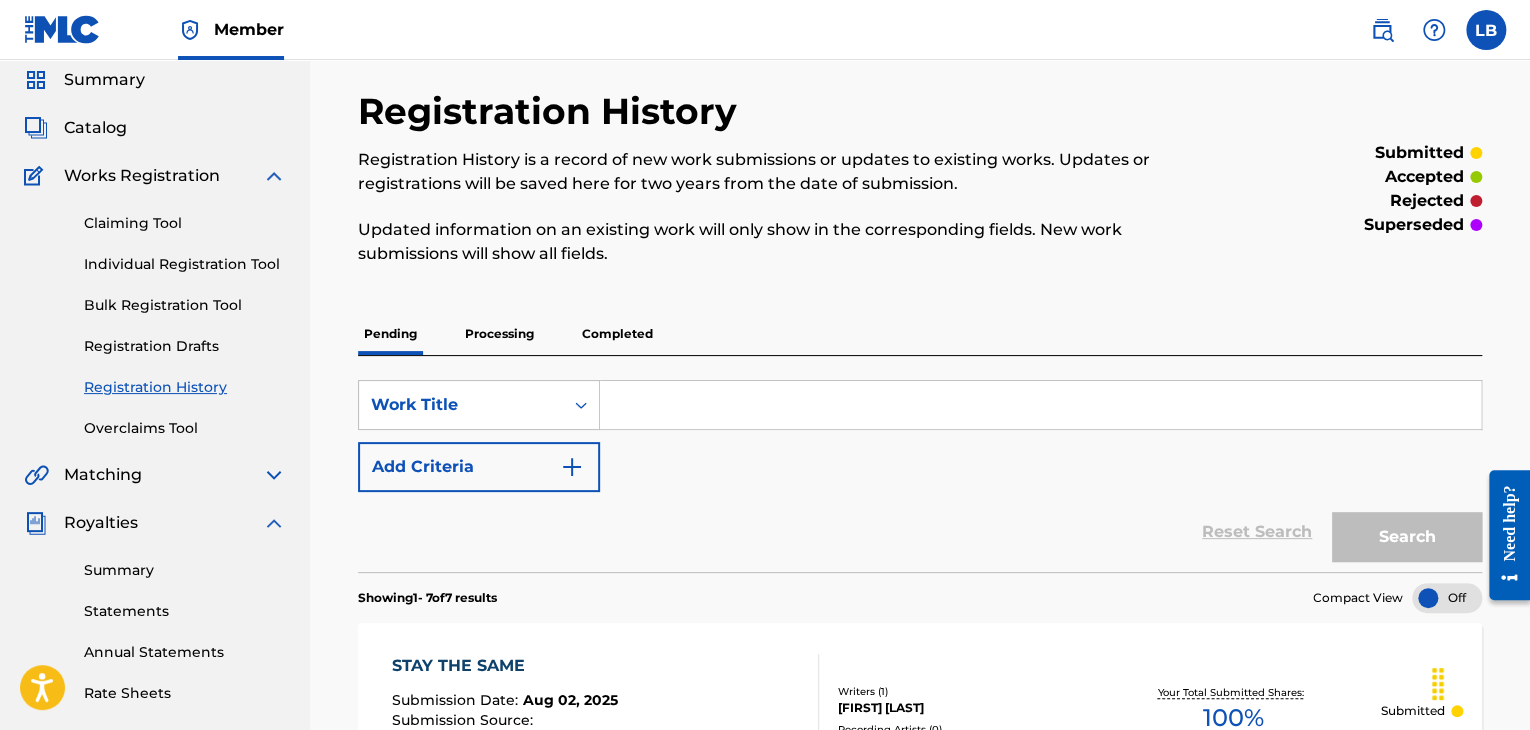 click at bounding box center [274, 176] 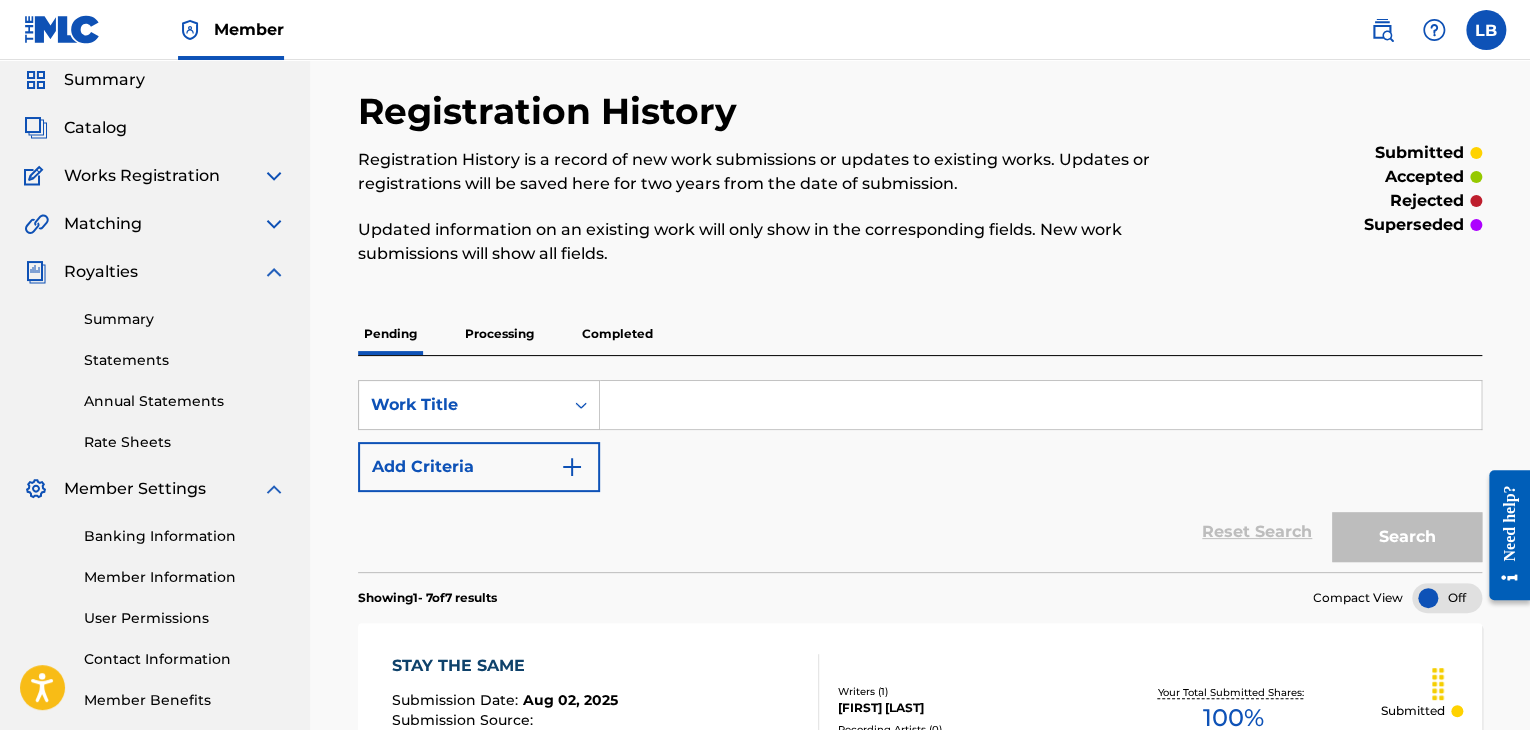click at bounding box center (274, 176) 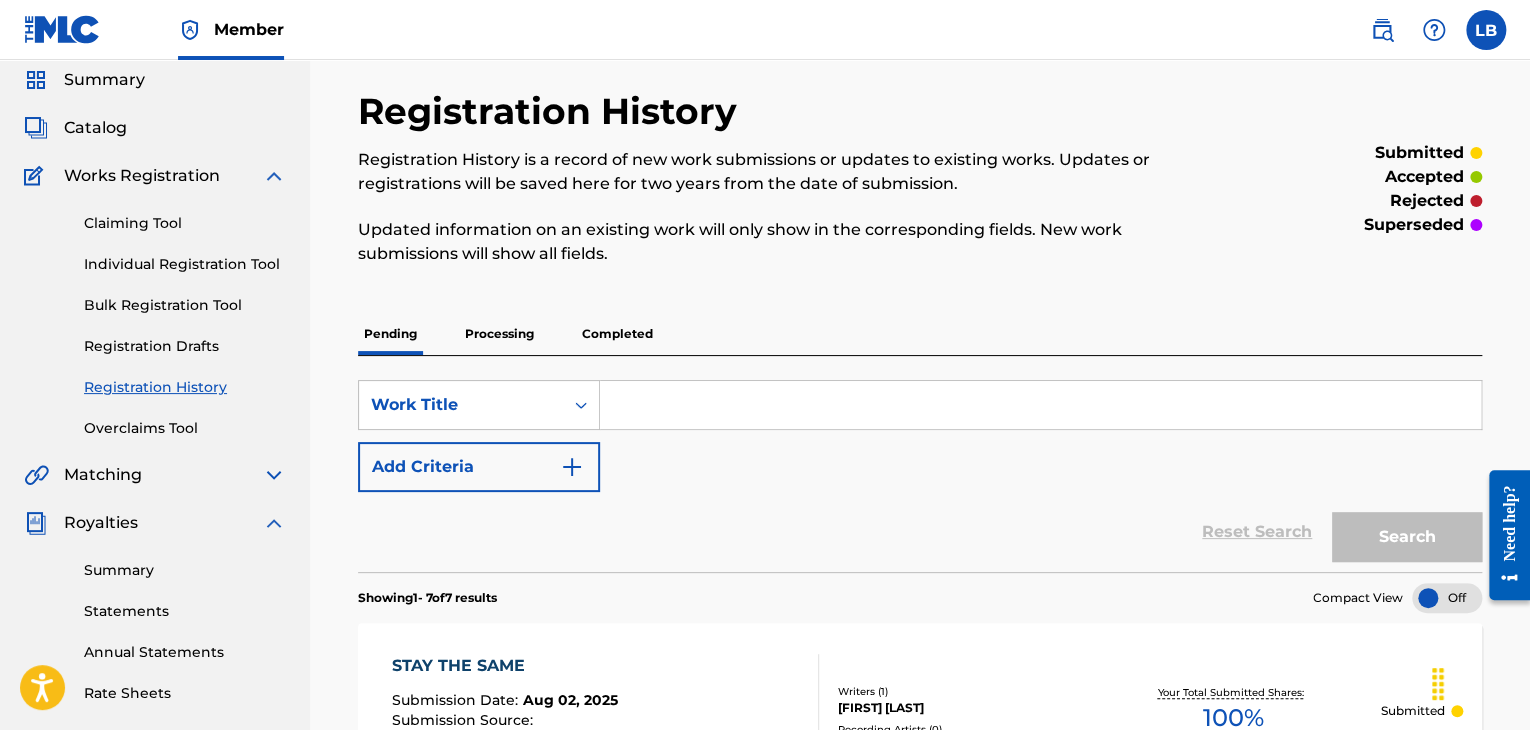 click at bounding box center (274, 176) 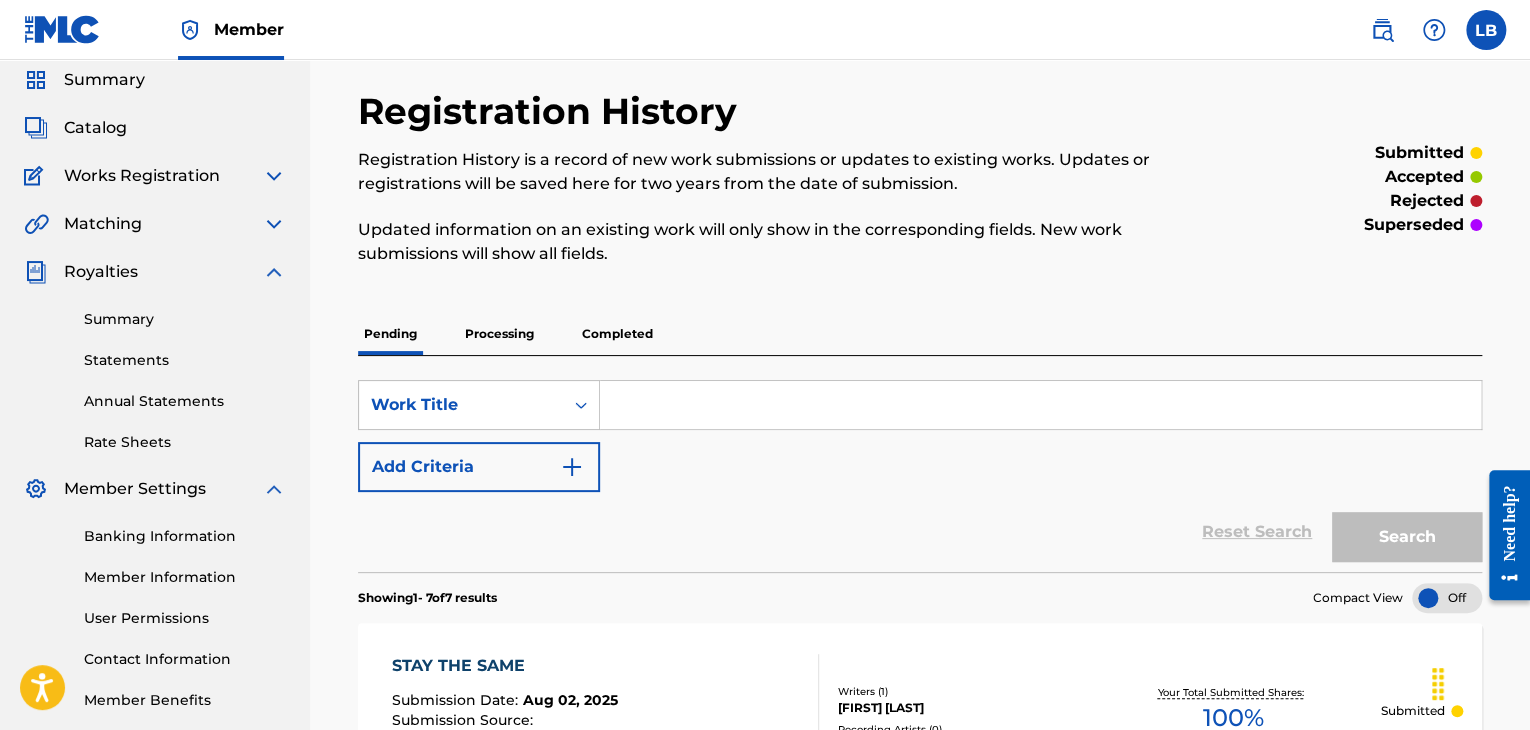 click at bounding box center [274, 176] 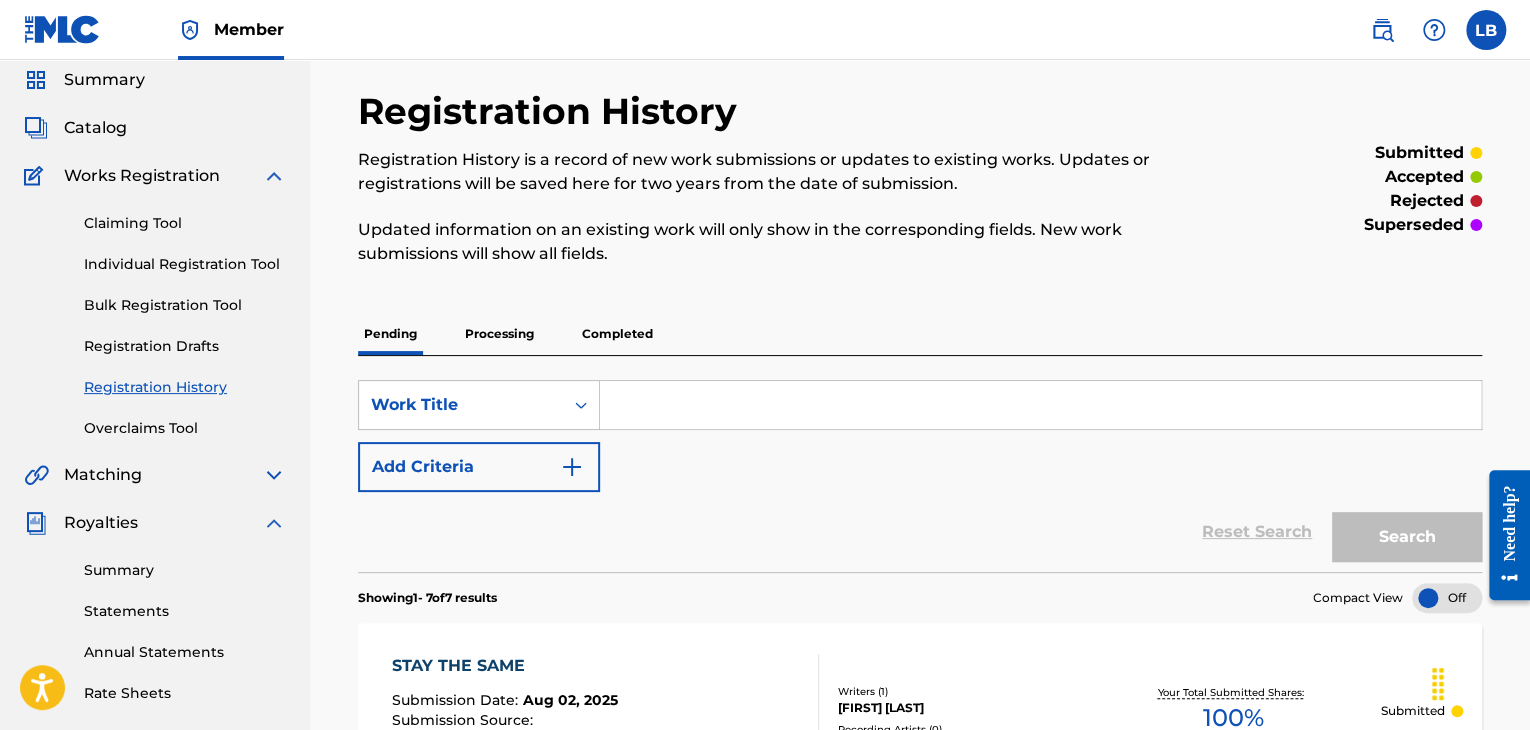 click at bounding box center [274, 176] 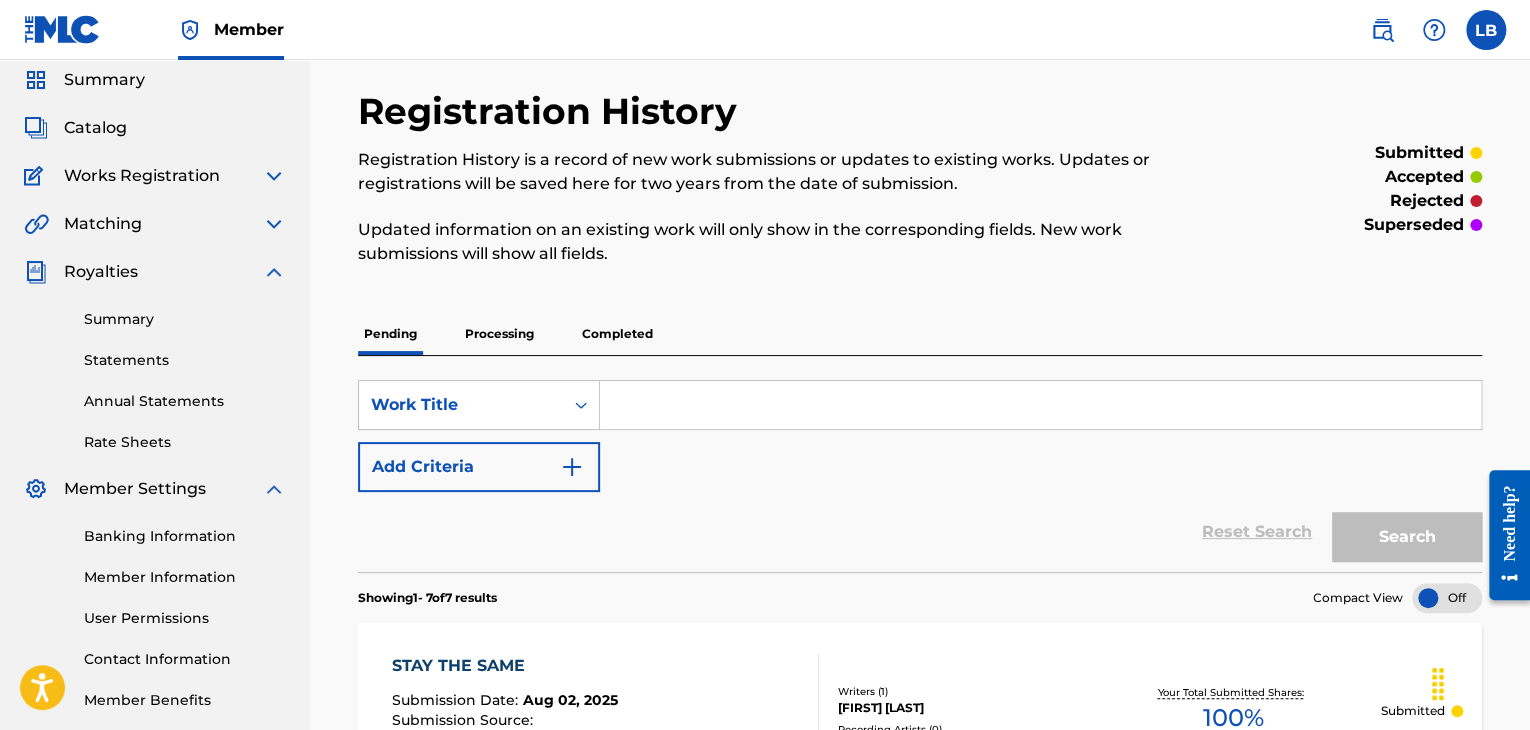 click at bounding box center [274, 176] 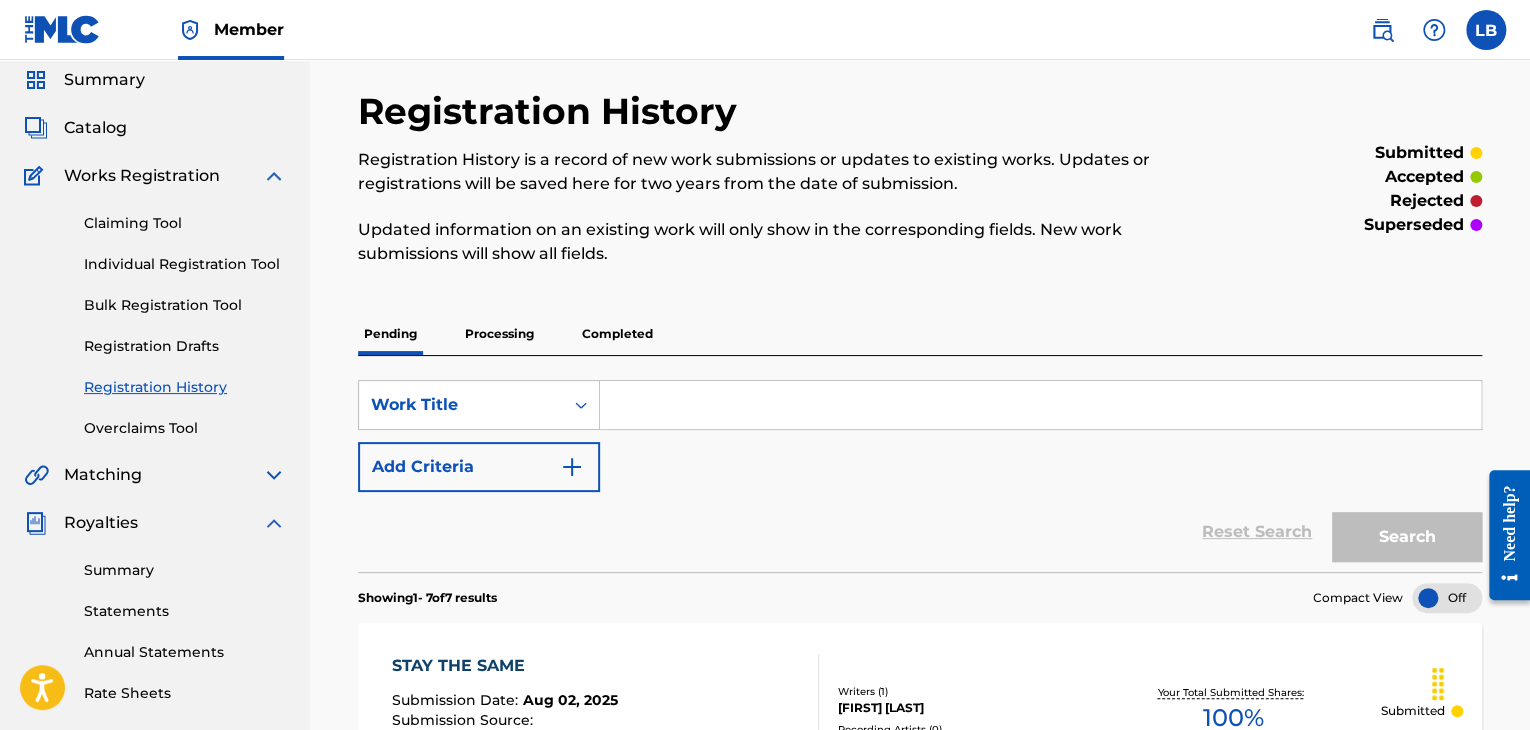 click at bounding box center [274, 176] 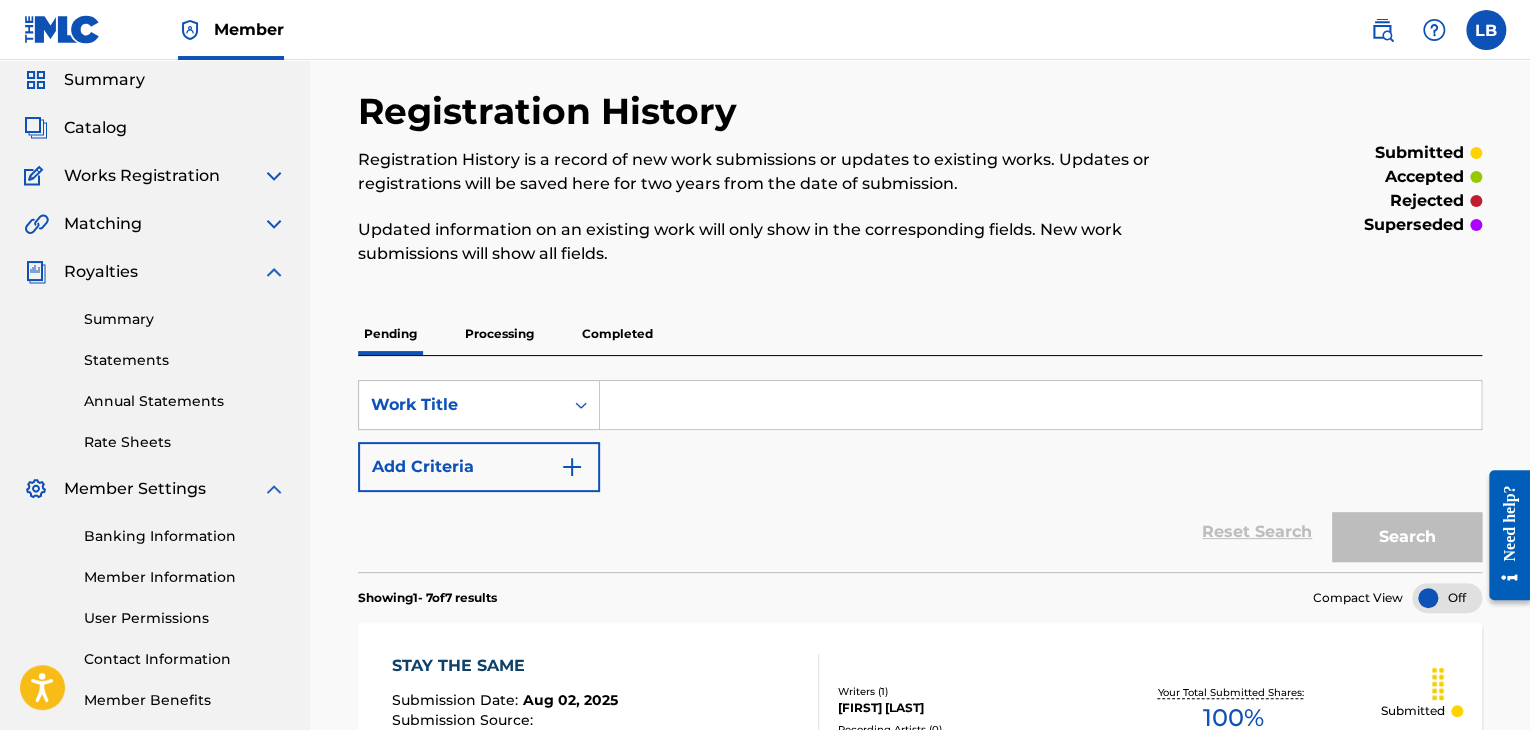 click on "Processing" at bounding box center (499, 334) 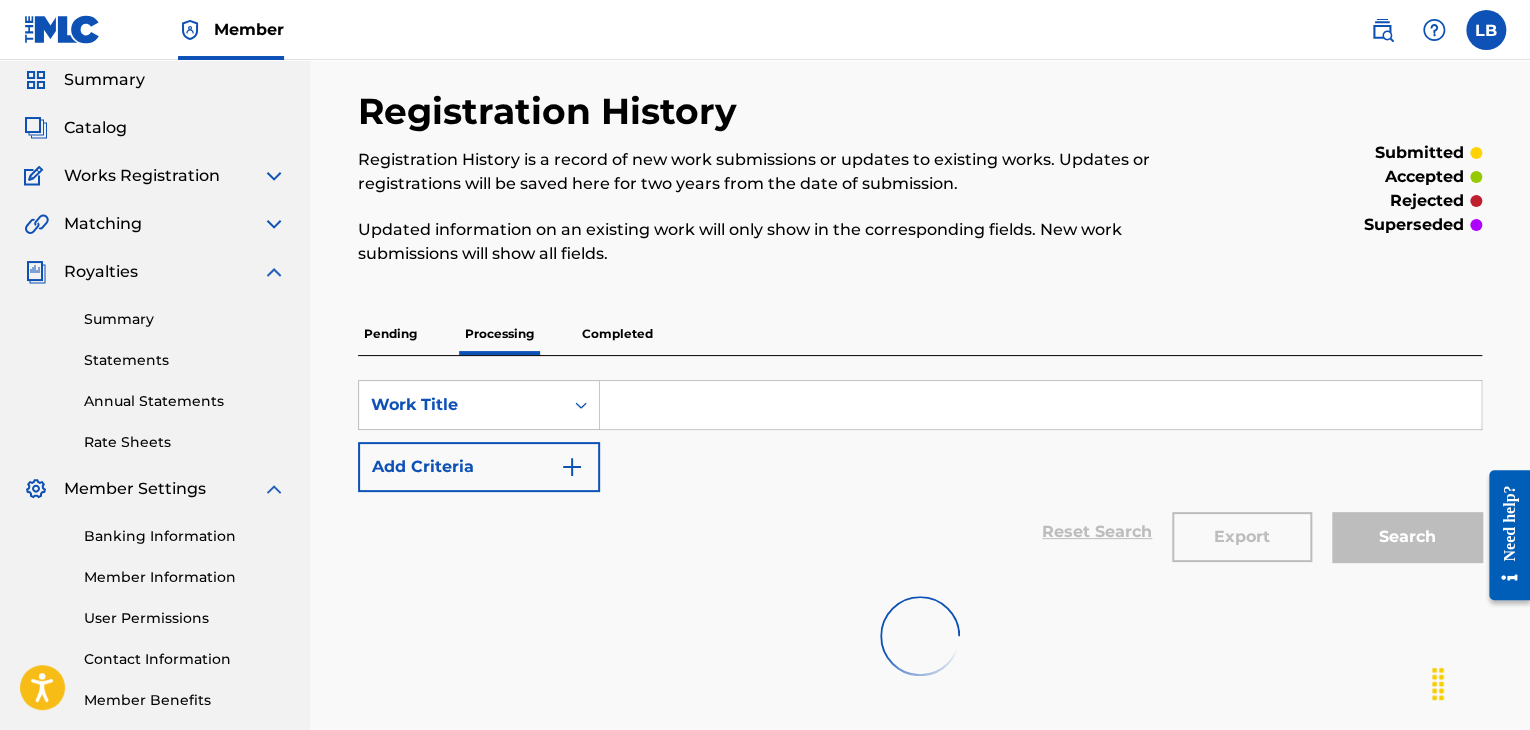 scroll, scrollTop: 0, scrollLeft: 0, axis: both 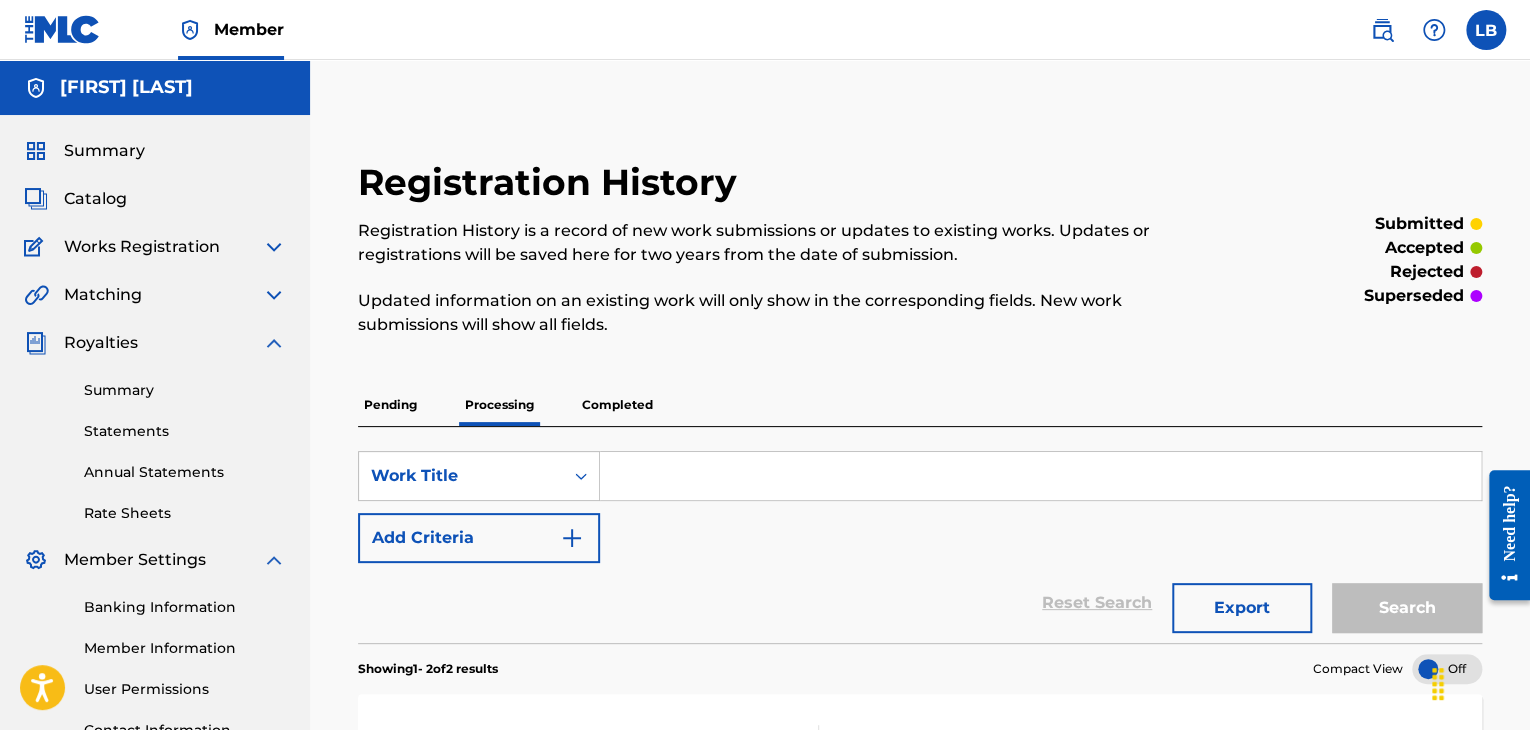 click on "Pending" at bounding box center [390, 405] 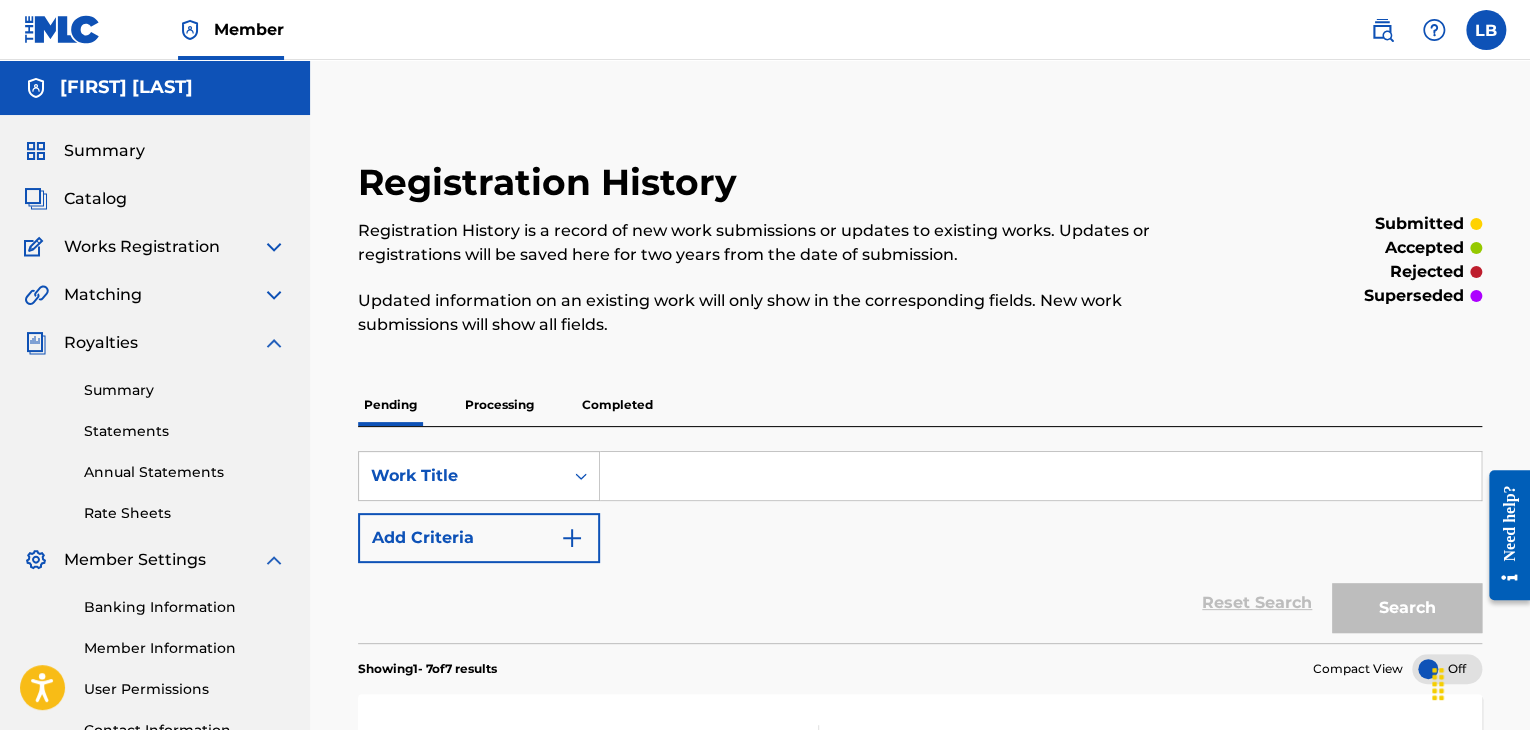 click on "Processing" at bounding box center (499, 405) 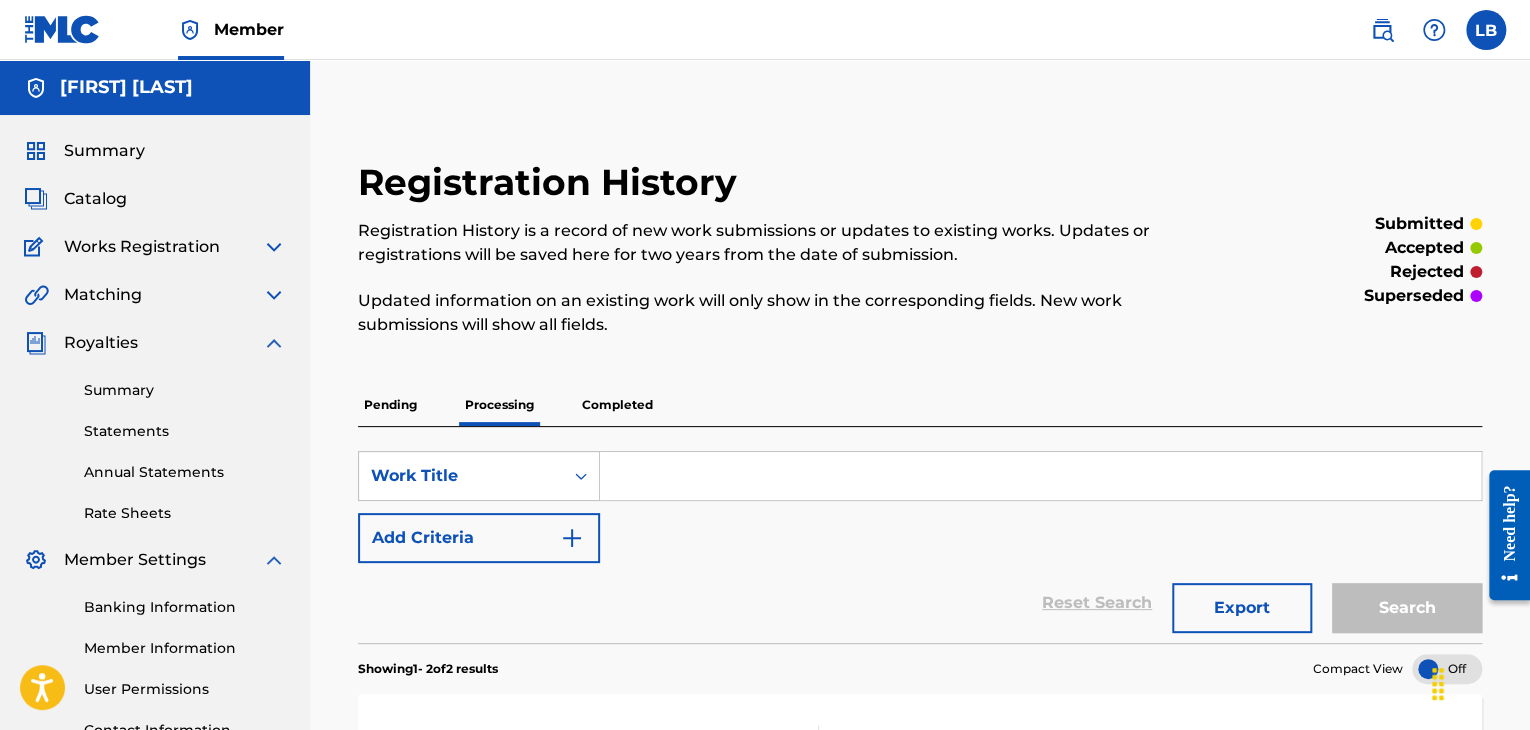 click on "Pending" at bounding box center [390, 405] 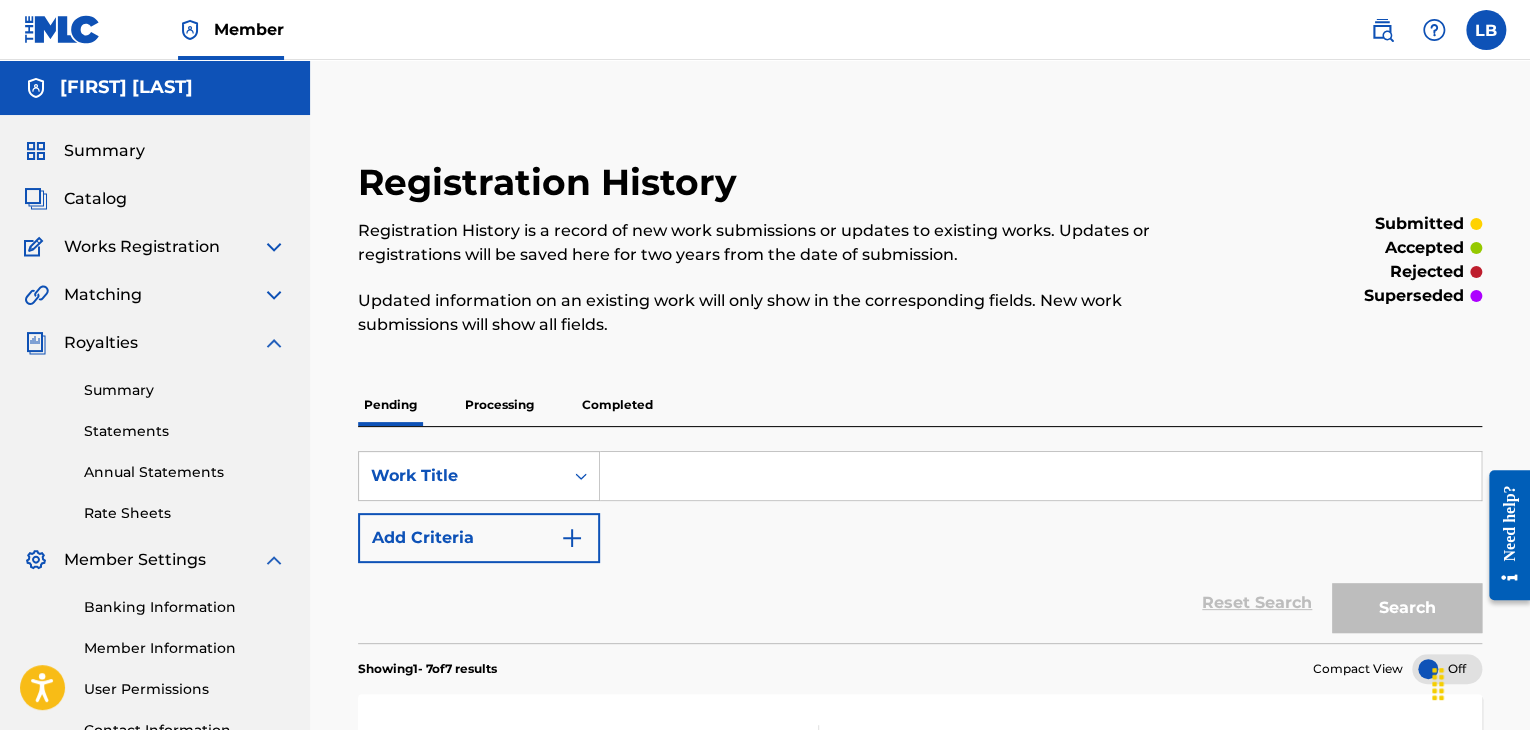 click on "Processing" at bounding box center (499, 405) 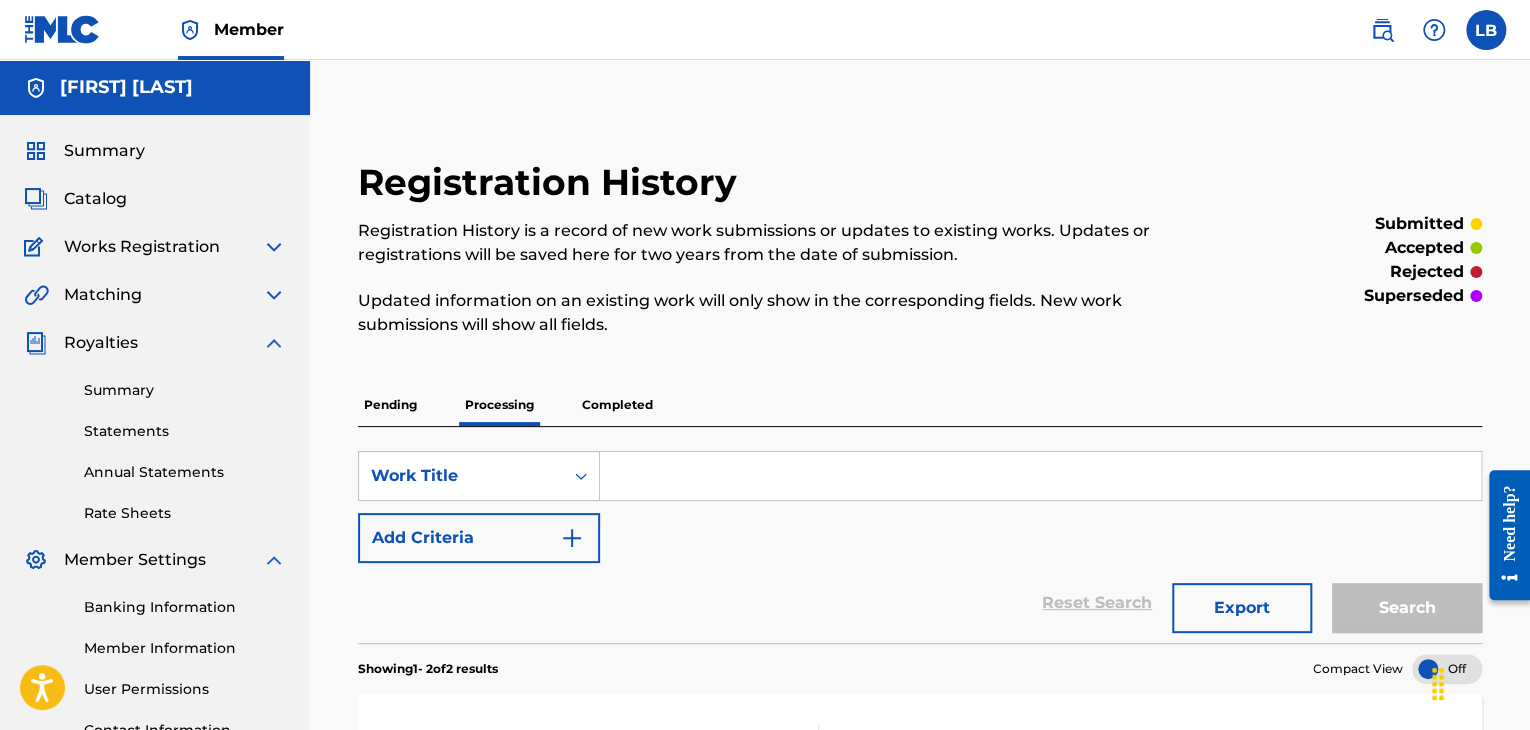 drag, startPoint x: 404, startPoint y: 408, endPoint x: 463, endPoint y: 419, distance: 60.016663 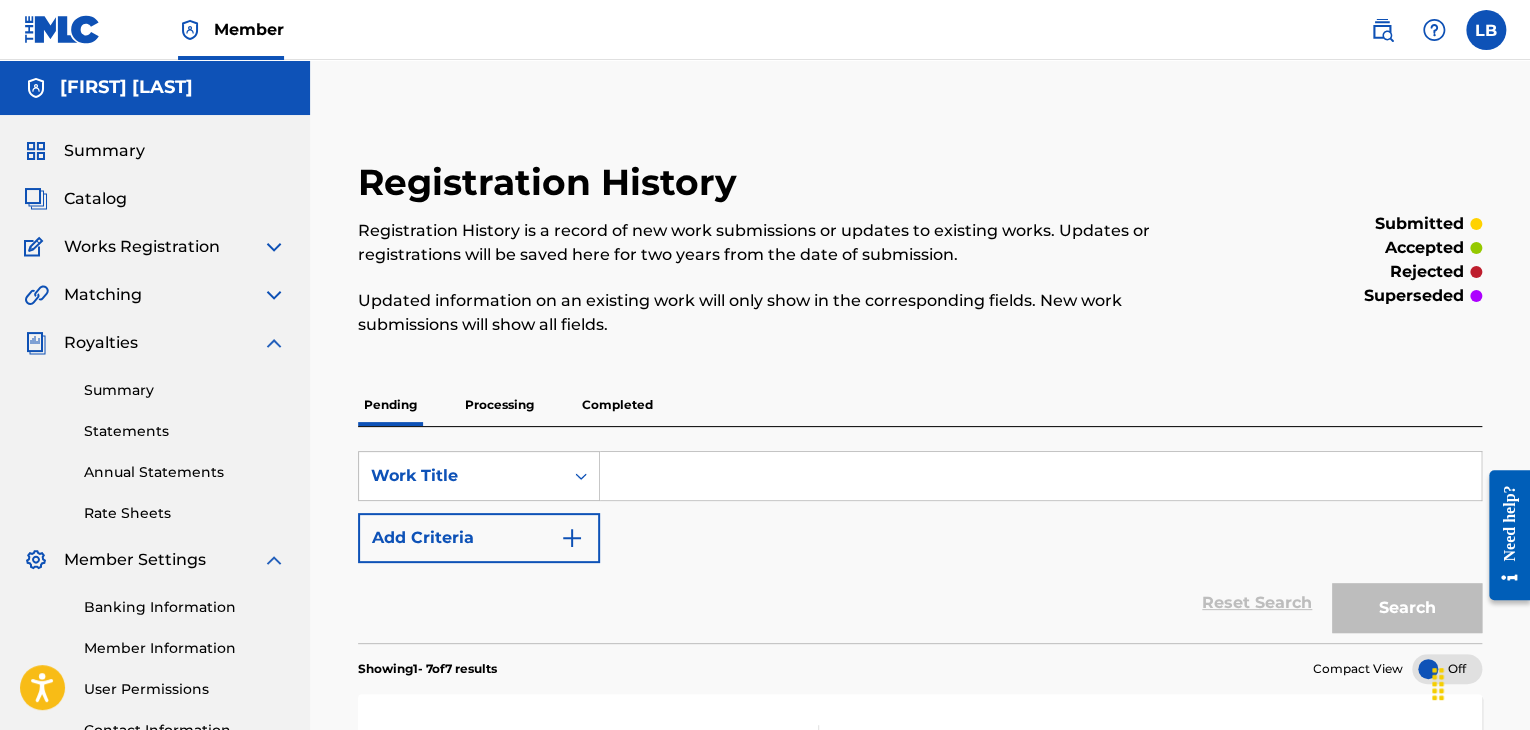 click on "Processing" at bounding box center [499, 405] 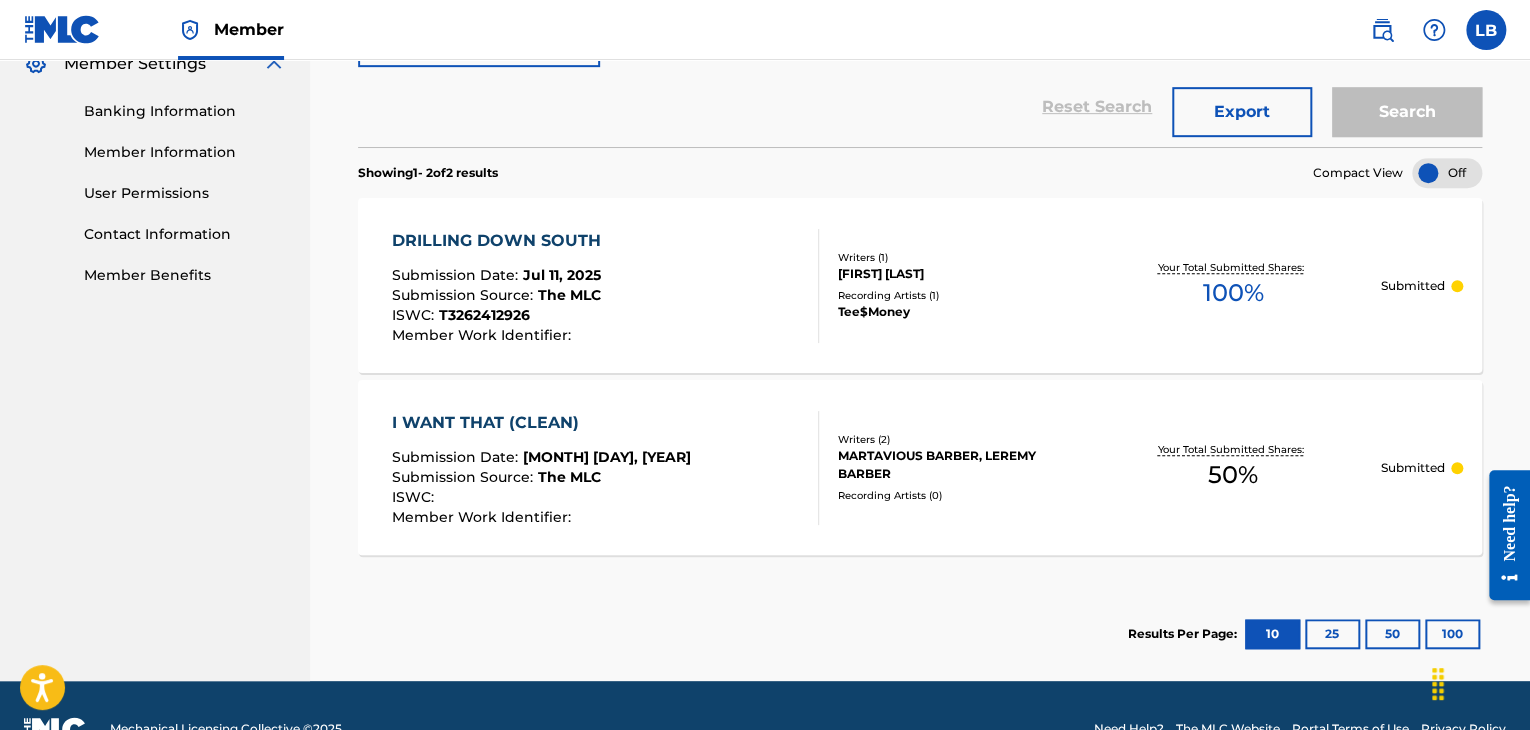 scroll, scrollTop: 40, scrollLeft: 0, axis: vertical 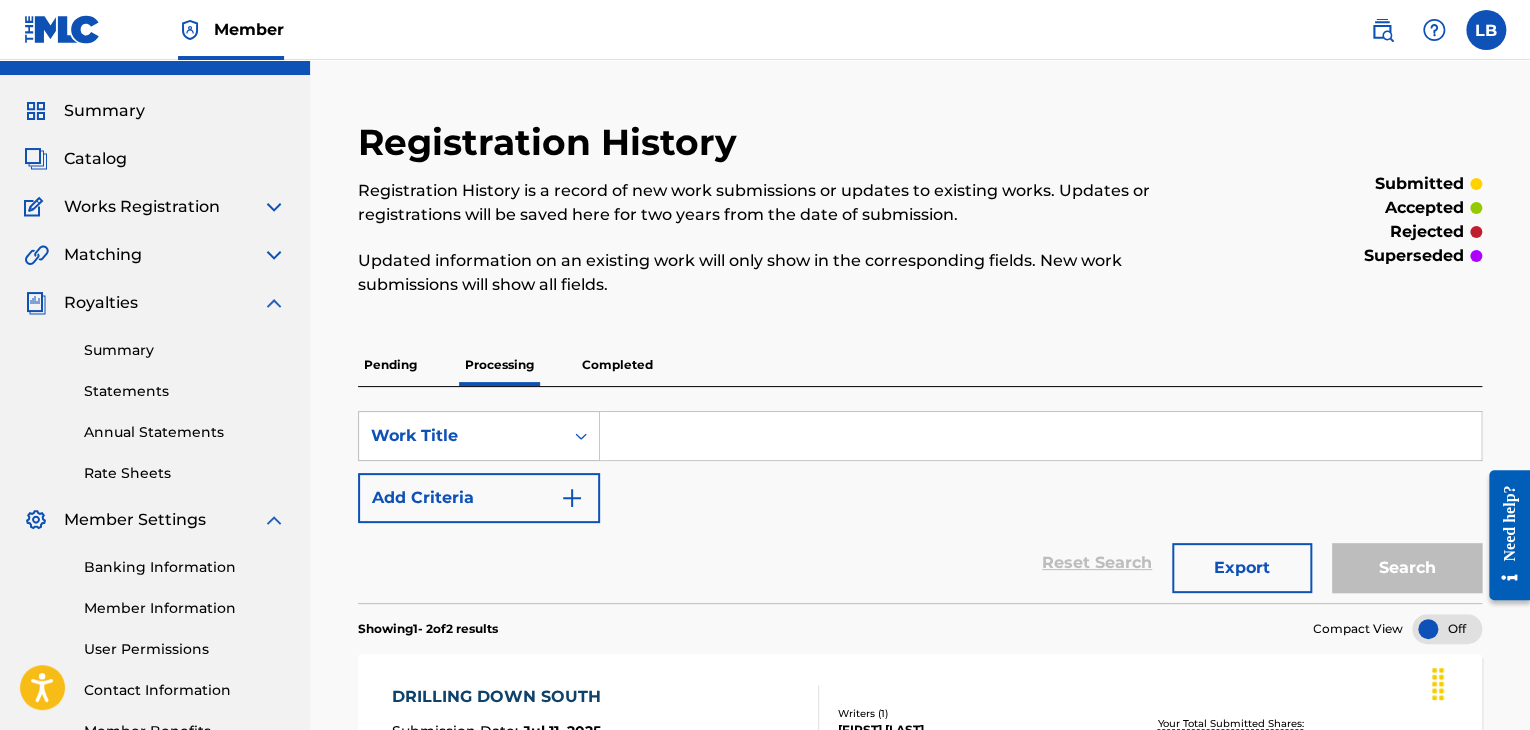 click on "Catalog" at bounding box center (95, 159) 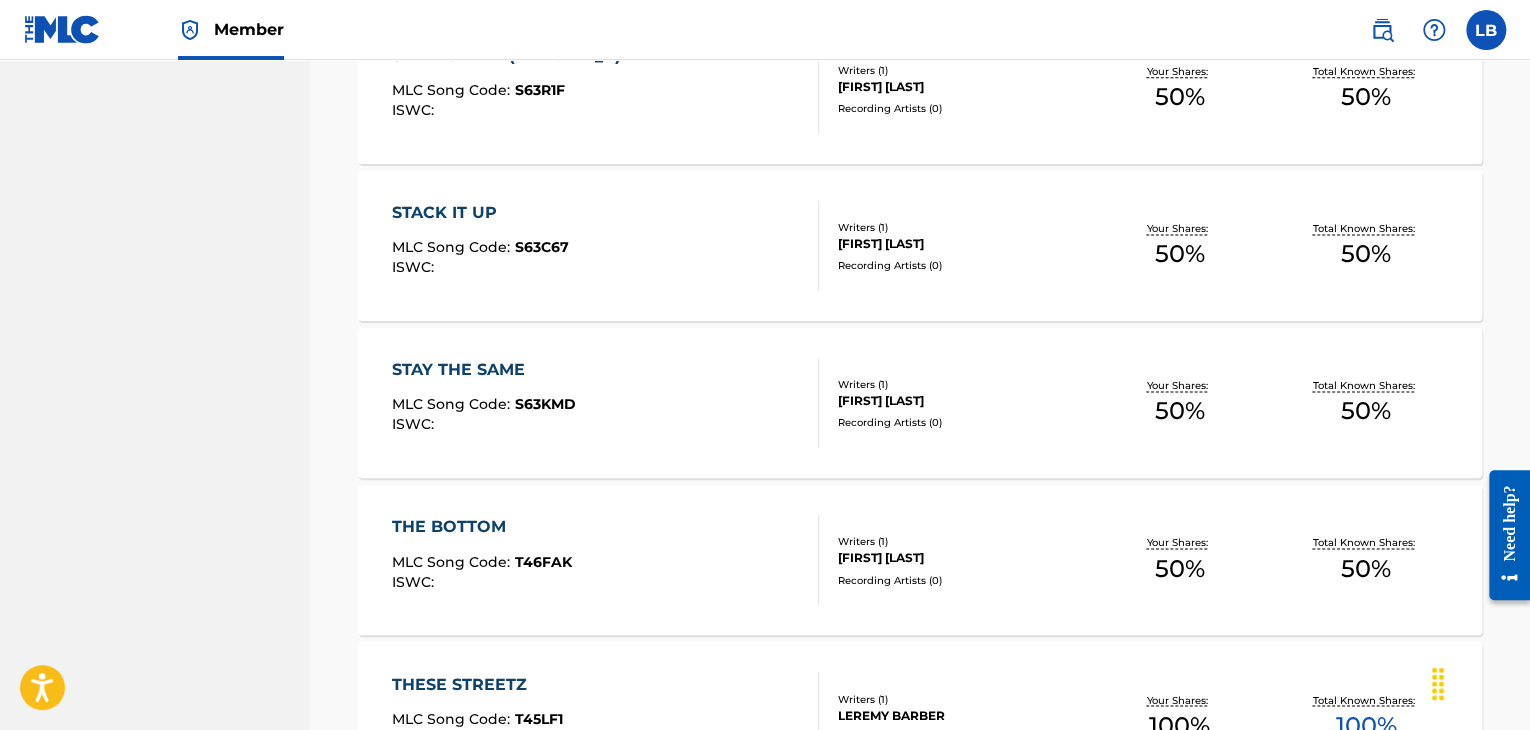 scroll, scrollTop: 1279, scrollLeft: 0, axis: vertical 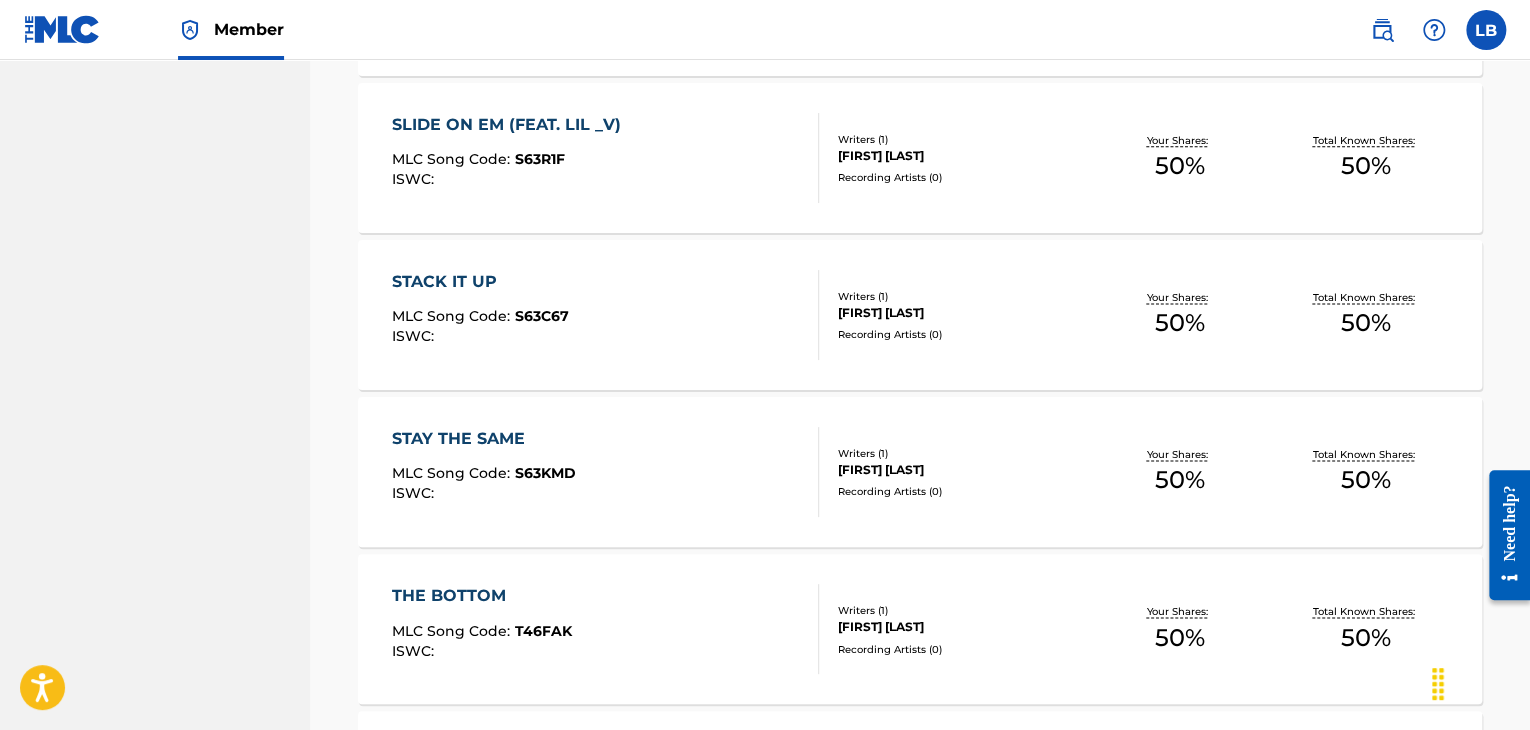 click on "STACK IT UP" at bounding box center [480, 282] 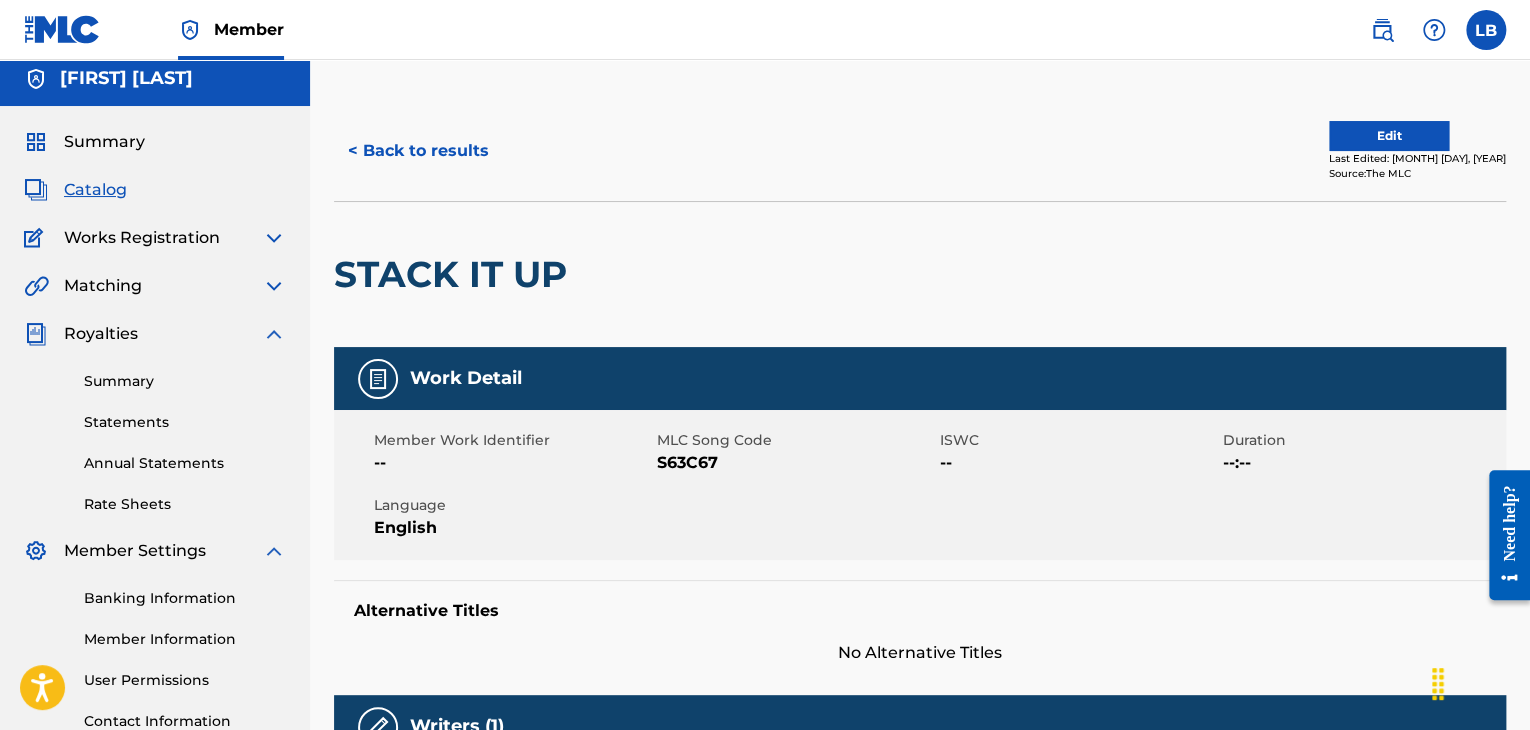 scroll, scrollTop: 0, scrollLeft: 0, axis: both 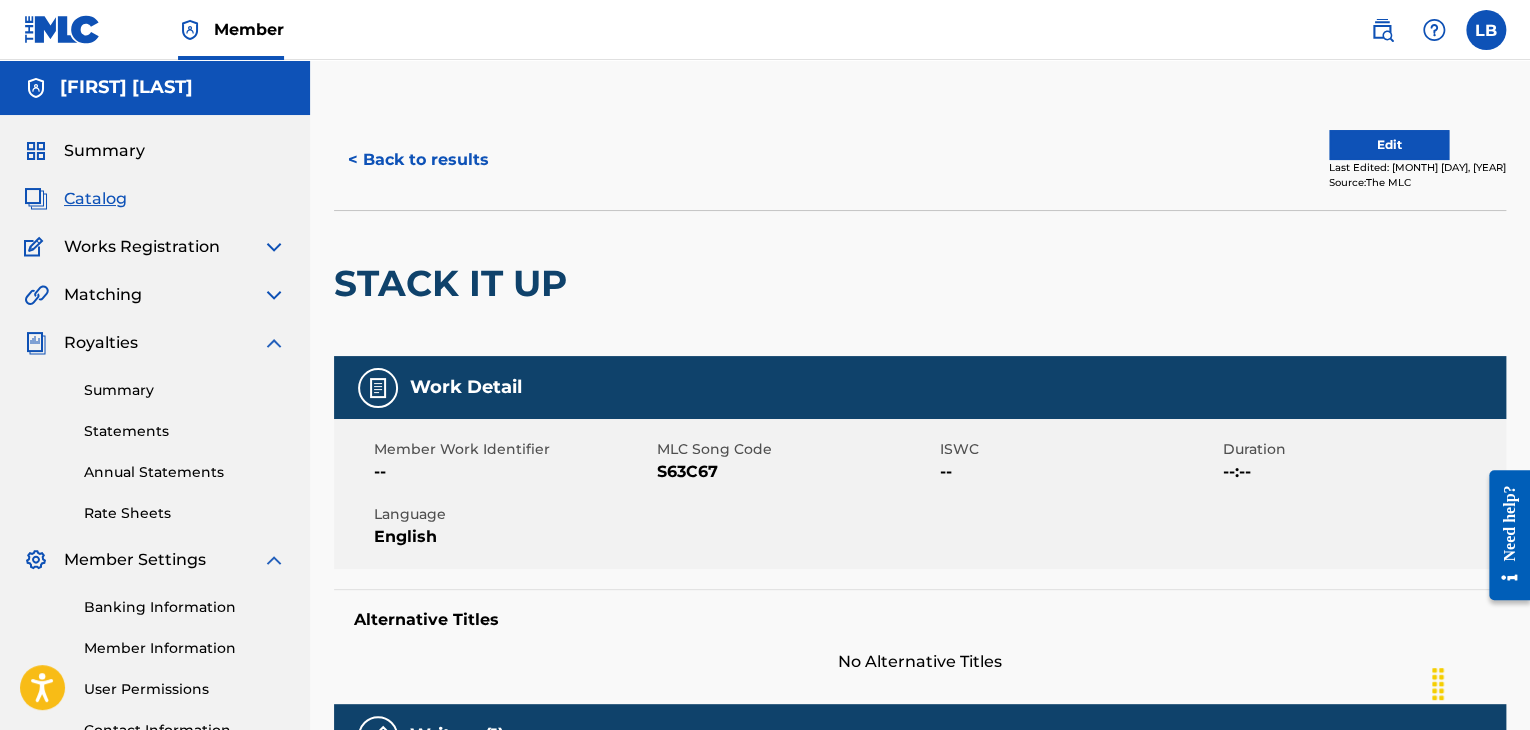 click on "Edit" at bounding box center [1389, 145] 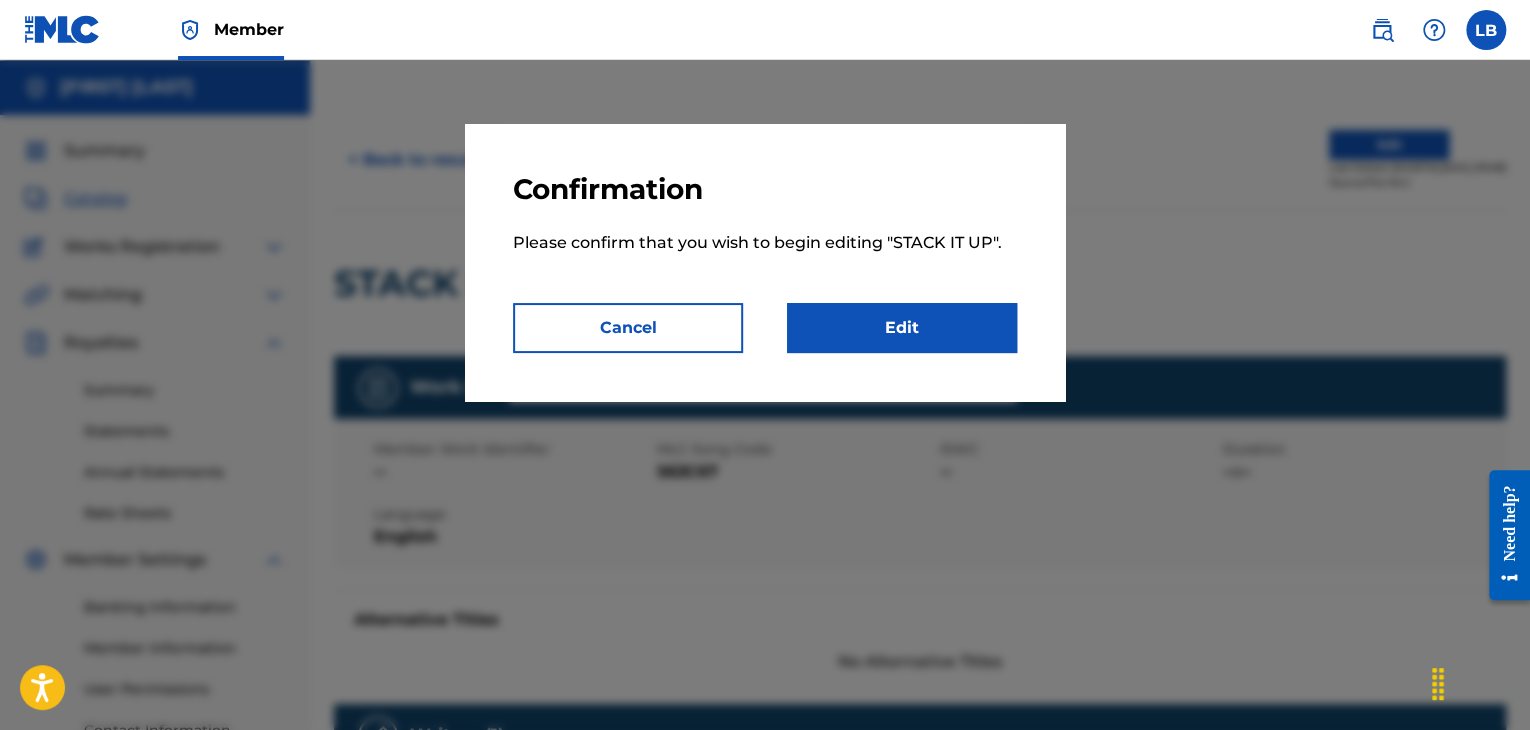 click on "Edit" at bounding box center (902, 328) 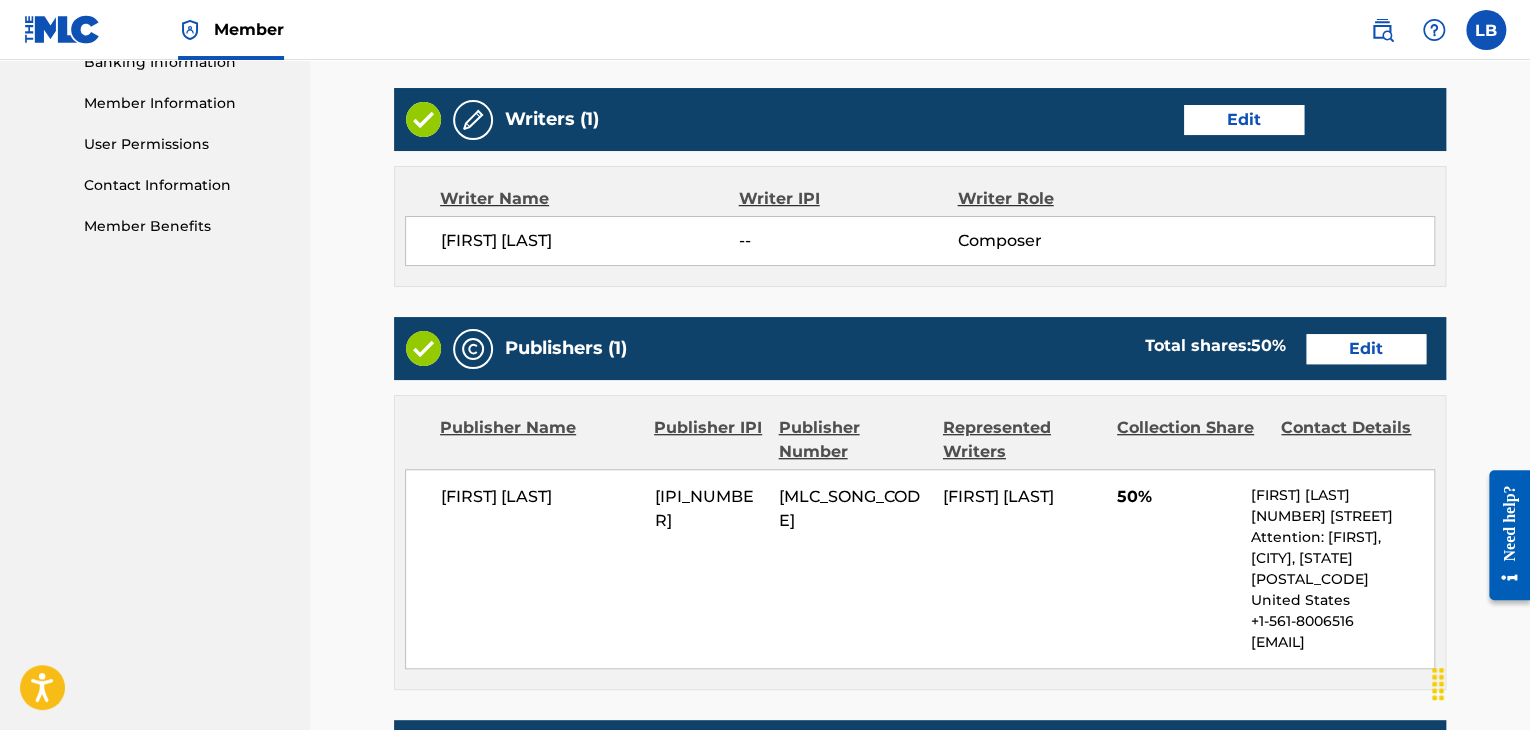 scroll, scrollTop: 559, scrollLeft: 0, axis: vertical 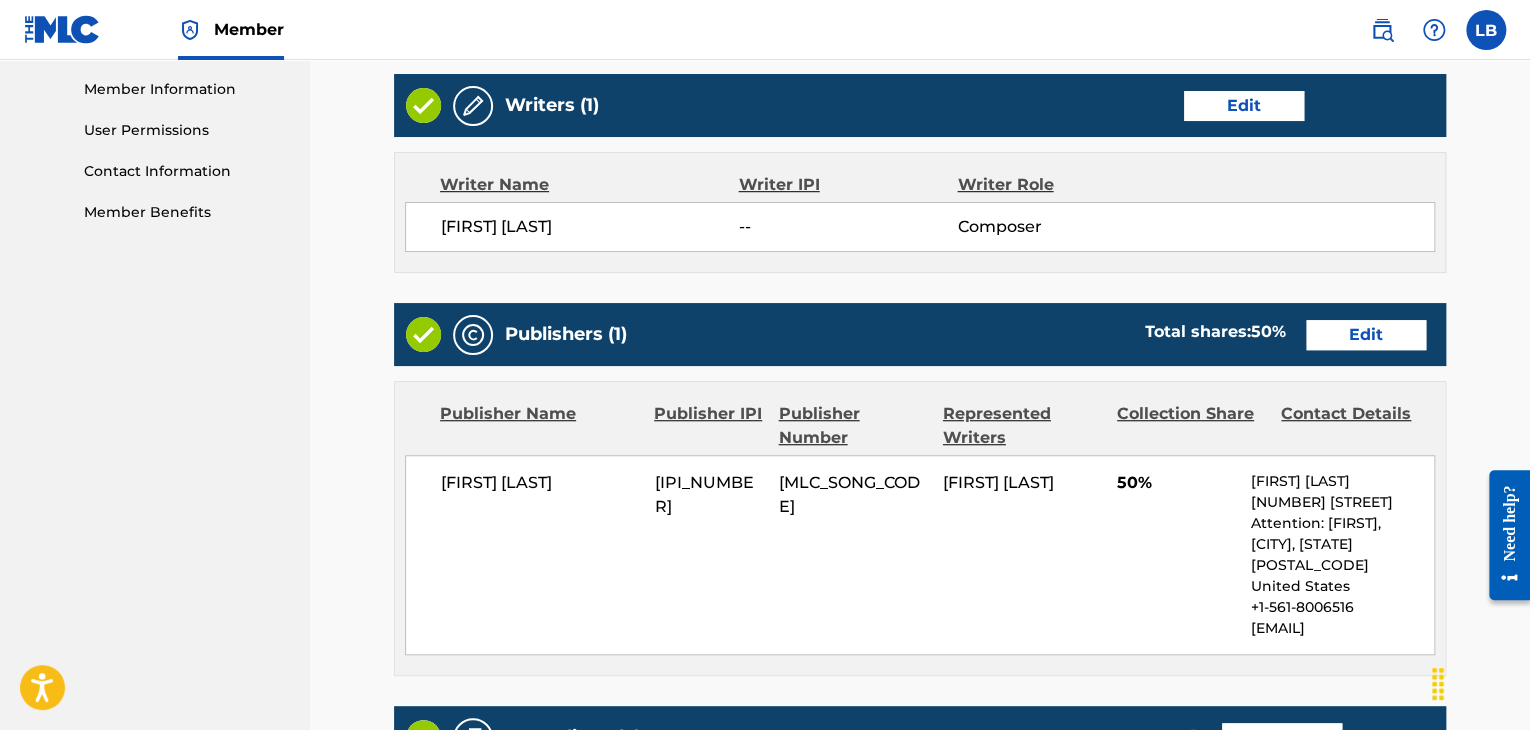 click on "Edit" at bounding box center (1366, 335) 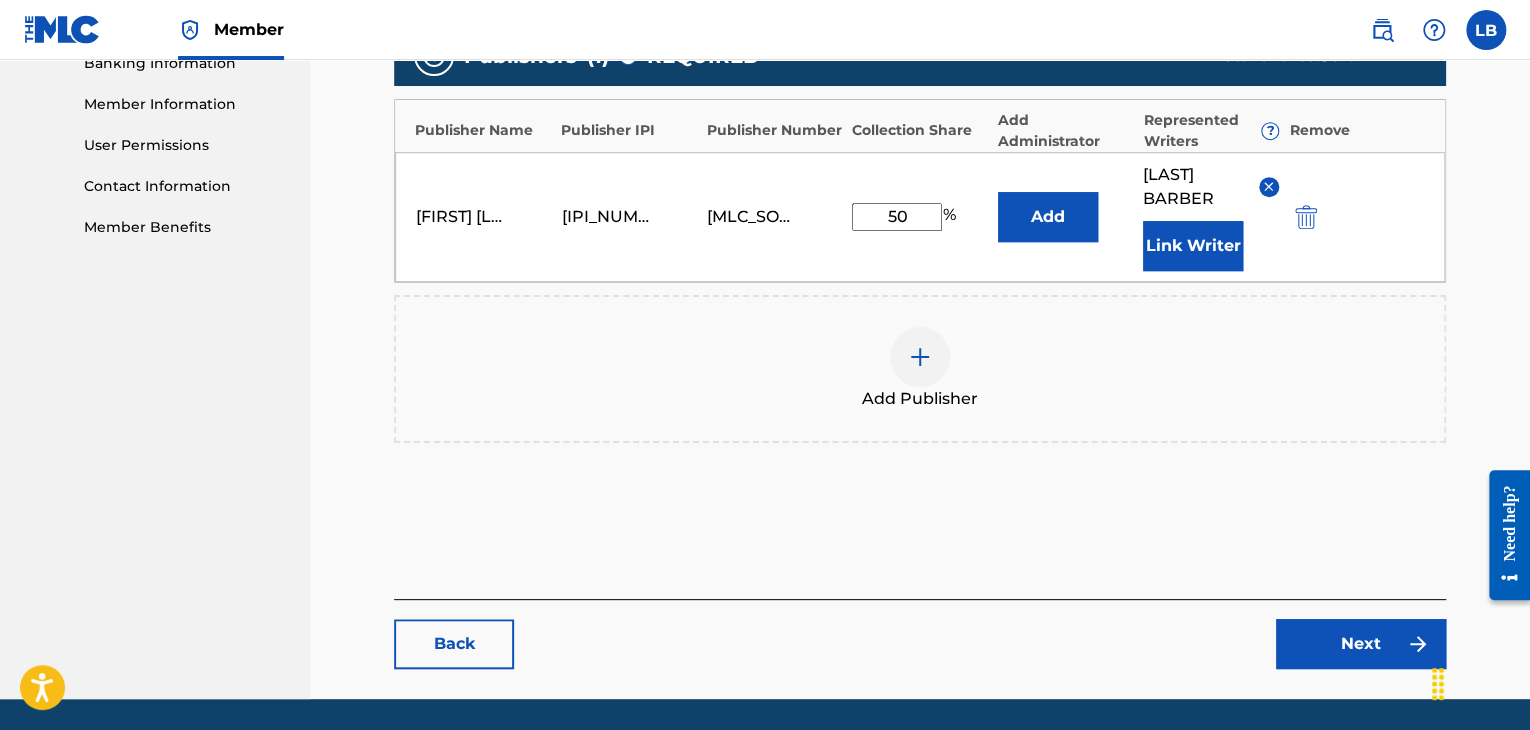 scroll, scrollTop: 502, scrollLeft: 0, axis: vertical 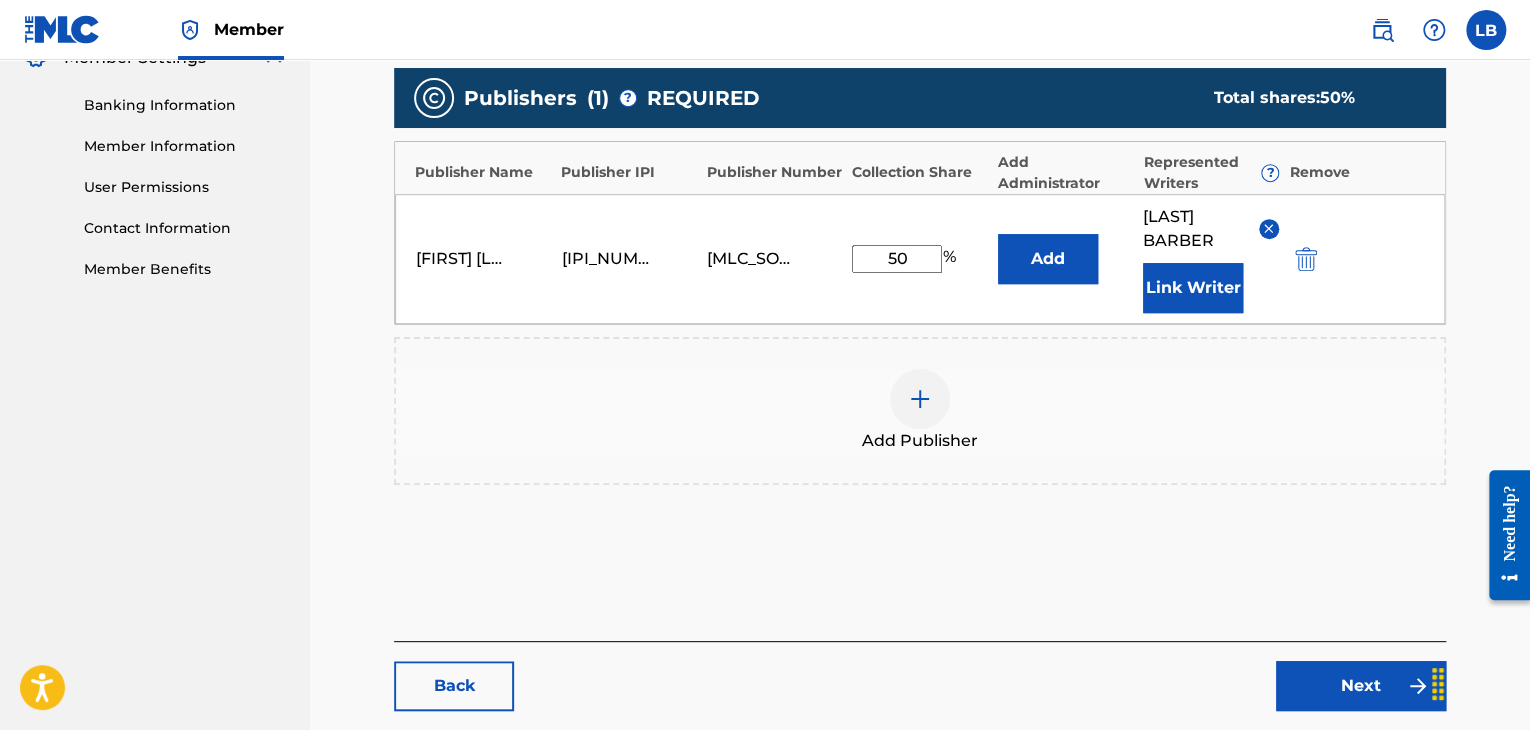 click on "50" at bounding box center [897, 259] 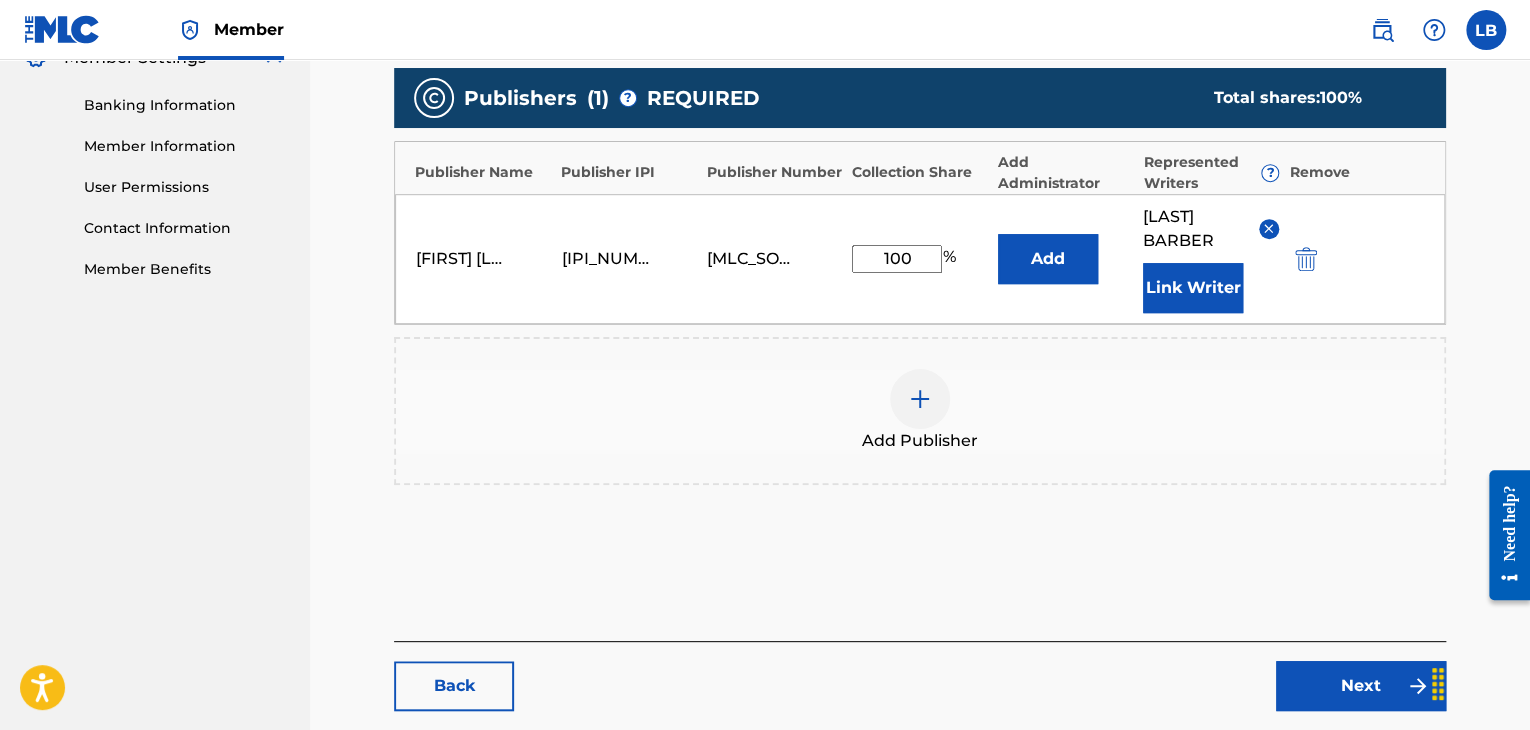 type on "100" 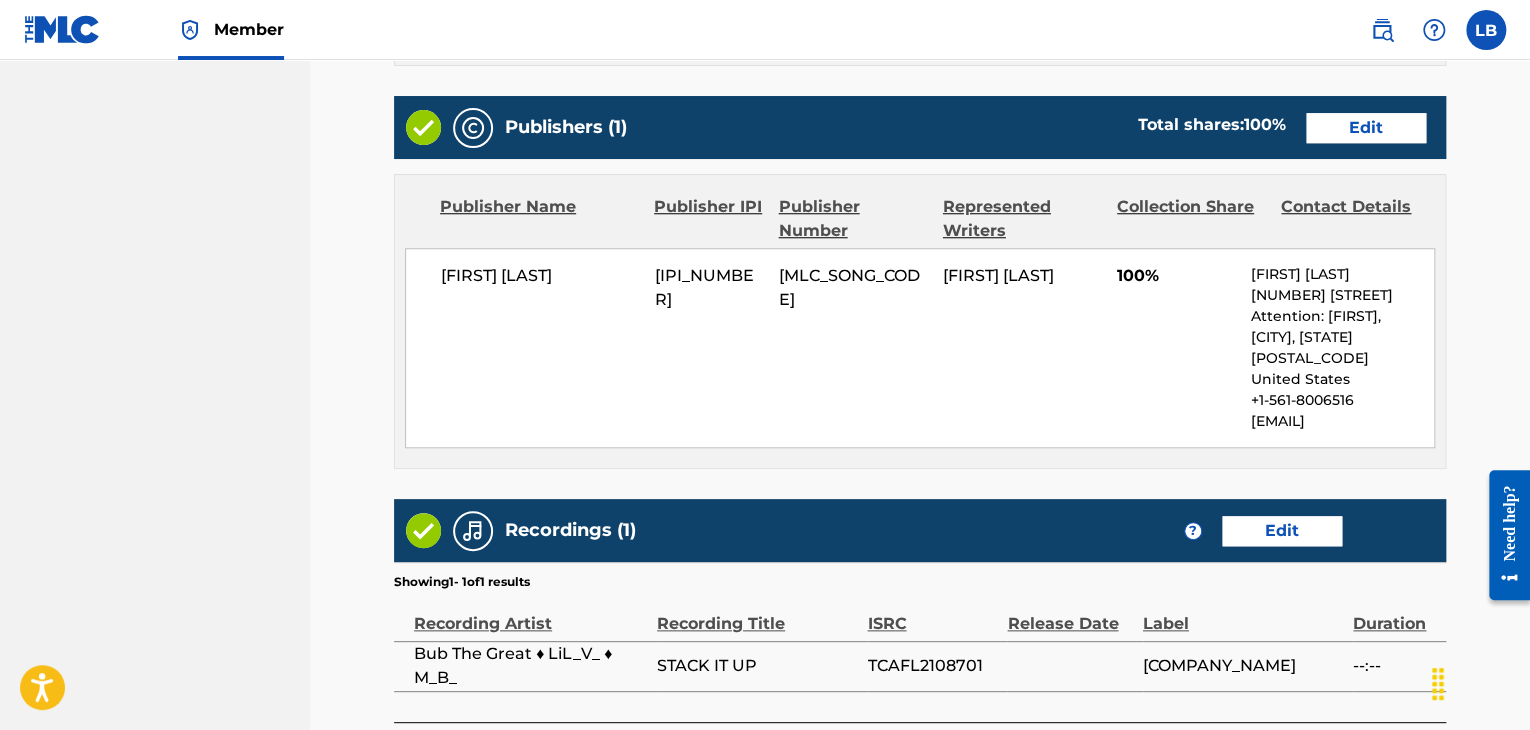 scroll, scrollTop: 952, scrollLeft: 0, axis: vertical 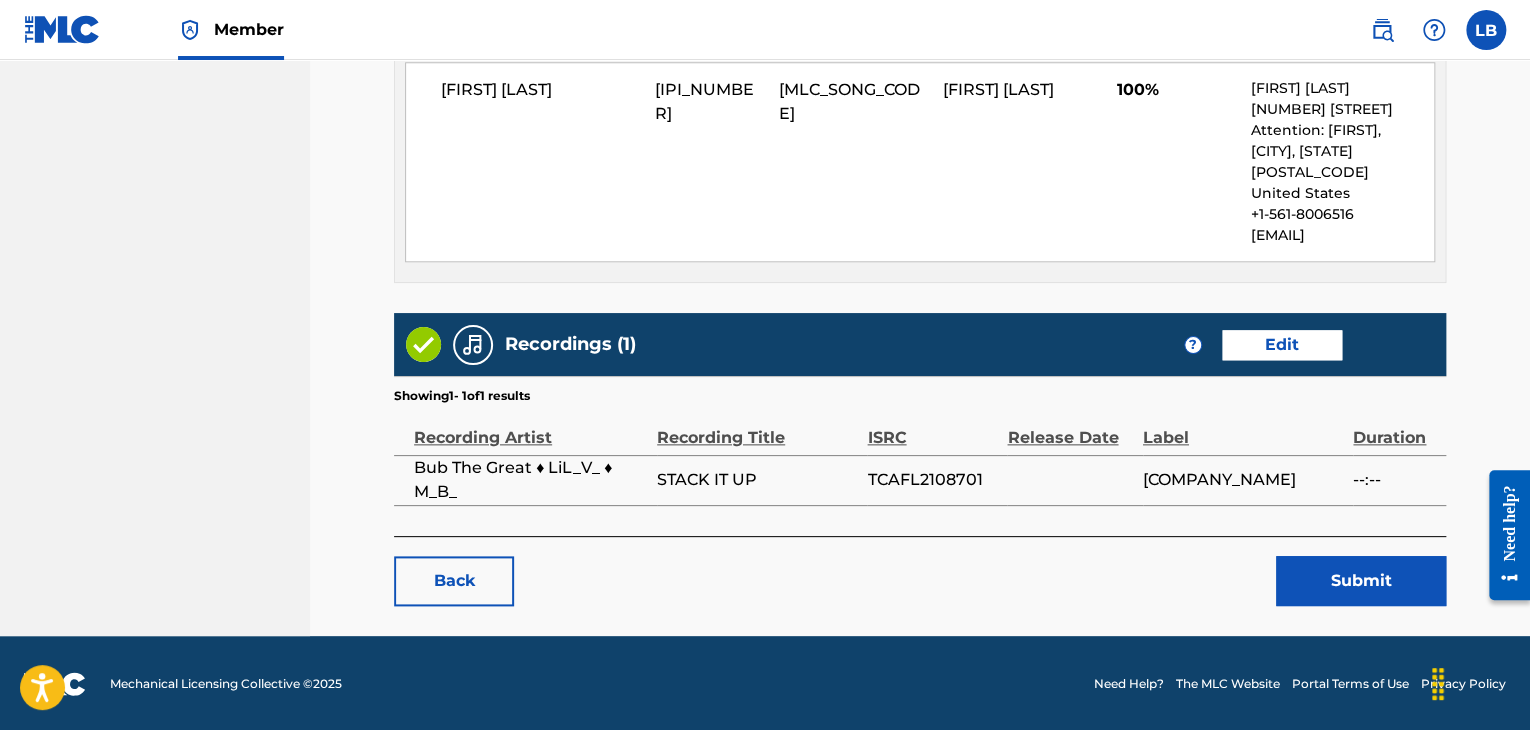 click on "Submit" at bounding box center (1361, 581) 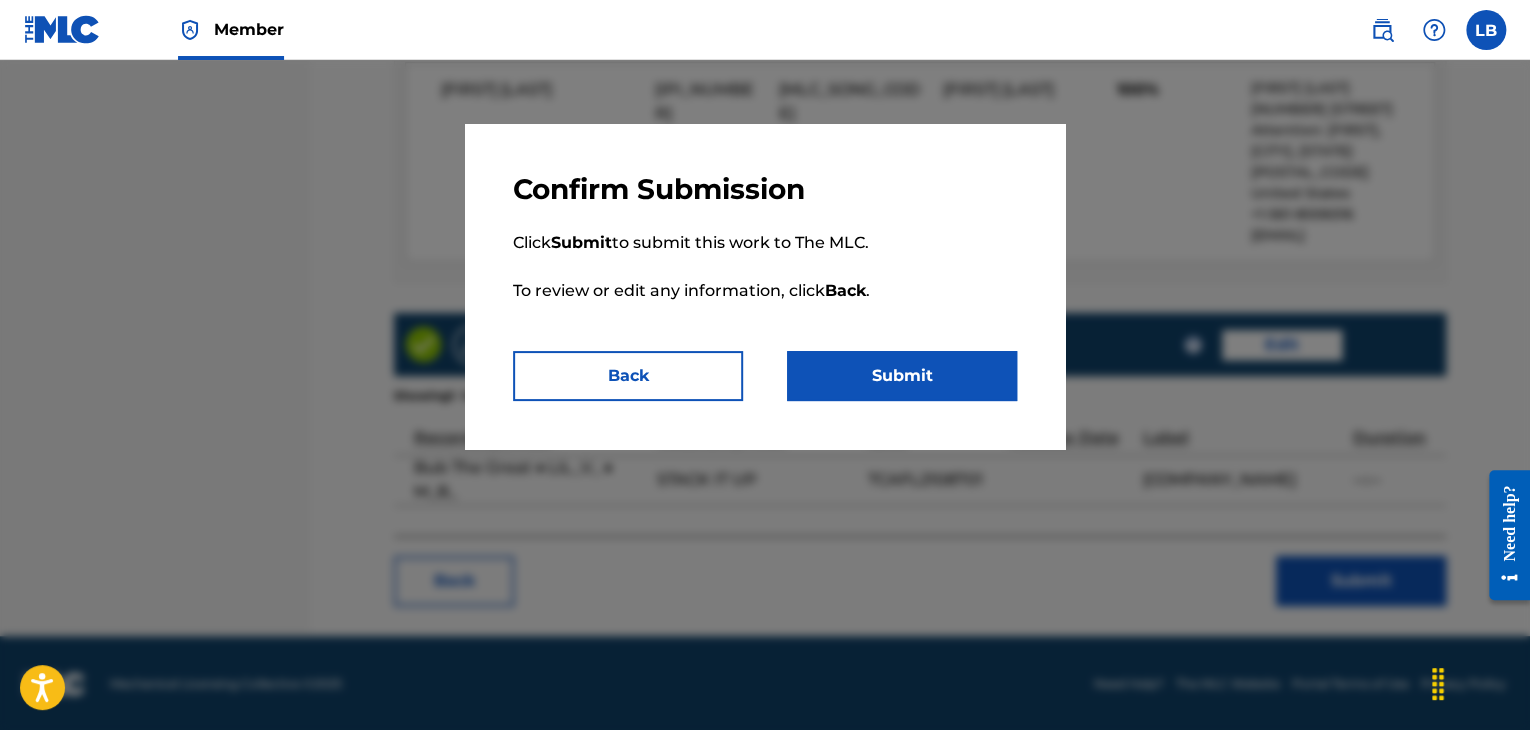 click on "Submit" at bounding box center [902, 376] 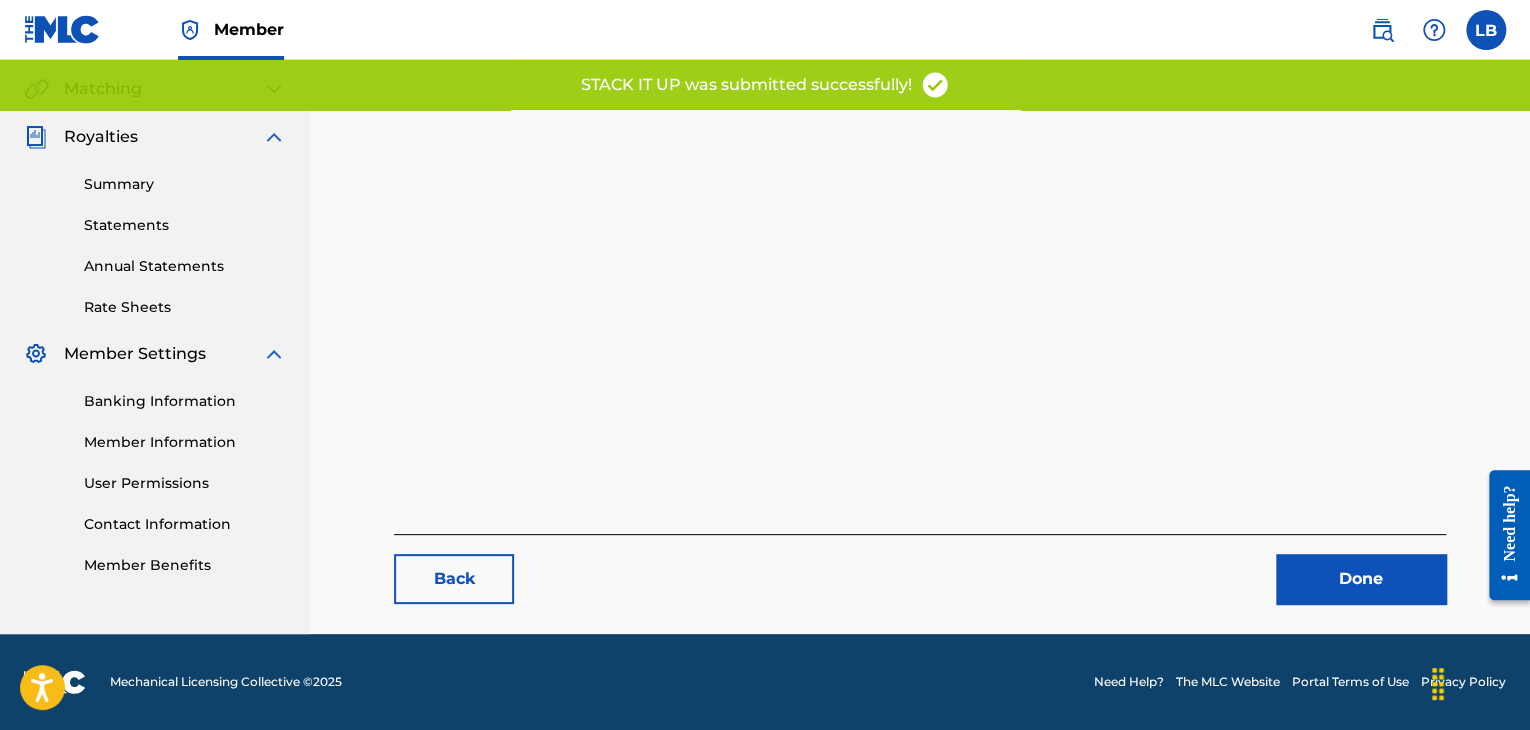 scroll, scrollTop: 0, scrollLeft: 0, axis: both 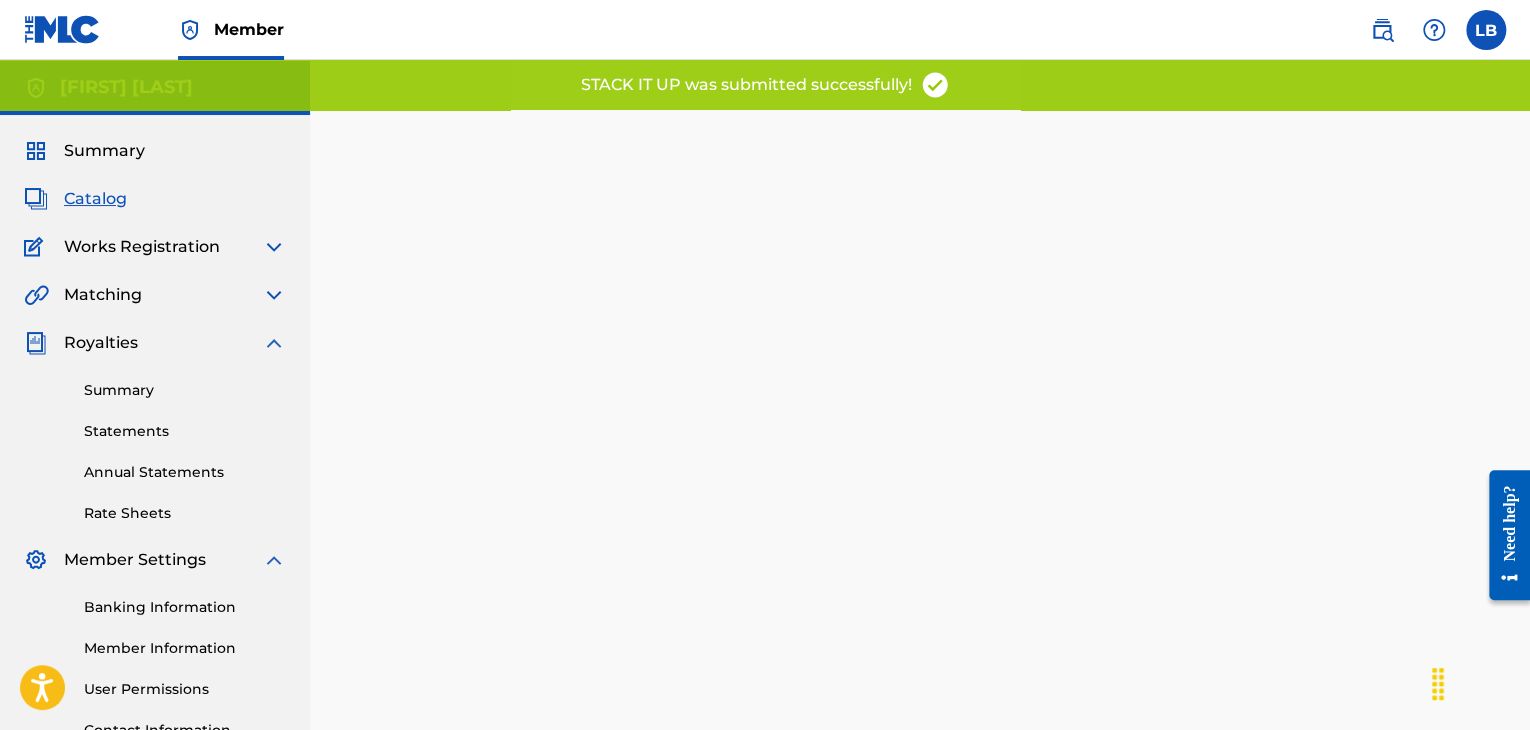 click on "Catalog" at bounding box center (95, 199) 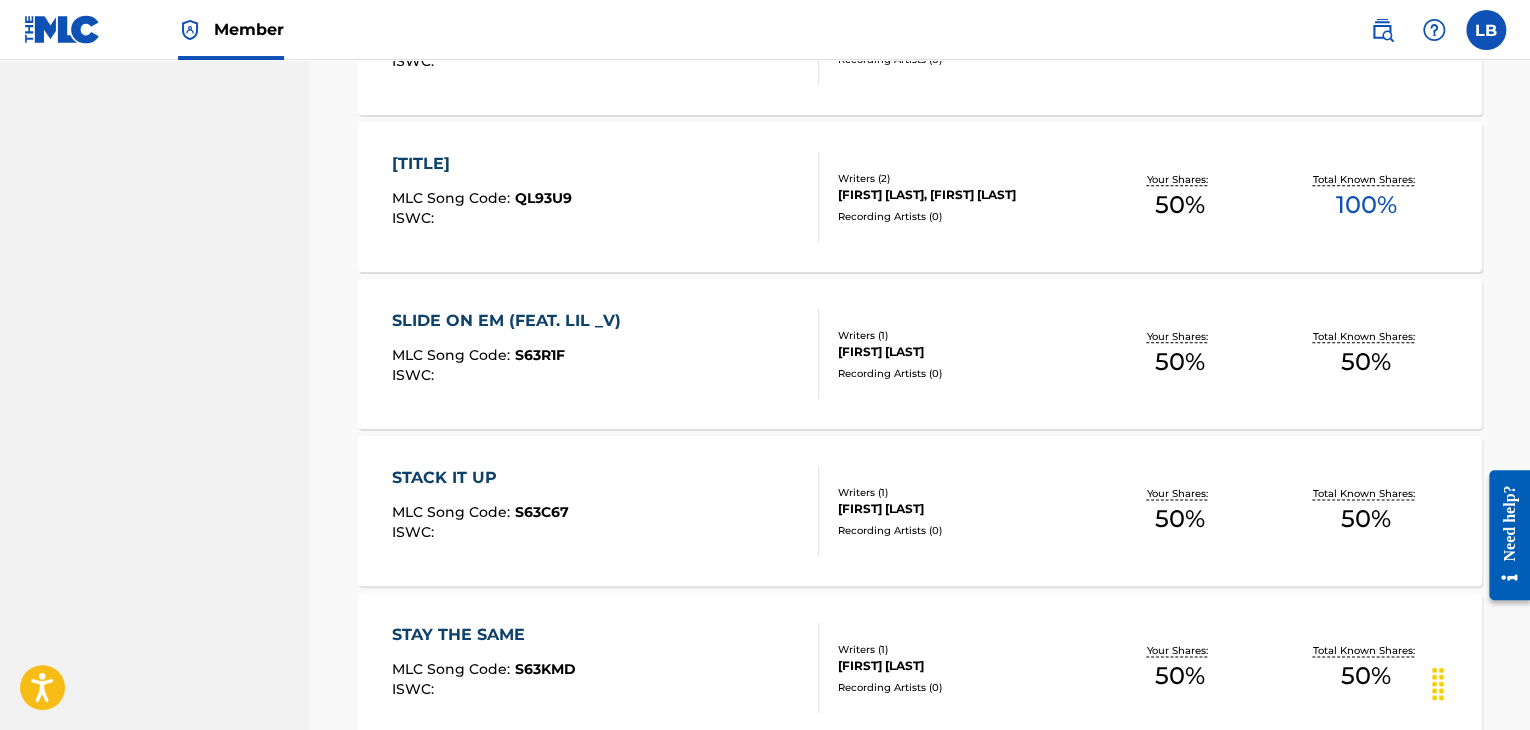scroll, scrollTop: 1098, scrollLeft: 0, axis: vertical 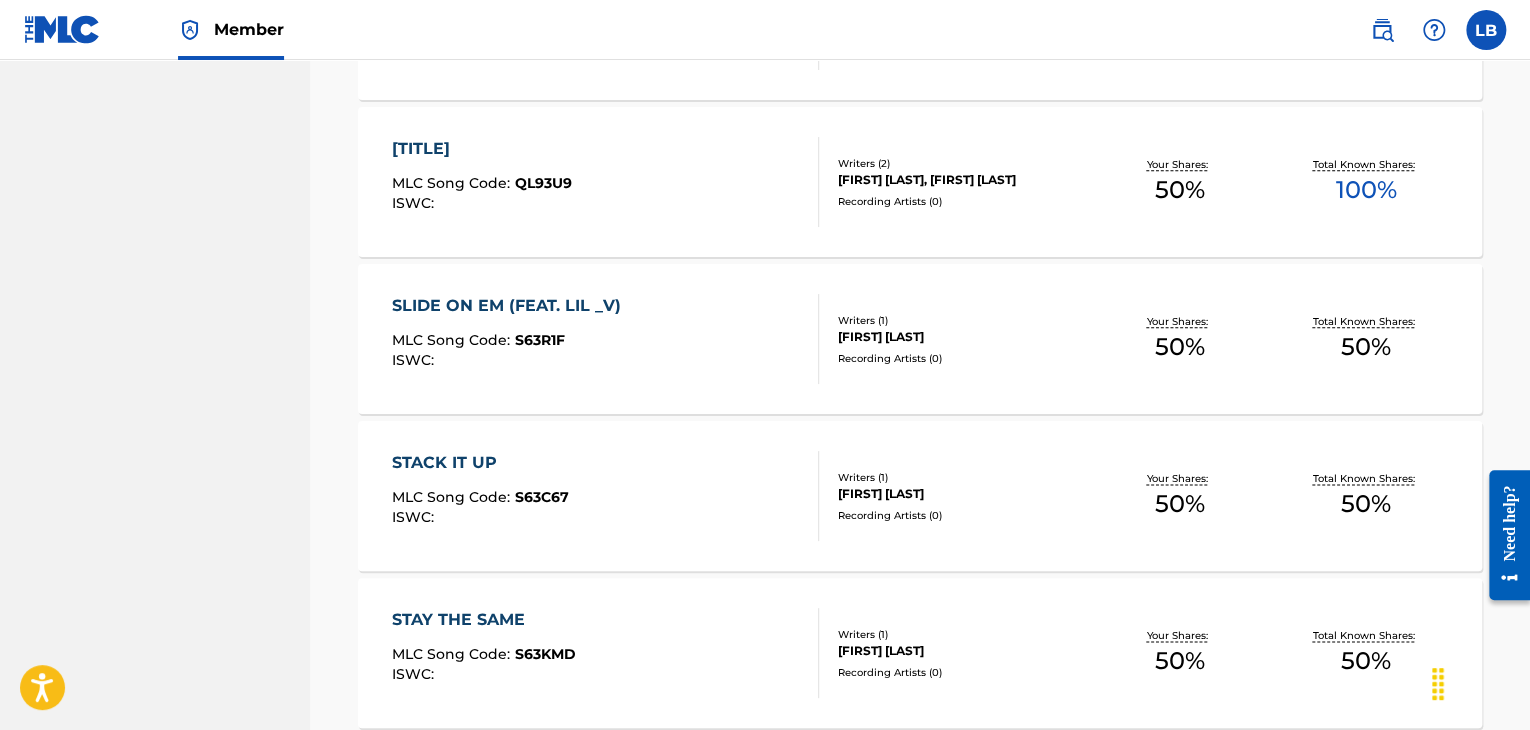 click on "SLIDE ON EM (FEAT. LIL _V)" at bounding box center [511, 306] 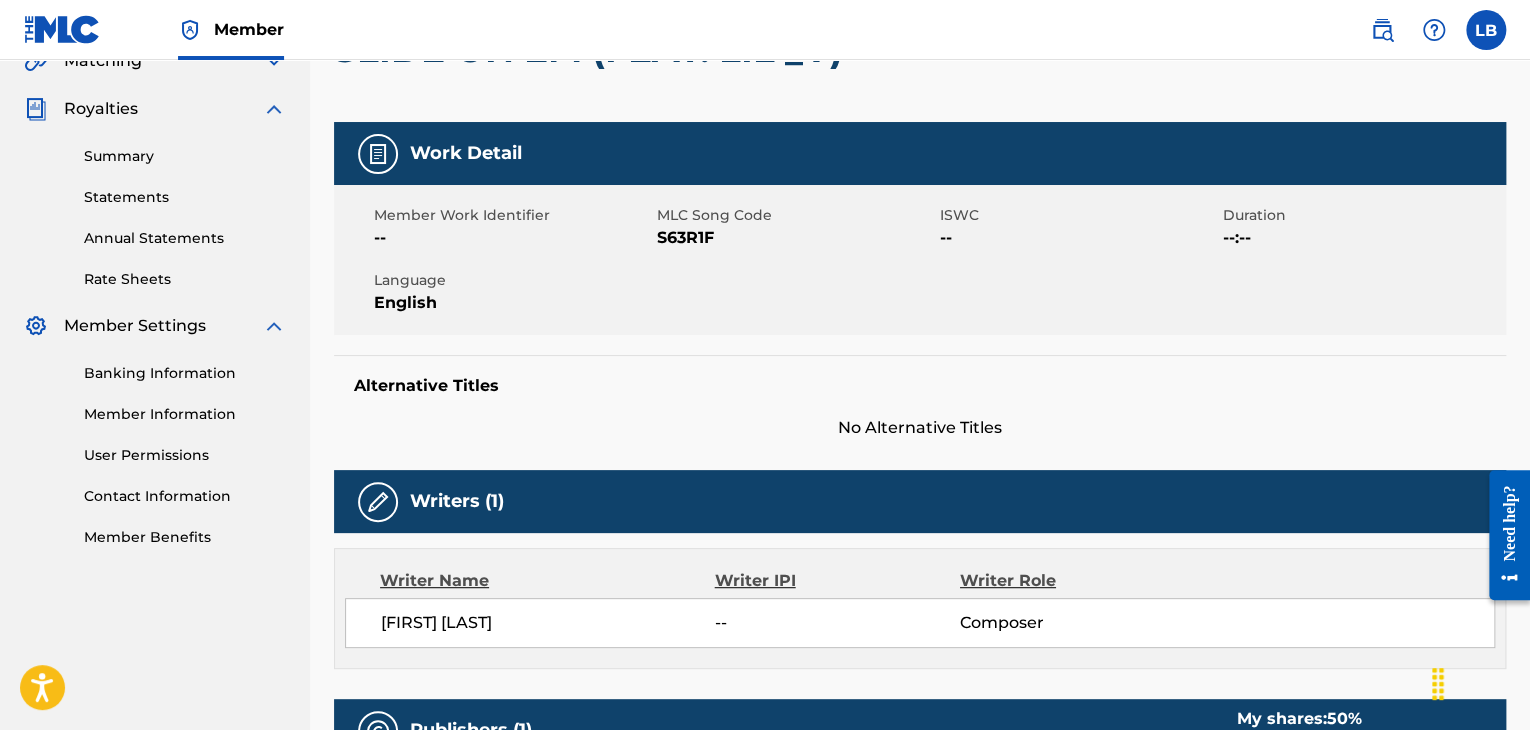 scroll, scrollTop: 10, scrollLeft: 0, axis: vertical 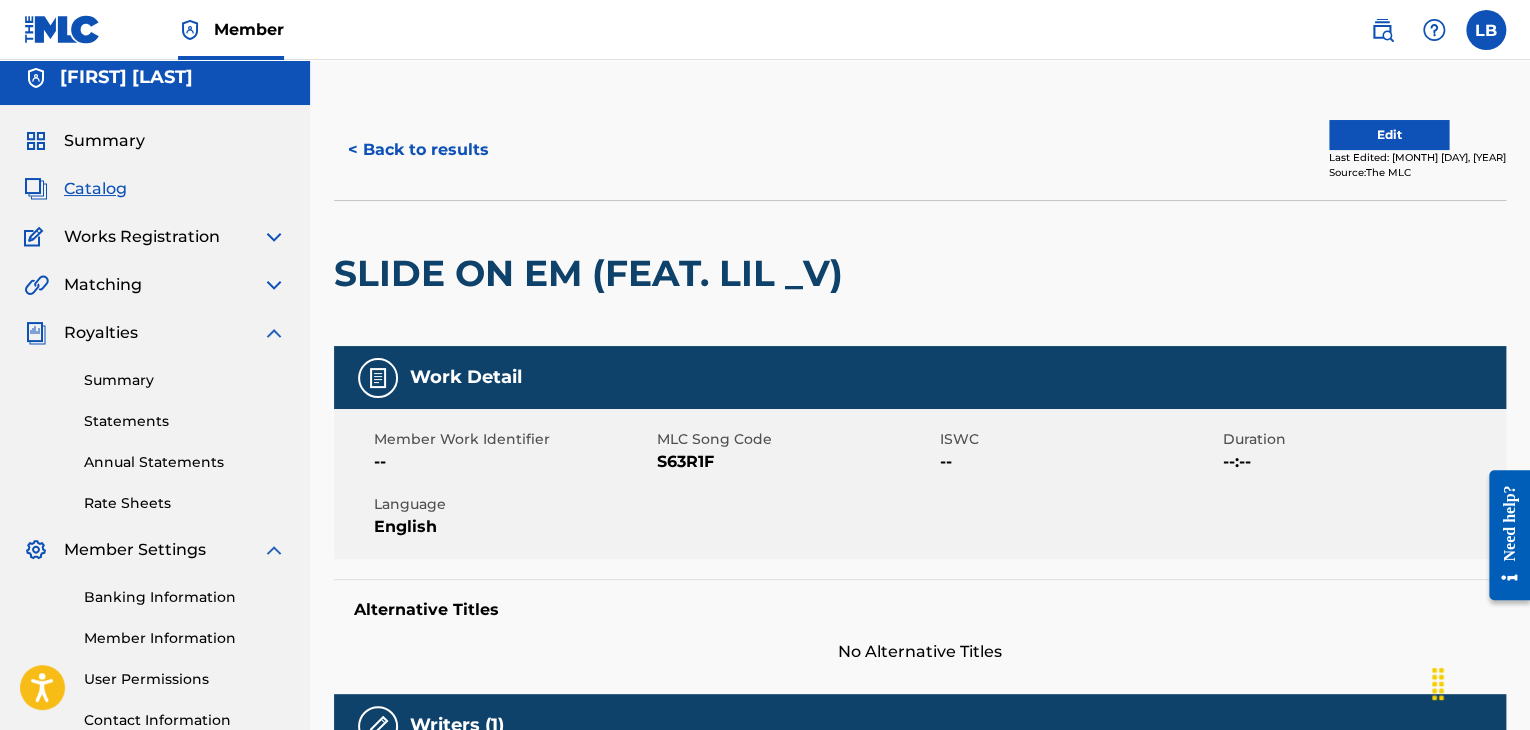 click on "Edit" at bounding box center [1389, 135] 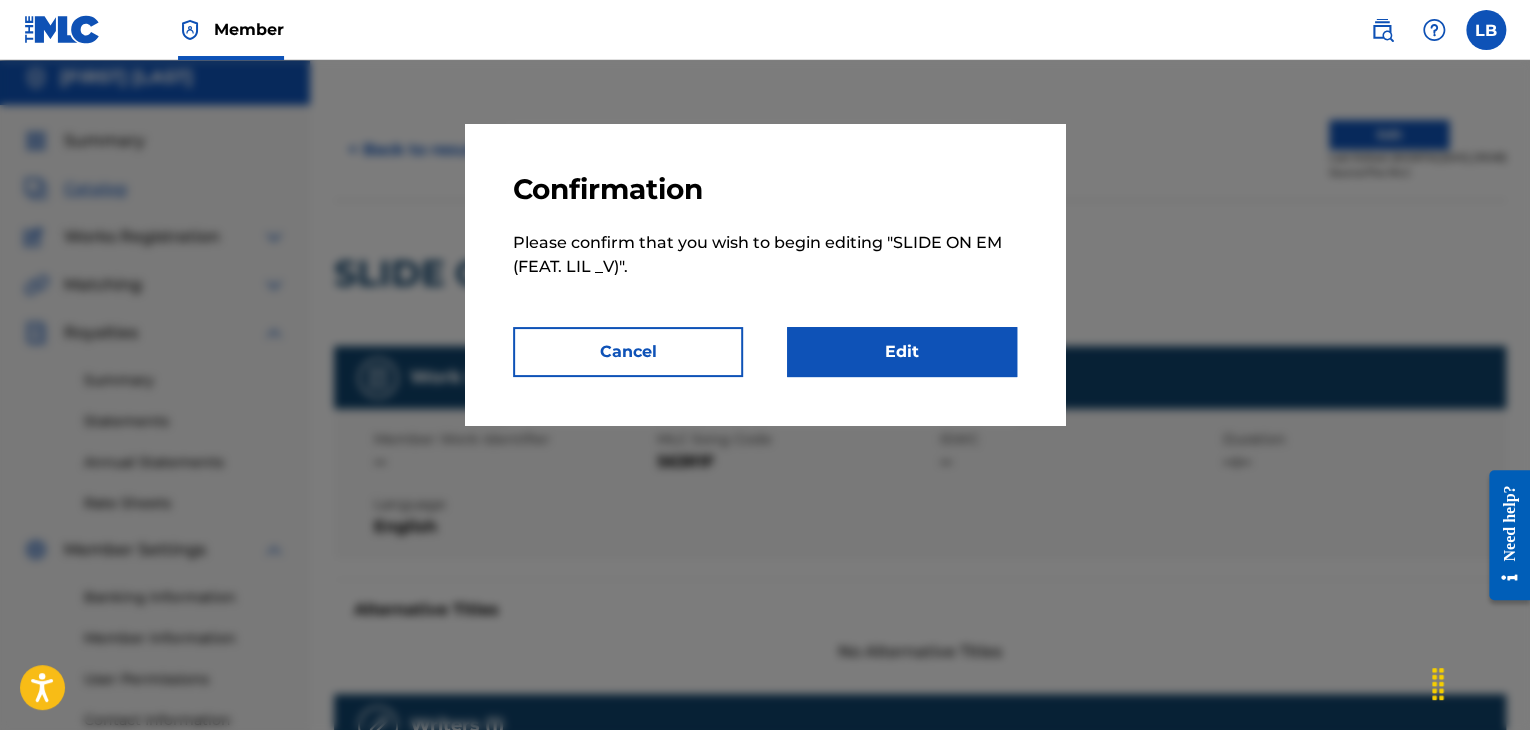 click on "Edit" at bounding box center (902, 352) 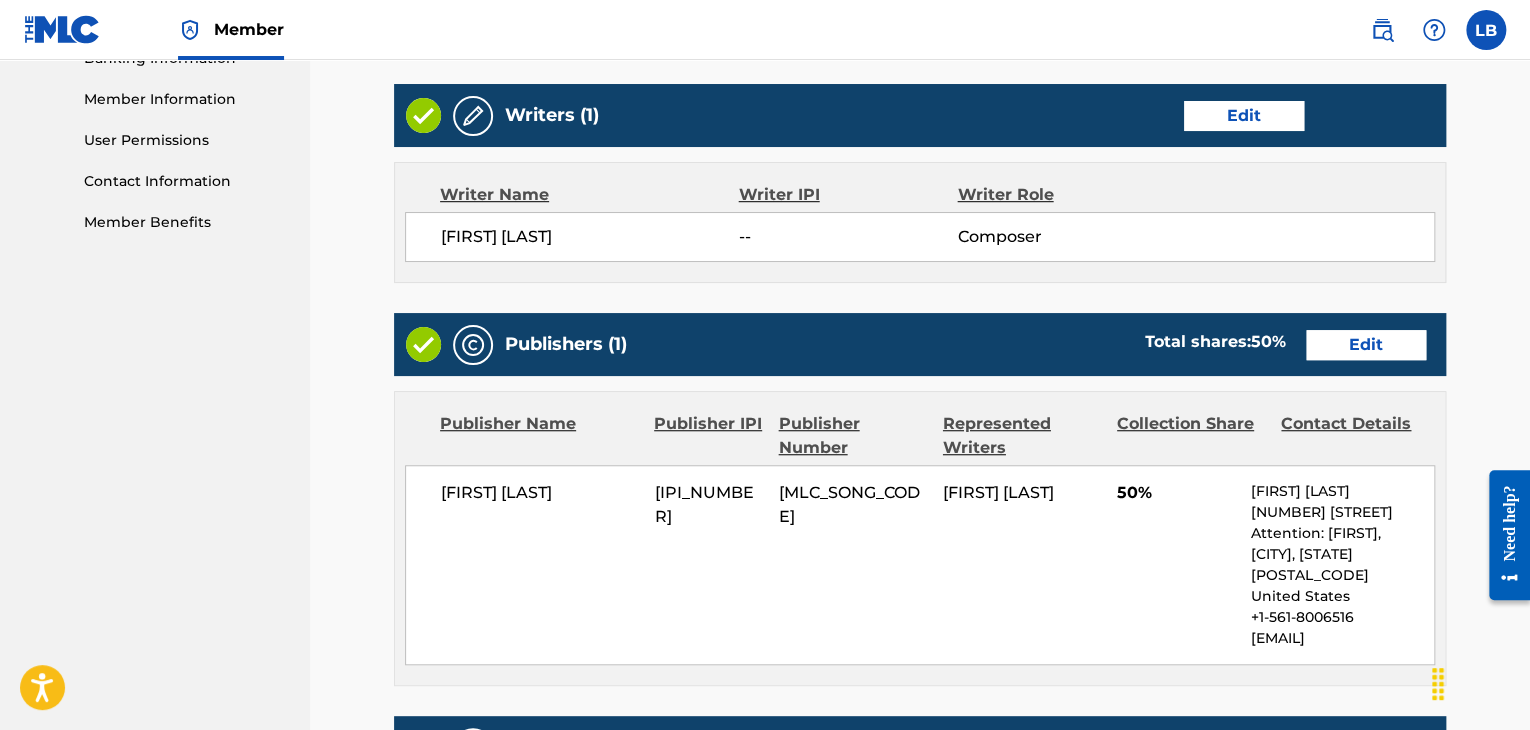 scroll, scrollTop: 560, scrollLeft: 0, axis: vertical 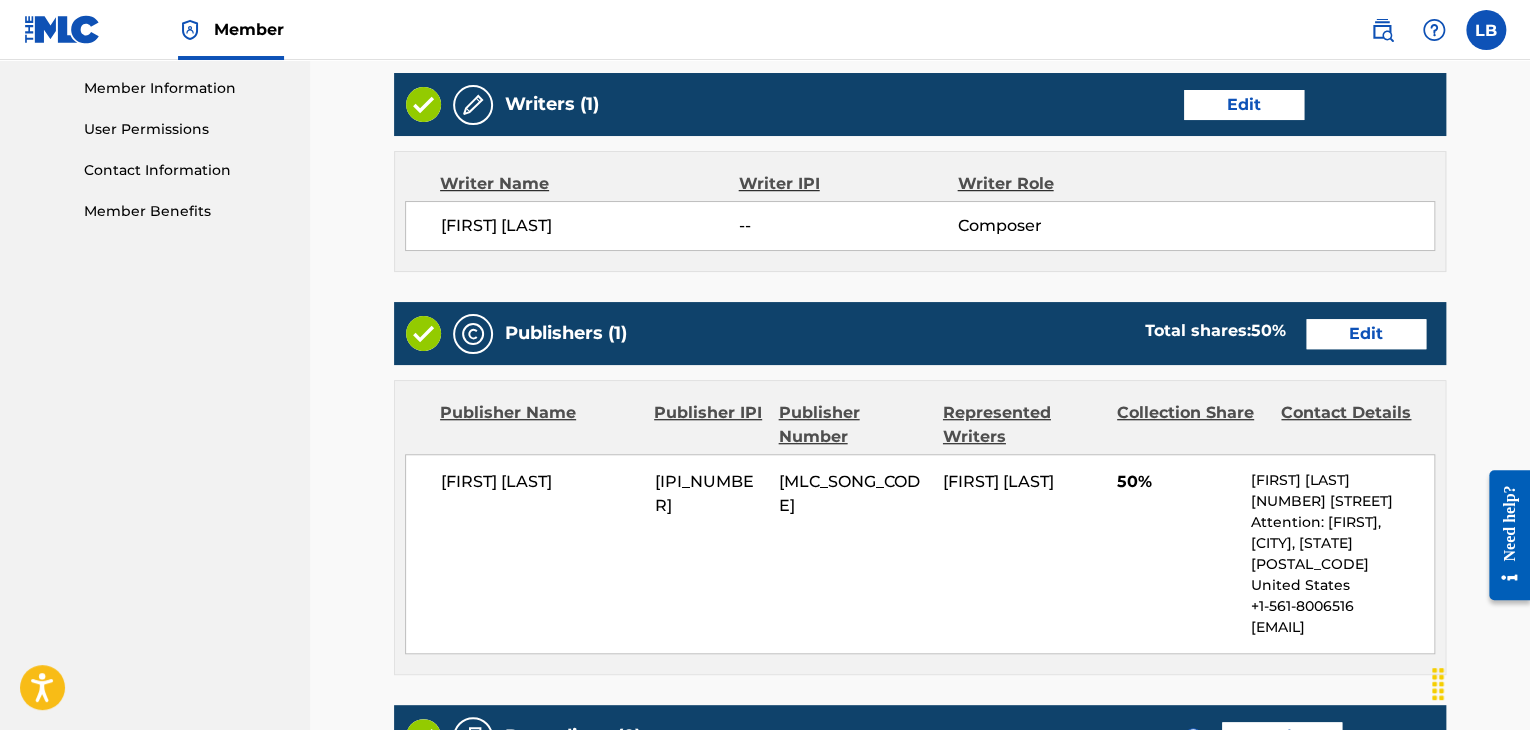 click on "Publishers   (1) Total shares:  50 % Edit" at bounding box center (920, 333) 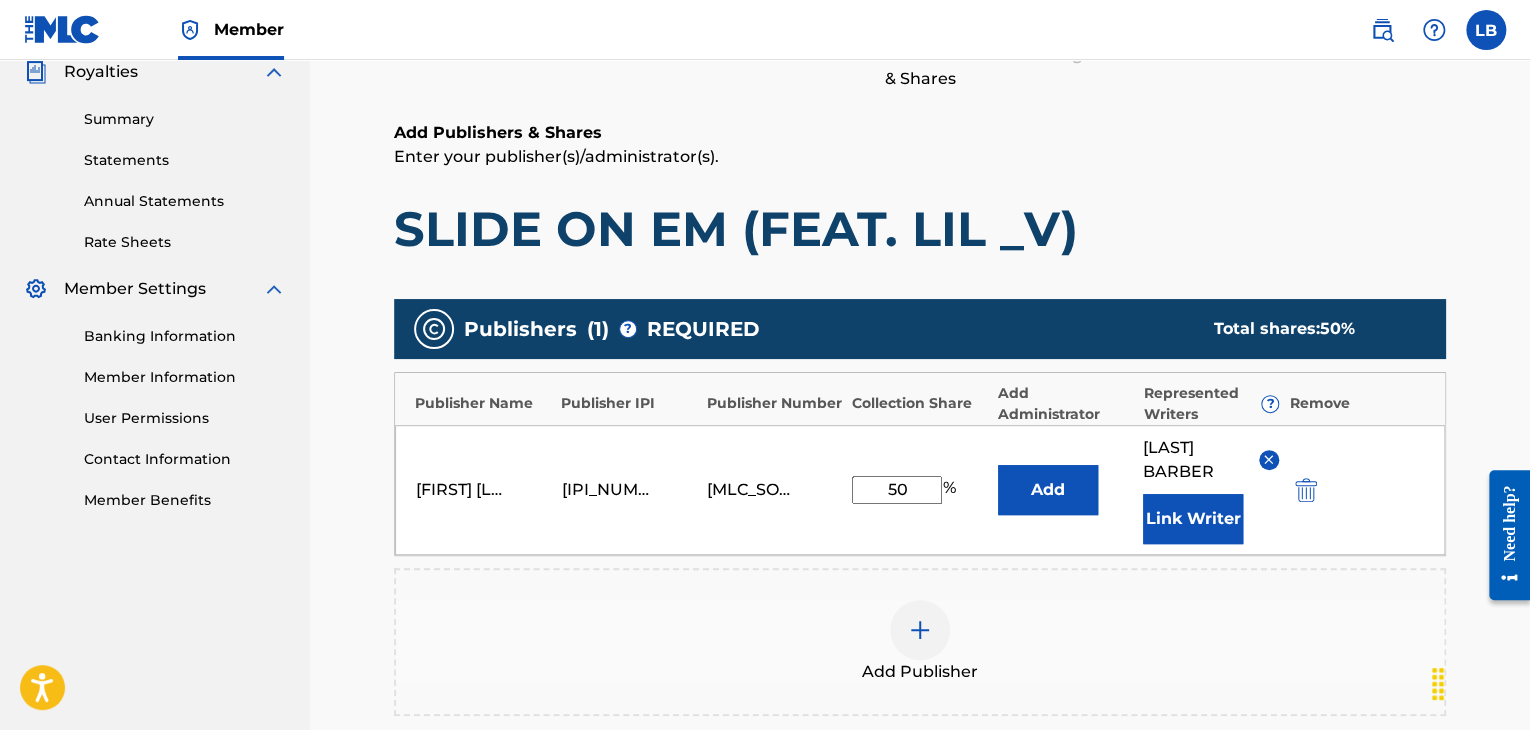 scroll, scrollTop: 274, scrollLeft: 0, axis: vertical 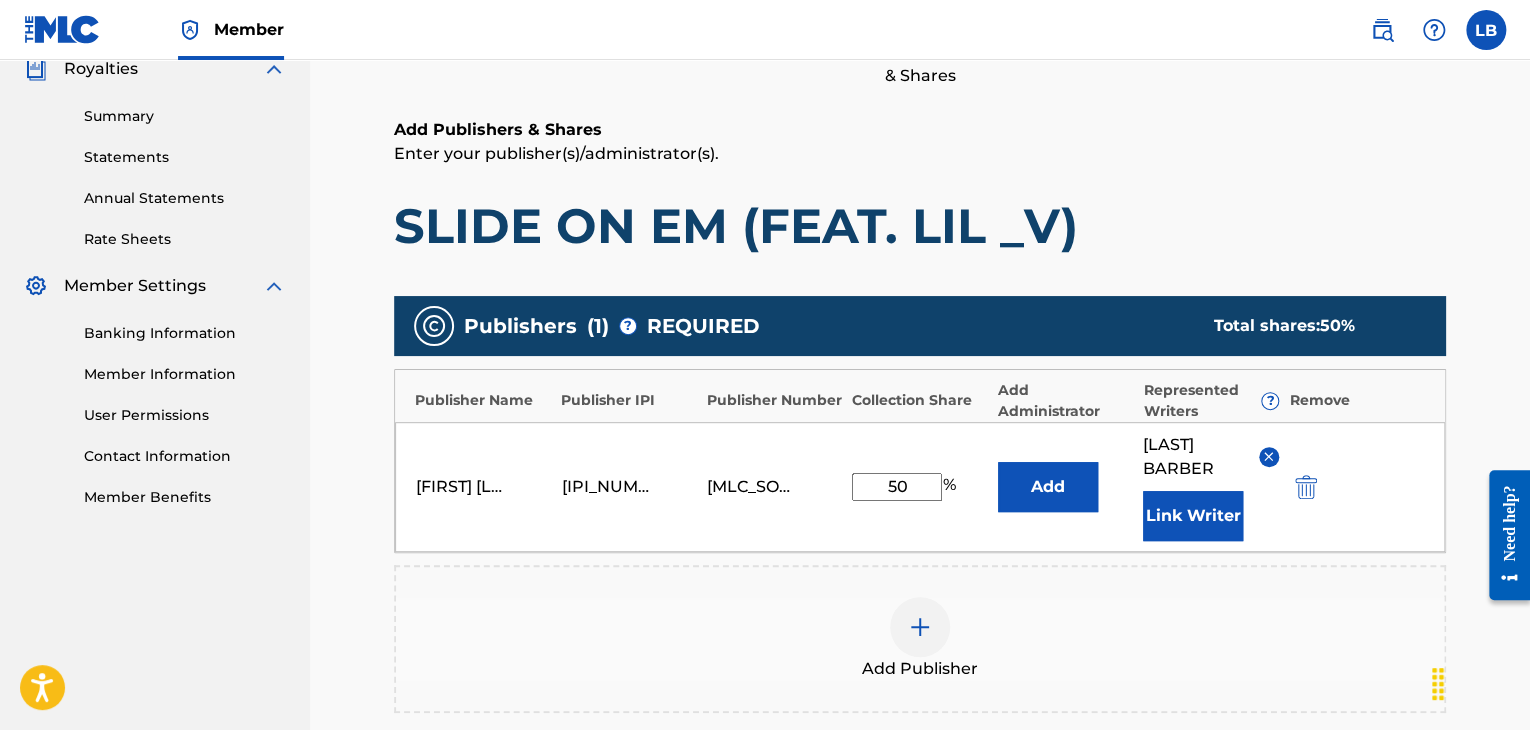 click on "50" at bounding box center (897, 487) 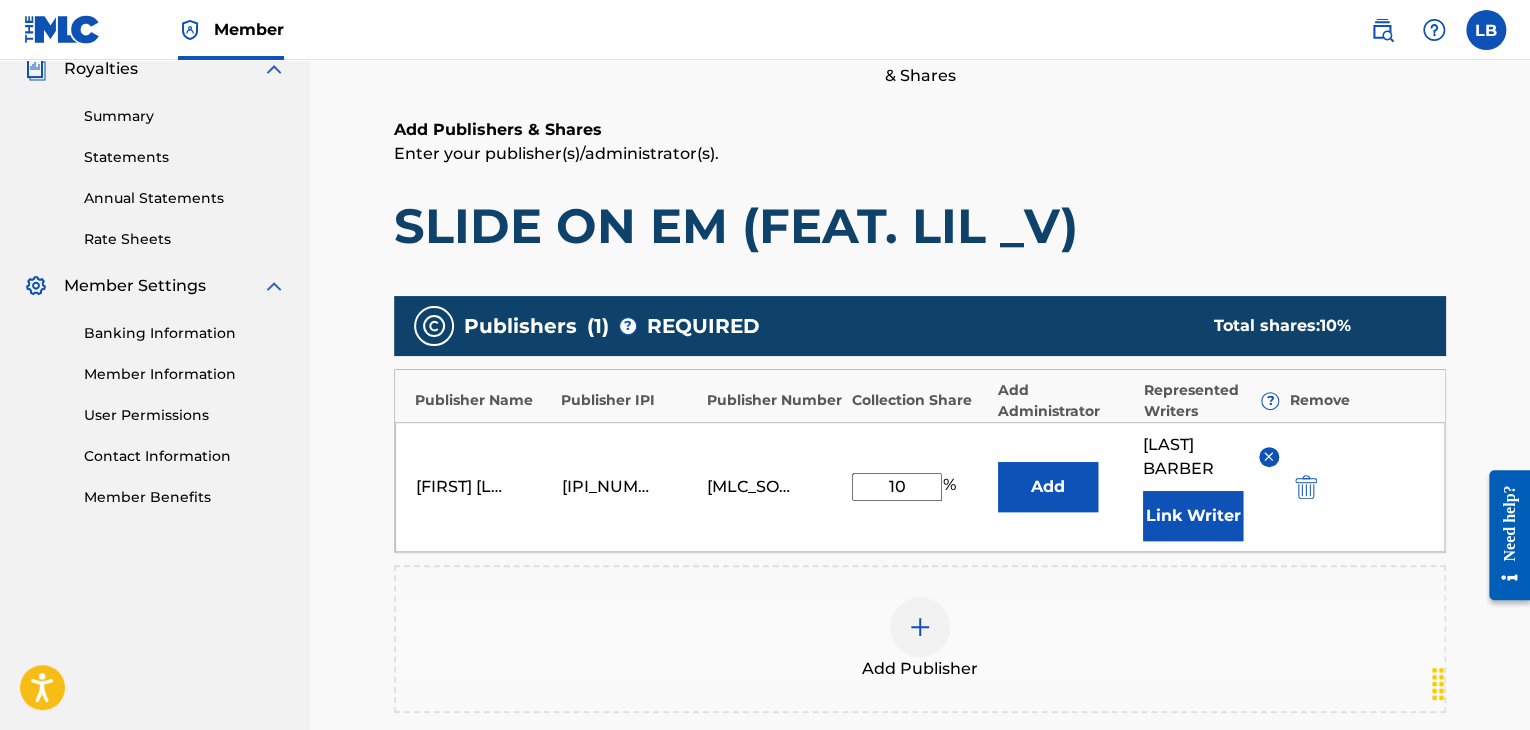 type on "100" 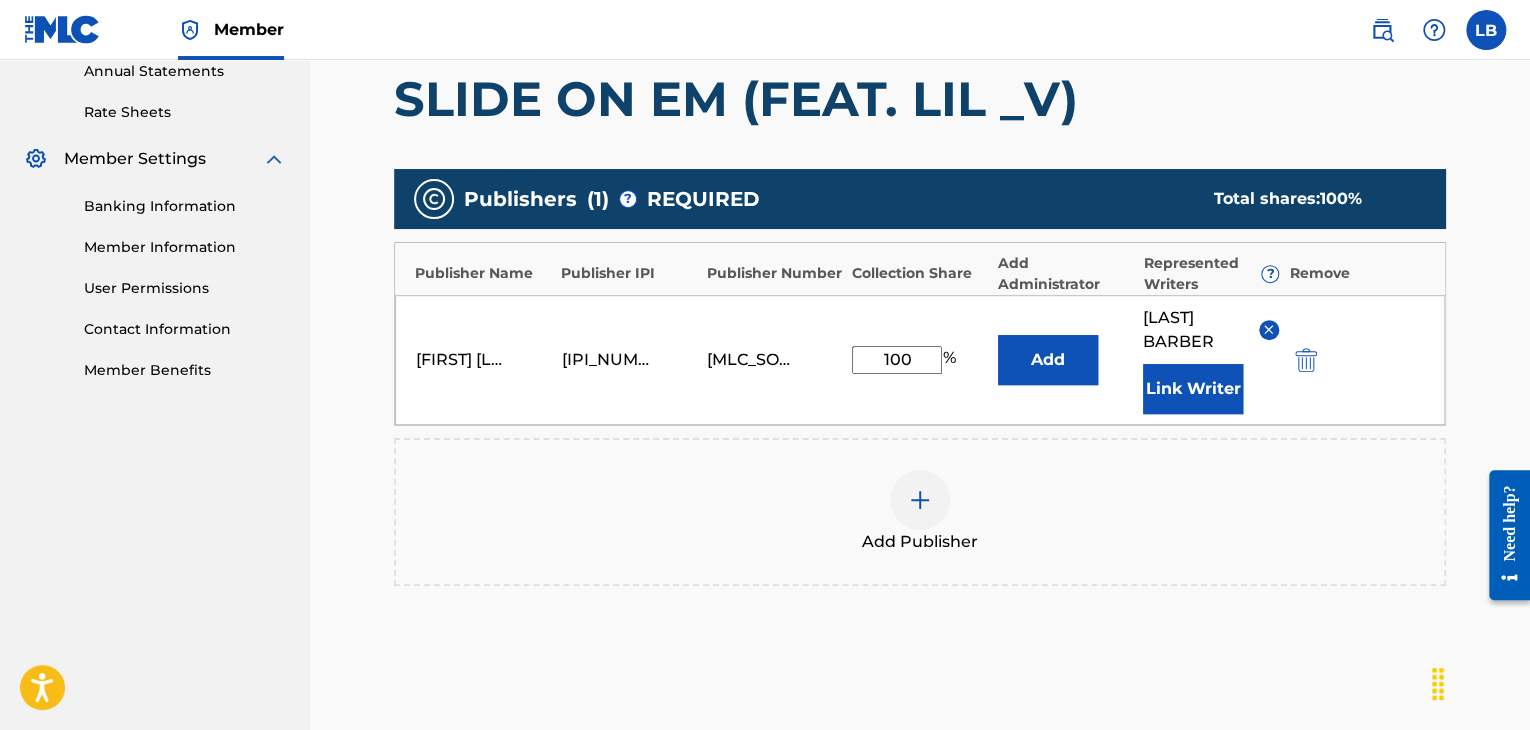 scroll, scrollTop: 508, scrollLeft: 0, axis: vertical 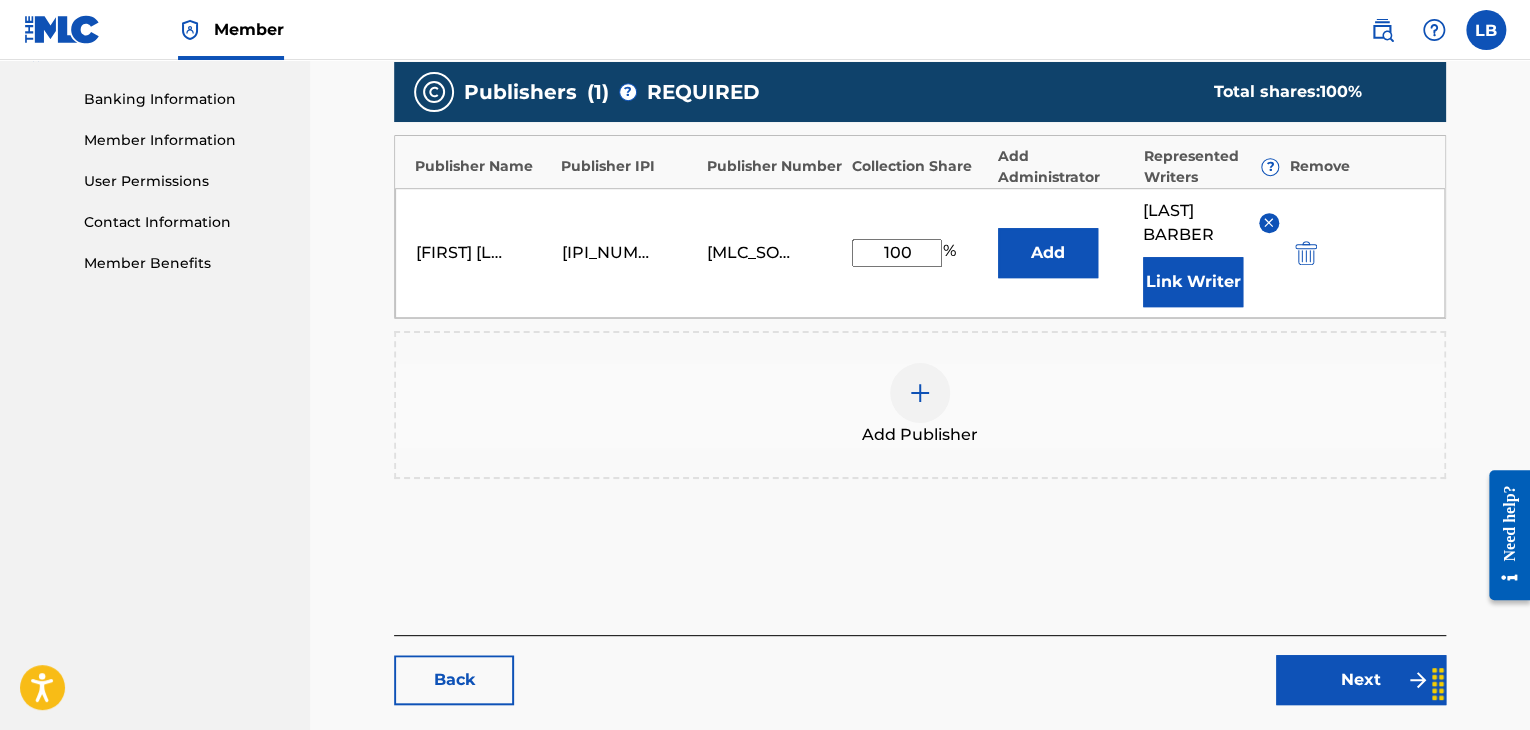 click on "Next" at bounding box center [1361, 680] 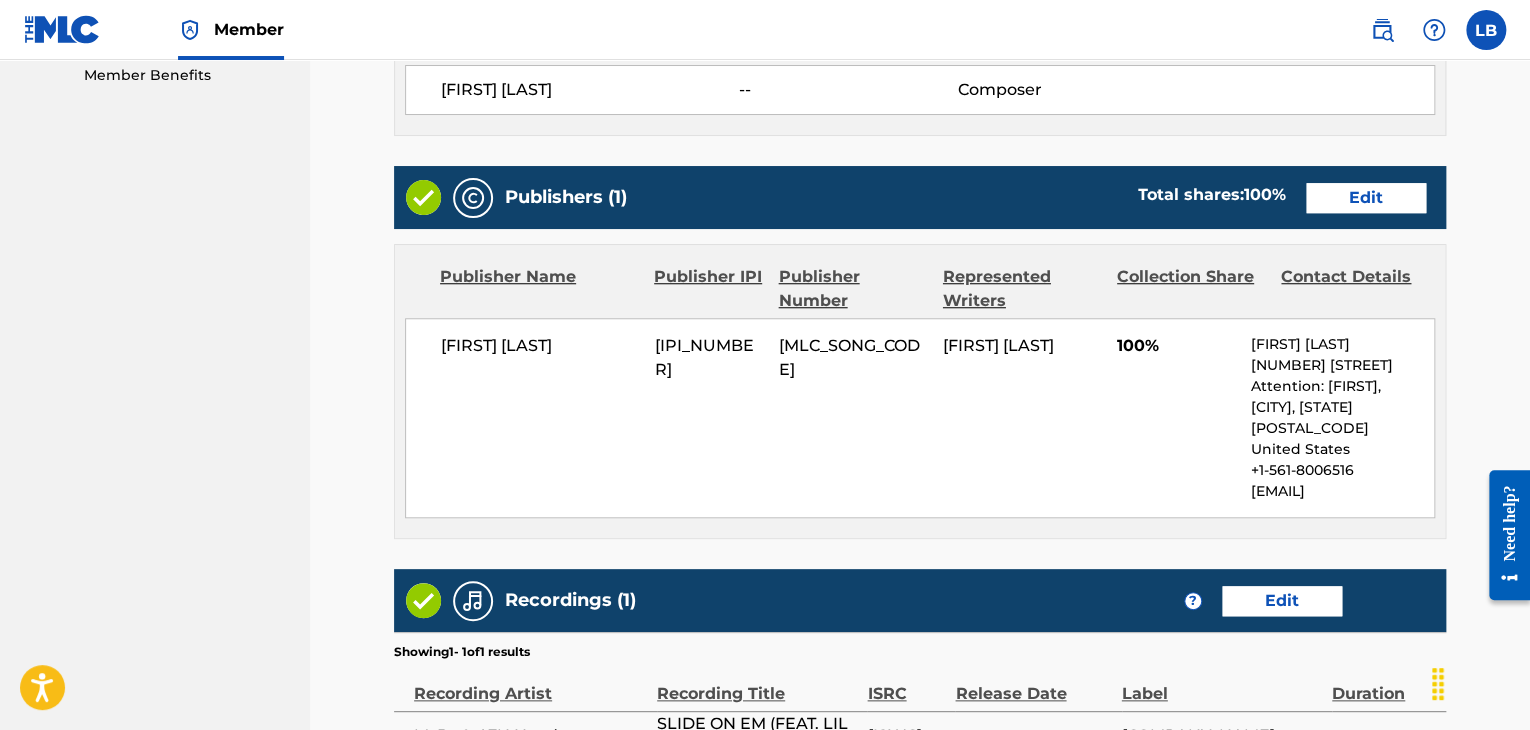 scroll, scrollTop: 895, scrollLeft: 0, axis: vertical 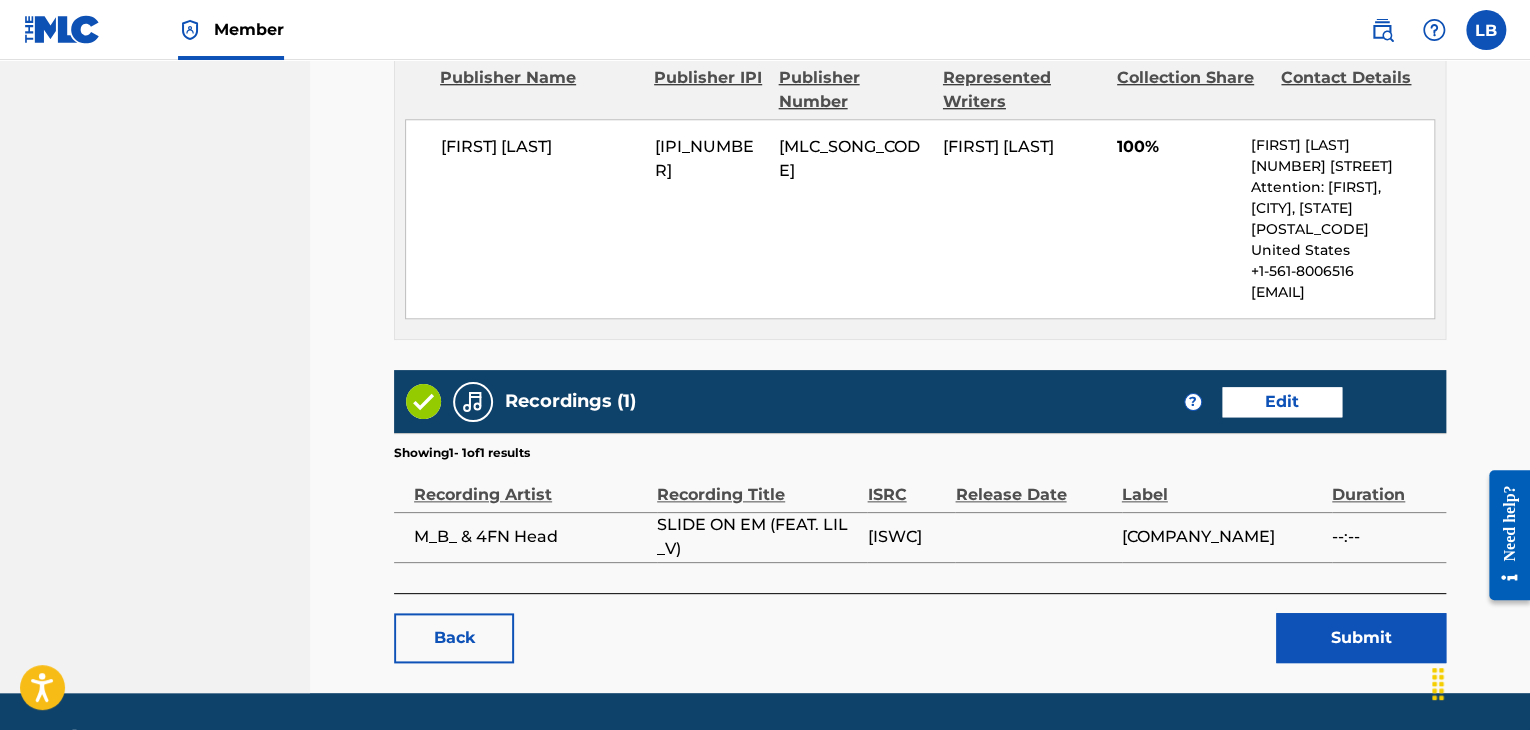 click on "Submit" at bounding box center (1361, 638) 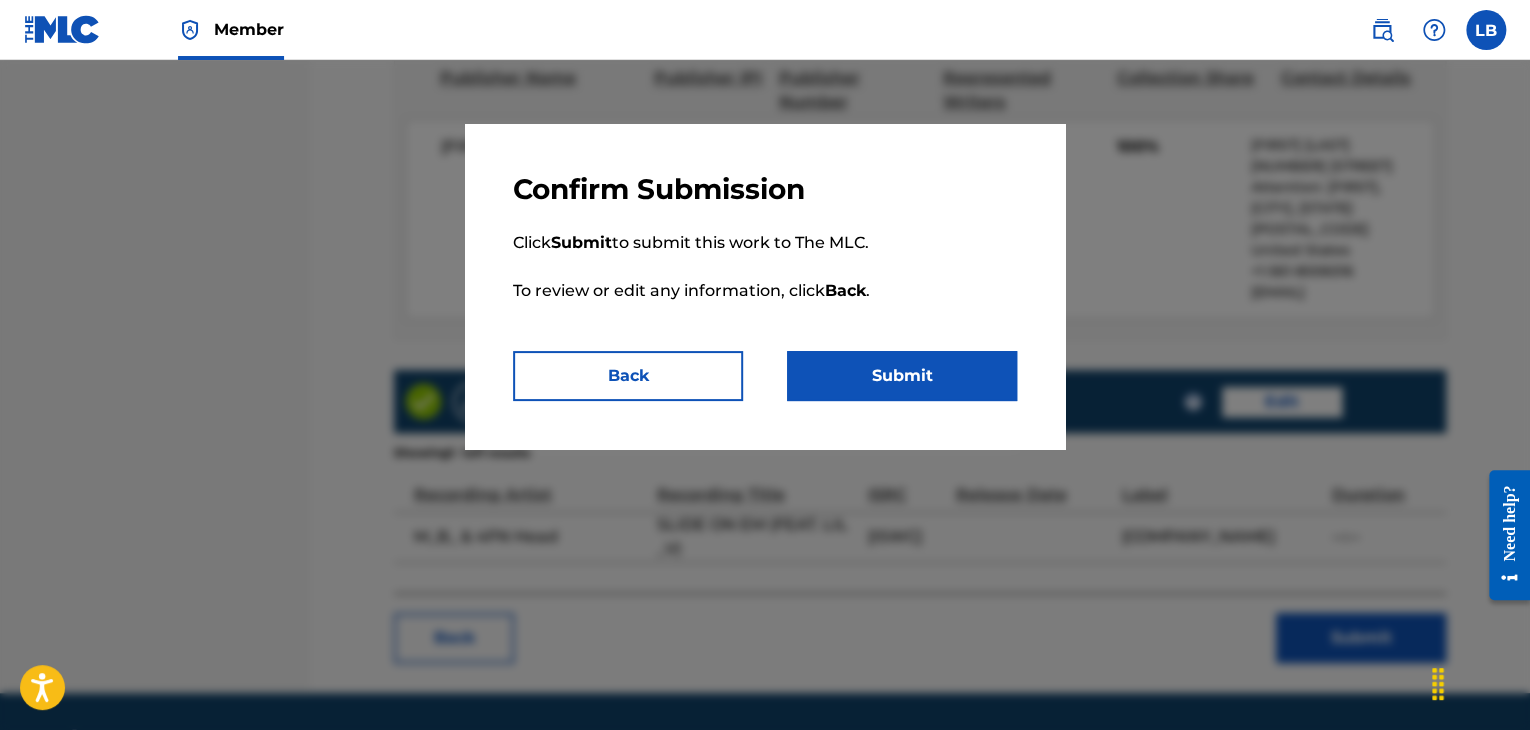 click on "Submit" at bounding box center (902, 376) 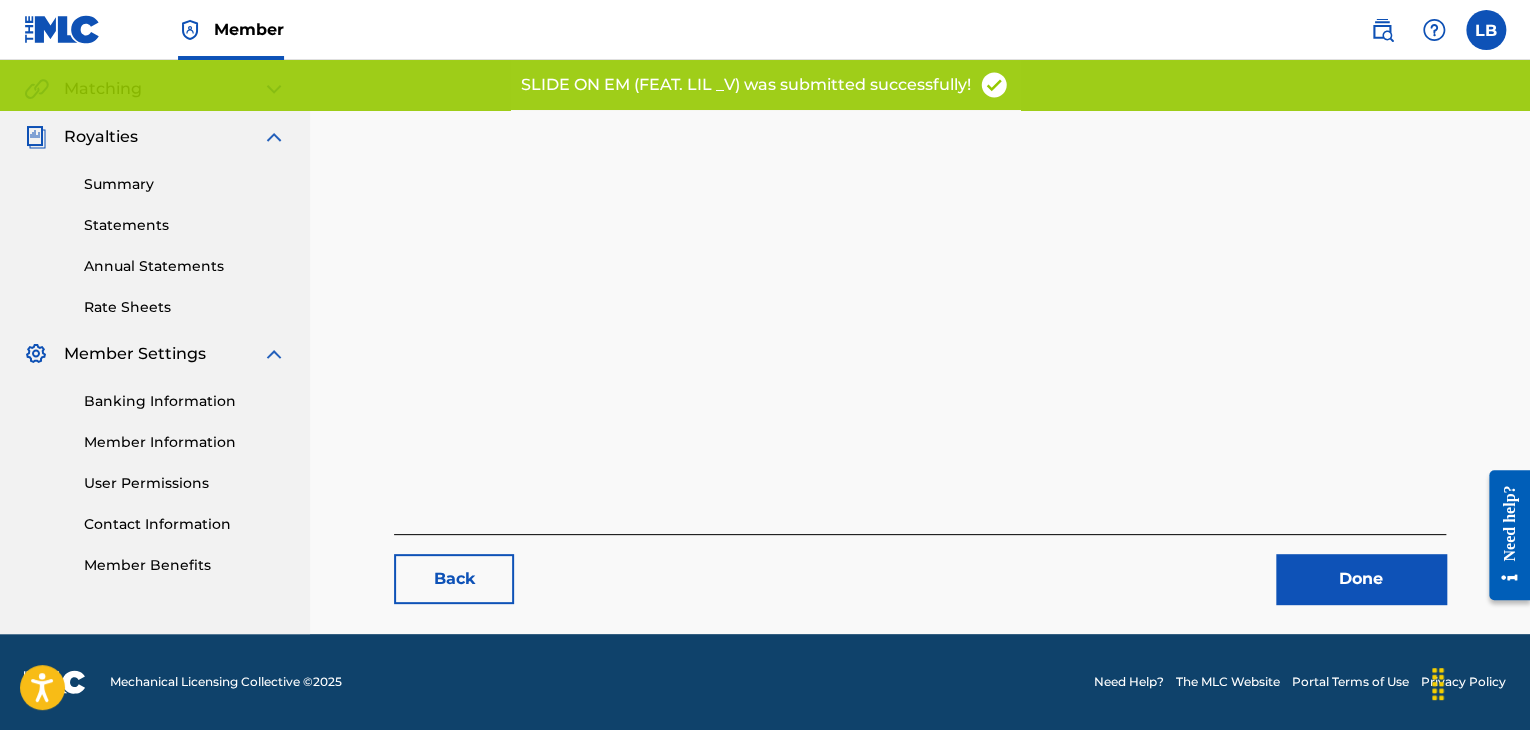 scroll, scrollTop: 0, scrollLeft: 0, axis: both 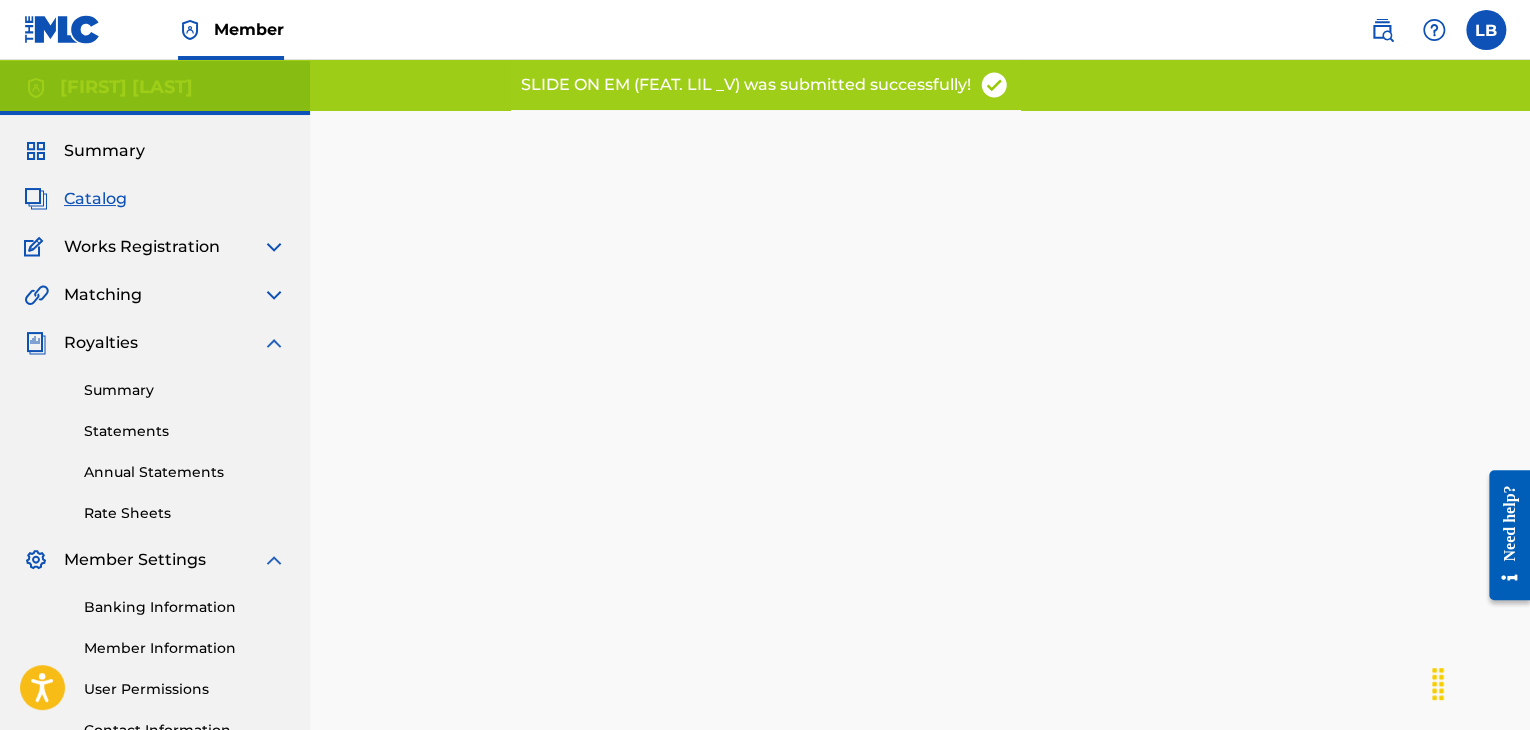 click on "Catalog" at bounding box center (95, 199) 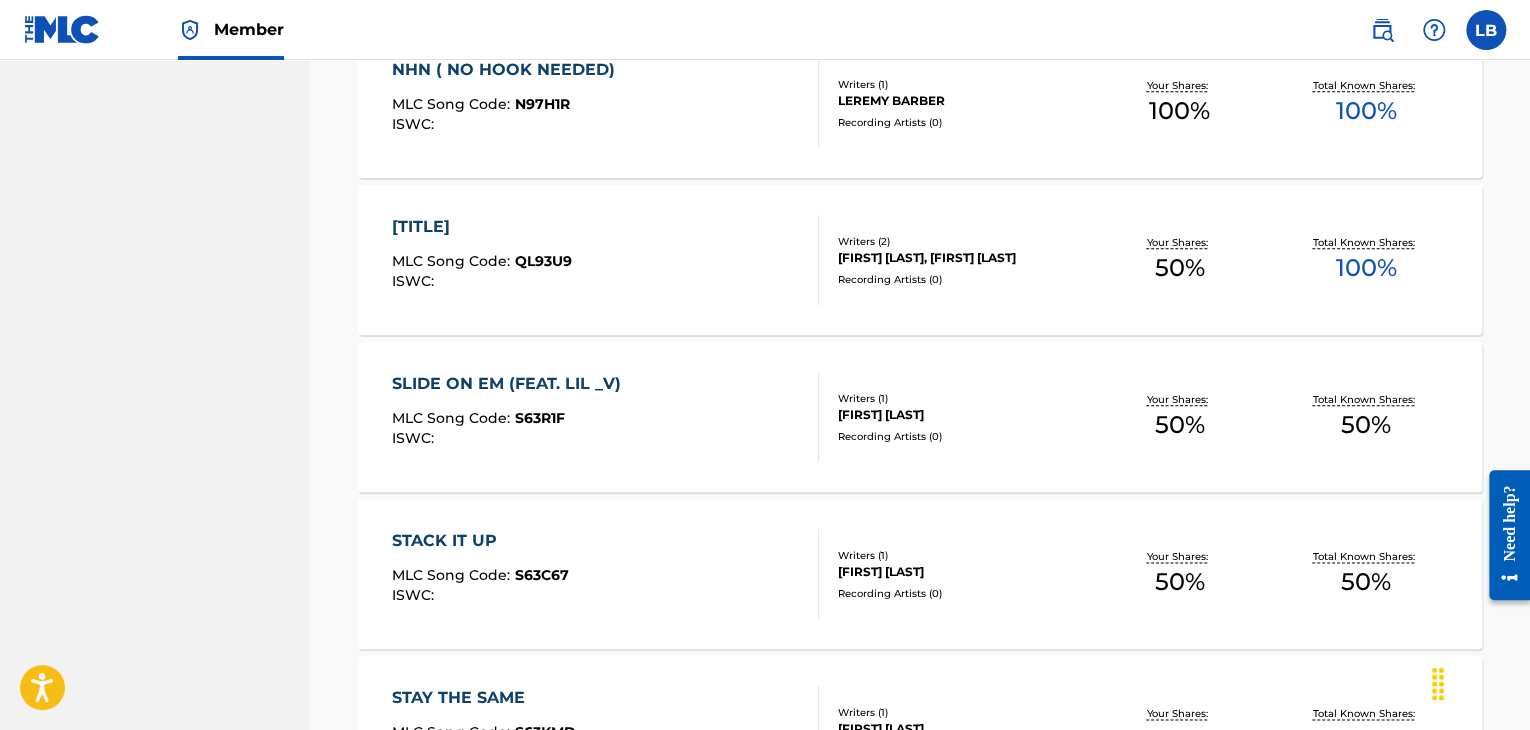 scroll, scrollTop: 1011, scrollLeft: 0, axis: vertical 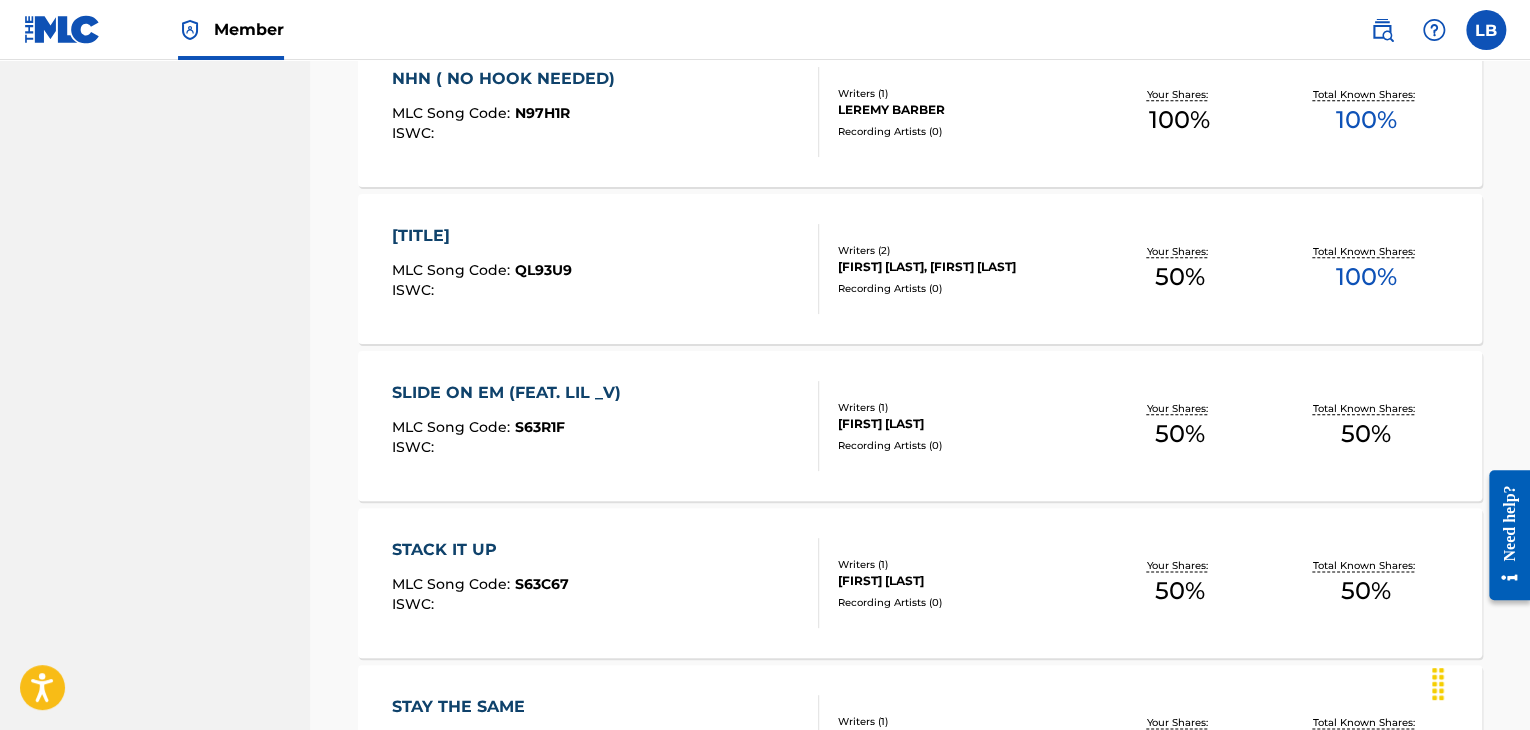 click on "[TITLE]" at bounding box center (482, 236) 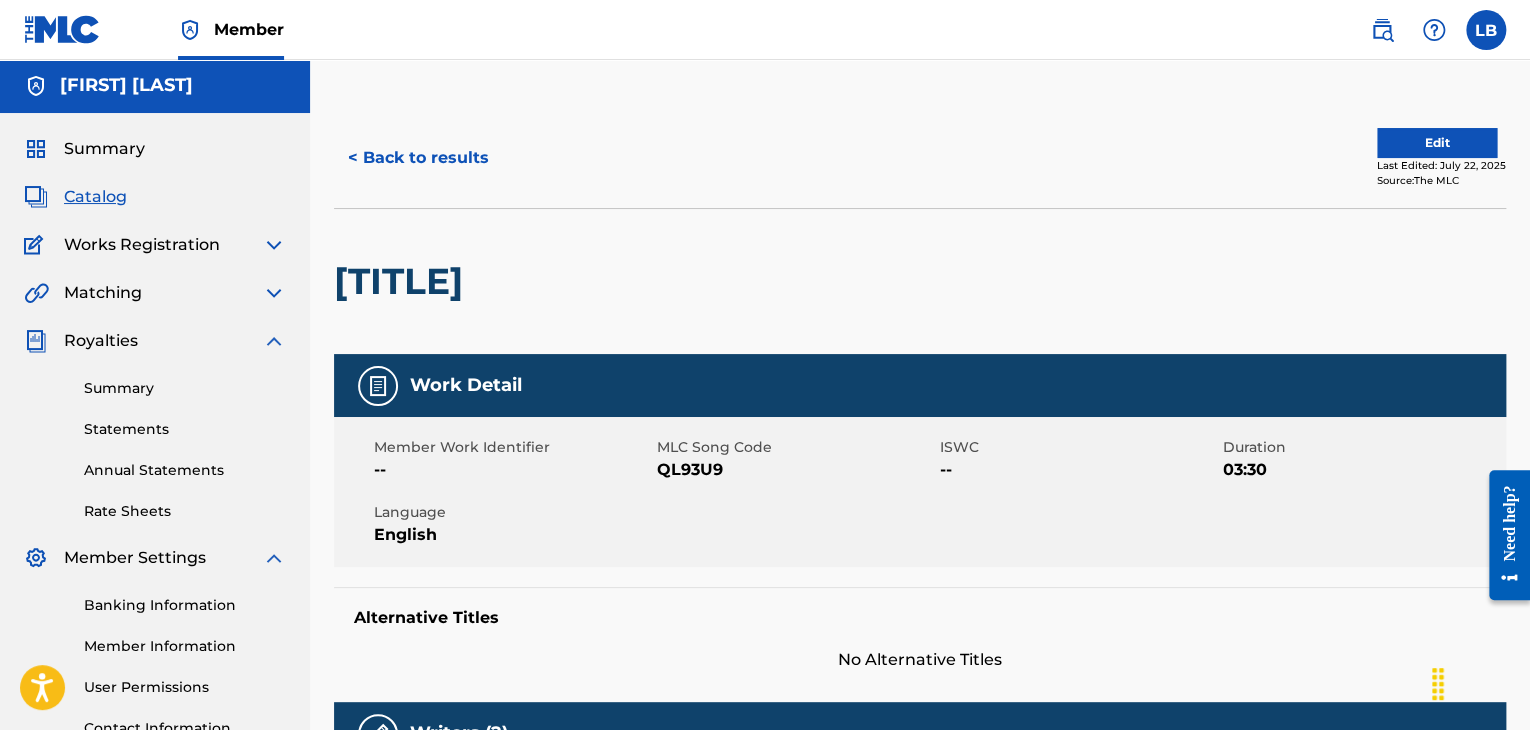 scroll, scrollTop: 0, scrollLeft: 0, axis: both 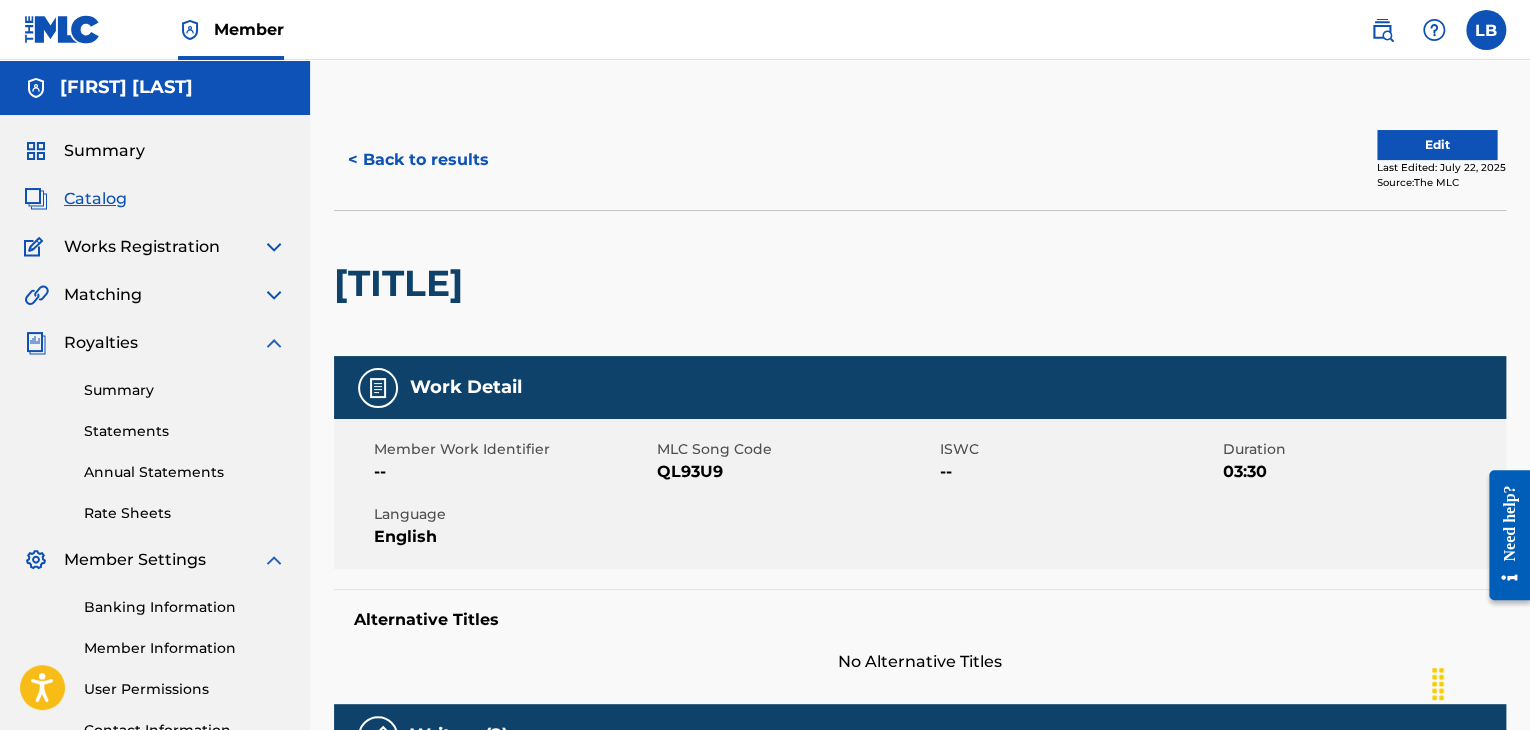 click on "Edit" at bounding box center (1437, 145) 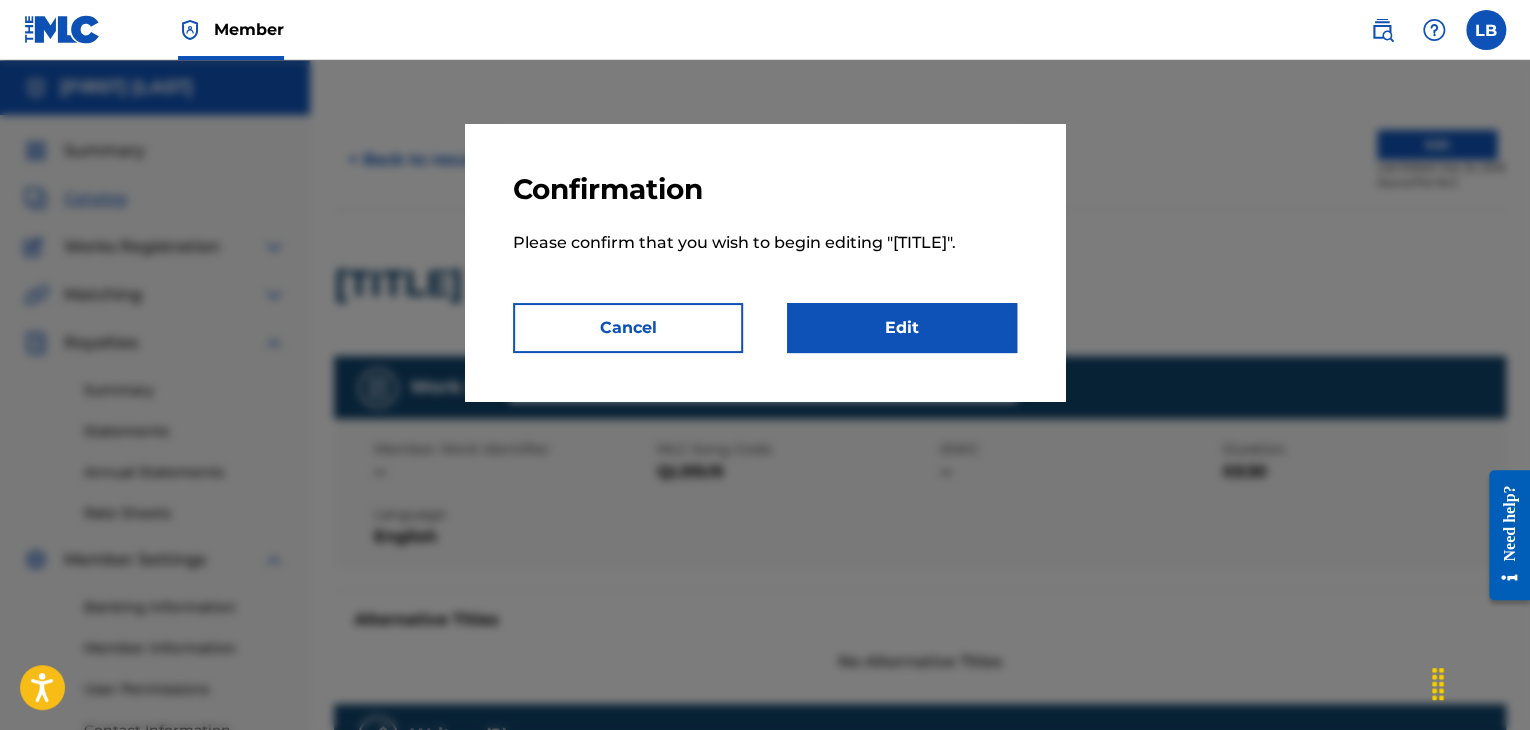 click on "Edit" at bounding box center (902, 328) 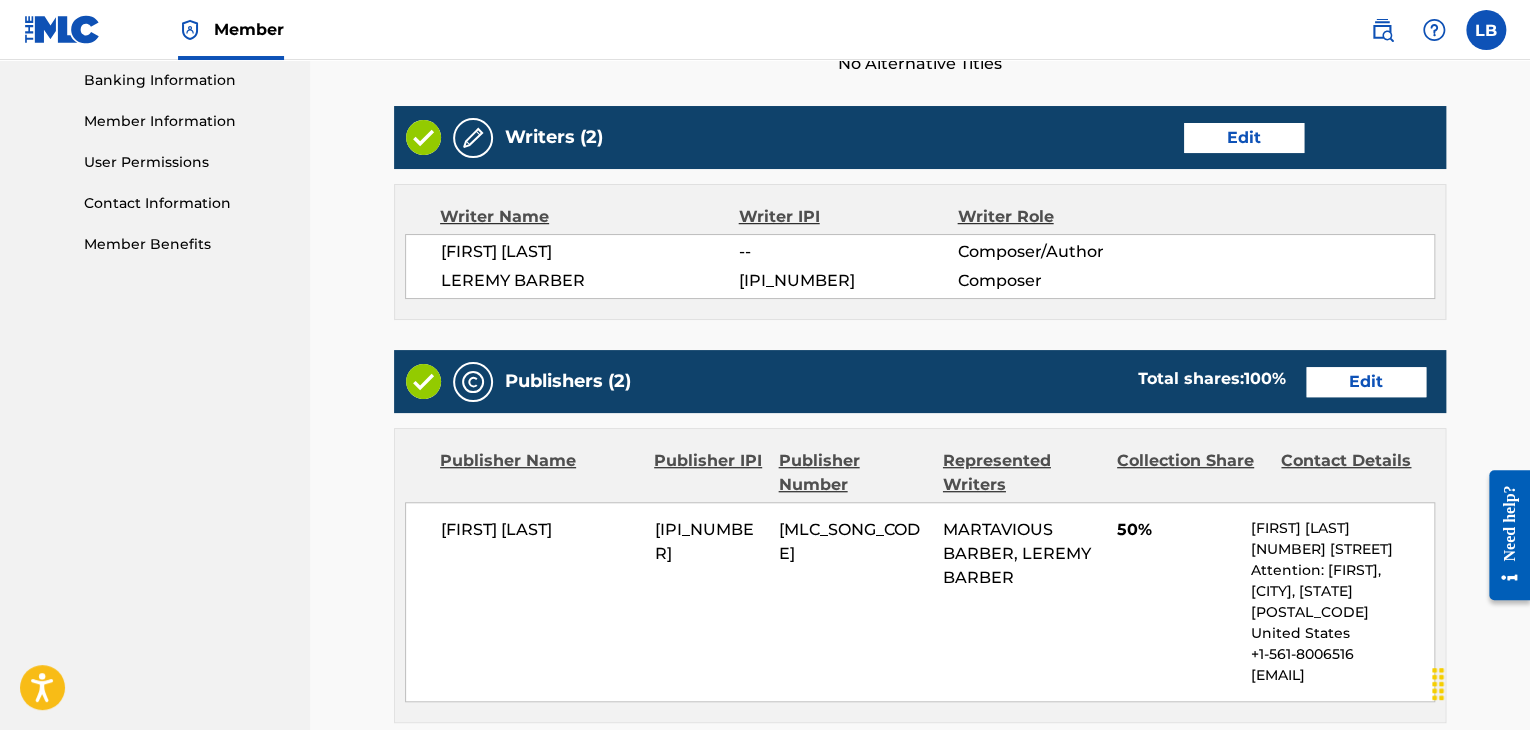 scroll, scrollTop: 528, scrollLeft: 0, axis: vertical 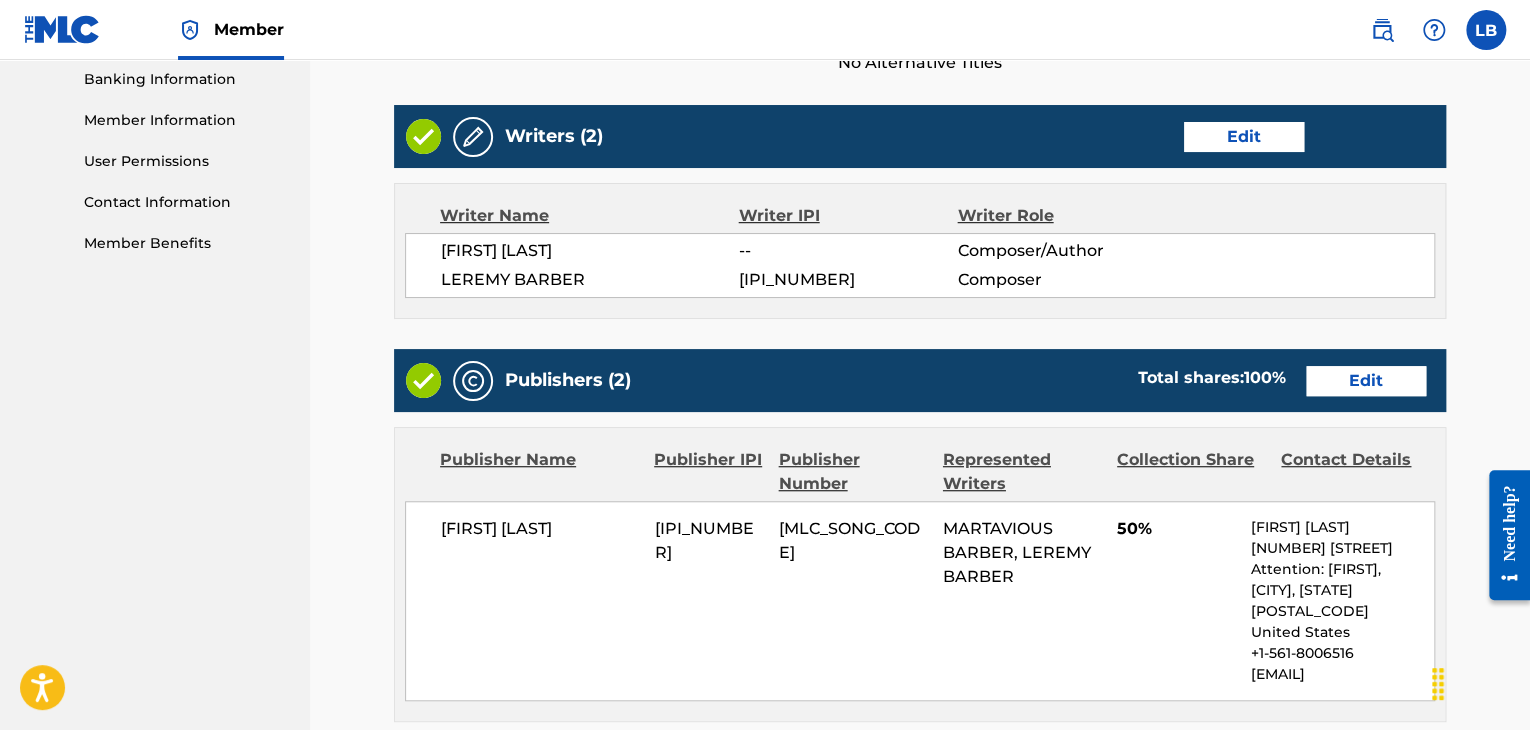 click on "Edit" at bounding box center (1366, 381) 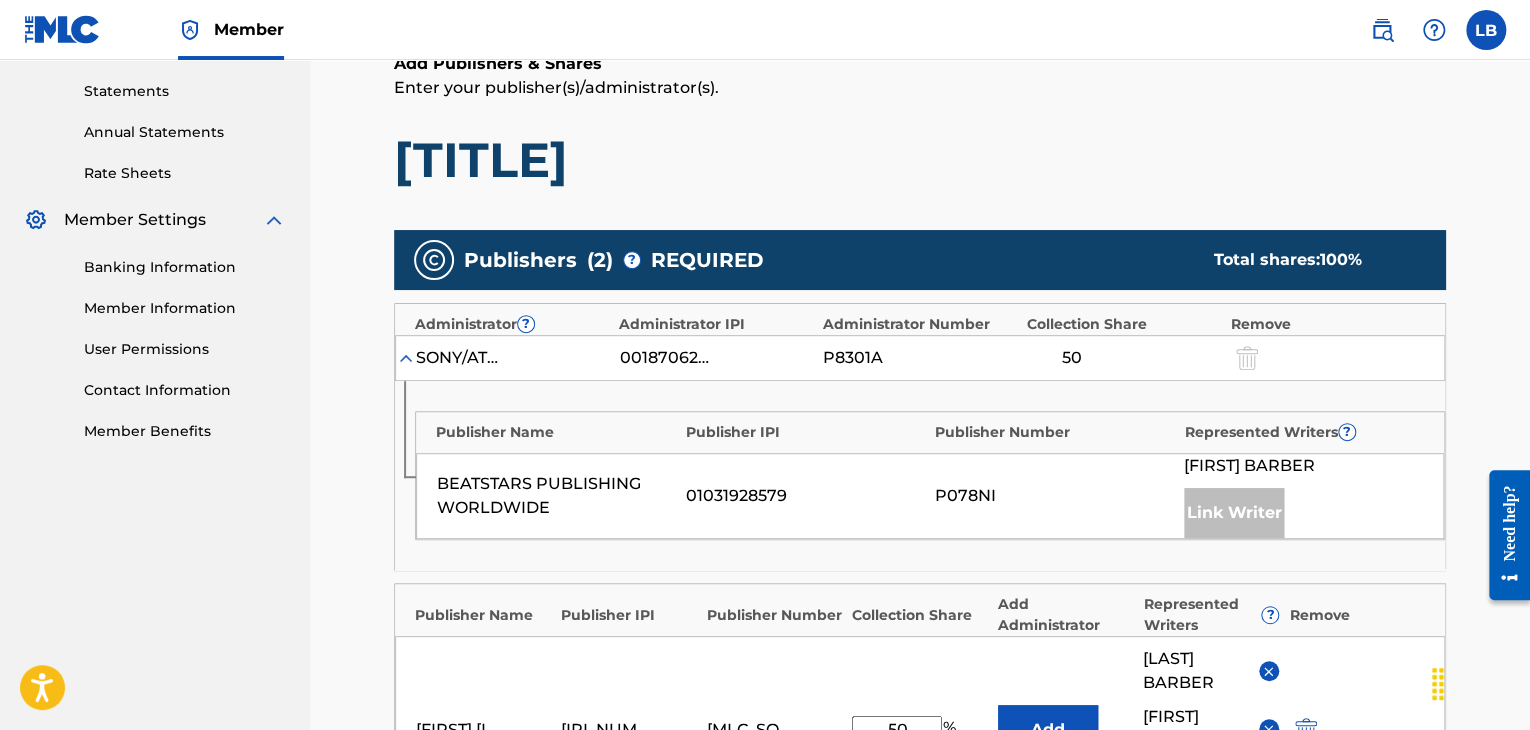 scroll, scrollTop: 440, scrollLeft: 0, axis: vertical 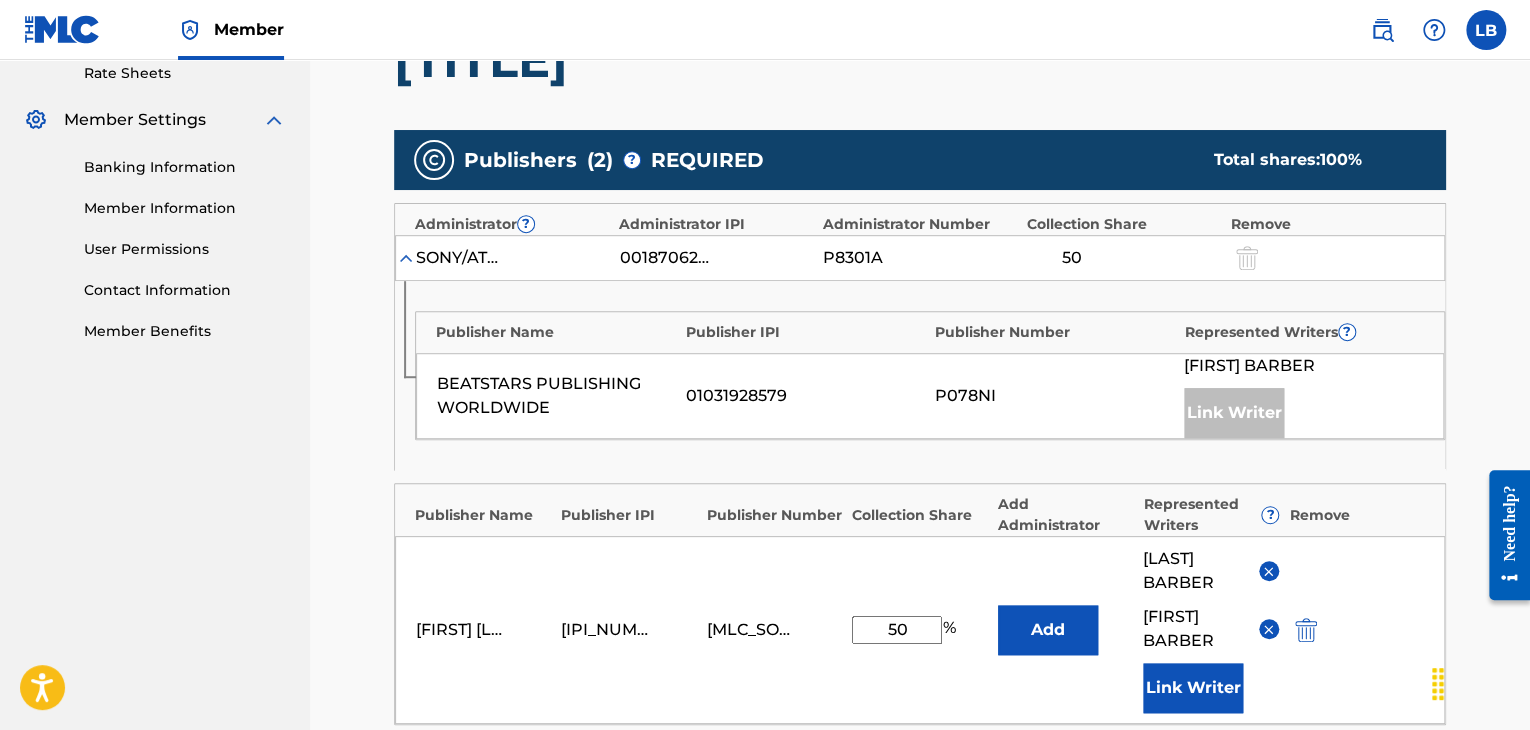 click at bounding box center (1268, 629) 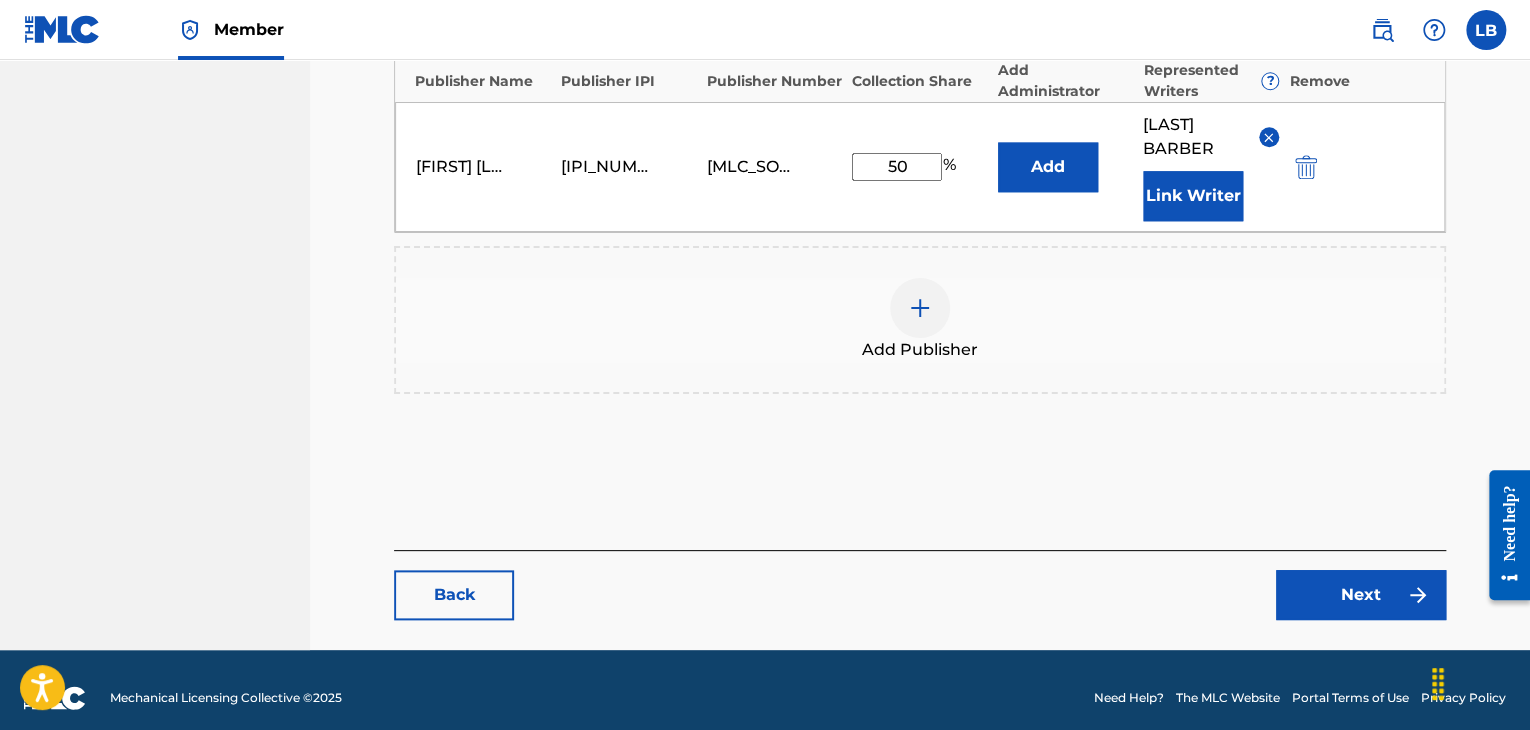 scroll, scrollTop: 886, scrollLeft: 0, axis: vertical 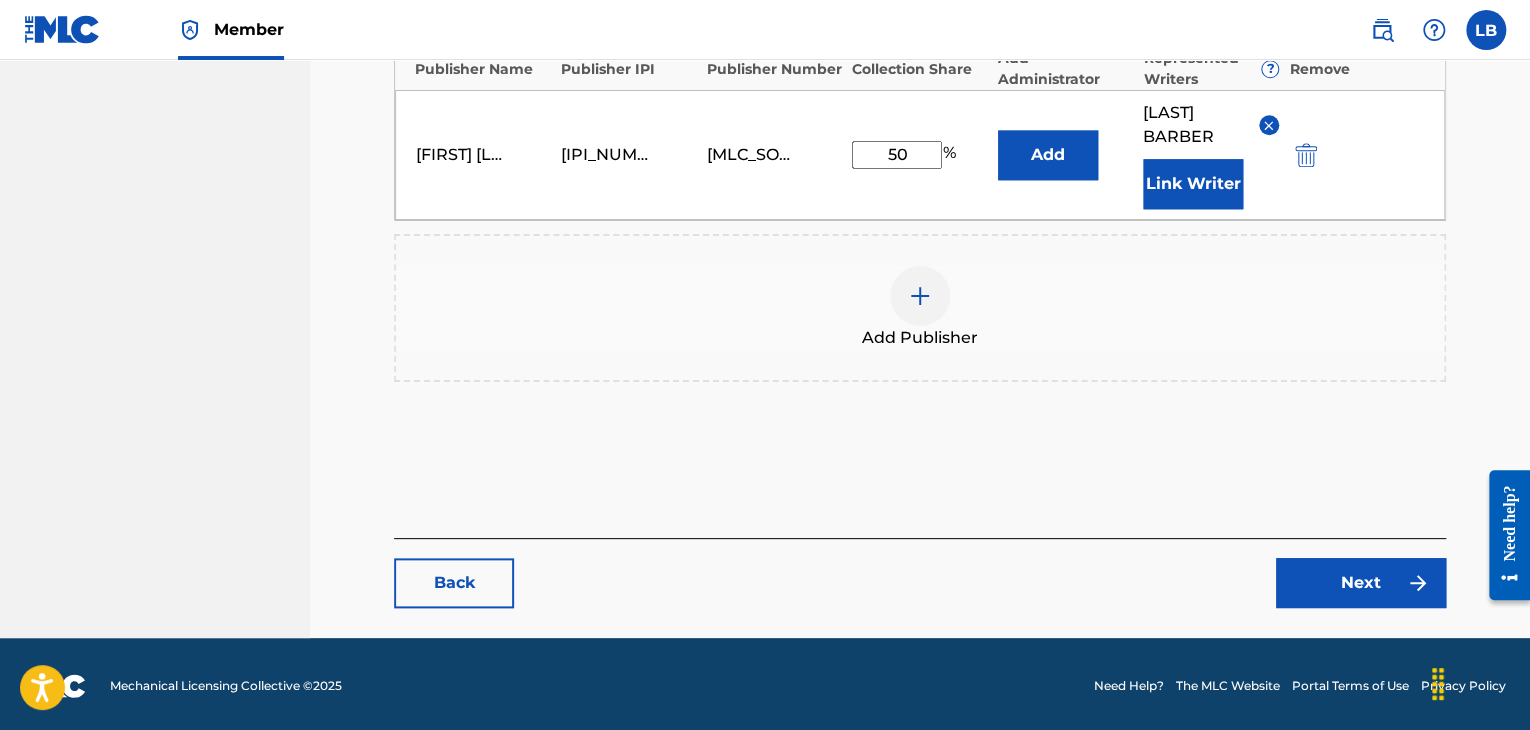 click on "Next" at bounding box center [1361, 583] 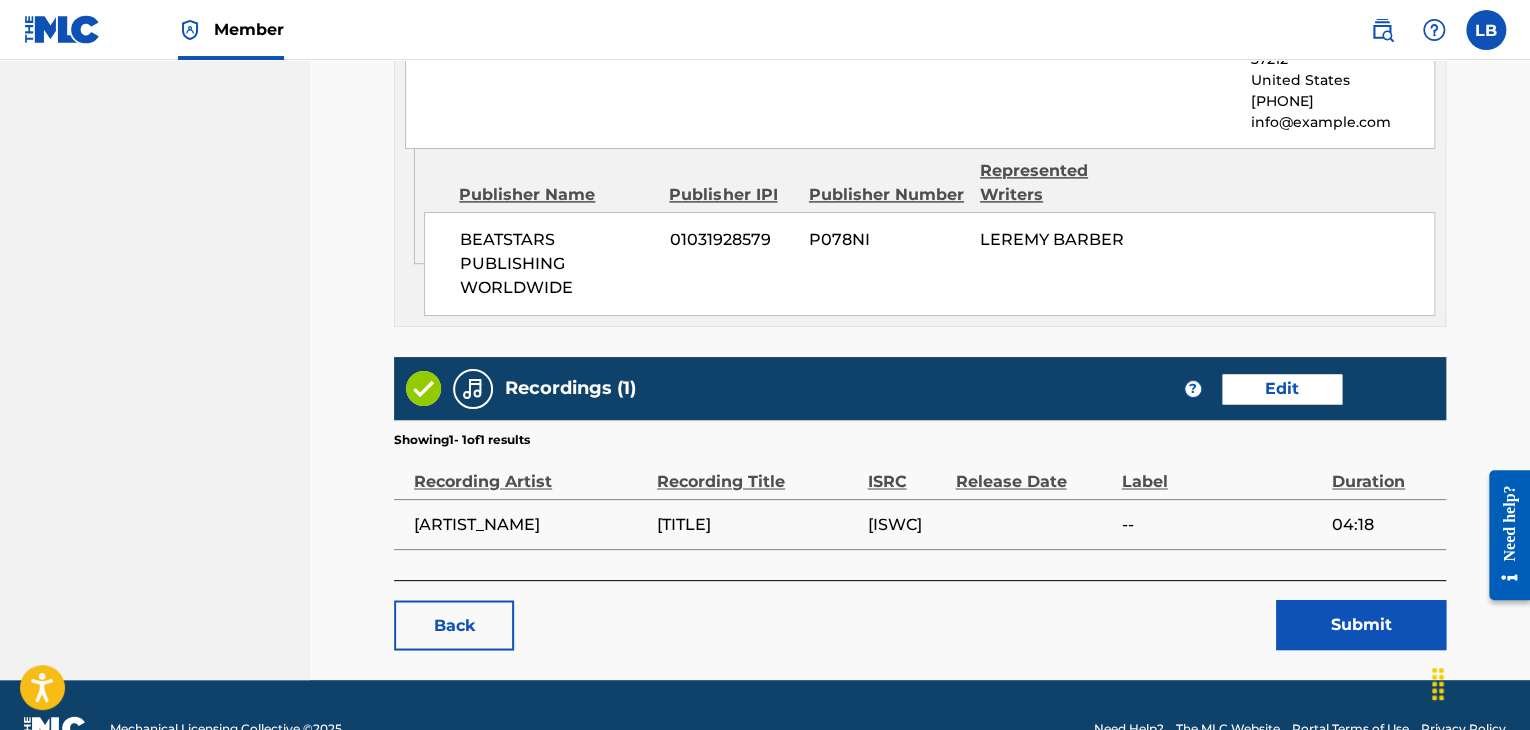 scroll, scrollTop: 1453, scrollLeft: 0, axis: vertical 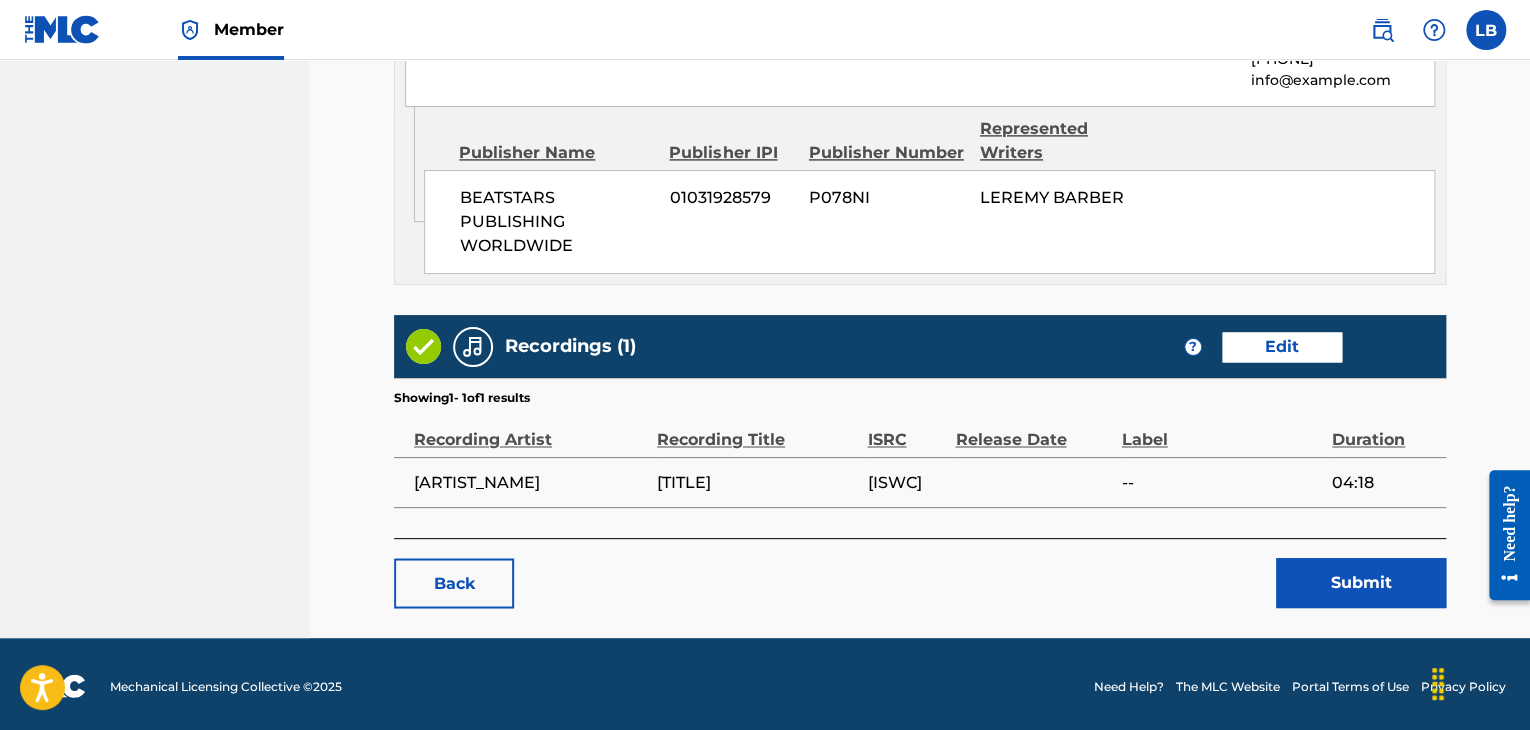 click on "Submit" at bounding box center (1361, 583) 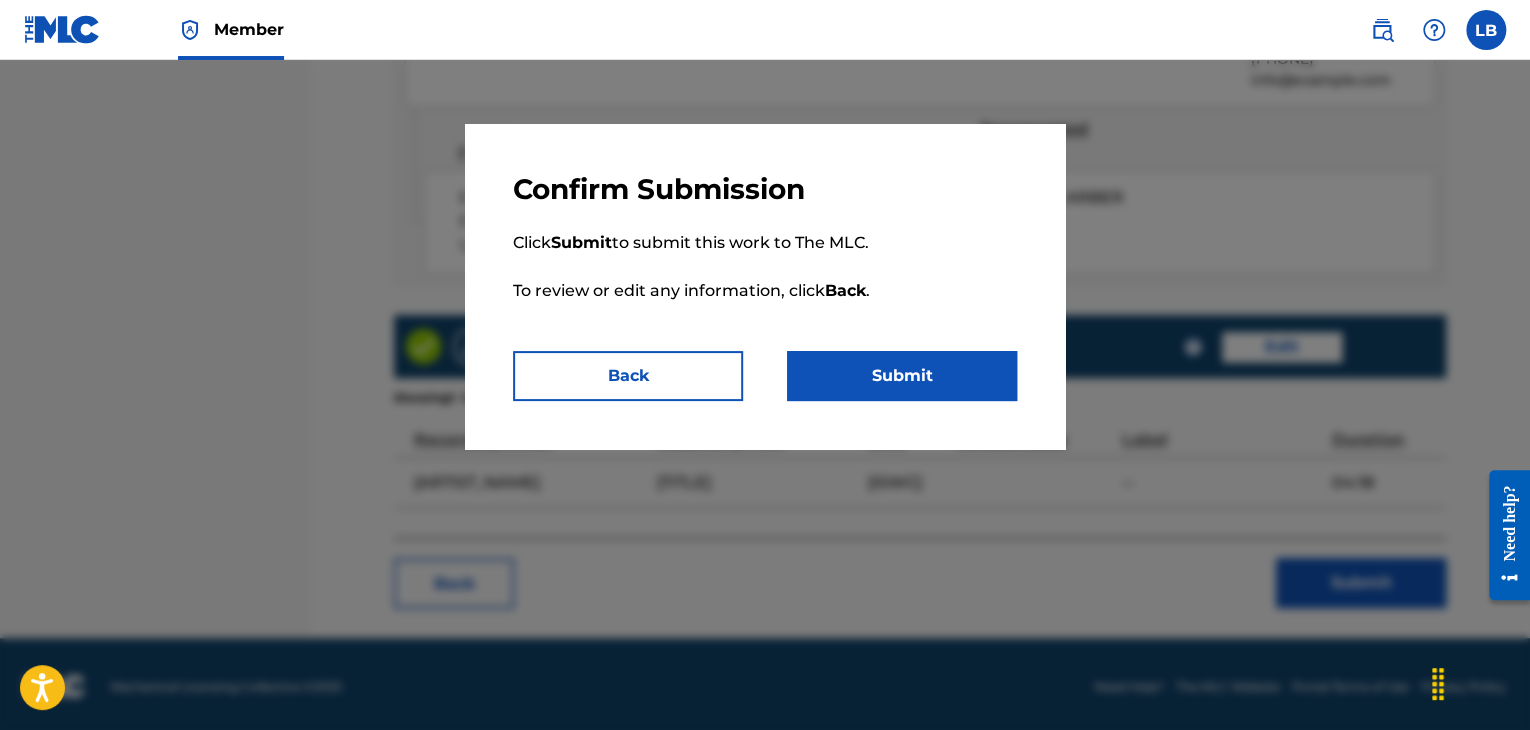 click on "Submit" at bounding box center [902, 376] 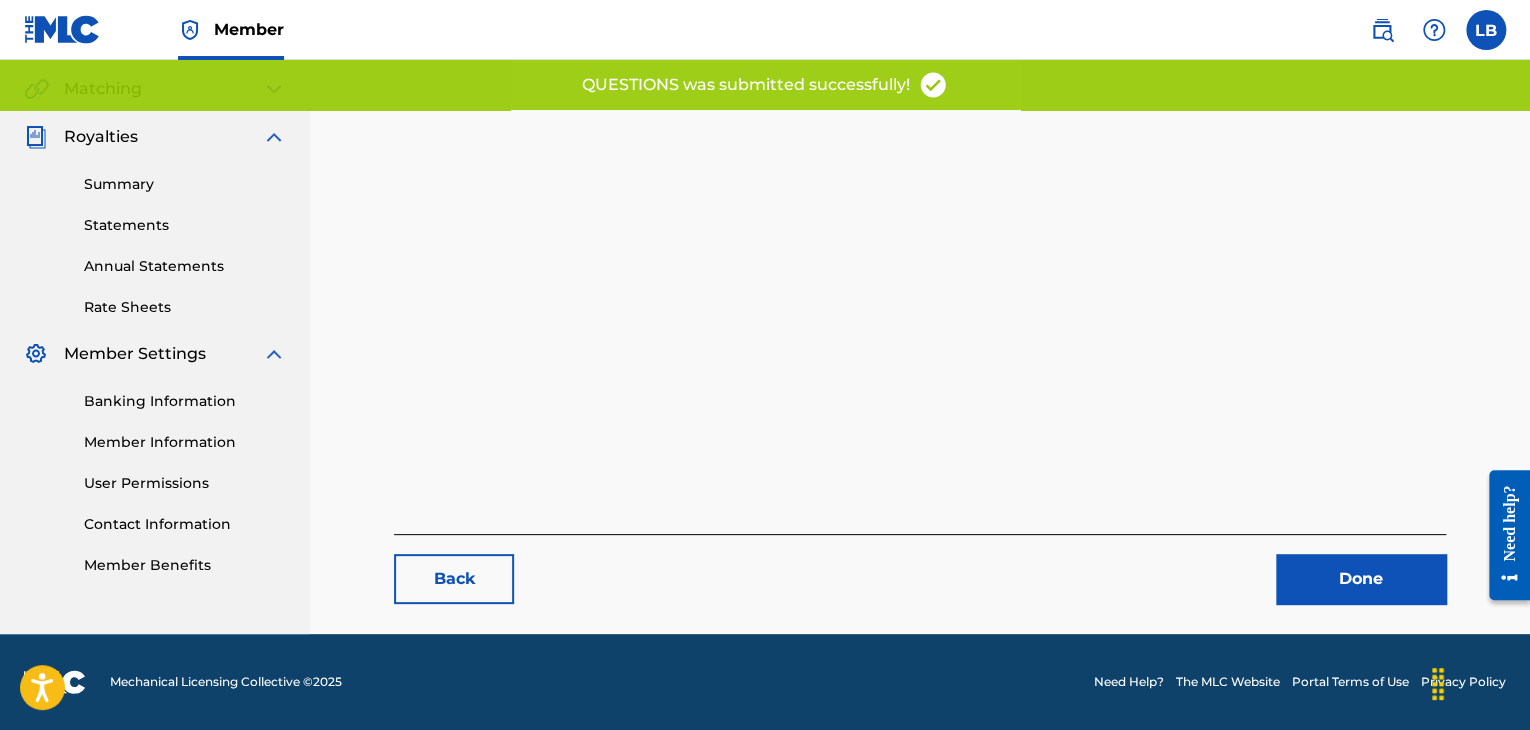 scroll, scrollTop: 0, scrollLeft: 0, axis: both 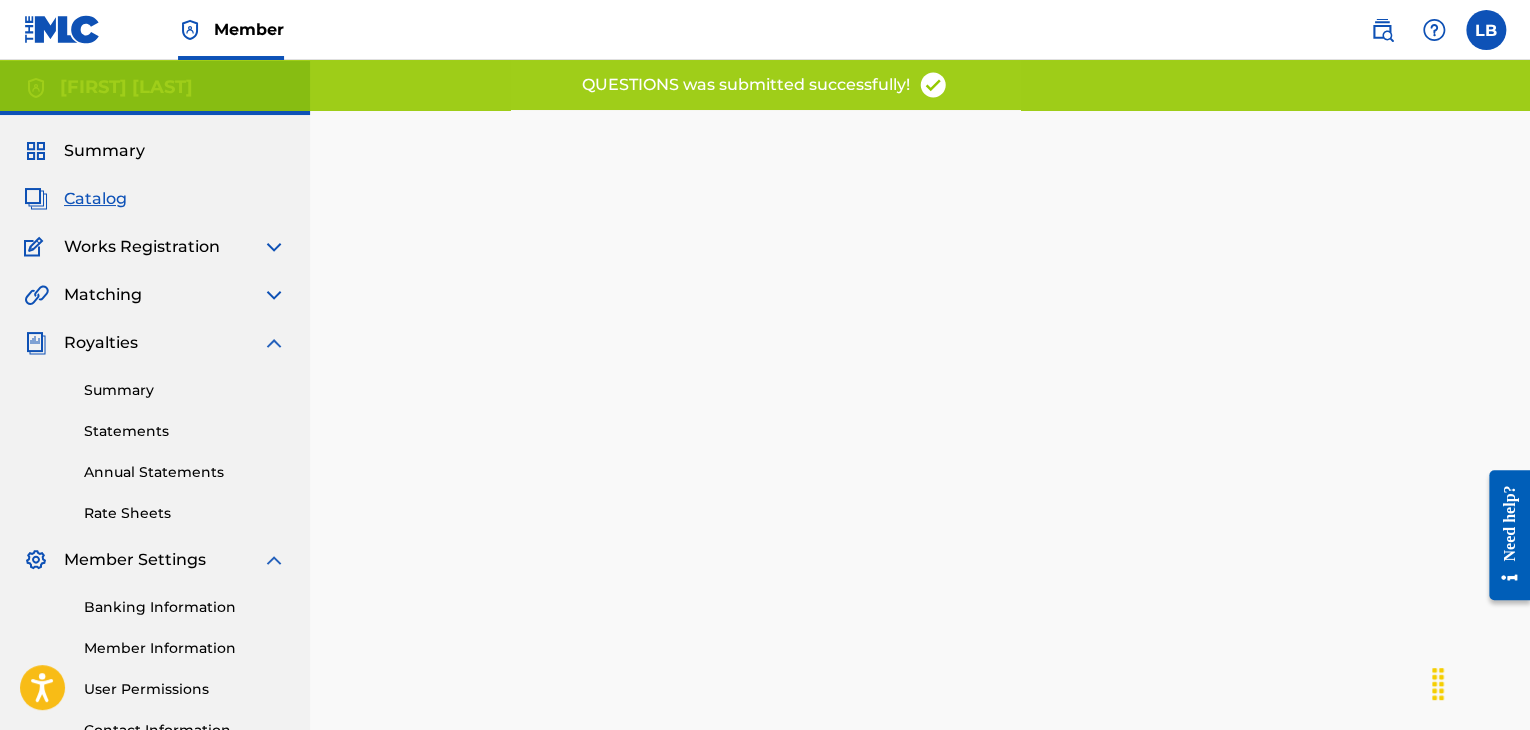 click on "Catalog" at bounding box center [95, 199] 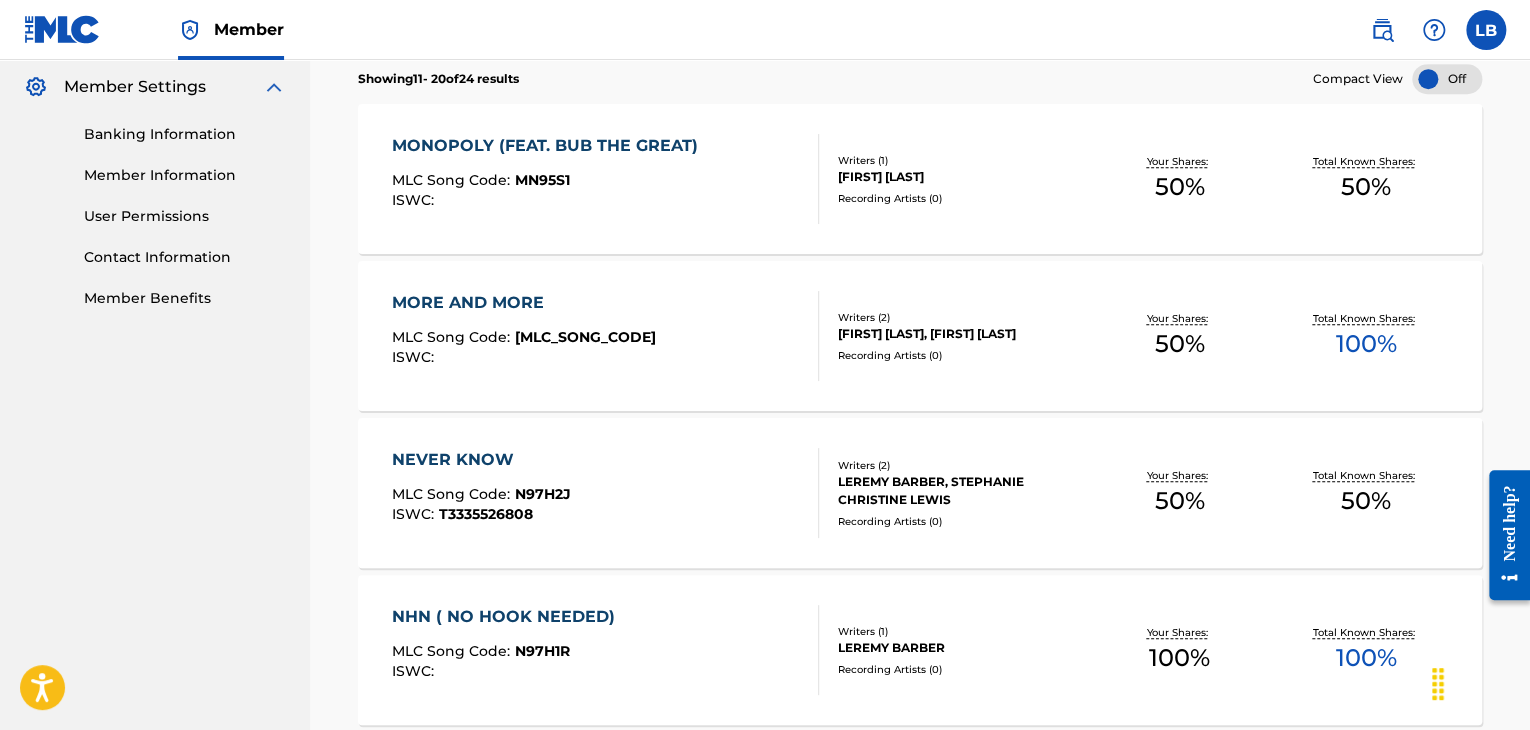 scroll, scrollTop: 472, scrollLeft: 0, axis: vertical 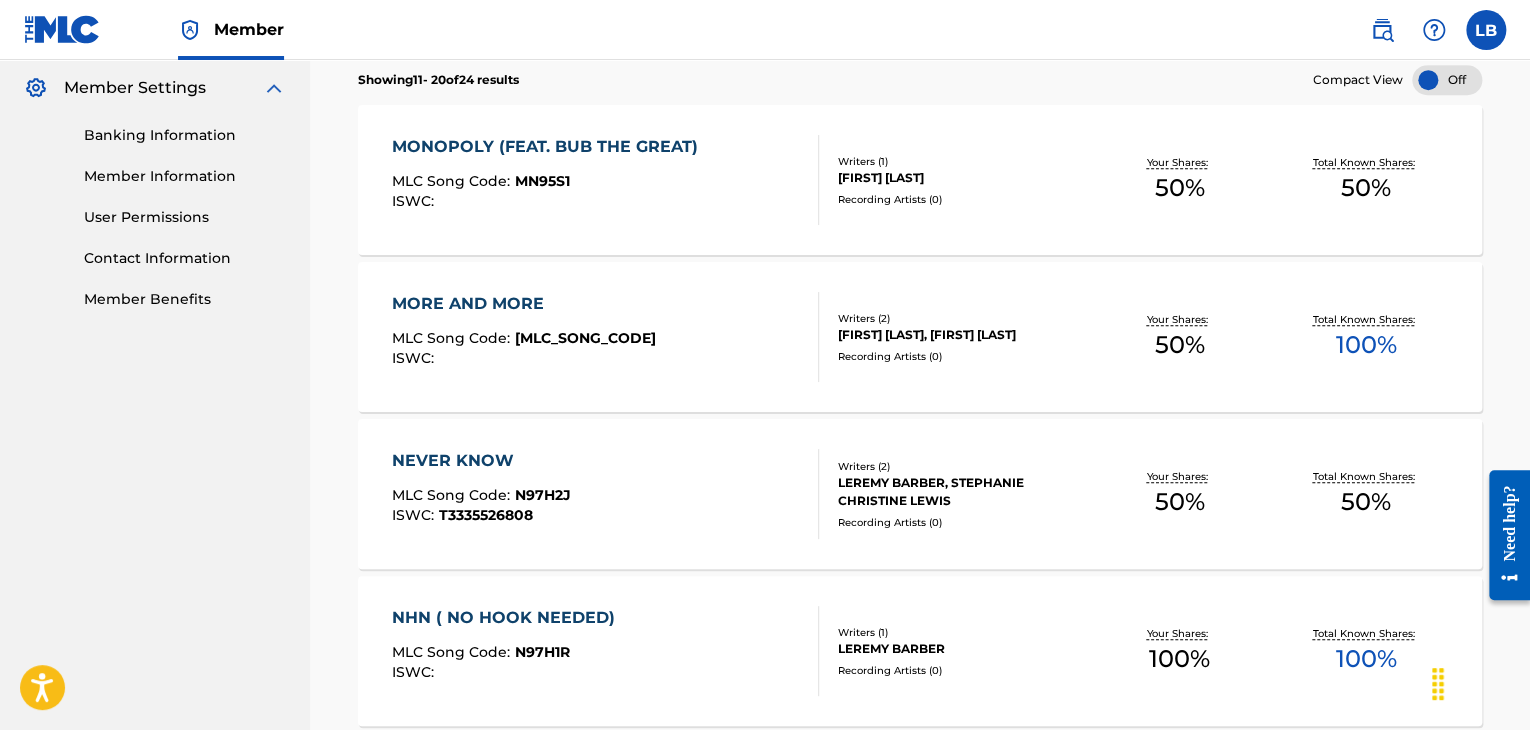 click on "MORE AND MORE" at bounding box center [524, 304] 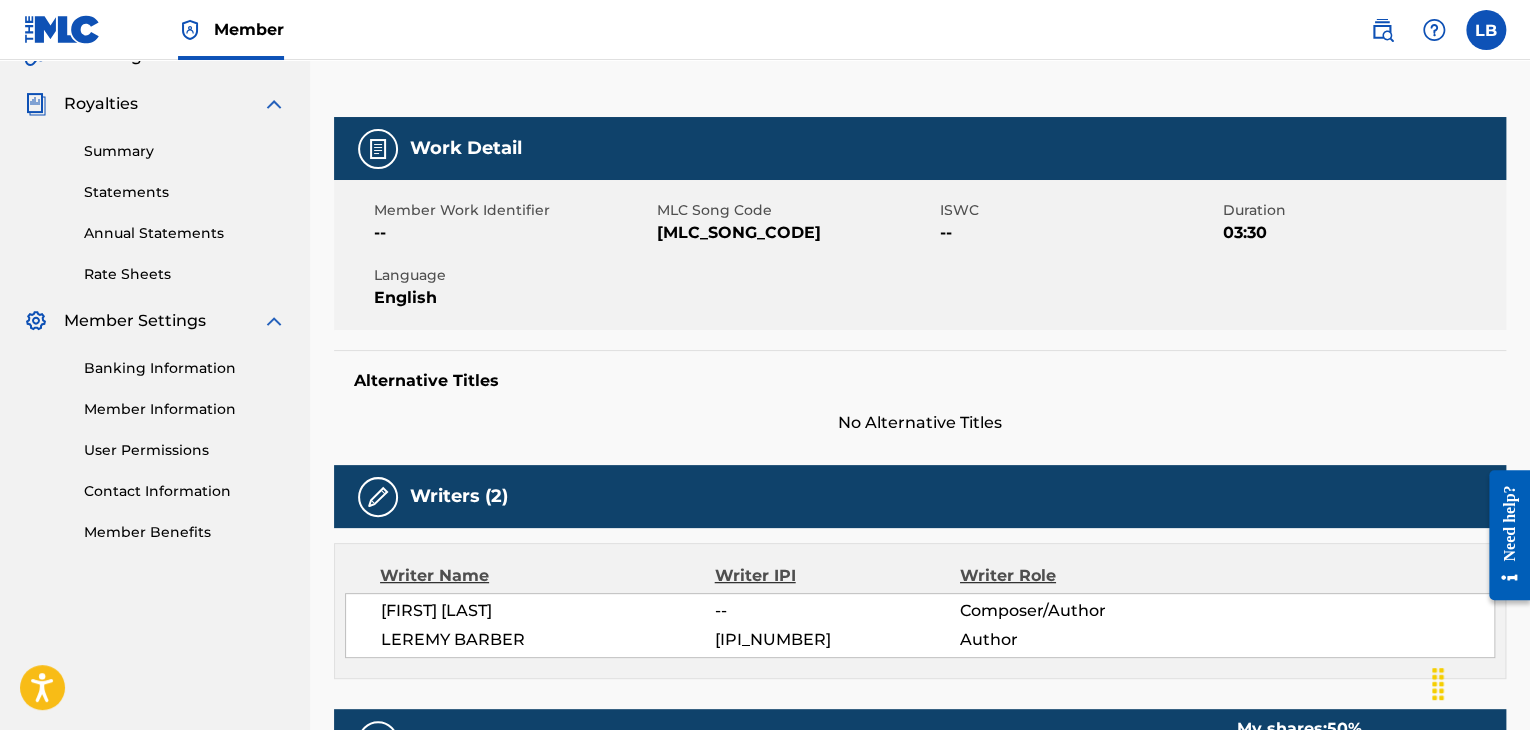 scroll, scrollTop: 0, scrollLeft: 0, axis: both 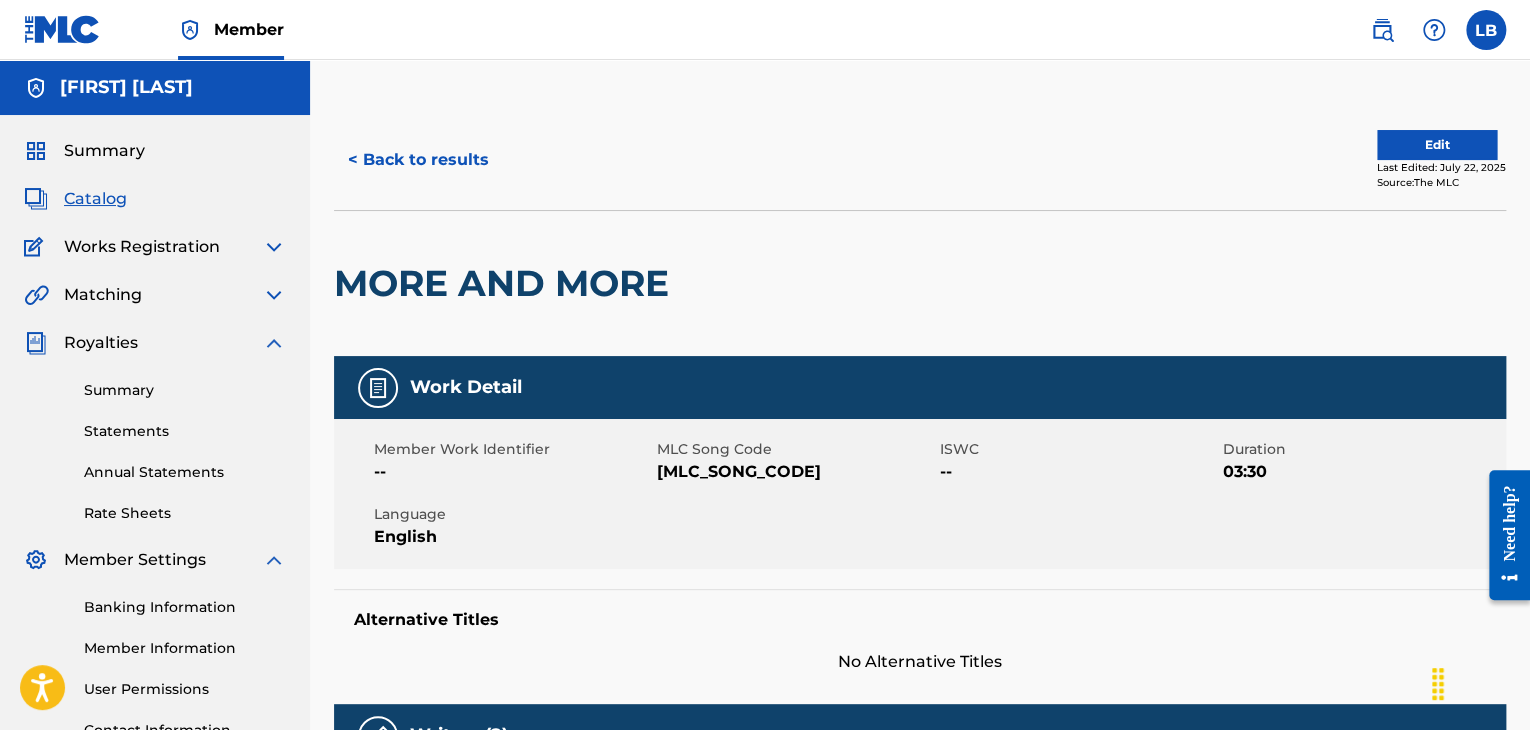 click on "Edit" at bounding box center [1437, 145] 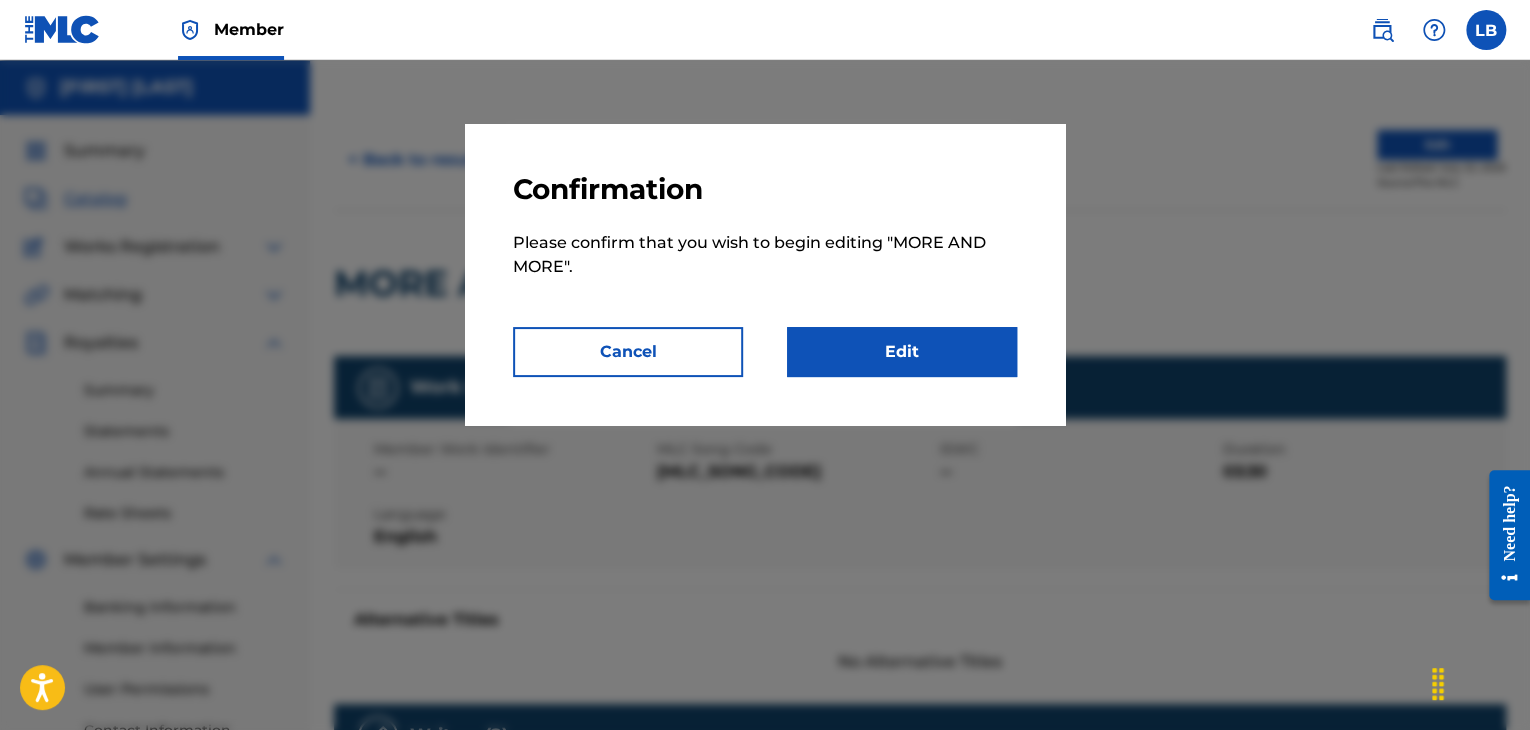 click on "Edit" at bounding box center [902, 352] 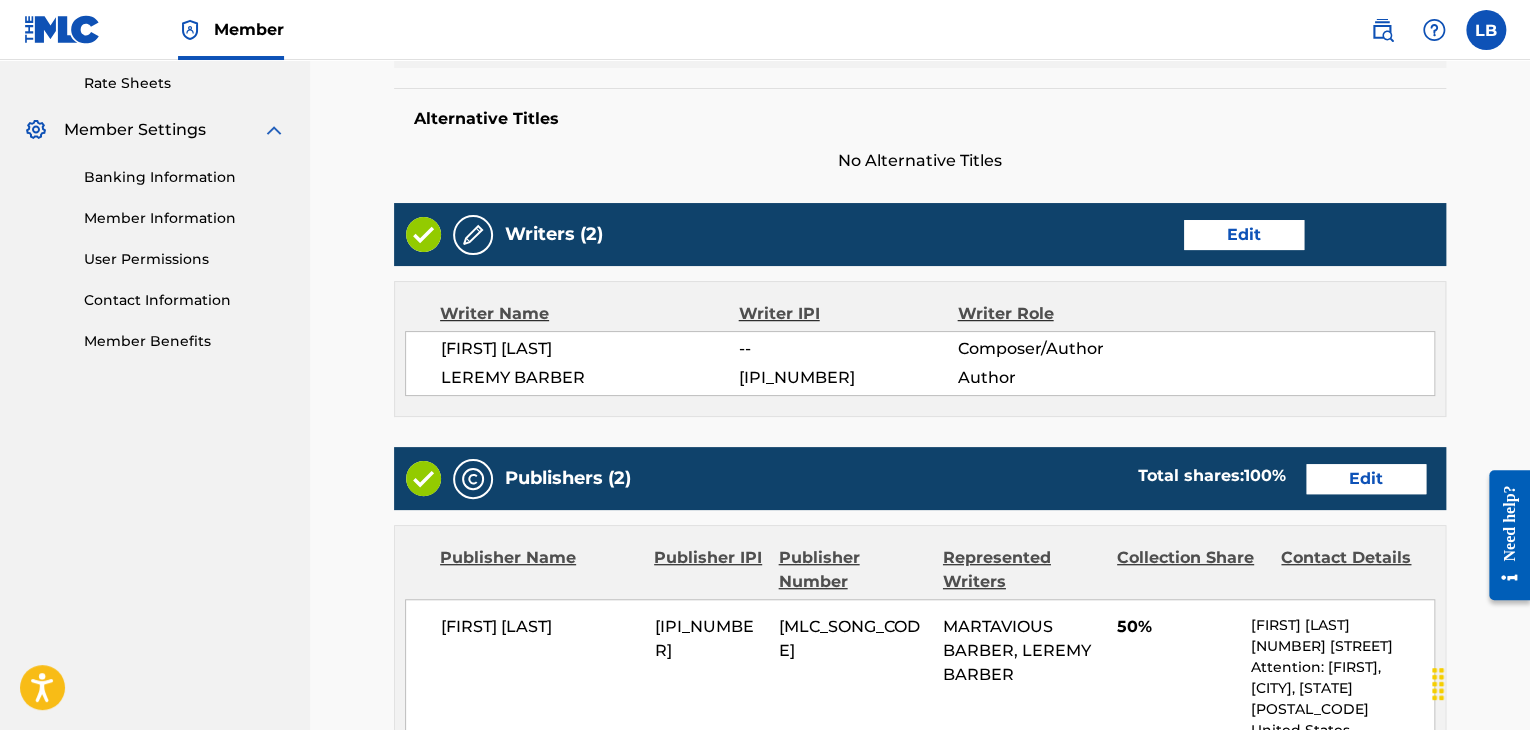 scroll, scrollTop: 631, scrollLeft: 0, axis: vertical 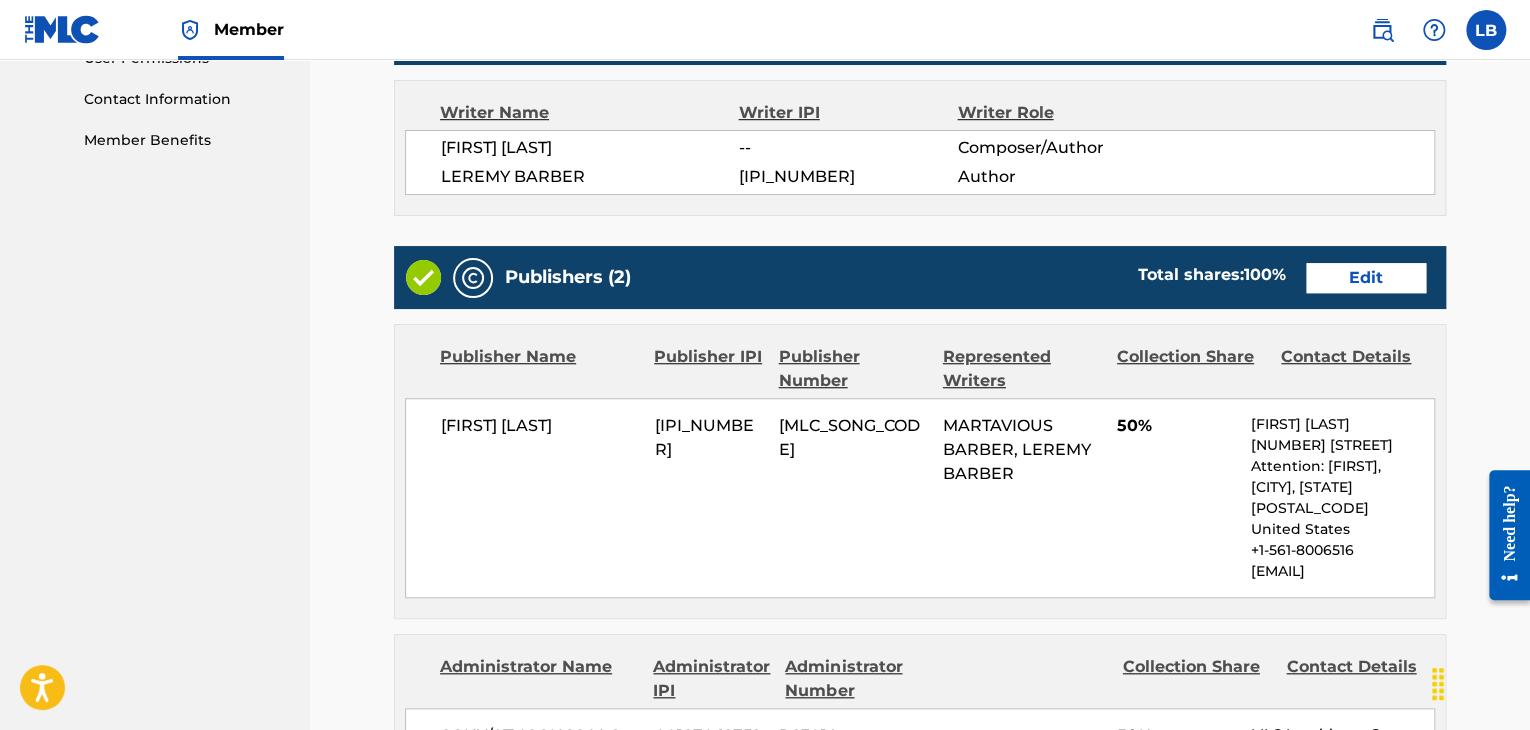 click on "Edit" at bounding box center (1366, 278) 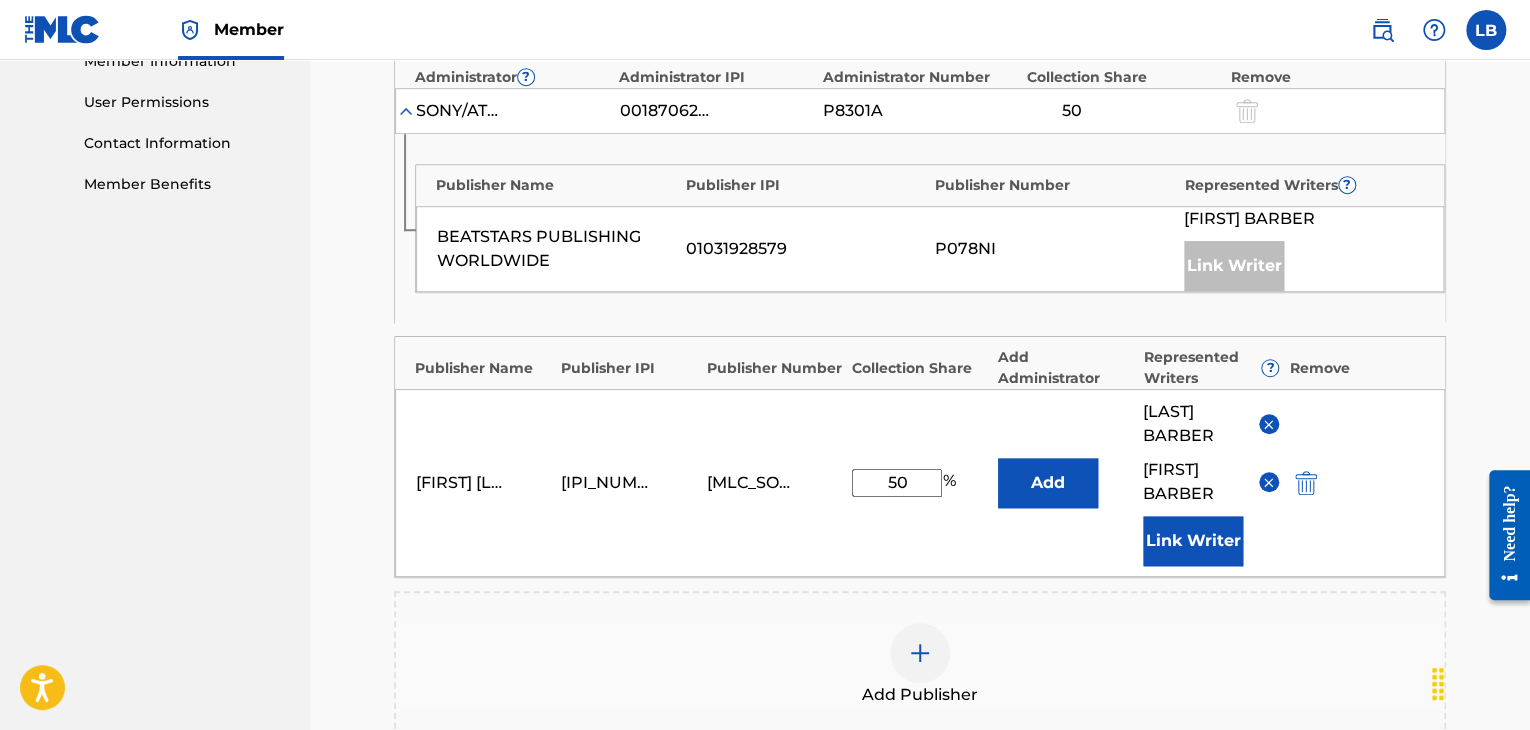 scroll, scrollTop: 592, scrollLeft: 0, axis: vertical 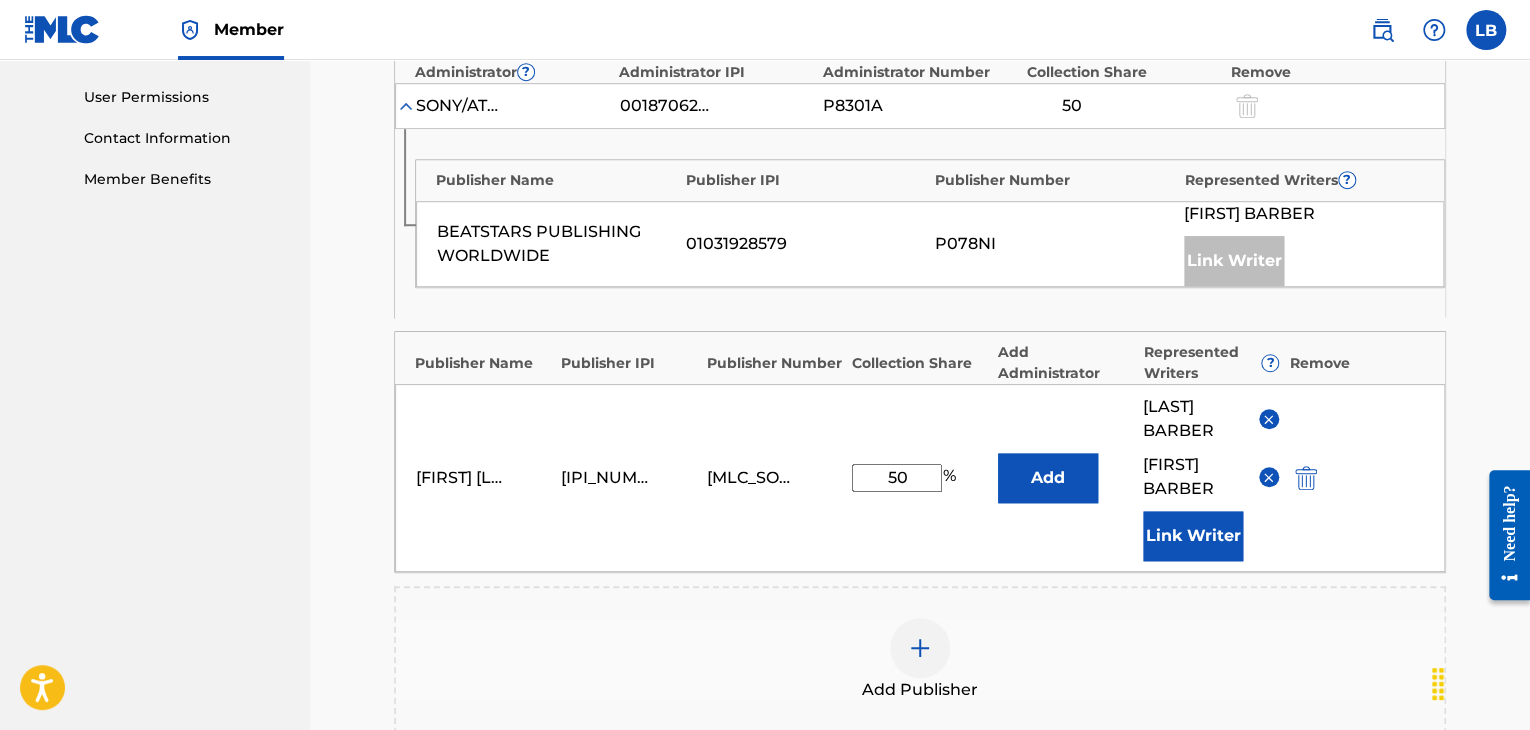 click at bounding box center [1268, 477] 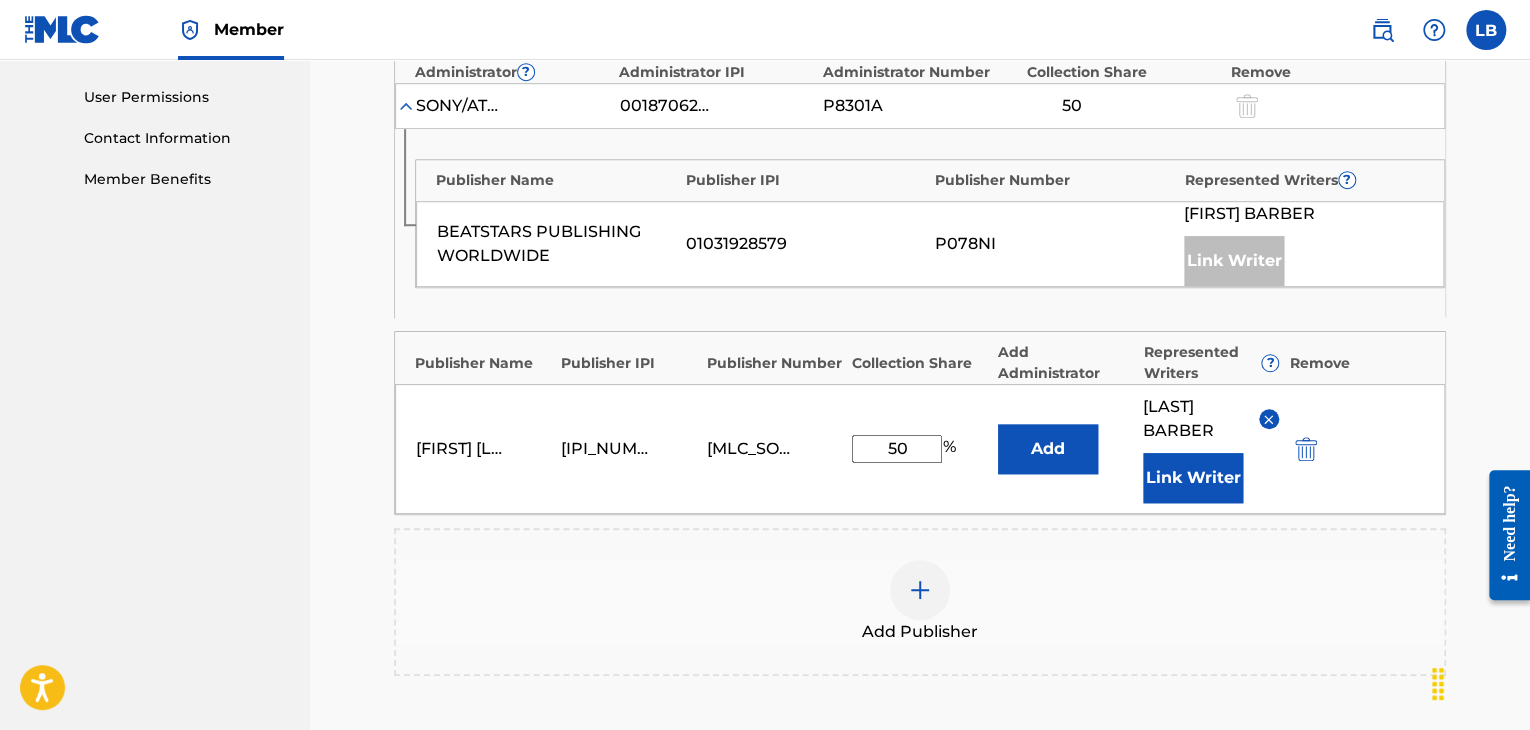 scroll, scrollTop: 886, scrollLeft: 0, axis: vertical 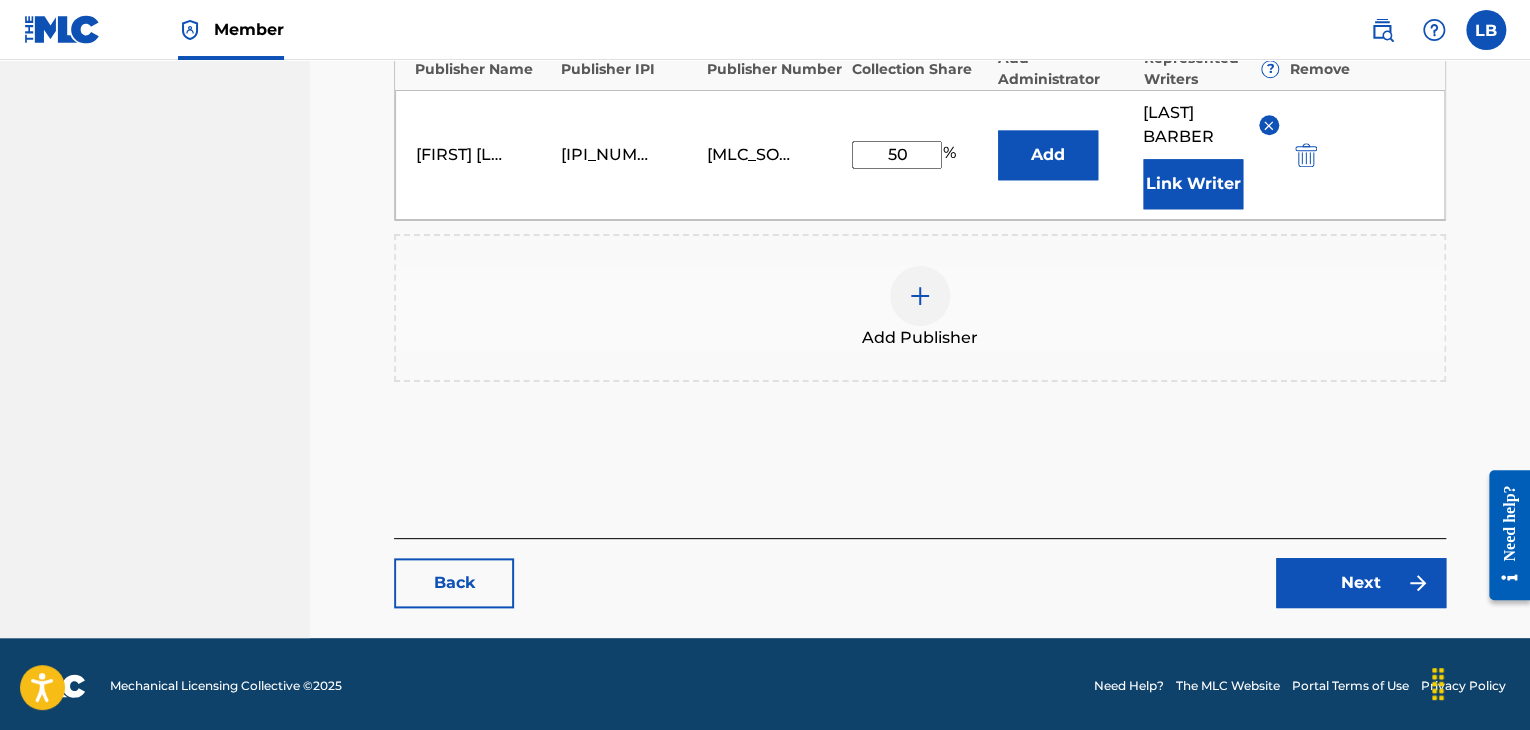 click on "Next" at bounding box center (1361, 583) 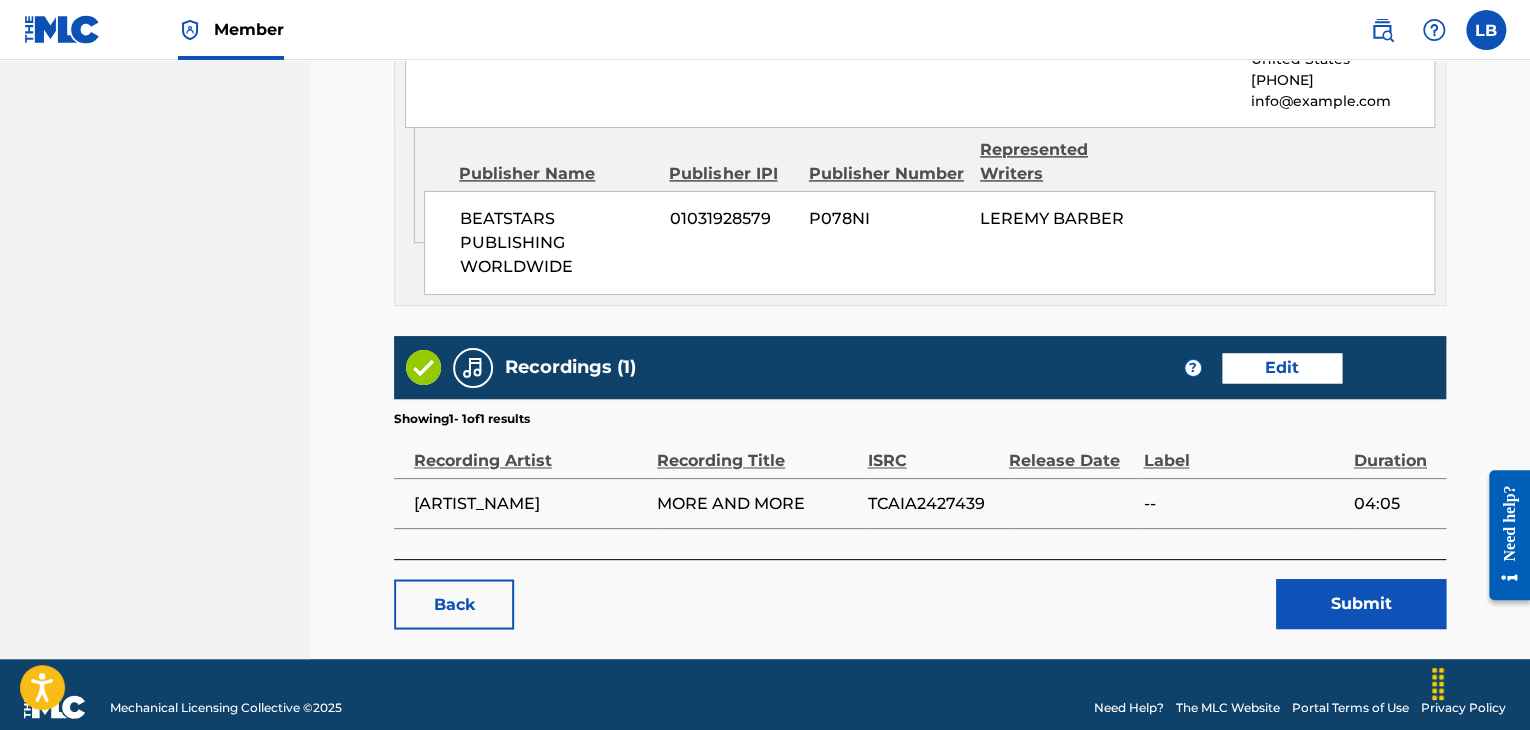 scroll, scrollTop: 1435, scrollLeft: 0, axis: vertical 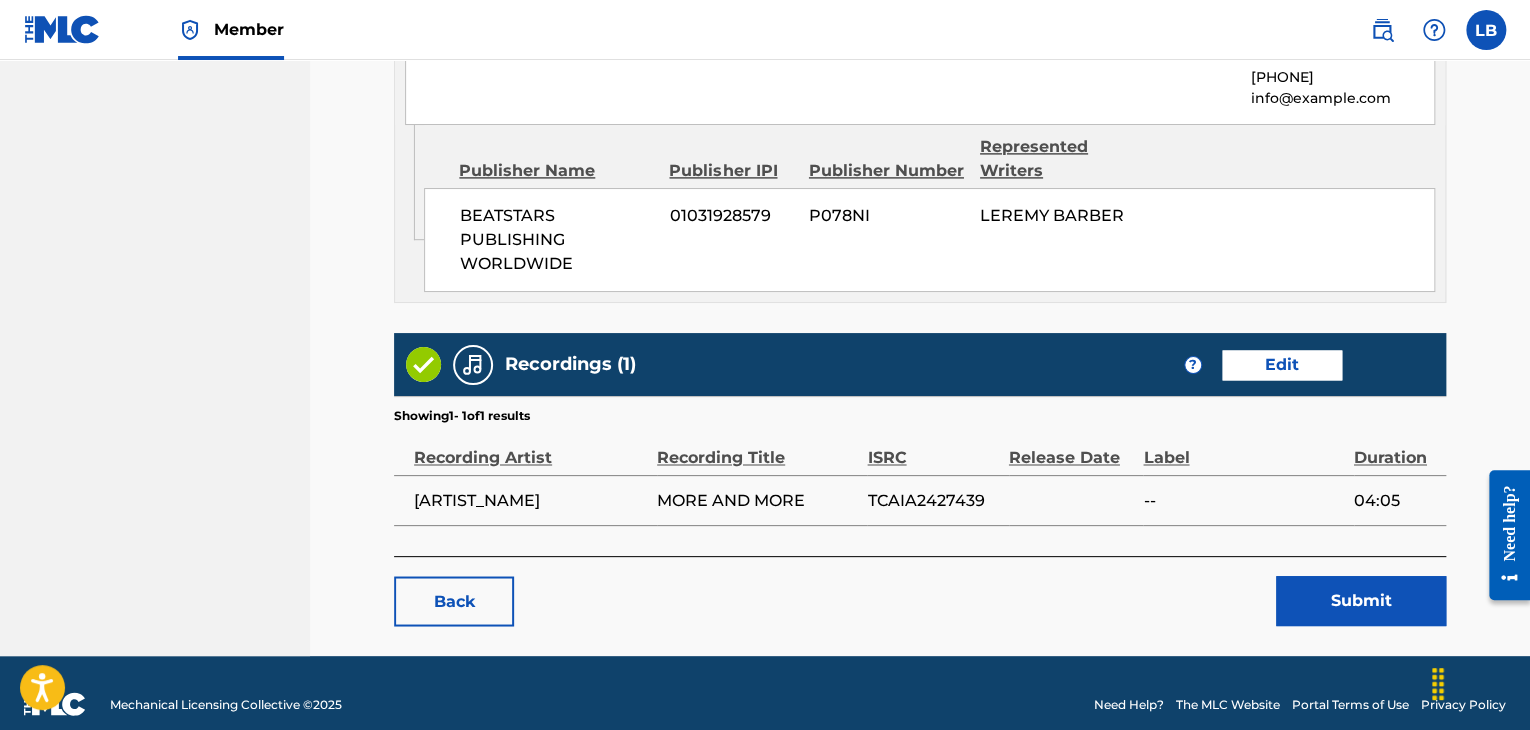 click on "Submit" at bounding box center (1361, 601) 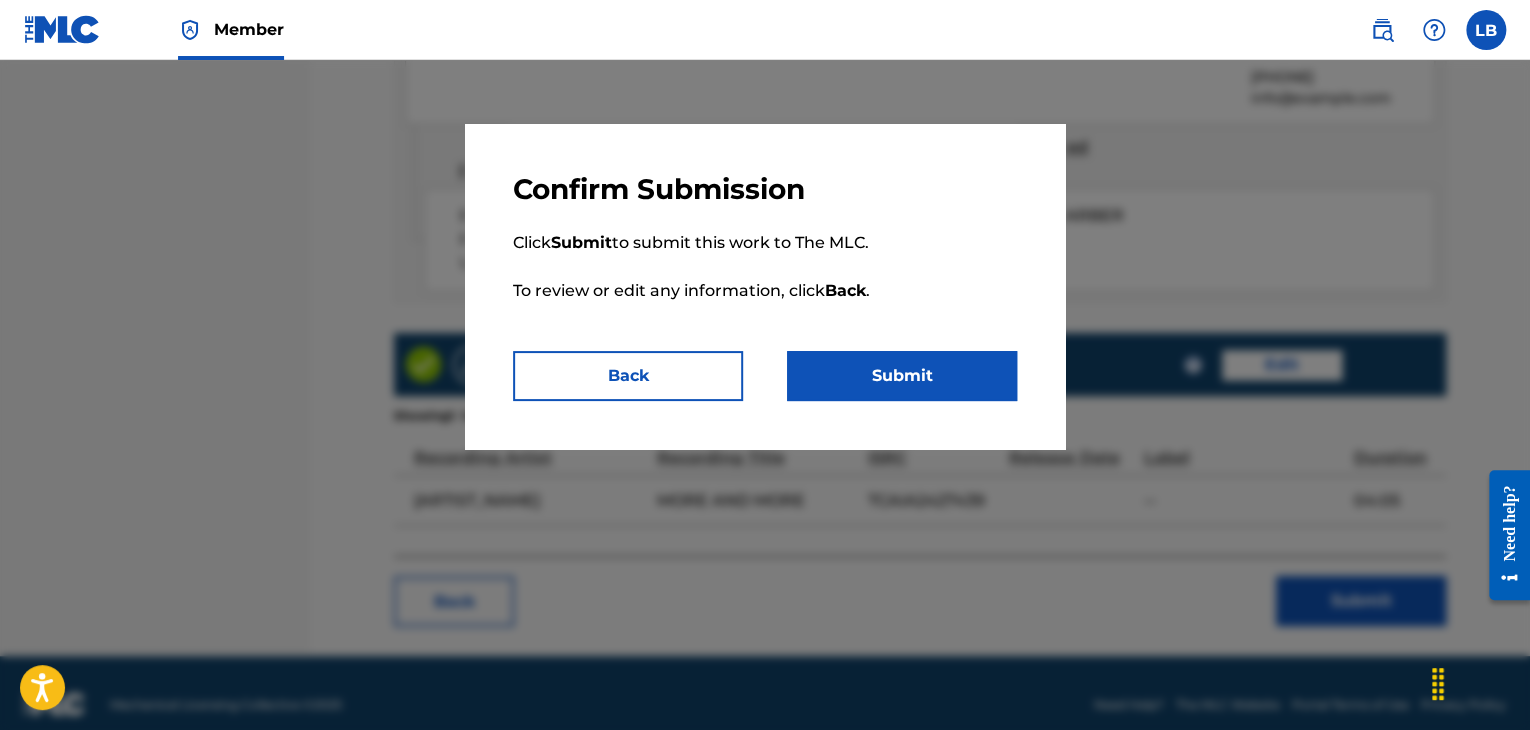 click on "Submit" at bounding box center (902, 376) 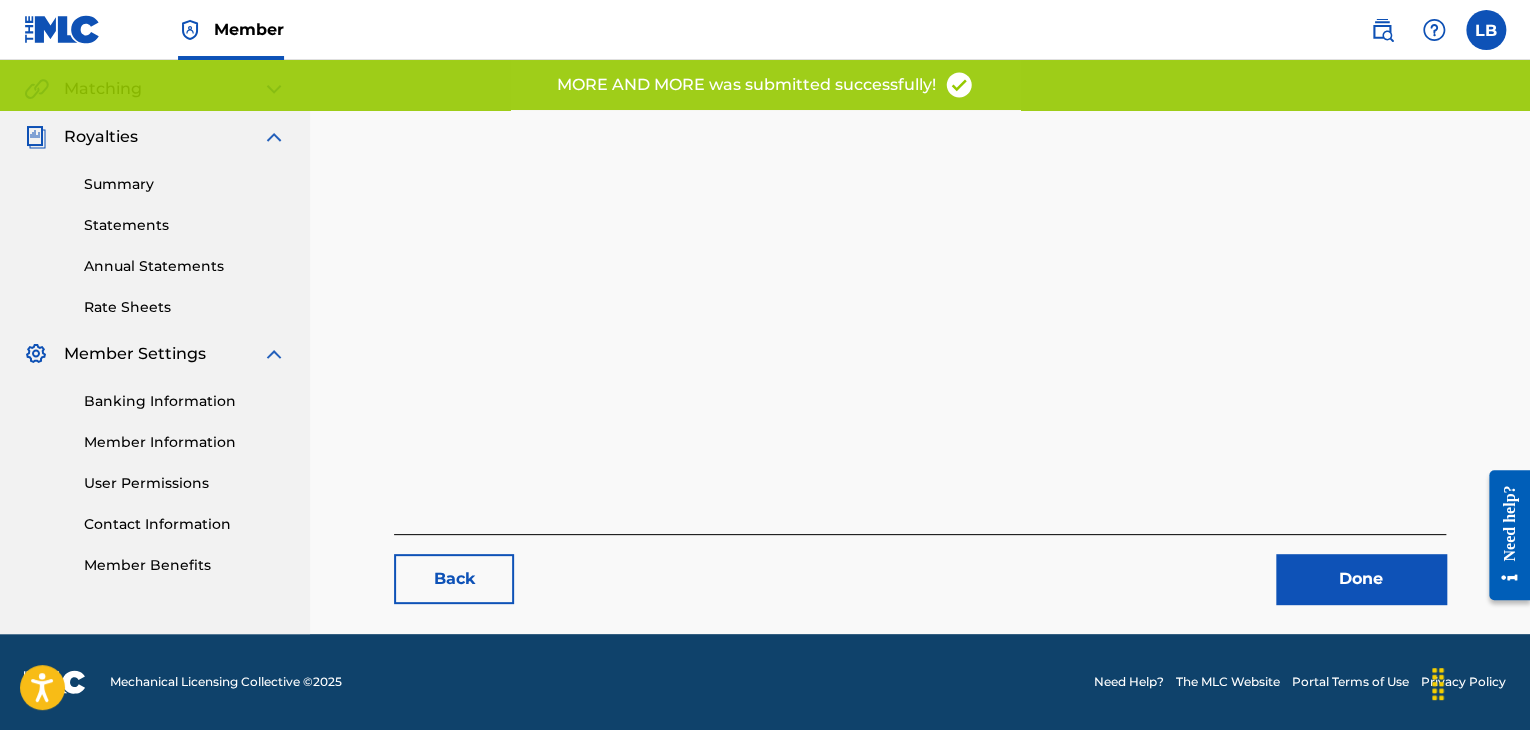 scroll, scrollTop: 0, scrollLeft: 0, axis: both 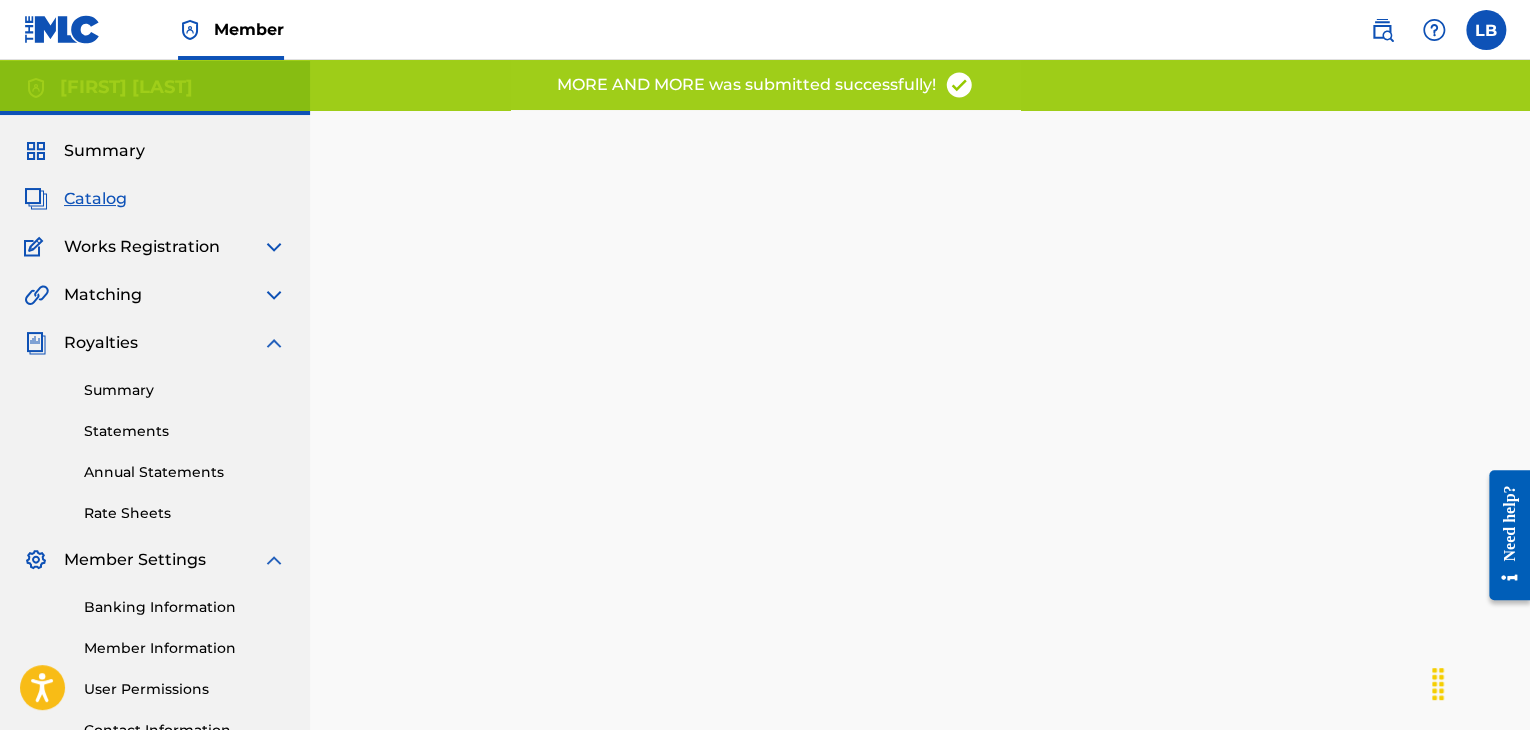 click on "Catalog" at bounding box center [95, 199] 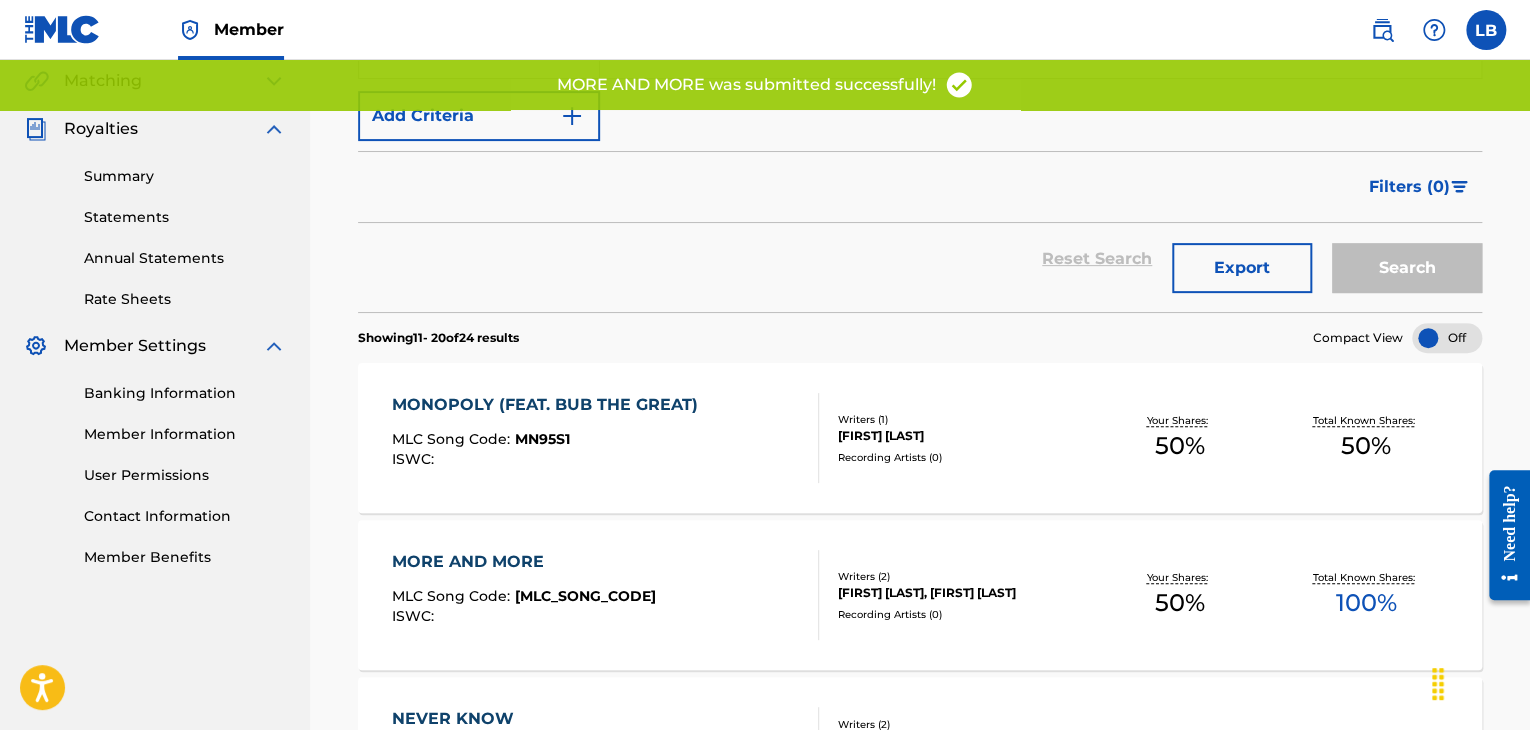 scroll, scrollTop: 260, scrollLeft: 0, axis: vertical 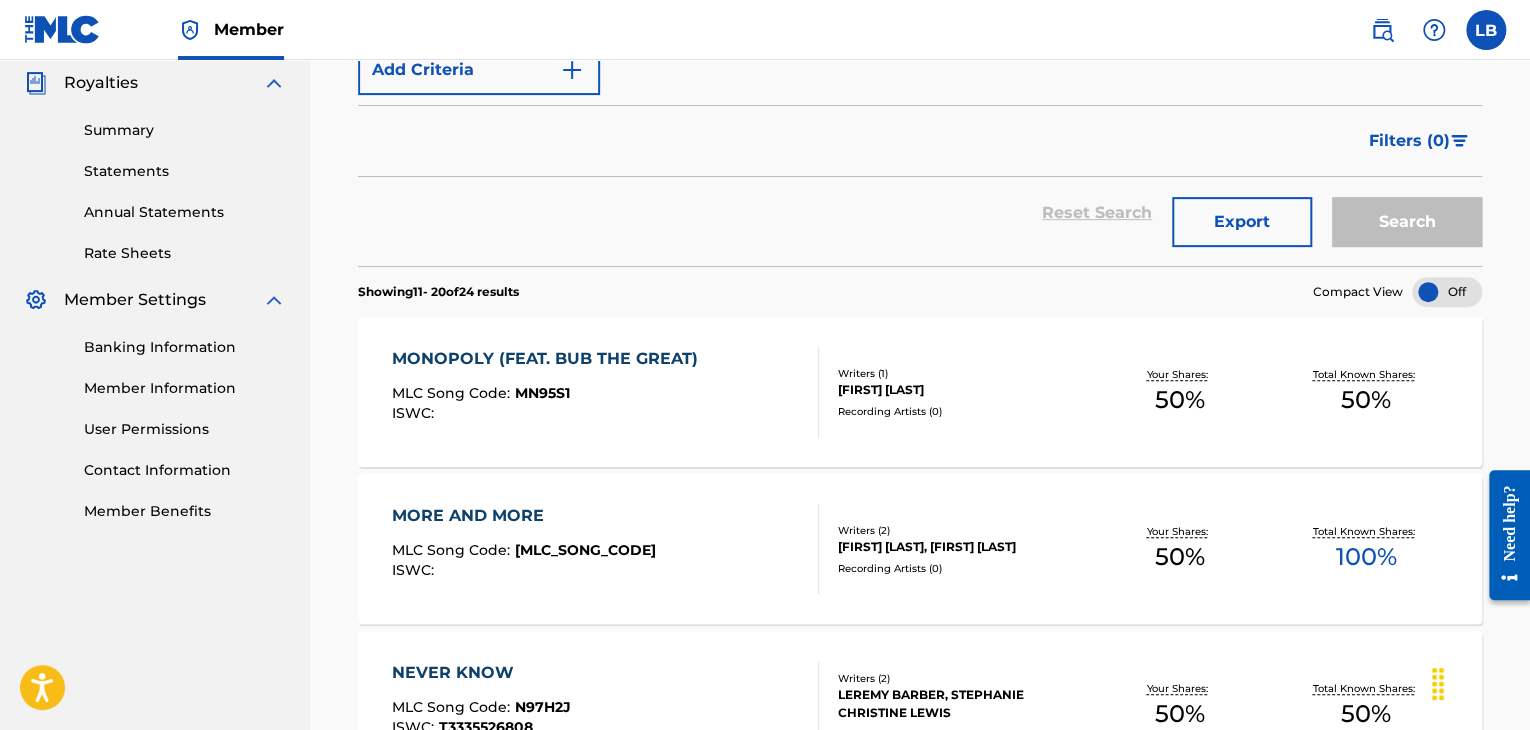 click on "MONOPOLY (FEAT. BUB THE GREAT)" at bounding box center [550, 359] 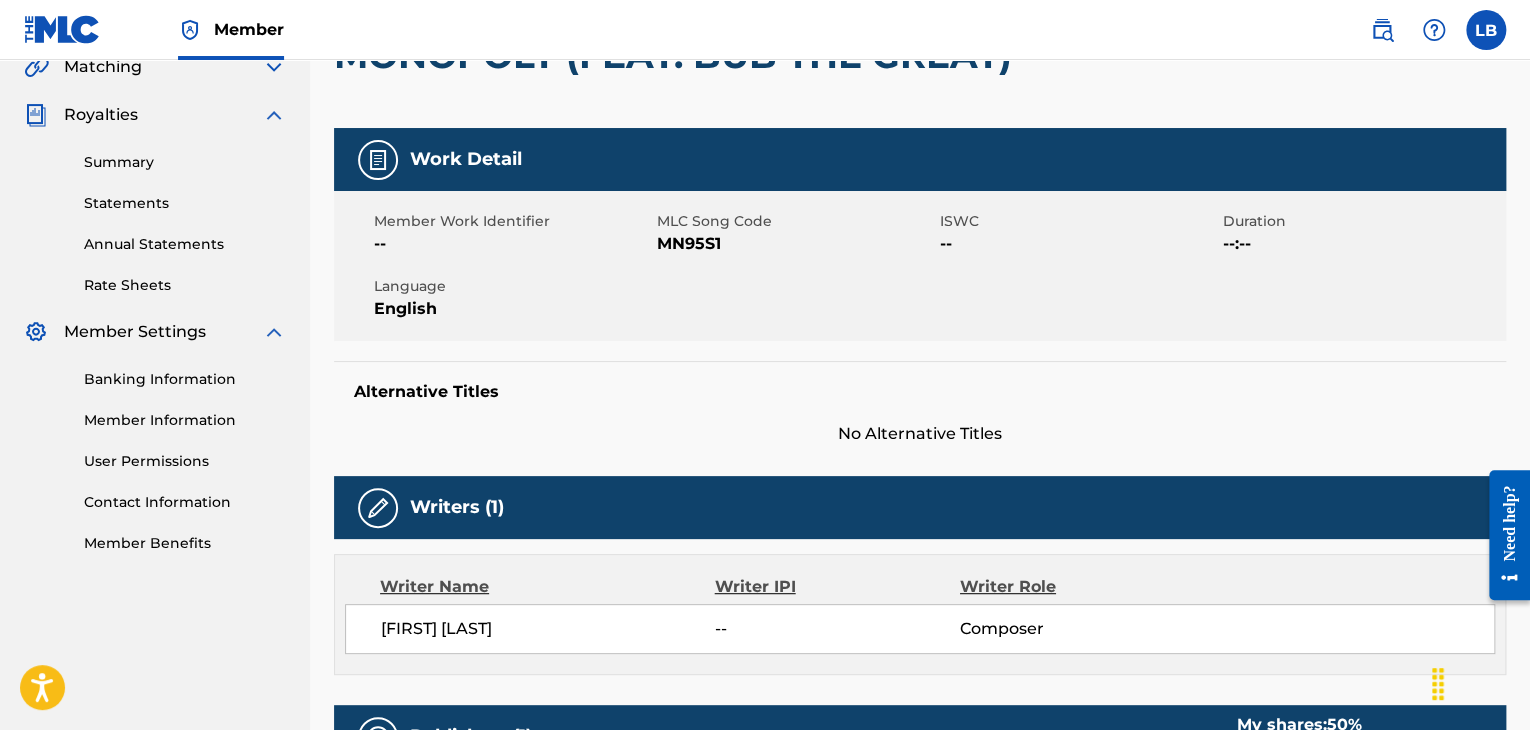 scroll, scrollTop: 54, scrollLeft: 0, axis: vertical 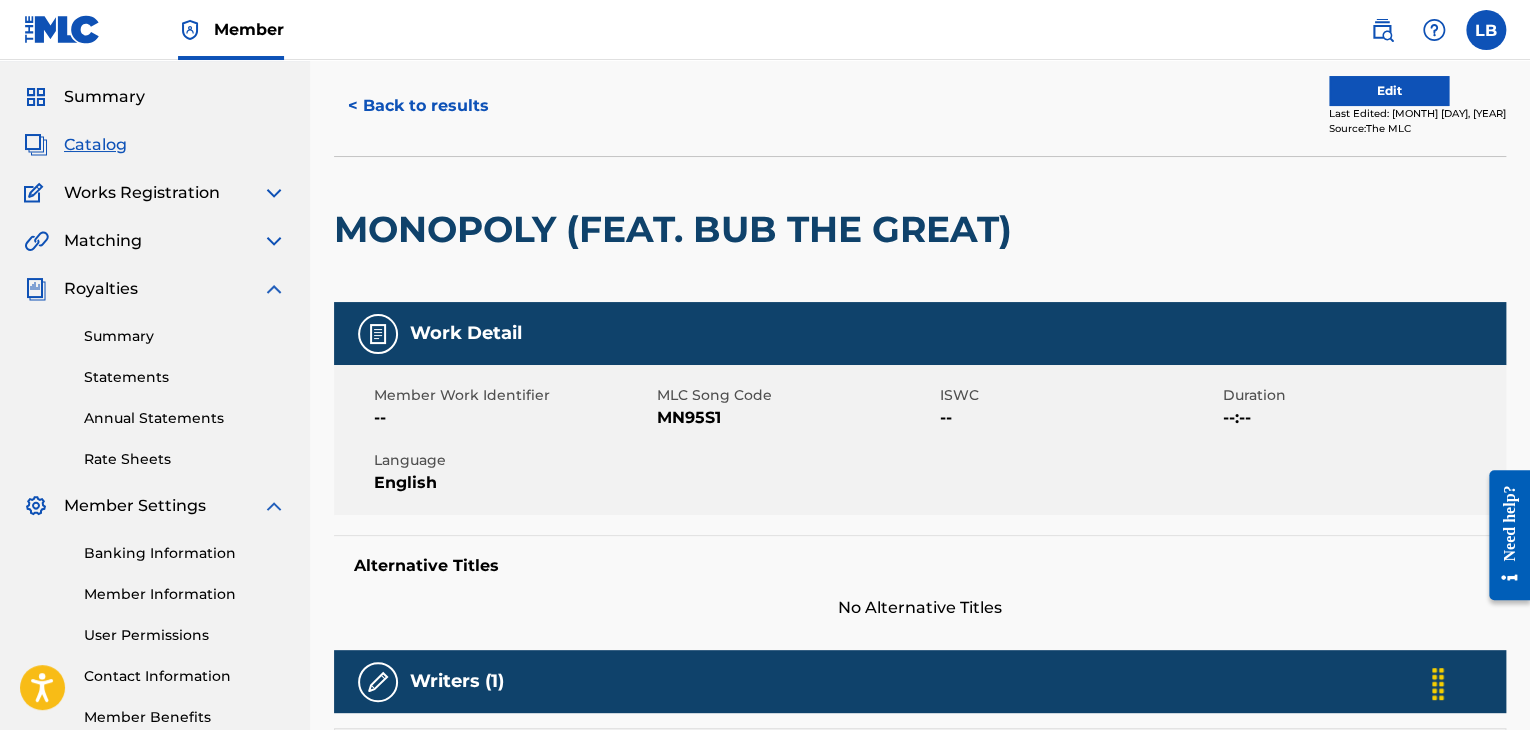 click on "Edit" at bounding box center [1389, 91] 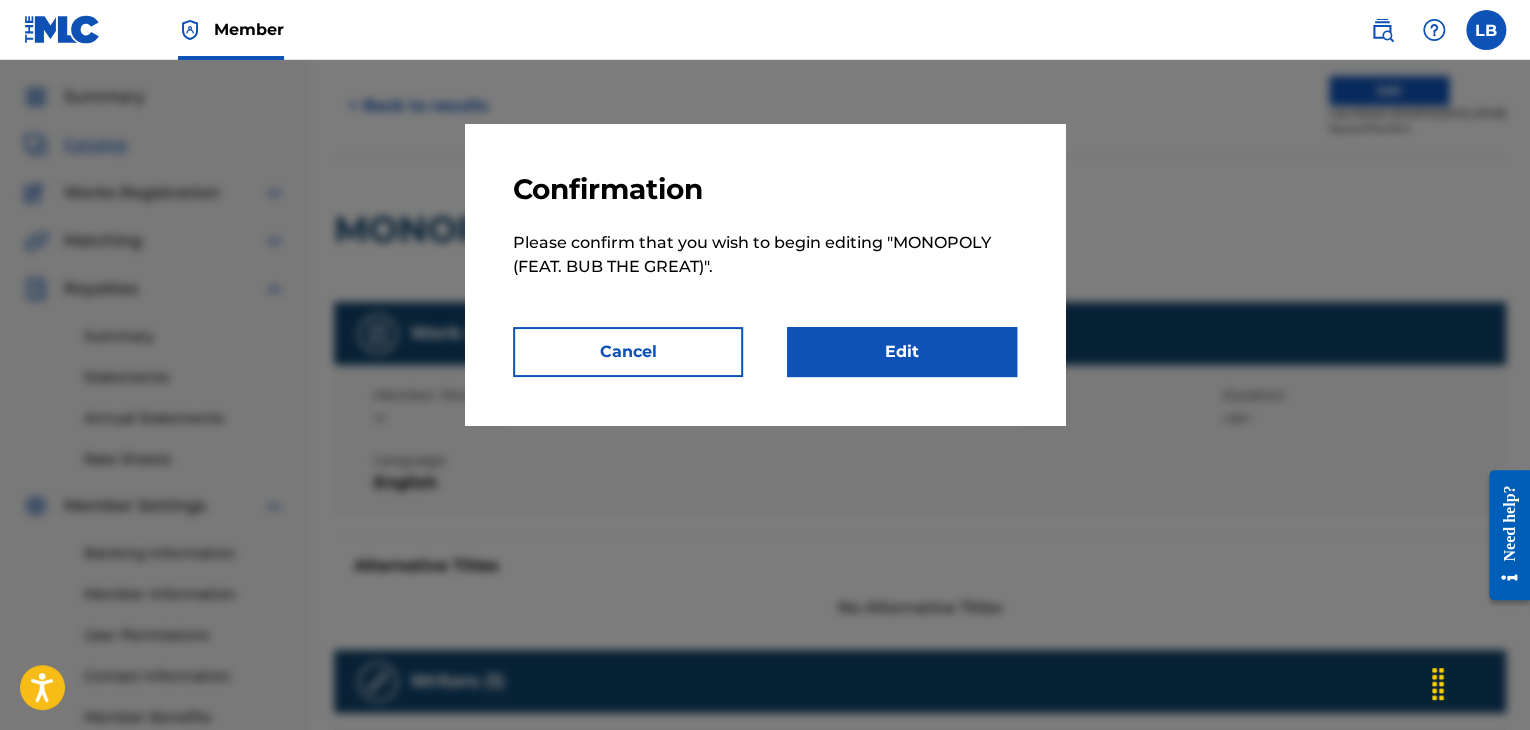 click on "Edit" at bounding box center [902, 352] 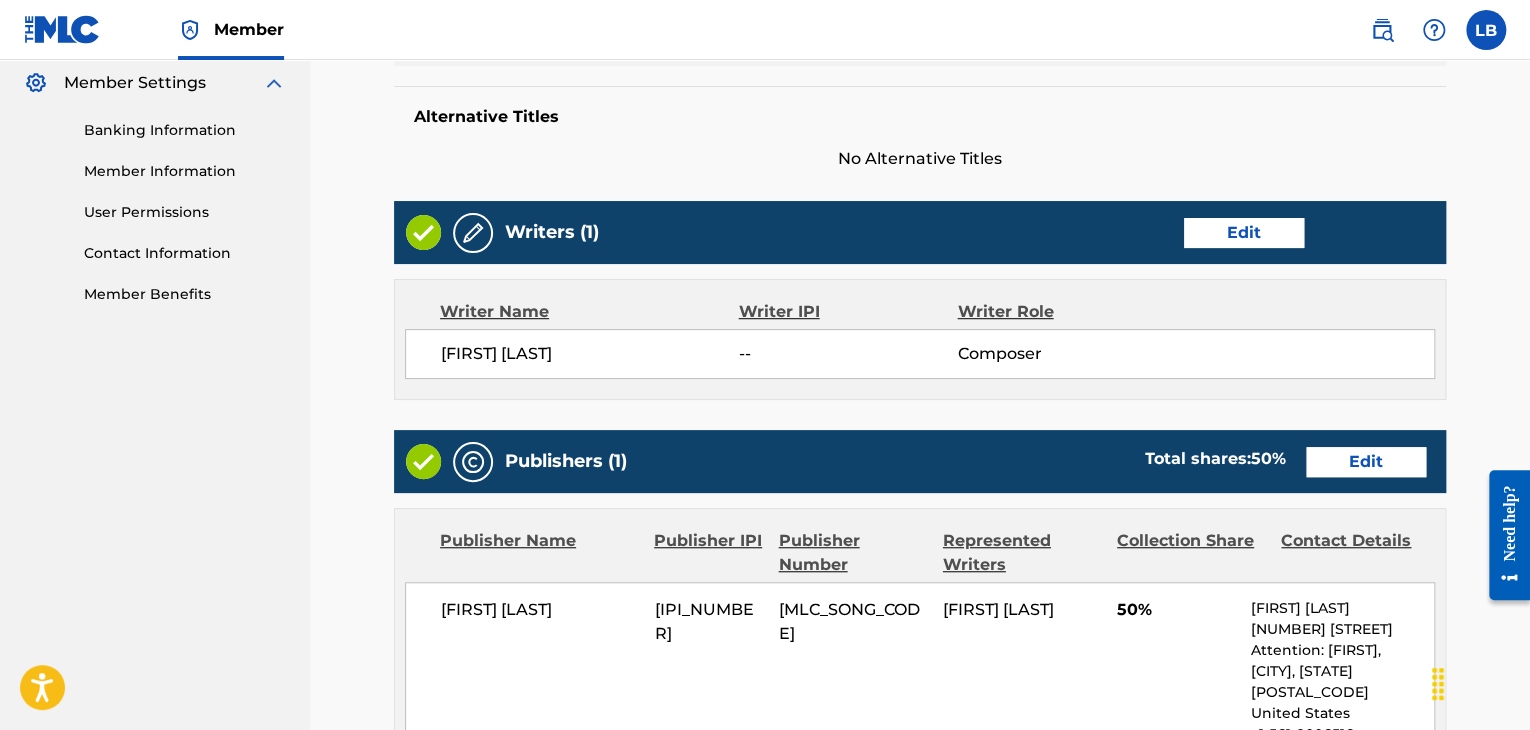 scroll, scrollTop: 672, scrollLeft: 0, axis: vertical 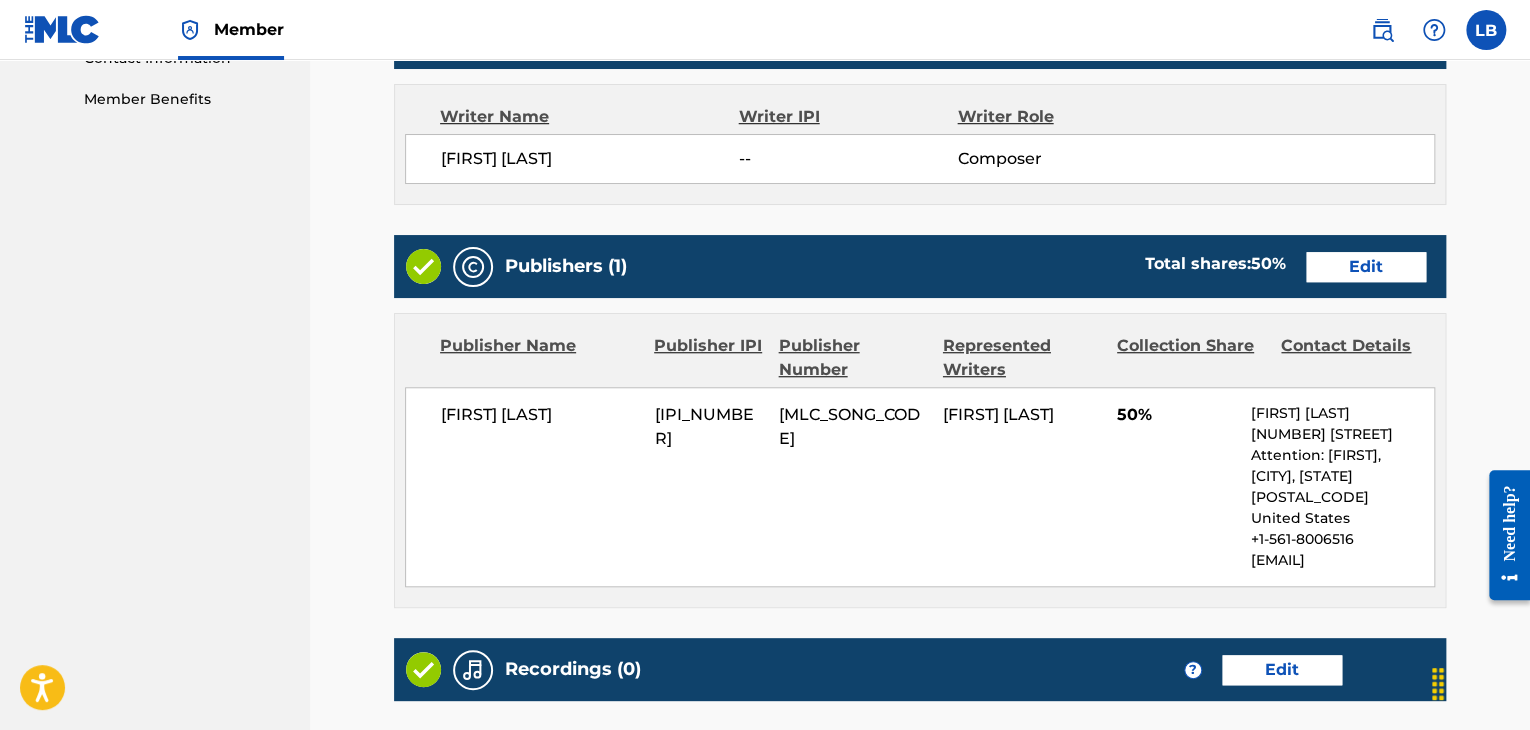 click on "Edit" at bounding box center (1366, 267) 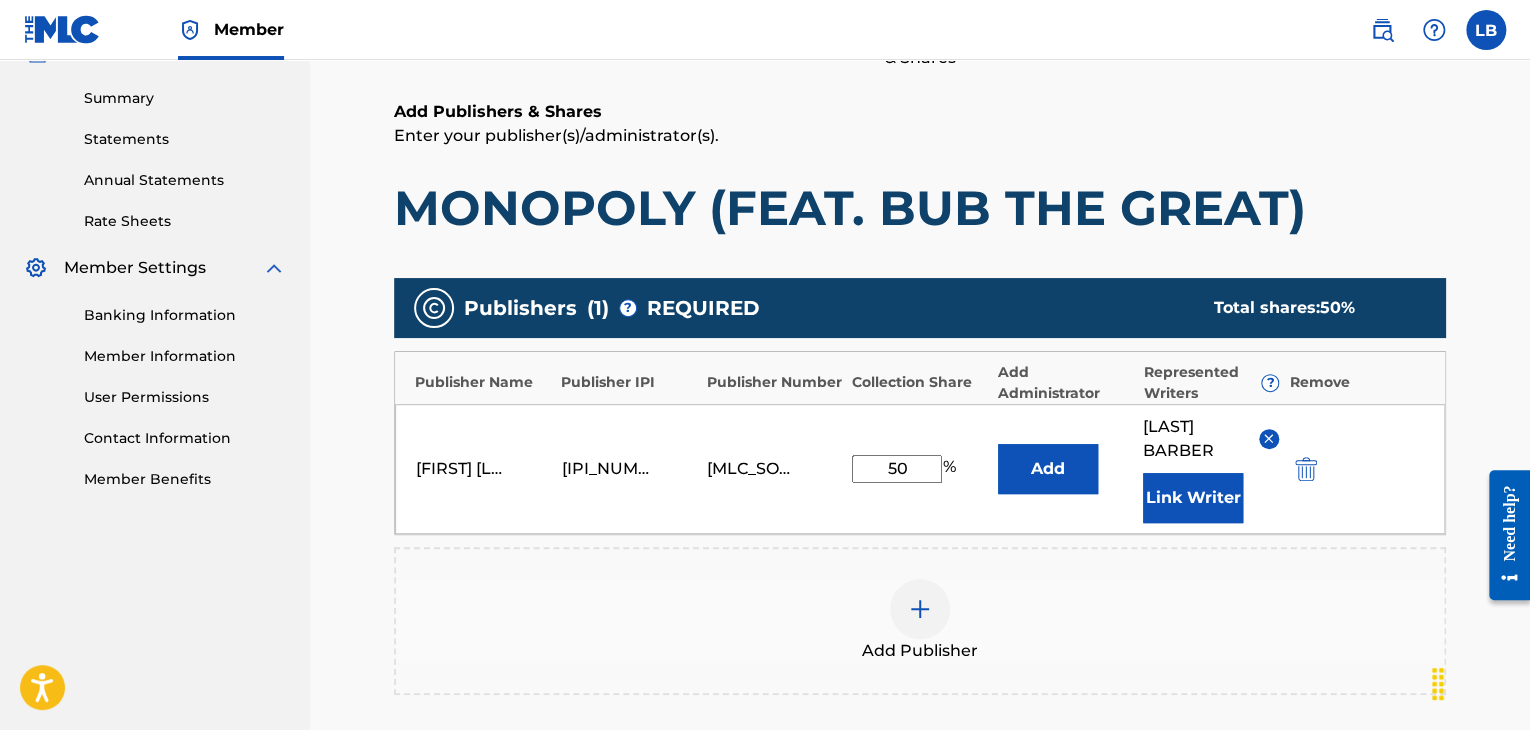 scroll, scrollTop: 345, scrollLeft: 0, axis: vertical 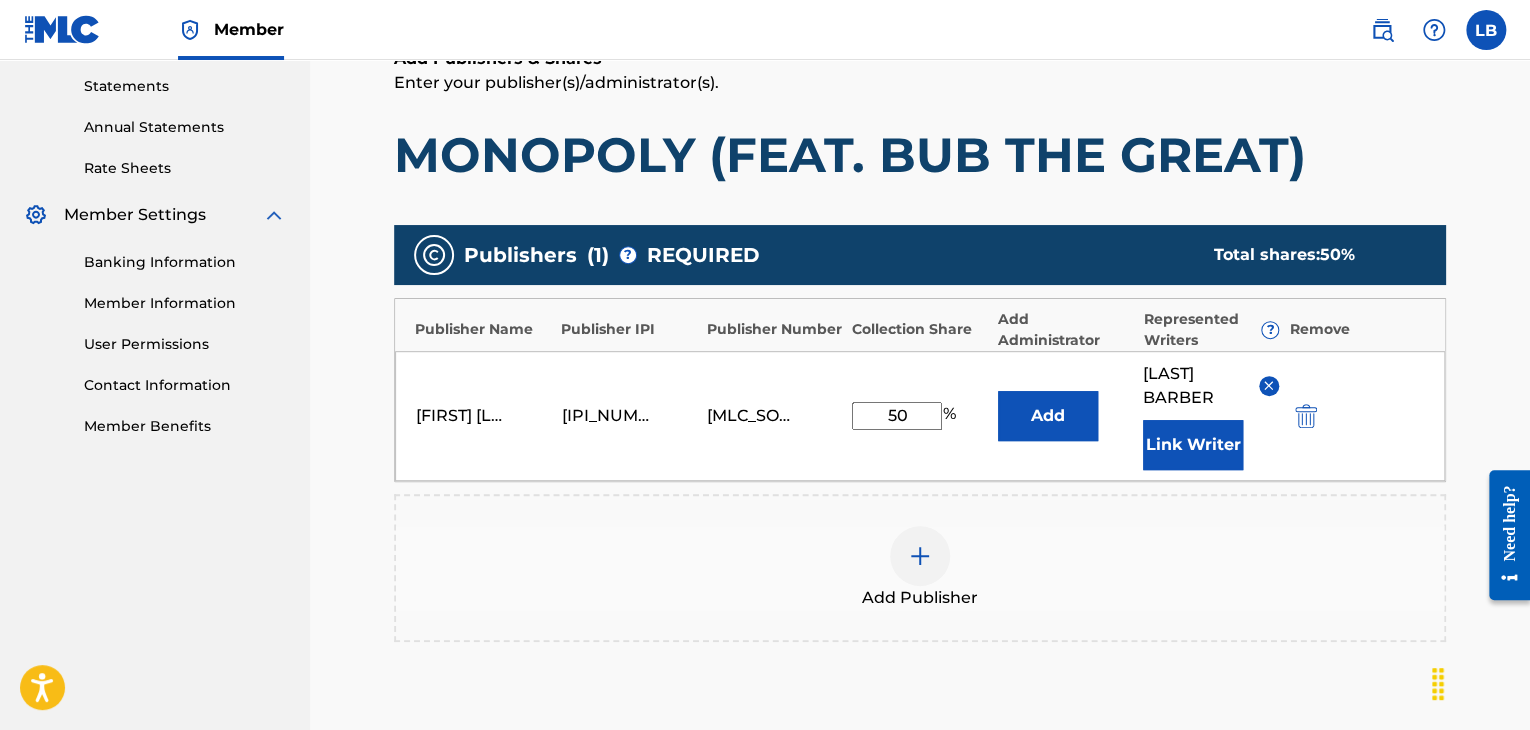 click on "50" at bounding box center (897, 416) 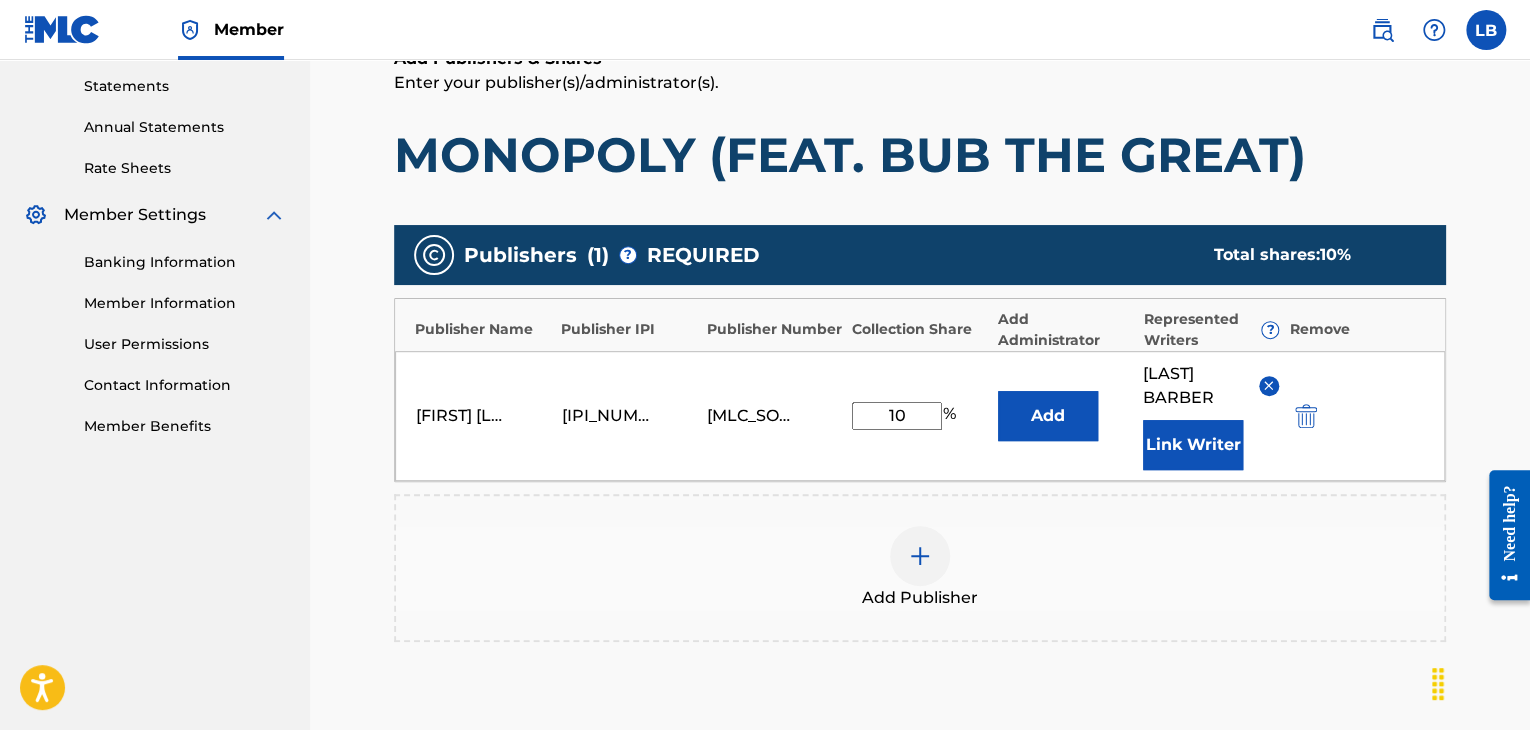 type on "100" 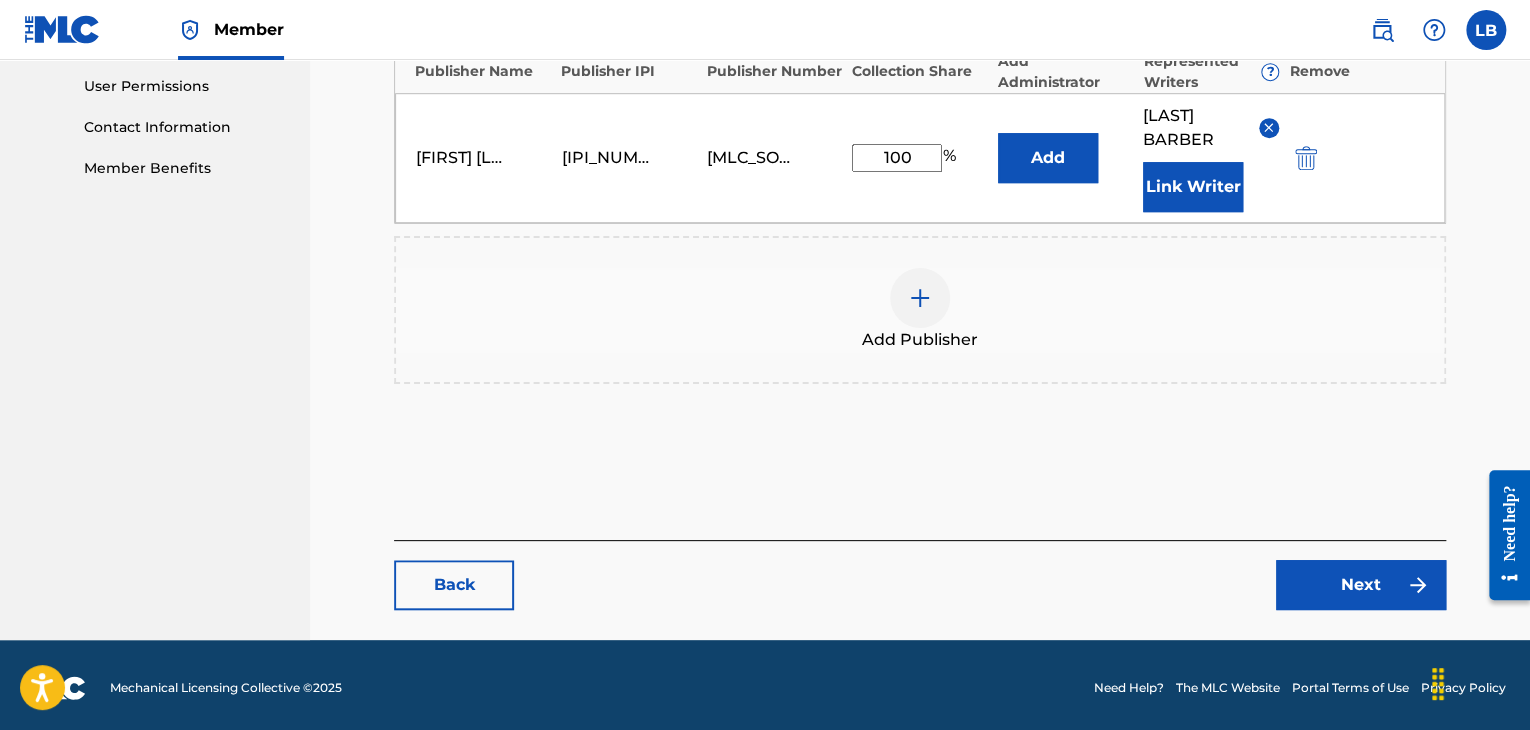 scroll, scrollTop: 608, scrollLeft: 0, axis: vertical 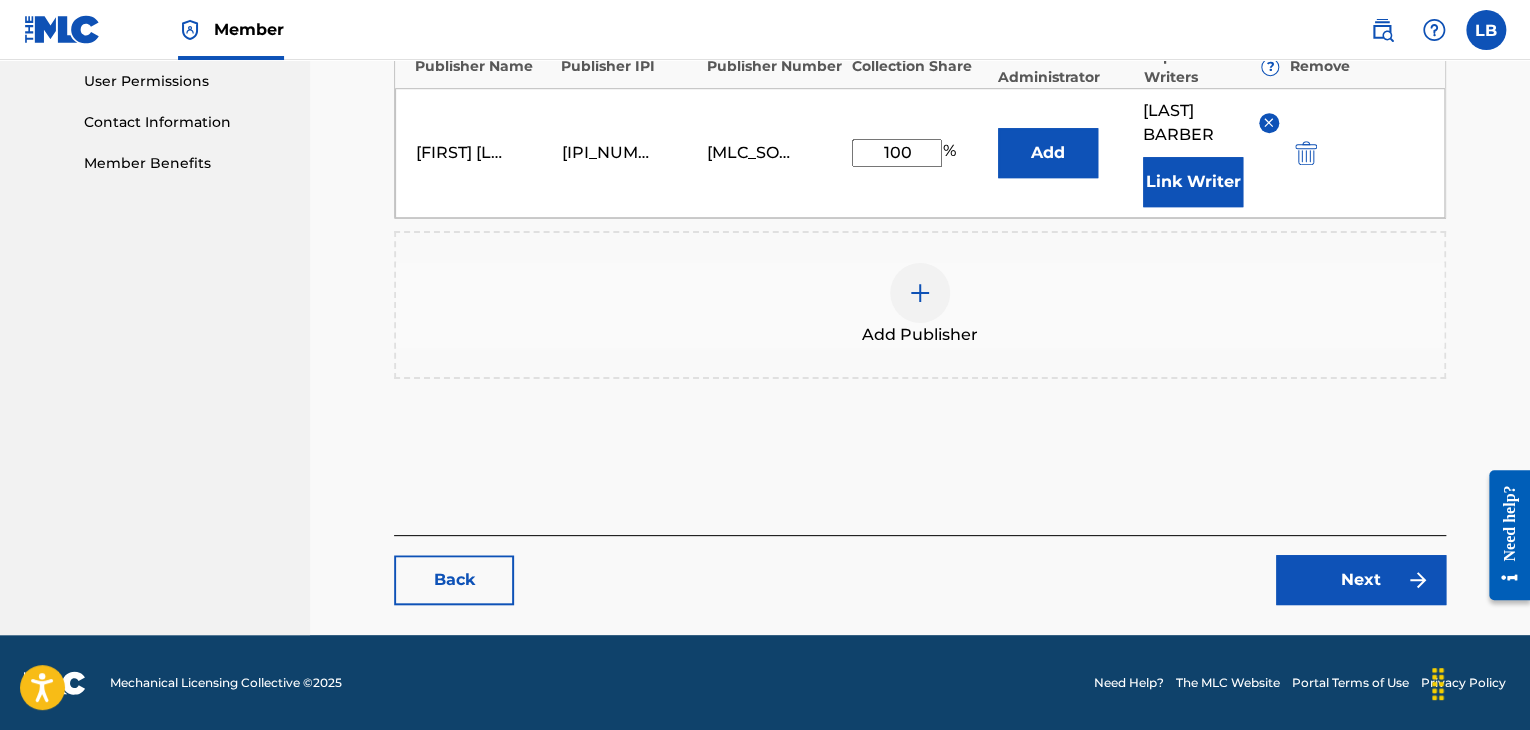click on "Next" at bounding box center [1361, 580] 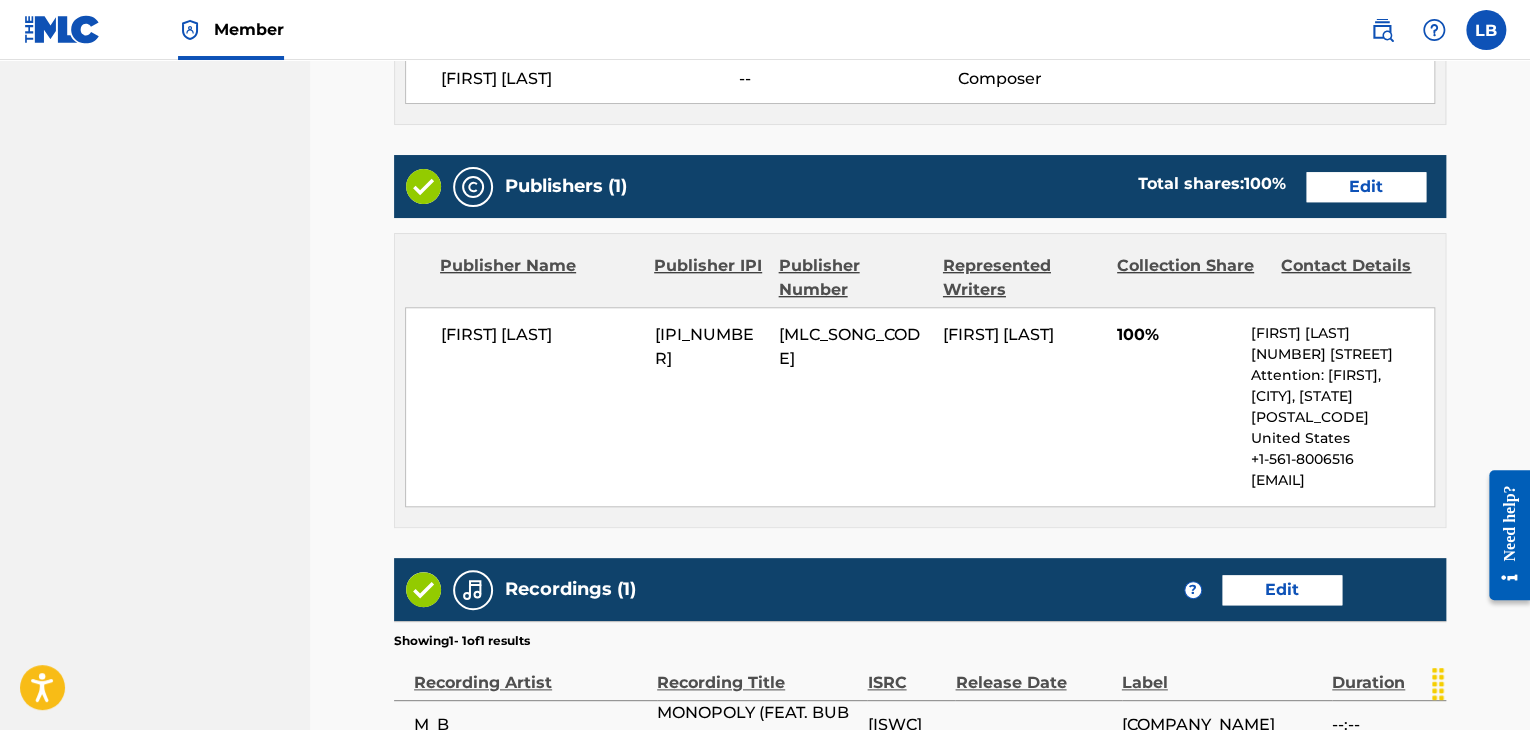 scroll, scrollTop: 997, scrollLeft: 0, axis: vertical 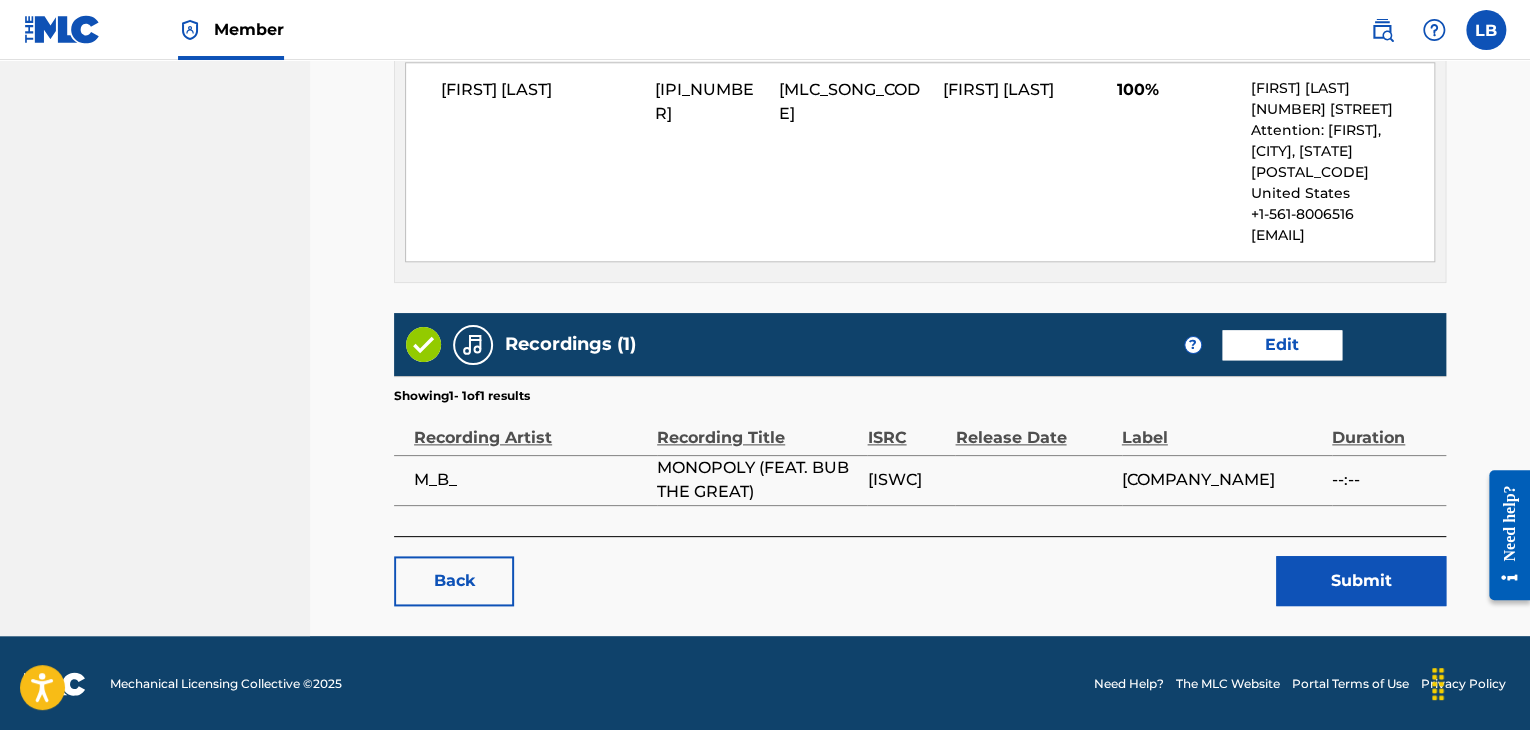 click on "Submit" at bounding box center (1361, 581) 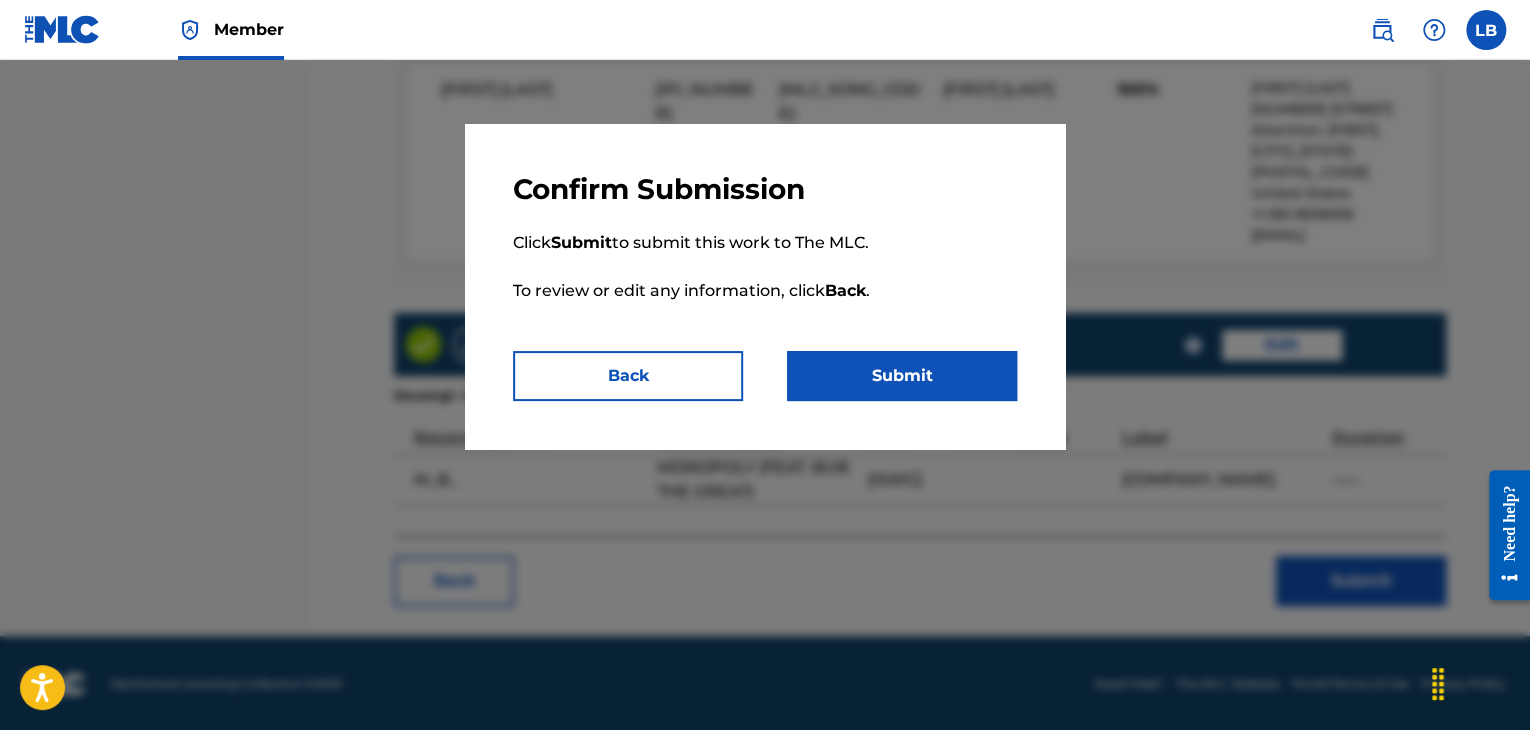 click on "Submit" at bounding box center [902, 376] 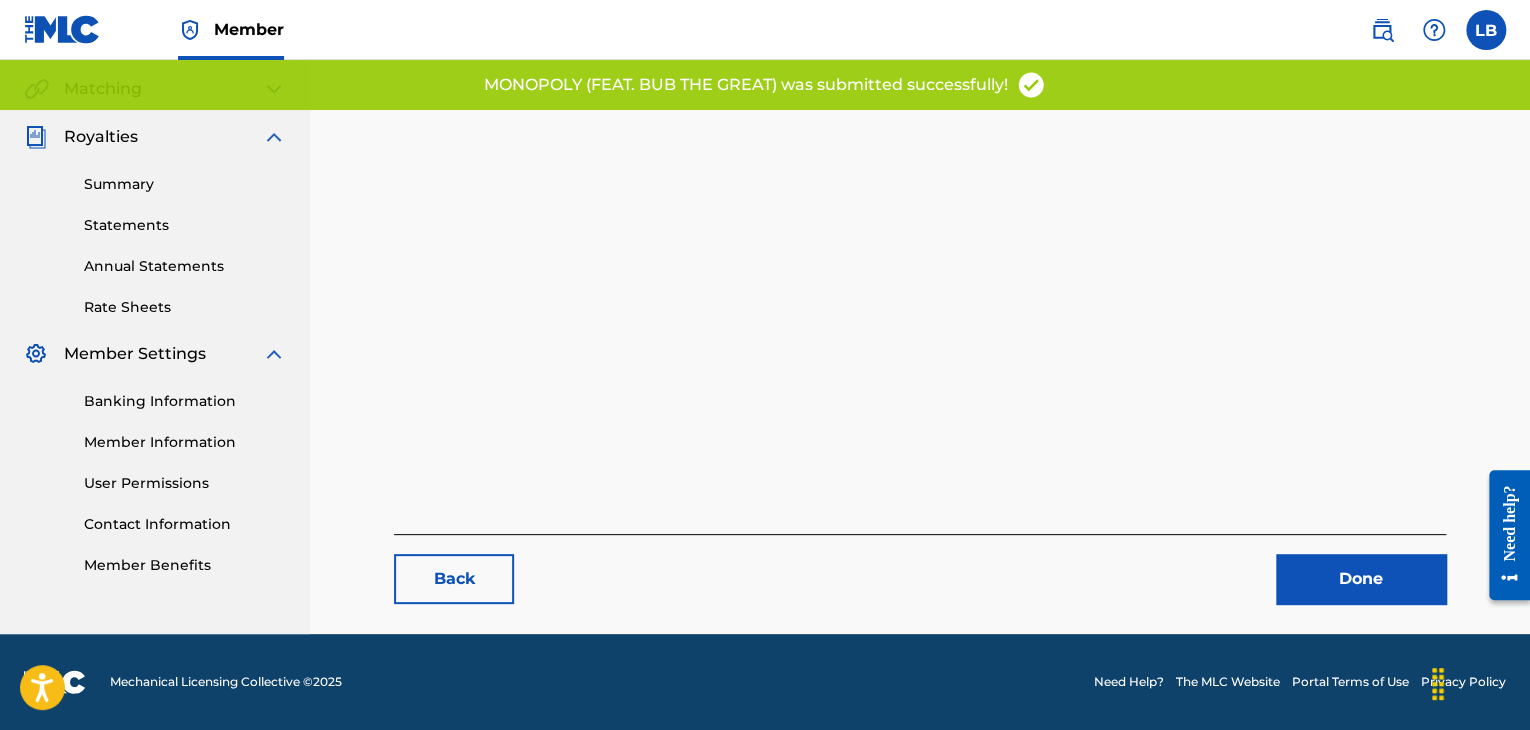 scroll, scrollTop: 0, scrollLeft: 0, axis: both 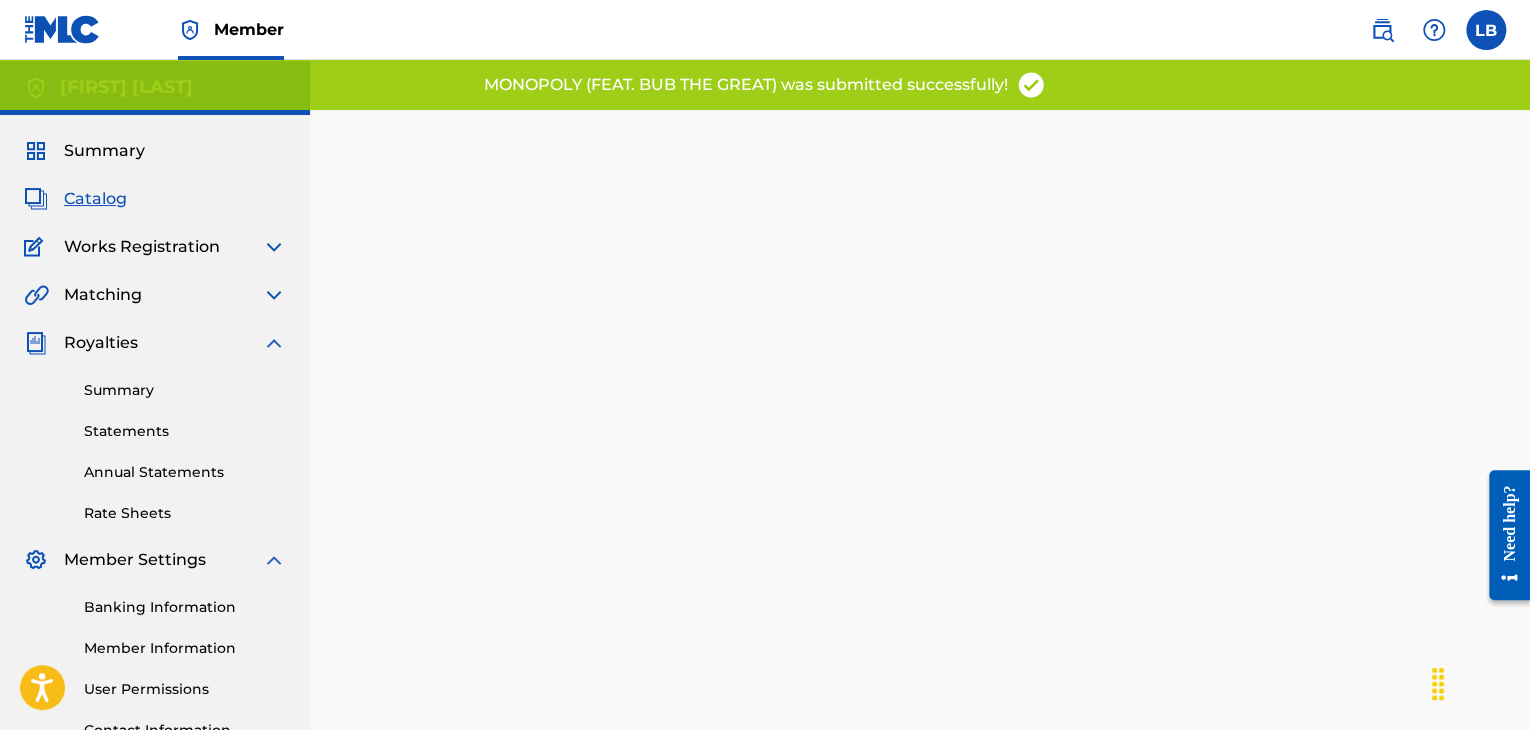 drag, startPoint x: 87, startPoint y: 187, endPoint x: 143, endPoint y: 193, distance: 56.32051 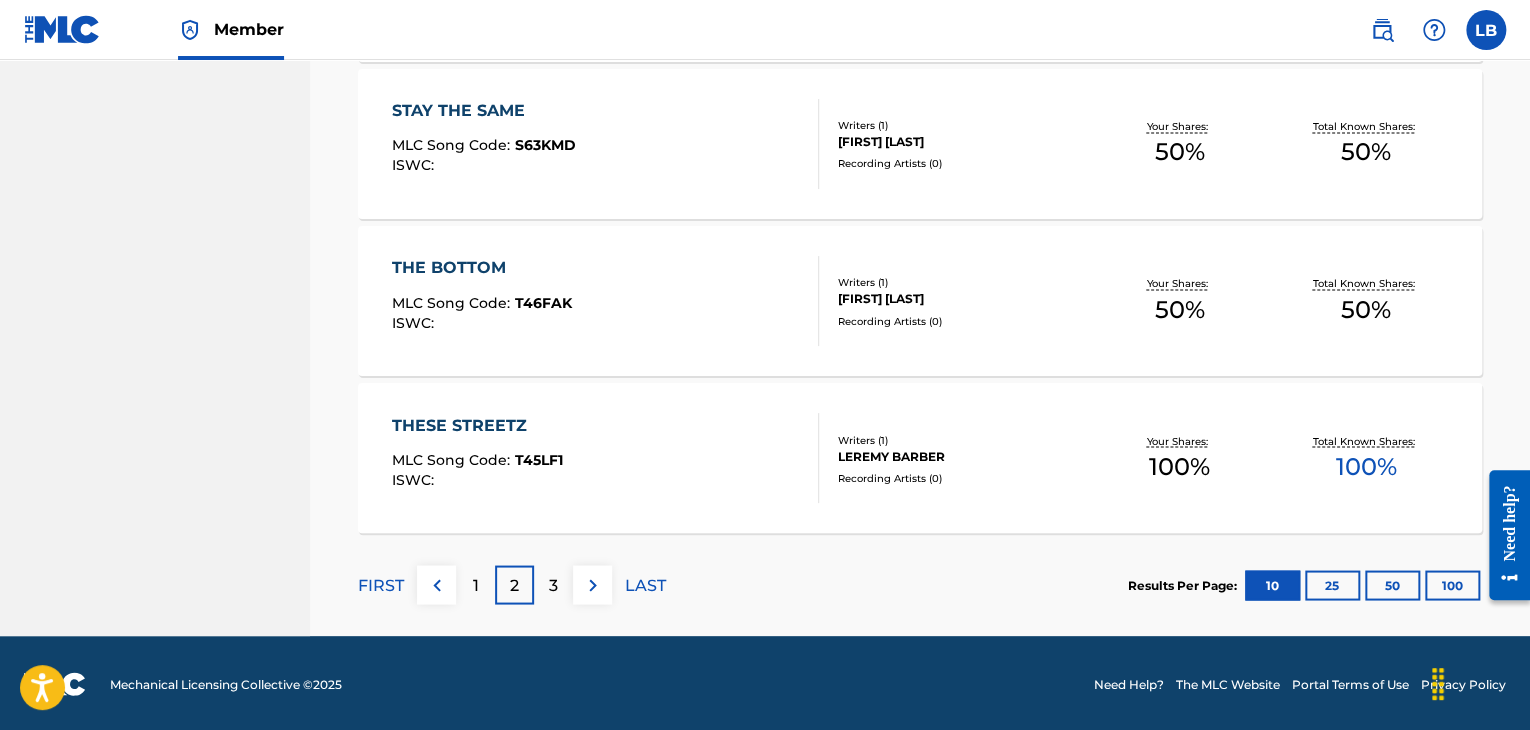 scroll, scrollTop: 1608, scrollLeft: 0, axis: vertical 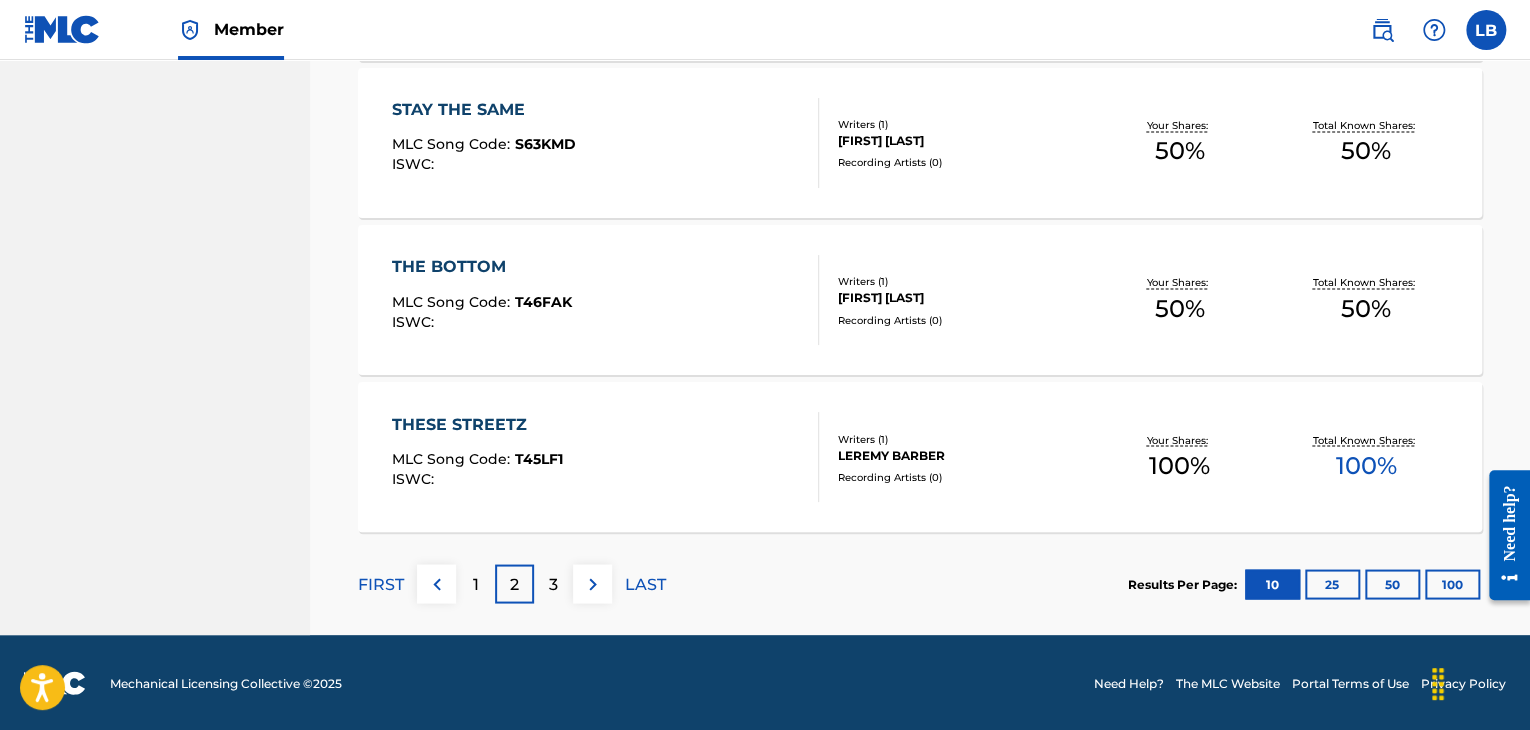 click on "1" at bounding box center [475, 583] 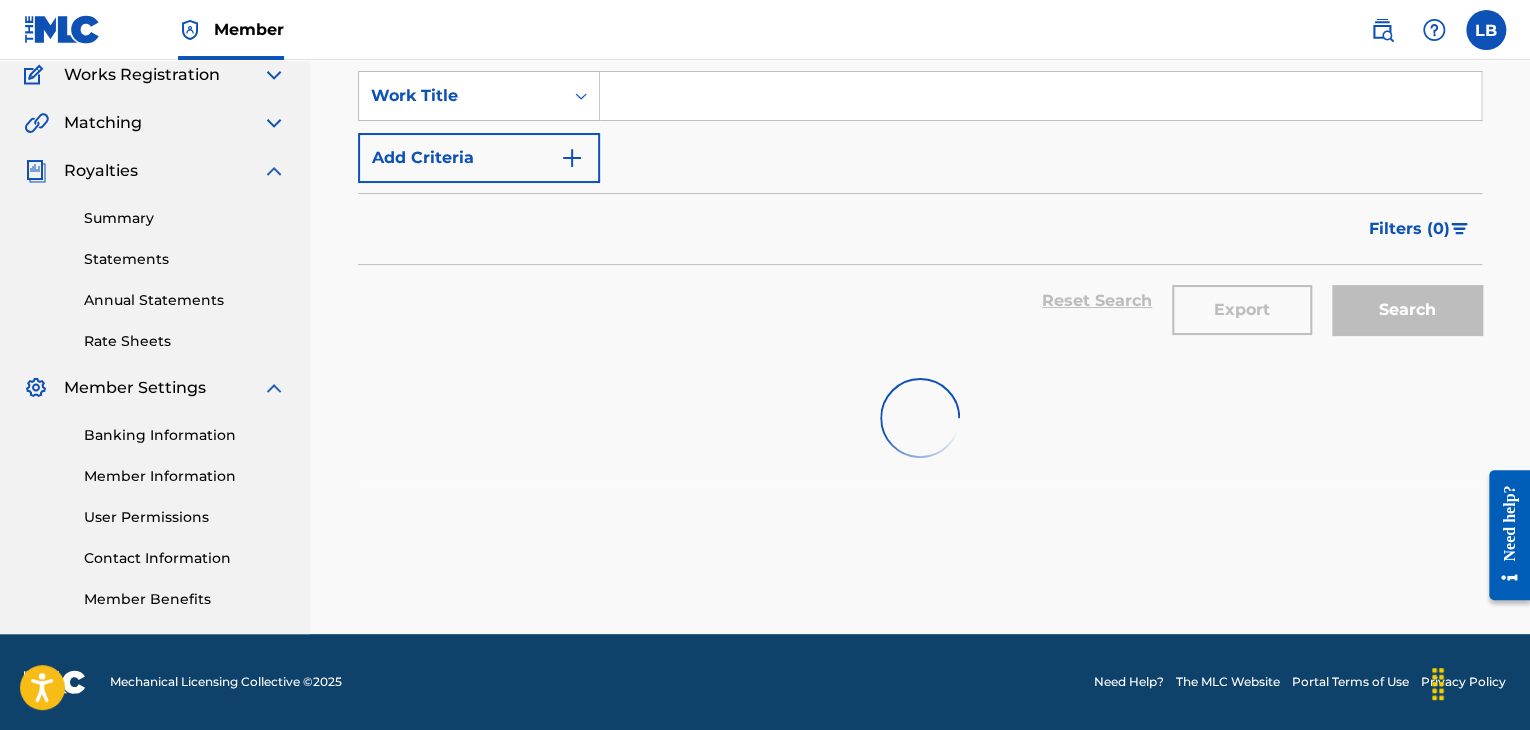 scroll, scrollTop: 1608, scrollLeft: 0, axis: vertical 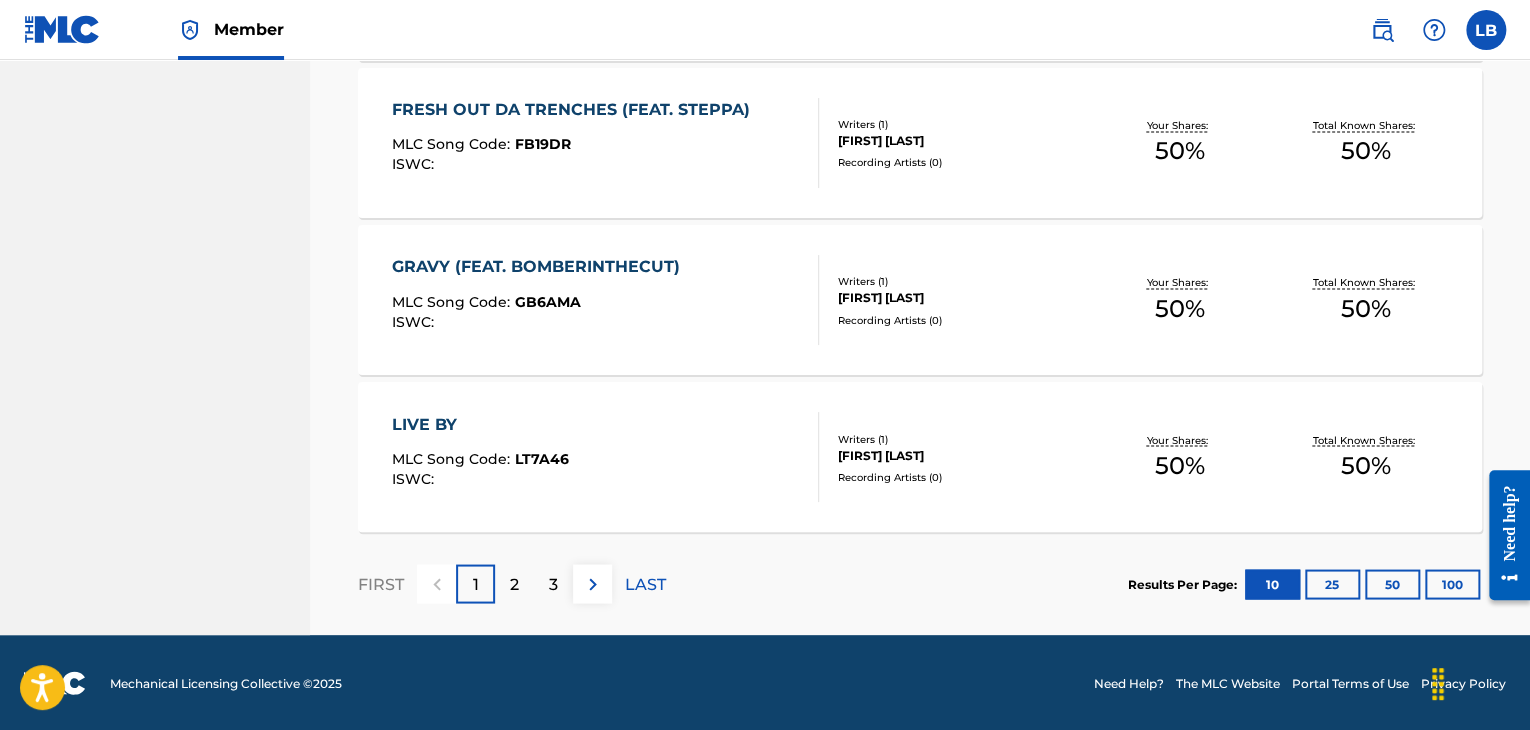 click on "LIVE BY" at bounding box center [480, 424] 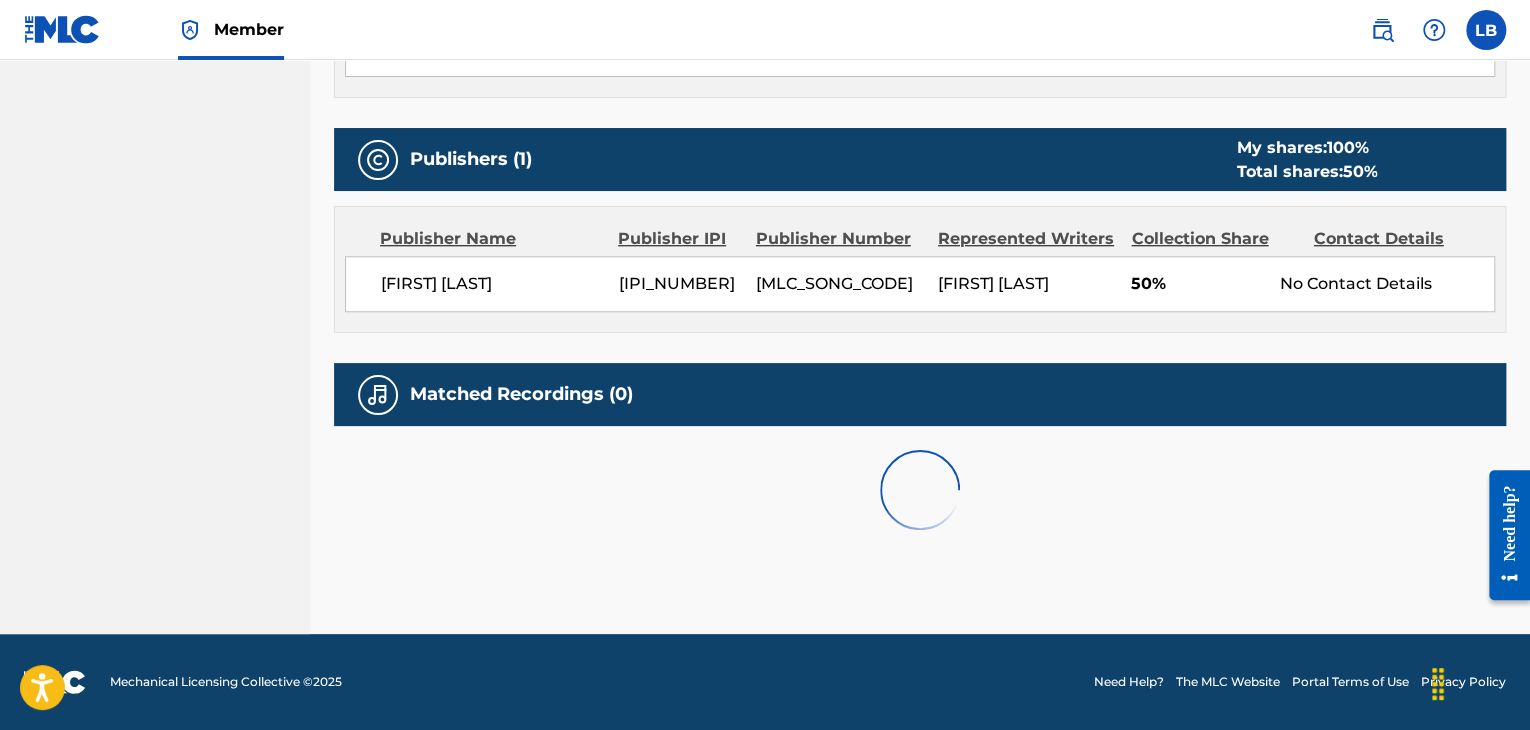 scroll, scrollTop: 0, scrollLeft: 0, axis: both 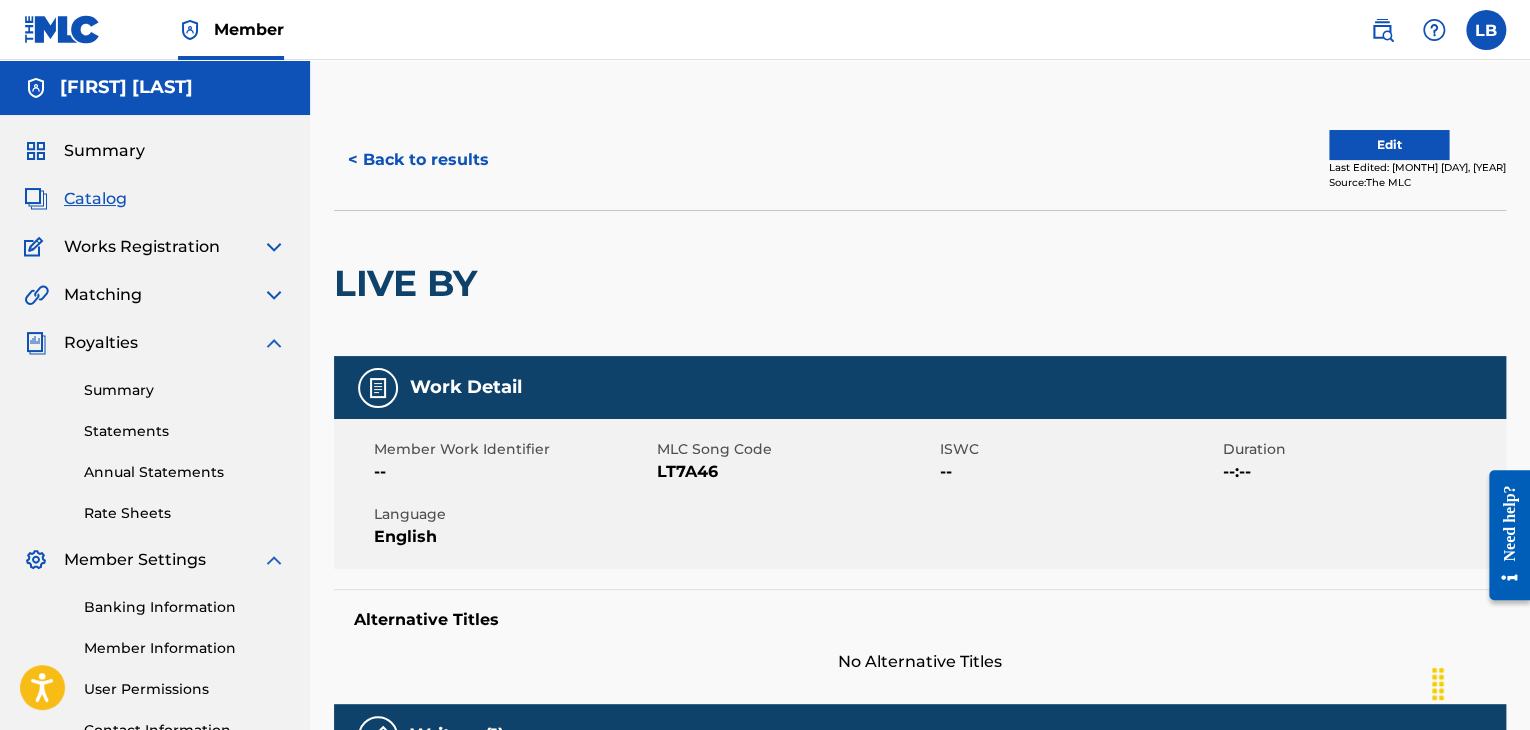 click on "Edit" at bounding box center [1389, 145] 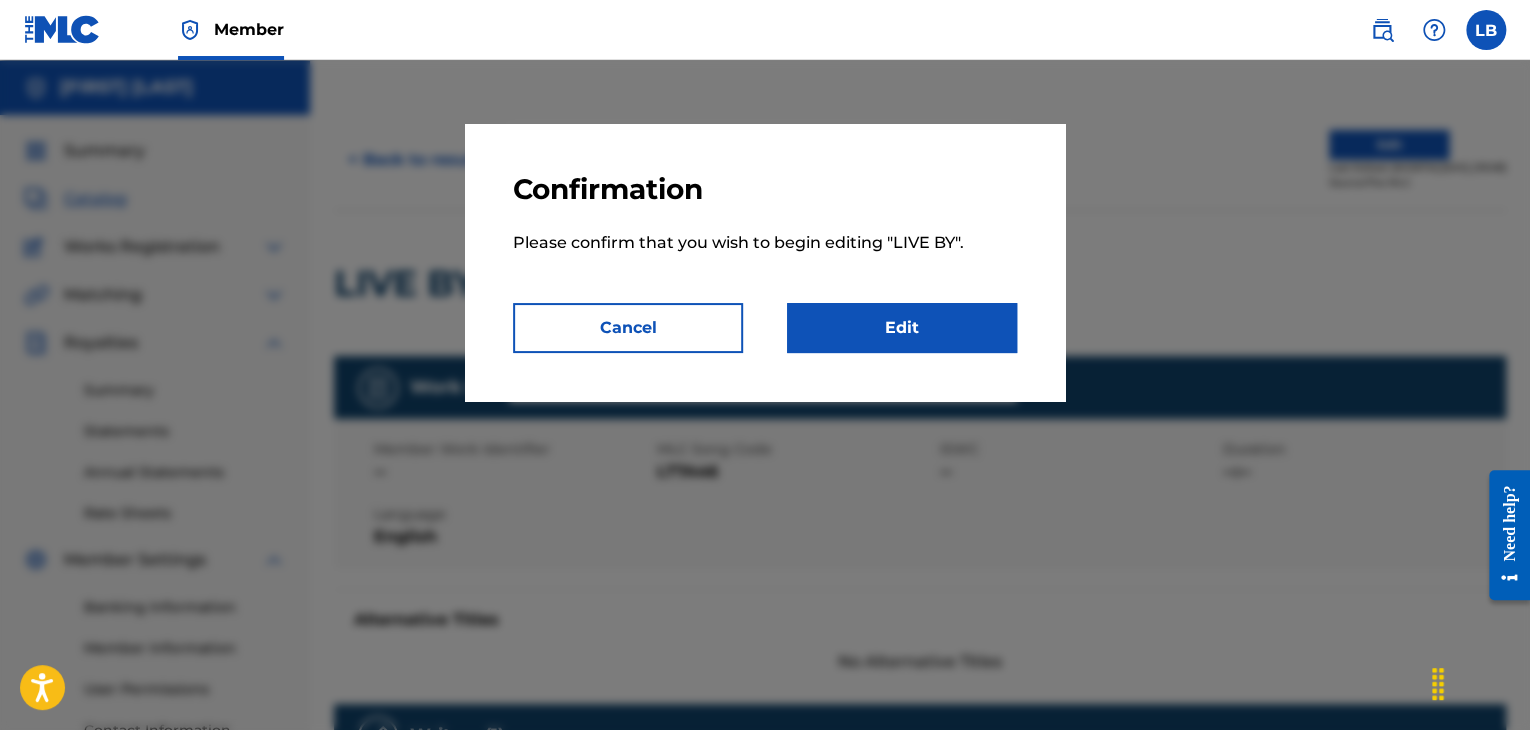 click on "Edit" at bounding box center [902, 328] 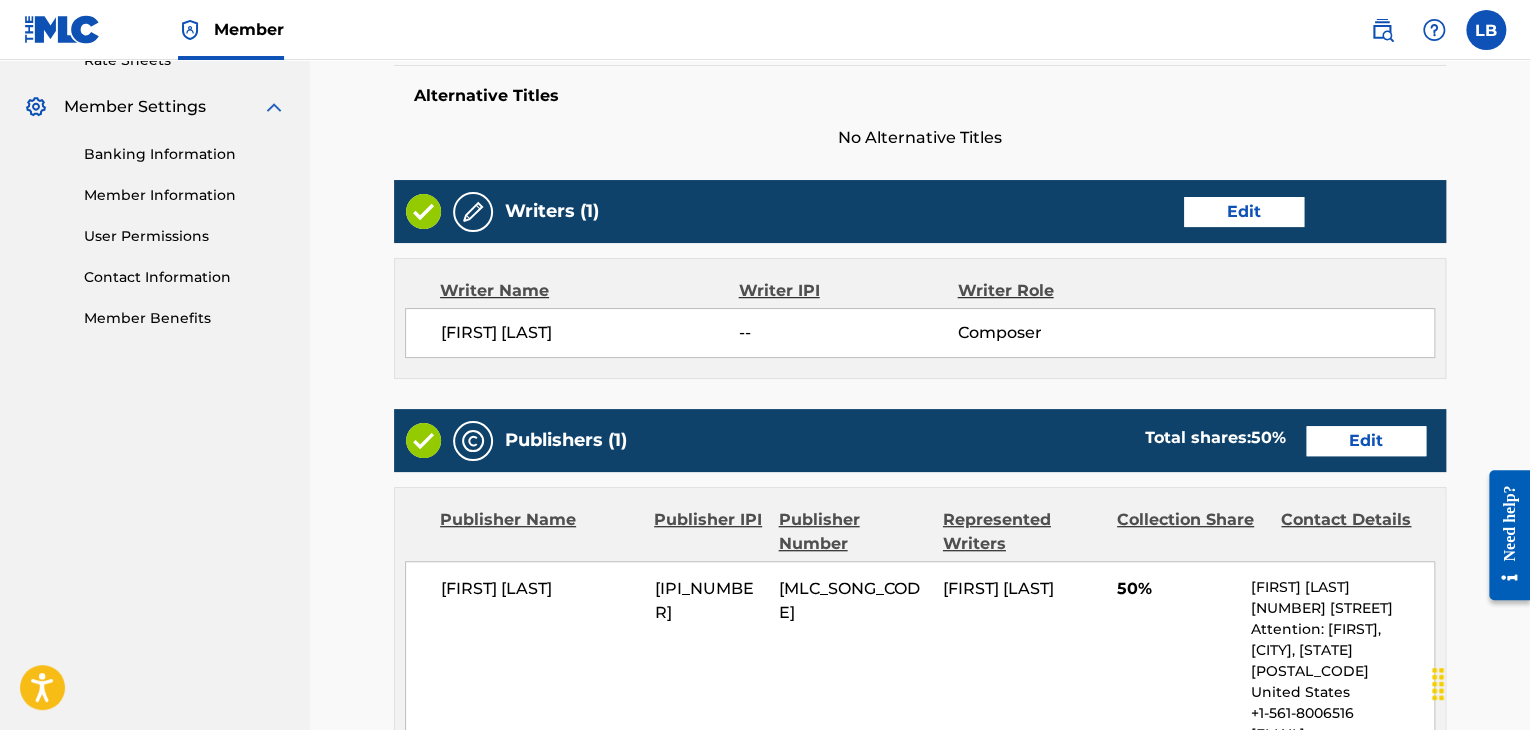 scroll, scrollTop: 455, scrollLeft: 0, axis: vertical 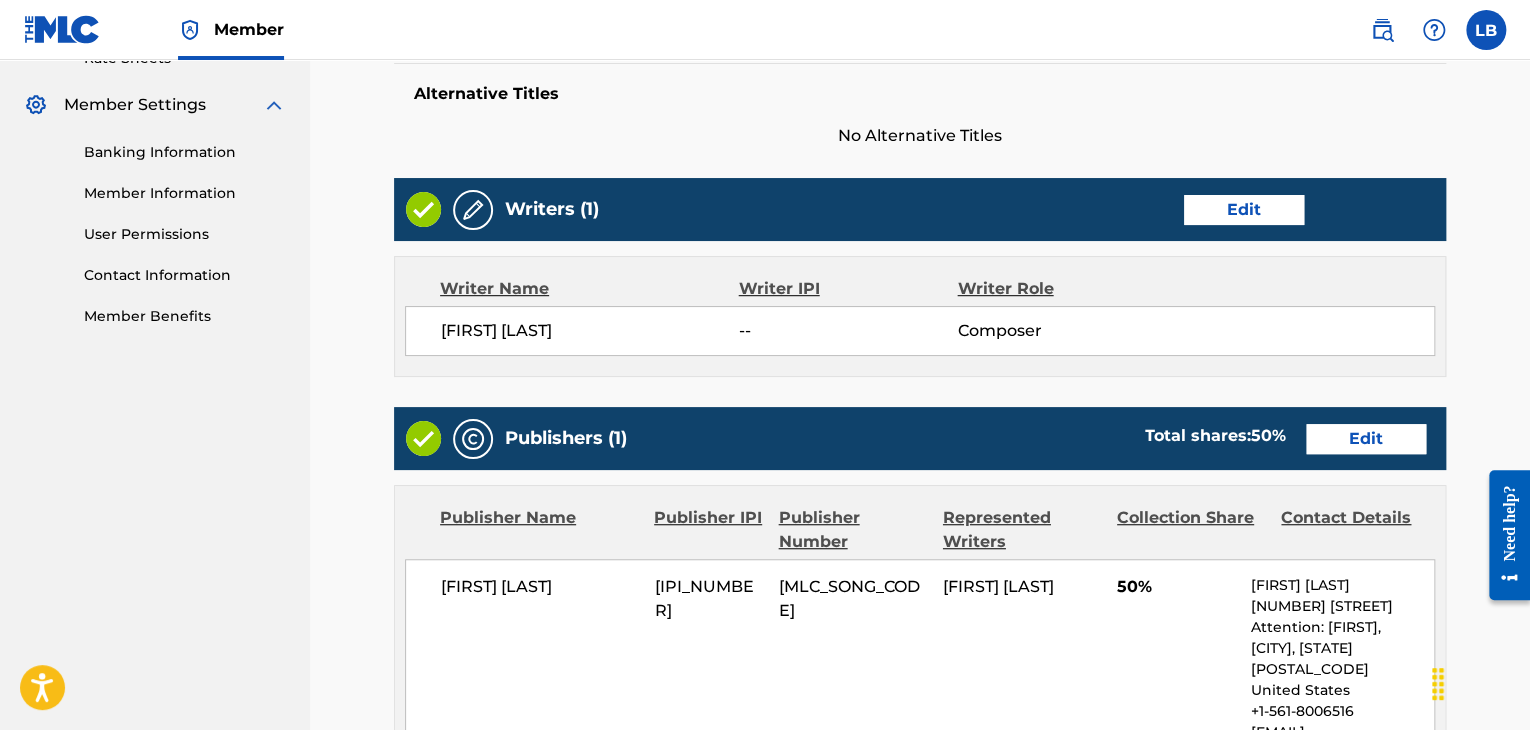click on "Edit" at bounding box center [1366, 439] 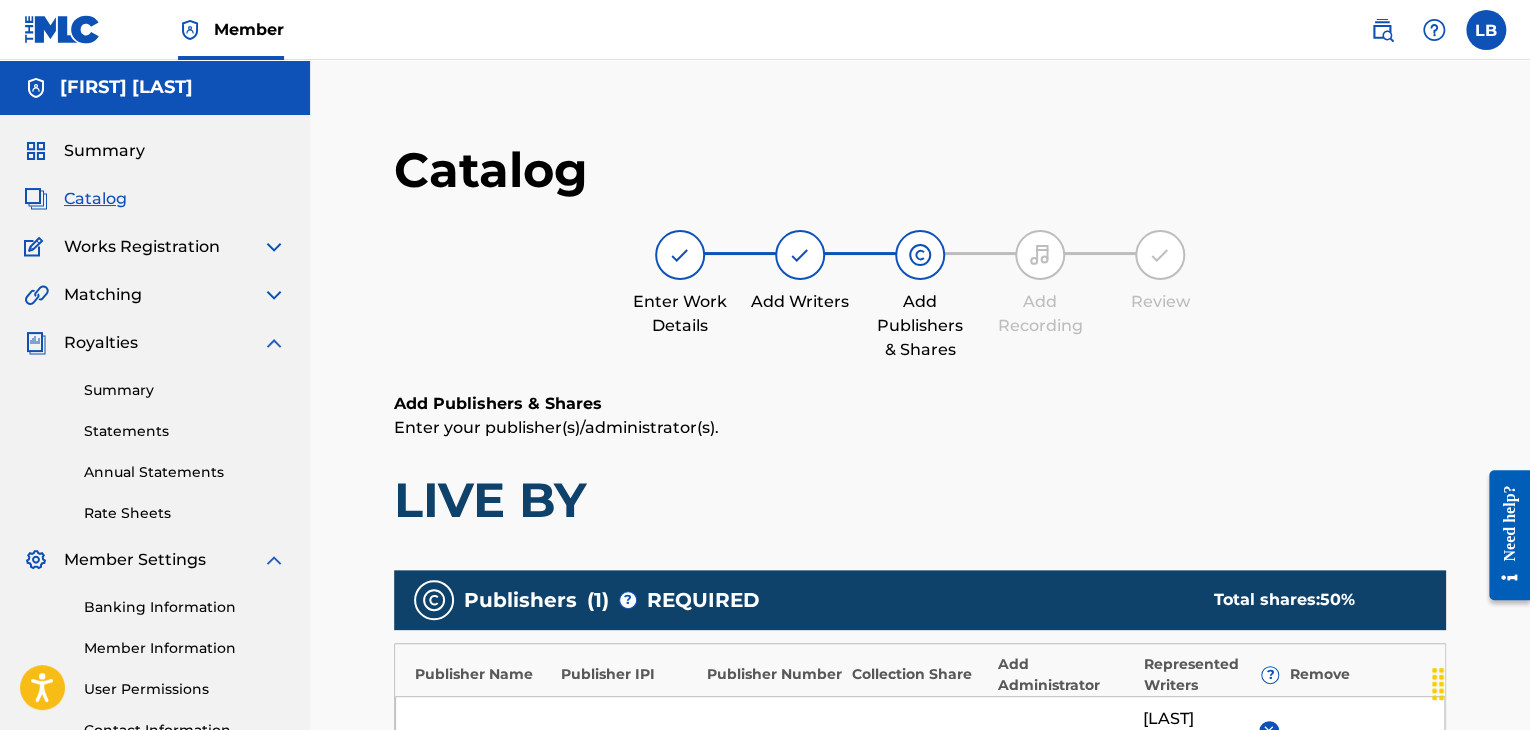 scroll, scrollTop: 162, scrollLeft: 0, axis: vertical 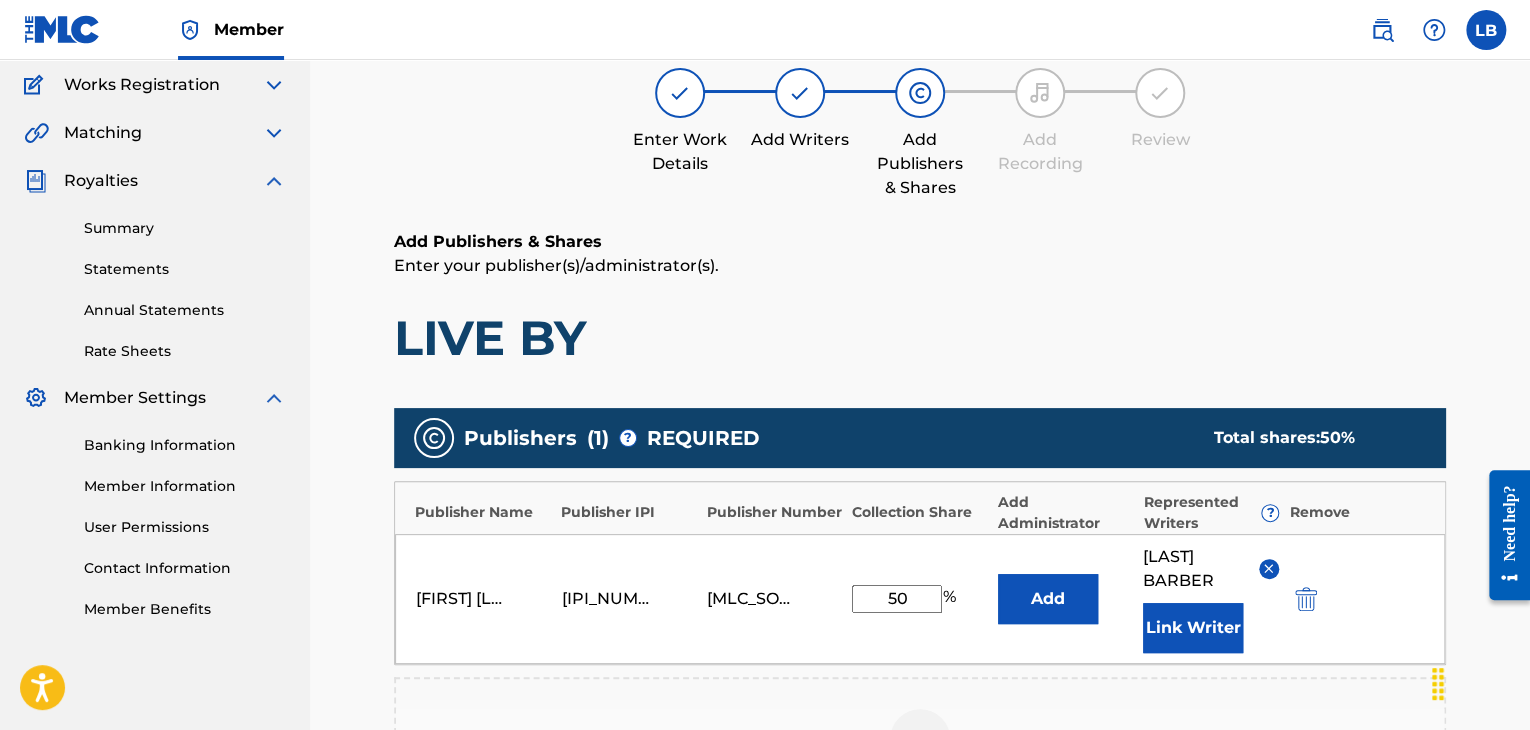 drag, startPoint x: 873, startPoint y: 607, endPoint x: 575, endPoint y: 620, distance: 298.28342 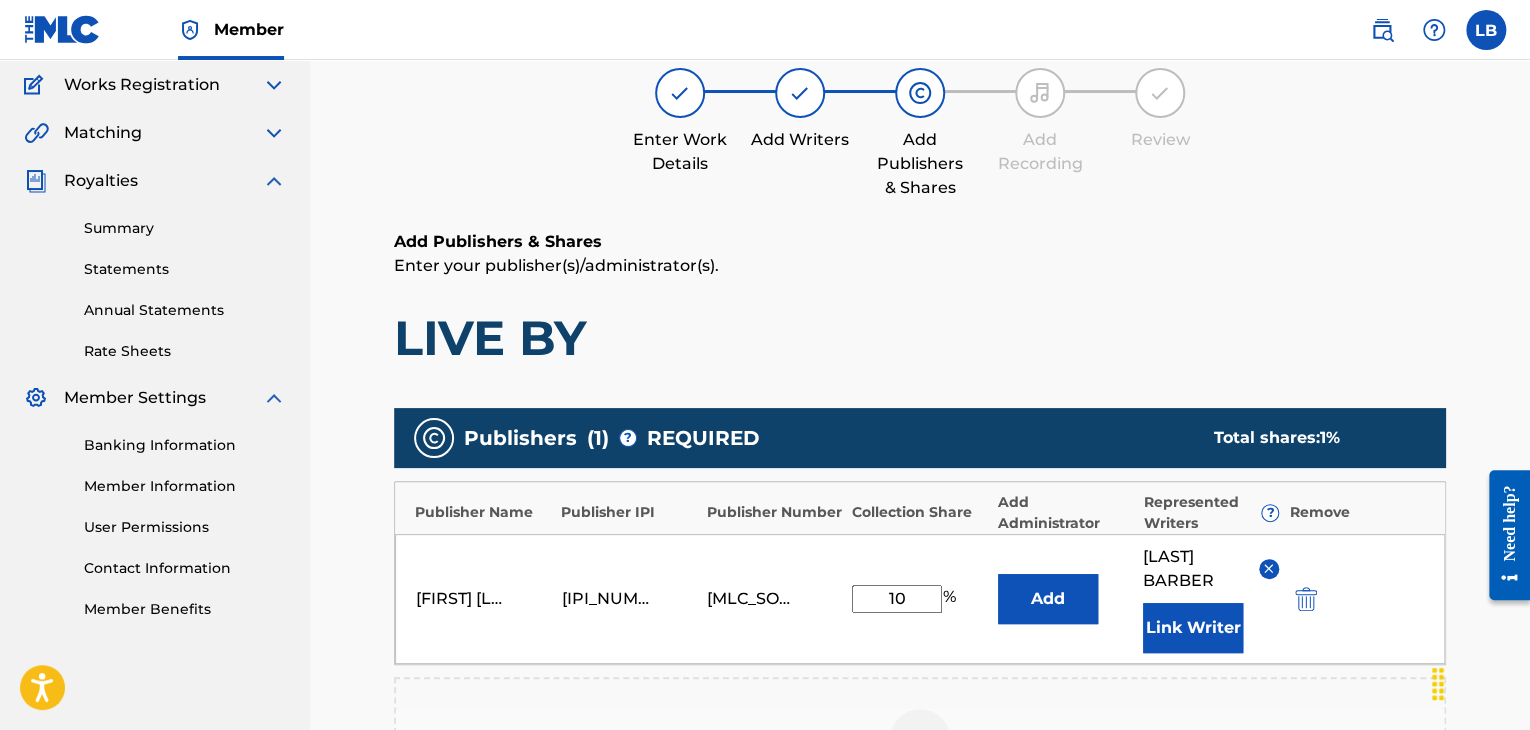 type on "100" 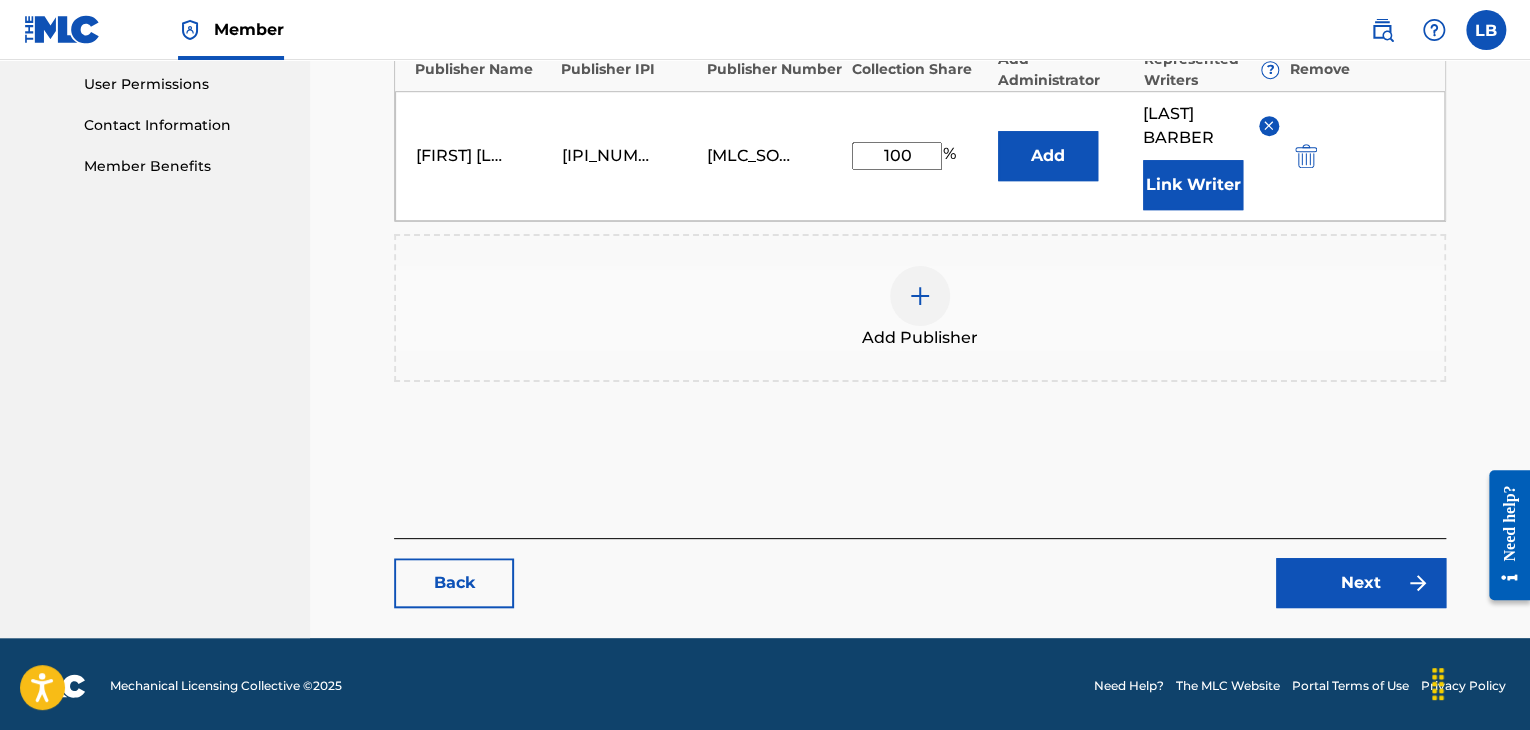 scroll, scrollTop: 608, scrollLeft: 0, axis: vertical 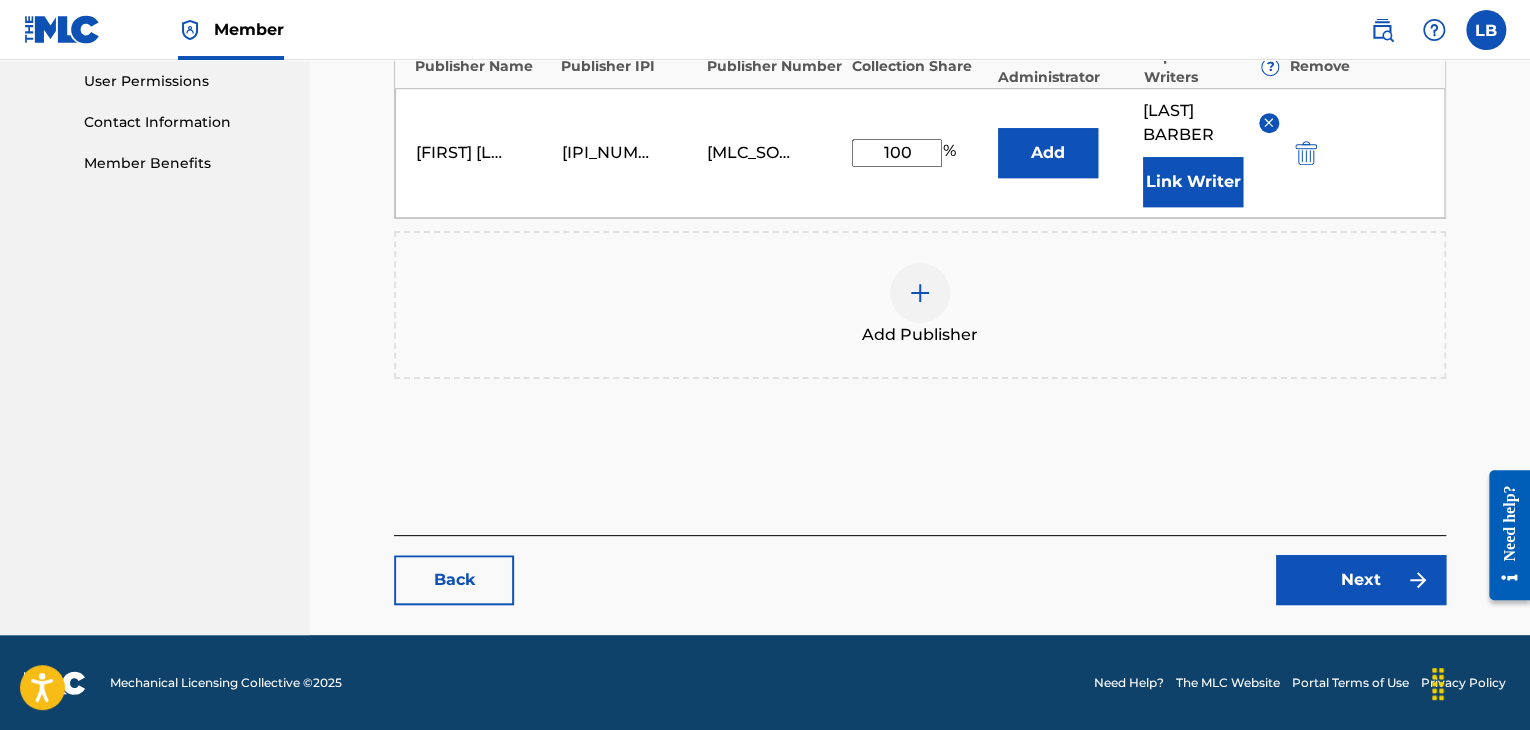 click on "Next" at bounding box center [1361, 580] 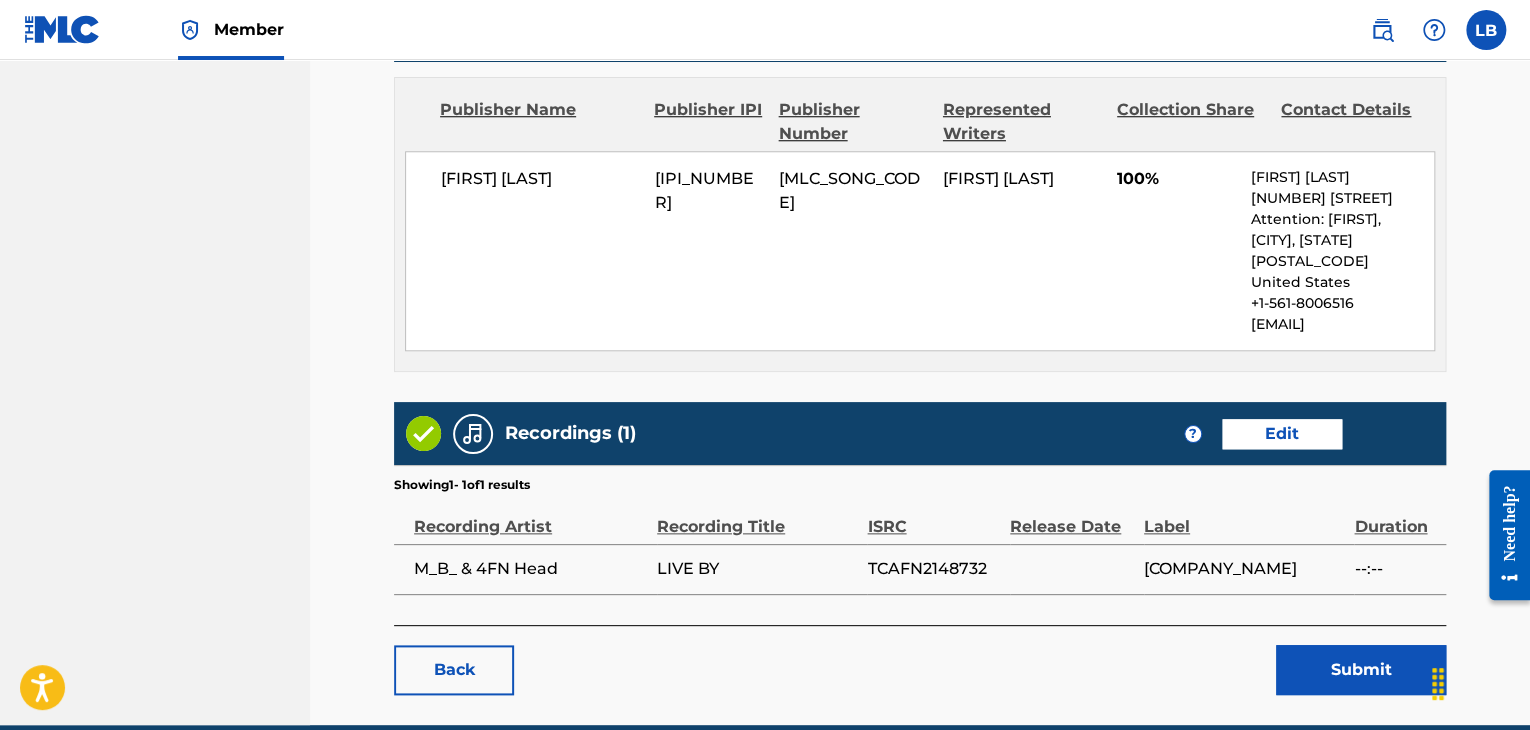 scroll, scrollTop: 868, scrollLeft: 0, axis: vertical 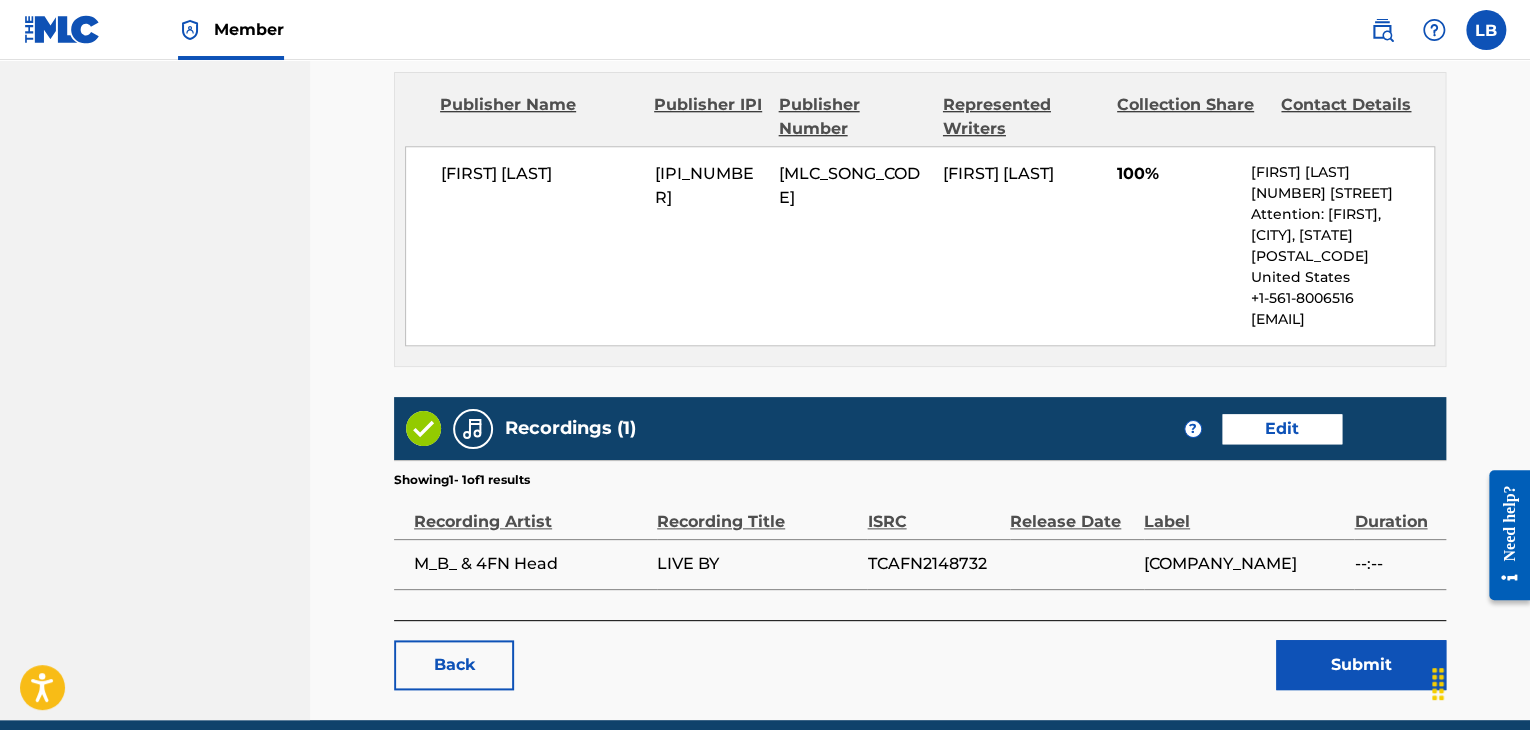 click on "Submit" at bounding box center (1361, 665) 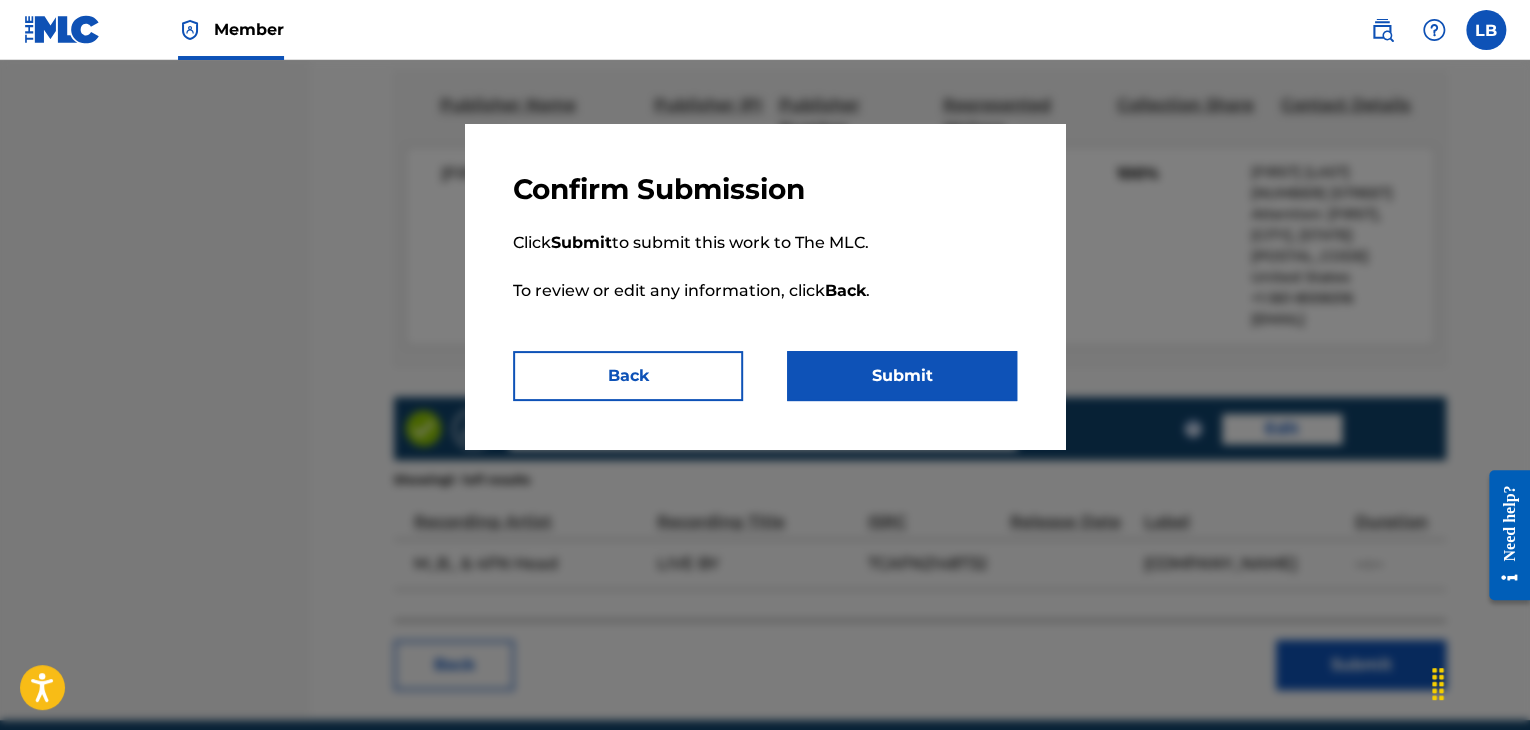 click on "Submit" at bounding box center (902, 376) 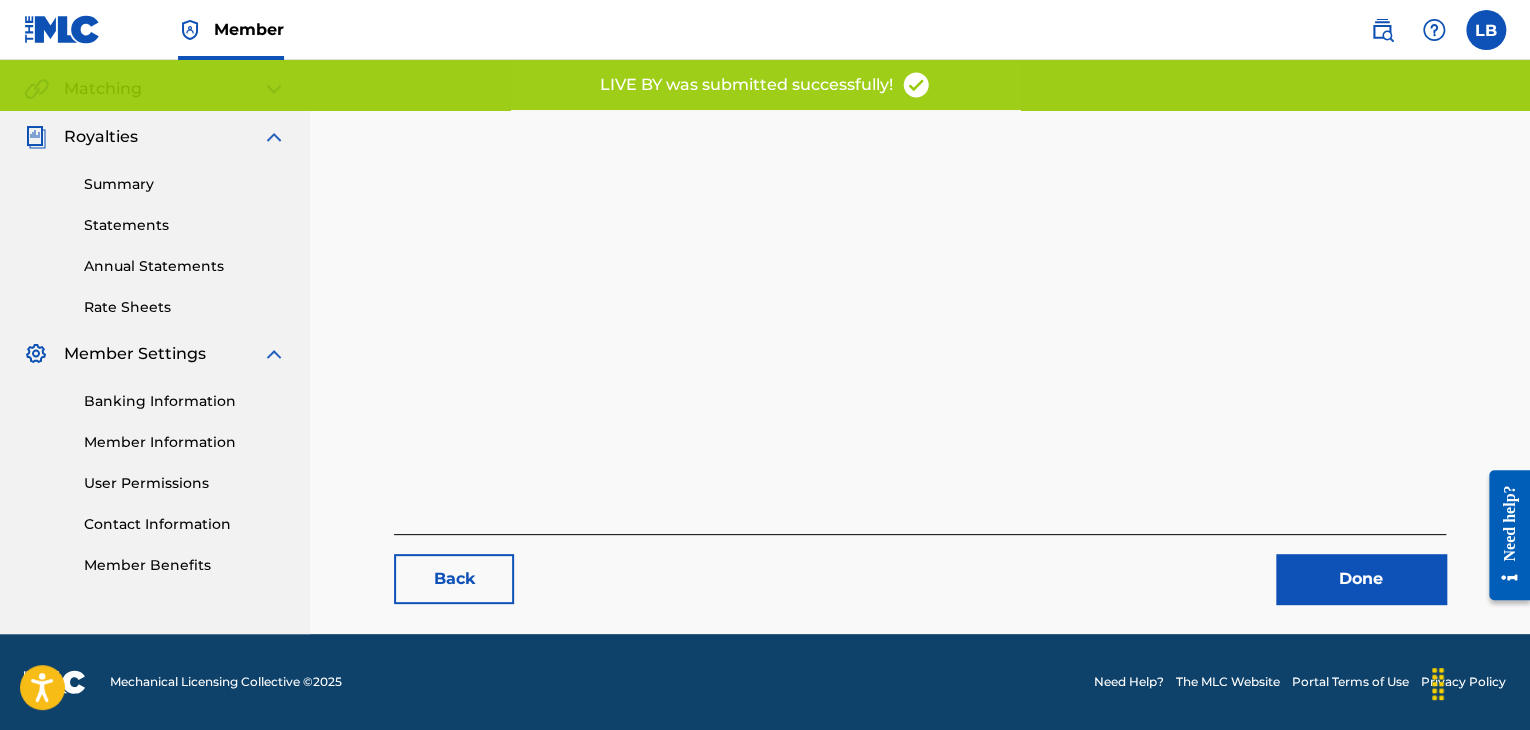 scroll, scrollTop: 0, scrollLeft: 0, axis: both 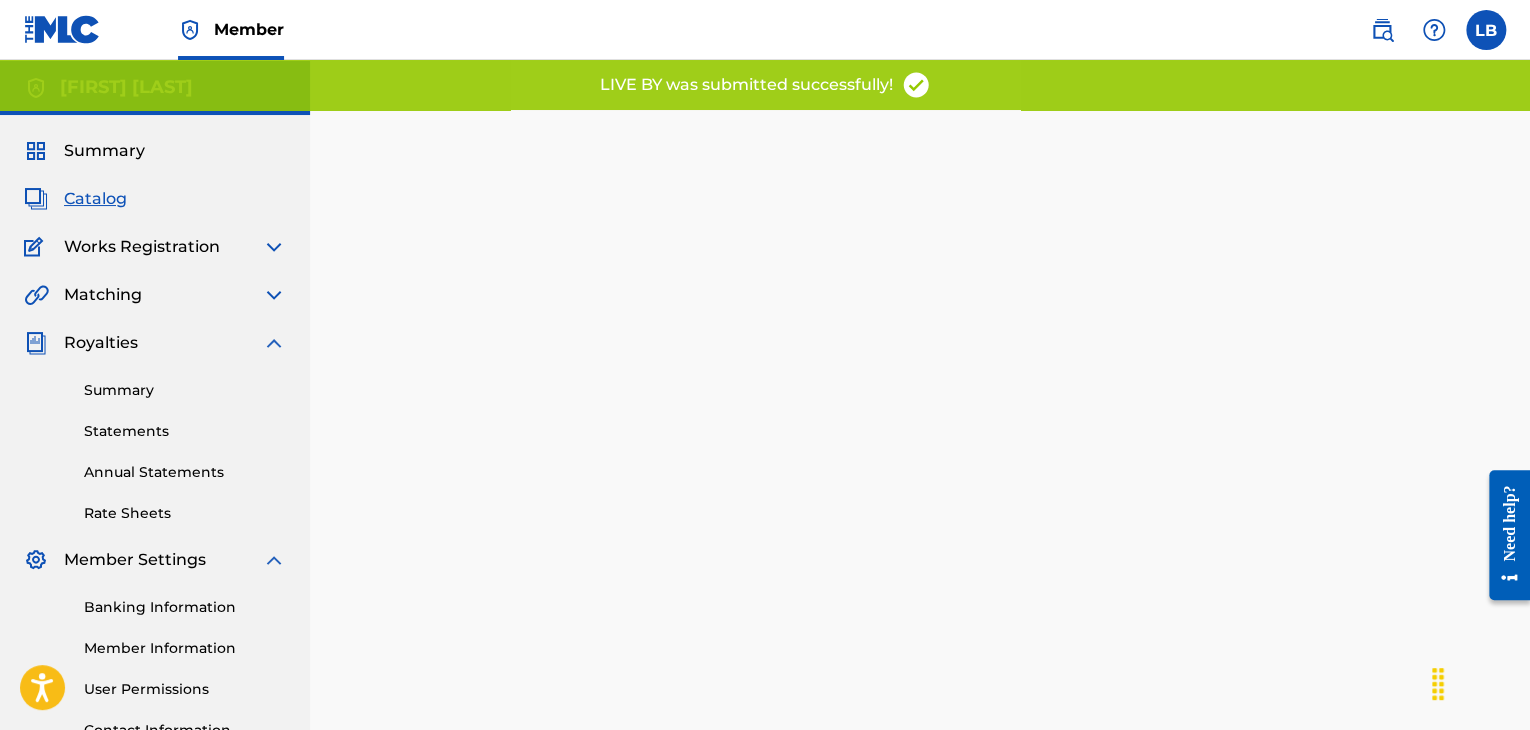 click on "Catalog" at bounding box center [95, 199] 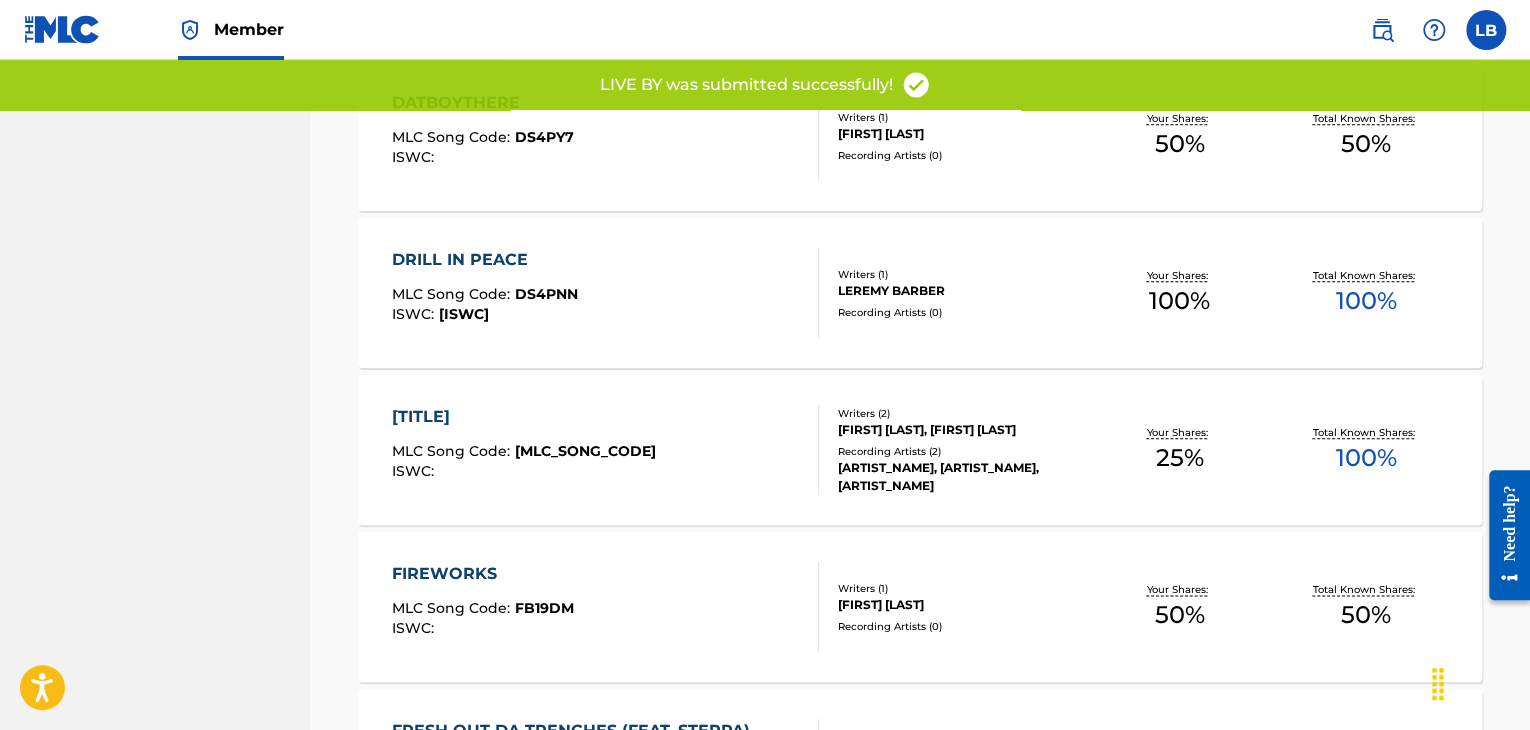 scroll, scrollTop: 1608, scrollLeft: 0, axis: vertical 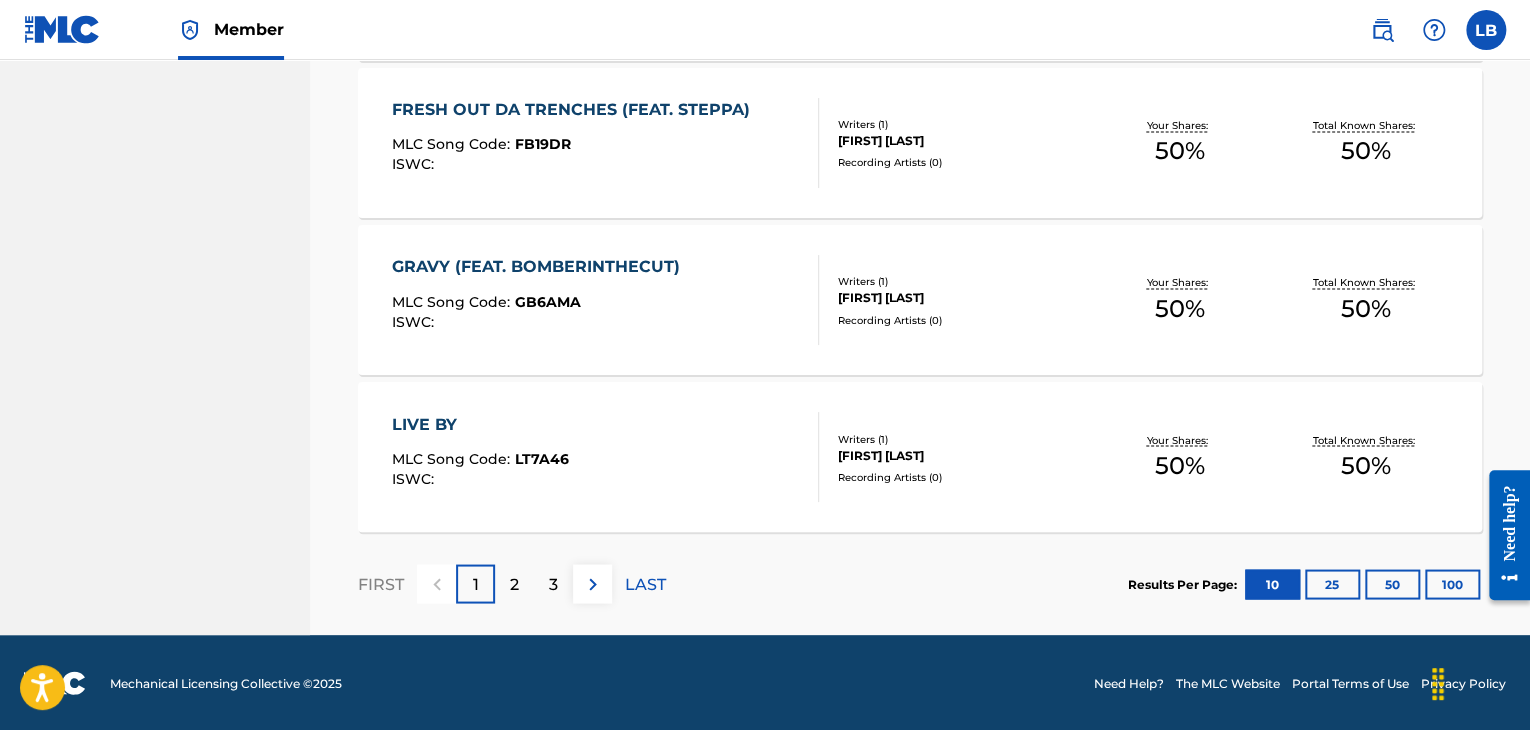 click on "GRAVY (FEAT. BOMBERINTHECUT)" at bounding box center (541, 267) 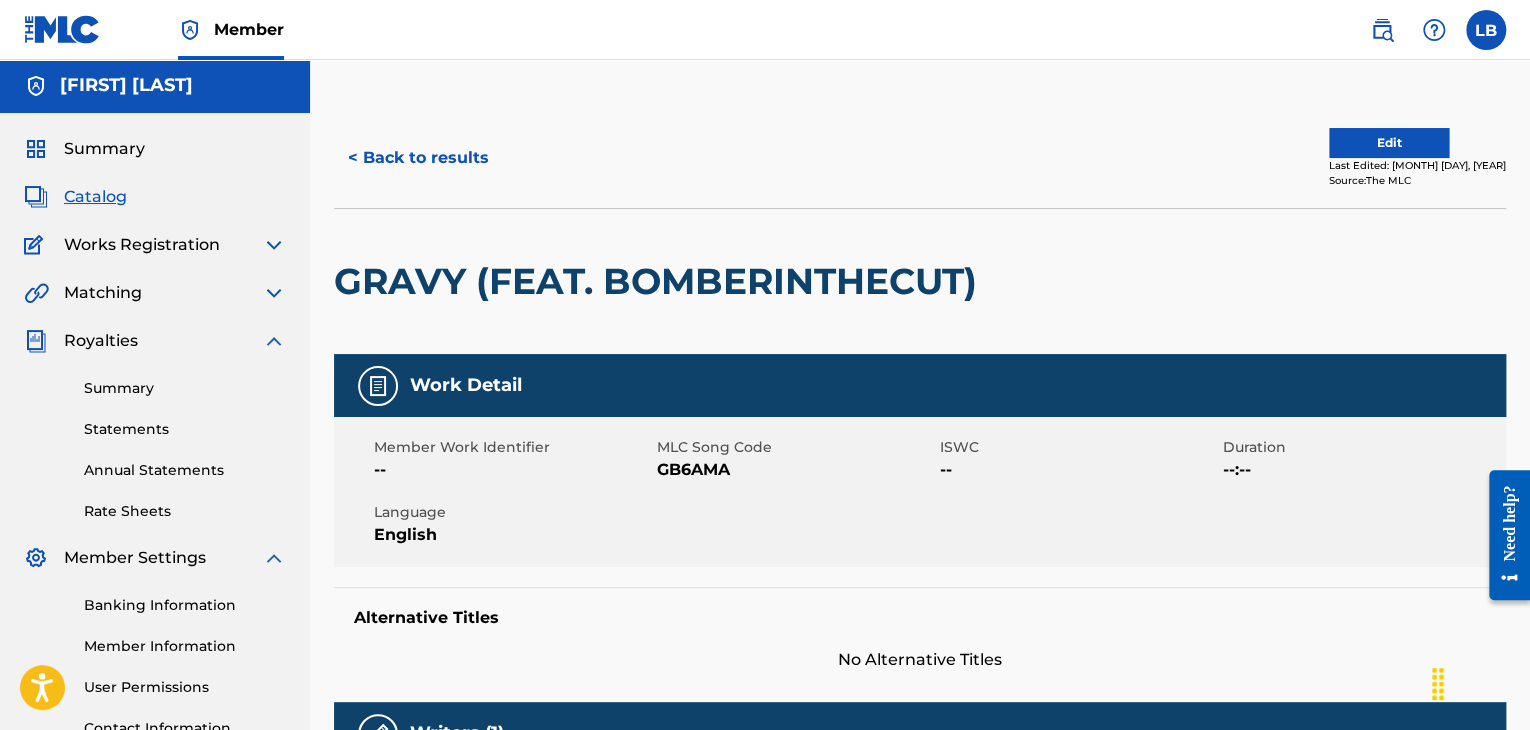 scroll, scrollTop: 0, scrollLeft: 0, axis: both 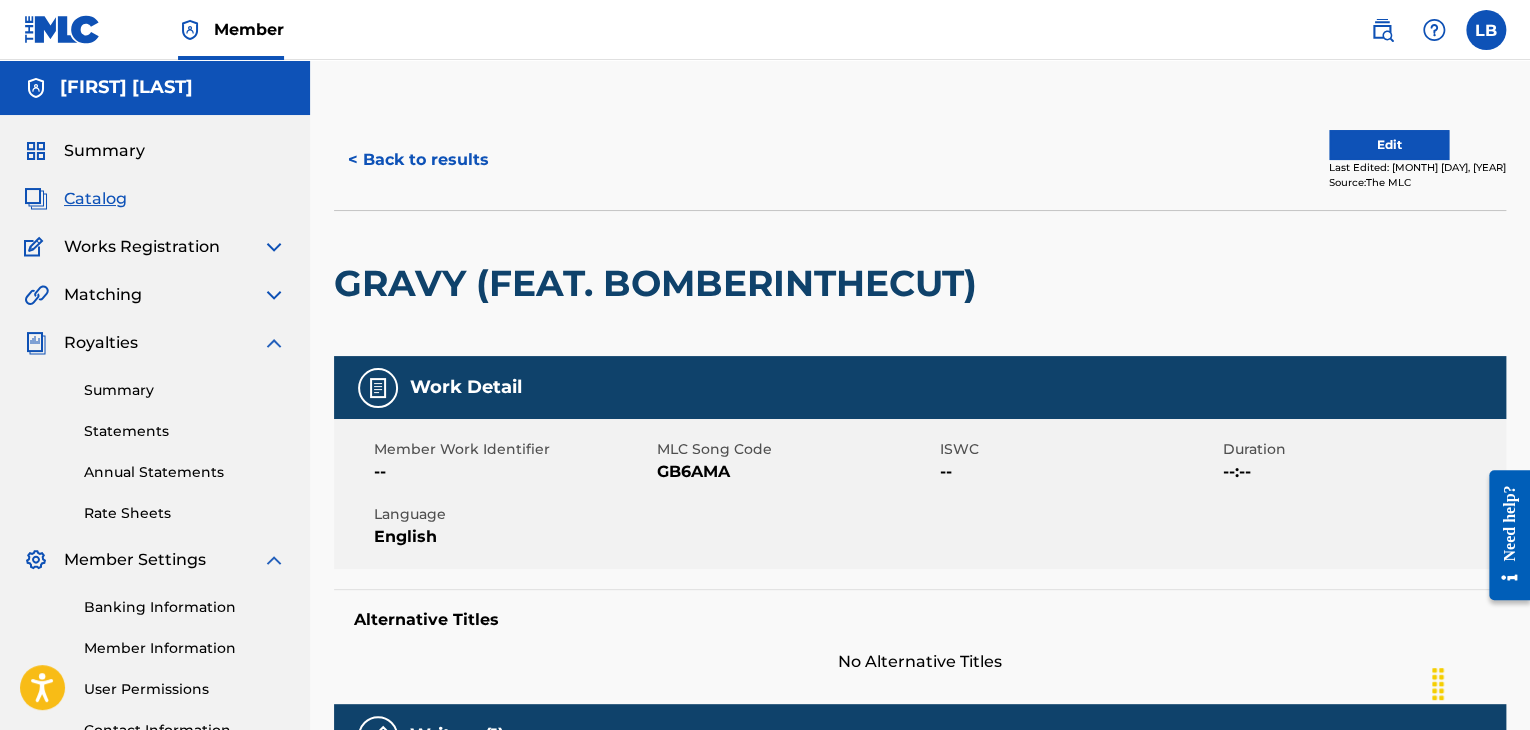 click on "Last Edited:   [MONTH] [DAY], [YEAR]" at bounding box center [1417, 167] 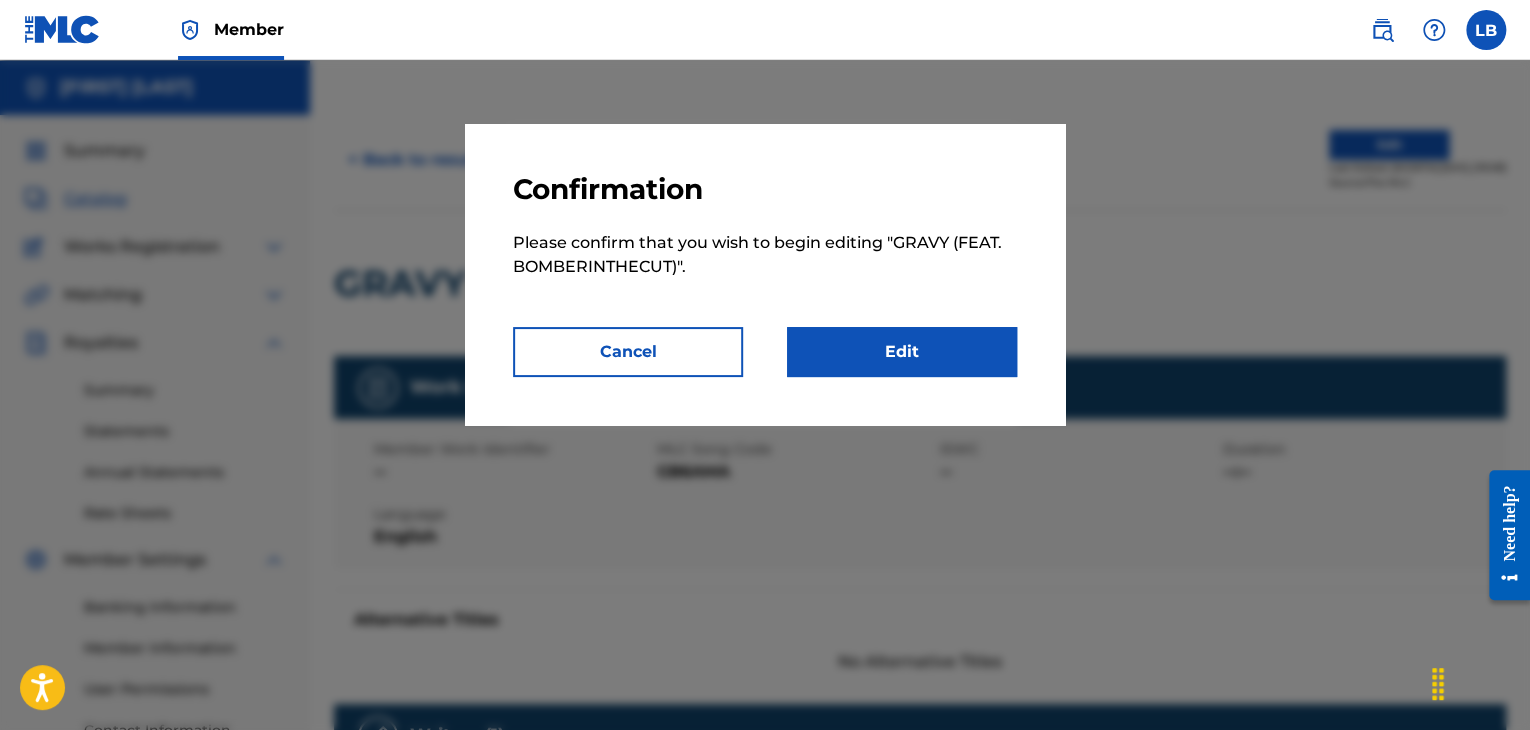 click on "Edit" at bounding box center (902, 352) 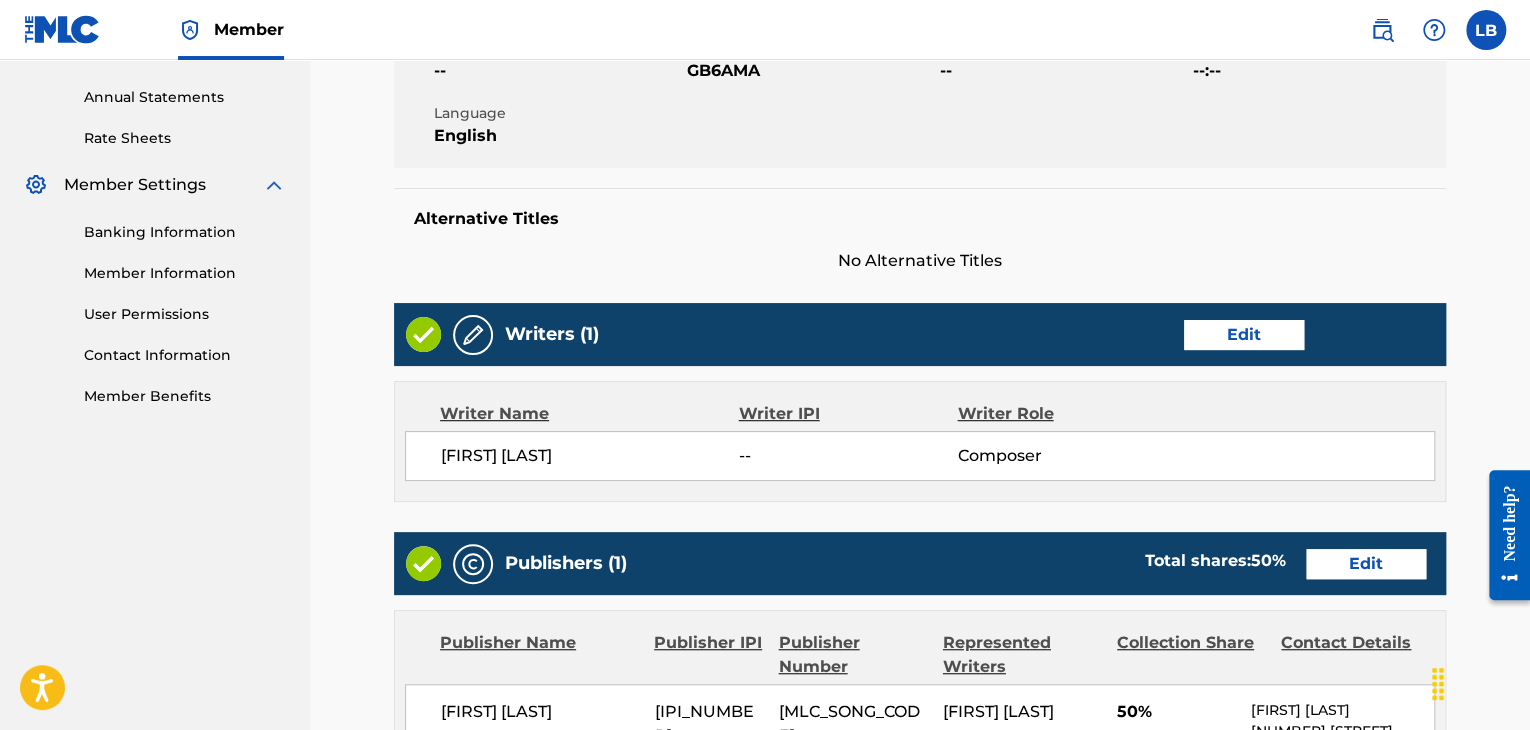 scroll, scrollTop: 747, scrollLeft: 0, axis: vertical 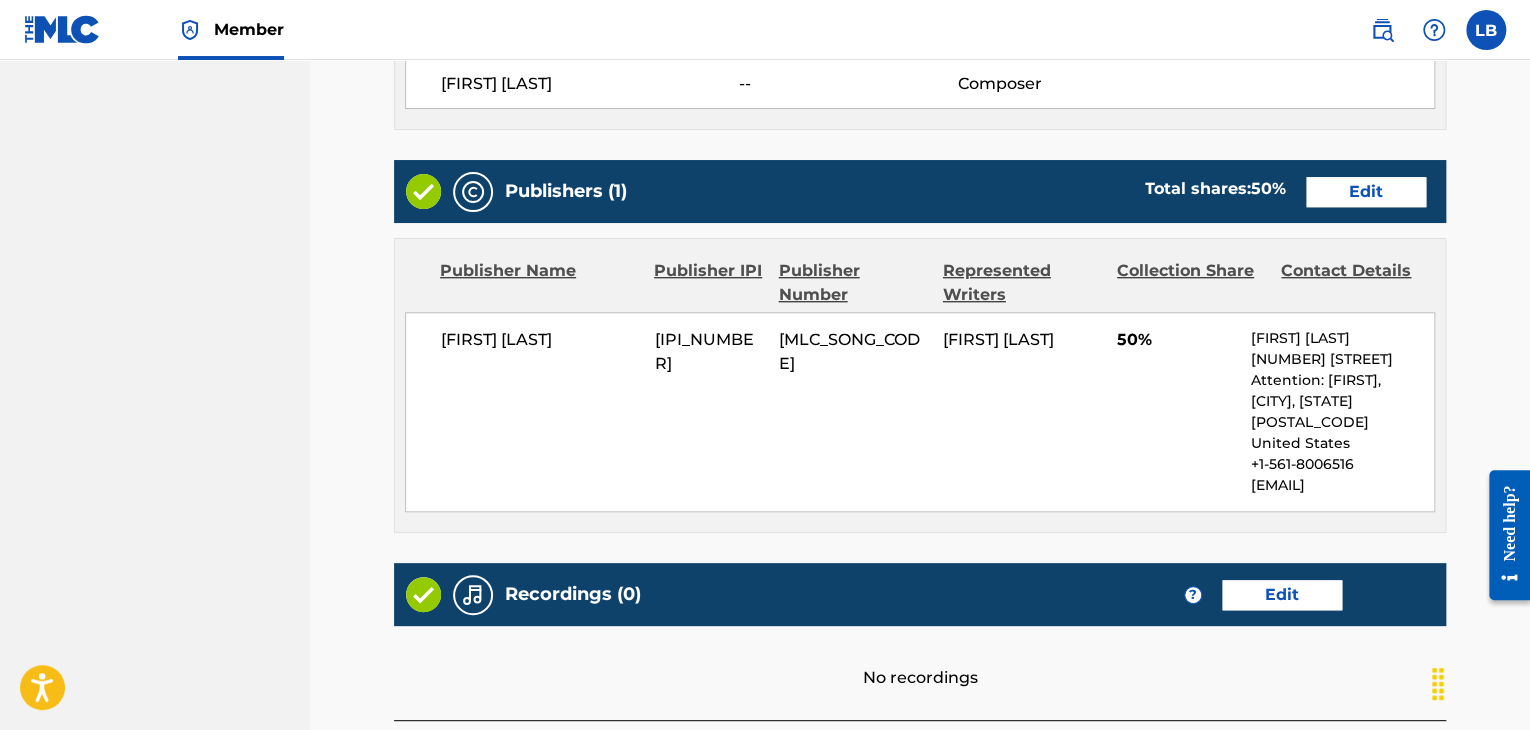click on "Edit" at bounding box center [1366, 192] 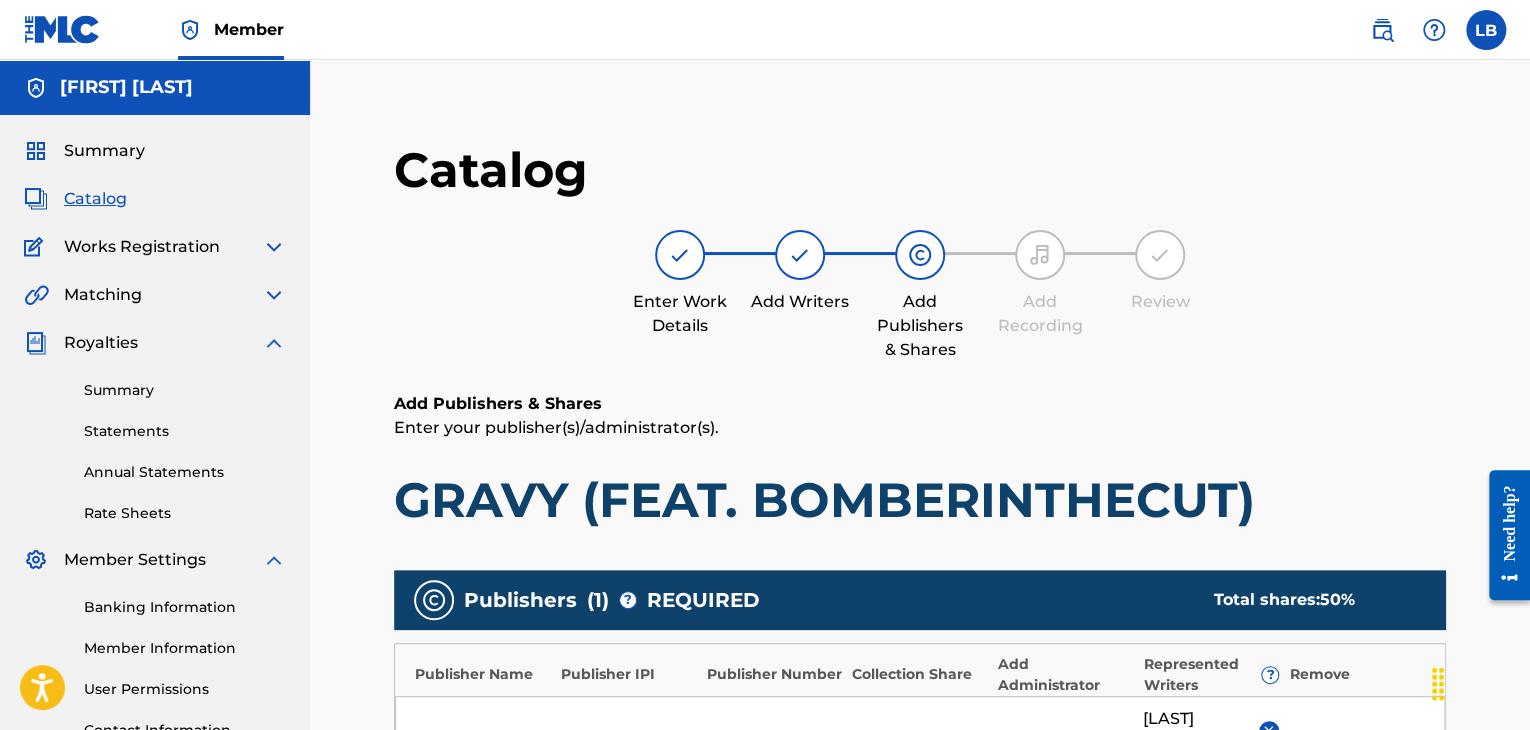 scroll, scrollTop: 164, scrollLeft: 0, axis: vertical 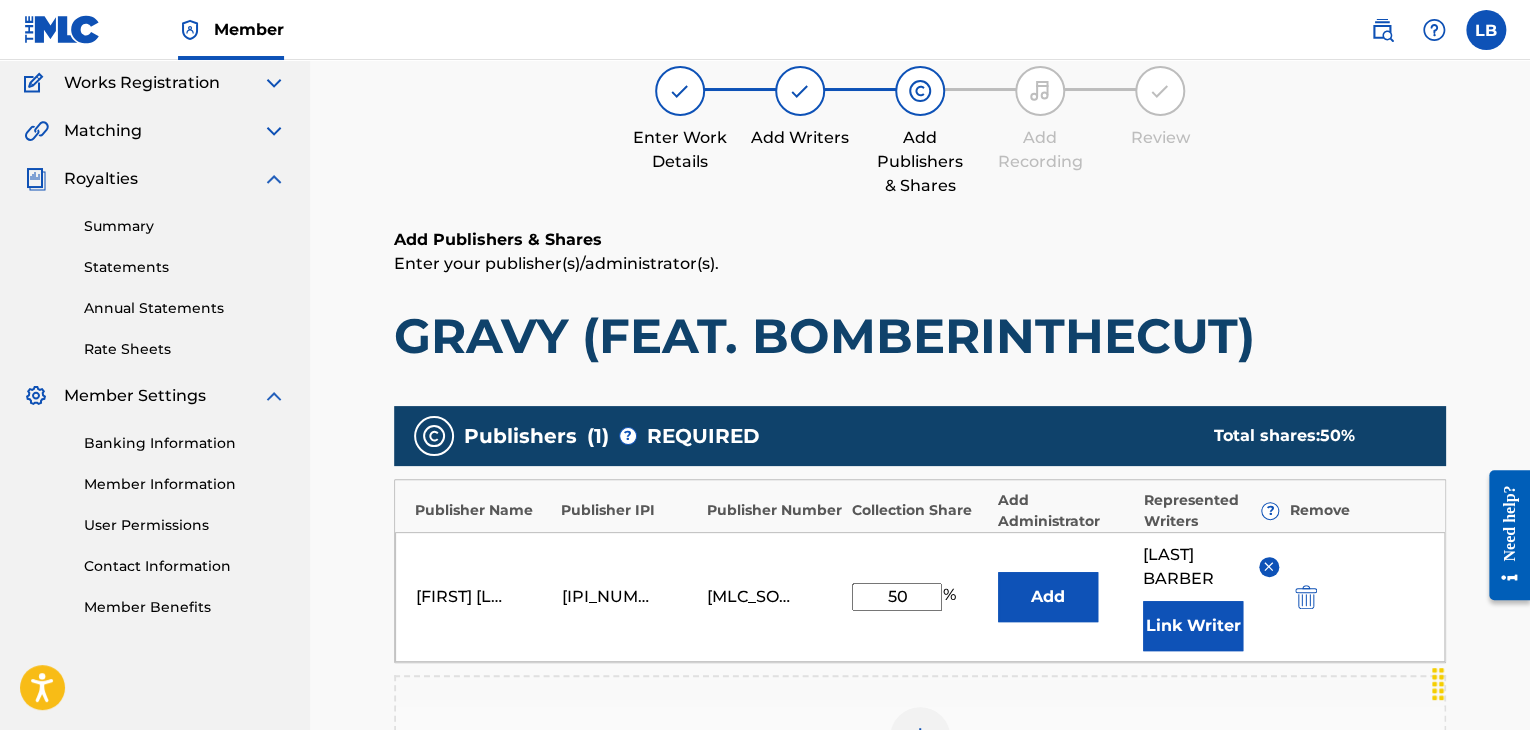 drag, startPoint x: 921, startPoint y: 597, endPoint x: 802, endPoint y: 601, distance: 119.06721 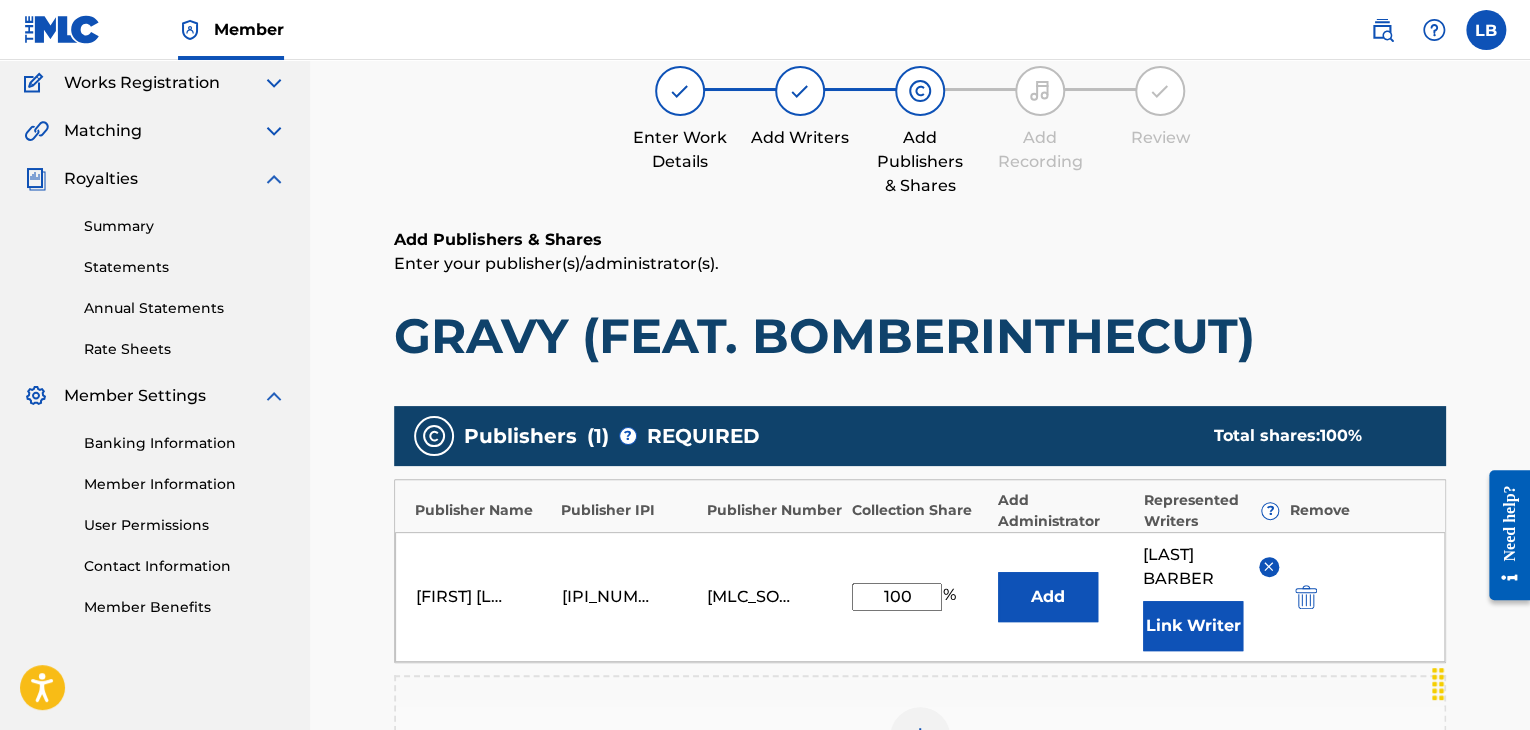 scroll, scrollTop: 608, scrollLeft: 0, axis: vertical 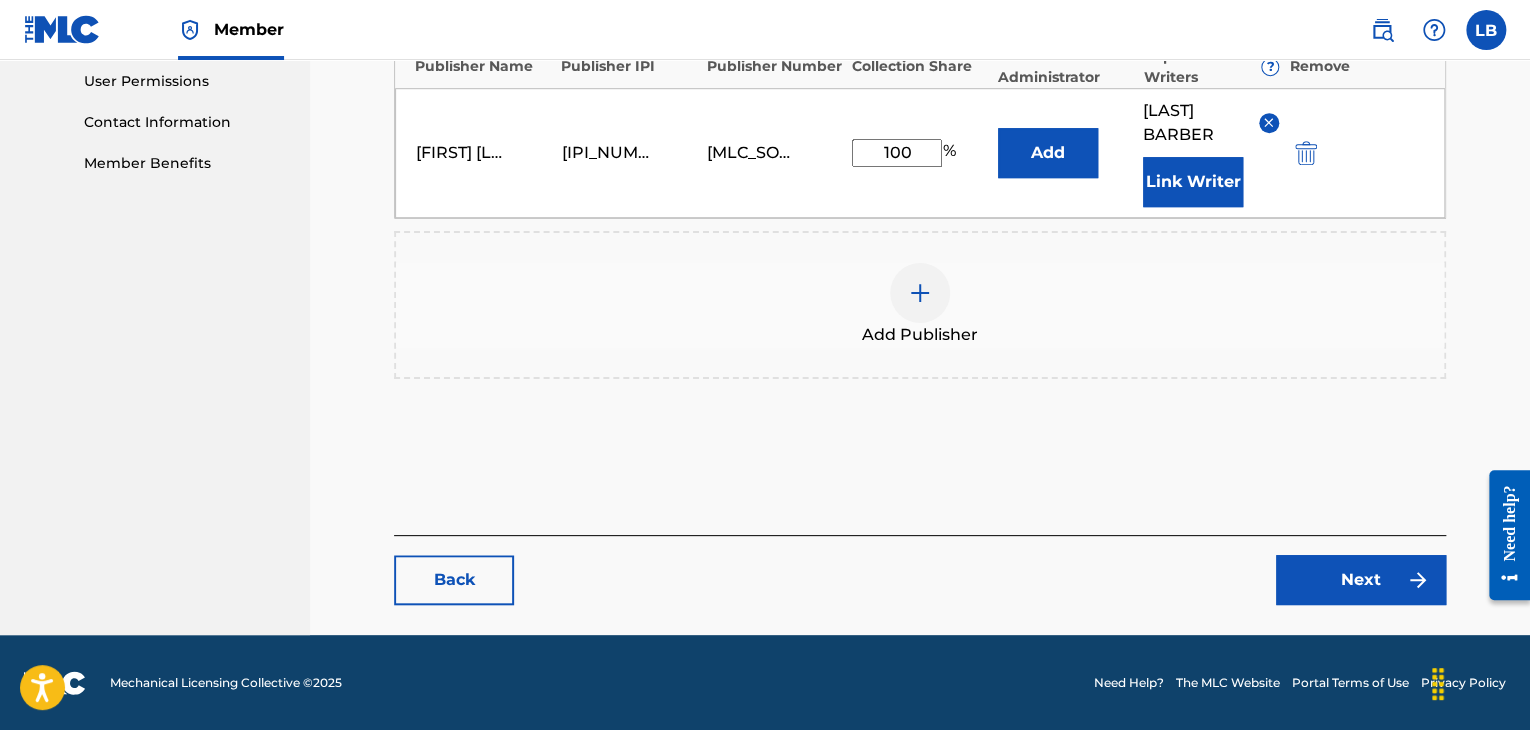type on "100" 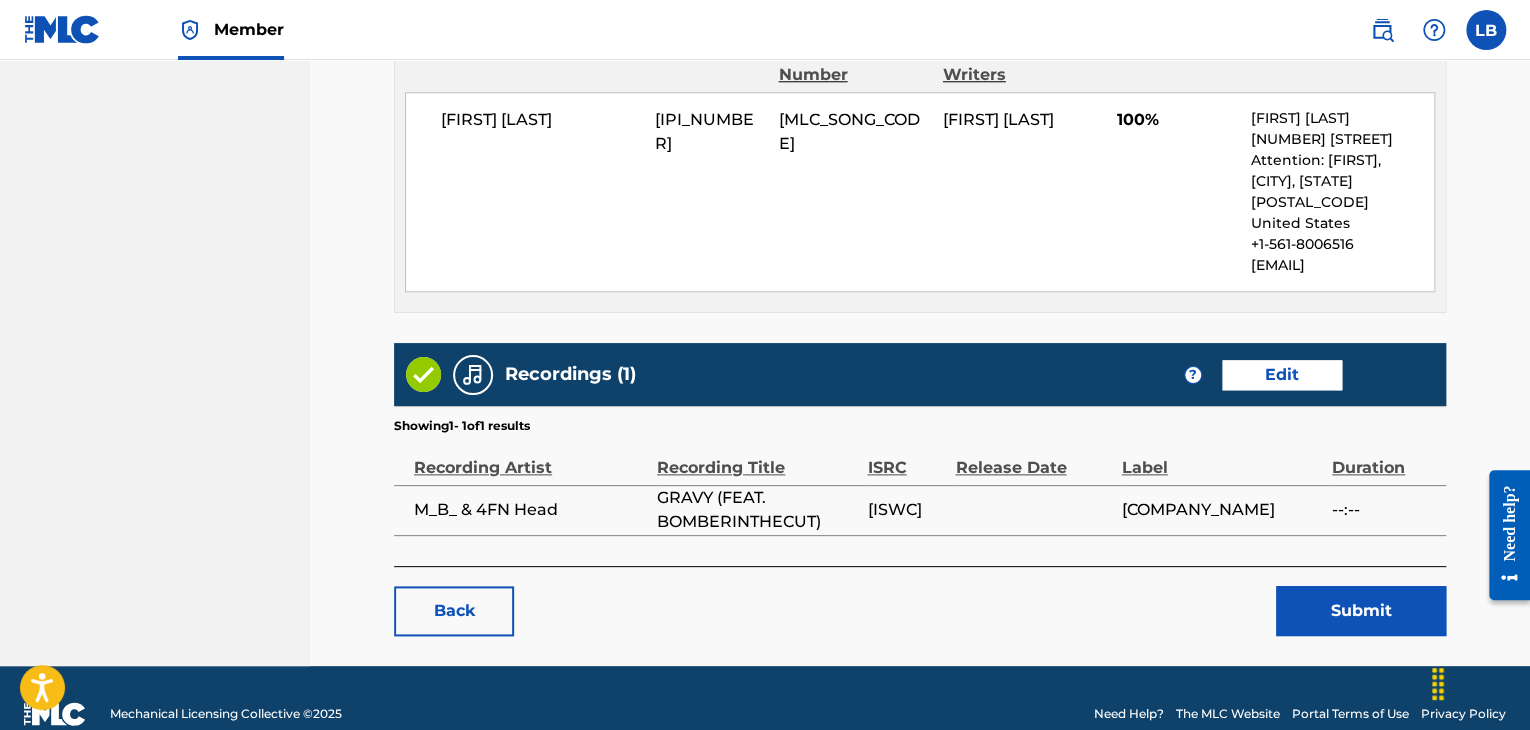 scroll, scrollTop: 997, scrollLeft: 0, axis: vertical 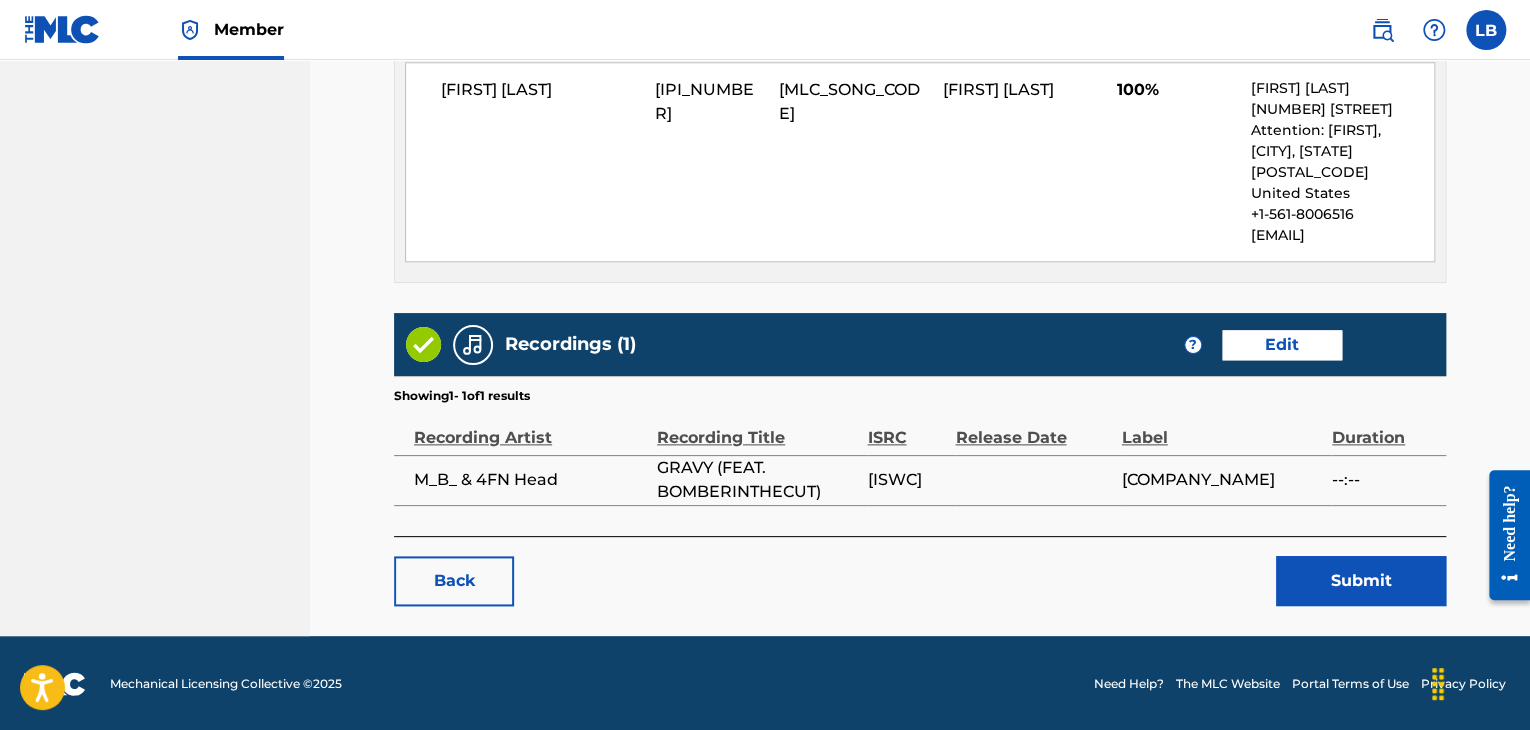 click on "Submit" at bounding box center [1361, 581] 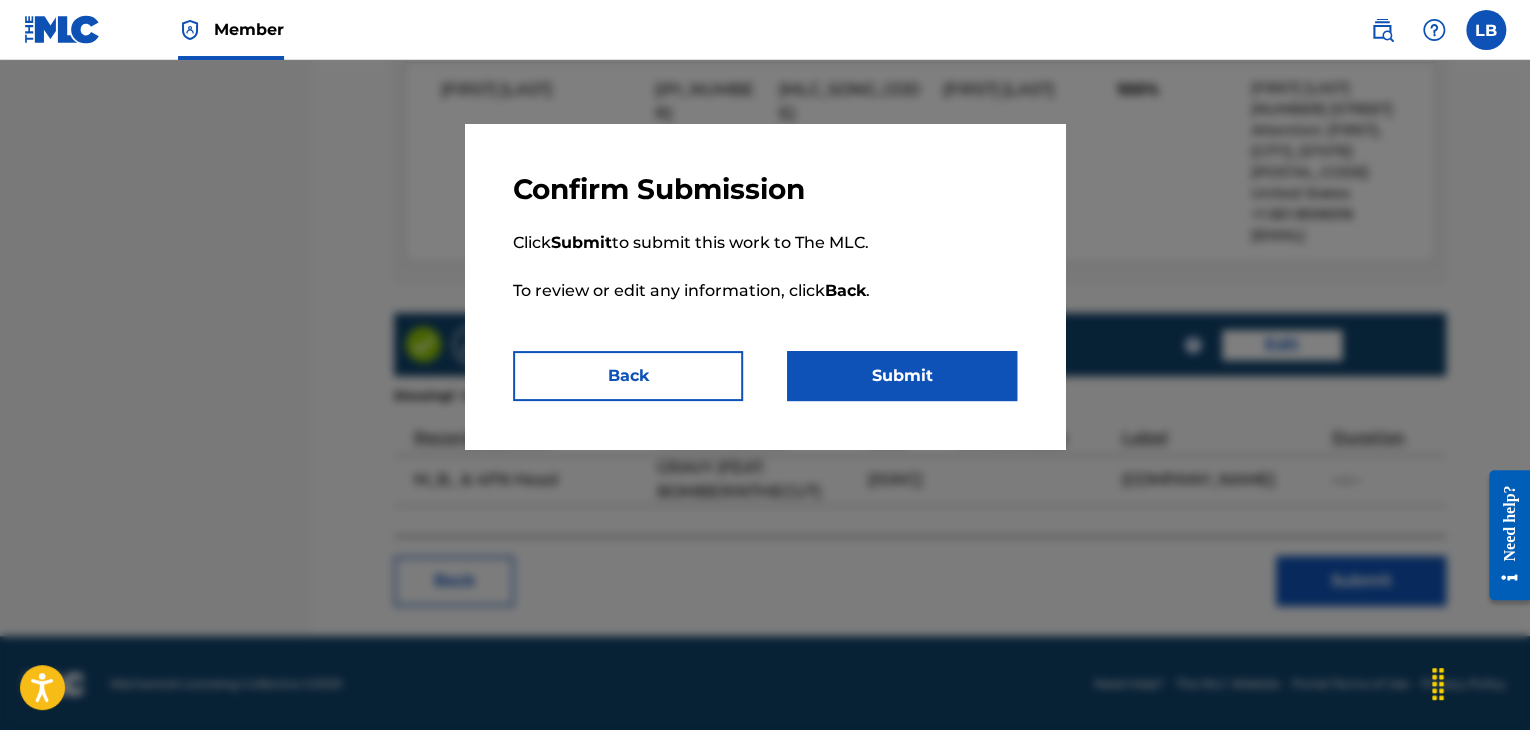 click on "Submit" at bounding box center [902, 376] 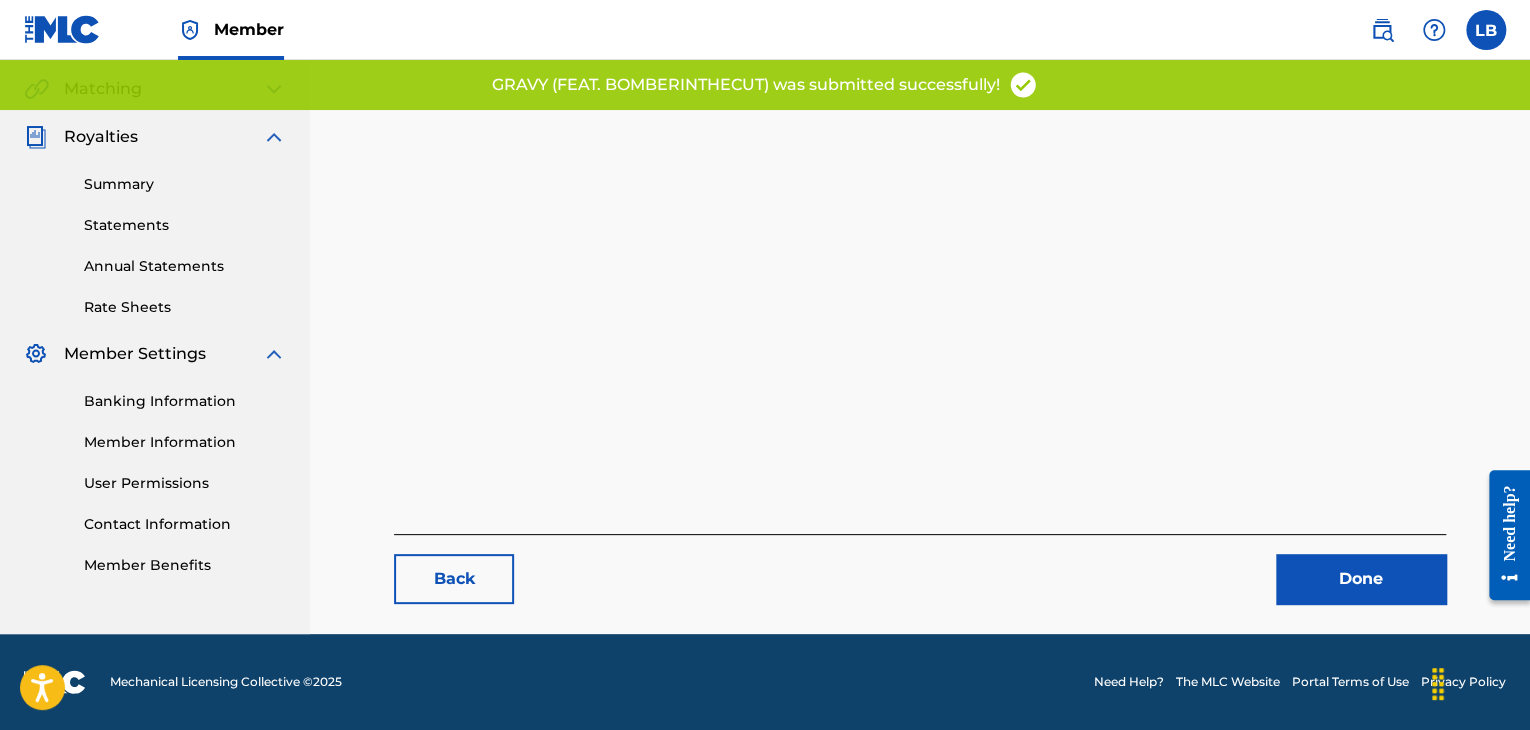 scroll, scrollTop: 0, scrollLeft: 0, axis: both 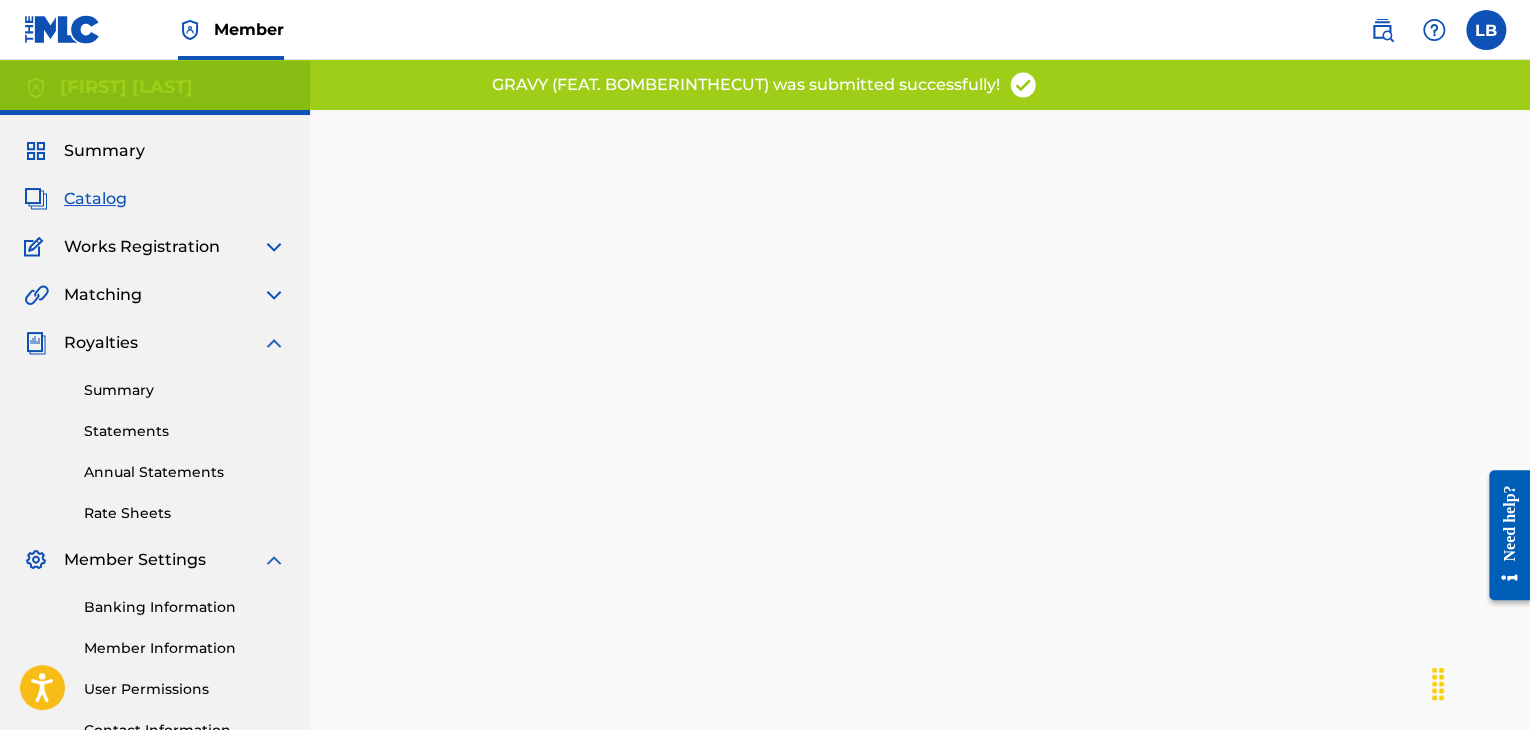 click on "Catalog" at bounding box center (95, 199) 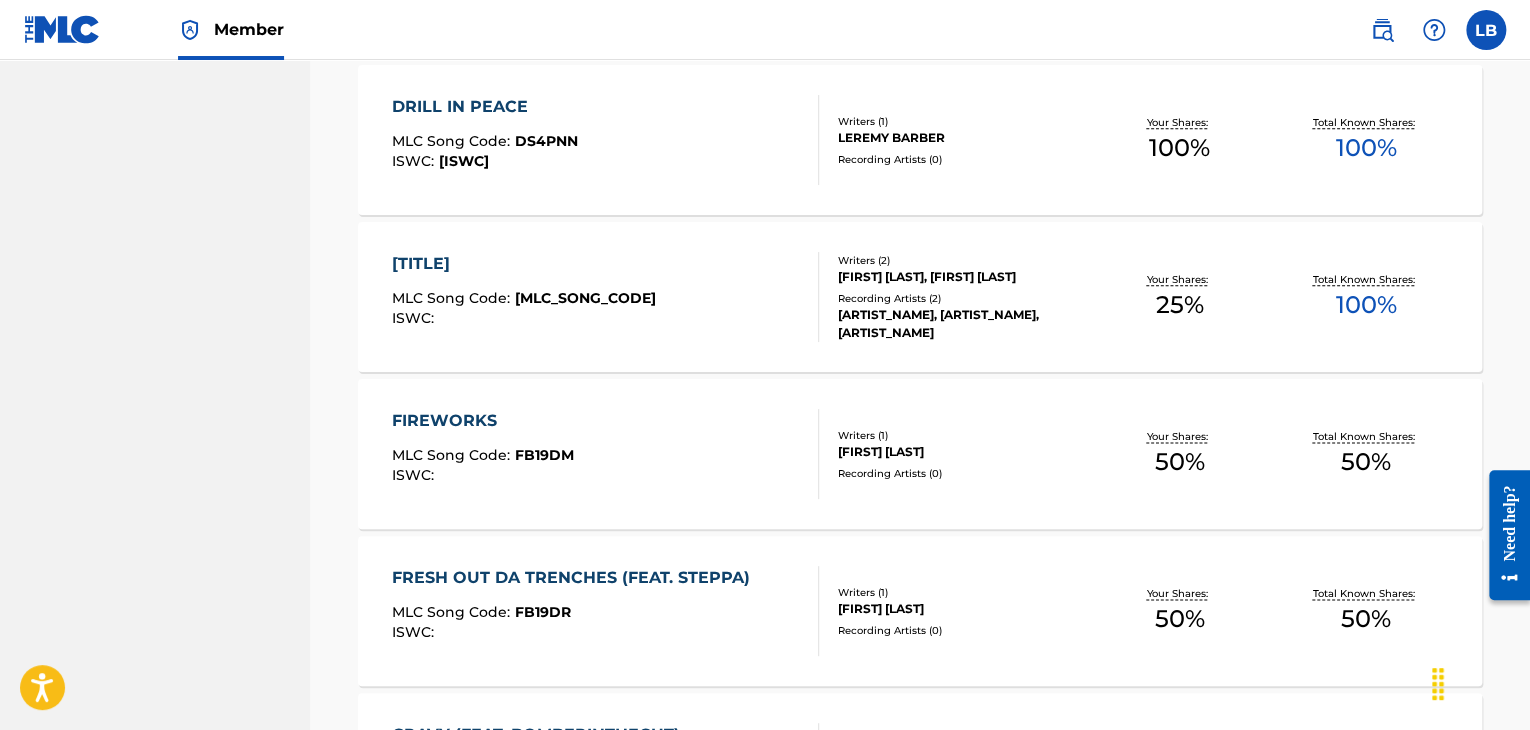 scroll, scrollTop: 1448, scrollLeft: 0, axis: vertical 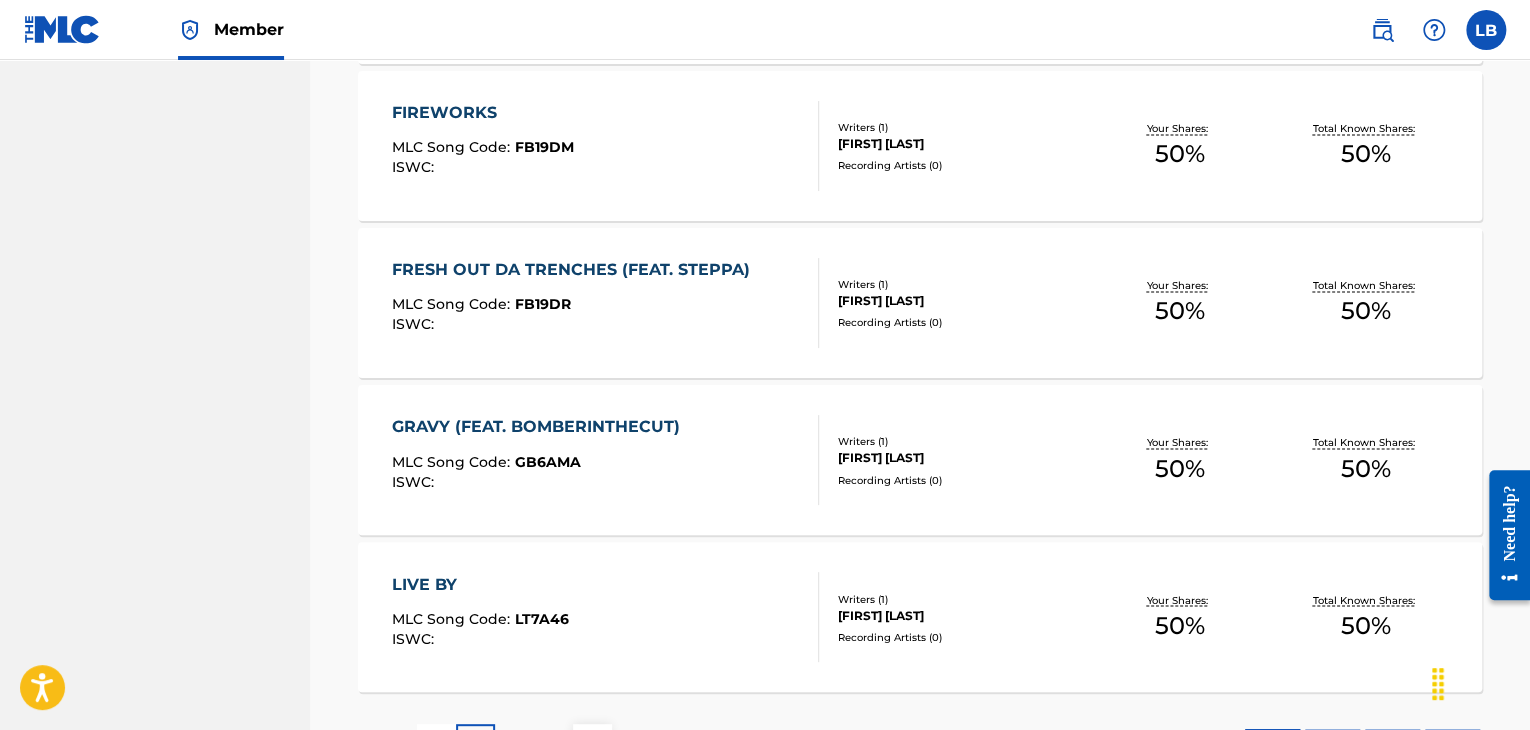 click on "FRESH OUT DA TRENCHES (FEAT. STEPPA)" at bounding box center [576, 270] 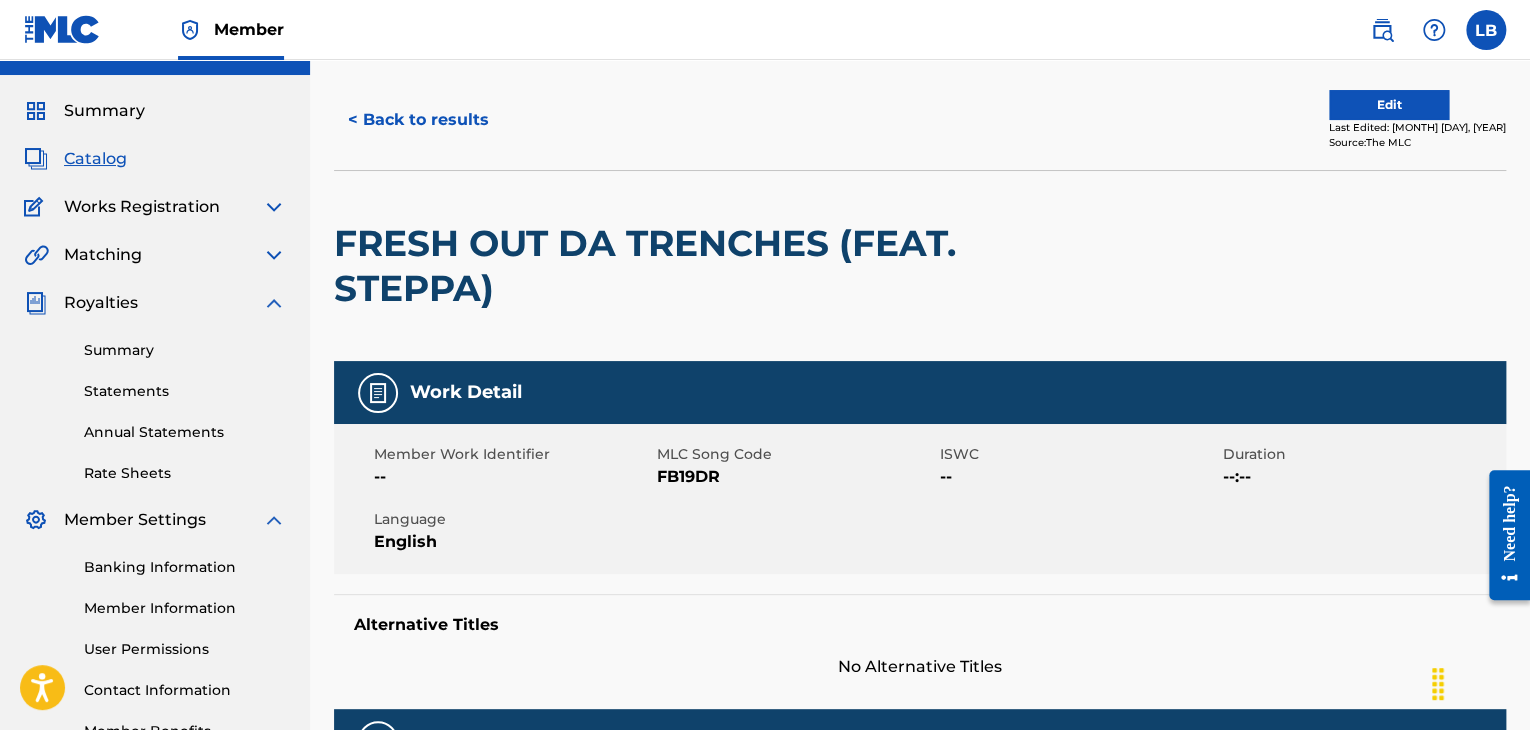 scroll, scrollTop: 28, scrollLeft: 0, axis: vertical 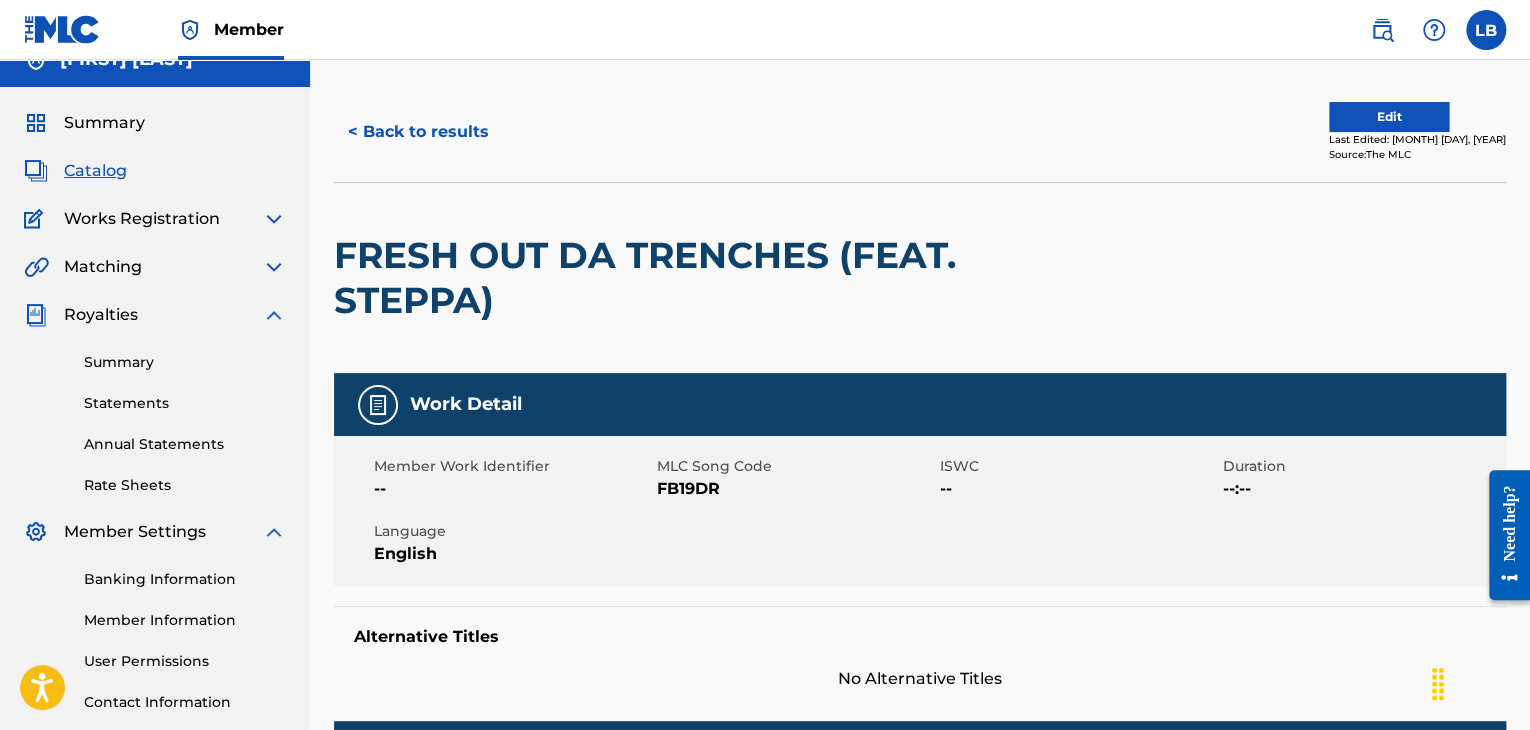 click on "Edit" at bounding box center [1389, 117] 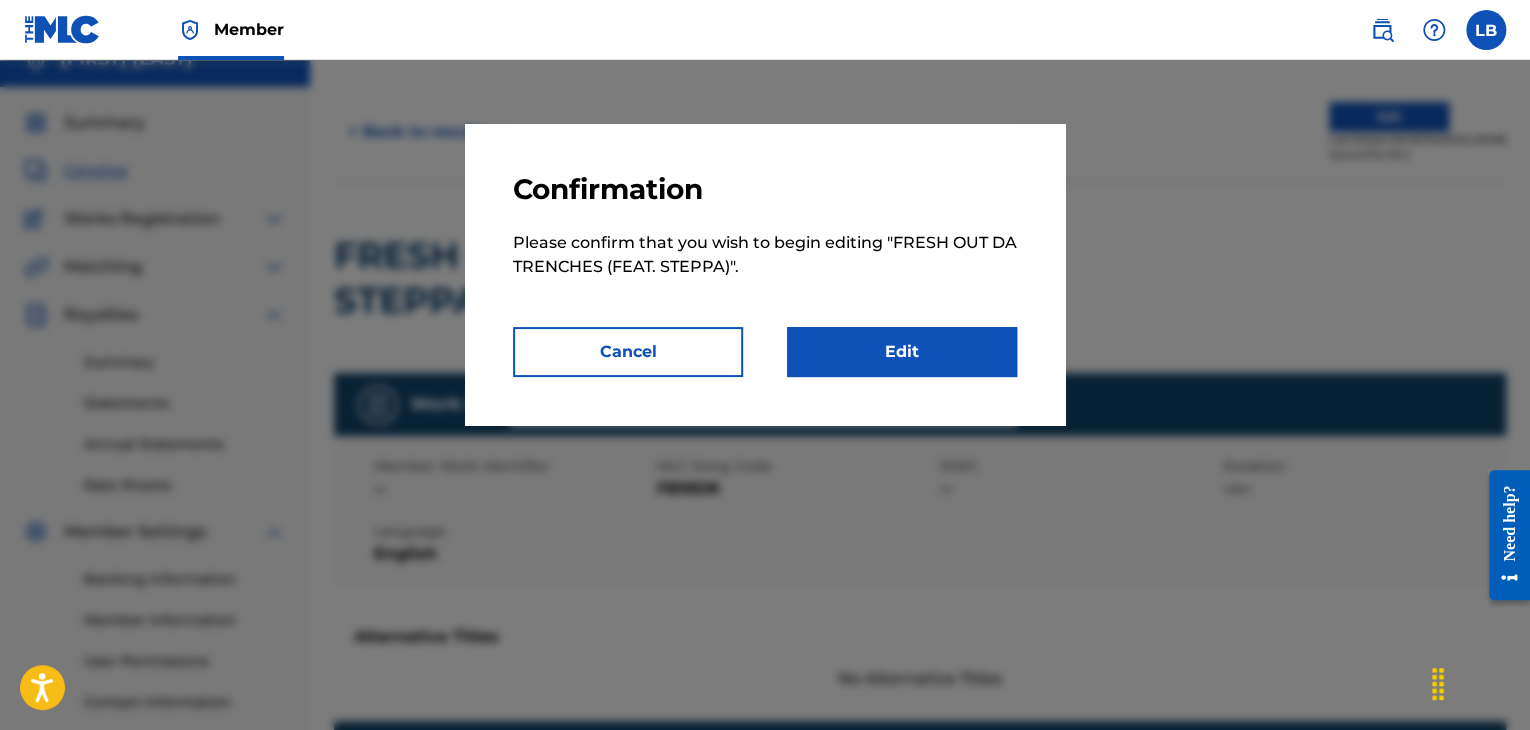click on "Edit" at bounding box center (902, 352) 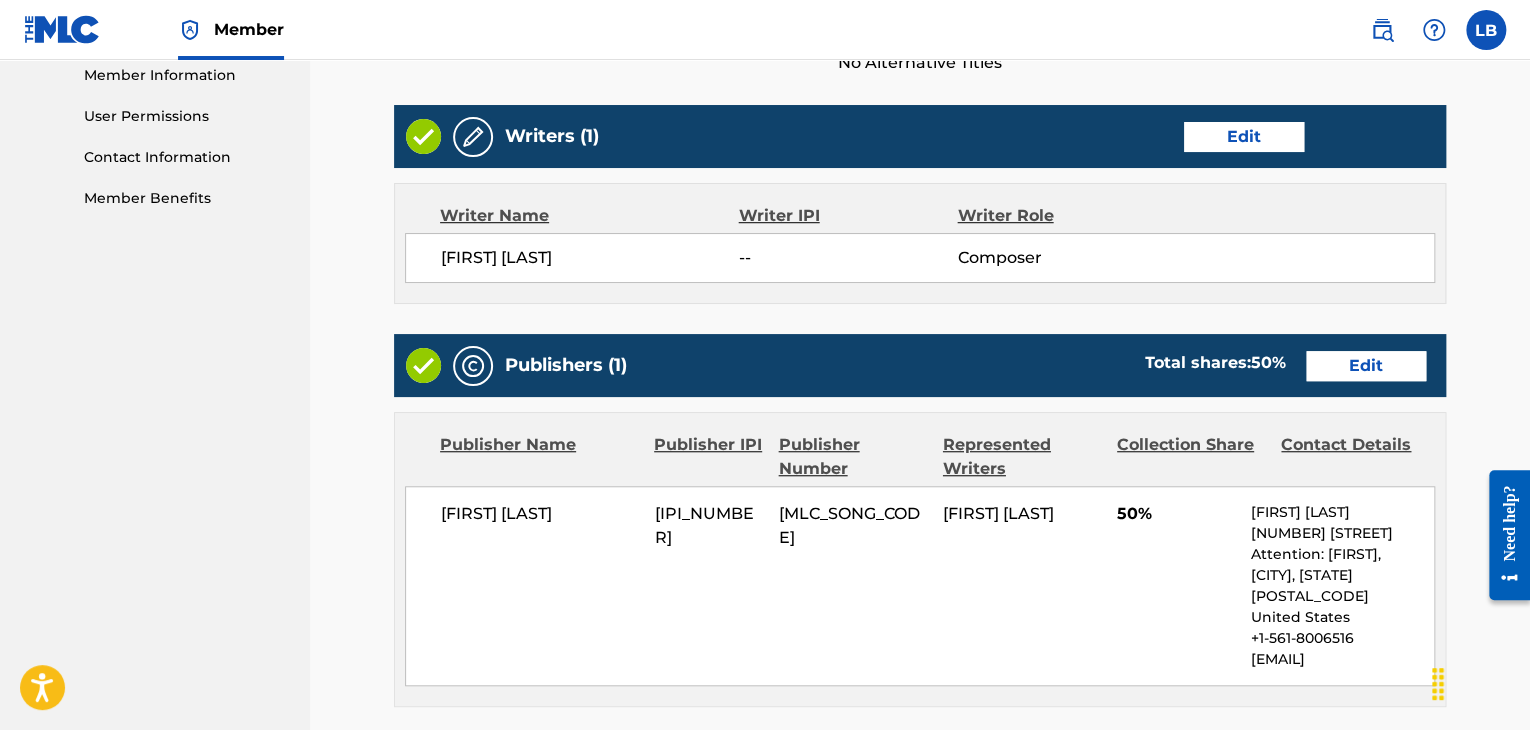 scroll, scrollTop: 574, scrollLeft: 0, axis: vertical 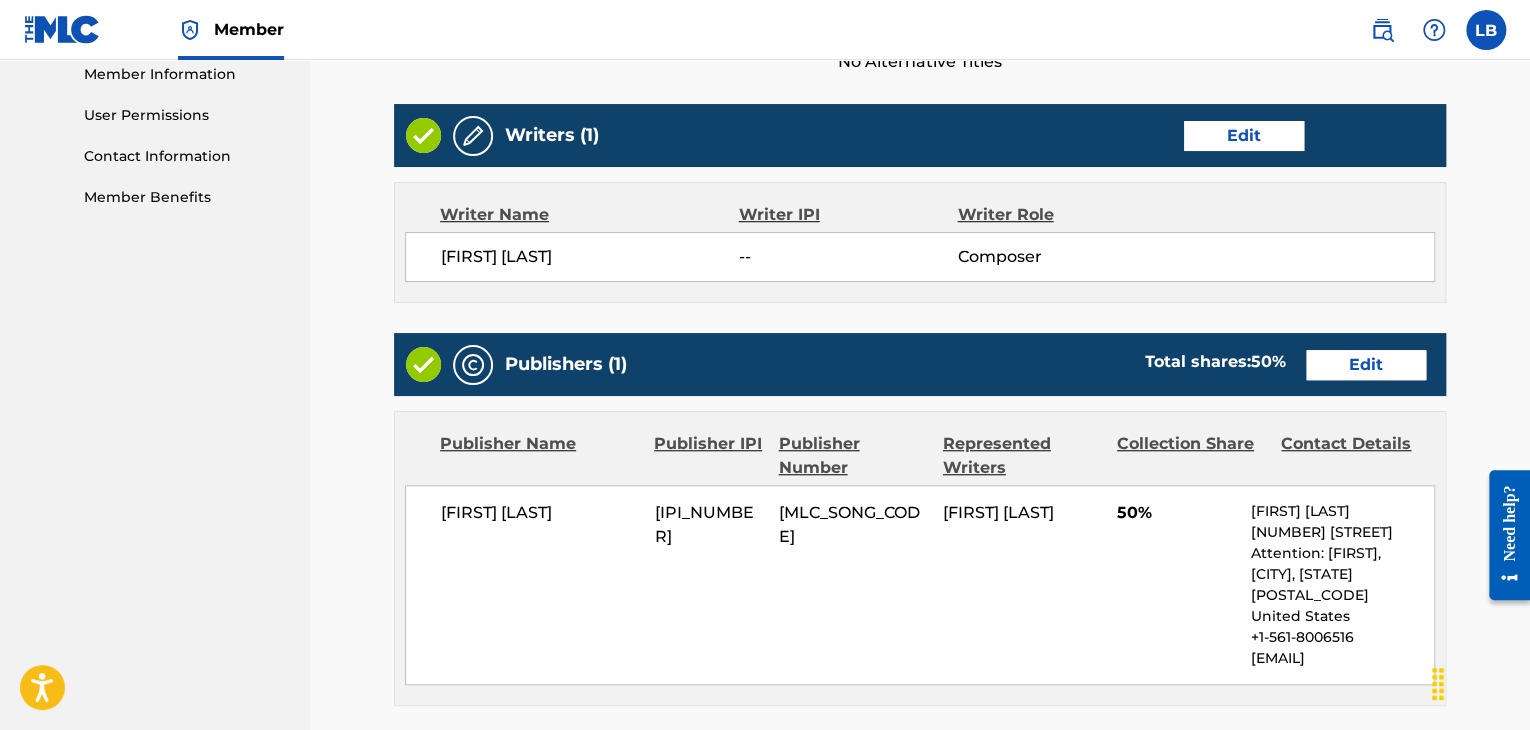 click on "Edit" at bounding box center (1366, 365) 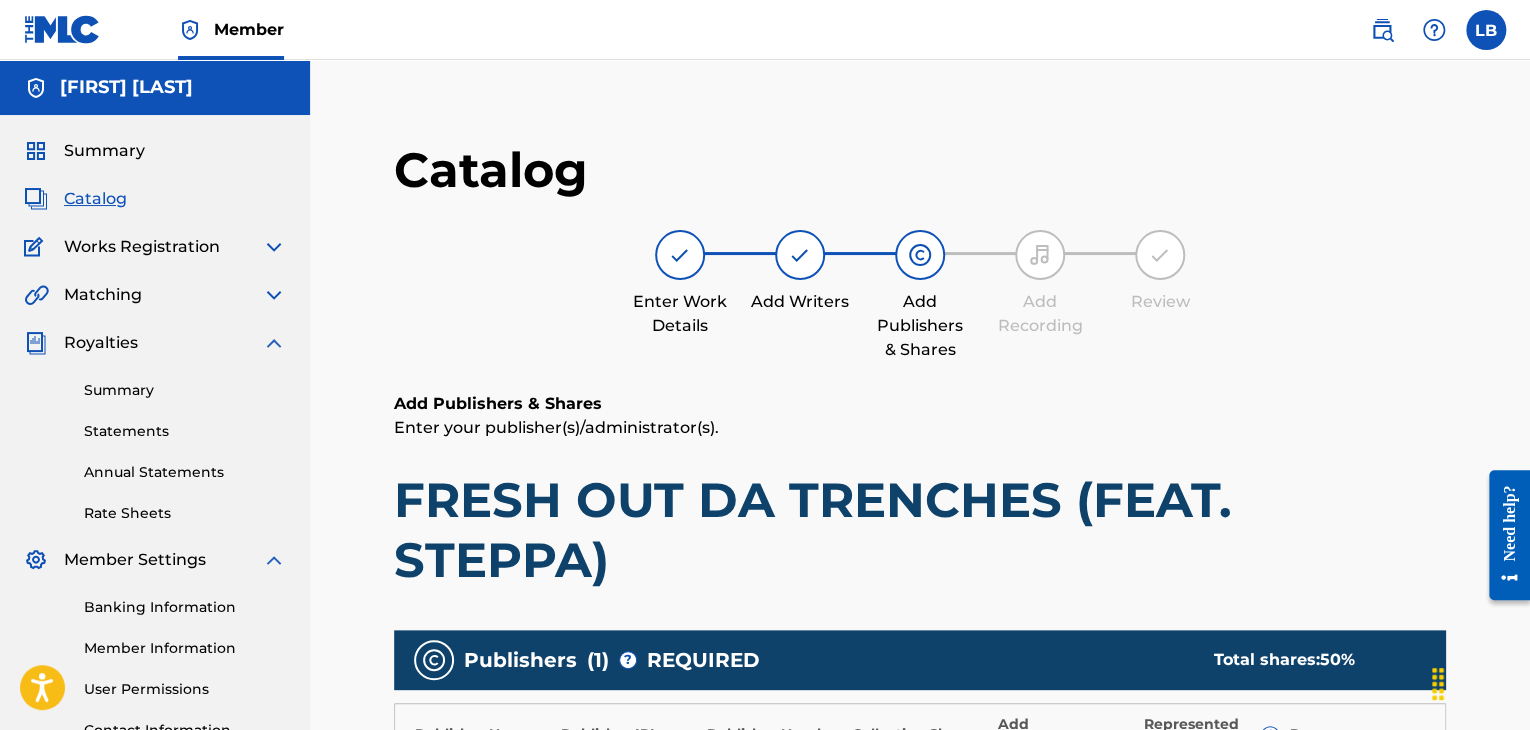 scroll, scrollTop: 310, scrollLeft: 0, axis: vertical 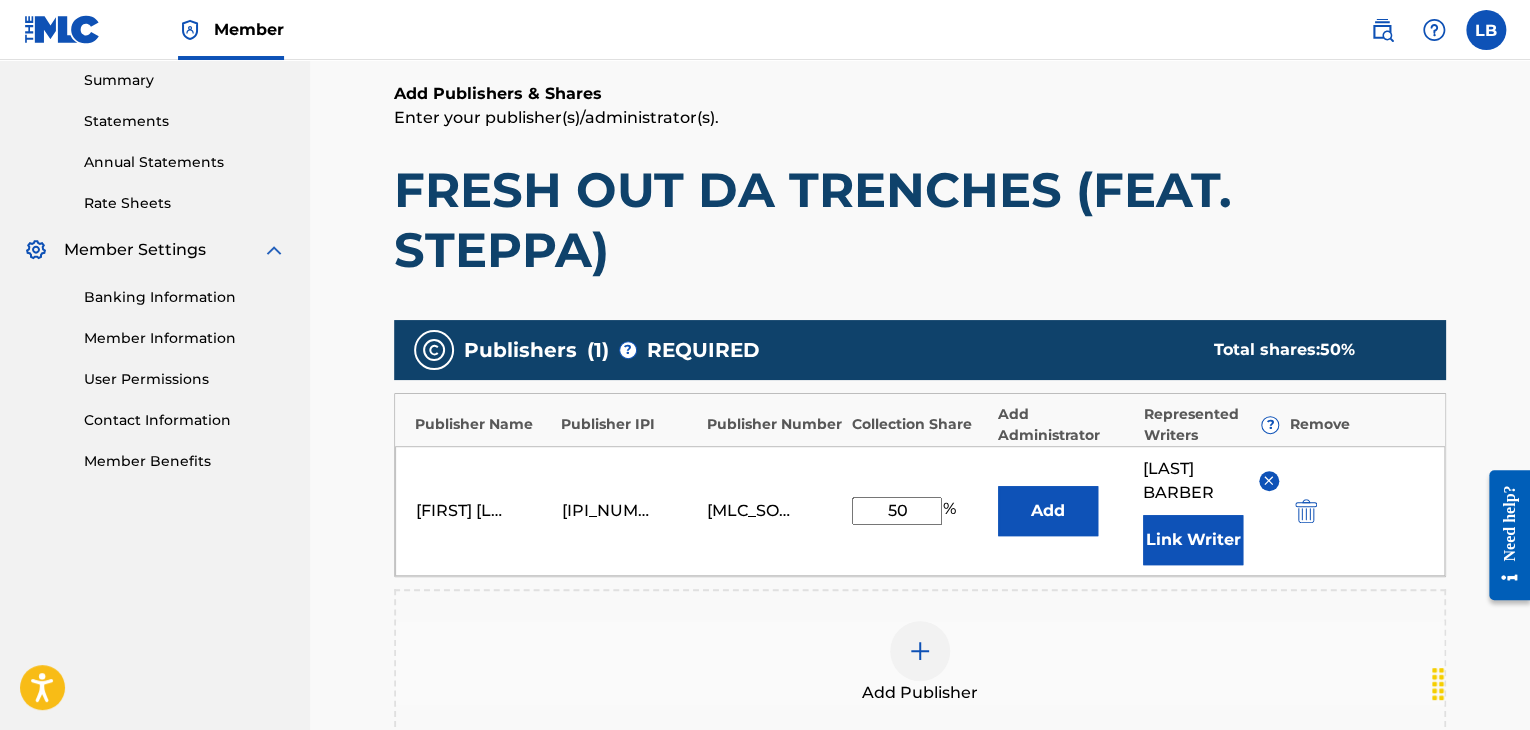 drag, startPoint x: 909, startPoint y: 514, endPoint x: 675, endPoint y: 462, distance: 239.70816 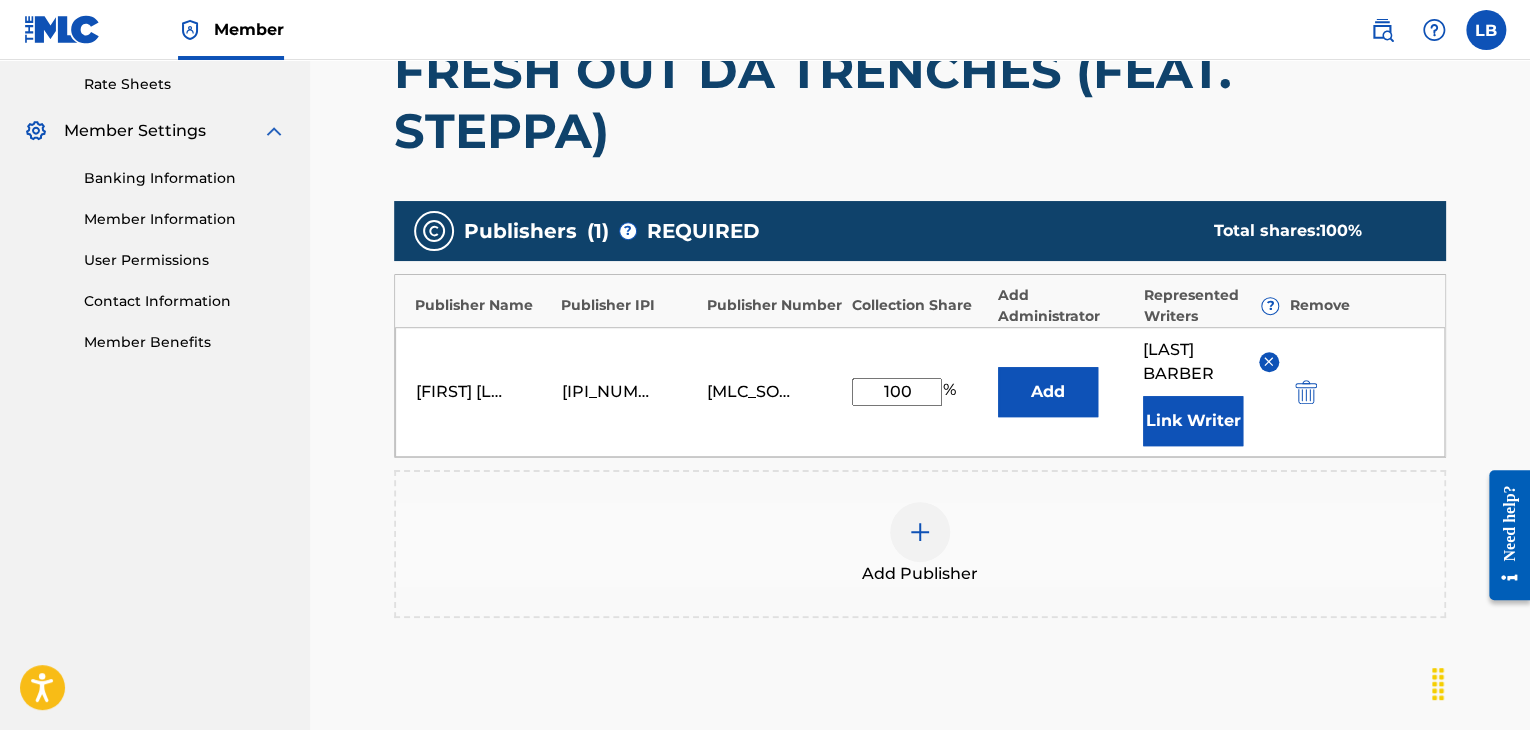 scroll, scrollTop: 668, scrollLeft: 0, axis: vertical 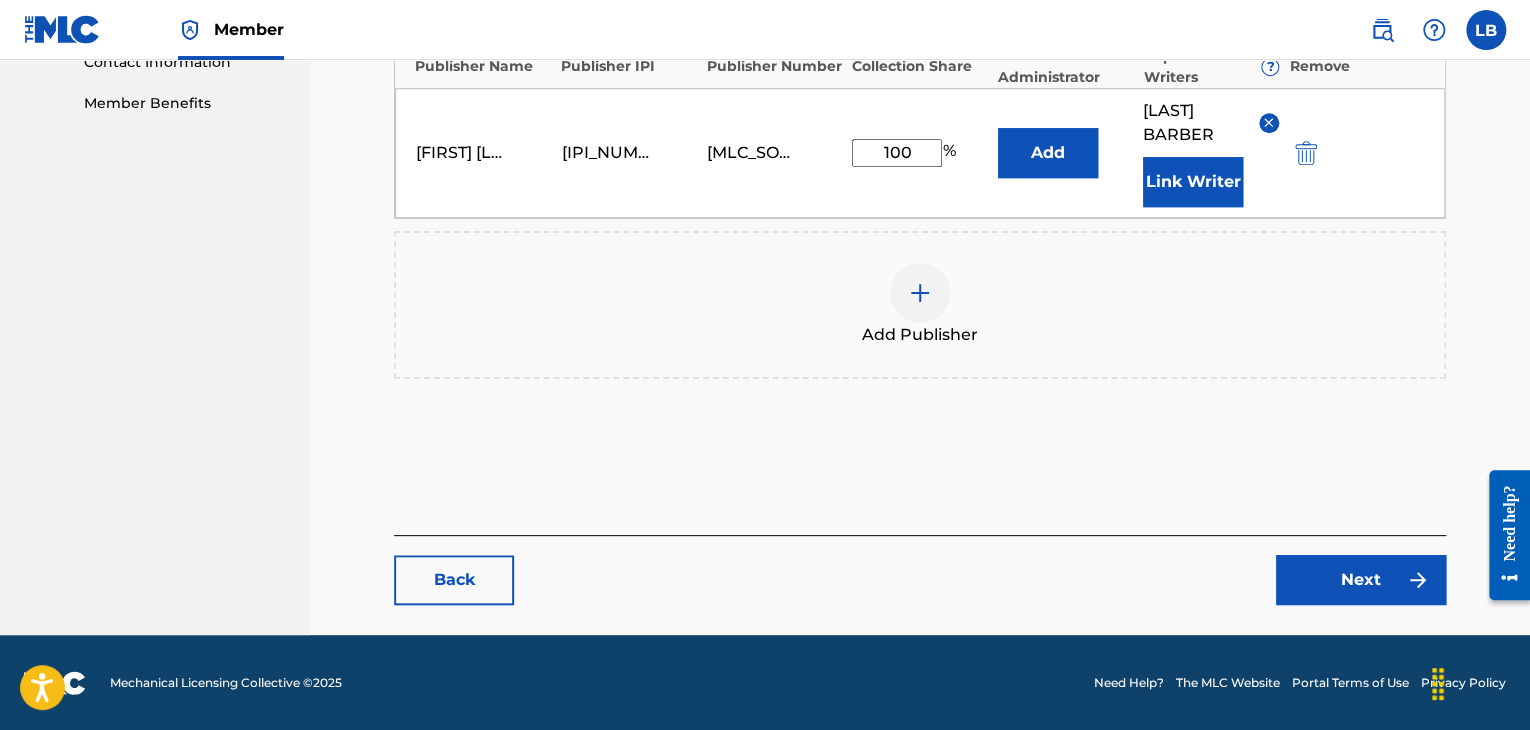 type on "100" 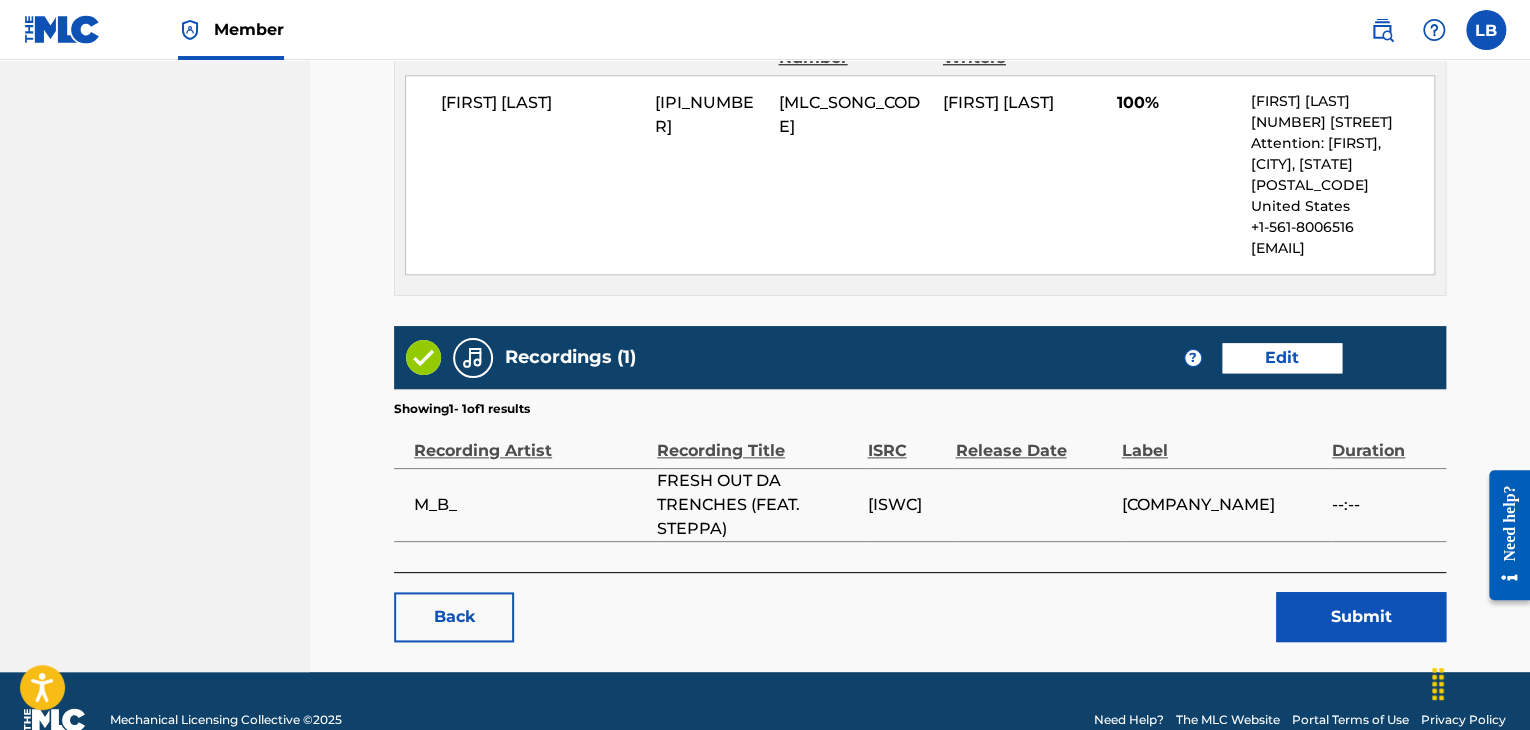 scroll, scrollTop: 1020, scrollLeft: 0, axis: vertical 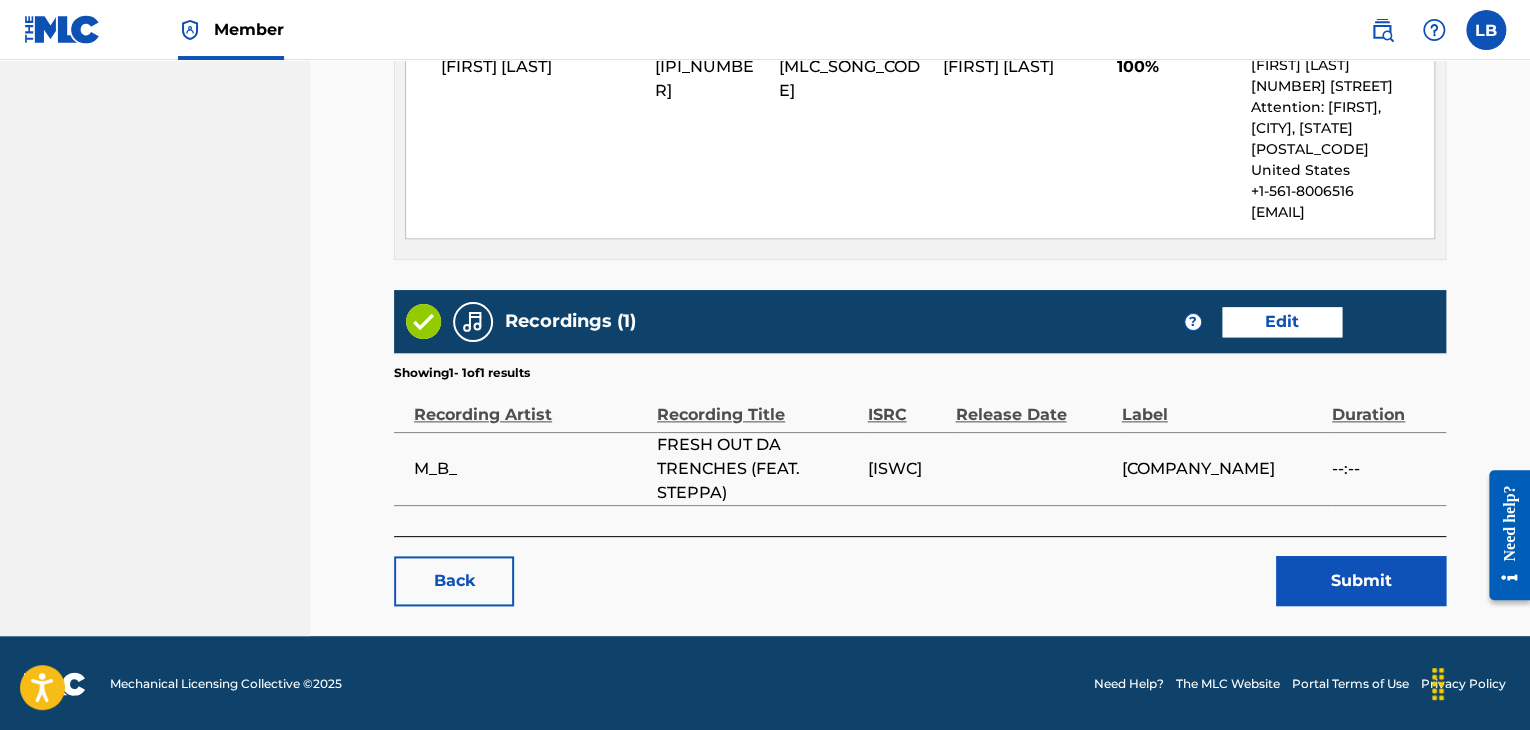 click on "Submit" at bounding box center (1361, 581) 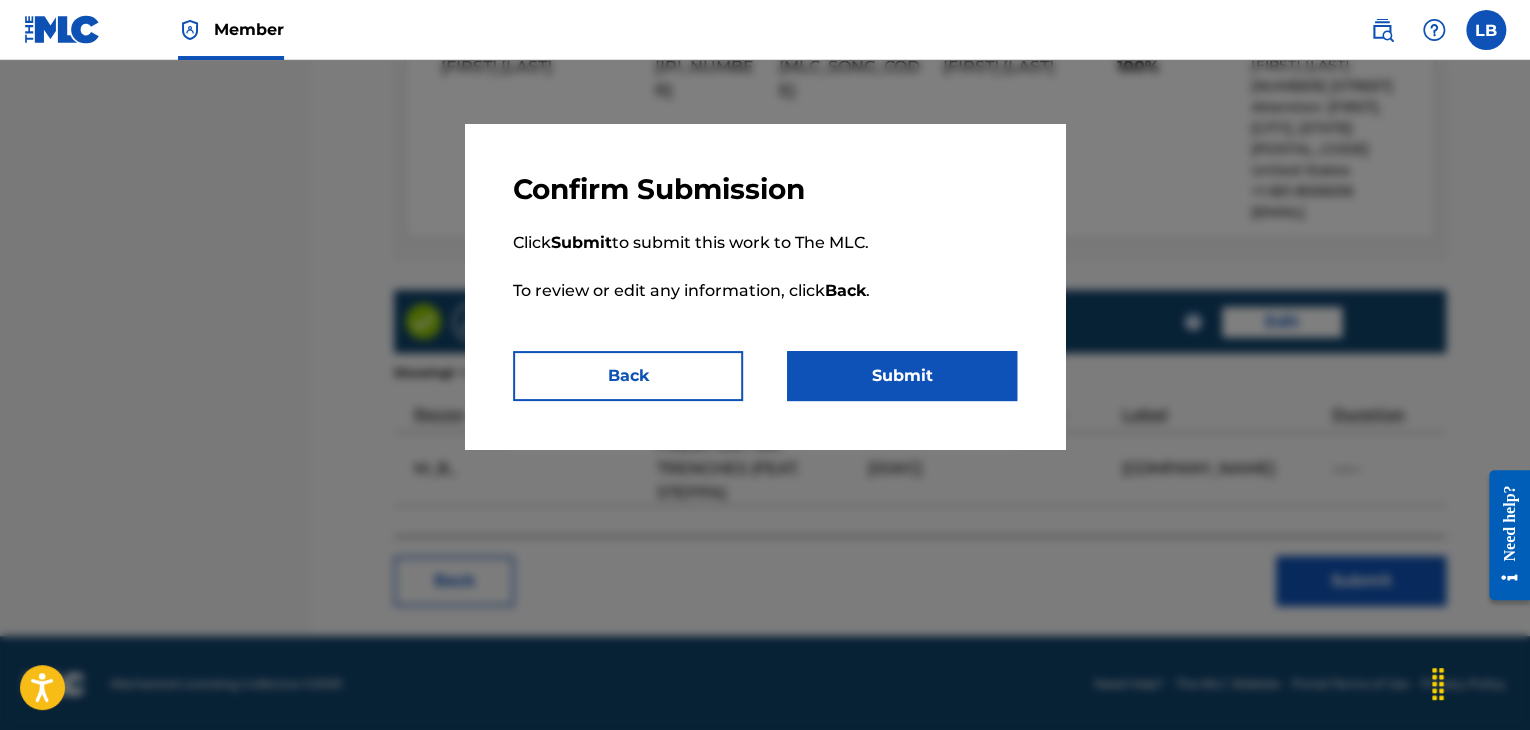 click on "Submit" at bounding box center [902, 376] 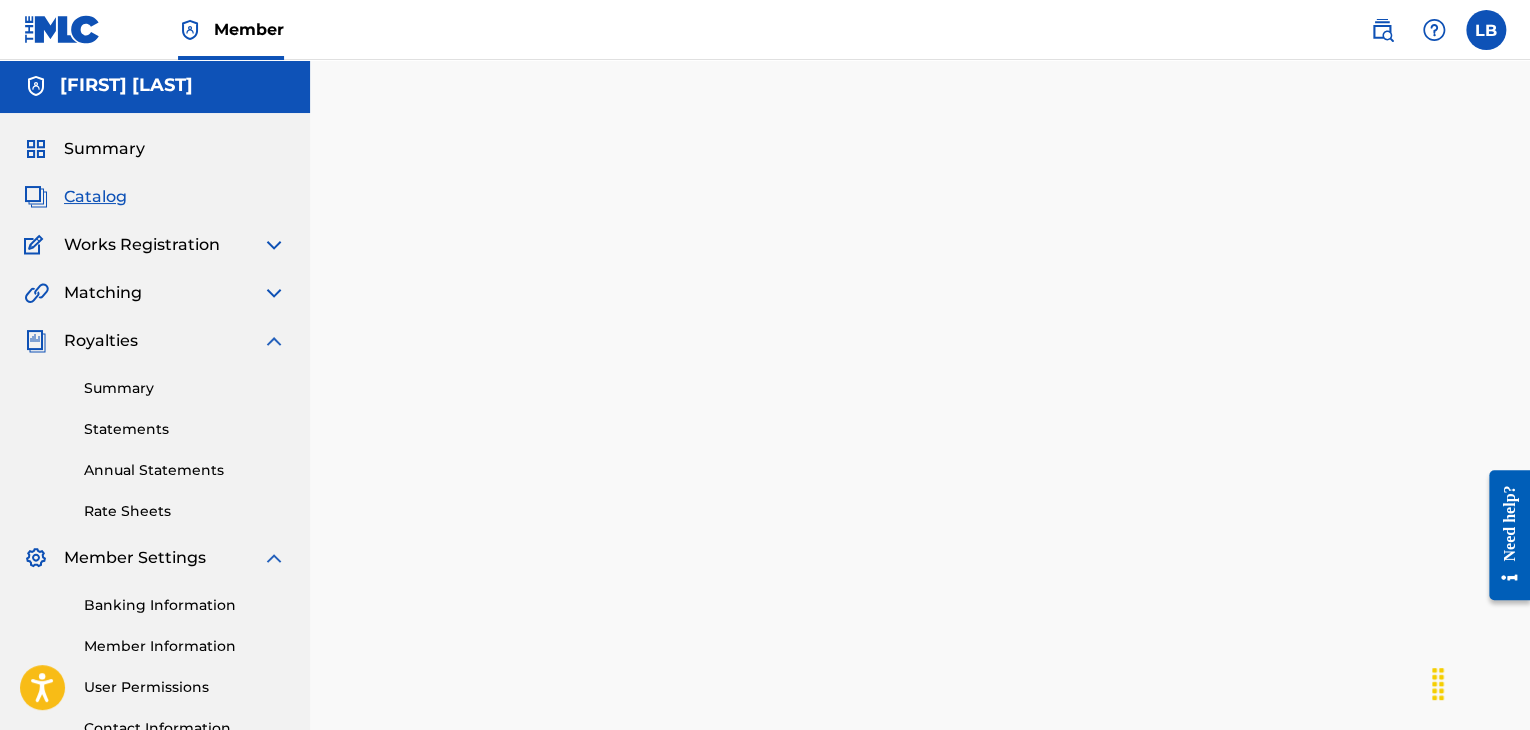 scroll, scrollTop: 0, scrollLeft: 0, axis: both 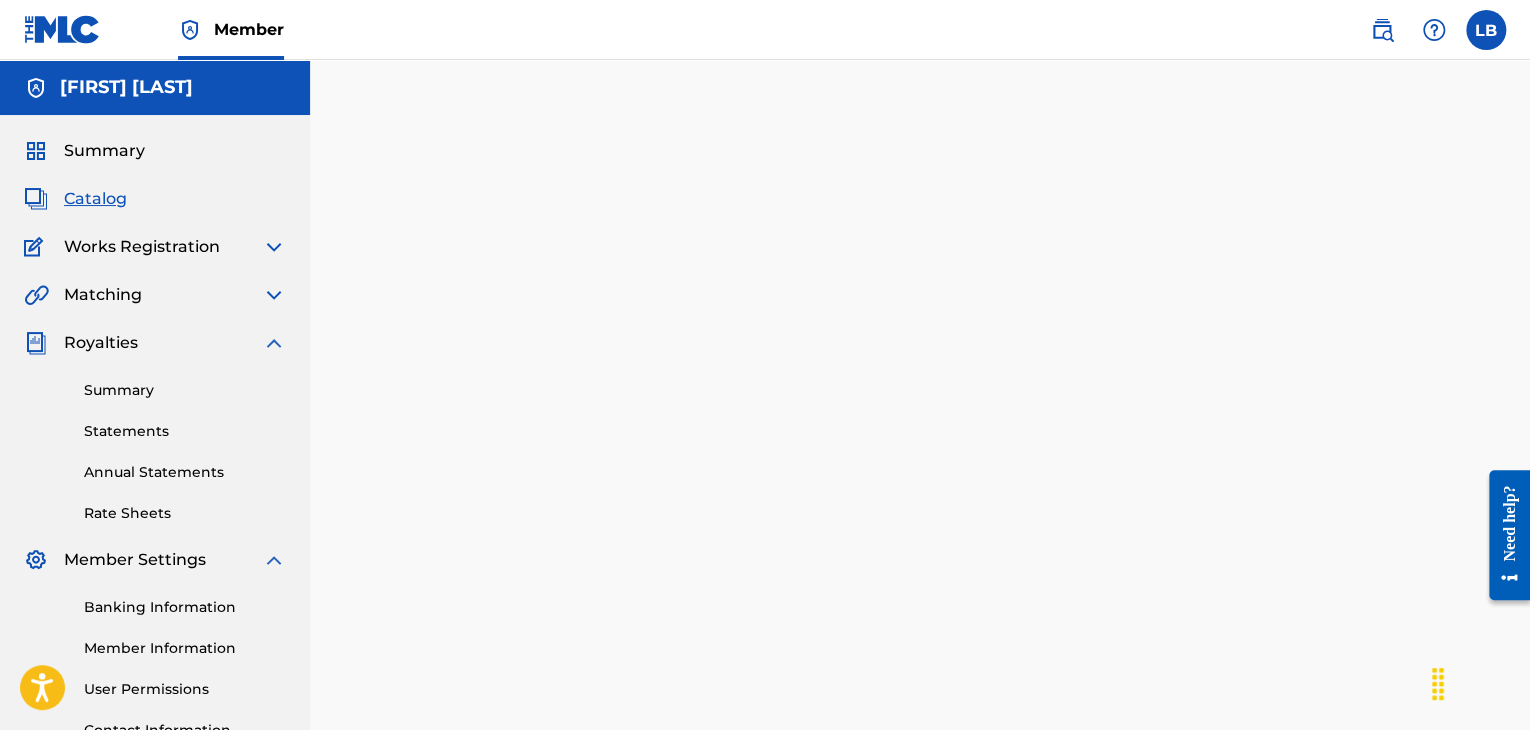 click on "Catalog" at bounding box center [95, 199] 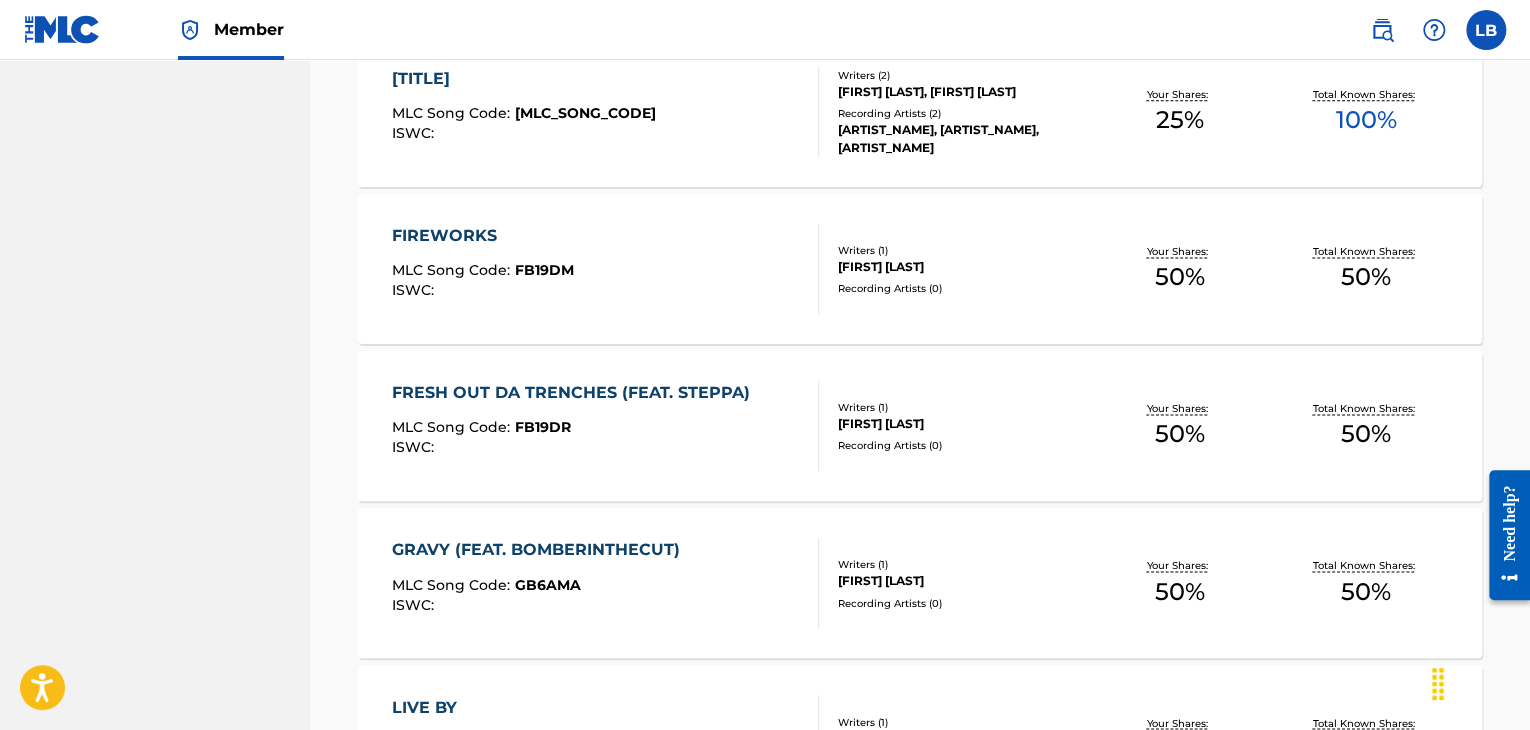 scroll, scrollTop: 1377, scrollLeft: 0, axis: vertical 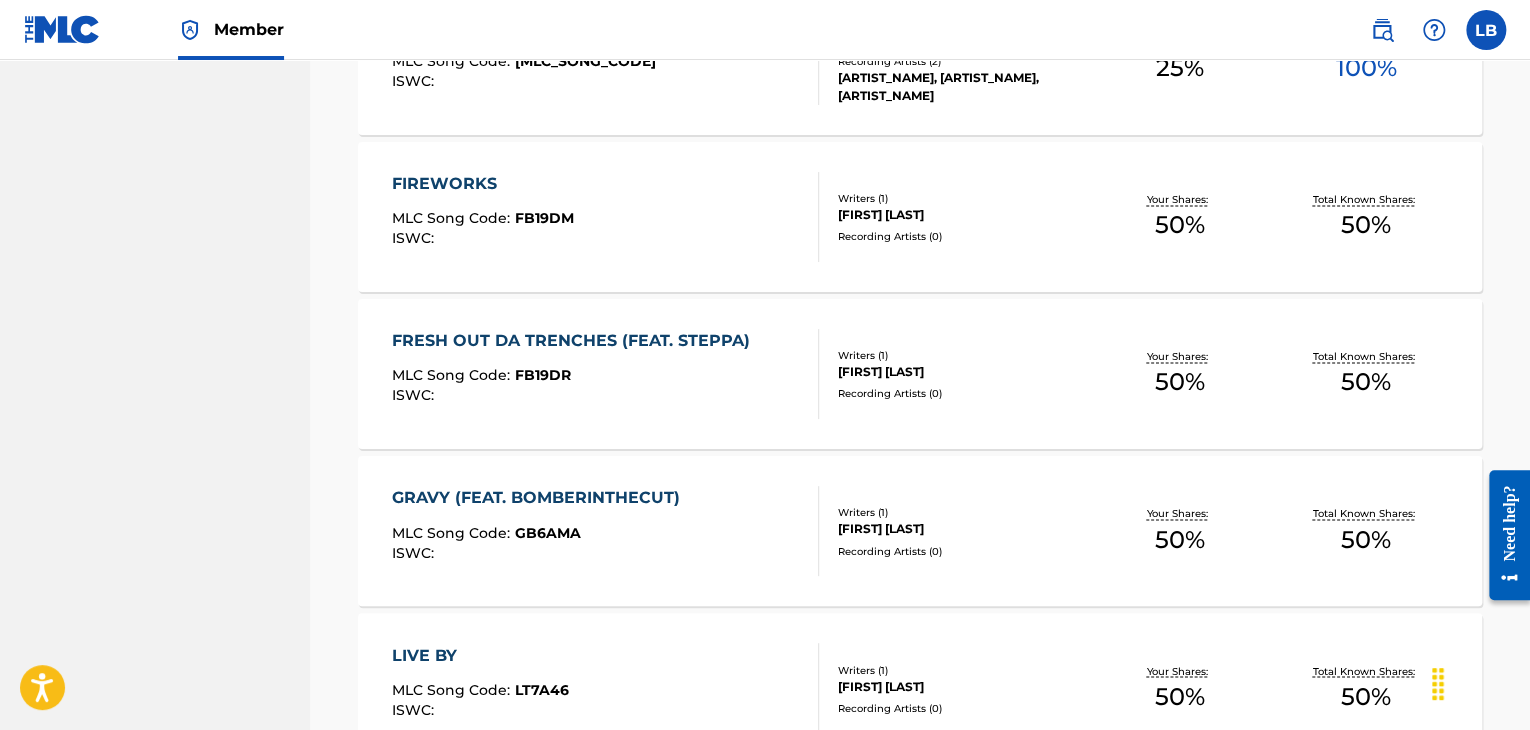 click on "FIREWORKS" at bounding box center [483, 184] 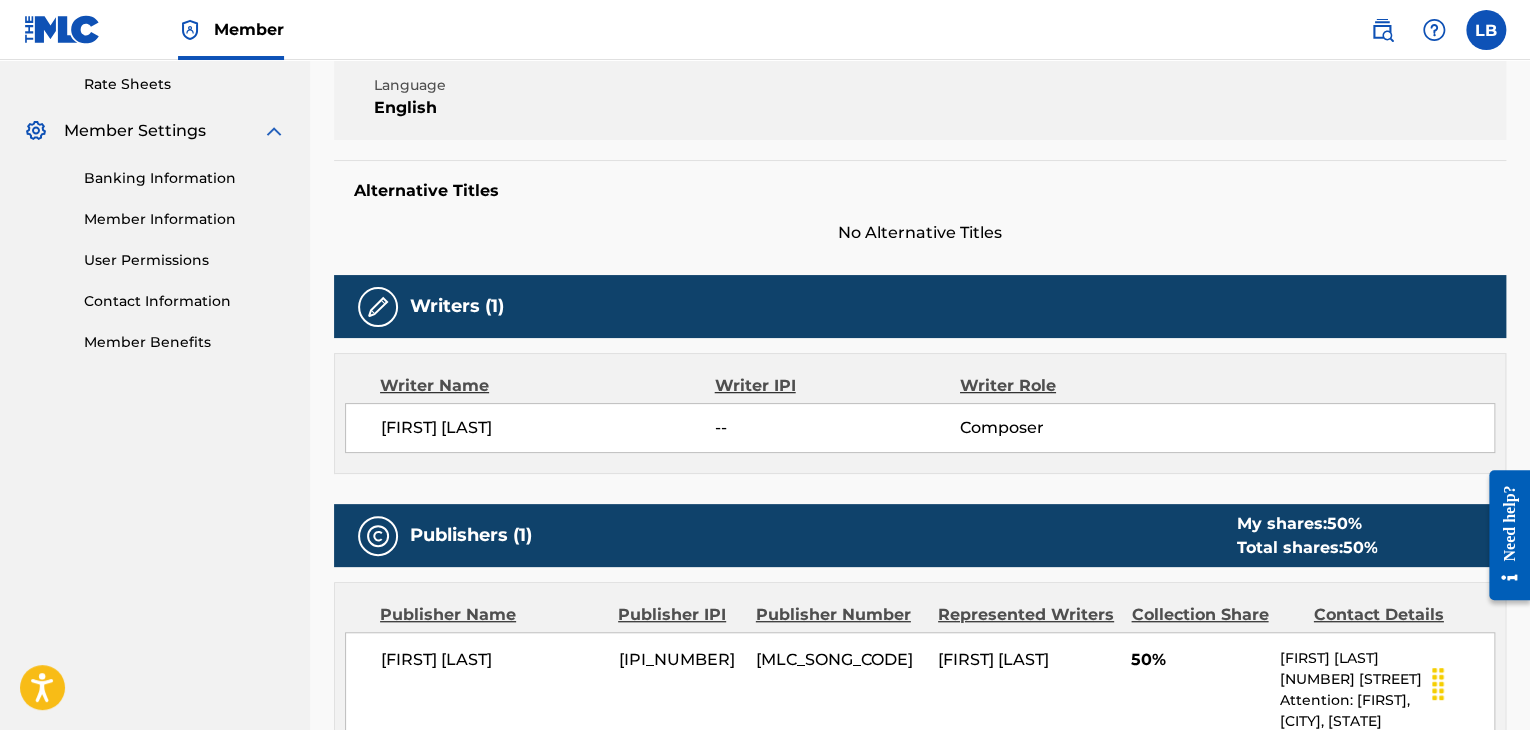 scroll, scrollTop: 0, scrollLeft: 0, axis: both 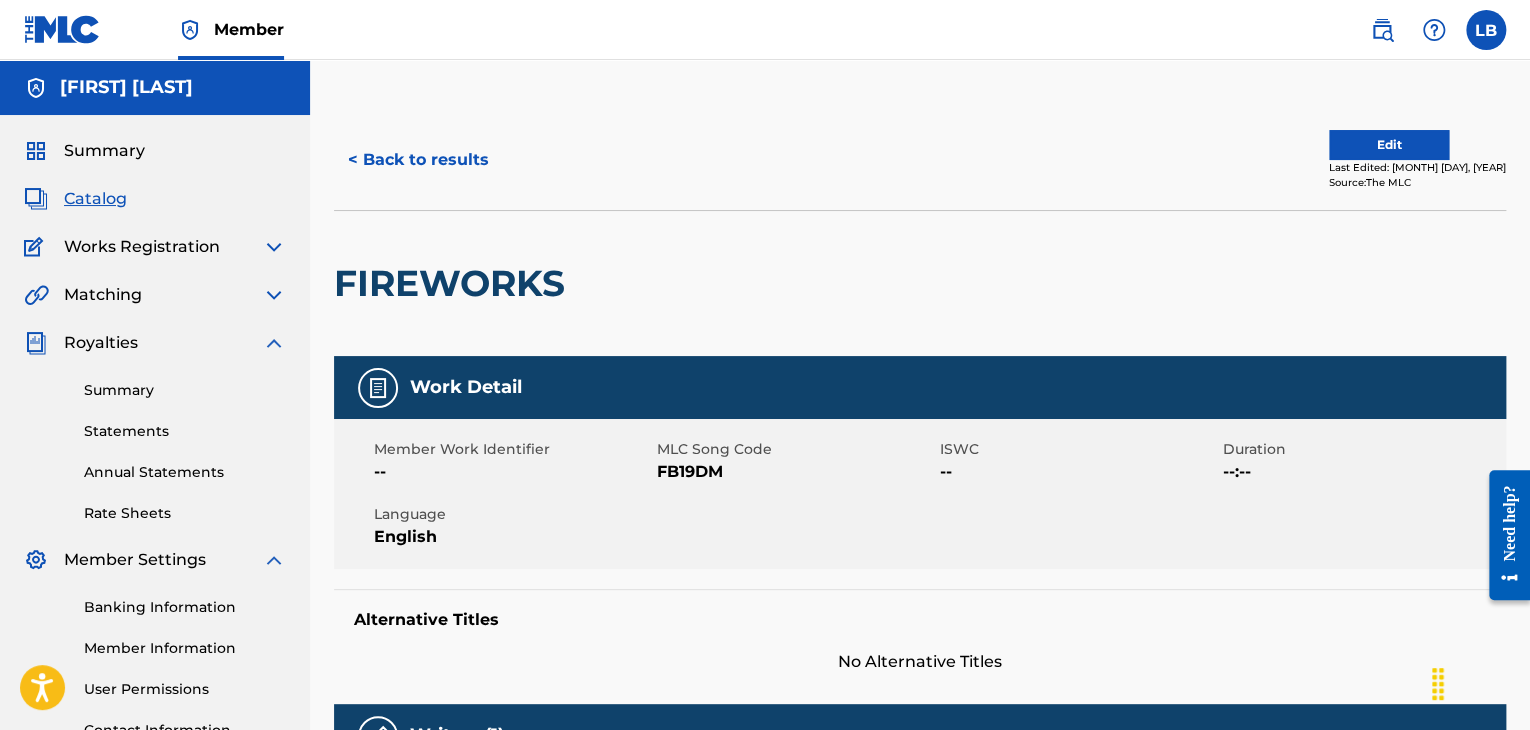 click on "Edit" at bounding box center [1389, 145] 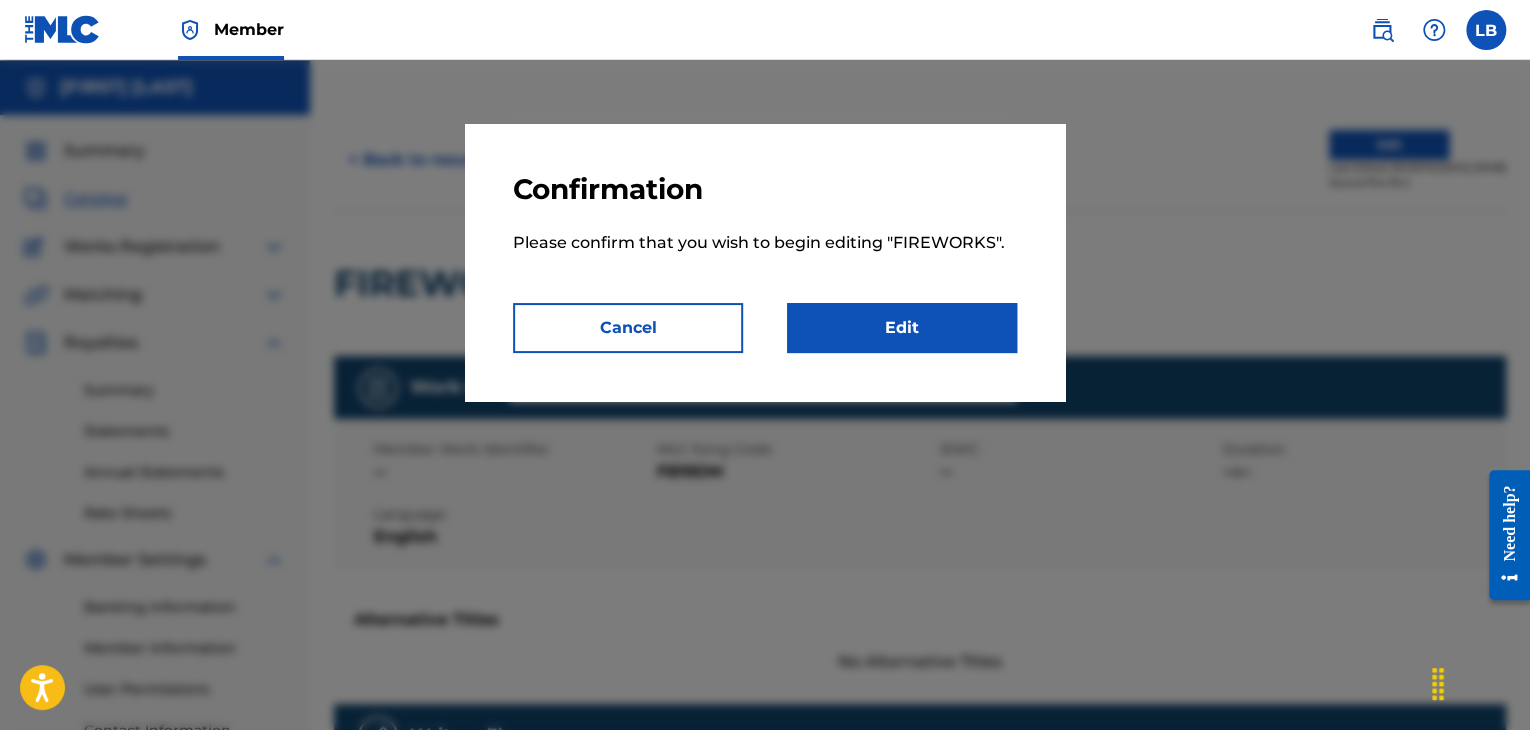 click on "Edit" at bounding box center (902, 328) 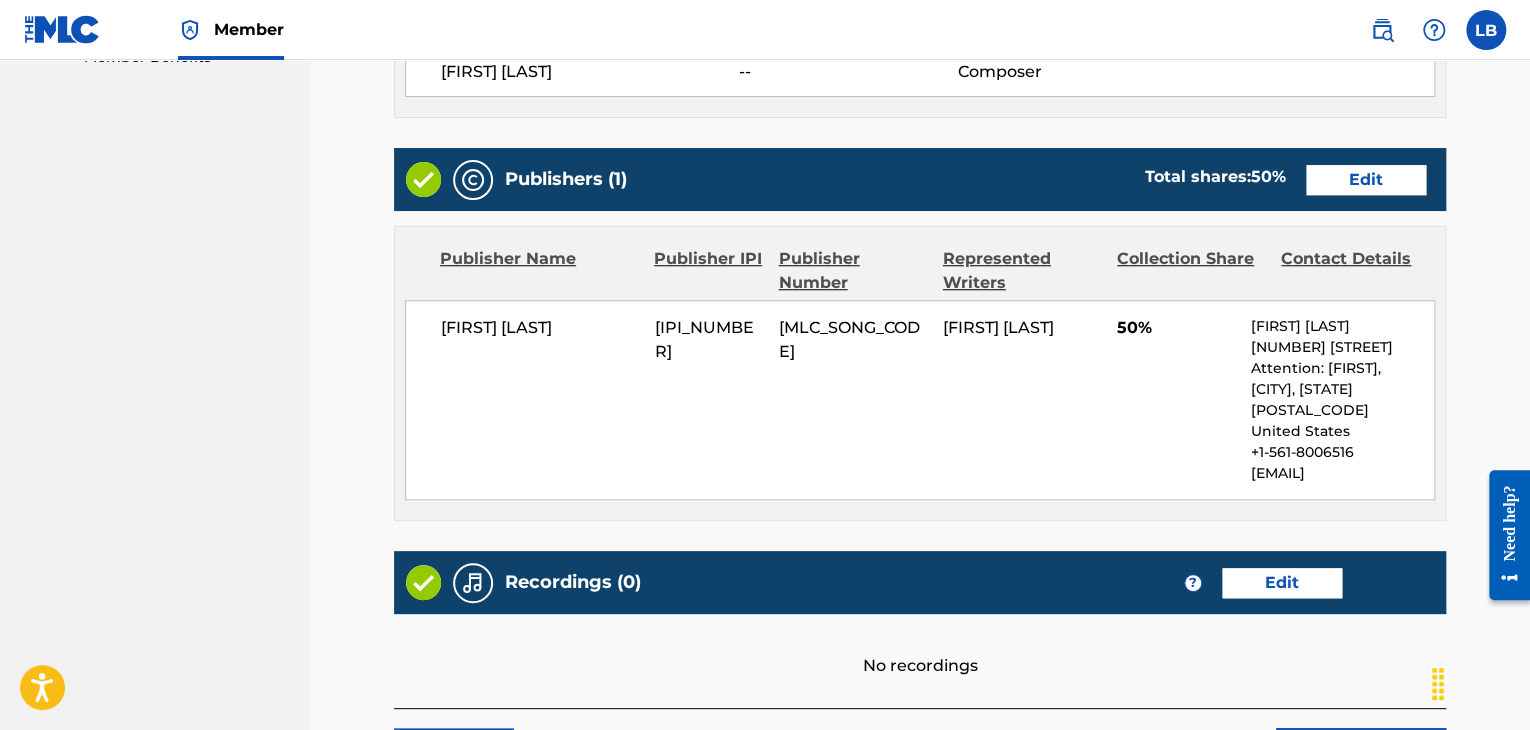 scroll, scrollTop: 794, scrollLeft: 0, axis: vertical 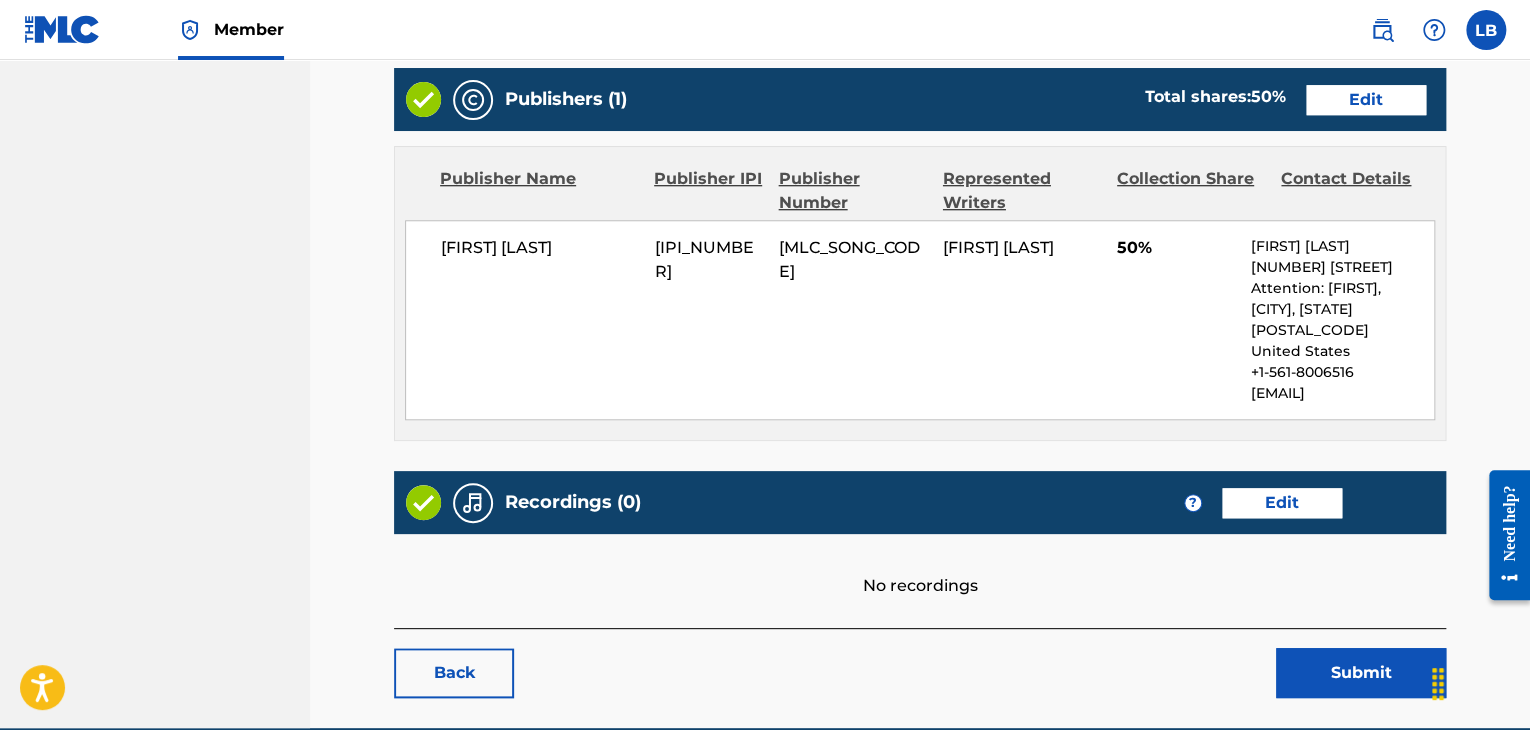 click on "Edit" at bounding box center [1366, 100] 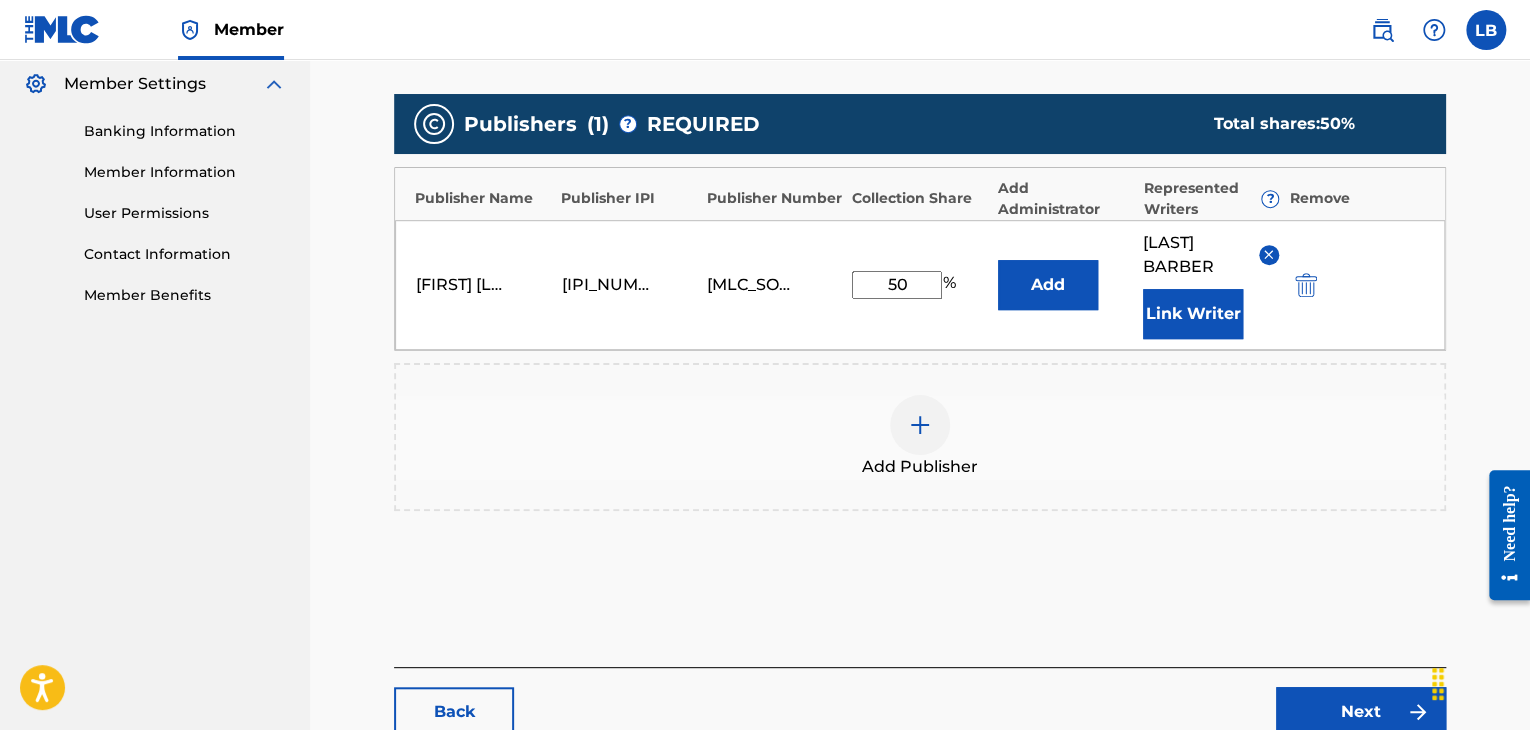 scroll, scrollTop: 516, scrollLeft: 0, axis: vertical 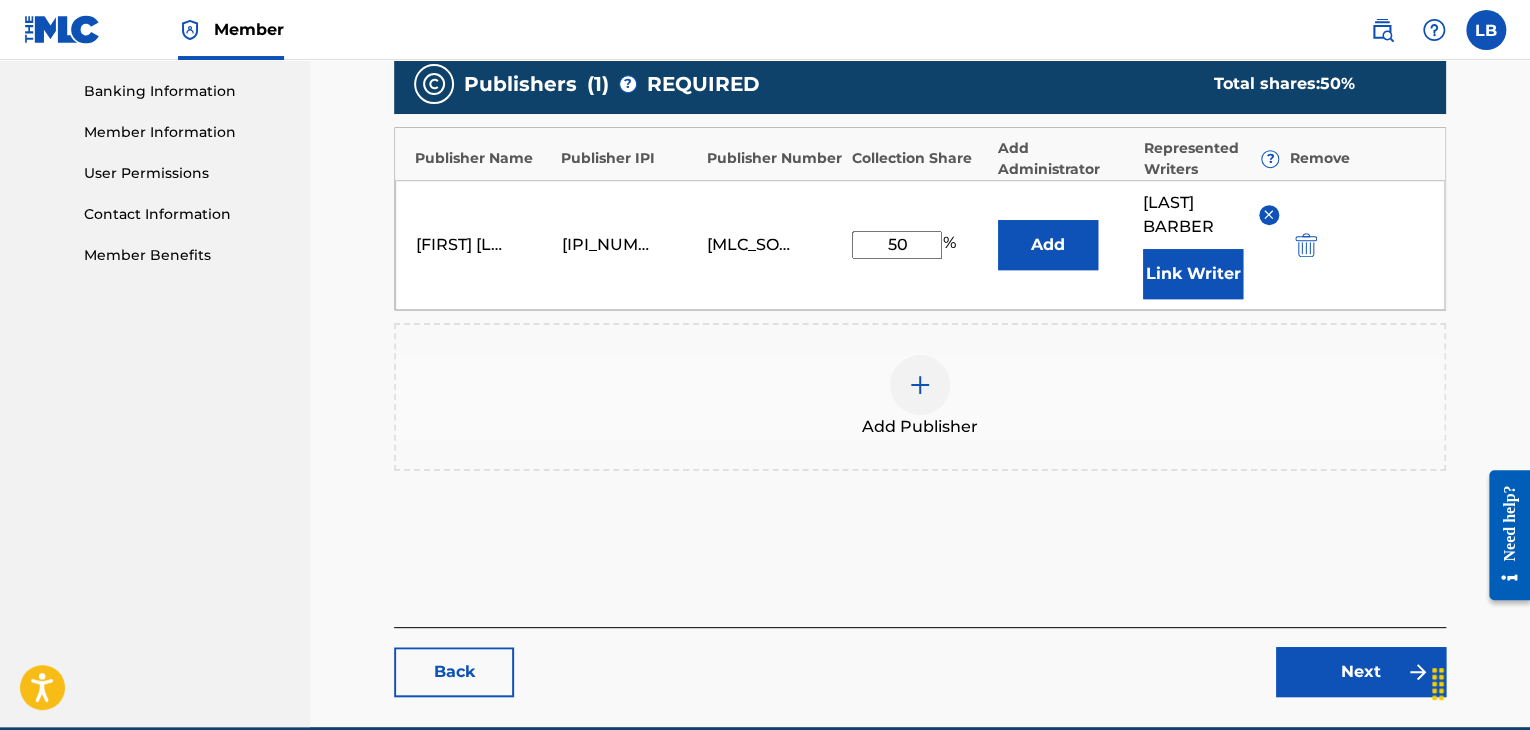 drag, startPoint x: 924, startPoint y: 247, endPoint x: 786, endPoint y: 258, distance: 138.43771 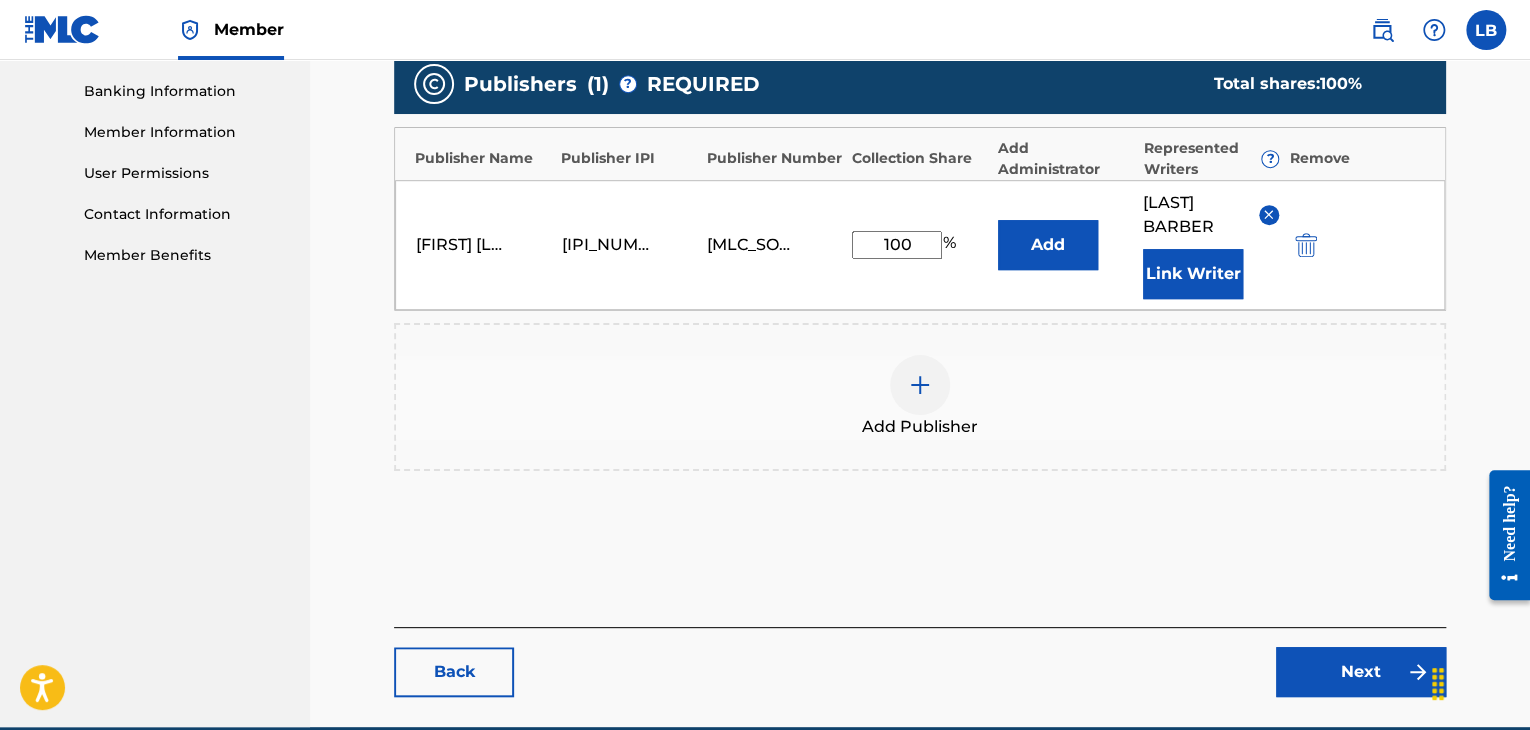 type on "100" 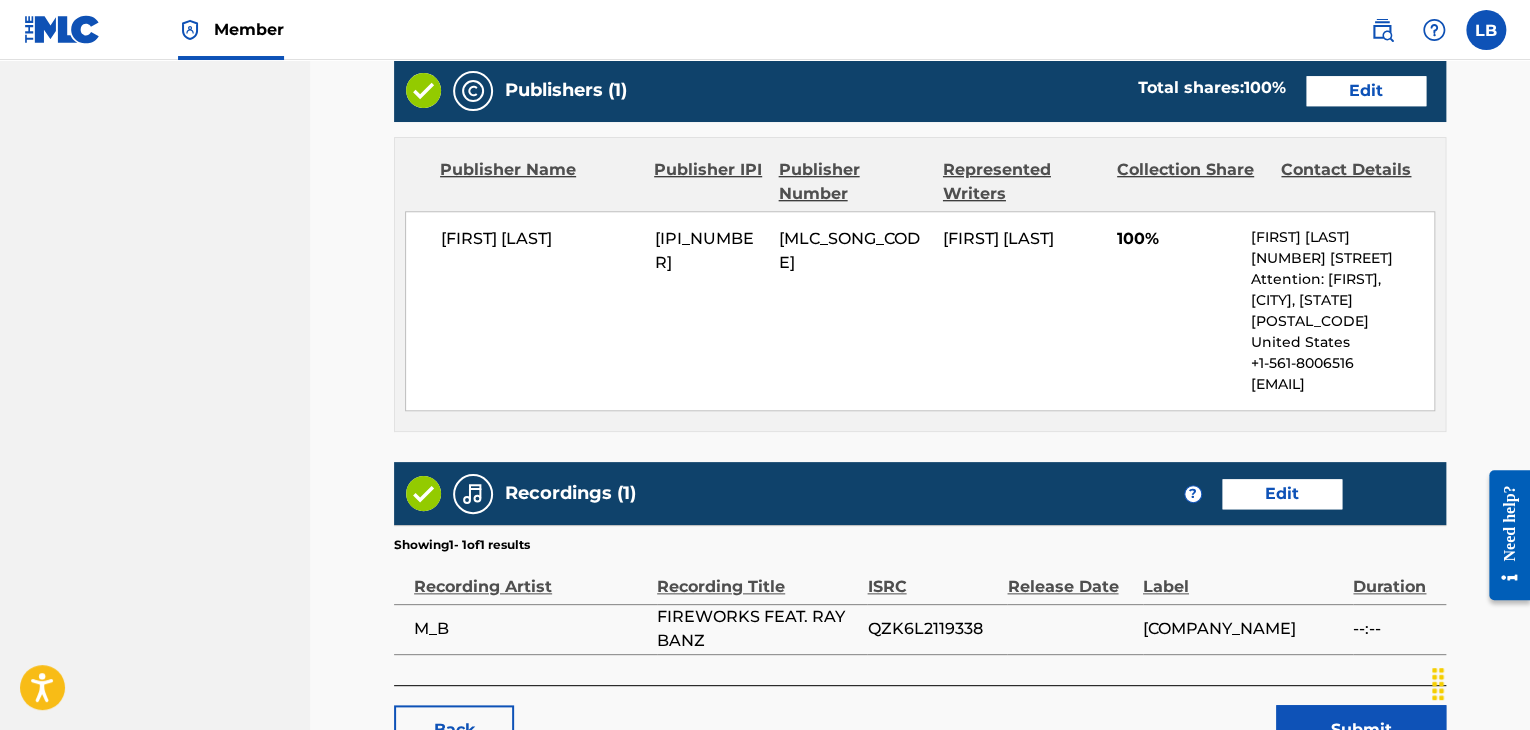 scroll, scrollTop: 952, scrollLeft: 0, axis: vertical 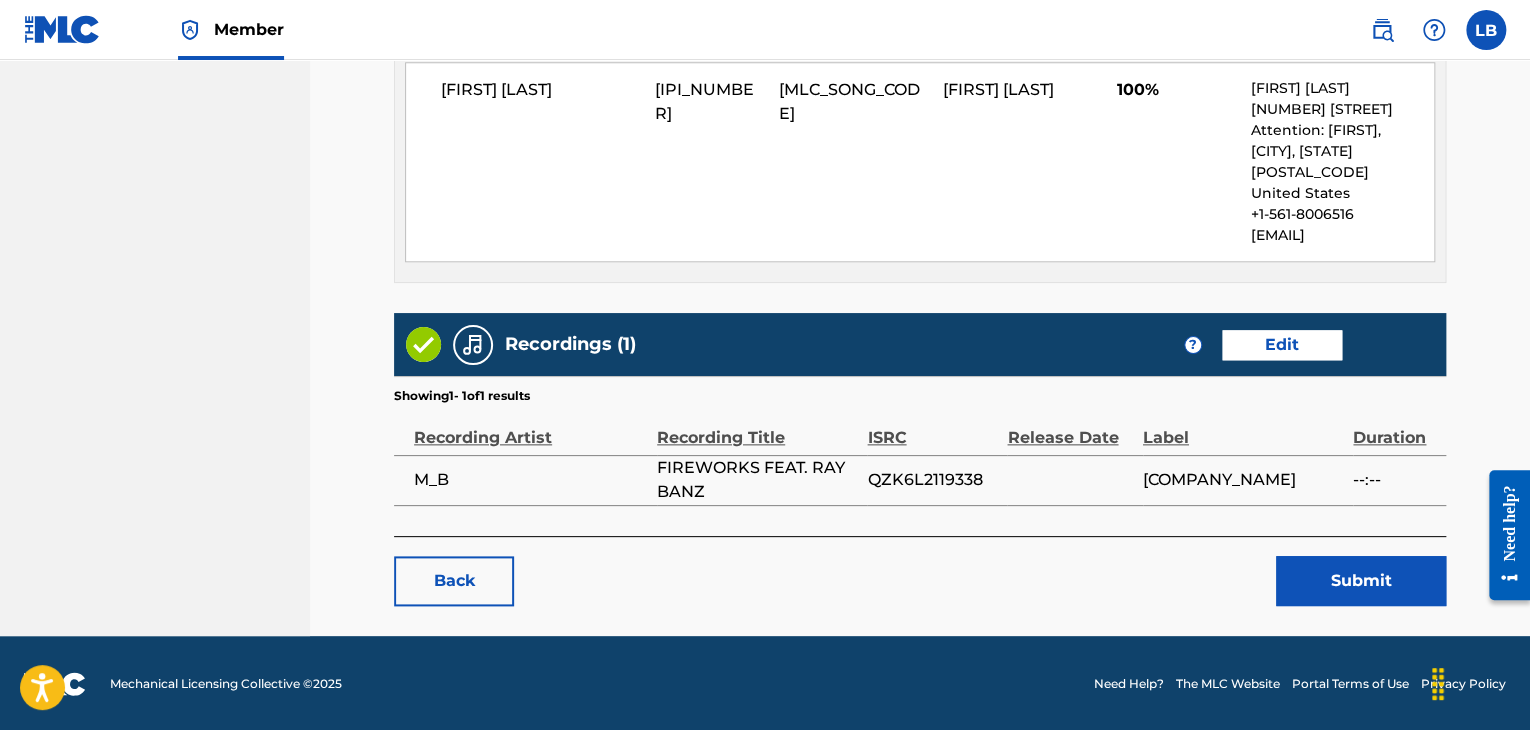 click on "Submit" at bounding box center (1361, 581) 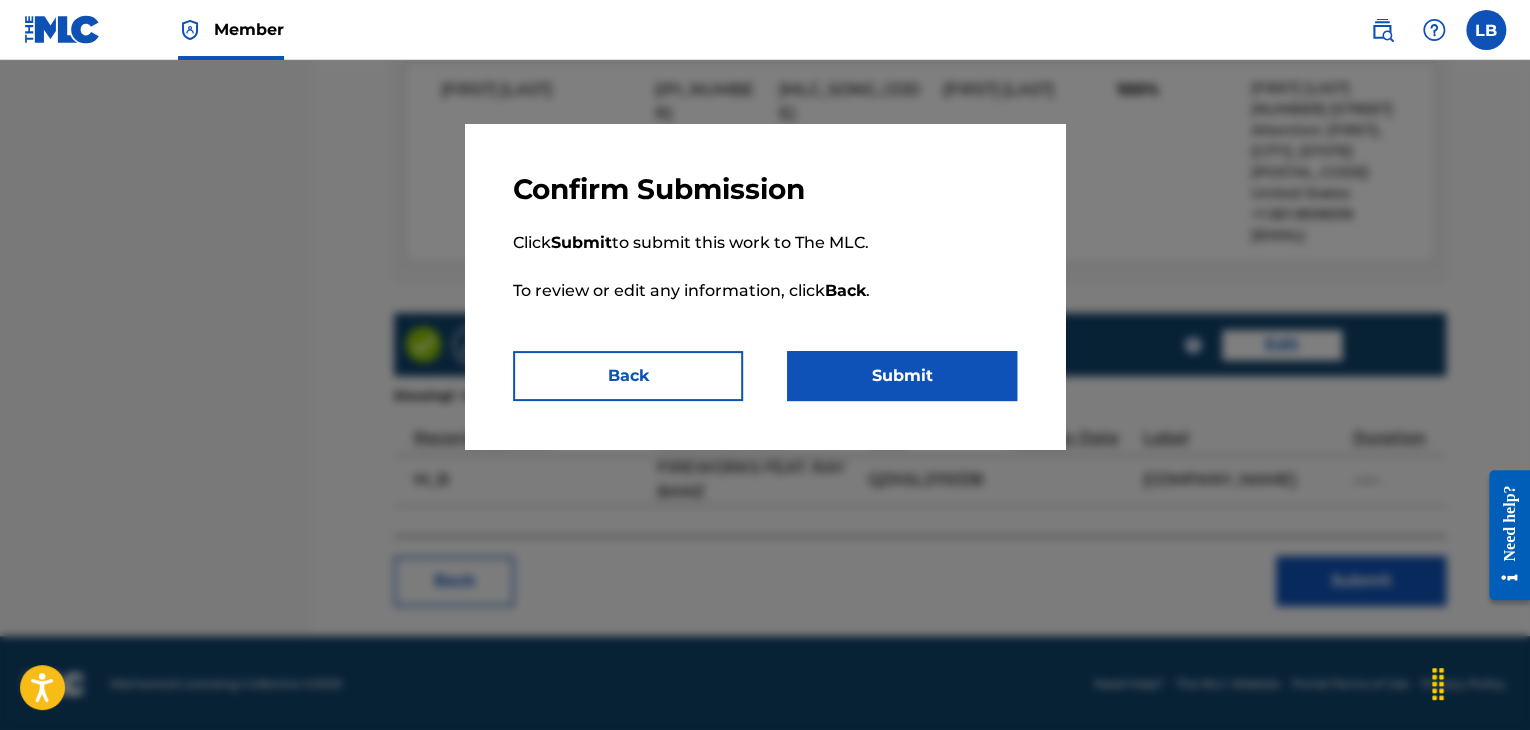 click on "Submit" at bounding box center (902, 376) 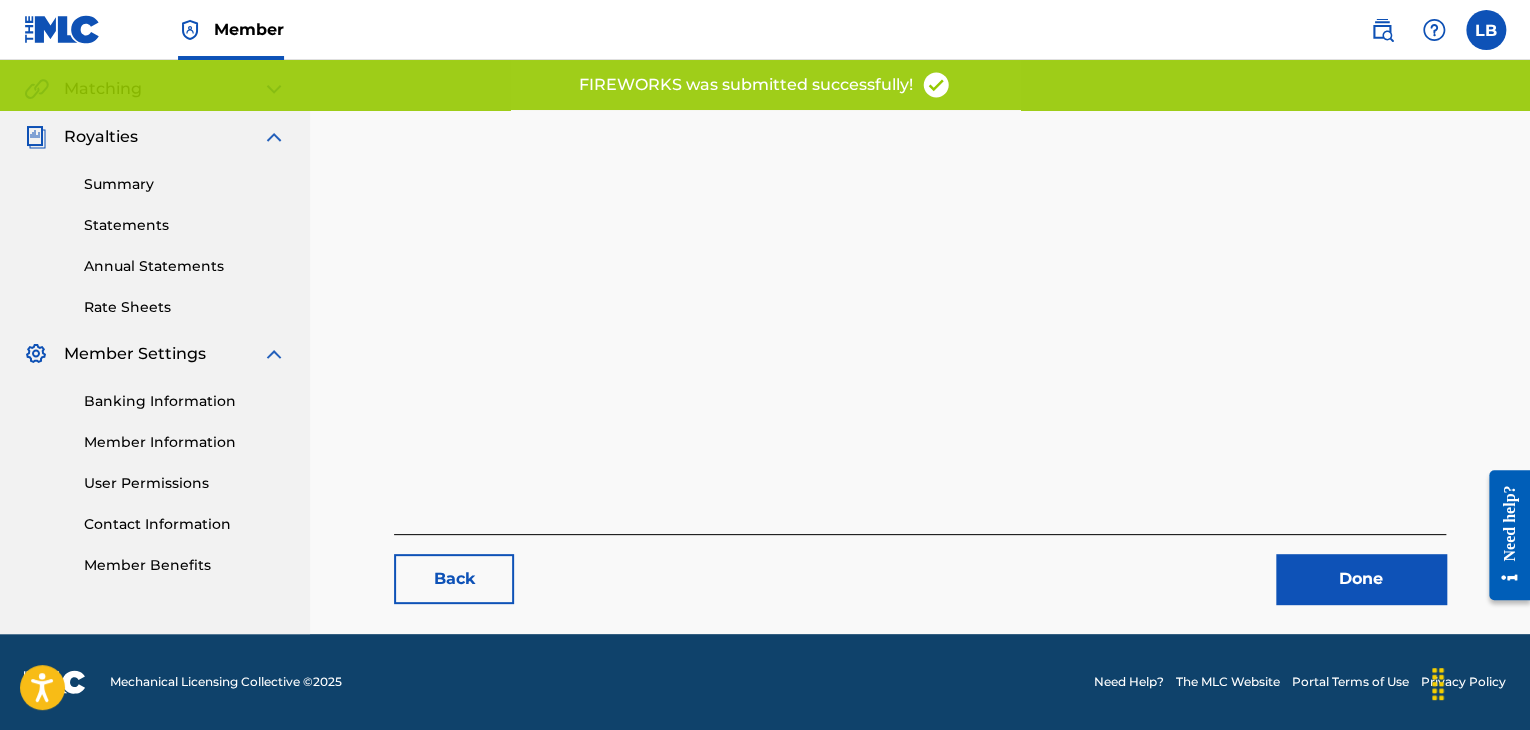 scroll, scrollTop: 0, scrollLeft: 0, axis: both 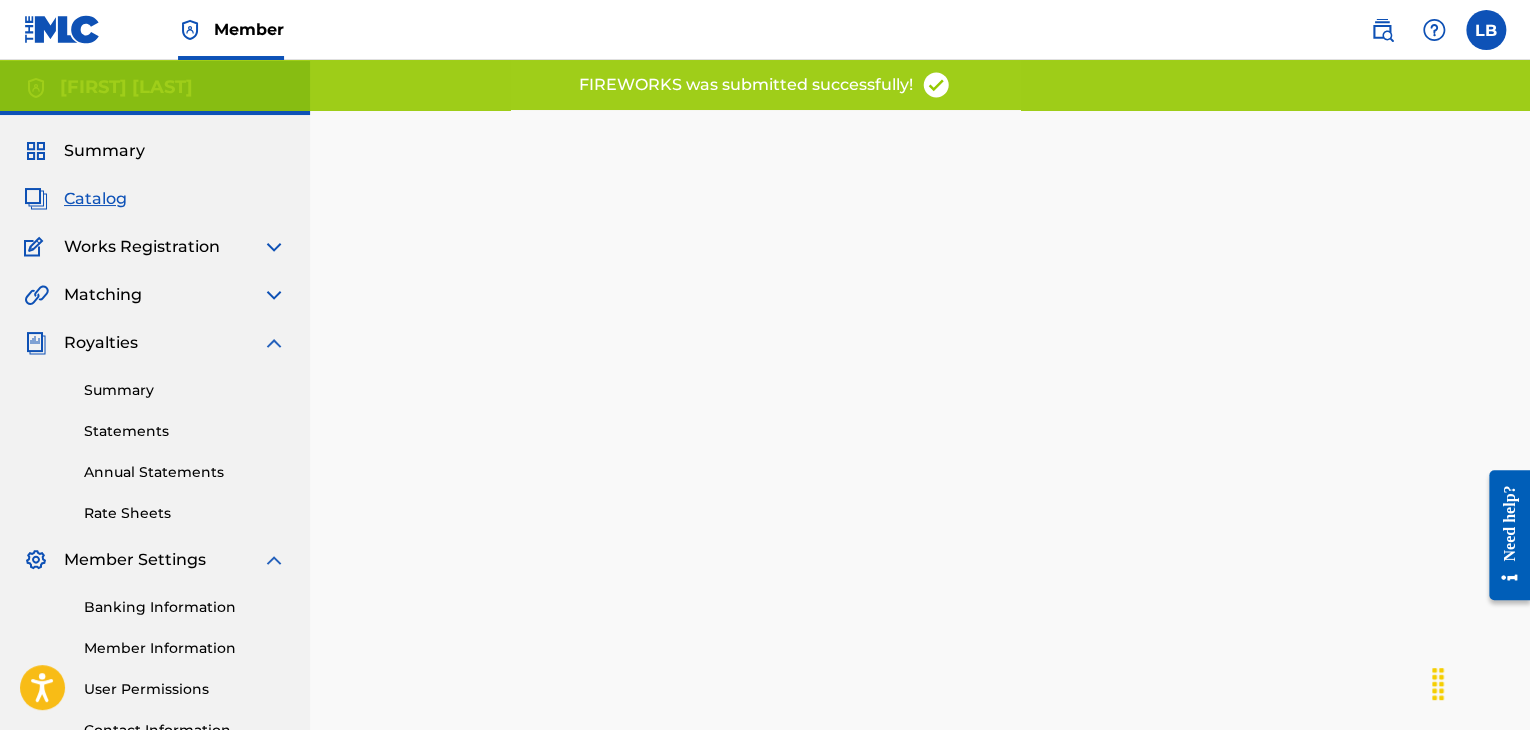click on "Catalog" at bounding box center [95, 199] 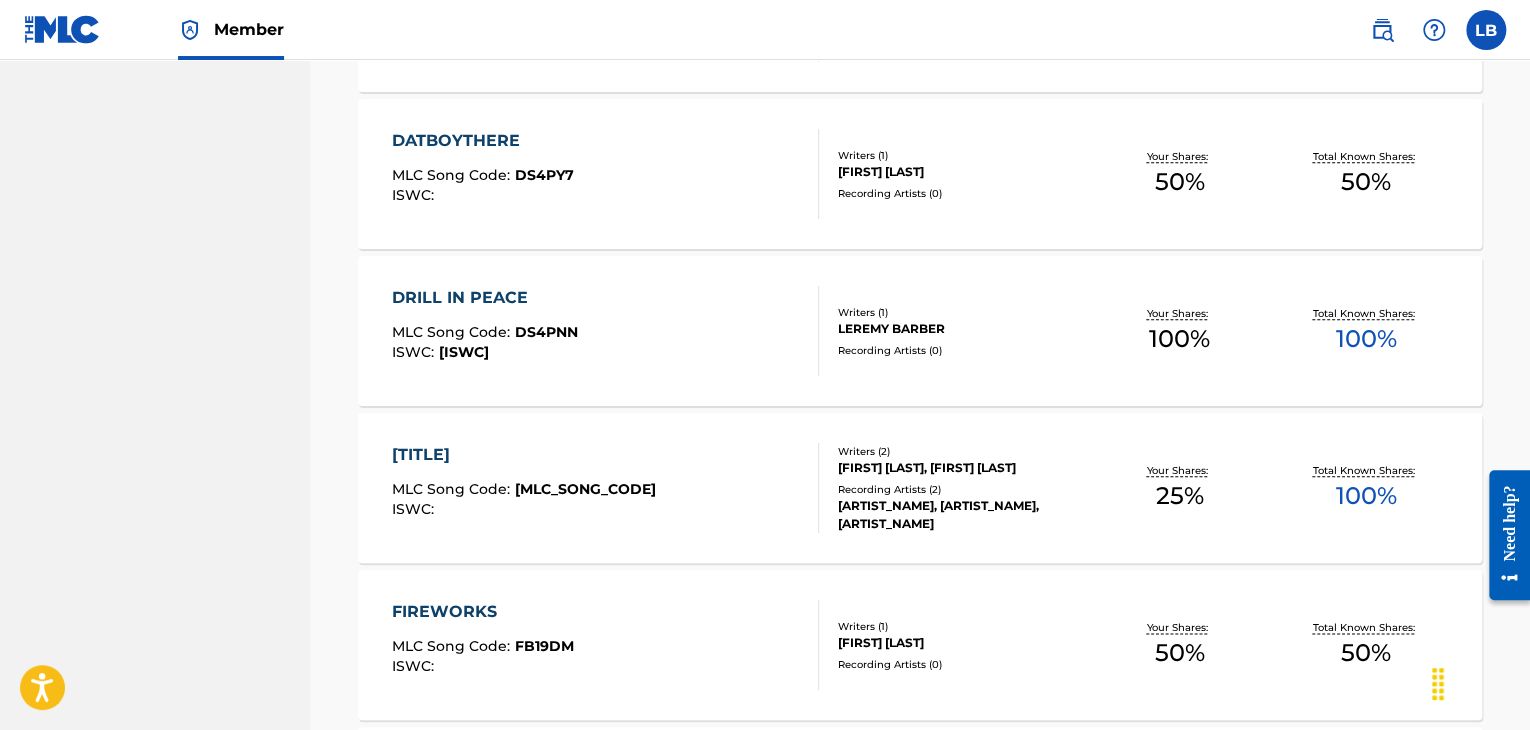 scroll, scrollTop: 1124, scrollLeft: 0, axis: vertical 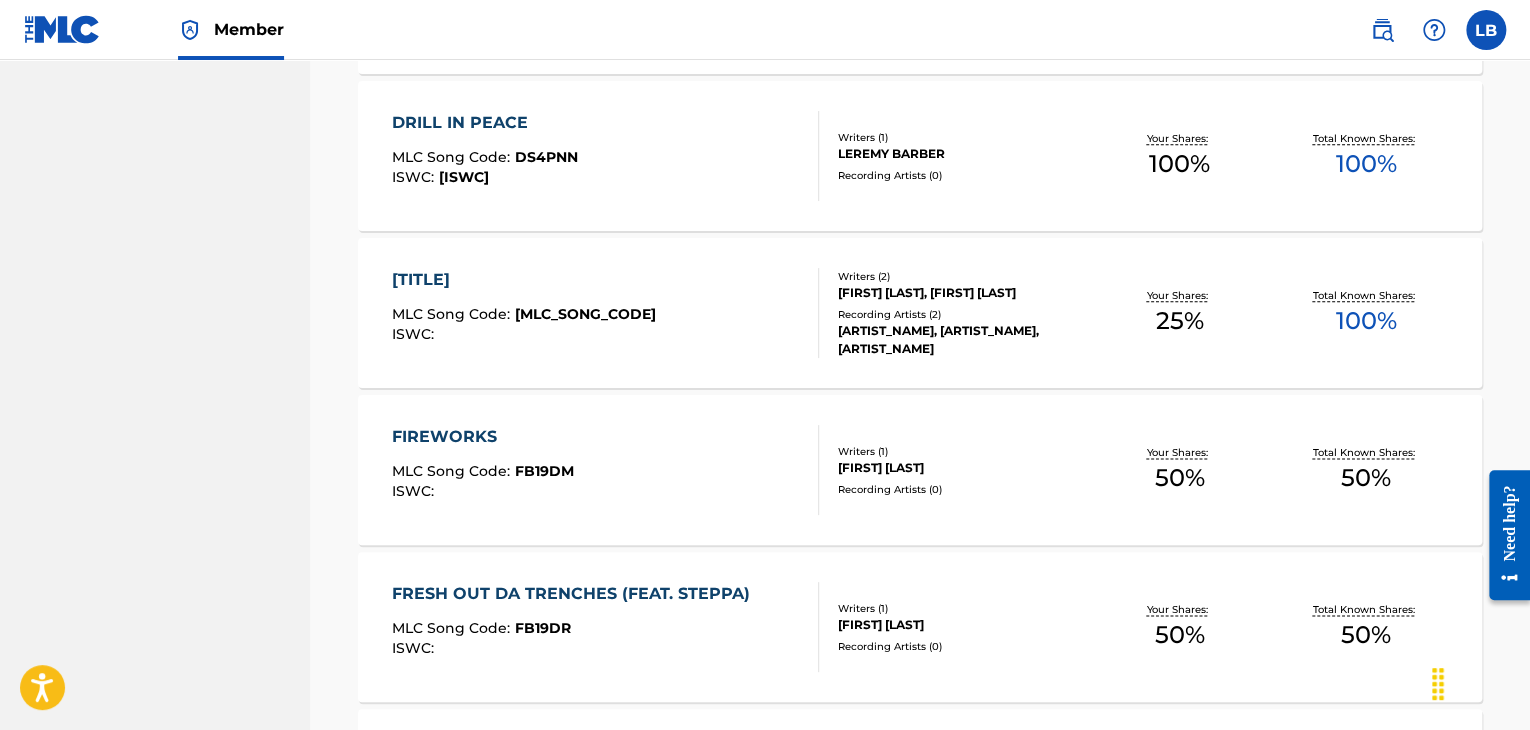 click on "[TITLE]" at bounding box center [524, 280] 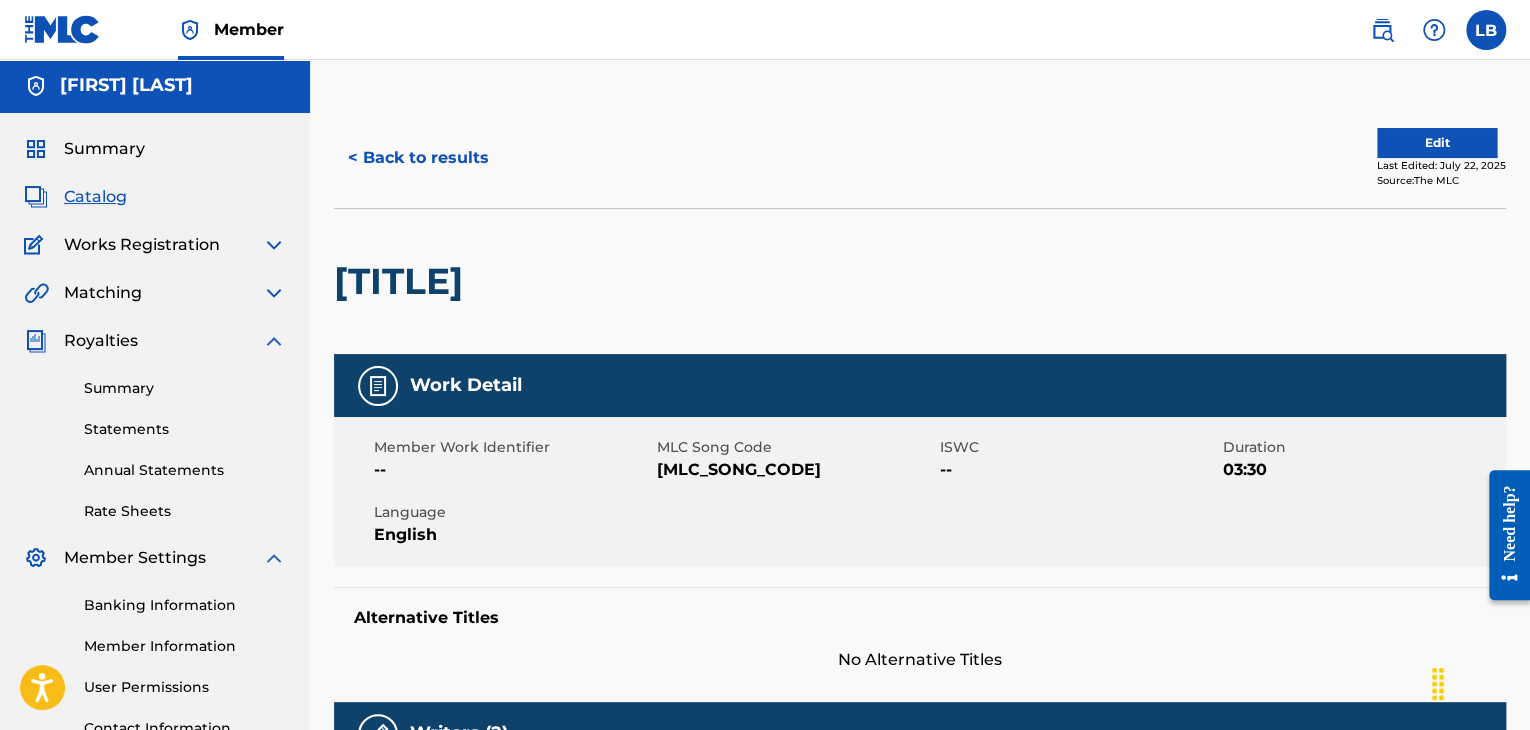scroll, scrollTop: 0, scrollLeft: 0, axis: both 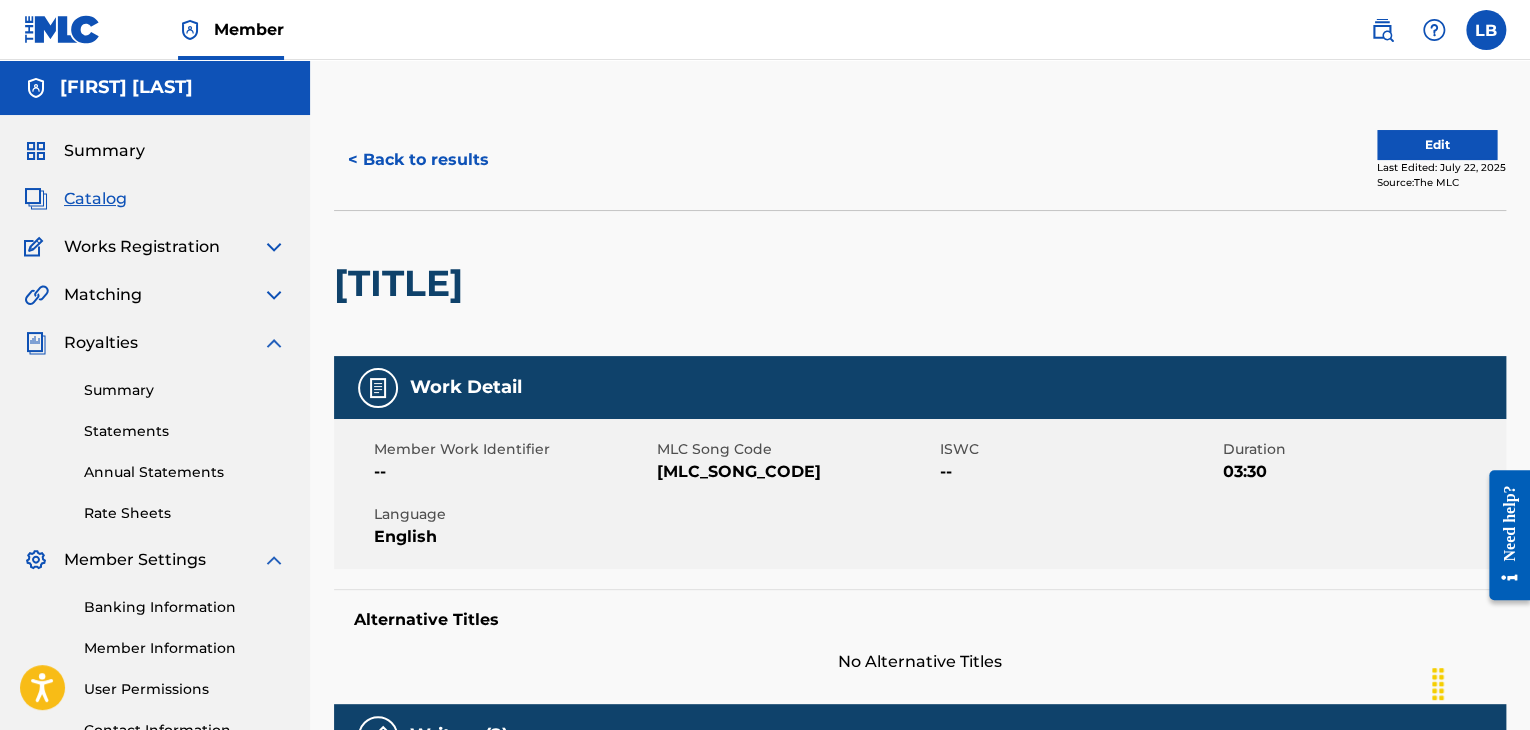 click on "Edit" at bounding box center (1437, 145) 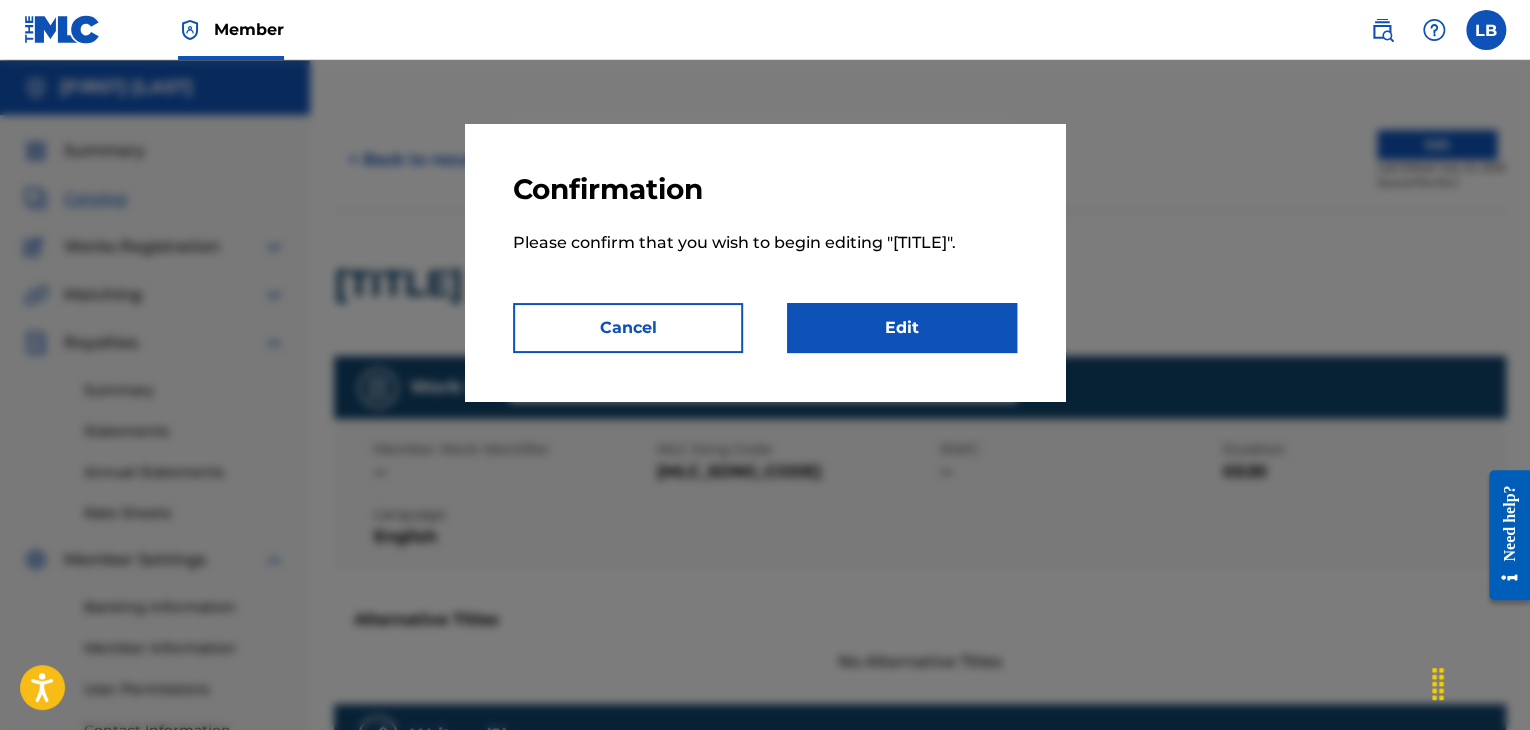 click on "Edit" at bounding box center [902, 328] 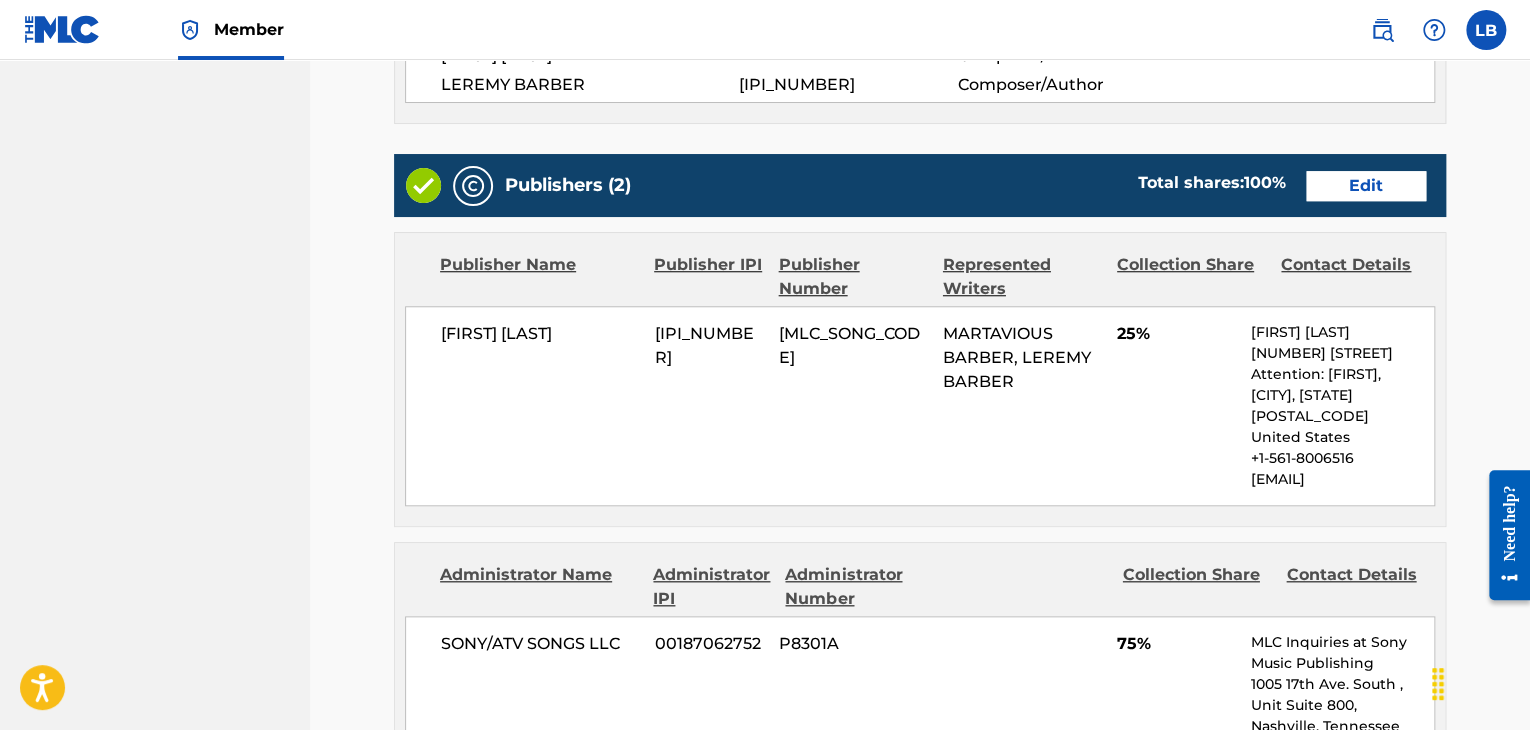 scroll, scrollTop: 720, scrollLeft: 0, axis: vertical 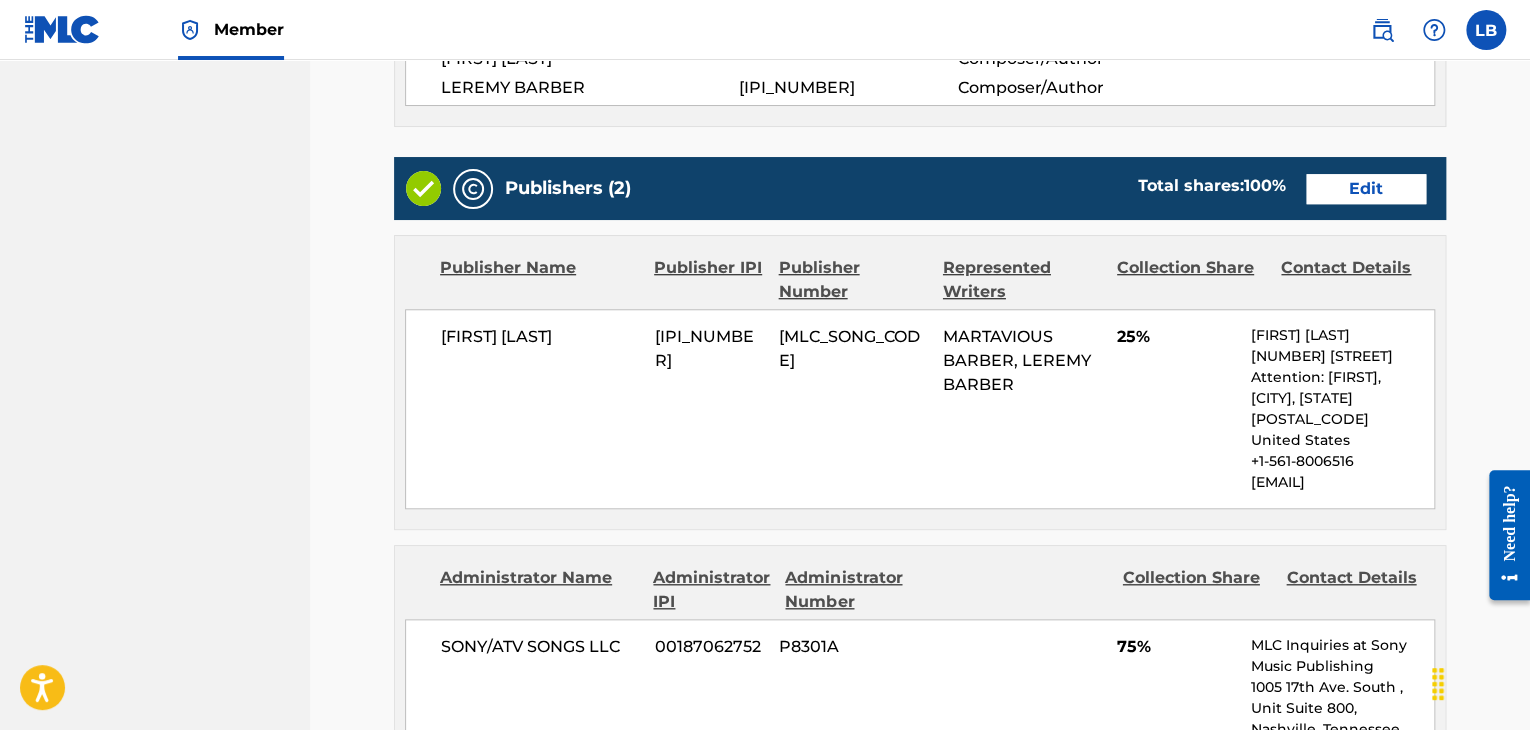 click on "Edit" at bounding box center (1366, 189) 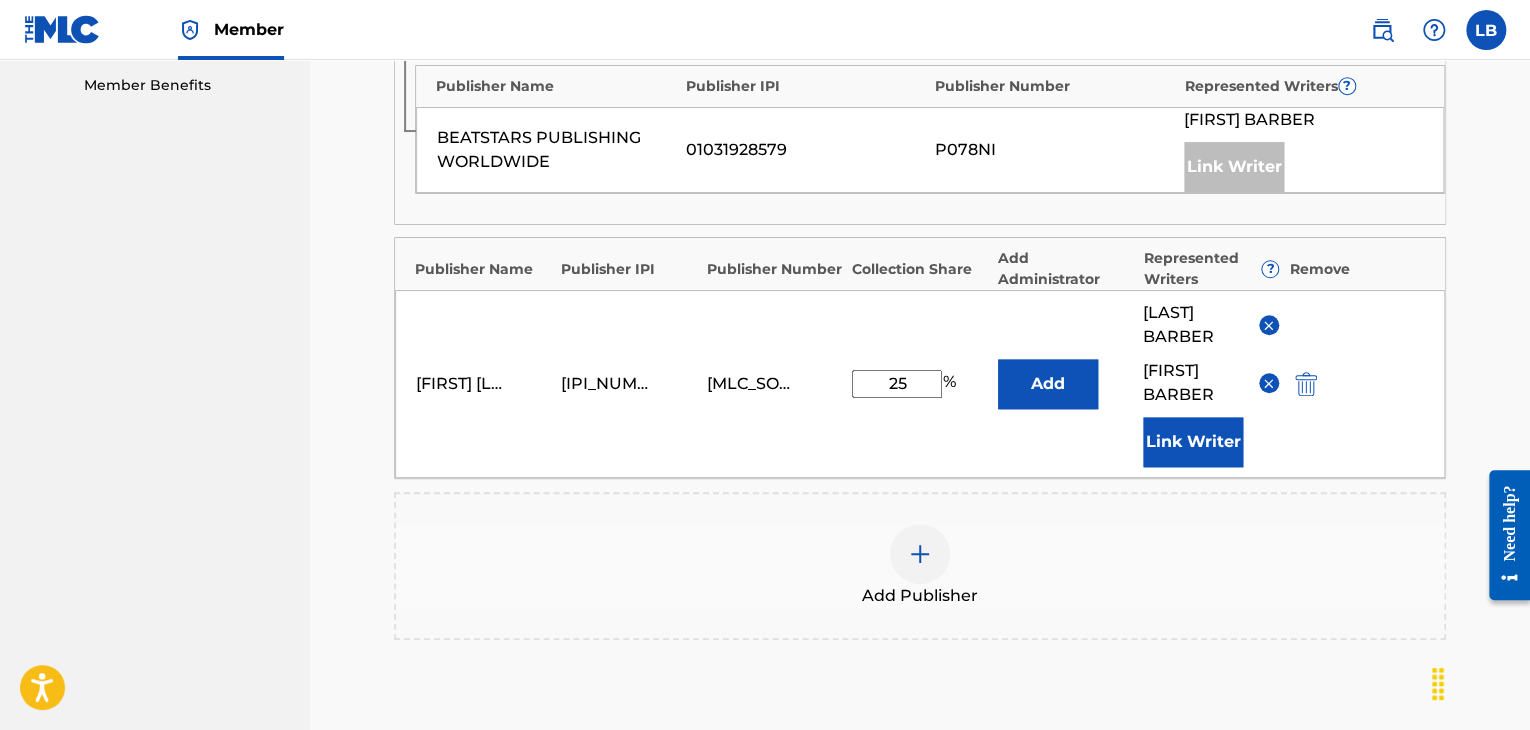 scroll, scrollTop: 698, scrollLeft: 0, axis: vertical 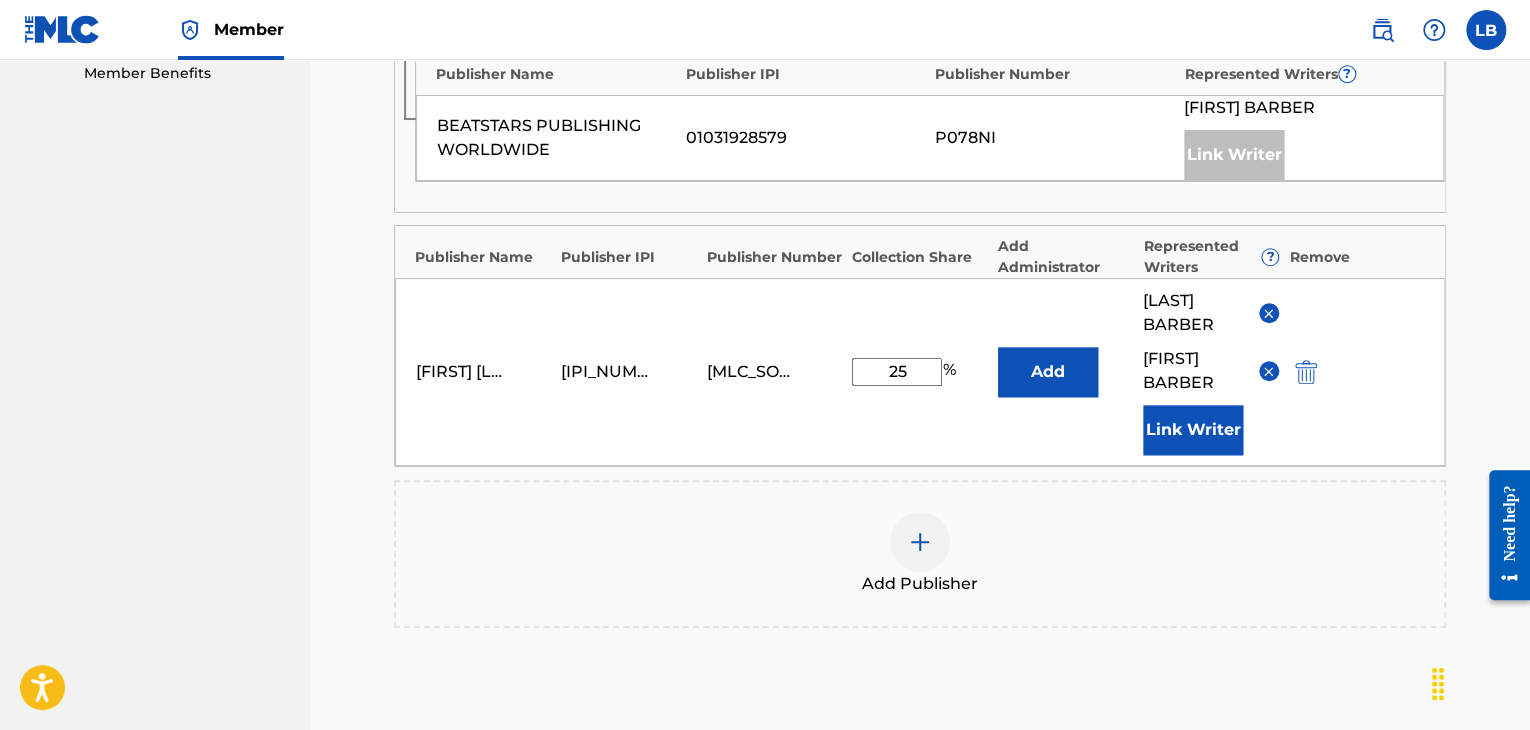 click at bounding box center (1268, 371) 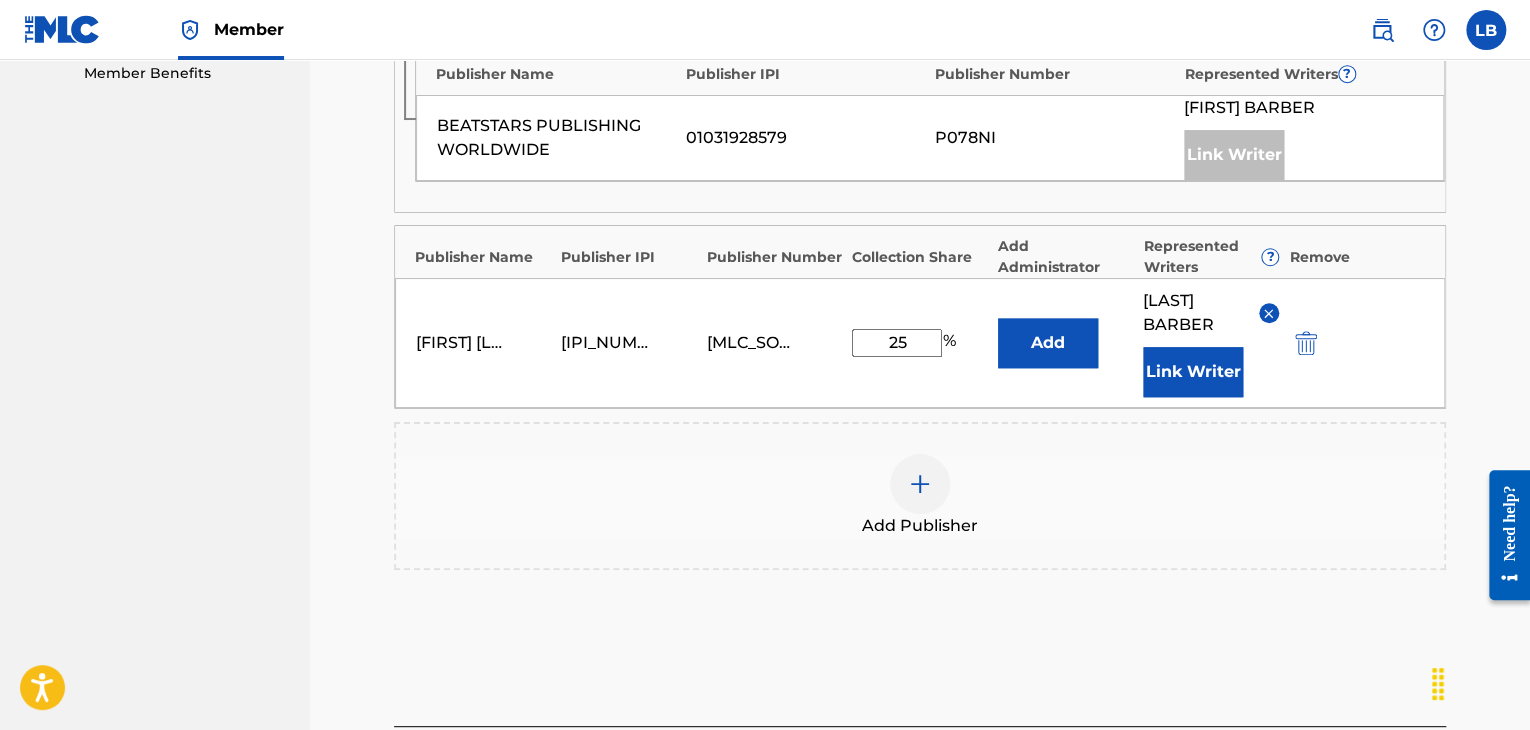 scroll, scrollTop: 886, scrollLeft: 0, axis: vertical 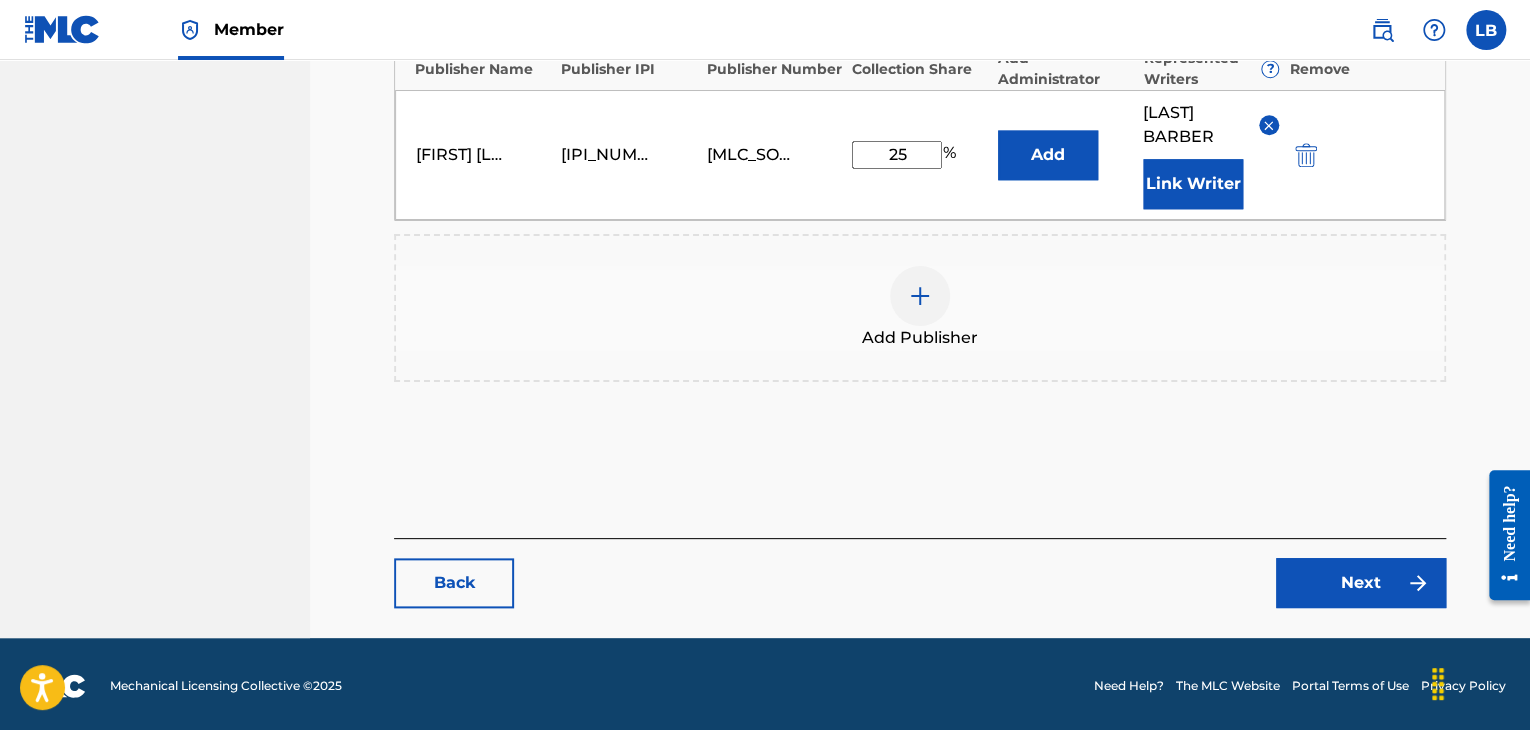 click on "Next" at bounding box center [1361, 583] 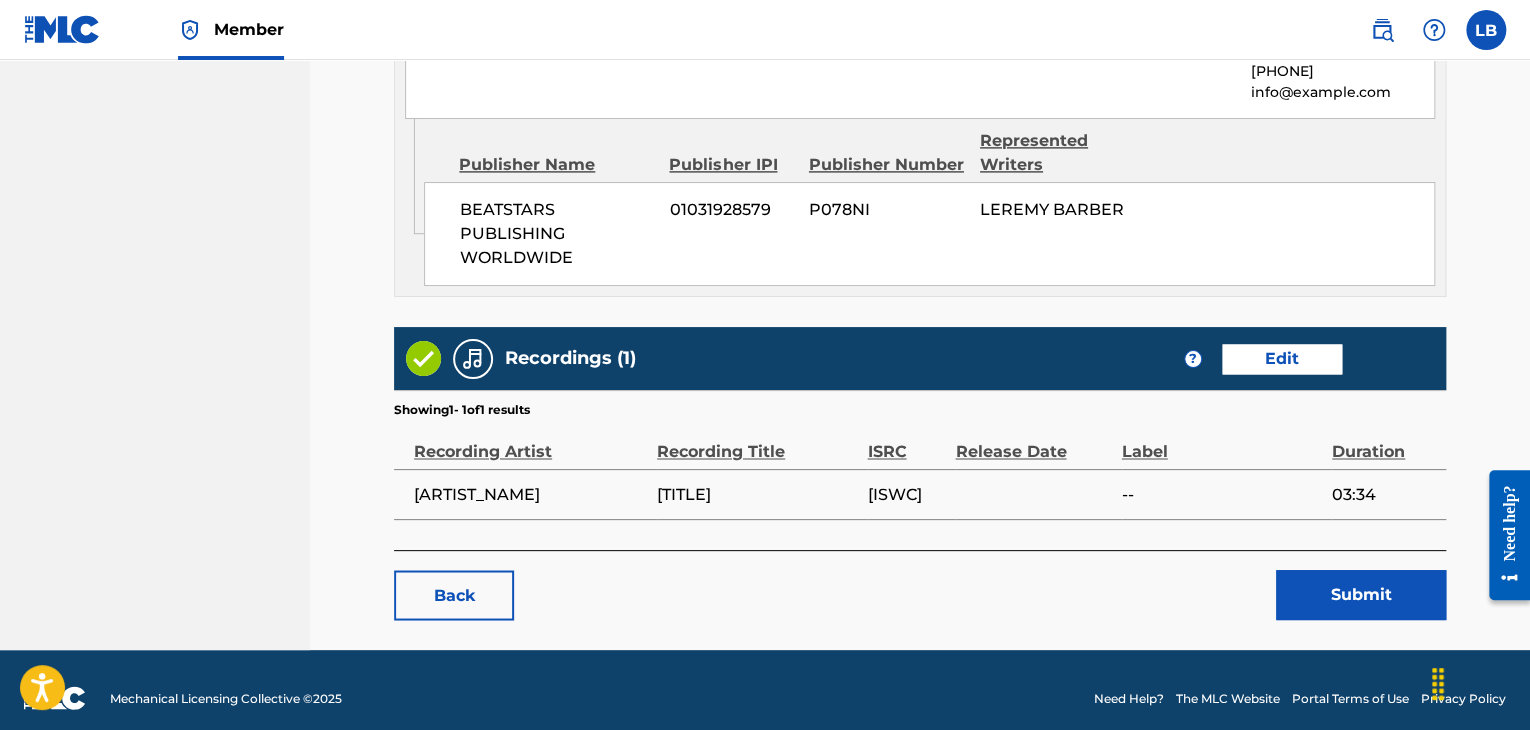 scroll, scrollTop: 1453, scrollLeft: 0, axis: vertical 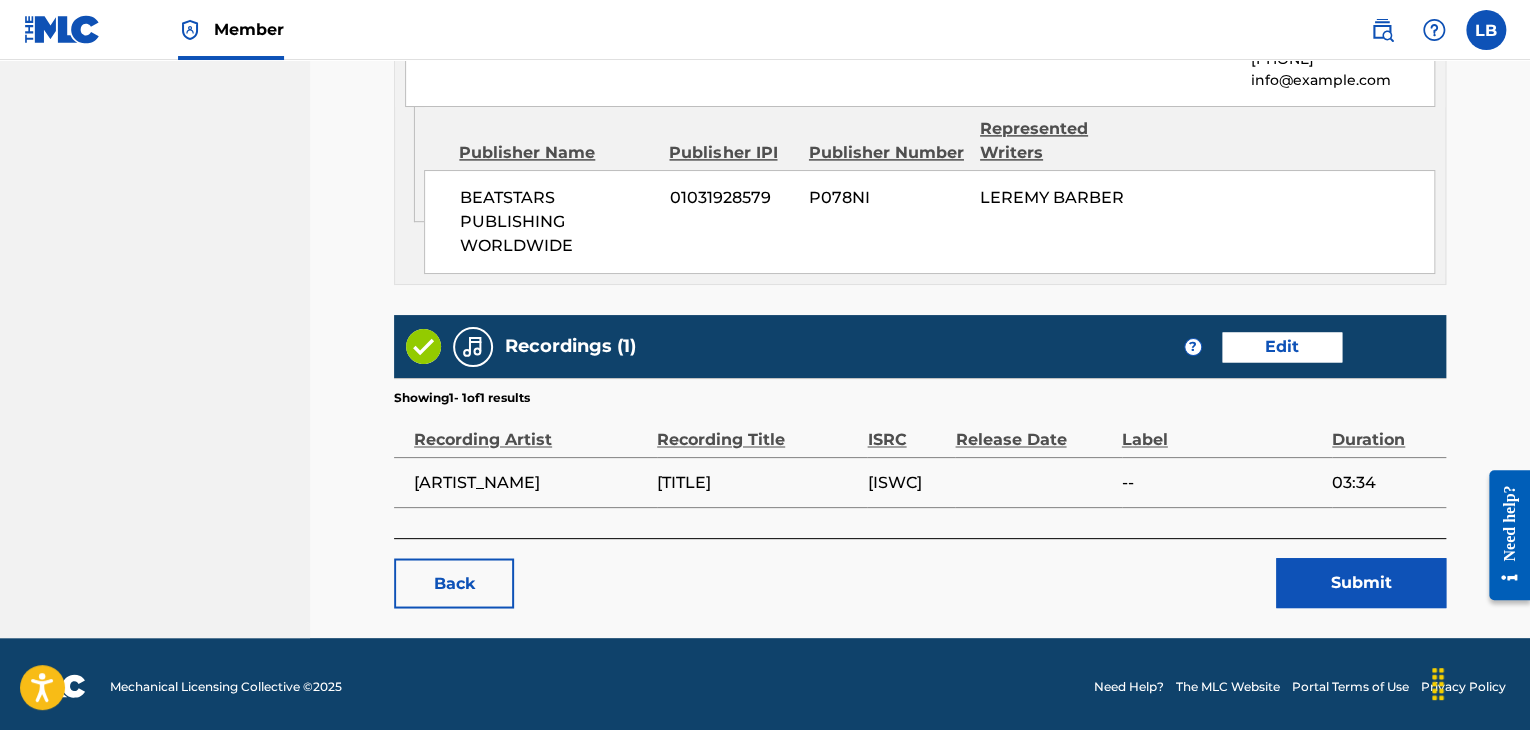 click on "Submit" at bounding box center [1361, 583] 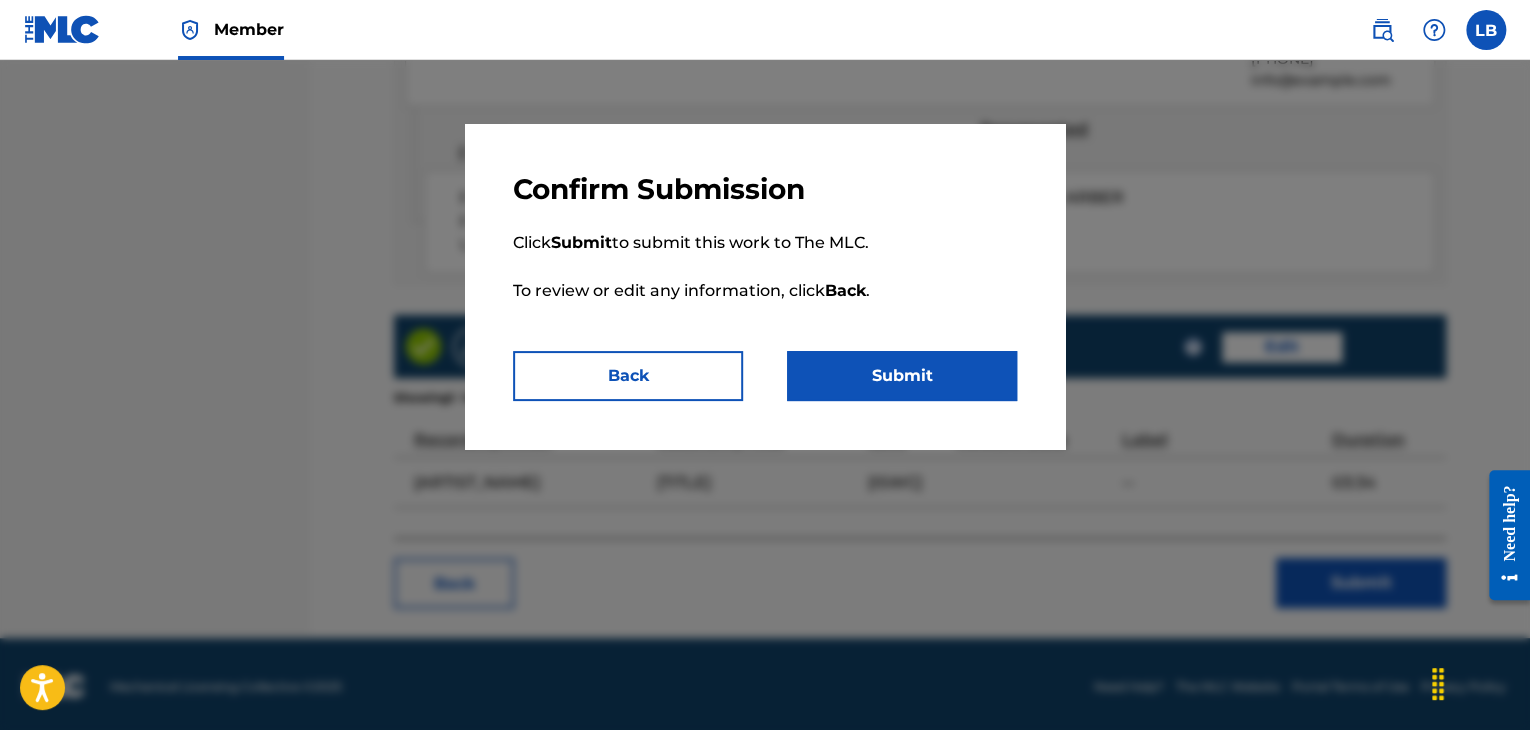 click on "Submit" at bounding box center [902, 376] 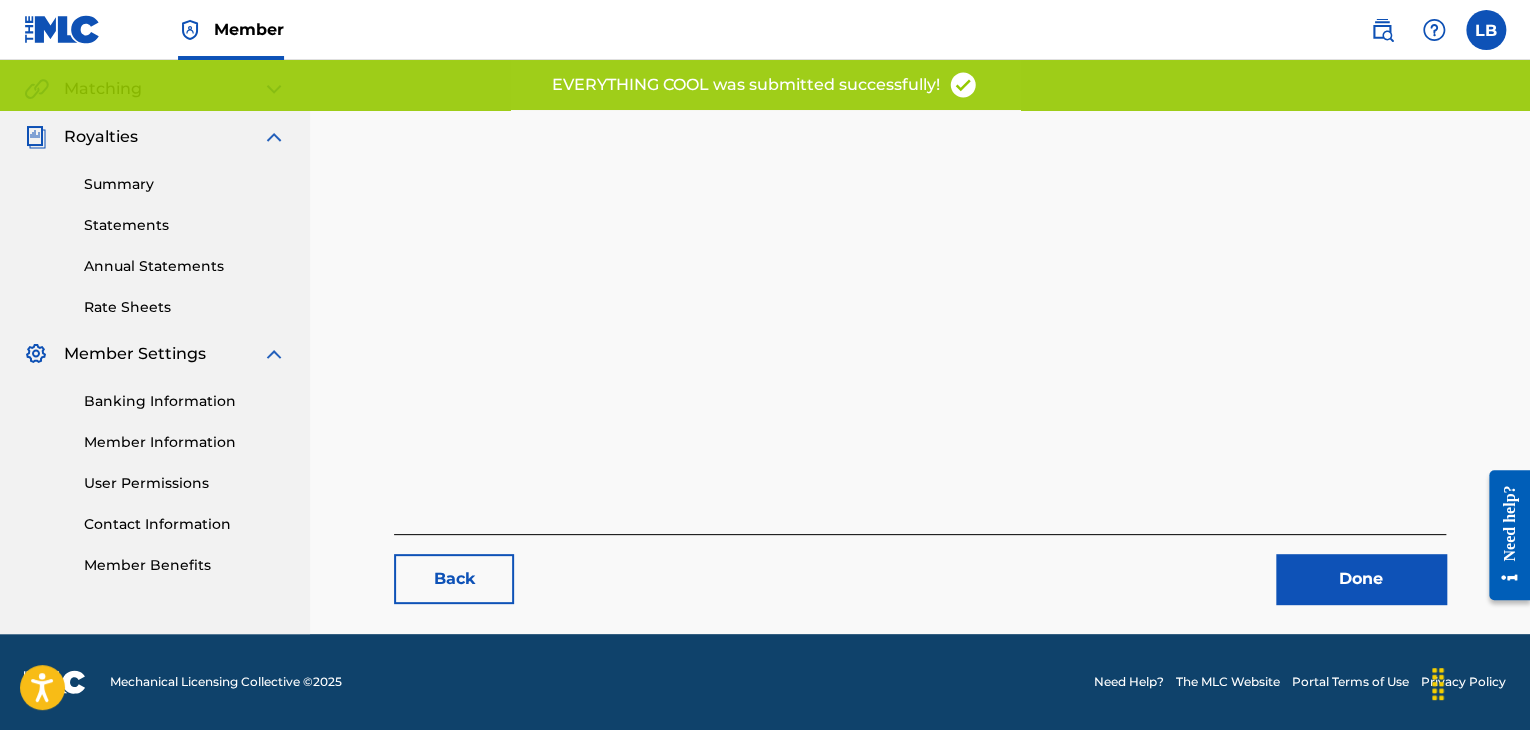 scroll, scrollTop: 0, scrollLeft: 0, axis: both 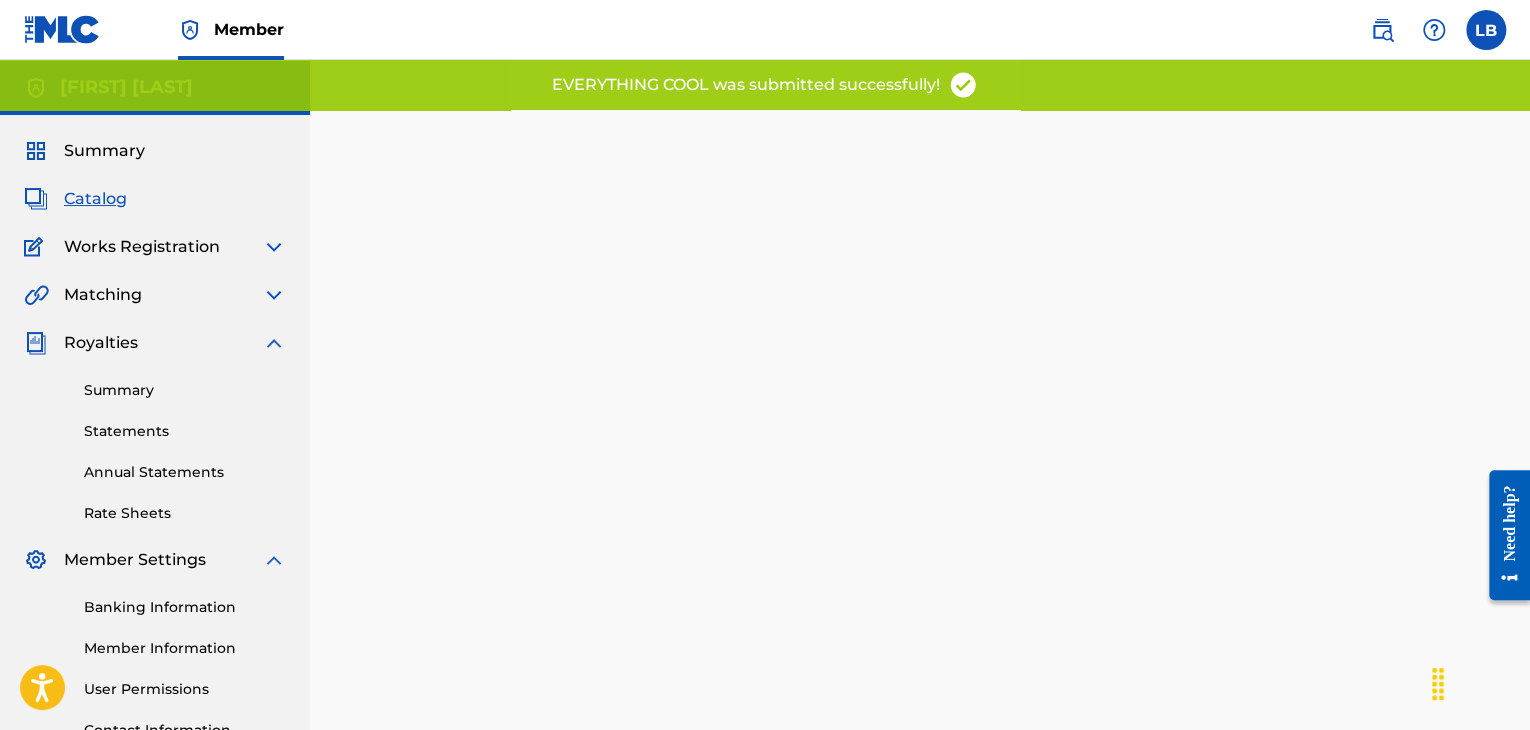 click on "Catalog" at bounding box center [95, 199] 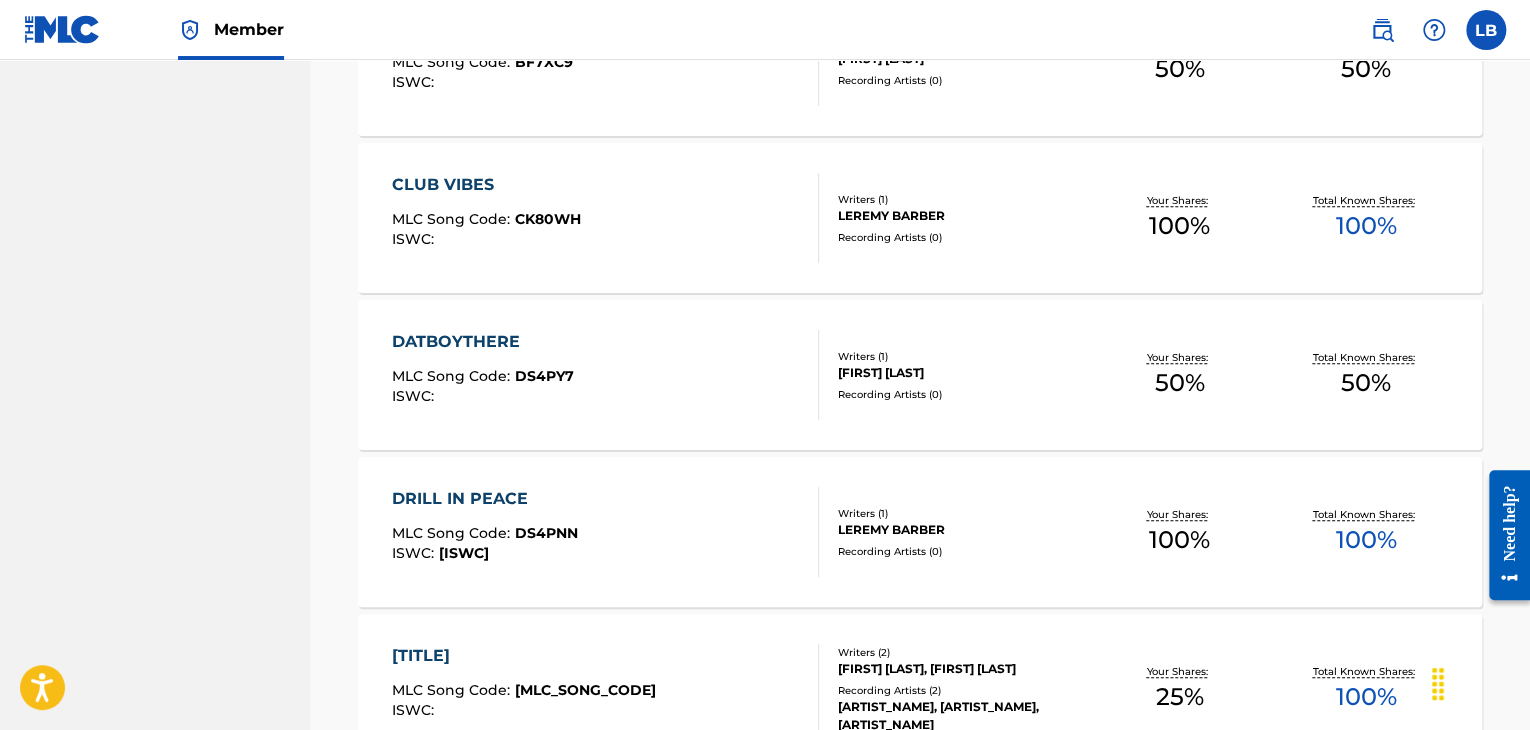 scroll, scrollTop: 855, scrollLeft: 0, axis: vertical 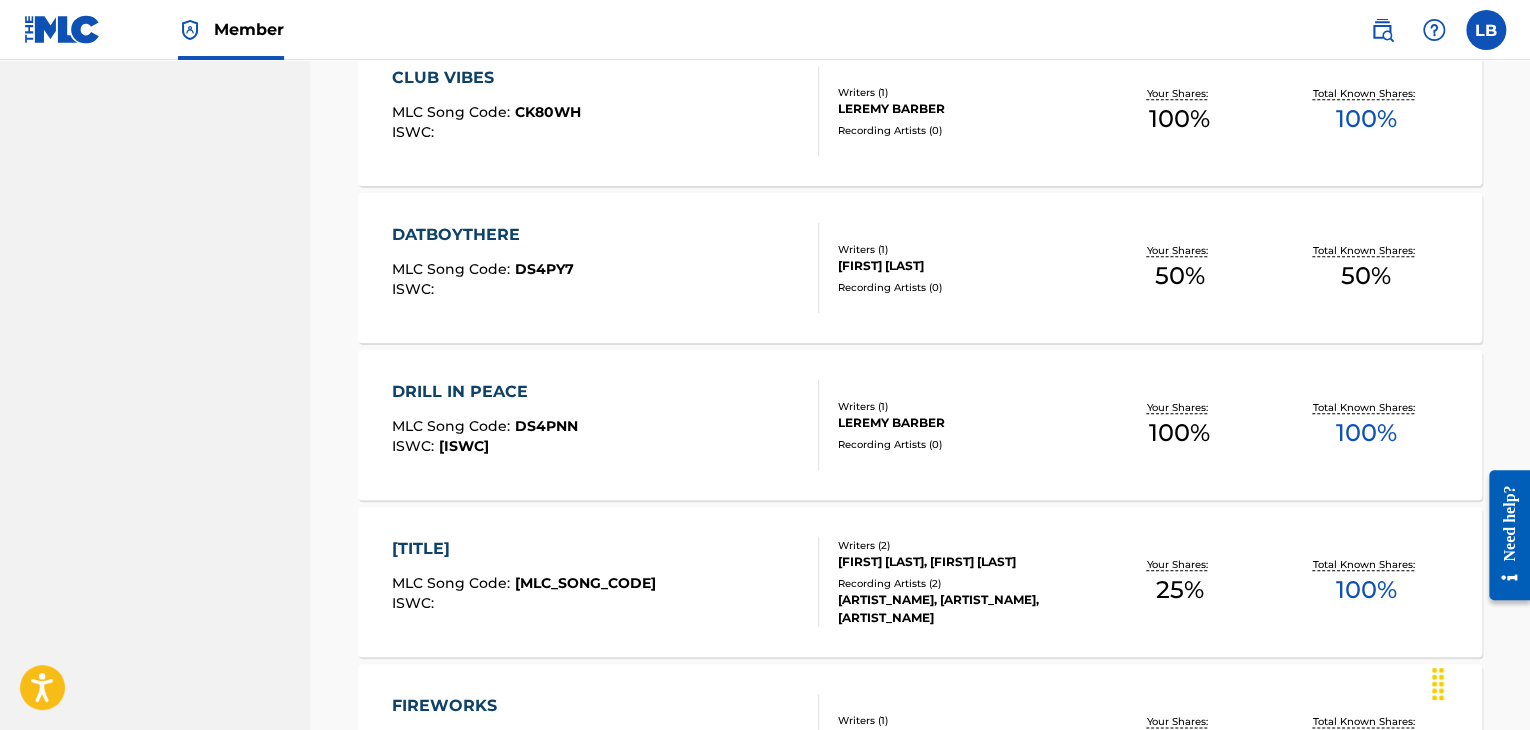 click on "DATBOYTHERE" at bounding box center (483, 235) 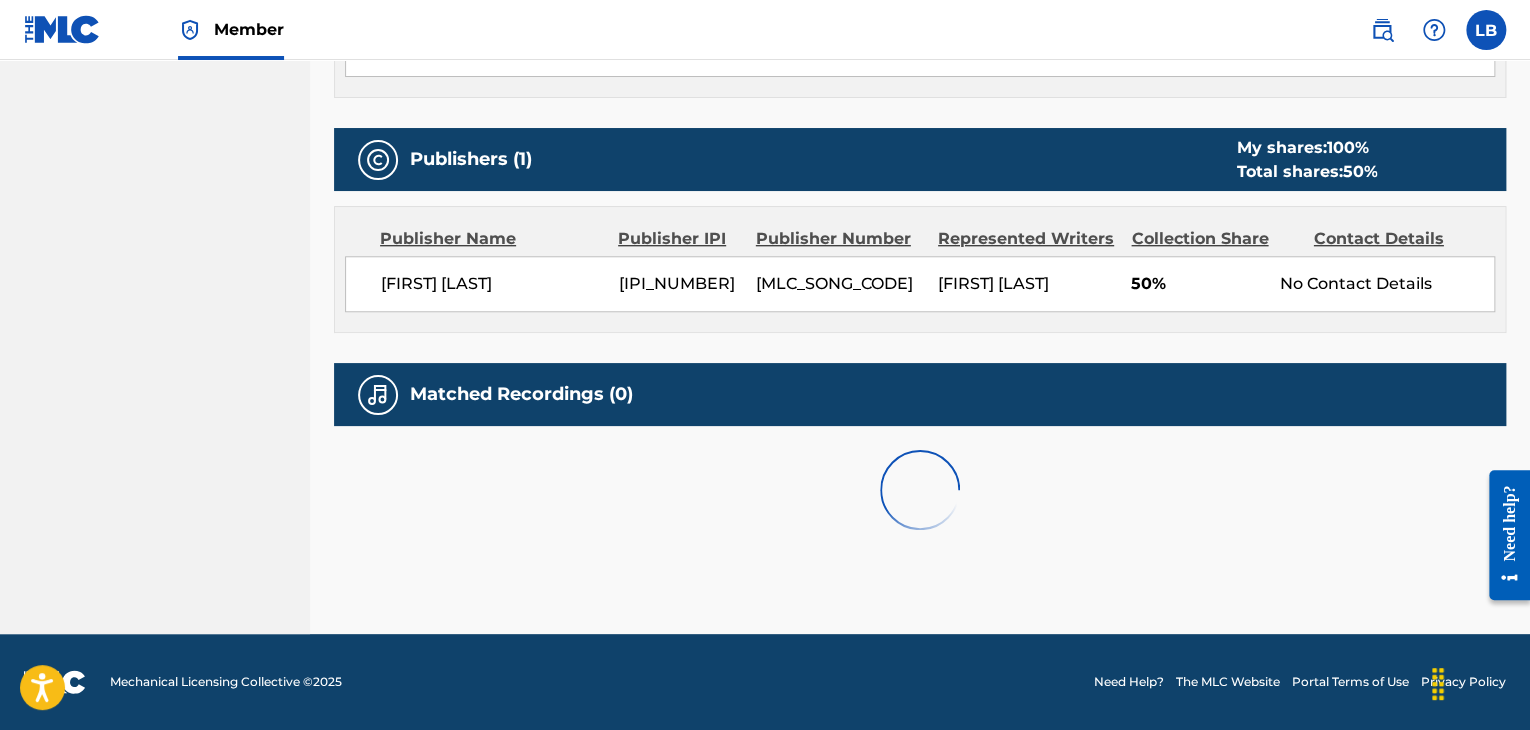 scroll, scrollTop: 0, scrollLeft: 0, axis: both 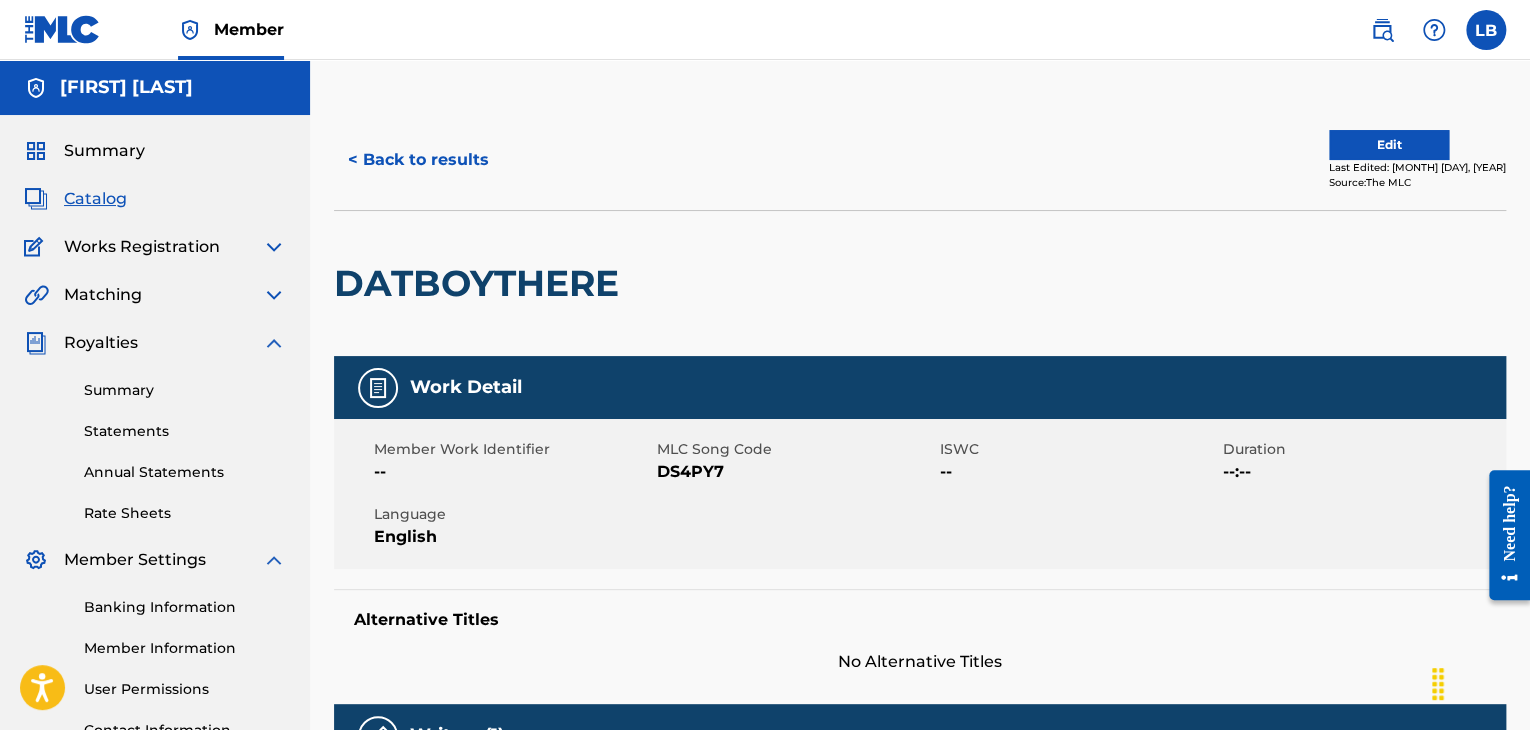 click on "Edit Last Edited:   [MONTH] [DAY], [YEAR] Source:  The MLC" at bounding box center (920, 160) 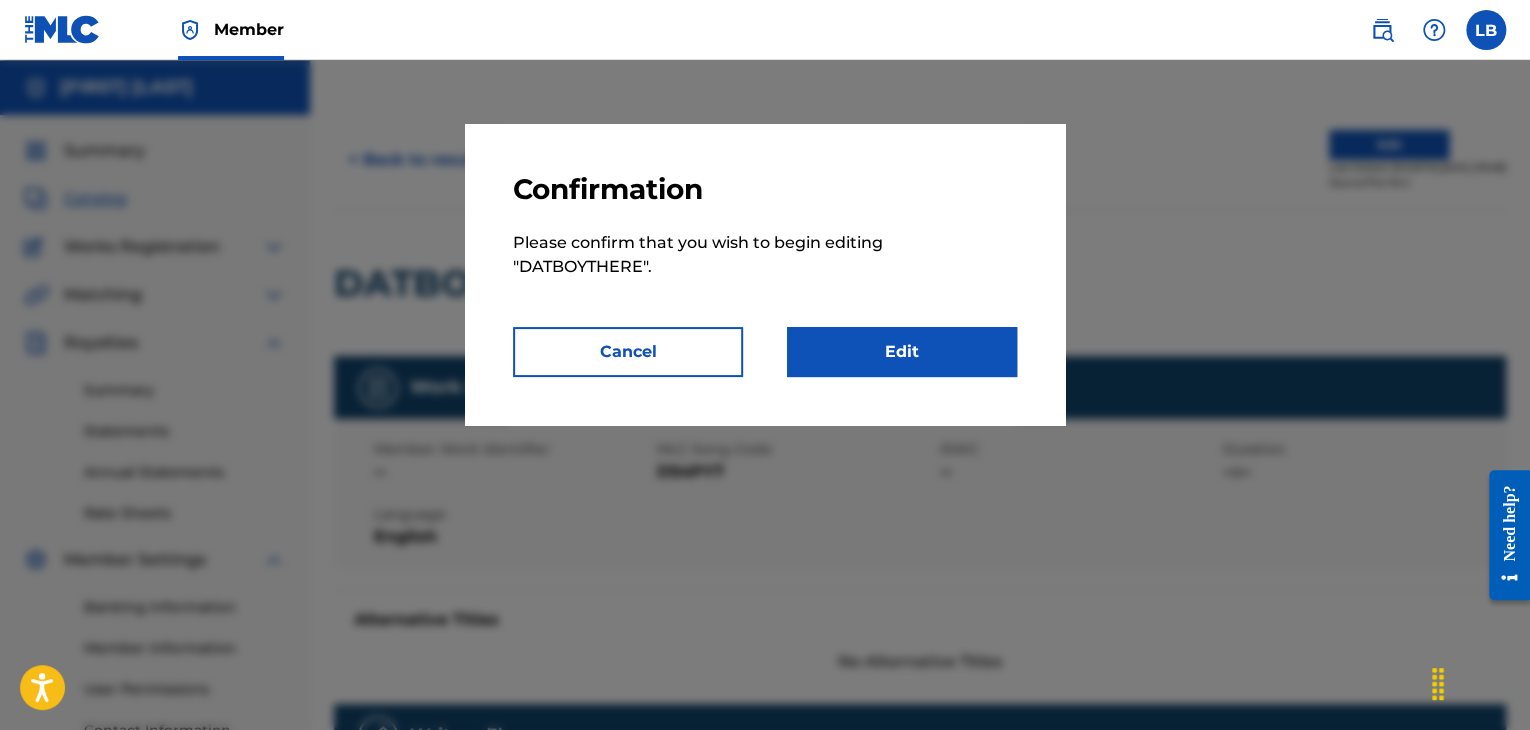 click on "Edit" at bounding box center [902, 352] 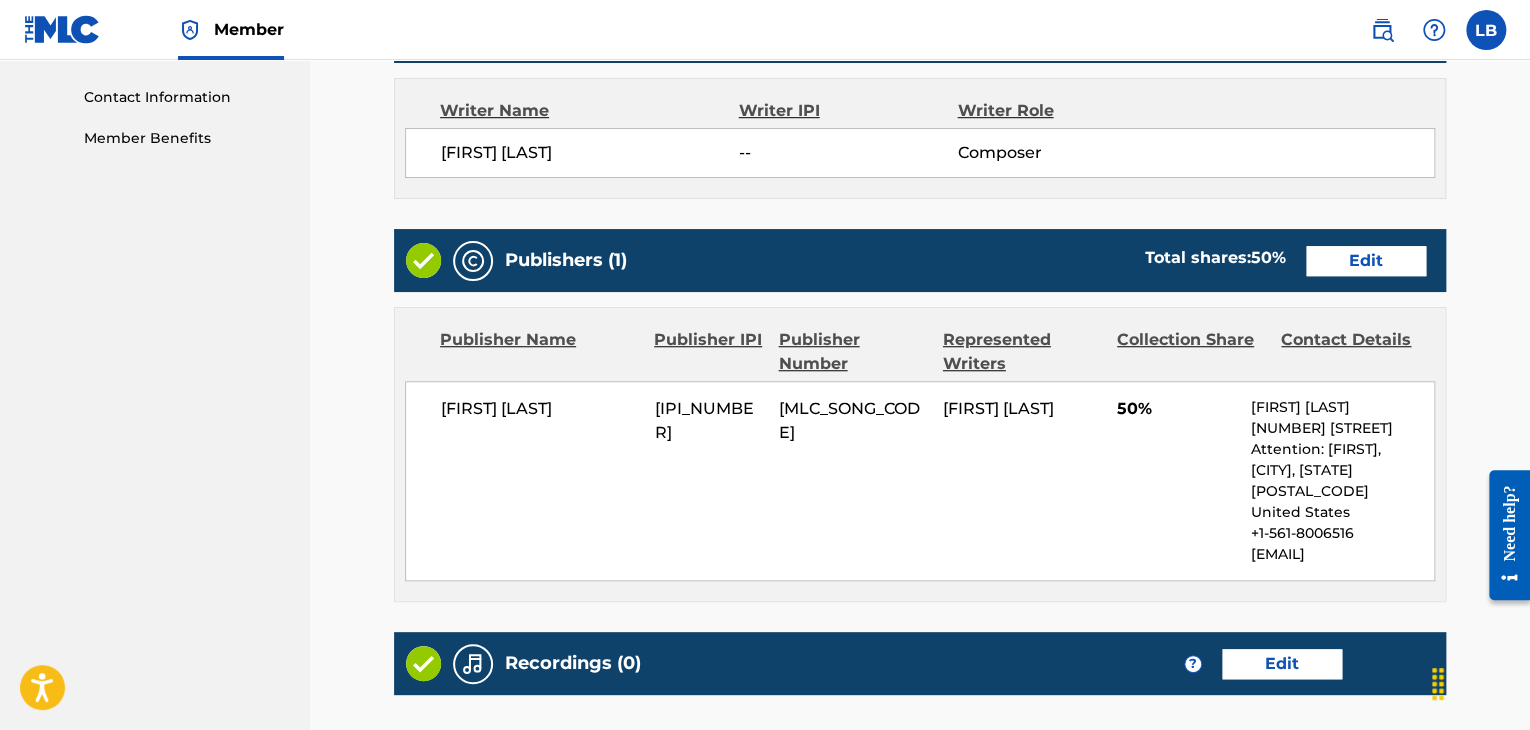 scroll, scrollTop: 634, scrollLeft: 0, axis: vertical 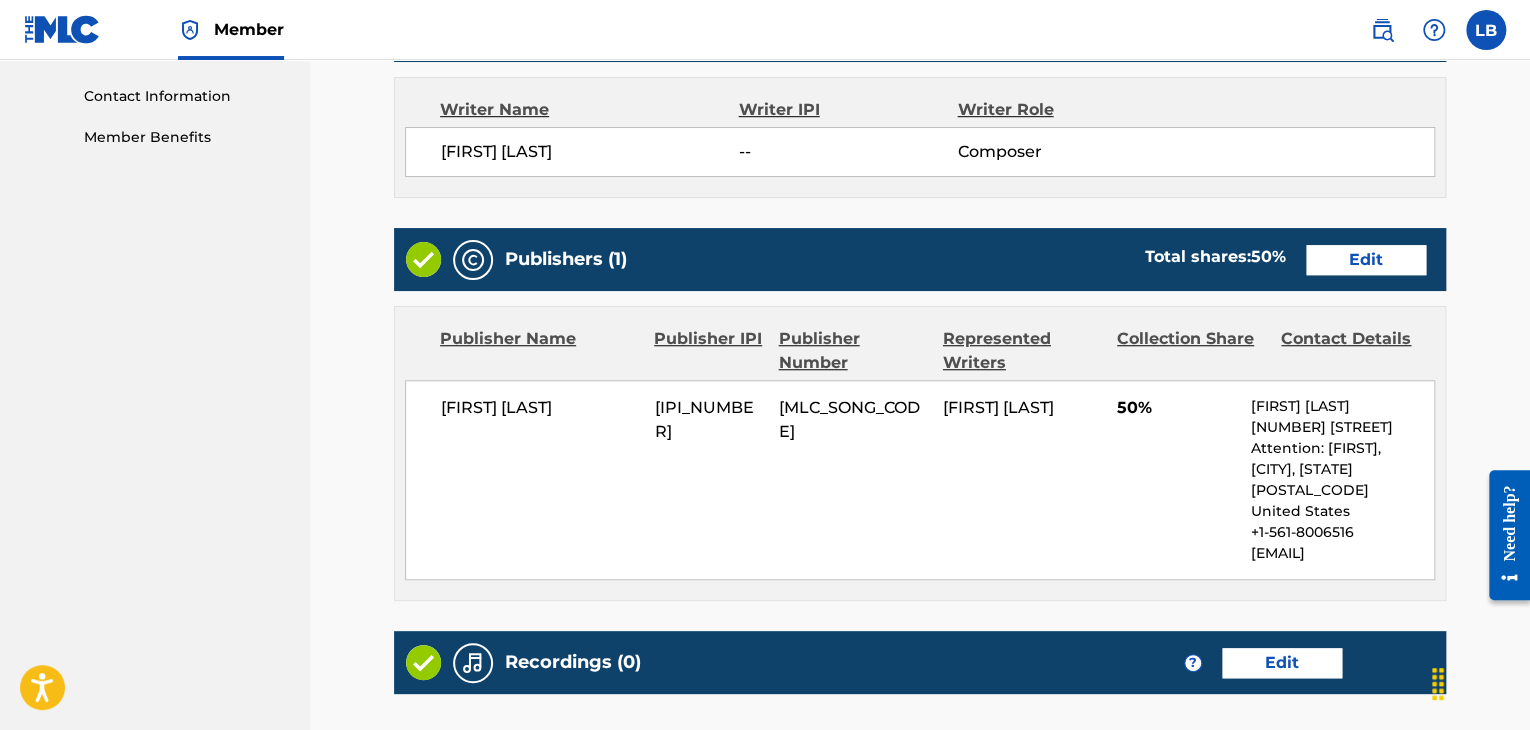click on "Edit" at bounding box center (1366, 260) 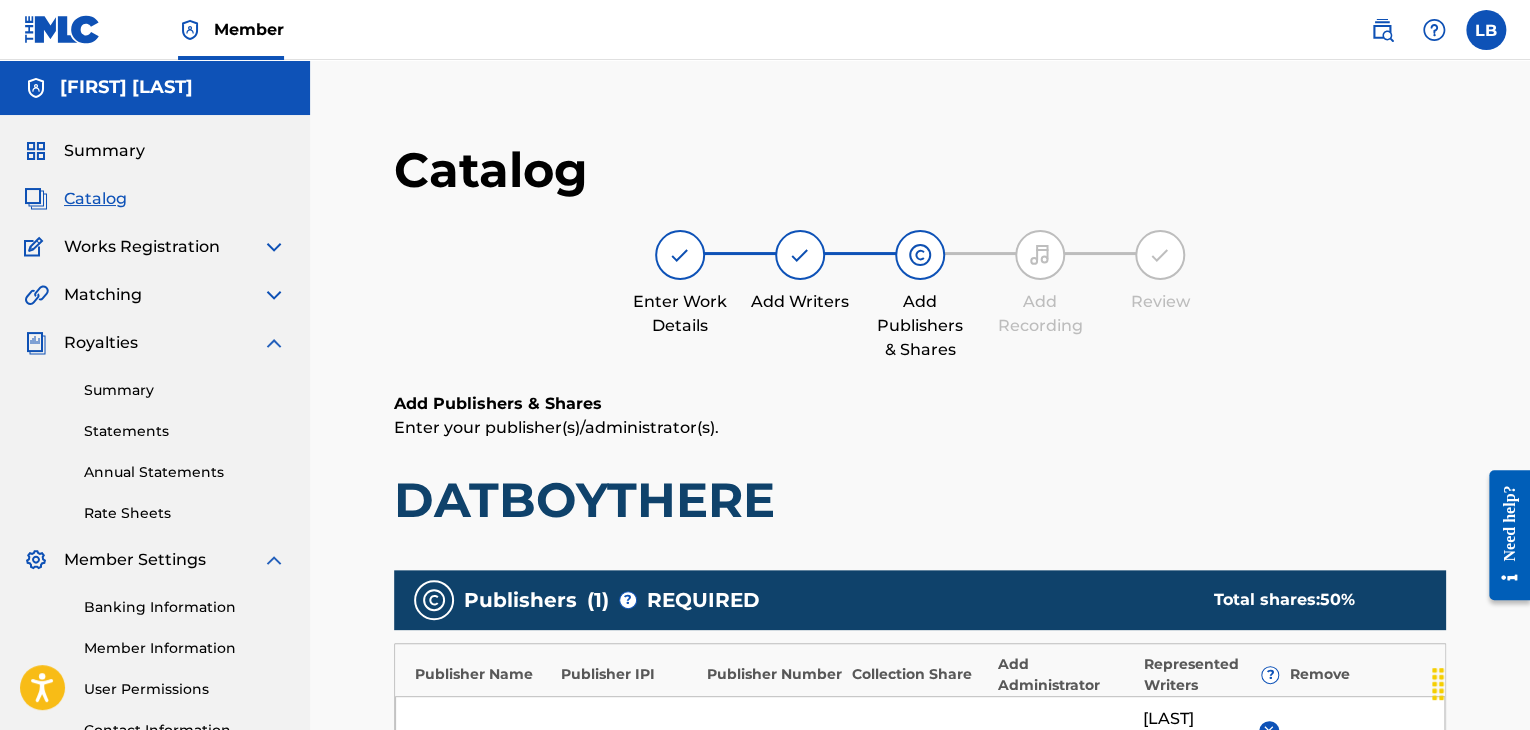 scroll, scrollTop: 310, scrollLeft: 0, axis: vertical 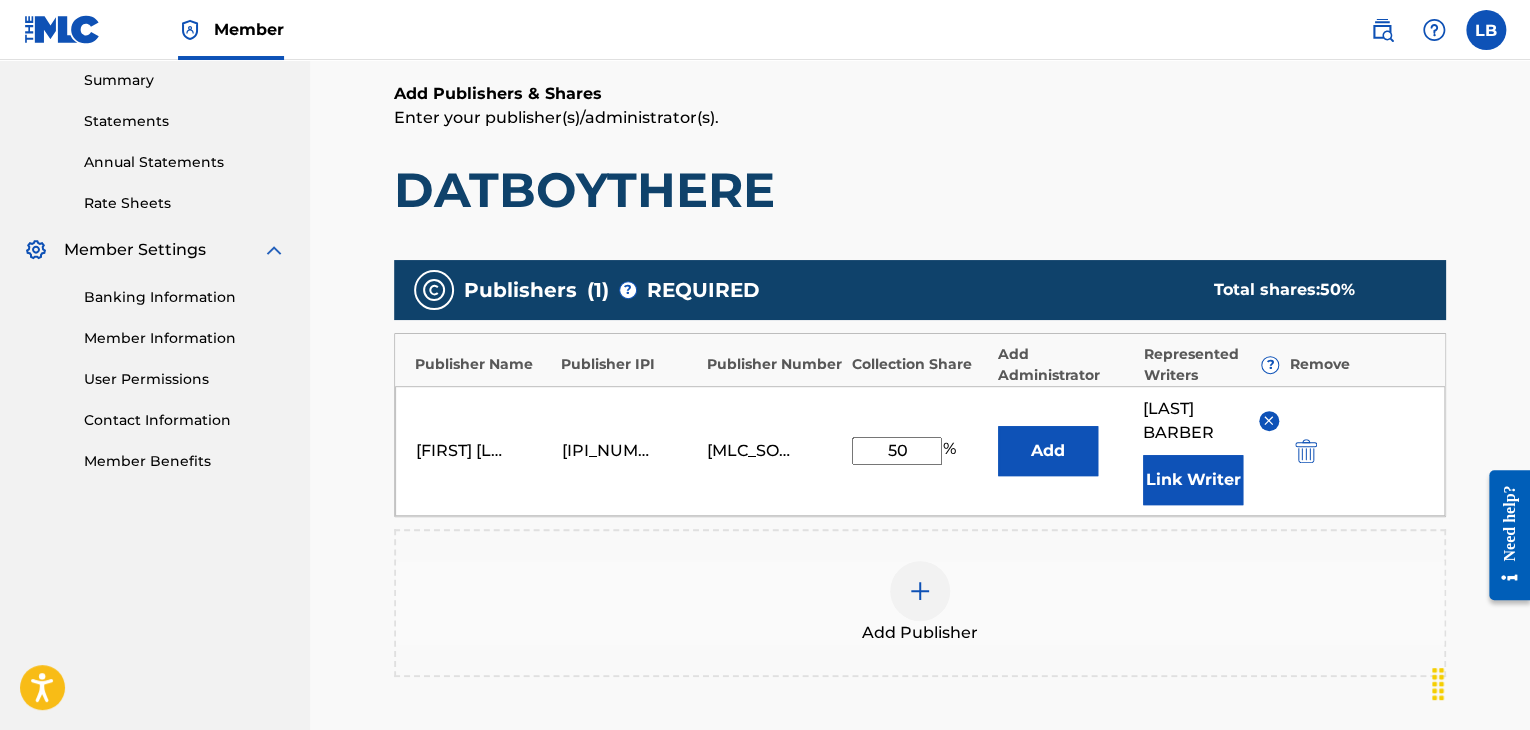 drag, startPoint x: 917, startPoint y: 449, endPoint x: 632, endPoint y: 408, distance: 287.93402 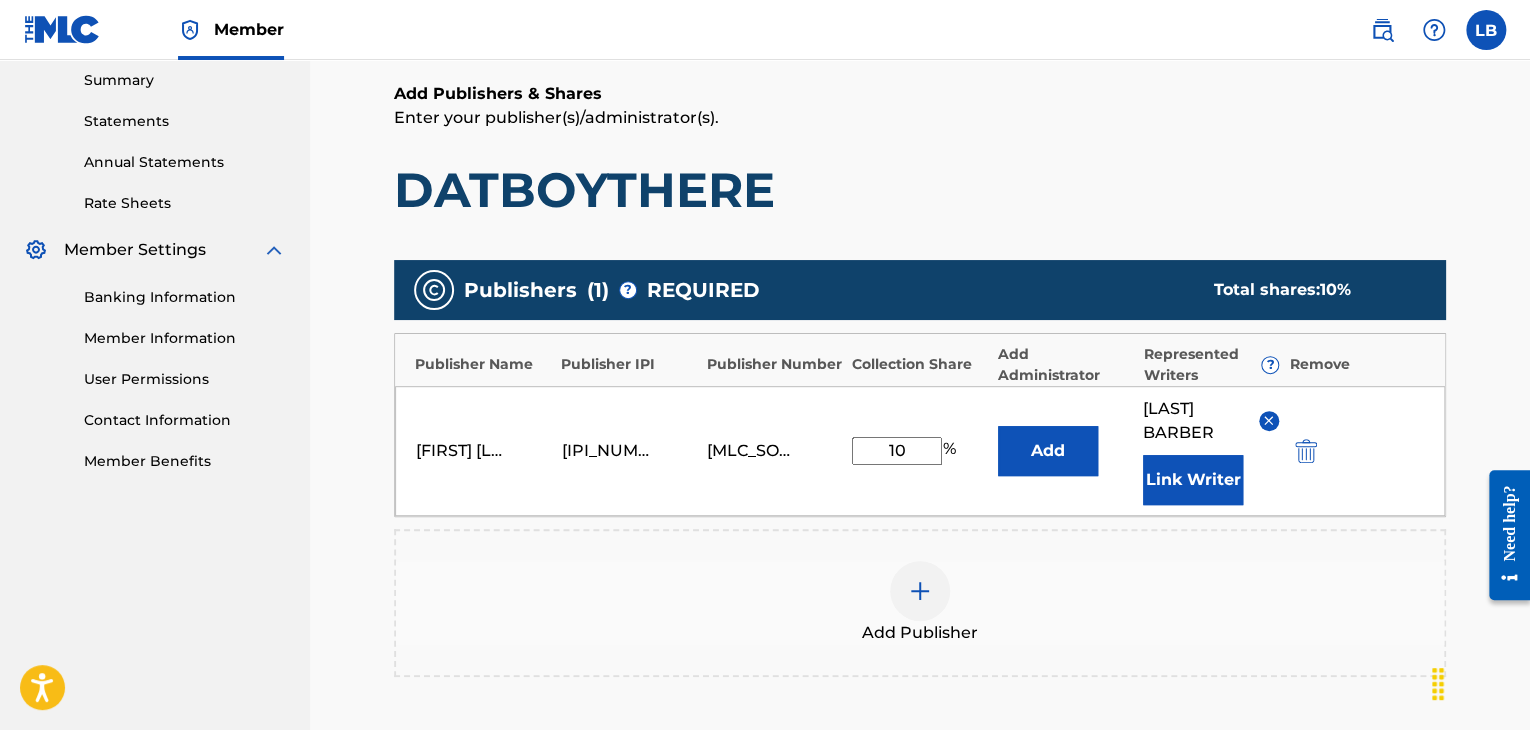 type on "100" 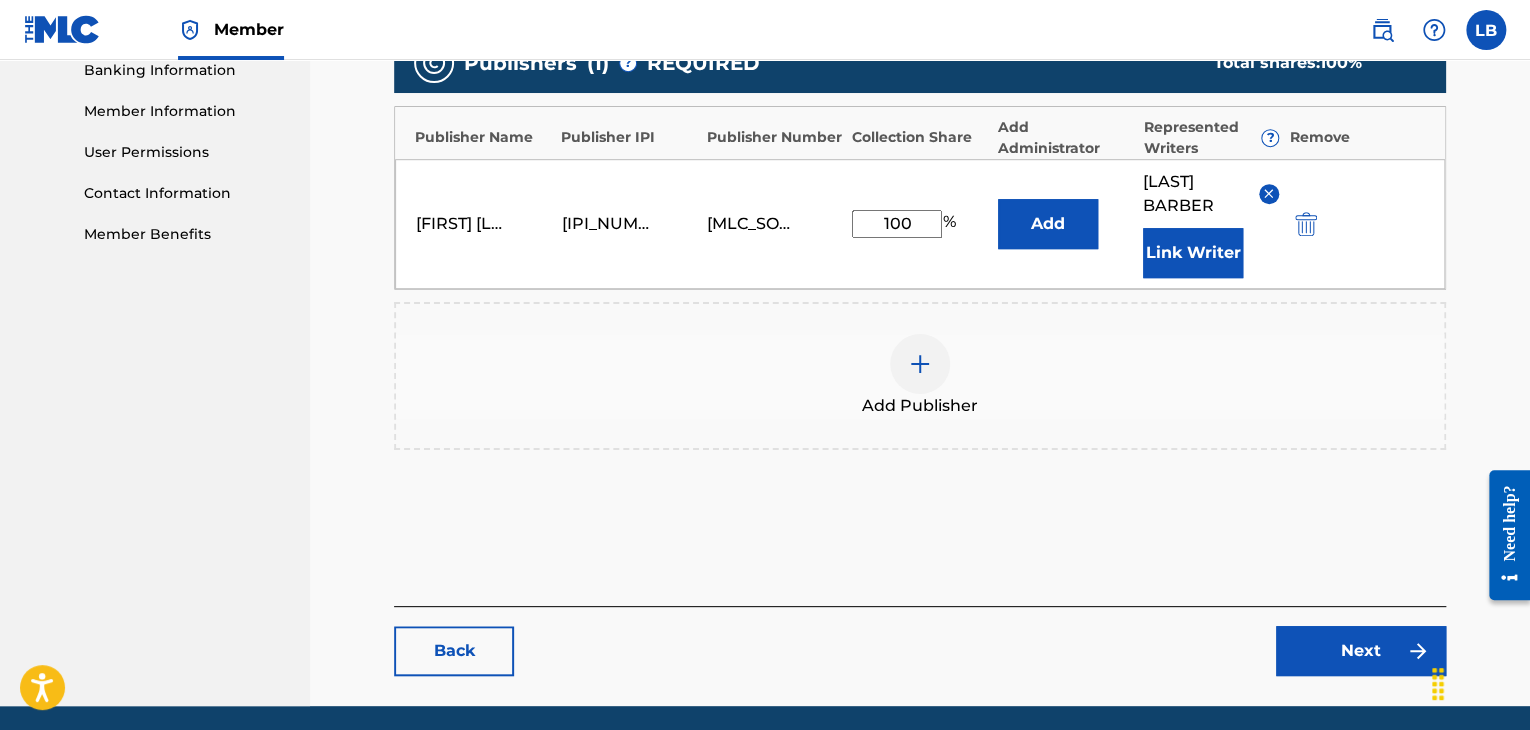 scroll, scrollTop: 608, scrollLeft: 0, axis: vertical 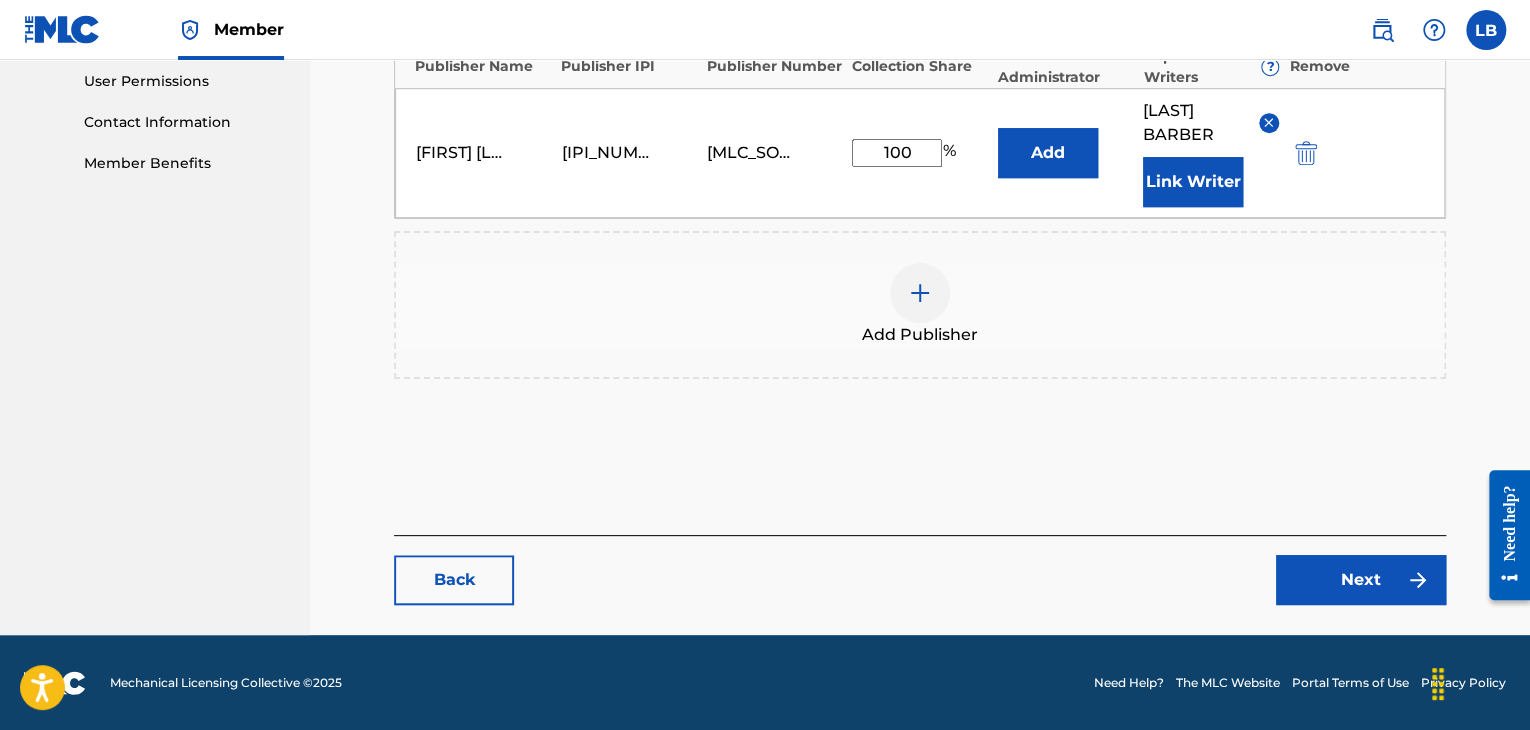 click on "Next" at bounding box center [1361, 580] 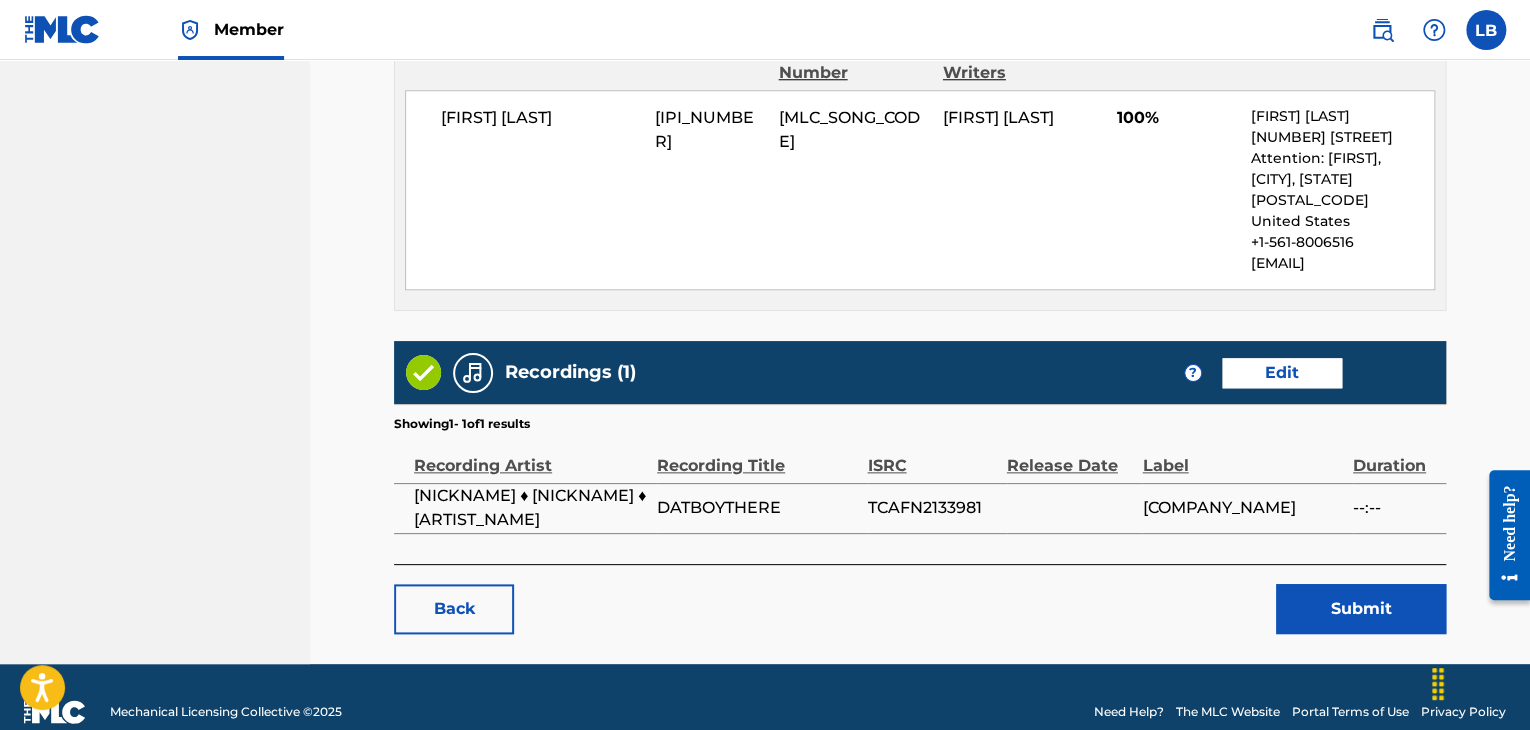 scroll, scrollTop: 952, scrollLeft: 0, axis: vertical 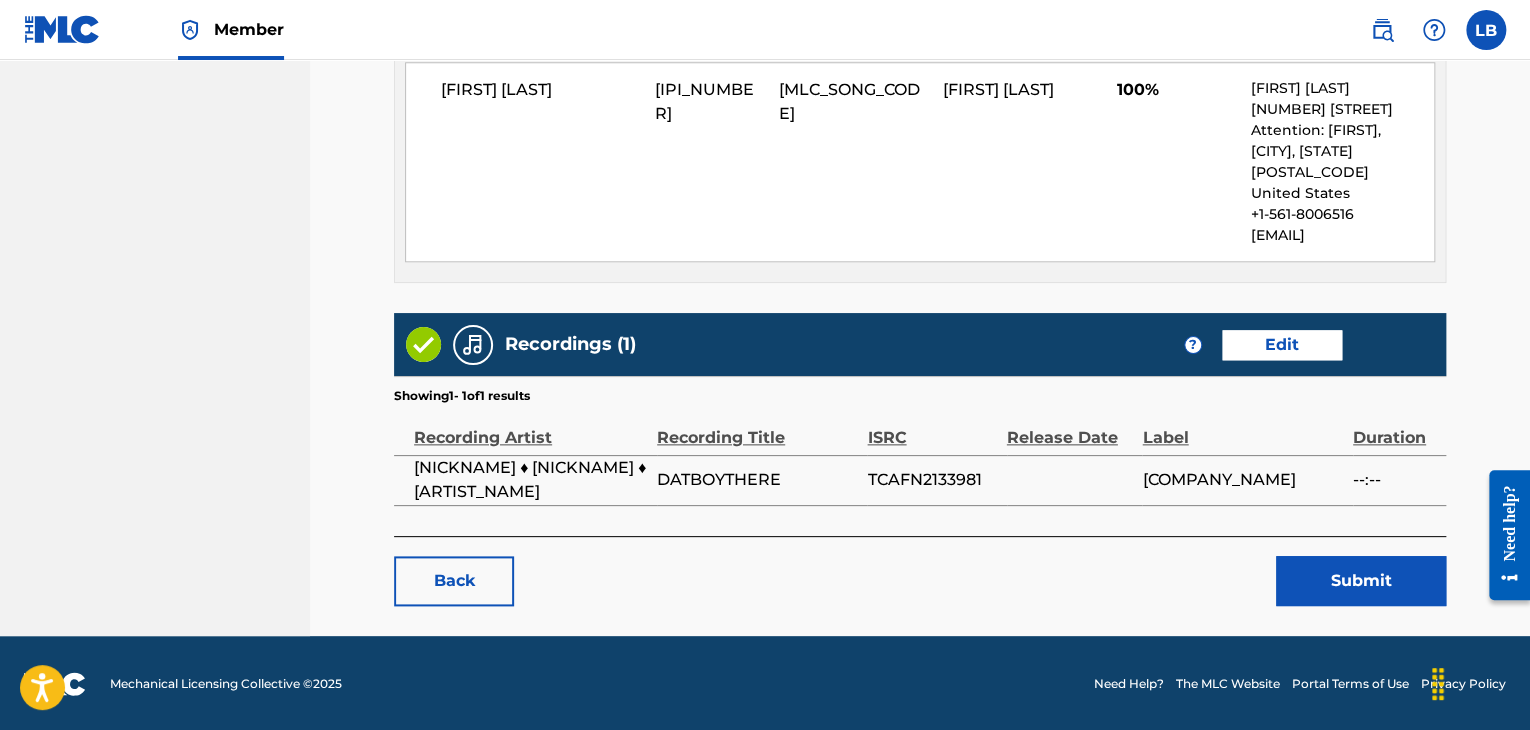 click on "Submit" at bounding box center [1361, 581] 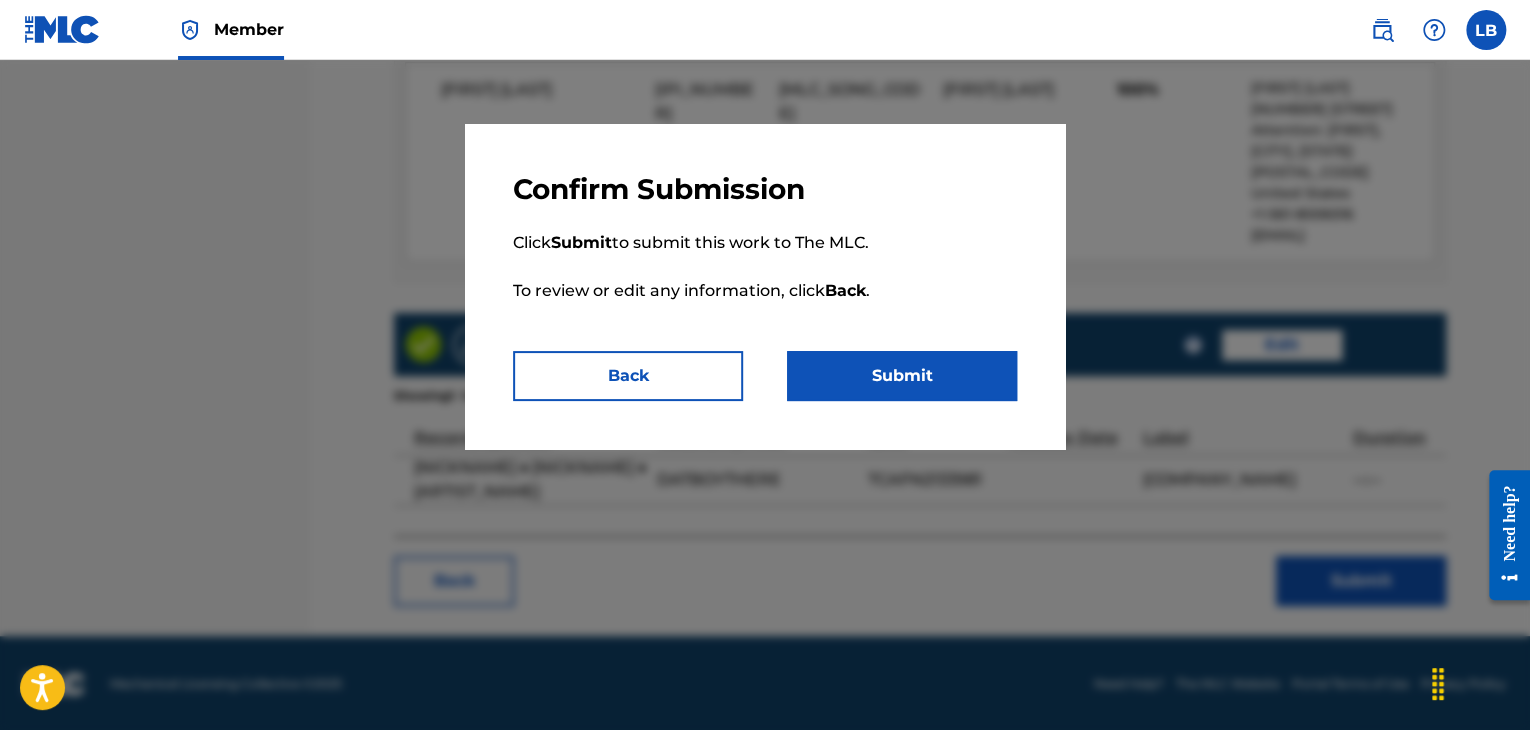 click on "Submit" at bounding box center (902, 376) 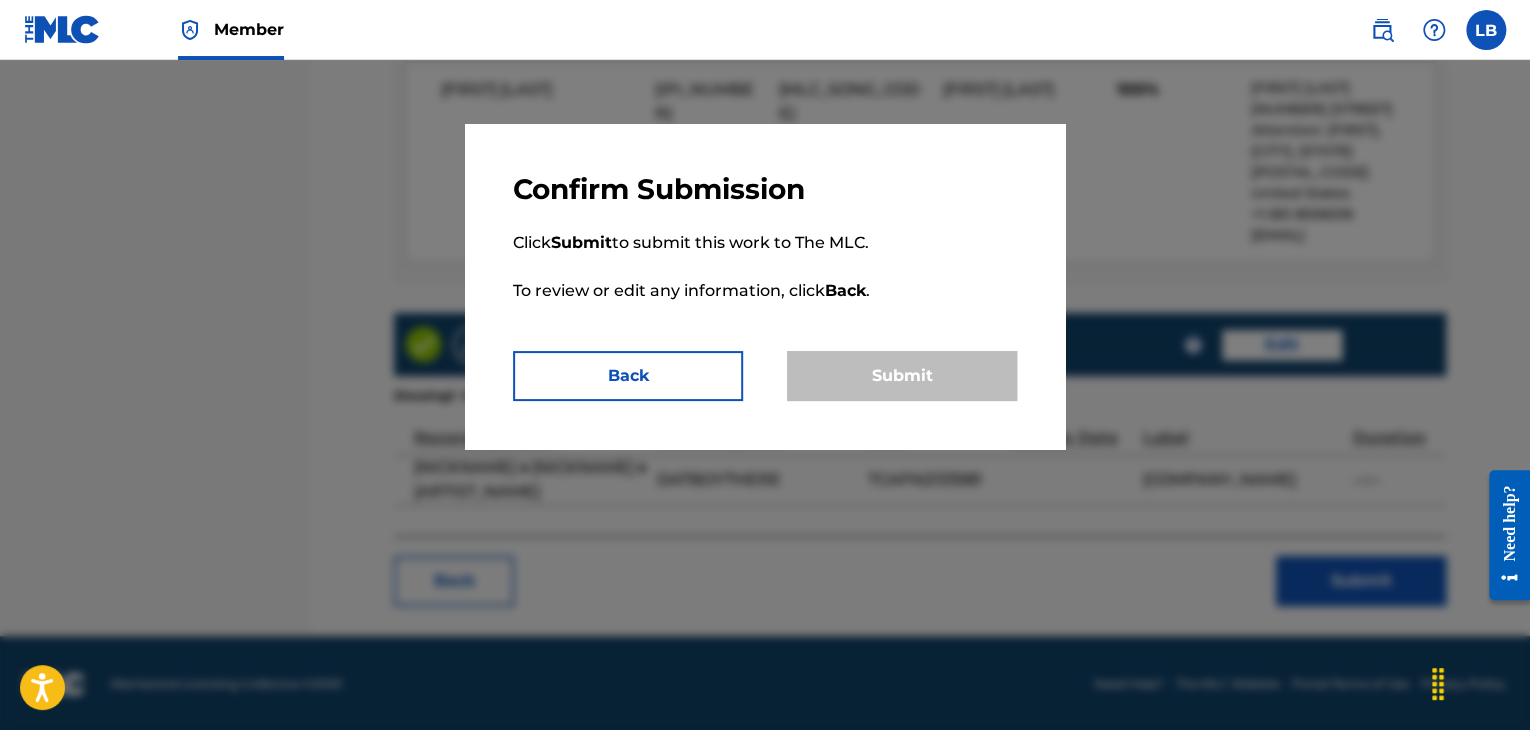 scroll, scrollTop: 0, scrollLeft: 0, axis: both 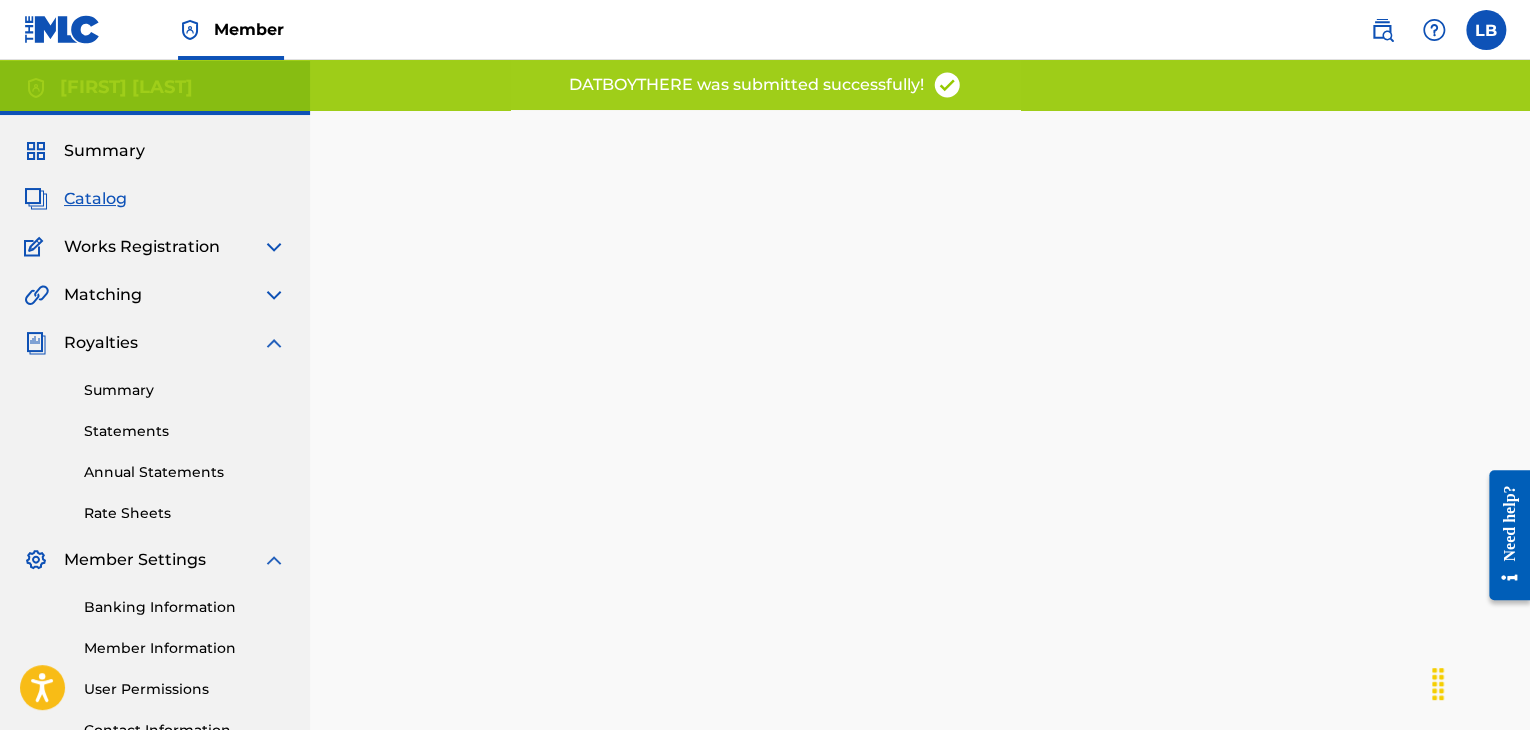 click on "Catalog" at bounding box center [95, 199] 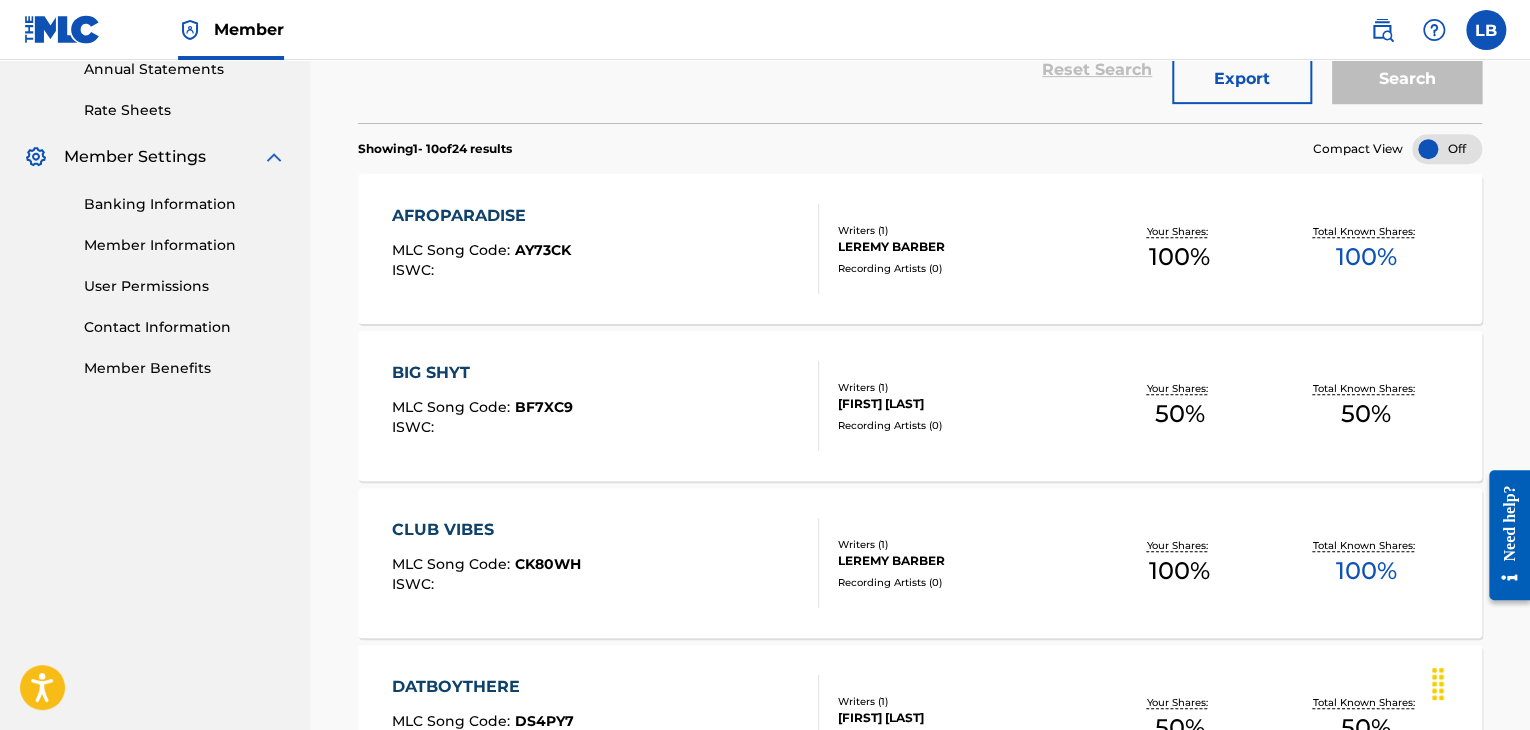 scroll, scrollTop: 446, scrollLeft: 0, axis: vertical 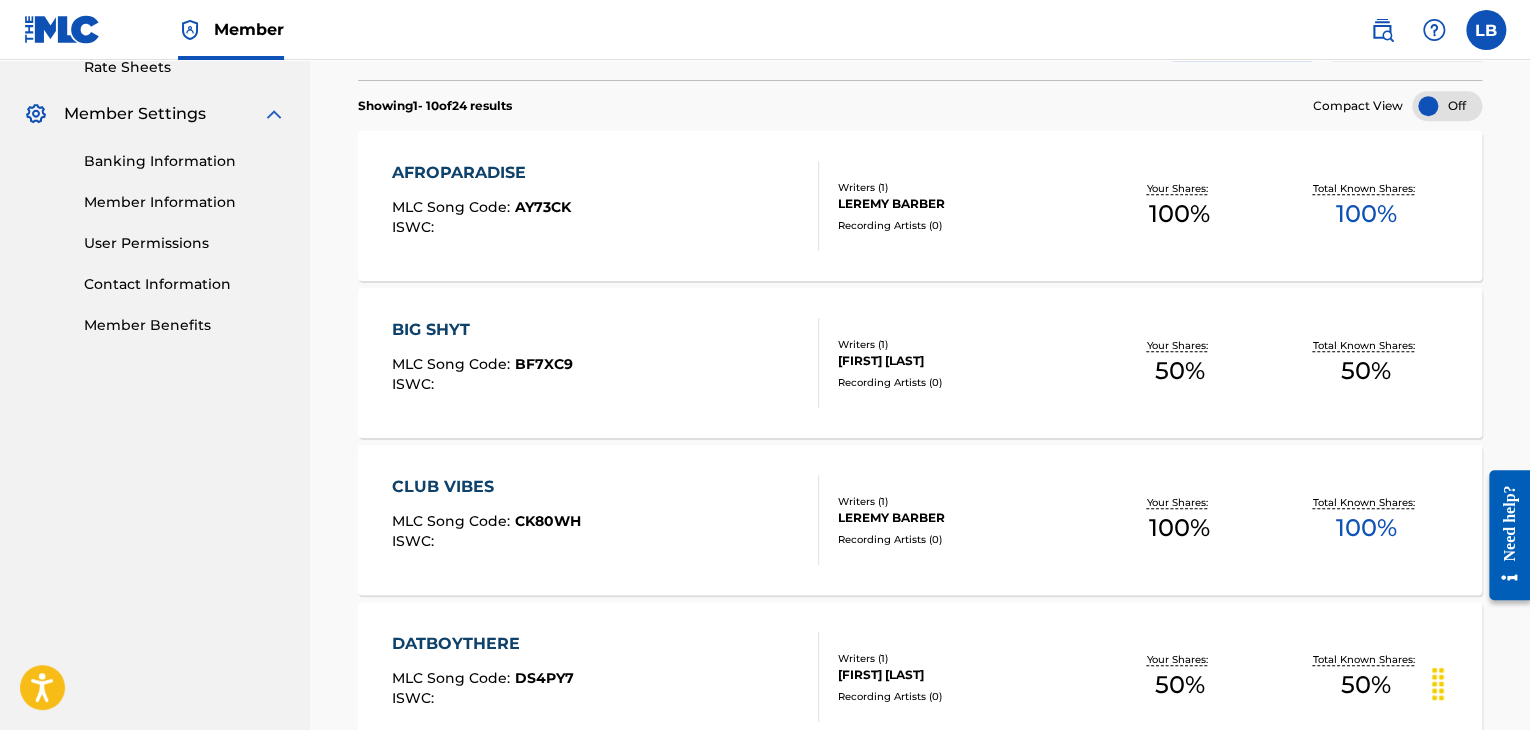 click on "BIG SHYT" at bounding box center [482, 330] 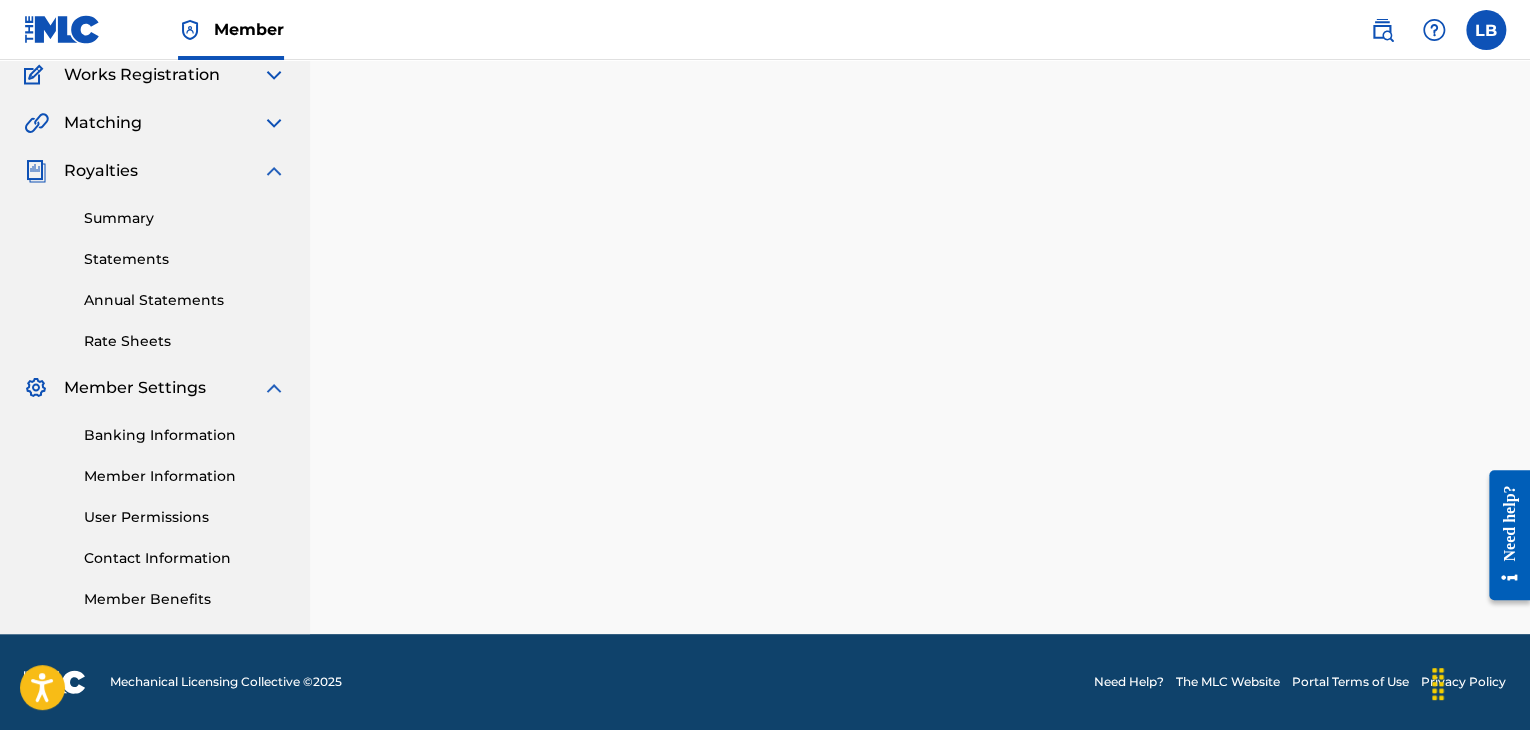 scroll, scrollTop: 0, scrollLeft: 0, axis: both 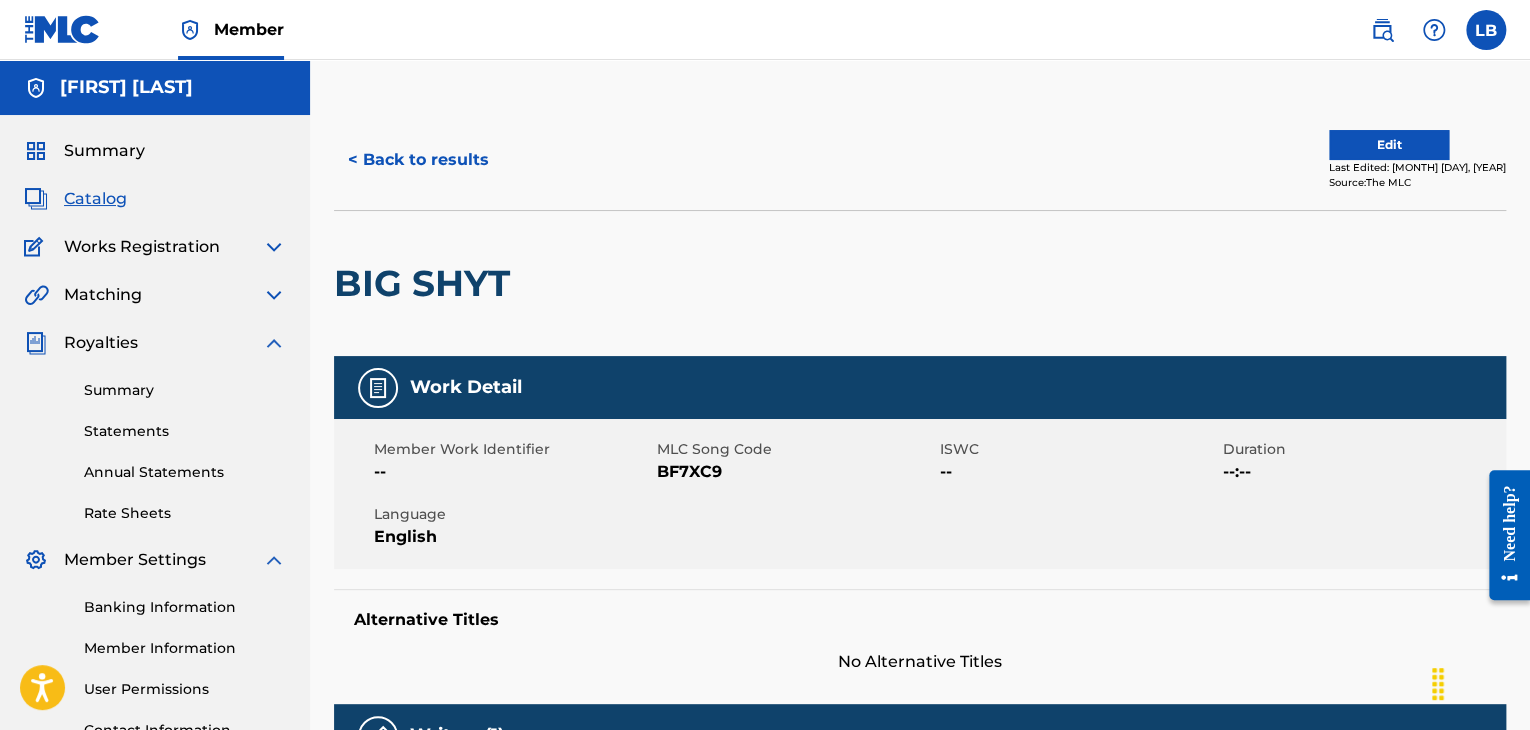 click on "Edit" at bounding box center [1389, 145] 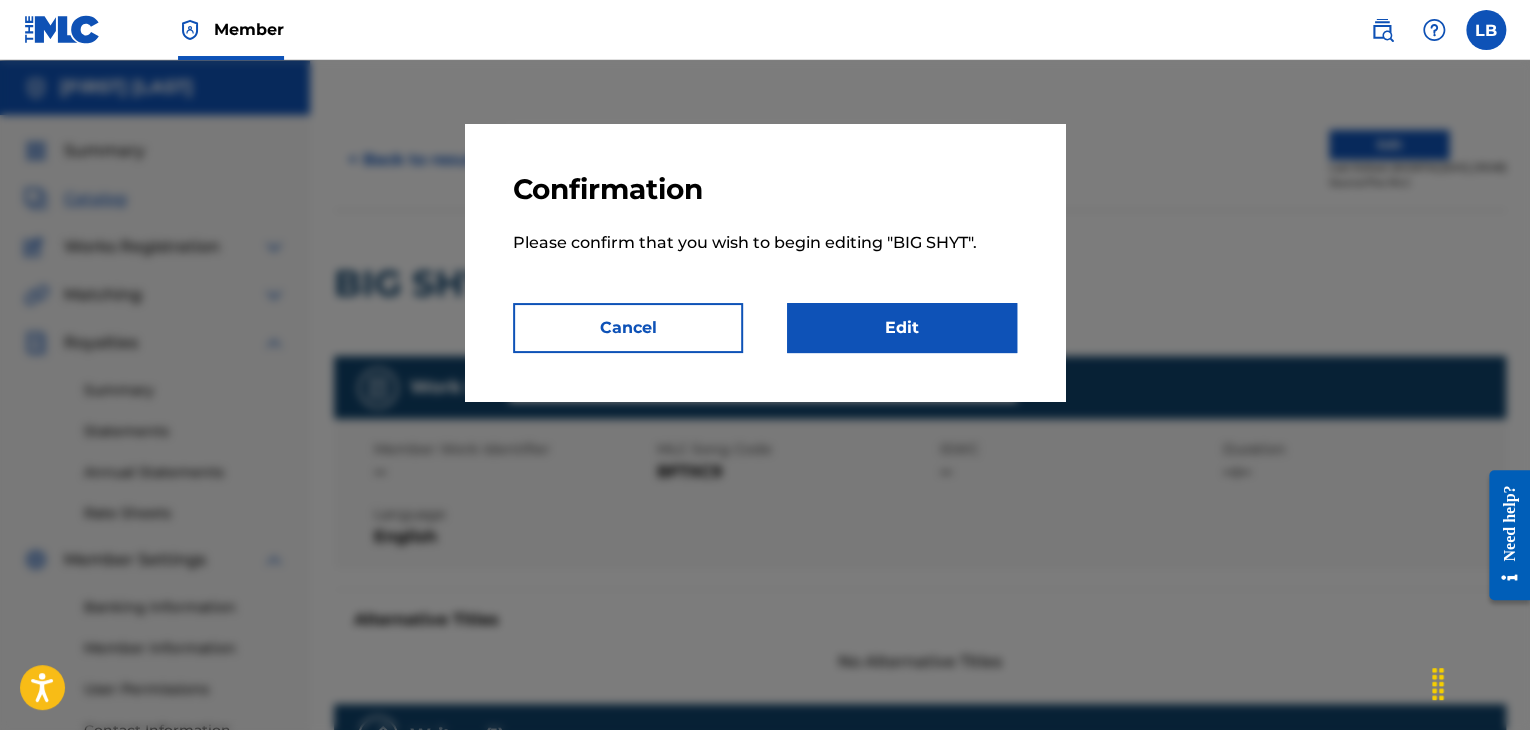 click on "Edit" at bounding box center [902, 328] 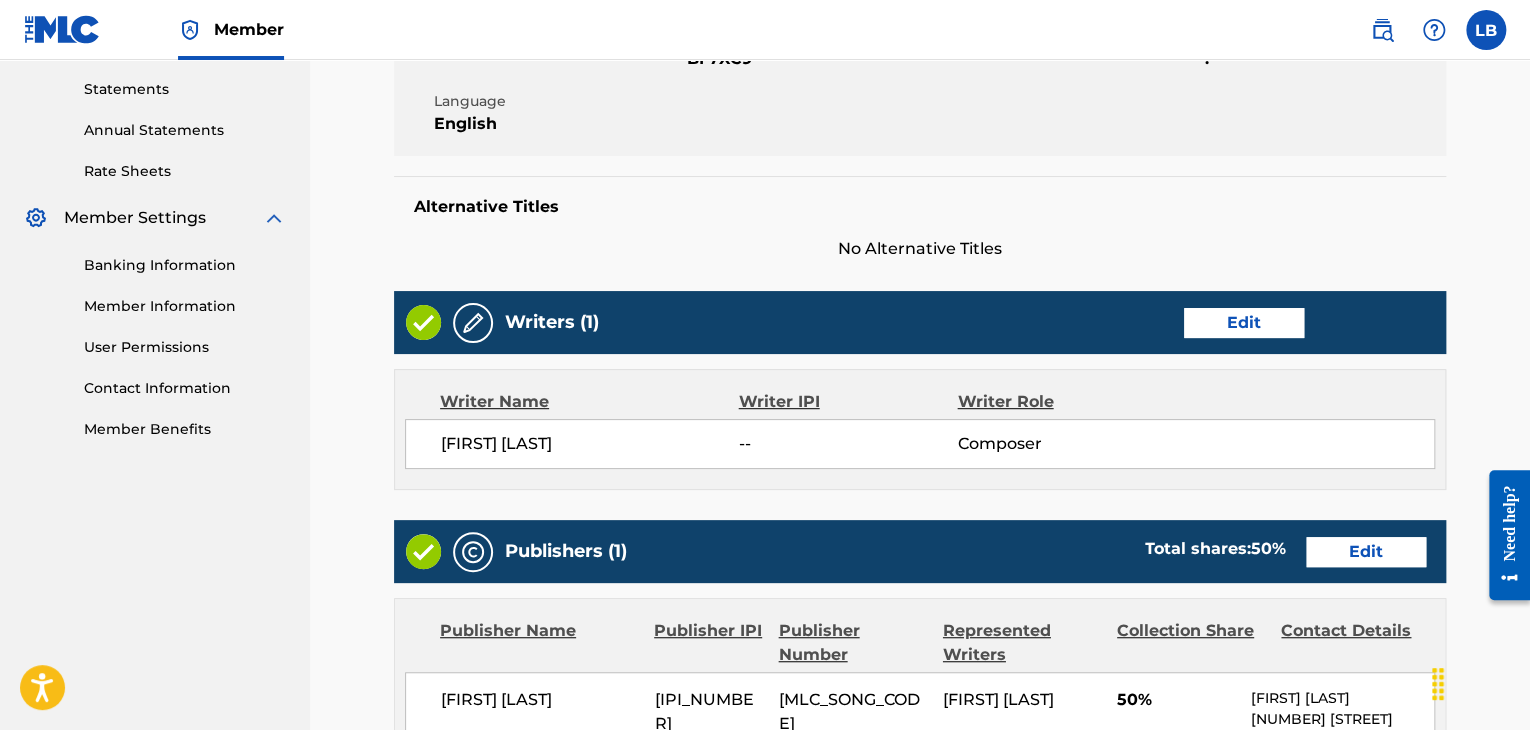 scroll, scrollTop: 559, scrollLeft: 0, axis: vertical 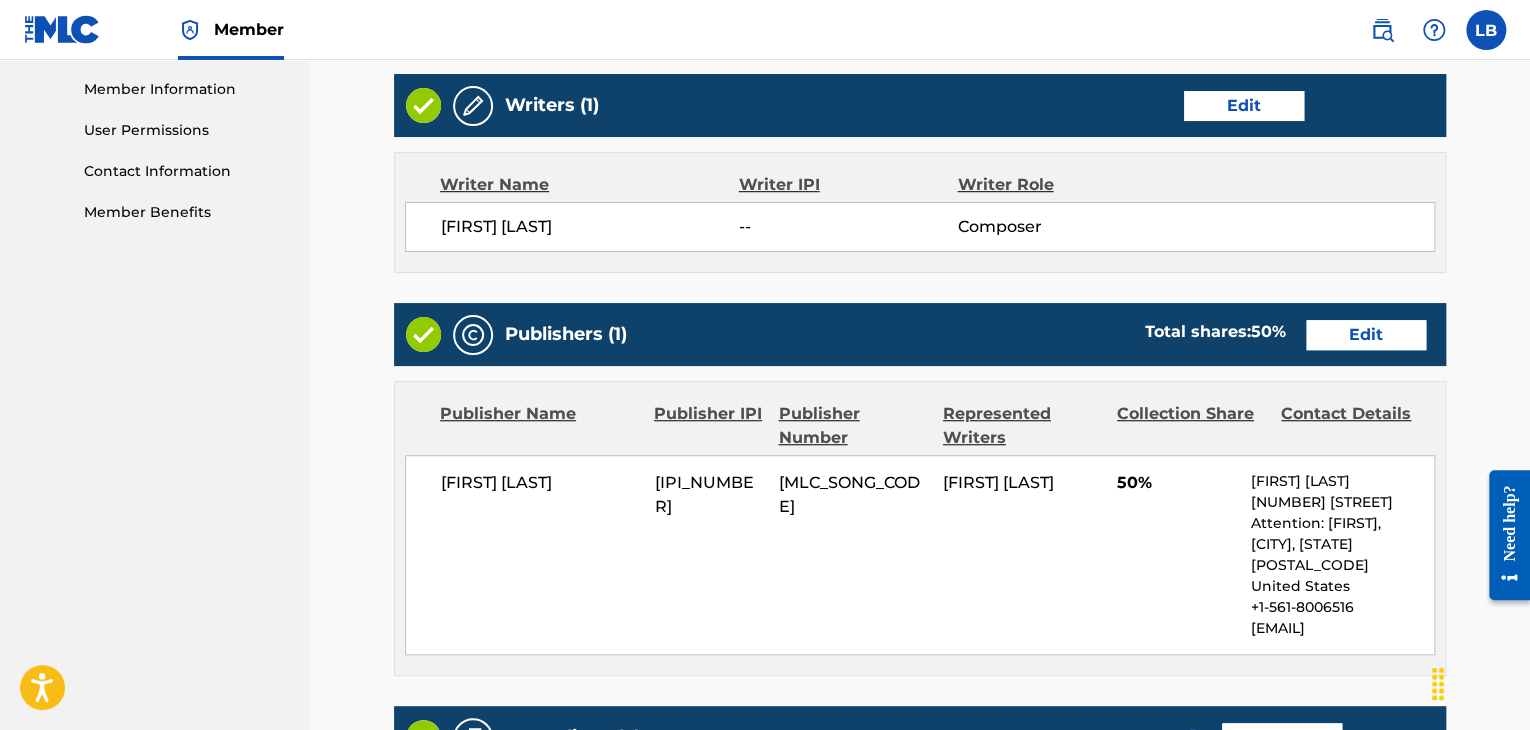 click on "Edit" at bounding box center (1366, 335) 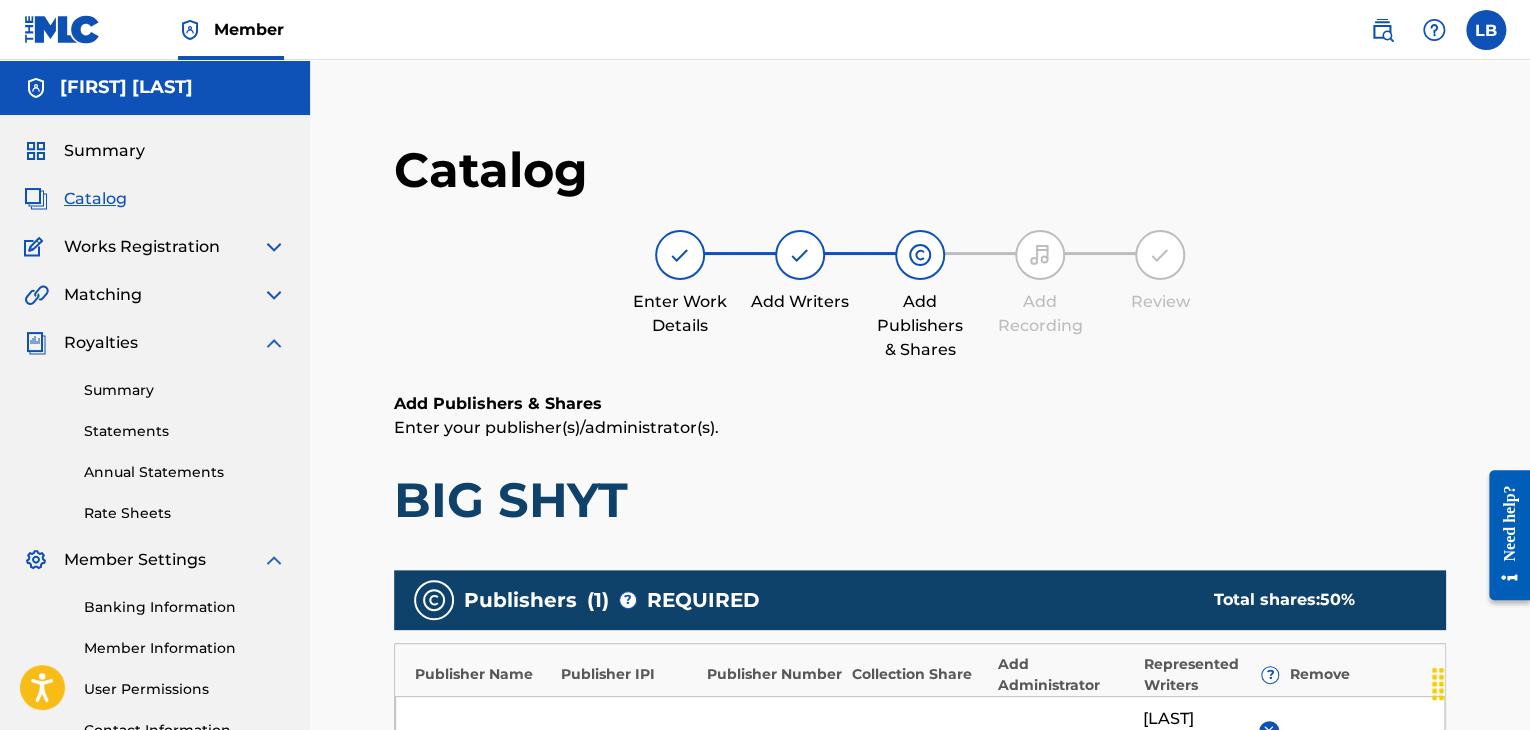 scroll, scrollTop: 396, scrollLeft: 0, axis: vertical 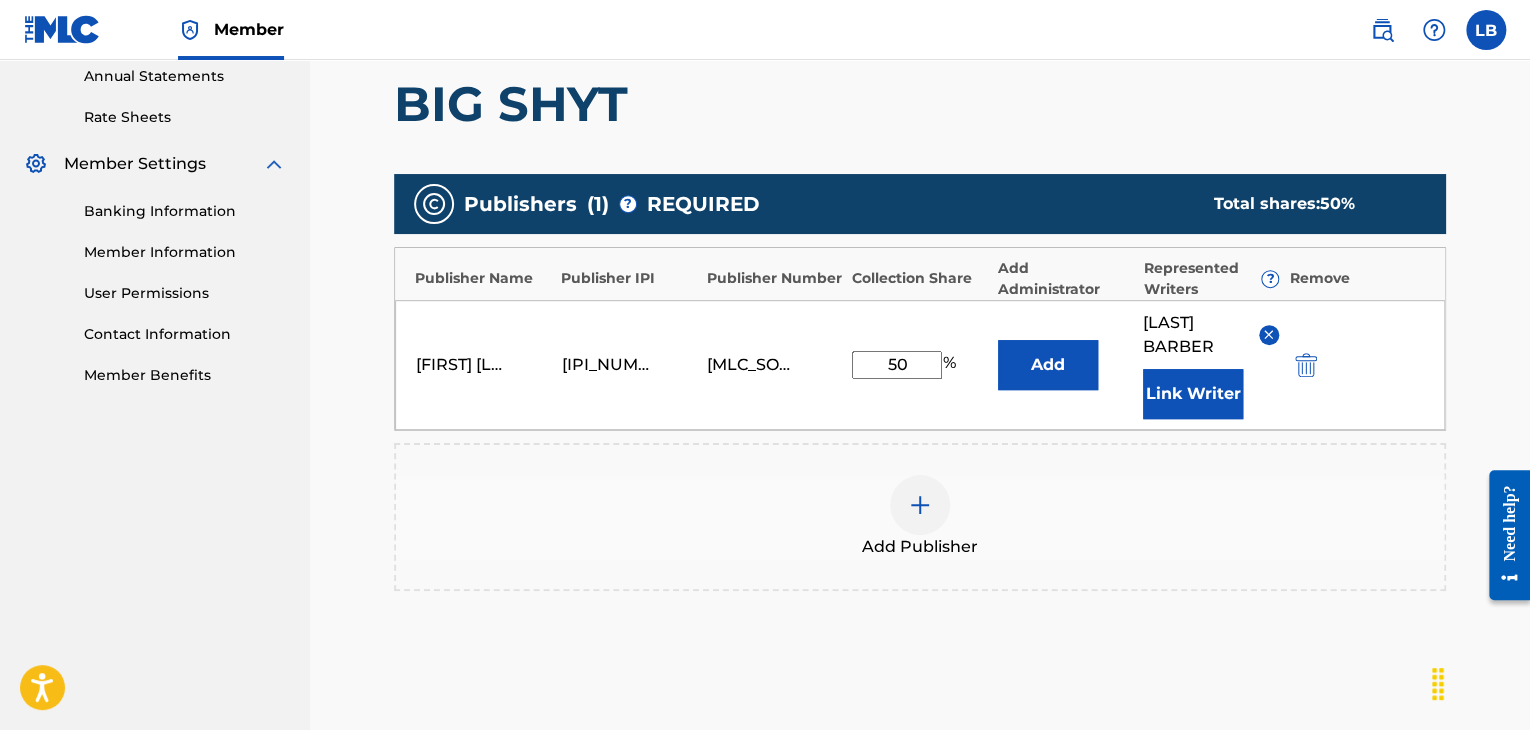 drag, startPoint x: 918, startPoint y: 362, endPoint x: 598, endPoint y: 317, distance: 323.14856 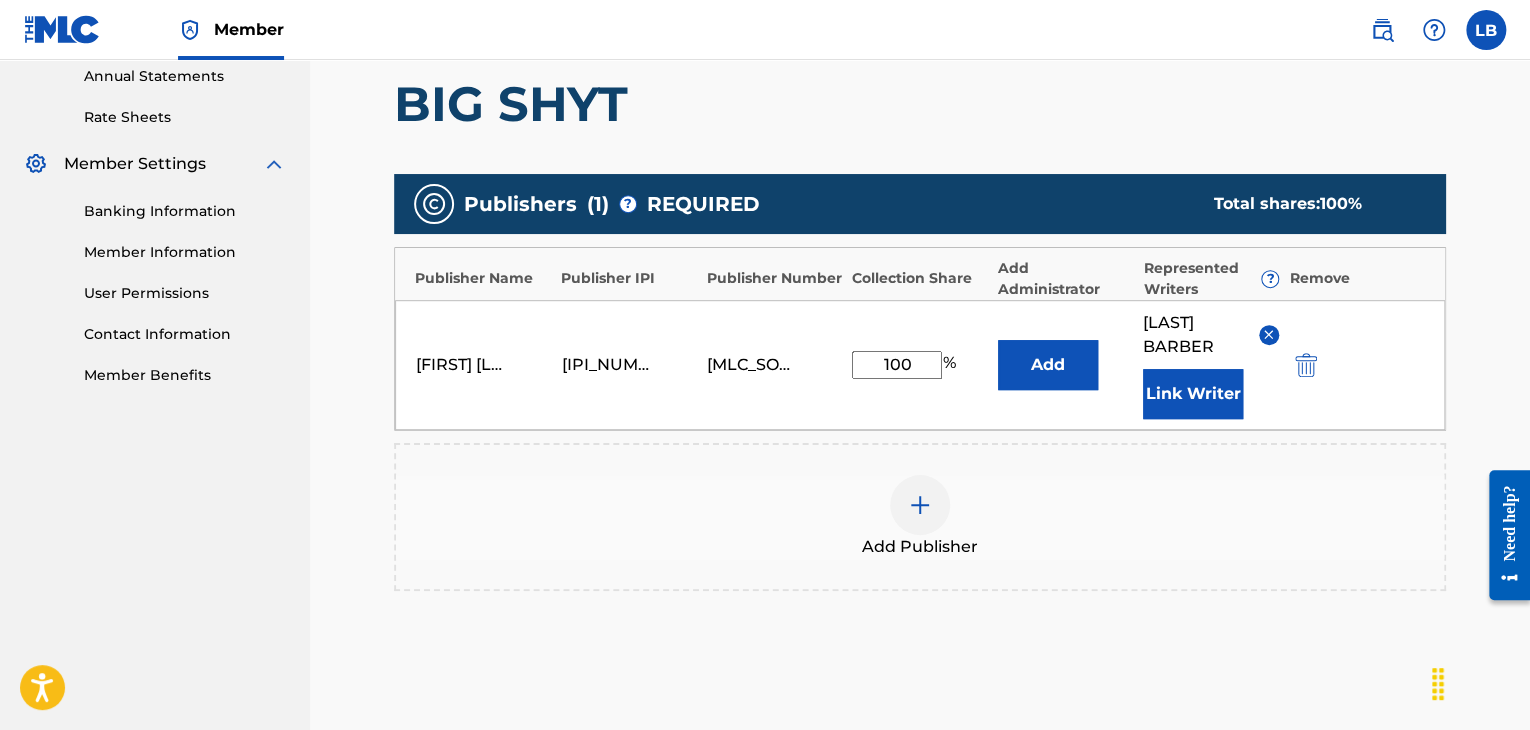 scroll, scrollTop: 608, scrollLeft: 0, axis: vertical 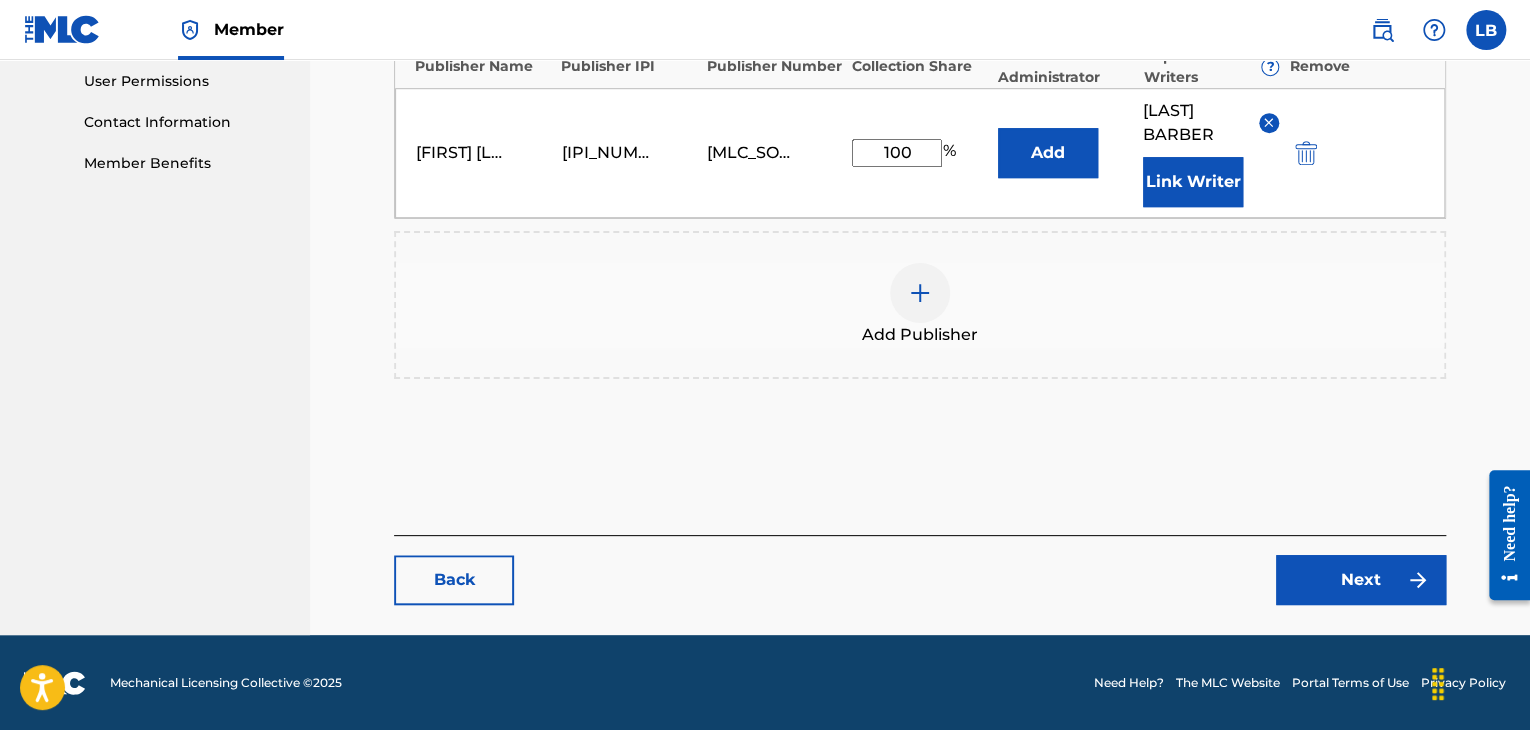 type on "100" 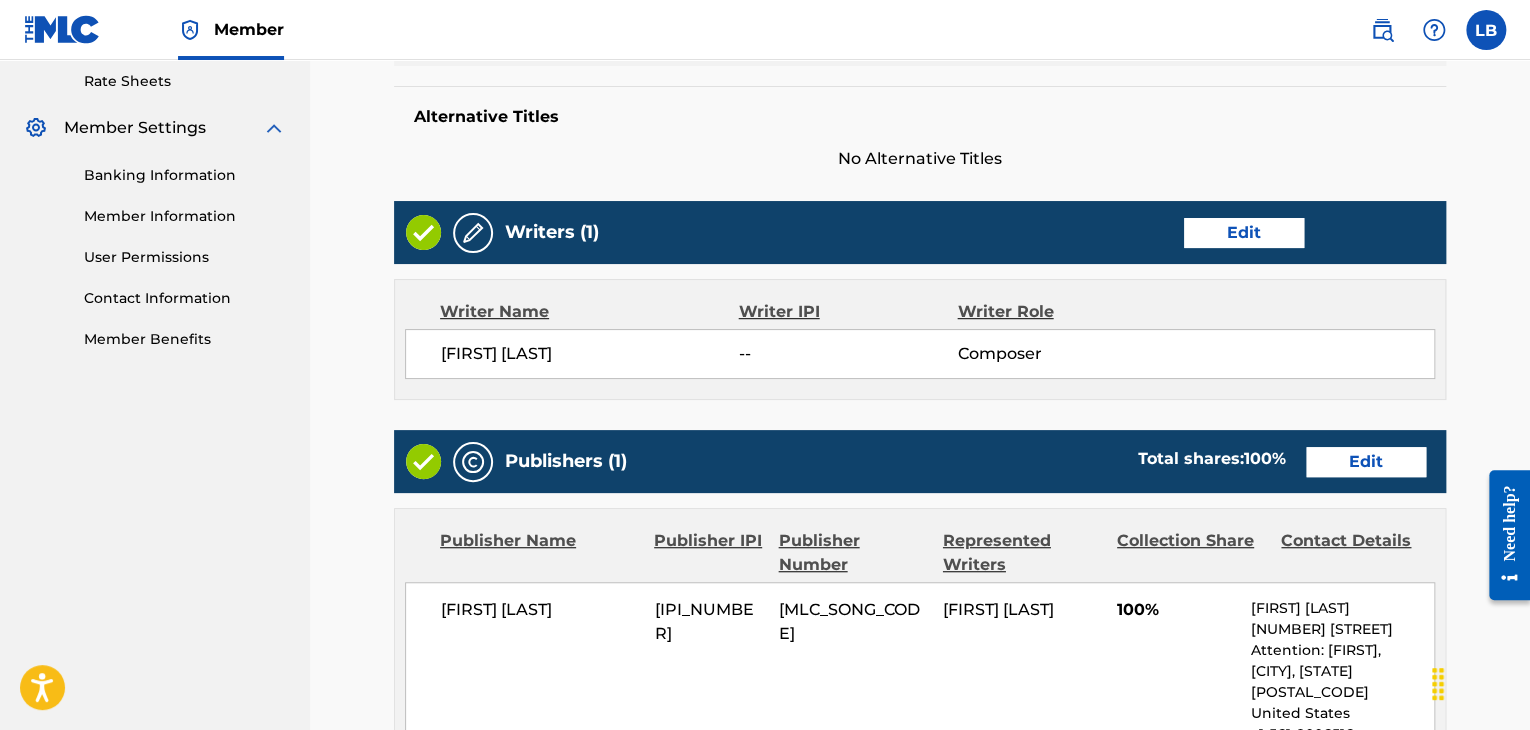 scroll, scrollTop: 952, scrollLeft: 0, axis: vertical 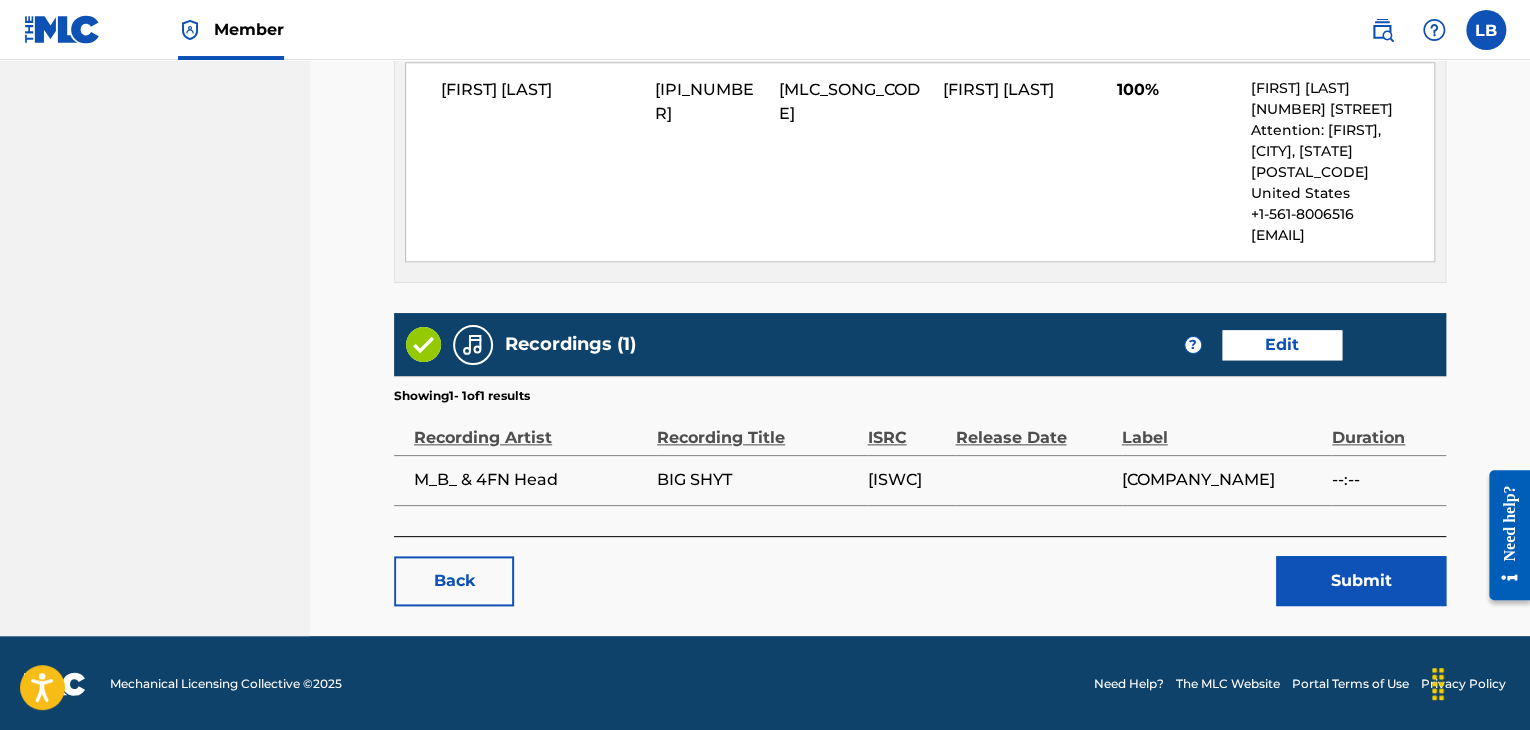 click on "Submit" at bounding box center (1361, 581) 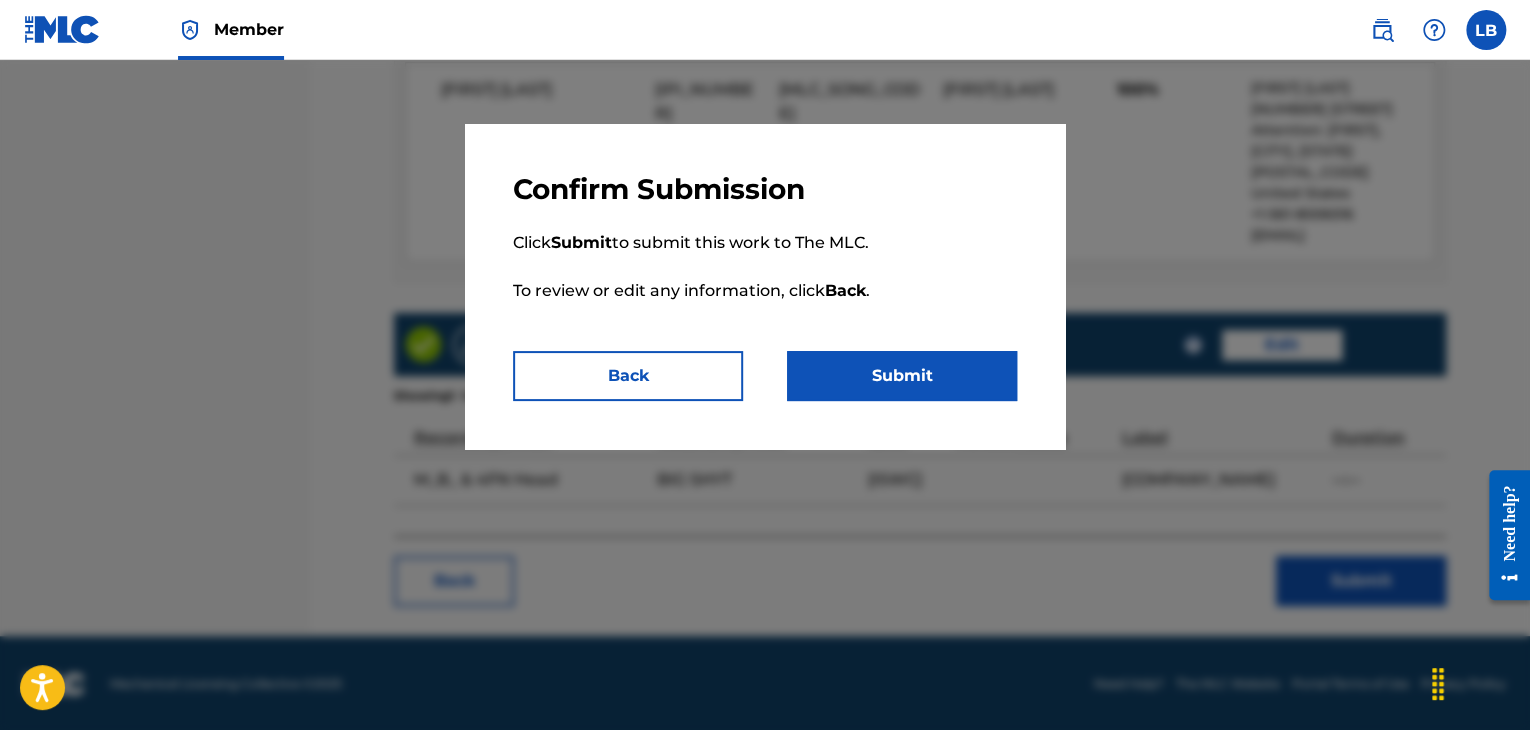click on "Submit" at bounding box center (902, 376) 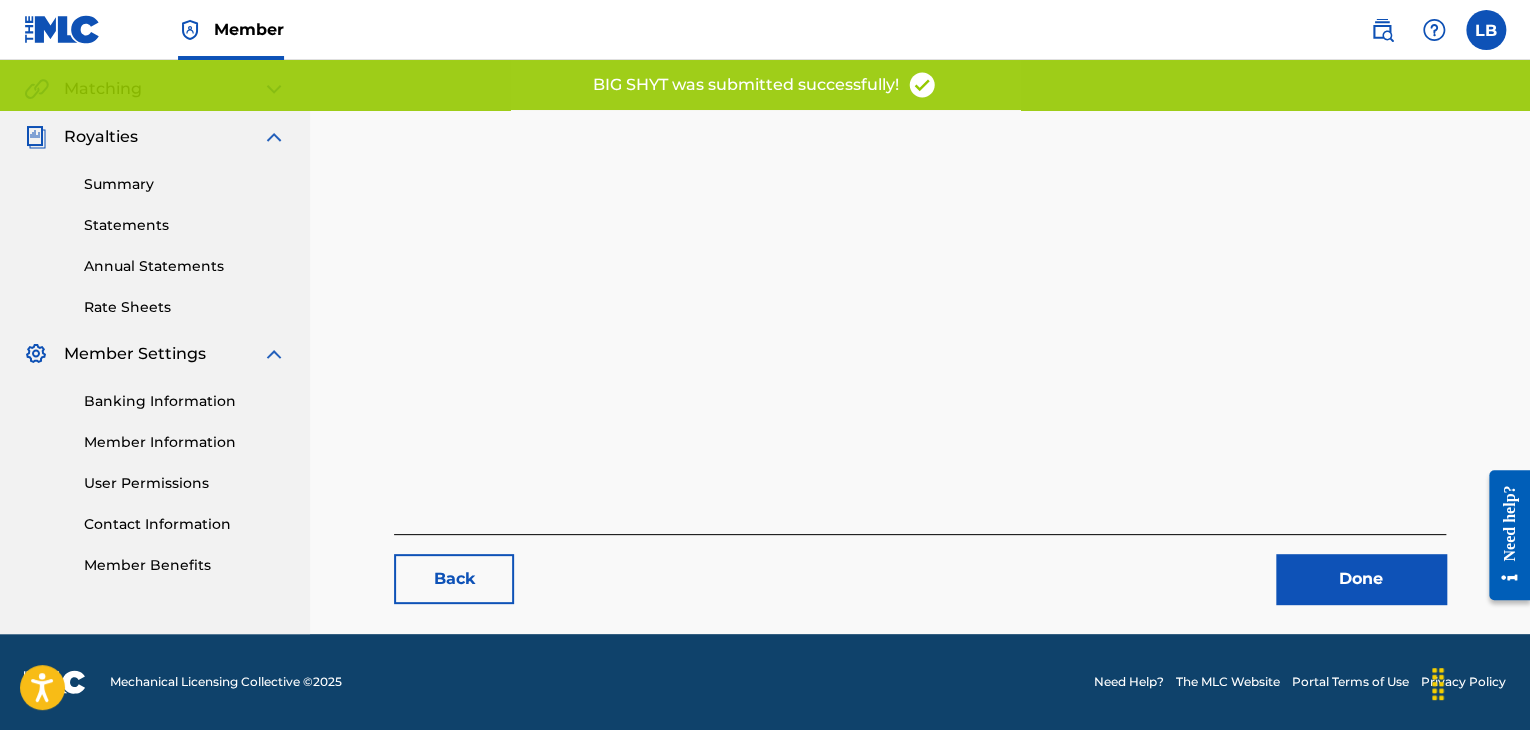 scroll, scrollTop: 0, scrollLeft: 0, axis: both 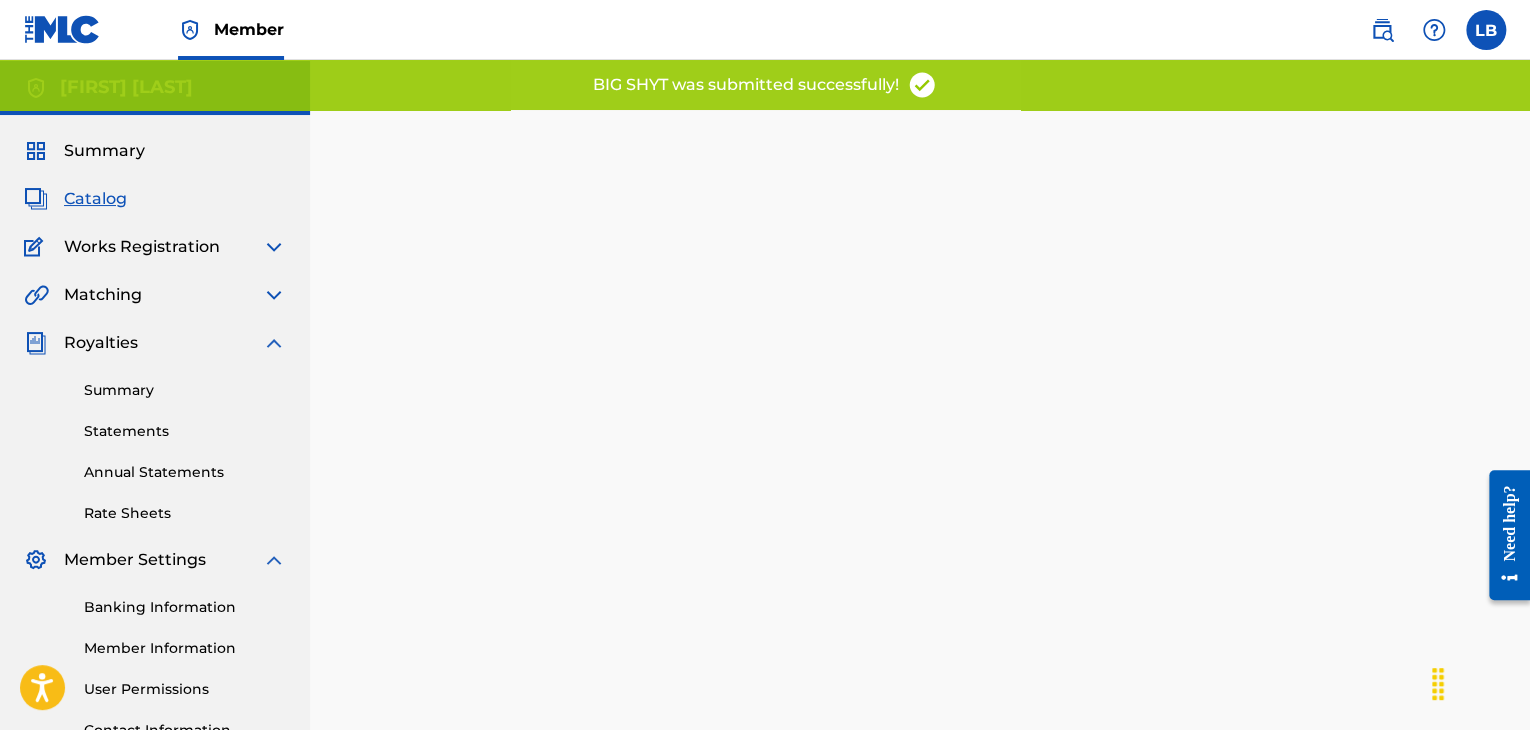 click on "Catalog" at bounding box center (95, 199) 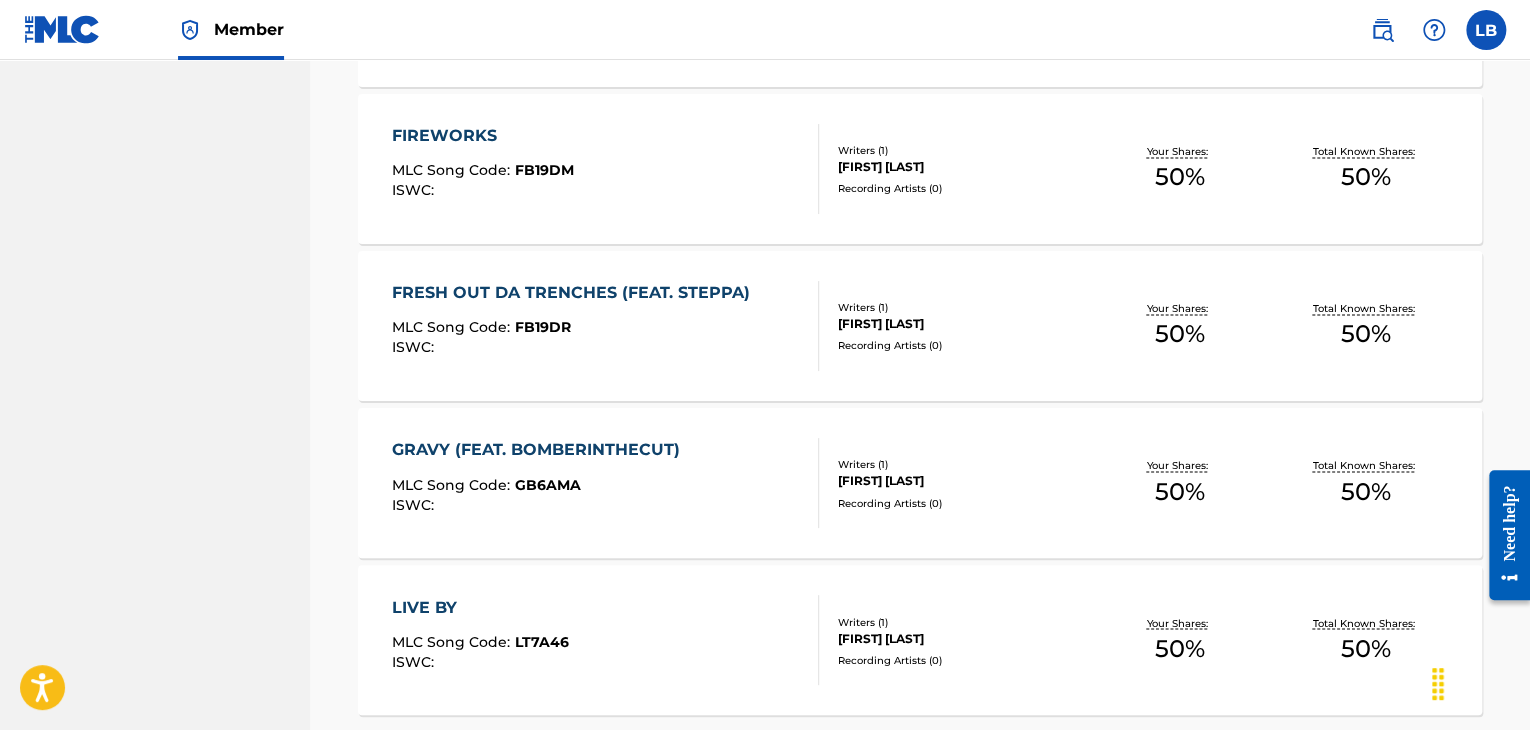 scroll, scrollTop: 1608, scrollLeft: 0, axis: vertical 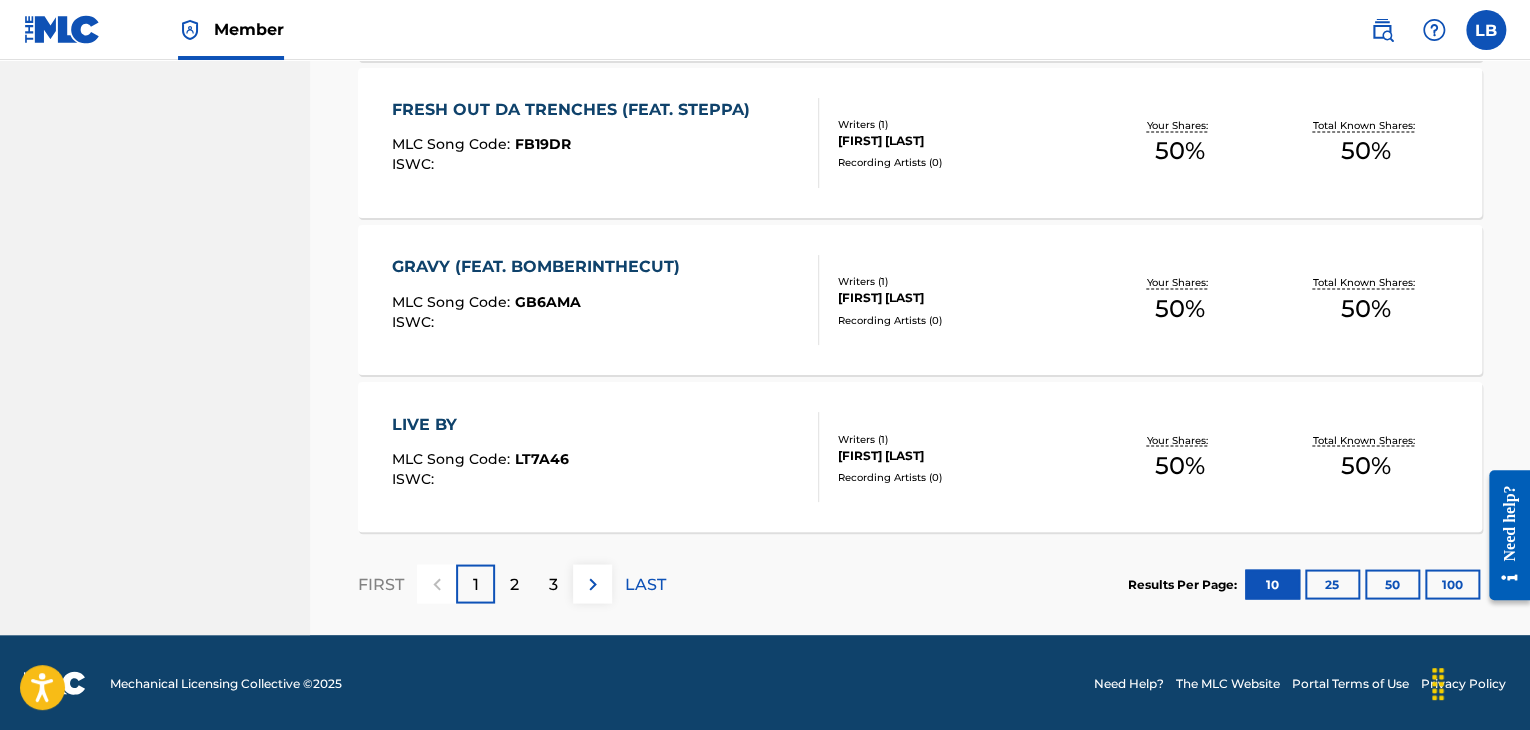 click on "2" at bounding box center (514, 584) 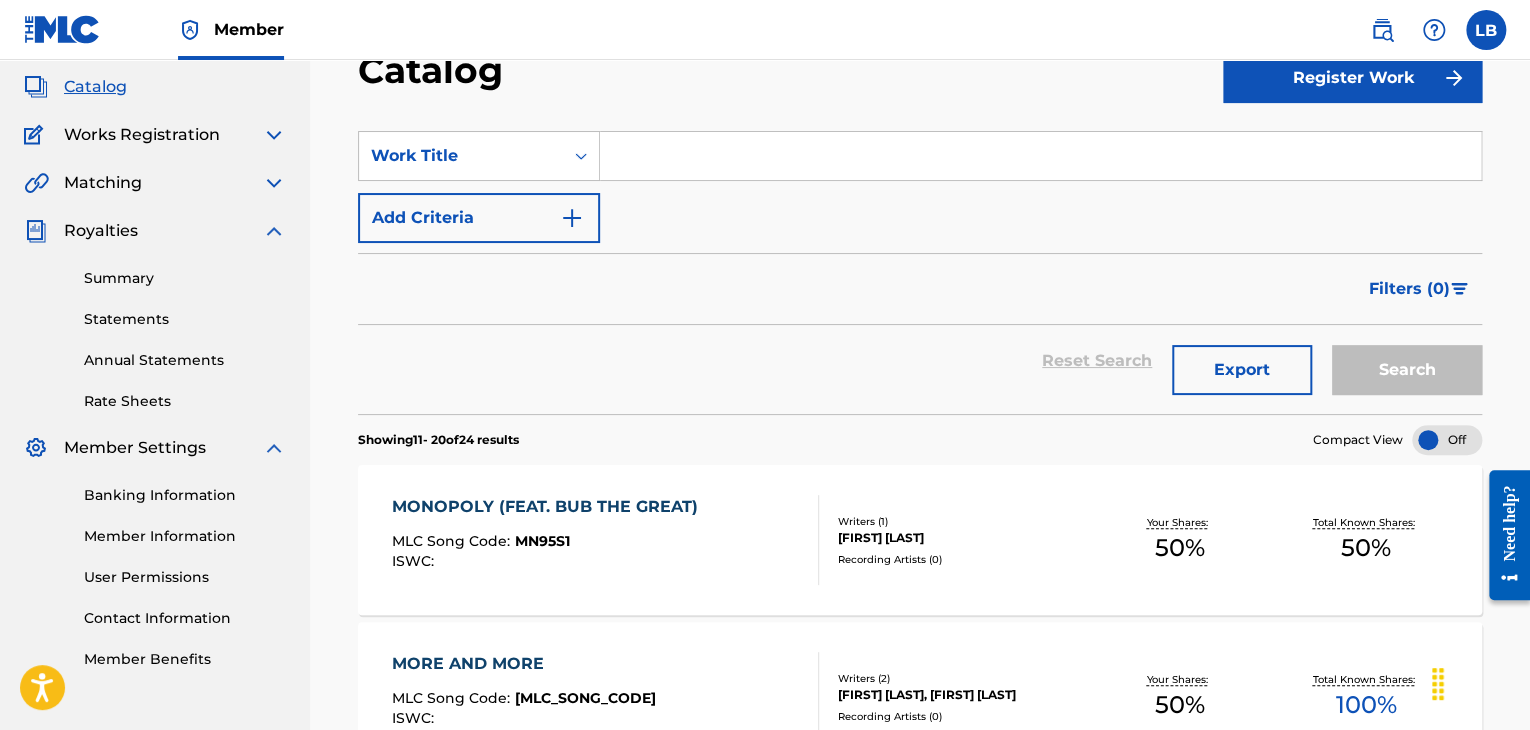 scroll, scrollTop: 0, scrollLeft: 0, axis: both 